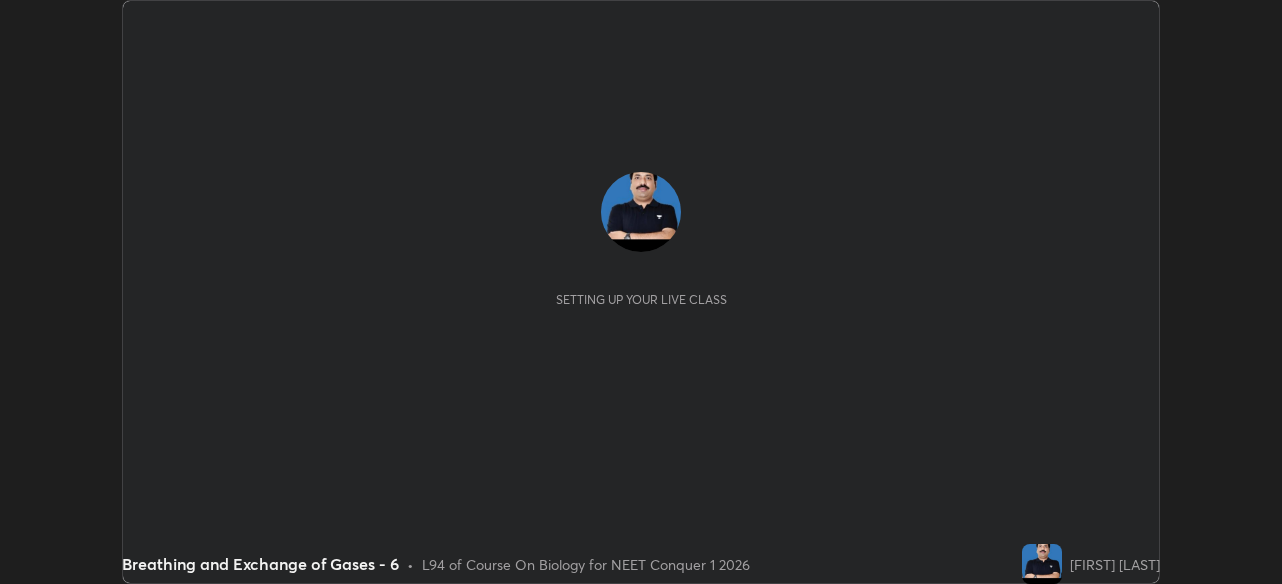 scroll, scrollTop: 0, scrollLeft: 0, axis: both 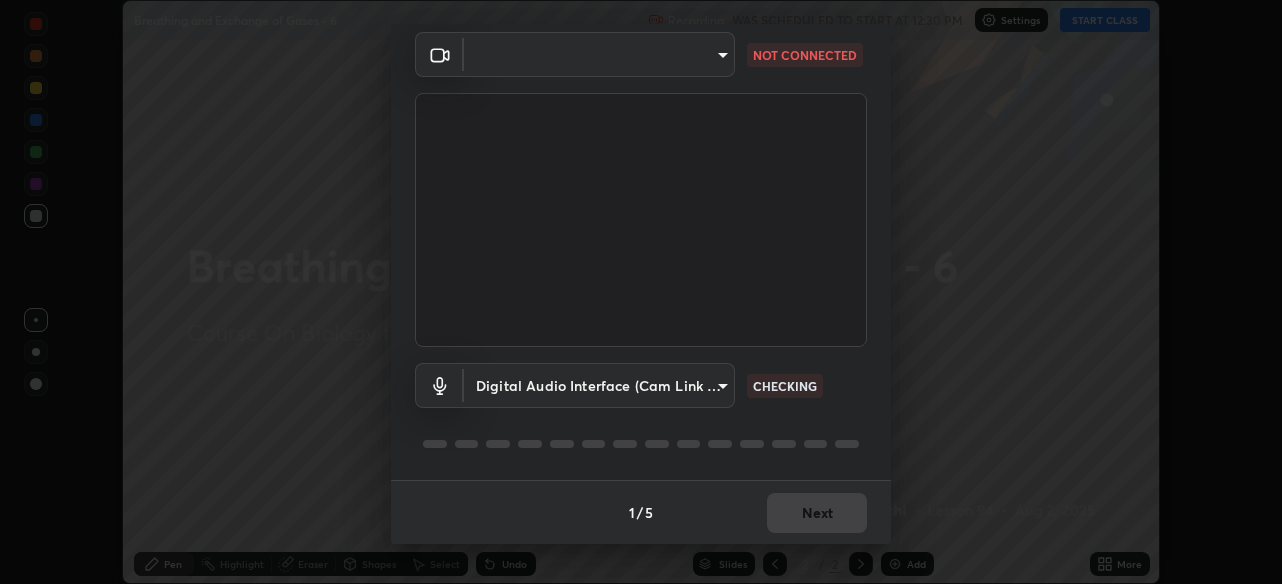 click on "Erase all Breathing and Exchange of Gases - 6 Recording WAS SCHEDULED TO START AT  12:30 PM Settings START CLASS Setting up your live class Breathing and Exchange of Gases - 6 • L94 of Course On Biology for NEET Conquer 1 2026 [FIRST] [LAST] Pen Highlight Eraser Shapes Select Undo Slides 2 / 2 Add More No doubts shared Encourage your learners to ask a doubt for better clarity Report an issue Reason for reporting Buffering Chat not working Audio - Video sync issue Educator video quality low ​ Attach an image Report Media settings ​ NOT CONNECTED Digital Audio Interface (Cam Link 4K) f41bdf31f9cee4d3a2e2d73385c93911221b57b7c020636f80d5b143a78dd37a CHECKING 1 / 5 Next" at bounding box center (641, 292) 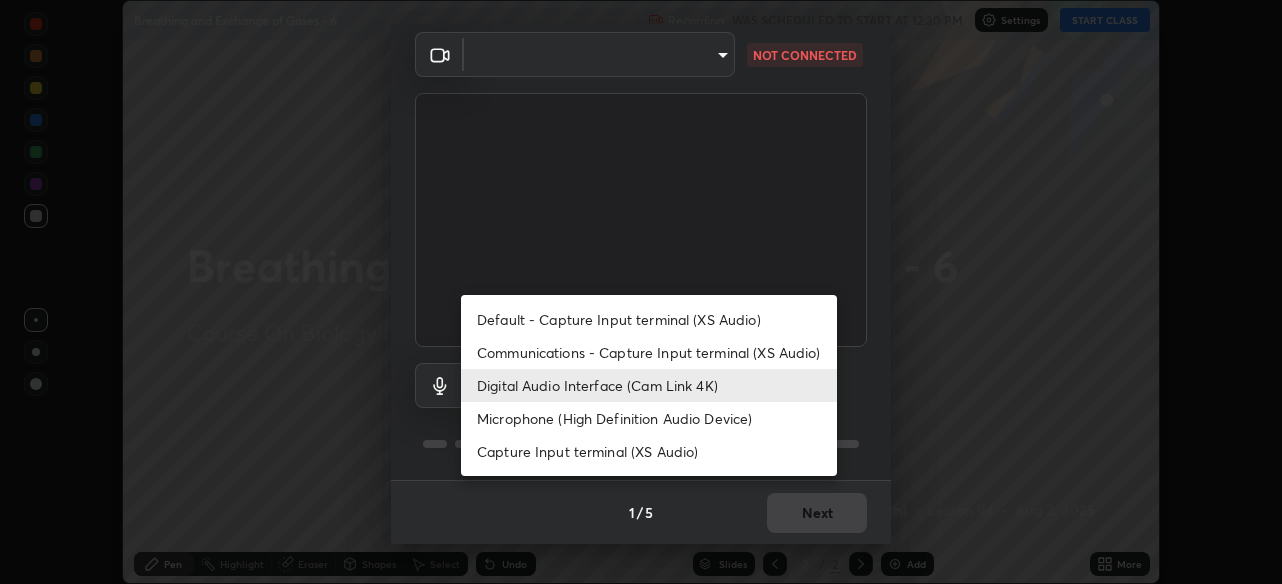 click on "Communications - Capture Input terminal (XS Audio)" at bounding box center [649, 352] 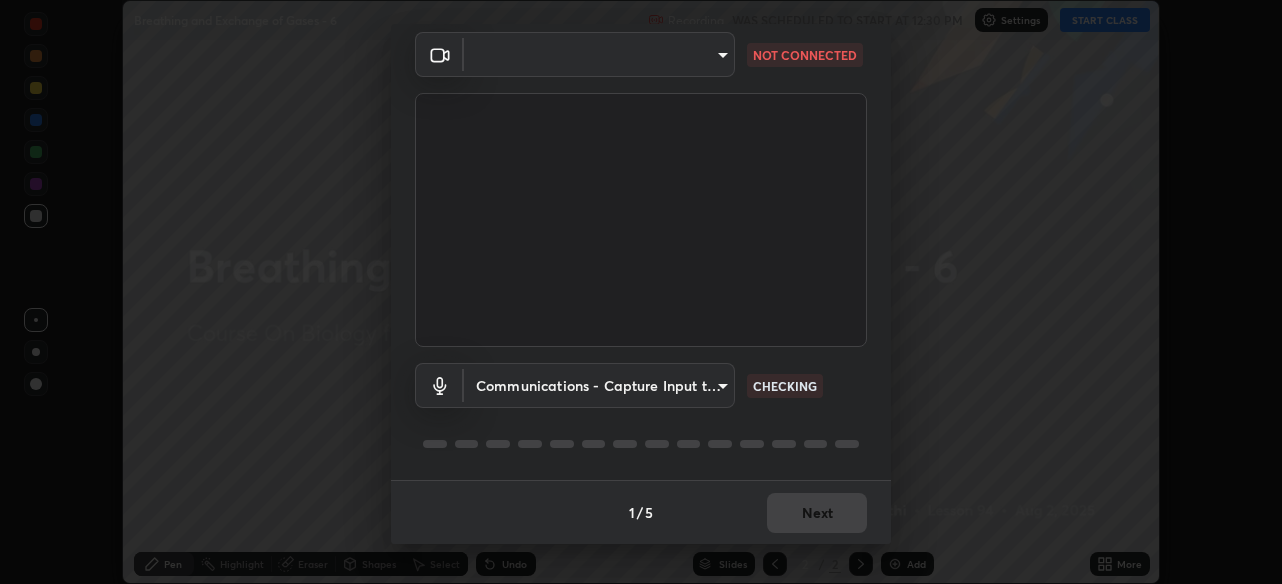 click on "Digital Audio Interface (Cam Link 4K)" at bounding box center [602, 385] 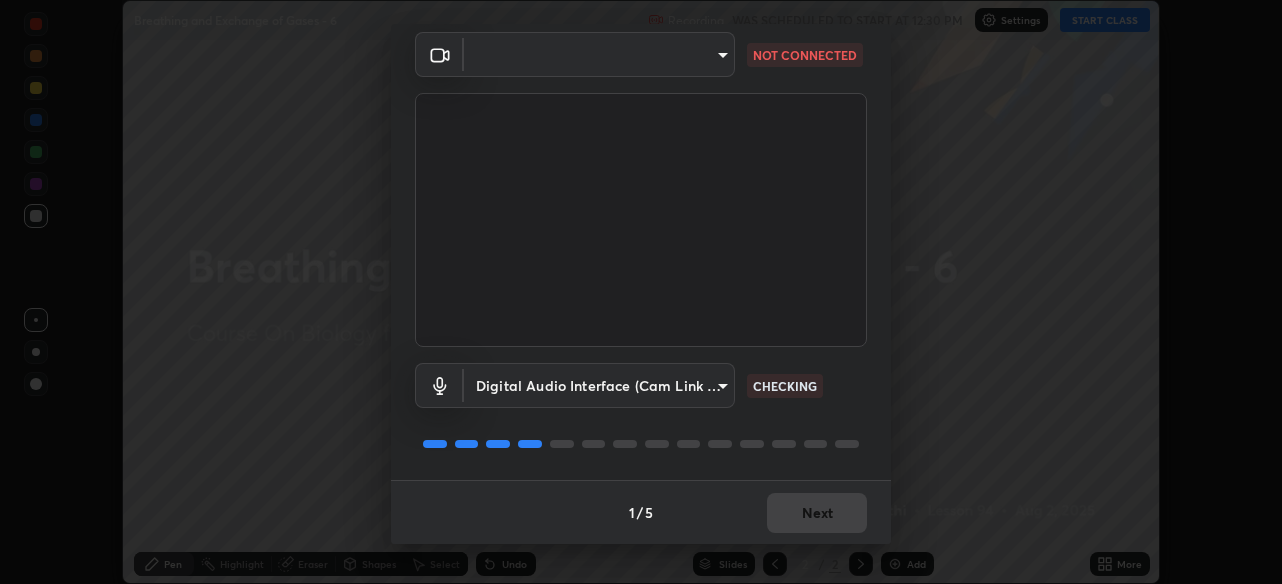 click on "Erase all Breathing and Exchange of Gases - 6 Recording WAS SCHEDULED TO START AT  12:30 PM Settings START CLASS Setting up your live class Breathing and Exchange of Gases - 6 • L94 of Course On Biology for NEET Conquer 1 2026 Pradeep Kumar Tripathi Pen Highlight Eraser Shapes Select Undo Slides 2 / 2 Add More No doubts shared Encourage your learners to ask a doubt for better clarity Report an issue Reason for reporting Buffering Chat not working Audio - Video sync issue Educator video quality low ​ Attach an image Report Media settings ​ NOT CONNECTED Digital Audio Interface (Cam Link 4K) f41bdf31f9cee4d3a2e2d73385c93911221b57b7c020636f80d5b143a78dd37a CHECKING 1 / 5 Next" at bounding box center (641, 292) 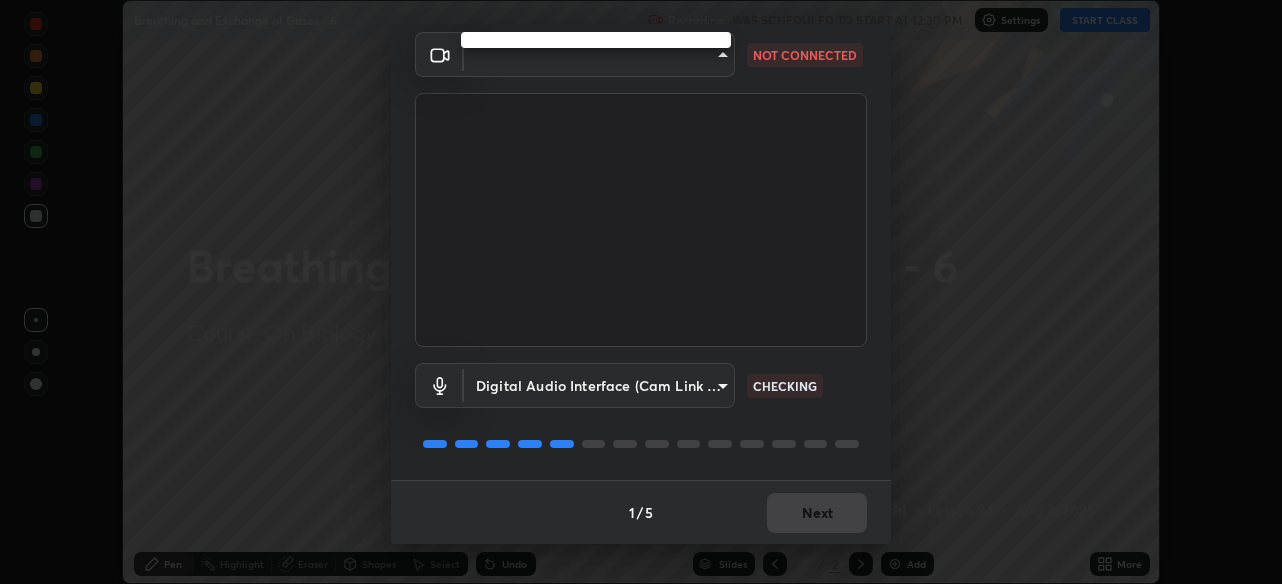 click at bounding box center (641, 292) 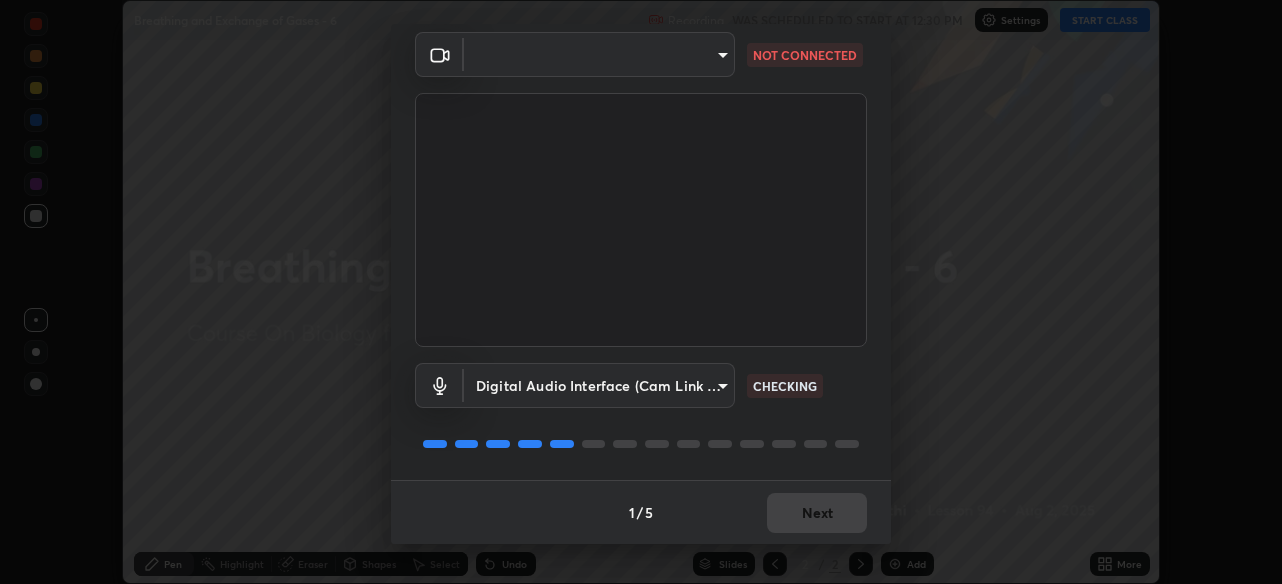 click 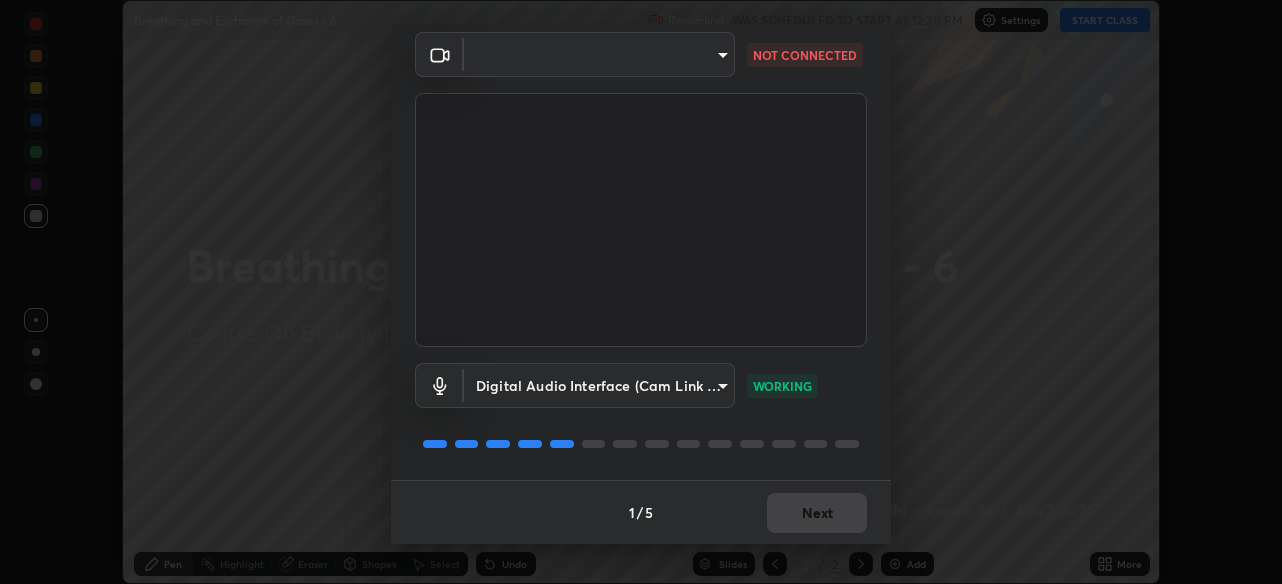 click 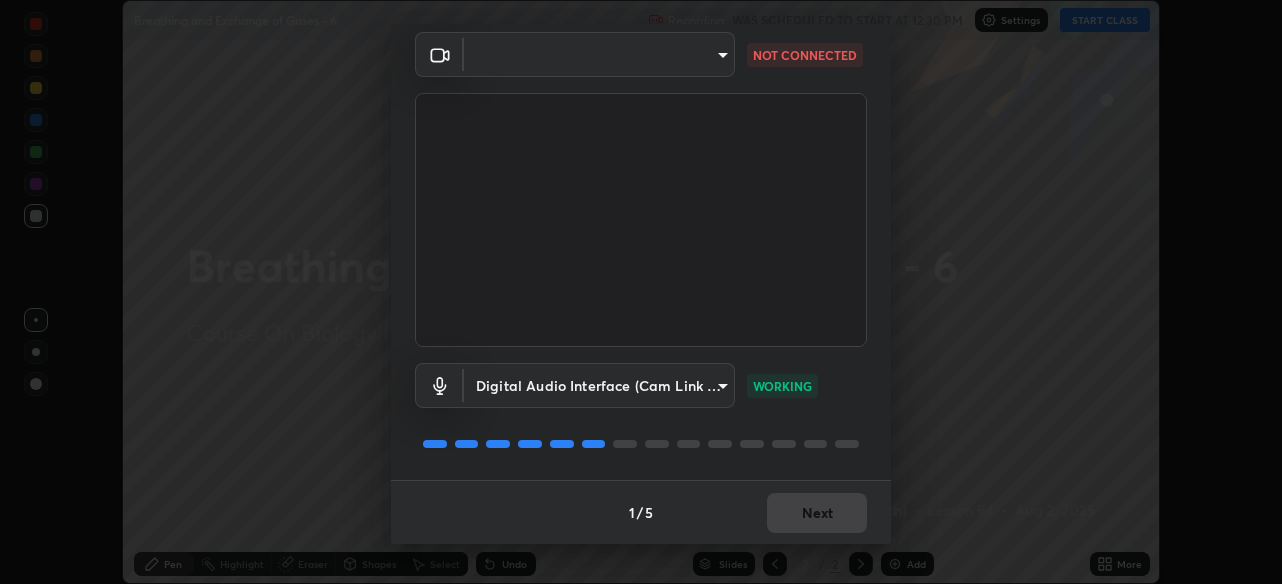 click on "Erase all Breathing and Exchange of Gases - 6 Recording WAS SCHEDULED TO START AT  12:30 PM Settings START CLASS Setting up your live class Breathing and Exchange of Gases - 6 • L94 of Course On Biology for NEET Conquer 1 2026 Pradeep Kumar Tripathi Pen Highlight Eraser Shapes Select Undo Slides 2 / 2 Add More No doubts shared Encourage your learners to ask a doubt for better clarity Report an issue Reason for reporting Buffering Chat not working Audio - Video sync issue Educator video quality low ​ Attach an image Report Media settings ​ NOT CONNECTED Digital Audio Interface (Cam Link 4K) f41bdf31f9cee4d3a2e2d73385c93911221b57b7c020636f80d5b143a78dd37a WORKING 1 / 5 Next" at bounding box center (641, 292) 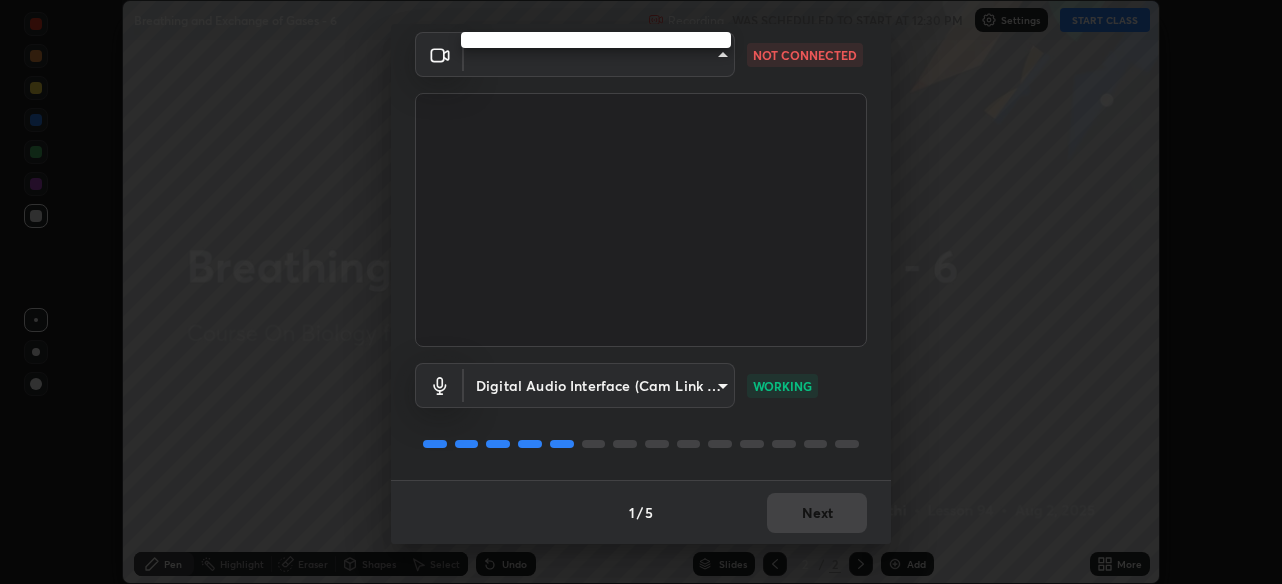 click at bounding box center (596, 40) 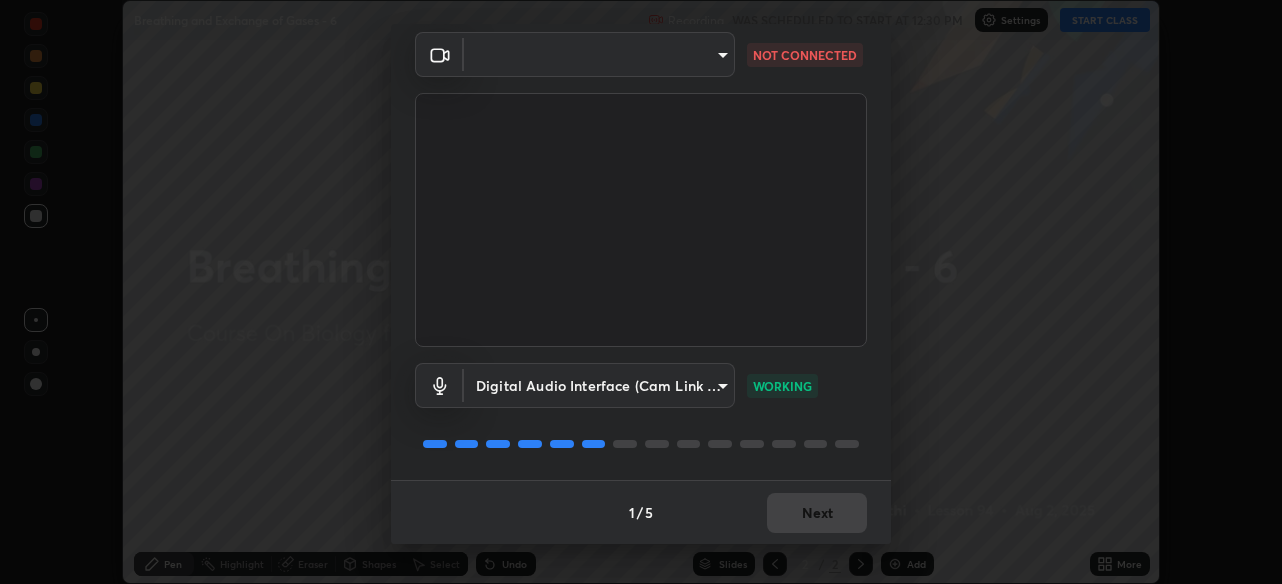 click on "1 / 5 Next" at bounding box center [641, 512] 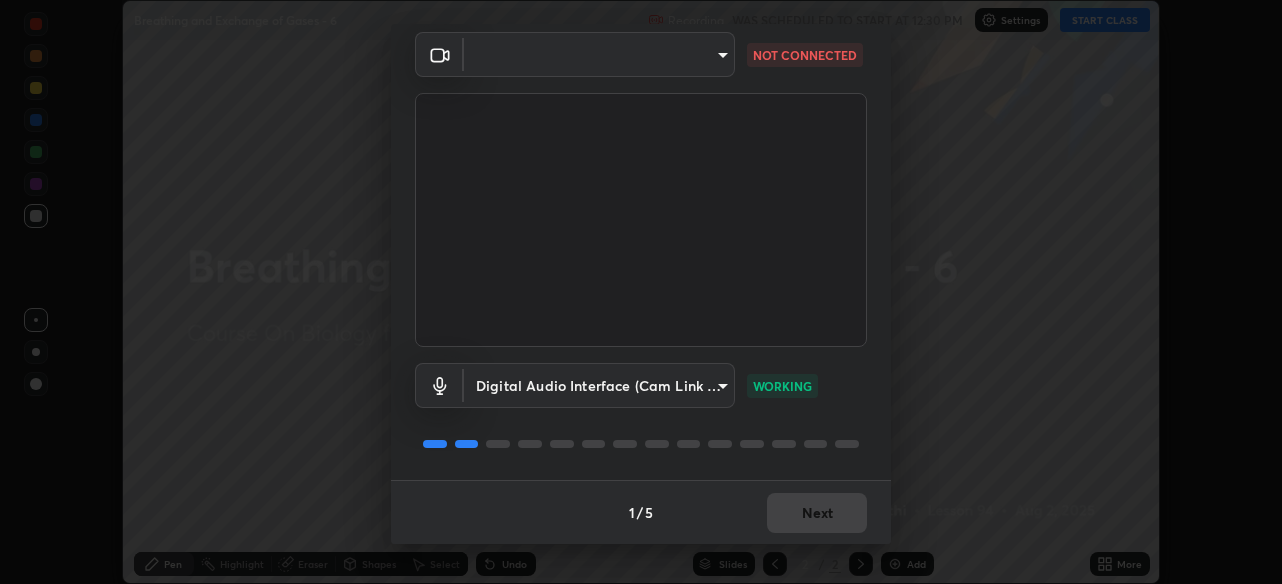 click on "Erase all Breathing and Exchange of Gases - 6 Recording WAS SCHEDULED TO START AT  12:30 PM Settings START CLASS Setting up your live class Breathing and Exchange of Gases - 6 • L94 of Course On Biology for NEET Conquer 1 2026 Pradeep Kumar Tripathi Pen Highlight Eraser Shapes Select Undo Slides 2 / 2 Add More No doubts shared Encourage your learners to ask a doubt for better clarity Report an issue Reason for reporting Buffering Chat not working Audio - Video sync issue Educator video quality low ​ Attach an image Report Media settings ​ NOT CONNECTED Digital Audio Interface (Cam Link 4K) f41bdf31f9cee4d3a2e2d73385c93911221b57b7c020636f80d5b143a78dd37a WORKING 1 / 5 Next" at bounding box center [641, 292] 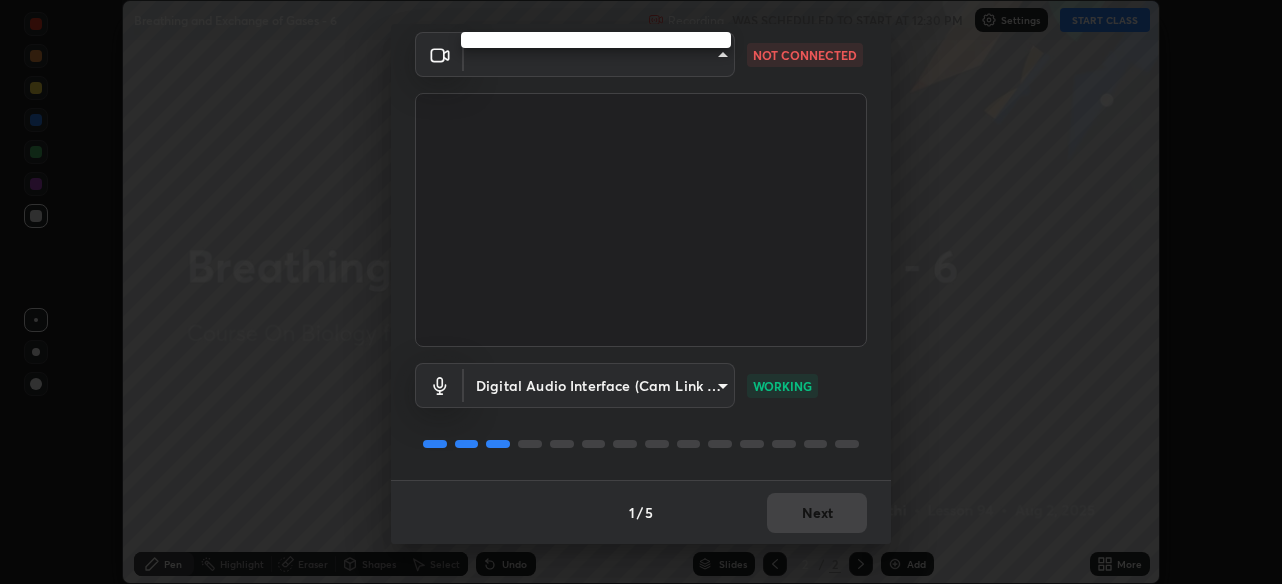 click at bounding box center [641, 292] 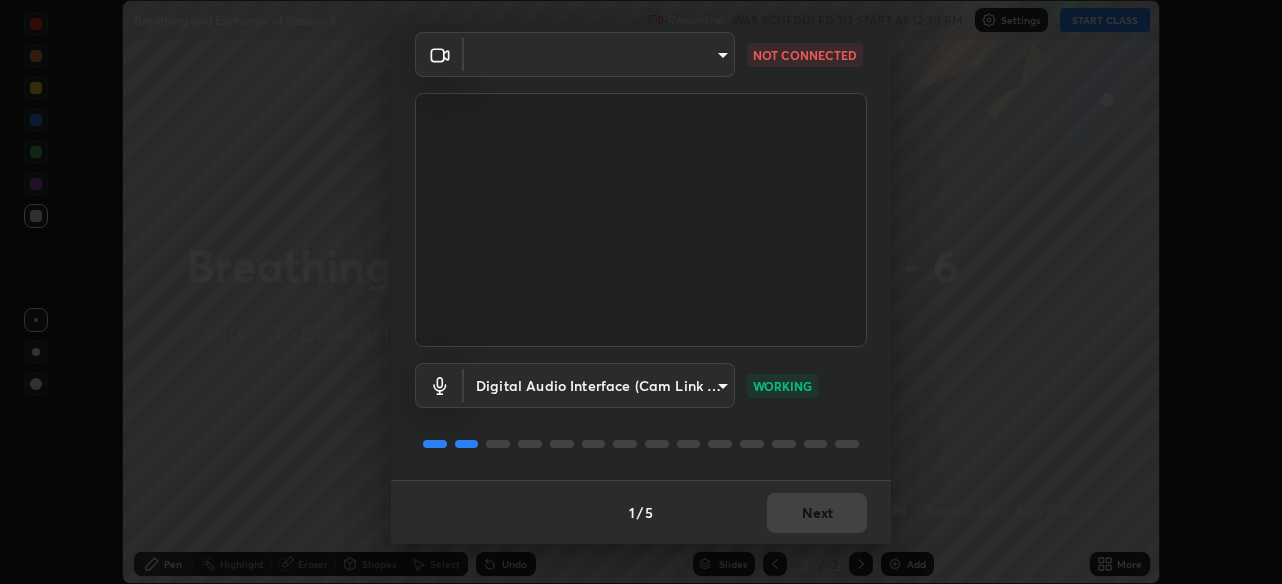 click on "Erase all Breathing and Exchange of Gases - 6 Recording WAS SCHEDULED TO START AT  12:30 PM Settings START CLASS Setting up your live class Breathing and Exchange of Gases - 6 • L94 of Course On Biology for NEET Conquer 1 2026 Pradeep Kumar Tripathi Pen Highlight Eraser Shapes Select Undo Slides 2 / 2 Add More No doubts shared Encourage your learners to ask a doubt for better clarity Report an issue Reason for reporting Buffering Chat not working Audio - Video sync issue Educator video quality low ​ Attach an image Report Media settings ​ NOT CONNECTED Digital Audio Interface (Cam Link 4K) f41bdf31f9cee4d3a2e2d73385c93911221b57b7c020636f80d5b143a78dd37a WORKING 1 / 5 Next" at bounding box center (641, 292) 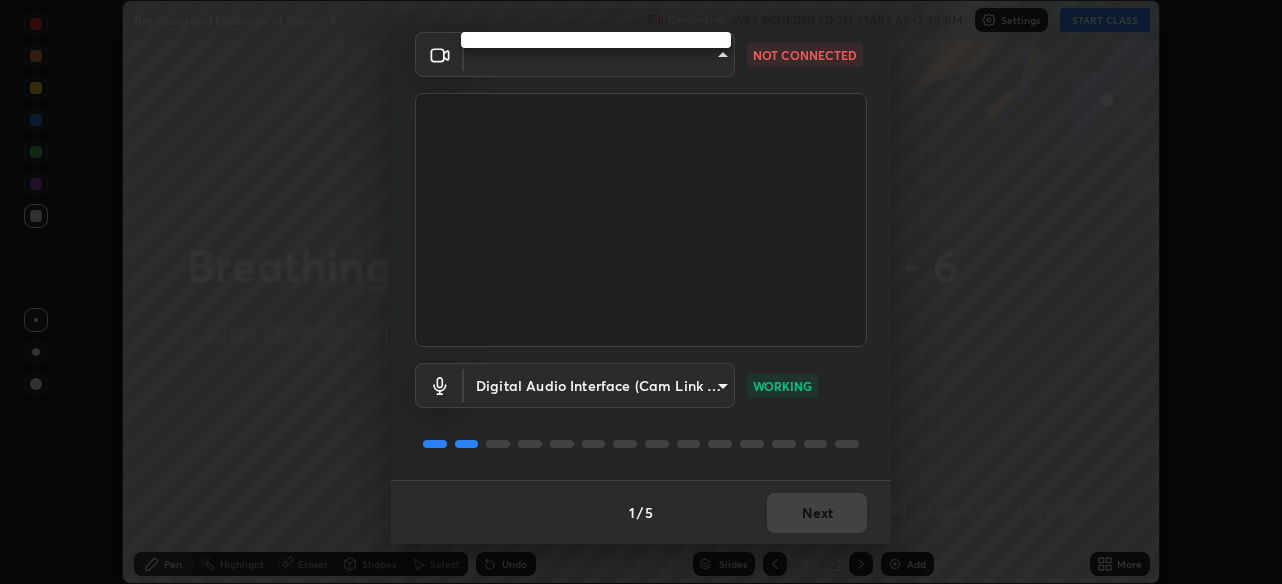 click at bounding box center [641, 292] 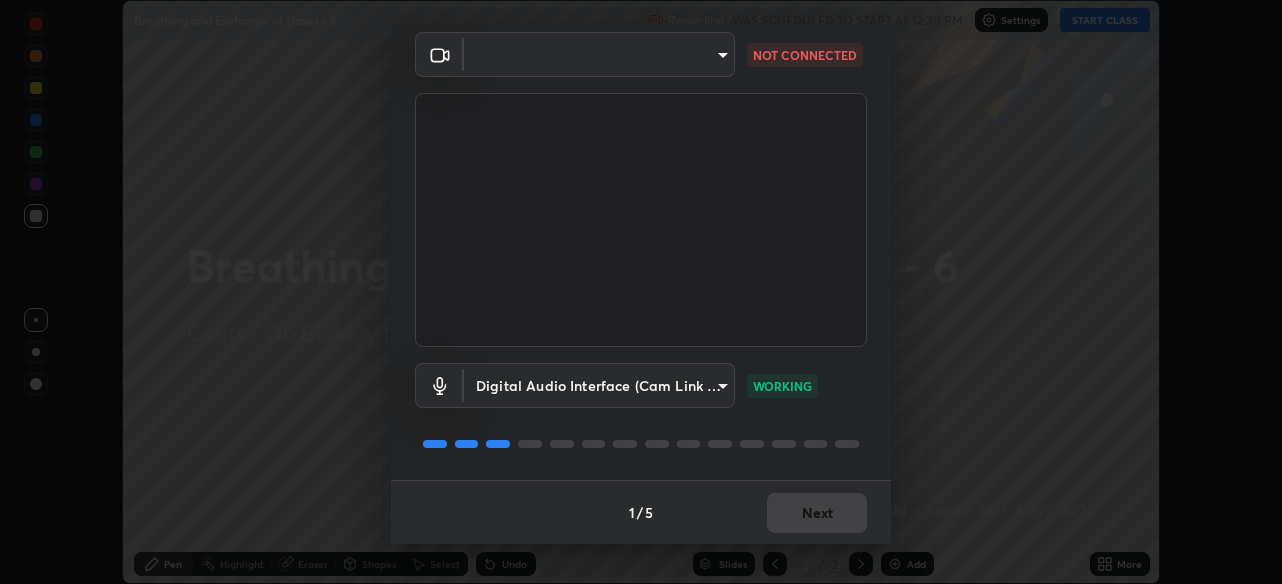 click on "Erase all Breathing and Exchange of Gases - 6 Recording WAS SCHEDULED TO START AT  12:30 PM Settings START CLASS Setting up your live class Breathing and Exchange of Gases - 6 • L94 of Course On Biology for NEET Conquer 1 2026 Pradeep Kumar Tripathi Pen Highlight Eraser Shapes Select Undo Slides 2 / 2 Add More No doubts shared Encourage your learners to ask a doubt for better clarity Report an issue Reason for reporting Buffering Chat not working Audio - Video sync issue Educator video quality low ​ Attach an image Report Media settings ​ NOT CONNECTED Digital Audio Interface (Cam Link 4K) f41bdf31f9cee4d3a2e2d73385c93911221b57b7c020636f80d5b143a78dd37a WORKING 1 / 5 Next" at bounding box center [641, 292] 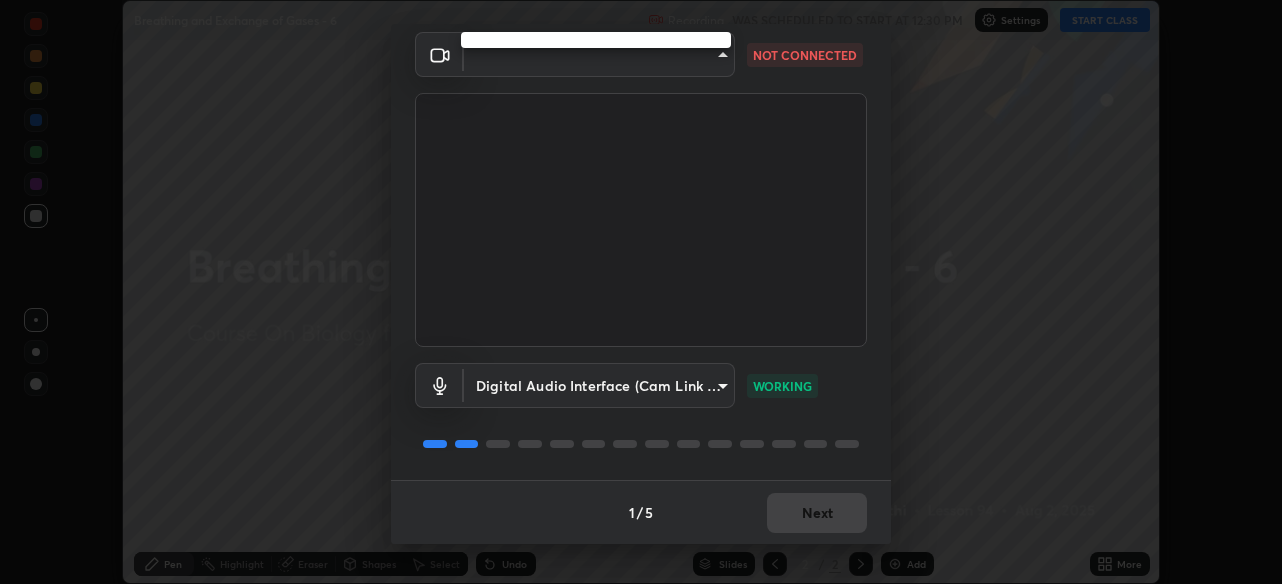 click at bounding box center (641, 292) 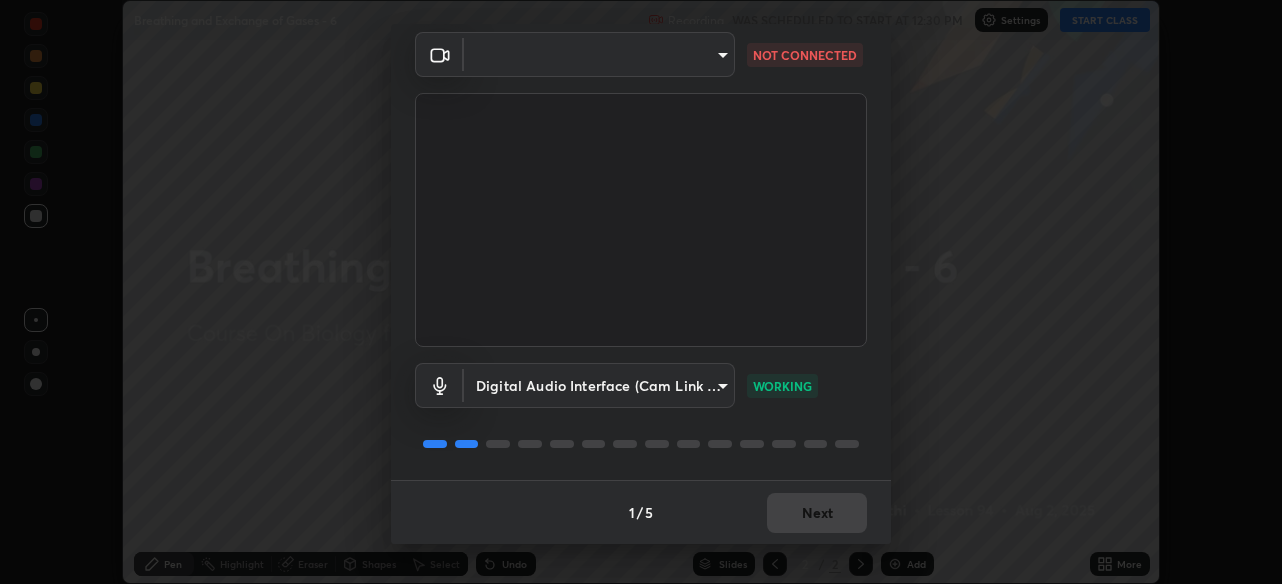 click 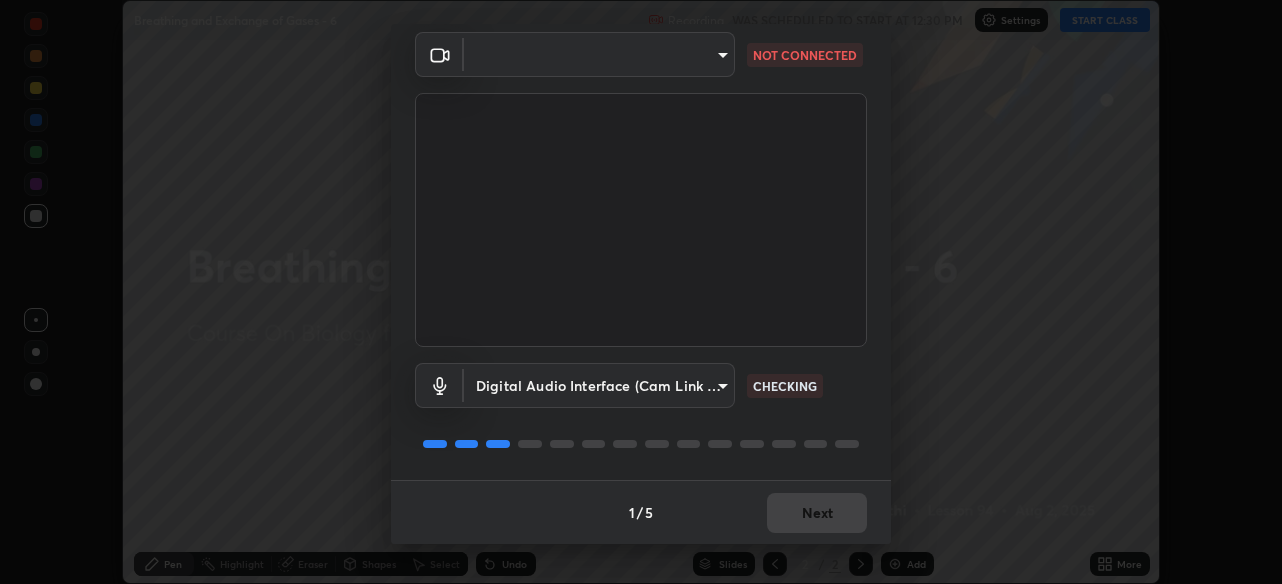 click 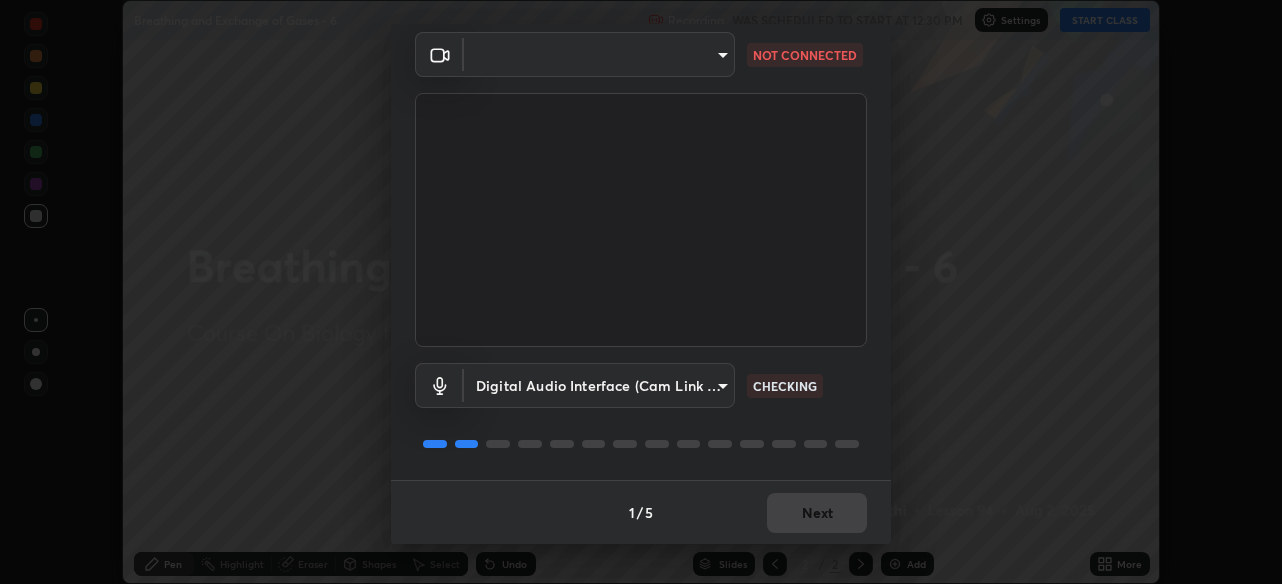 click on "NOT CONNECTED" at bounding box center [805, 55] 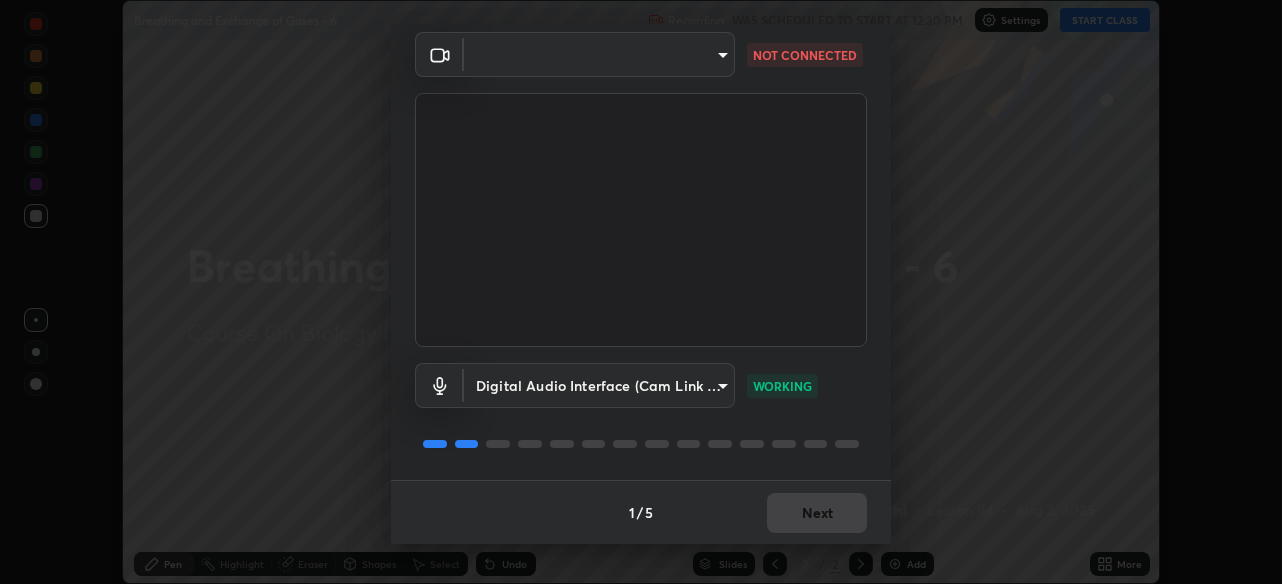 scroll, scrollTop: 0, scrollLeft: 0, axis: both 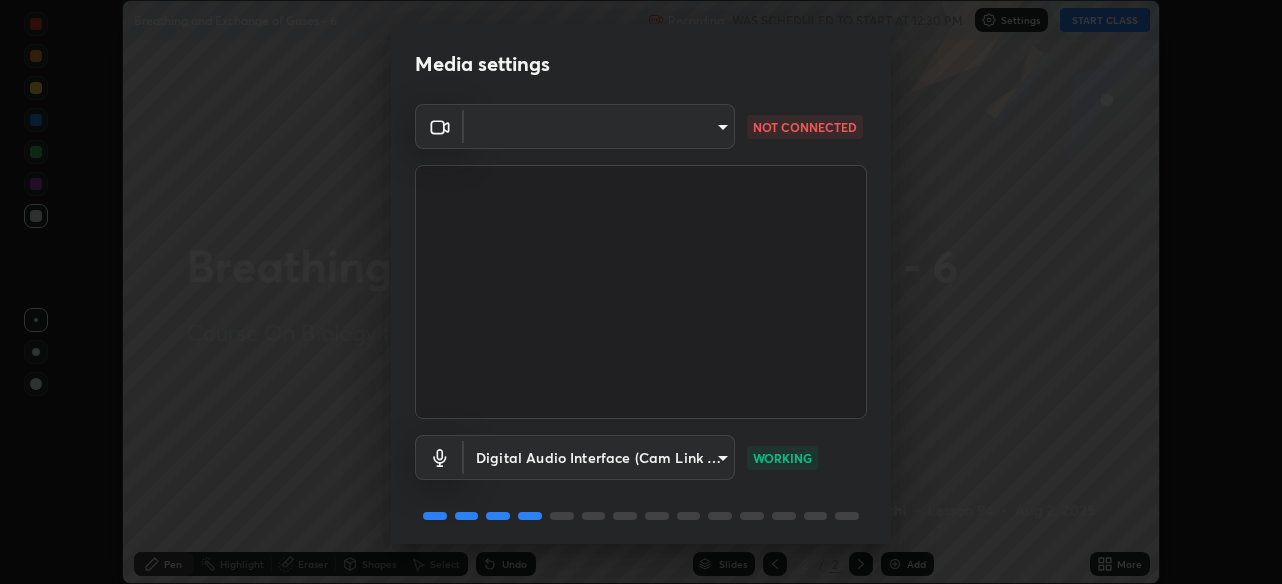click on "NOT CONNECTED" at bounding box center (805, 127) 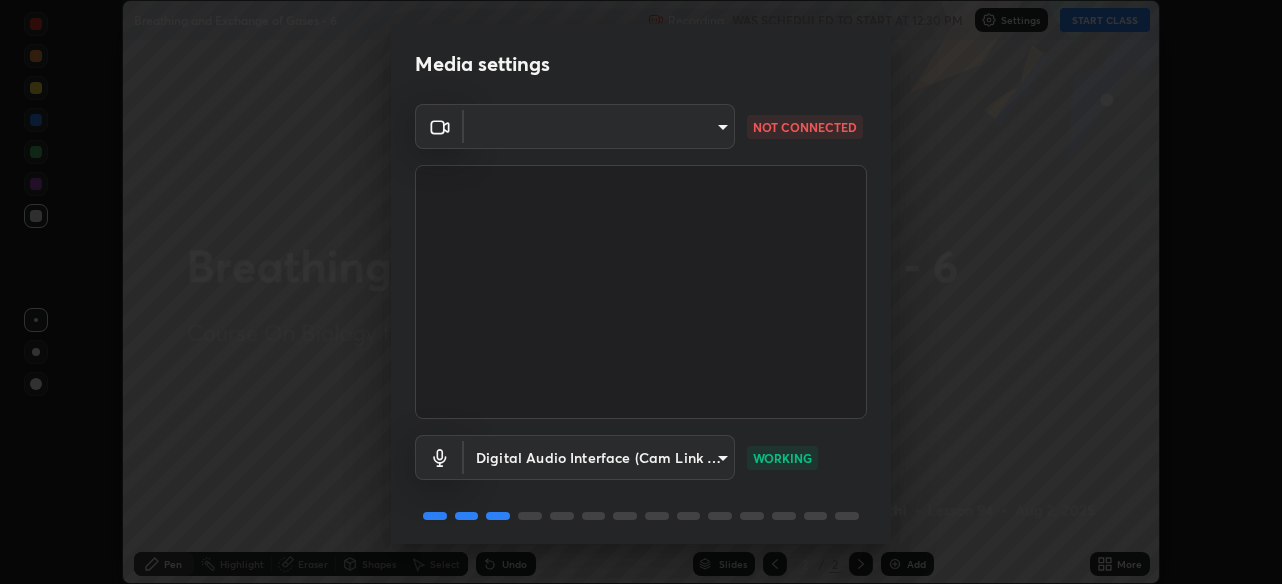 click on "Erase all Breathing and Exchange of Gases - 6 Recording WAS SCHEDULED TO START AT  12:30 PM Settings START CLASS Setting up your live class Breathing and Exchange of Gases - 6 • L94 of Course On Biology for NEET Conquer 1 2026 Pradeep Kumar Tripathi Pen Highlight Eraser Shapes Select Undo Slides 2 / 2 Add More No doubts shared Encourage your learners to ask a doubt for better clarity Report an issue Reason for reporting Buffering Chat not working Audio - Video sync issue Educator video quality low ​ Attach an image Report Media settings ​ NOT CONNECTED Digital Audio Interface (Cam Link 4K) f41bdf31f9cee4d3a2e2d73385c93911221b57b7c020636f80d5b143a78dd37a WORKING 1 / 5 Next" at bounding box center (641, 292) 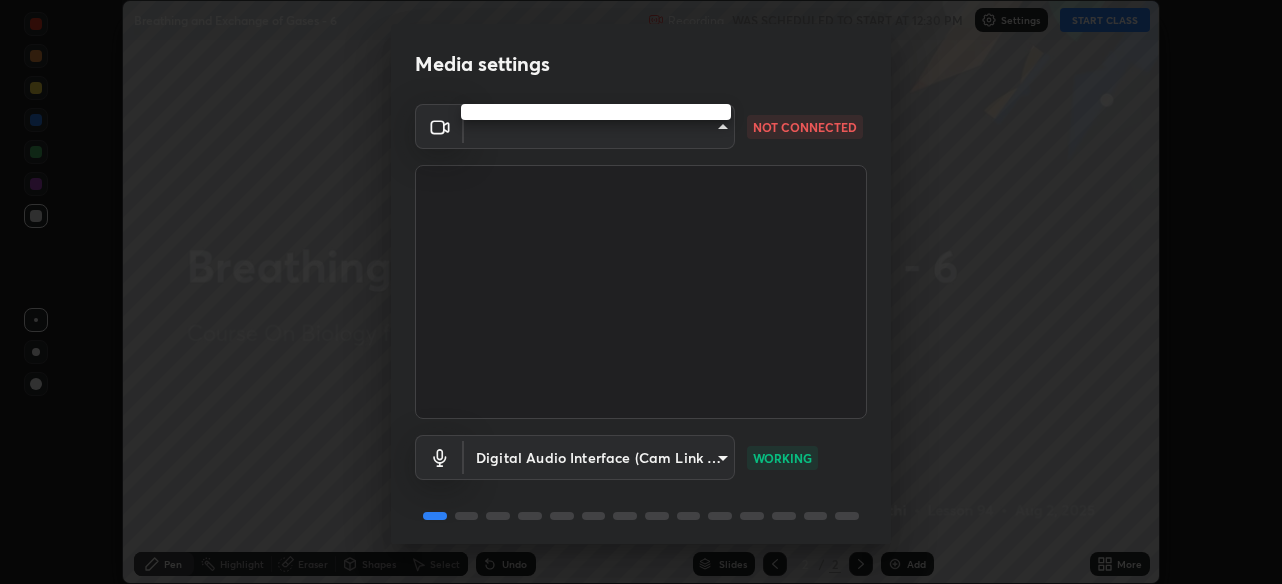click at bounding box center (596, 112) 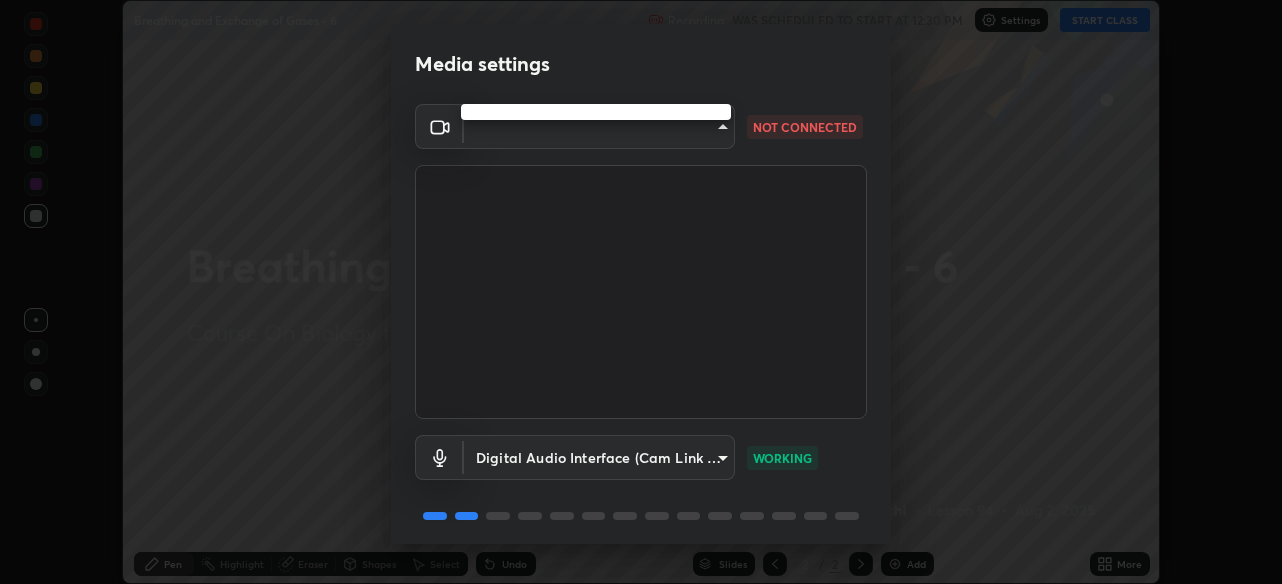 click at bounding box center [596, 112] 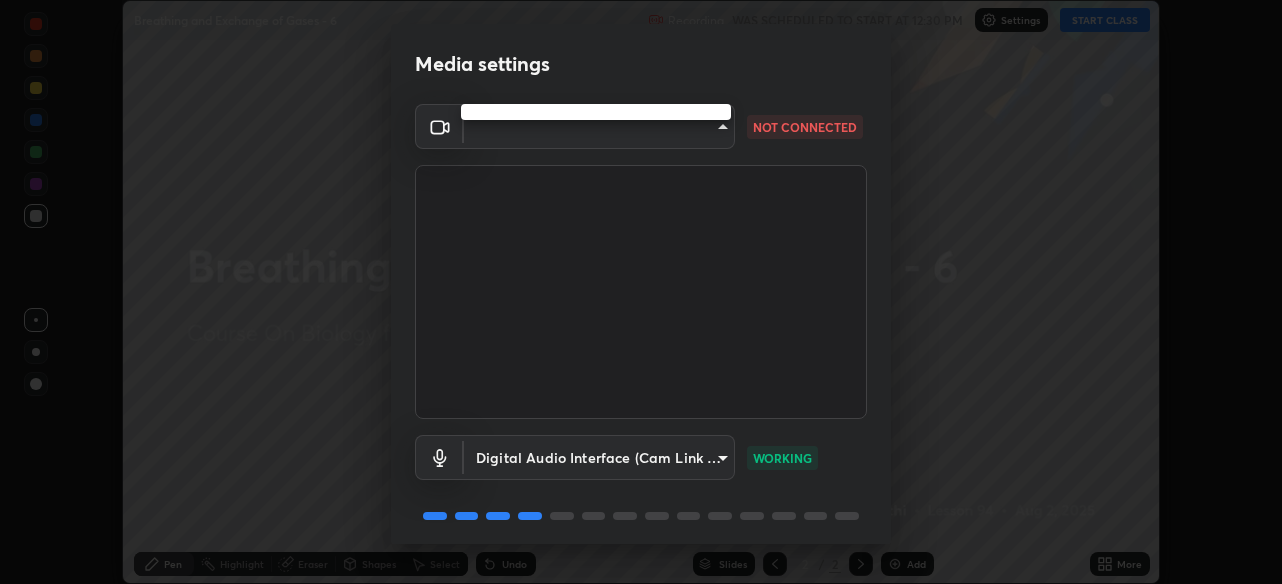 click at bounding box center (596, 112) 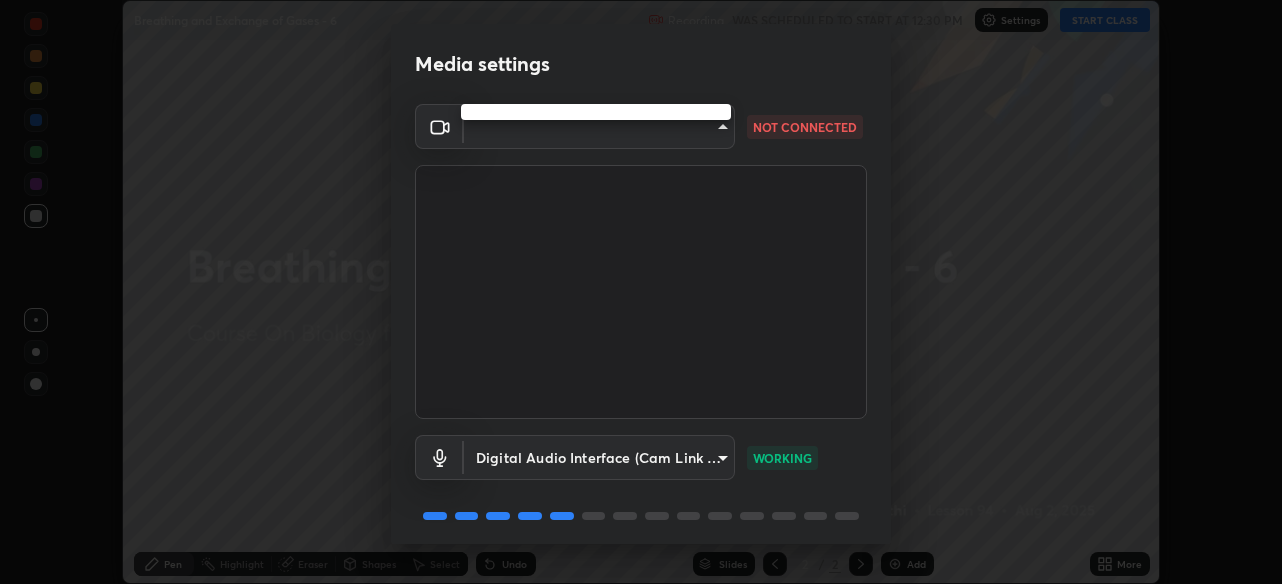 click at bounding box center (596, 112) 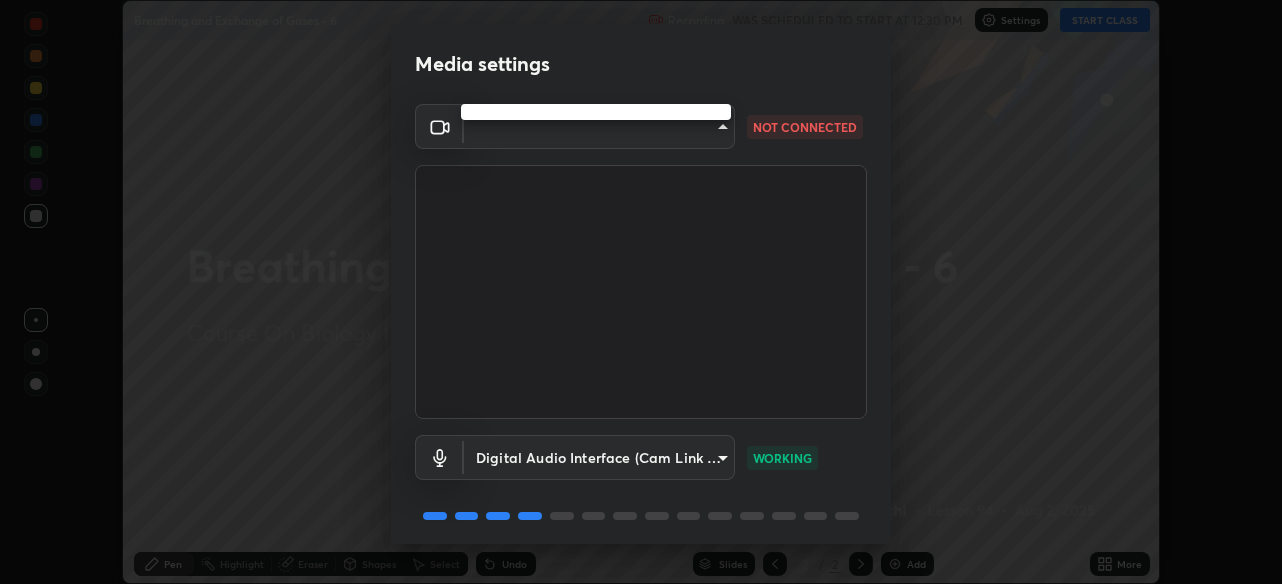 click at bounding box center (641, 292) 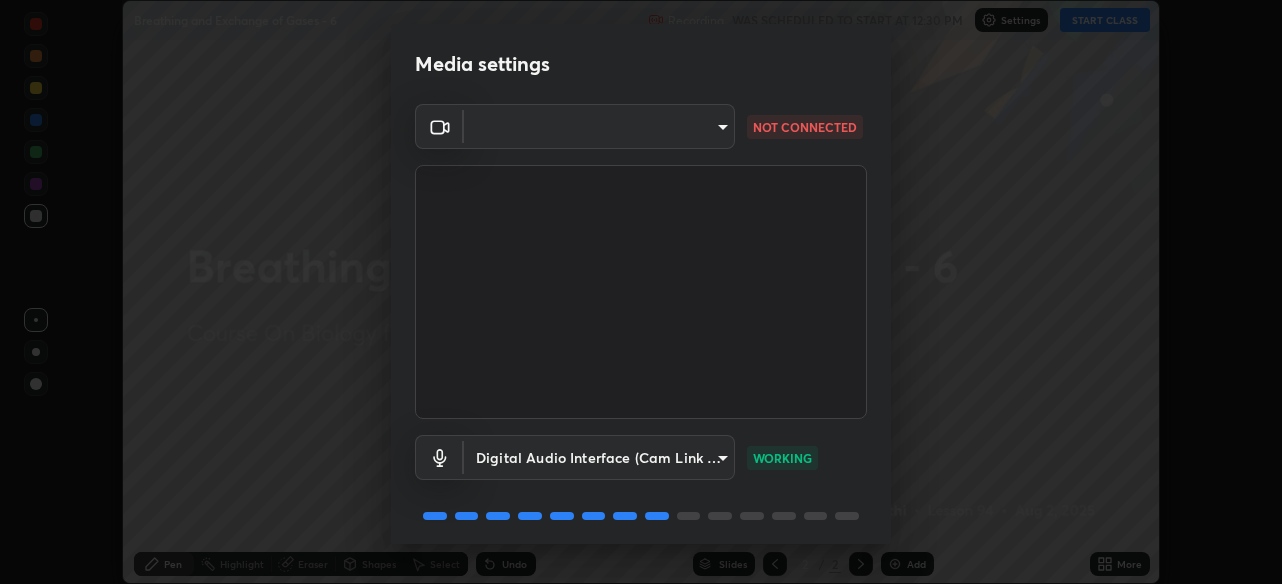 click on "Erase all Breathing and Exchange of Gases - 6 Recording WAS SCHEDULED TO START AT  12:30 PM Settings START CLASS Setting up your live class Breathing and Exchange of Gases - 6 • L94 of Course On Biology for NEET Conquer 1 2026 Pradeep Kumar Tripathi Pen Highlight Eraser Shapes Select Undo Slides 2 / 2 Add More No doubts shared Encourage your learners to ask a doubt for better clarity Report an issue Reason for reporting Buffering Chat not working Audio - Video sync issue Educator video quality low ​ Attach an image Report Media settings ​ NOT CONNECTED Digital Audio Interface (Cam Link 4K) f41bdf31f9cee4d3a2e2d73385c93911221b57b7c020636f80d5b143a78dd37a WORKING 1 / 5 Next" at bounding box center [641, 292] 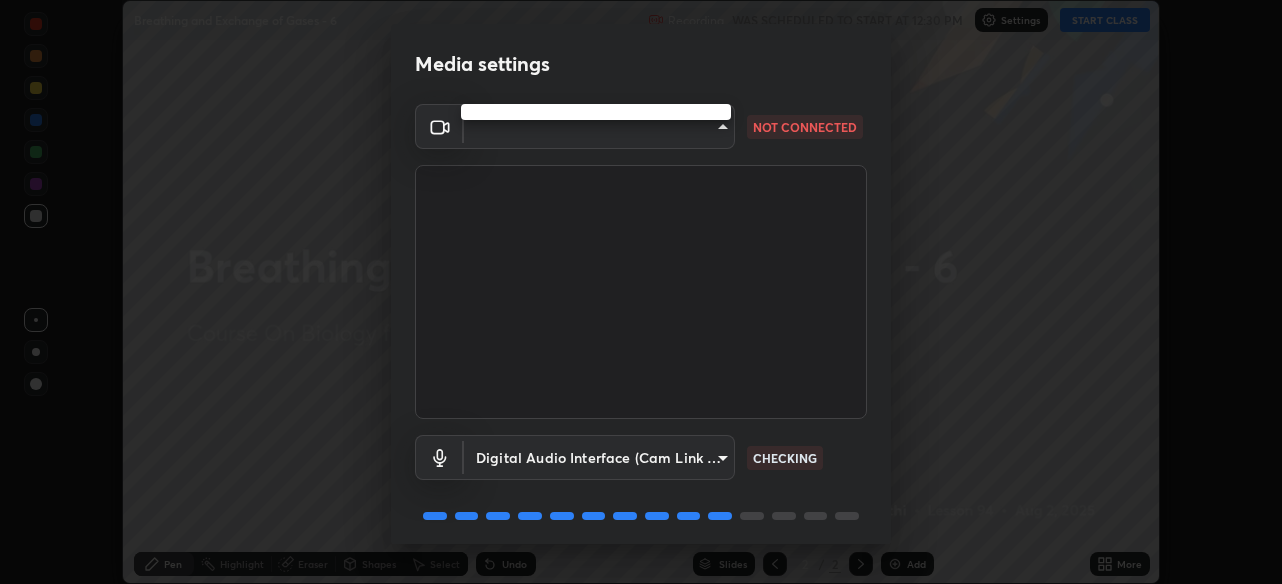 click at bounding box center [641, 292] 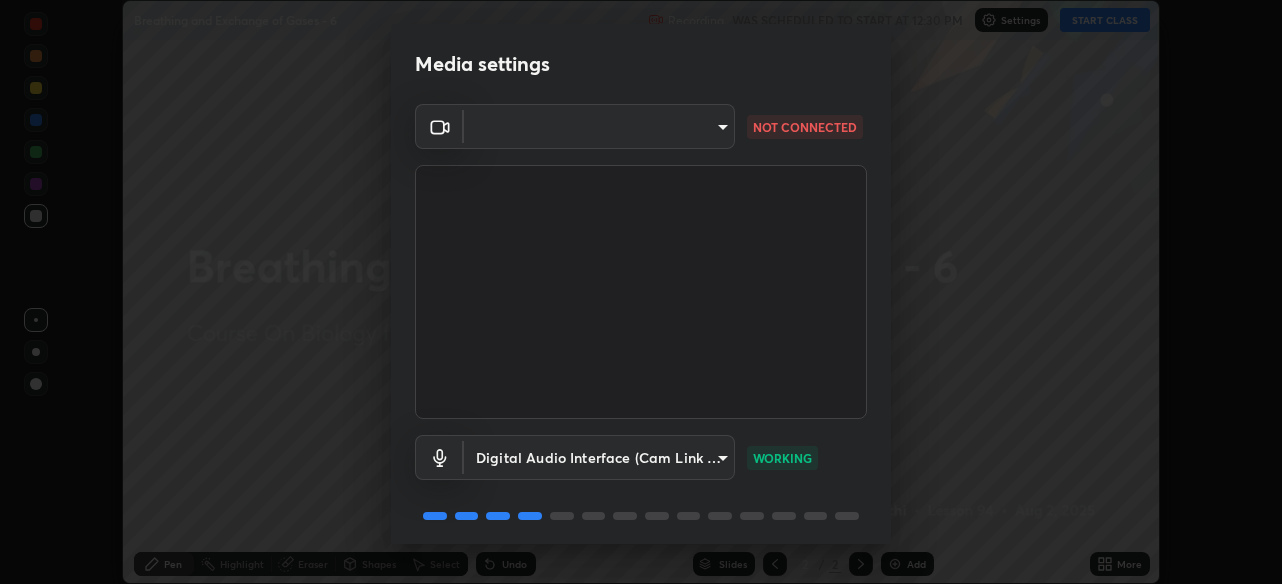 click on "​ NOT CONNECTED Digital Audio Interface (Cam Link 4K) f41bdf31f9cee4d3a2e2d73385c93911221b57b7c020636f80d5b143a78dd37a WORKING" at bounding box center [641, 328] 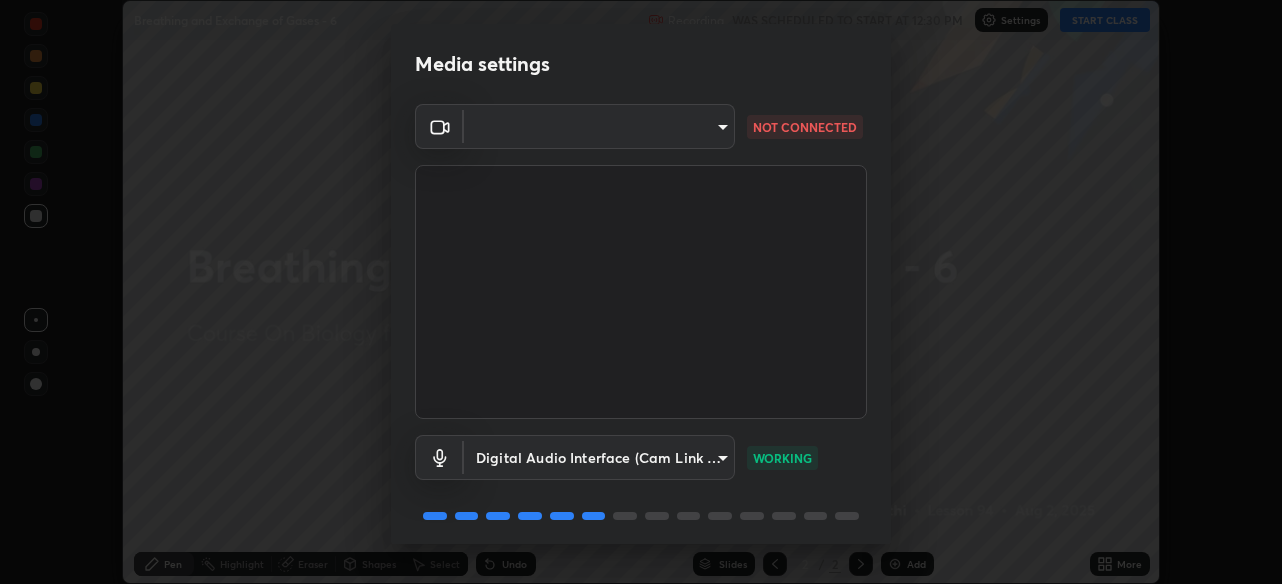 click on "Media settings ​ NOT CONNECTED Digital Audio Interface (Cam Link 4K) f41bdf31f9cee4d3a2e2d73385c93911221b57b7c020636f80d5b143a78dd37a WORKING 1 / 5 Next" at bounding box center (641, 292) 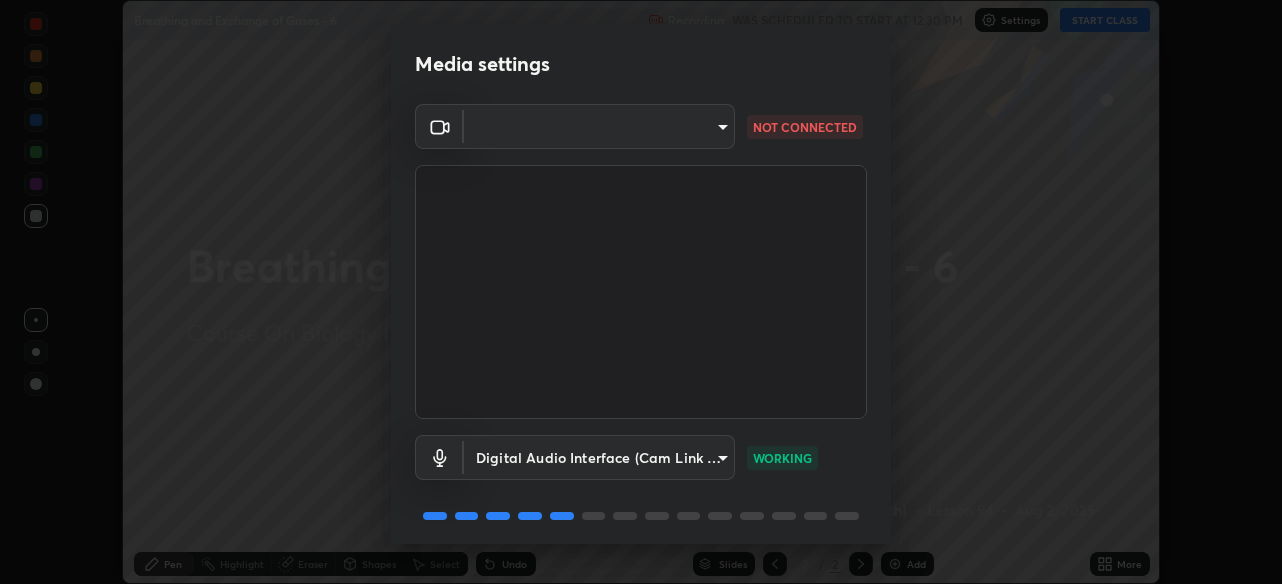 click on "Media settings ​ NOT CONNECTED Digital Audio Interface (Cam Link 4K) f41bdf31f9cee4d3a2e2d73385c93911221b57b7c020636f80d5b143a78dd37a WORKING 1 / 5 Next" at bounding box center [641, 292] 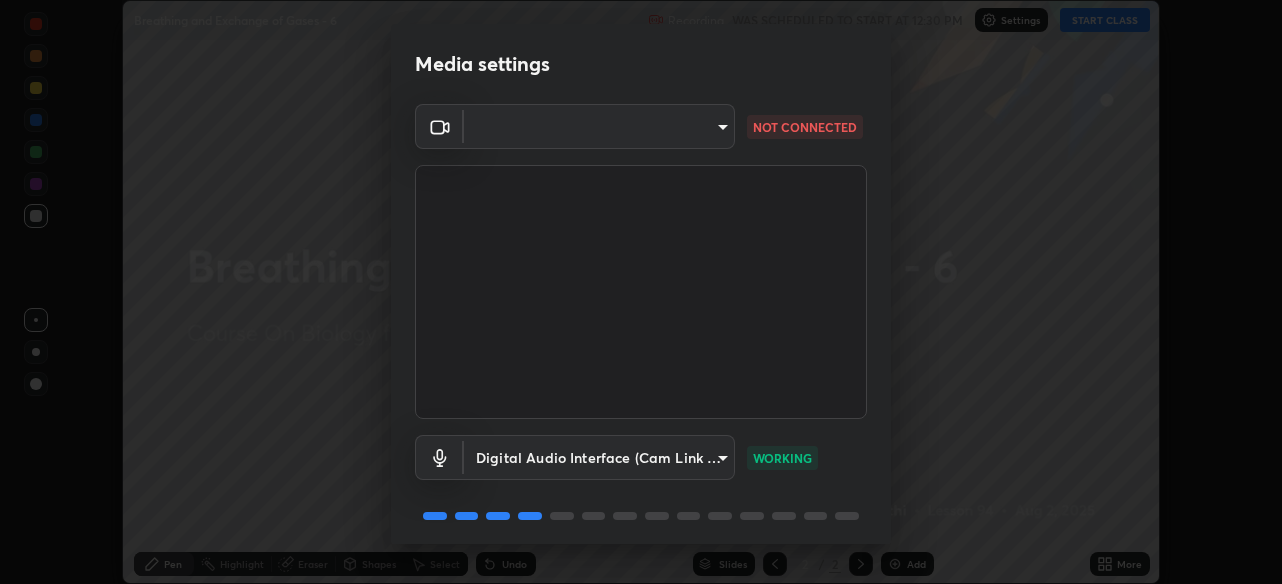 click on "Media settings ​ NOT CONNECTED Digital Audio Interface (Cam Link 4K) f41bdf31f9cee4d3a2e2d73385c93911221b57b7c020636f80d5b143a78dd37a WORKING 1 / 5 Next" at bounding box center [641, 292] 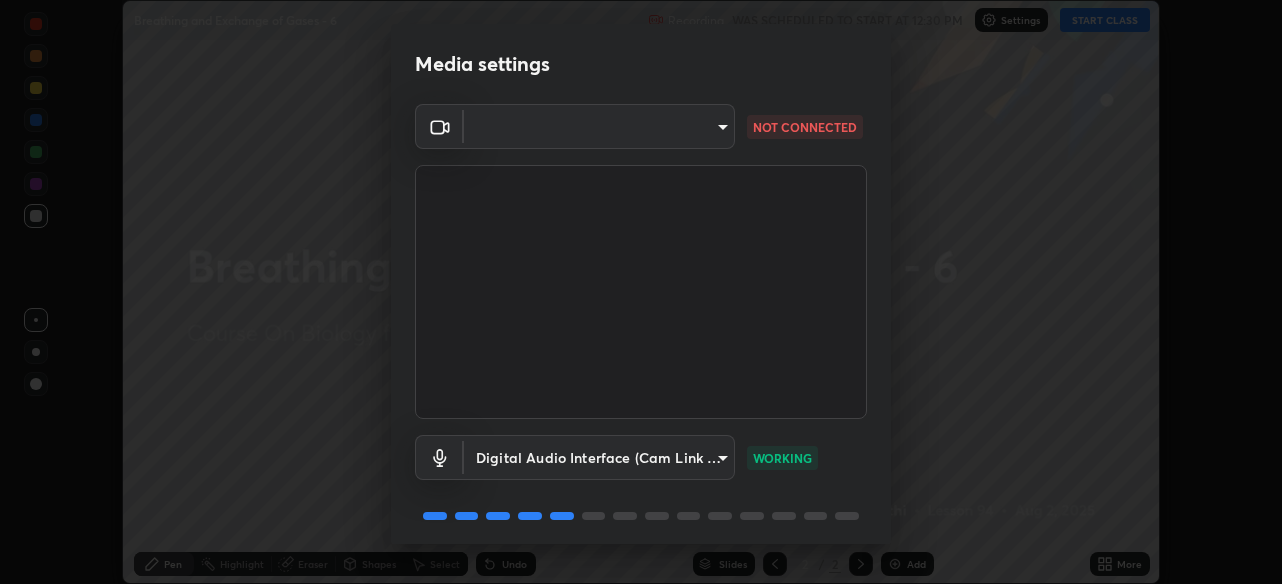 click on "Media settings ​ NOT CONNECTED Digital Audio Interface (Cam Link 4K) f41bdf31f9cee4d3a2e2d73385c93911221b57b7c020636f80d5b143a78dd37a WORKING 1 / 5 Next" at bounding box center [641, 292] 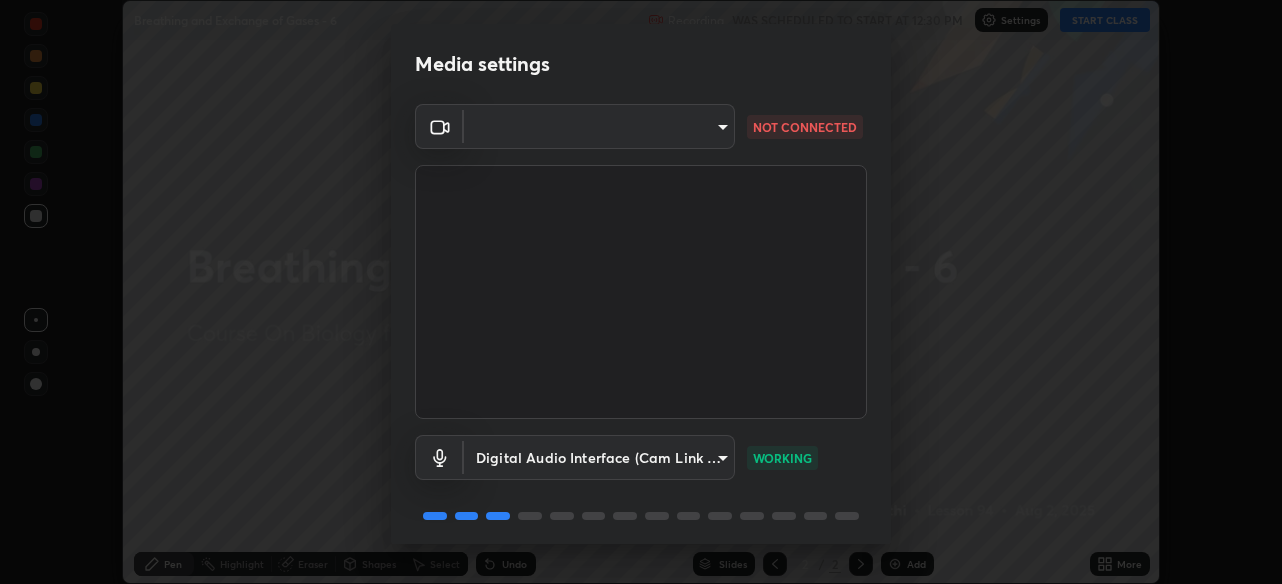 click on "Media settings ​ NOT CONNECTED Digital Audio Interface (Cam Link 4K) f41bdf31f9cee4d3a2e2d73385c93911221b57b7c020636f80d5b143a78dd37a WORKING 1 / 5 Next" at bounding box center [641, 292] 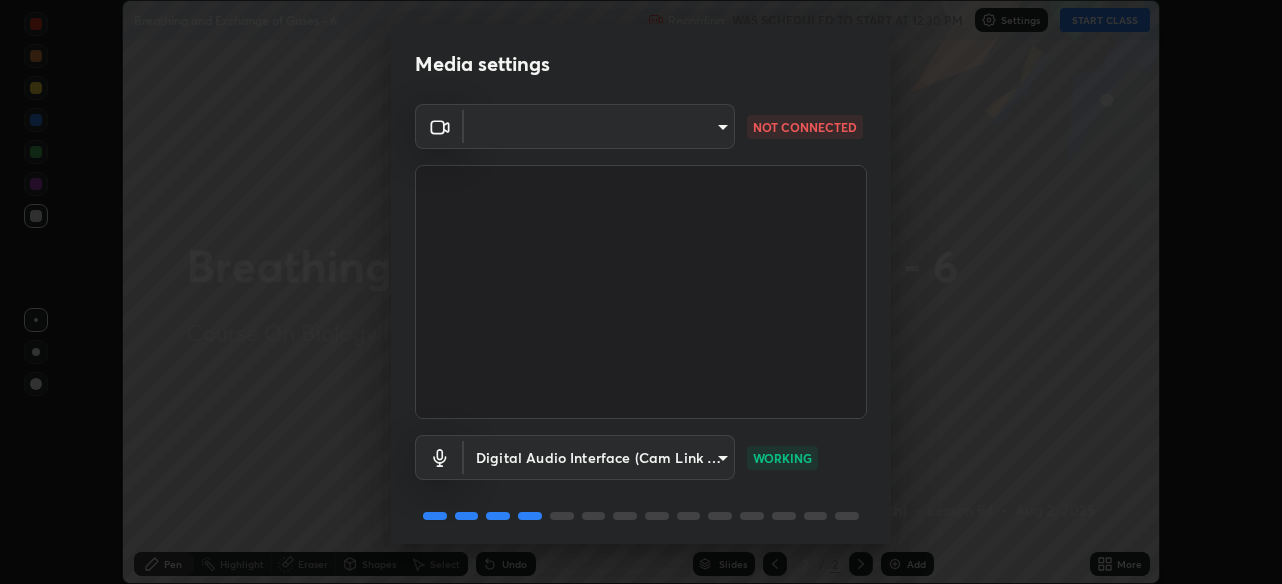 click on "Media settings ​ NOT CONNECTED Digital Audio Interface (Cam Link 4K) f41bdf31f9cee4d3a2e2d73385c93911221b57b7c020636f80d5b143a78dd37a WORKING 1 / 5 Next" at bounding box center (641, 292) 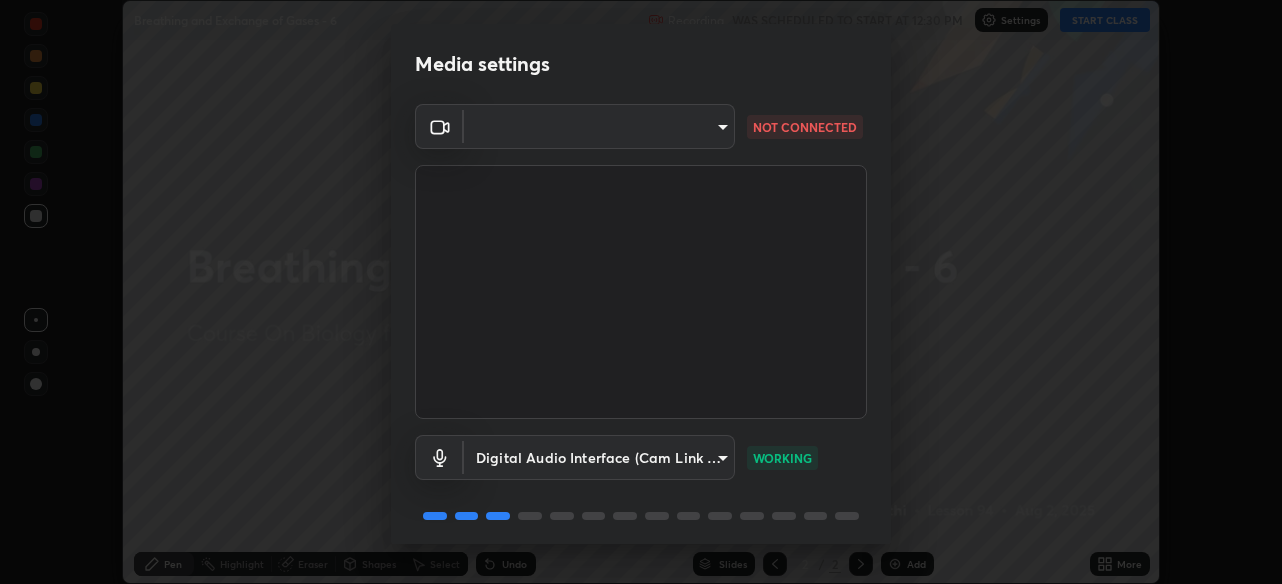 click on "Media settings ​ NOT CONNECTED Digital Audio Interface (Cam Link 4K) f41bdf31f9cee4d3a2e2d73385c93911221b57b7c020636f80d5b143a78dd37a WORKING 1 / 5 Next" at bounding box center (641, 292) 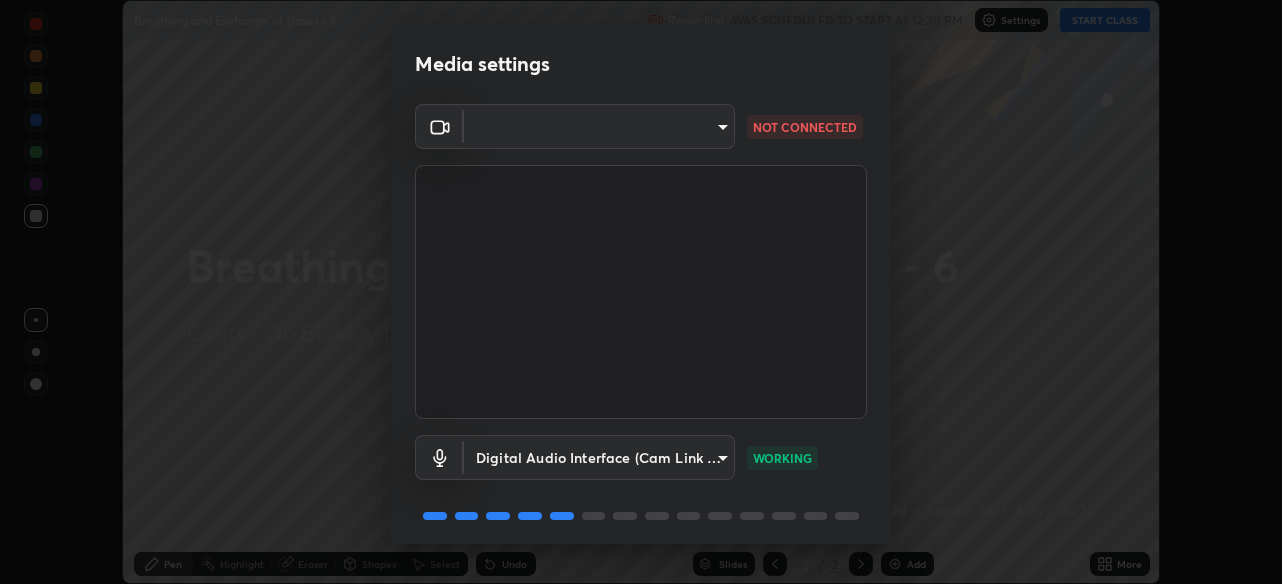 click 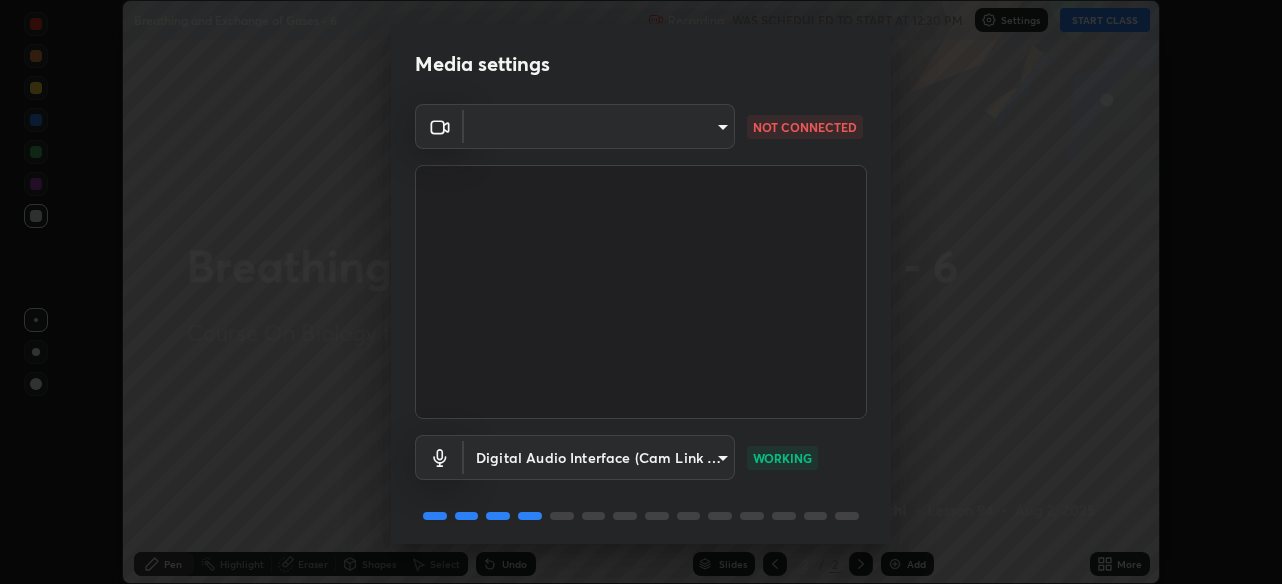click on "Media settings" at bounding box center (482, 64) 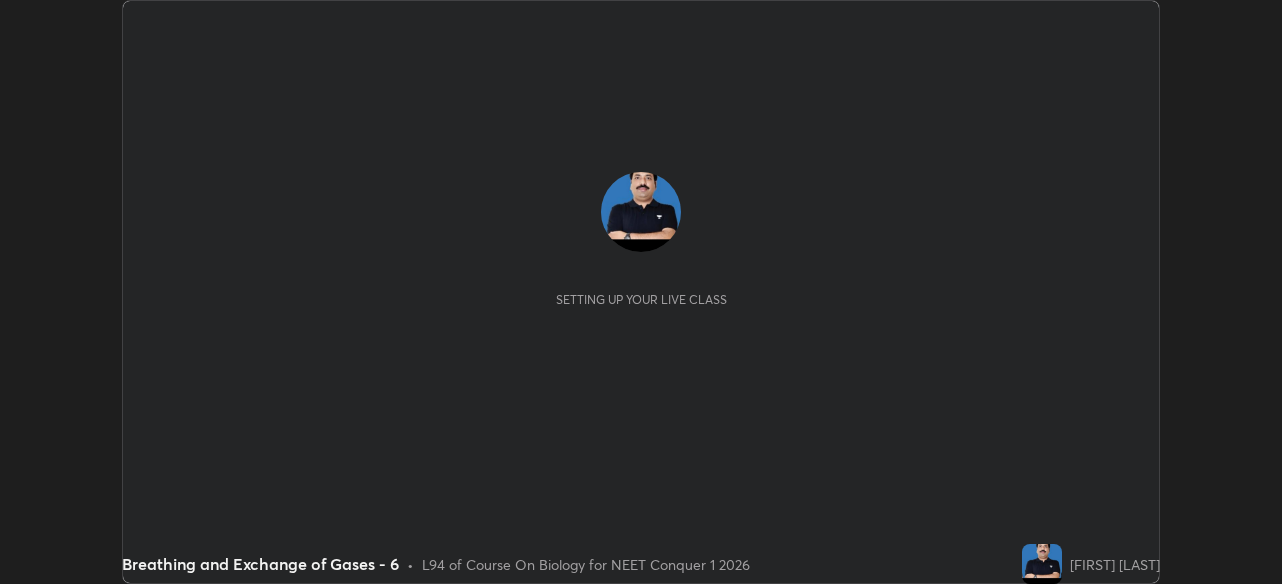 scroll, scrollTop: 0, scrollLeft: 0, axis: both 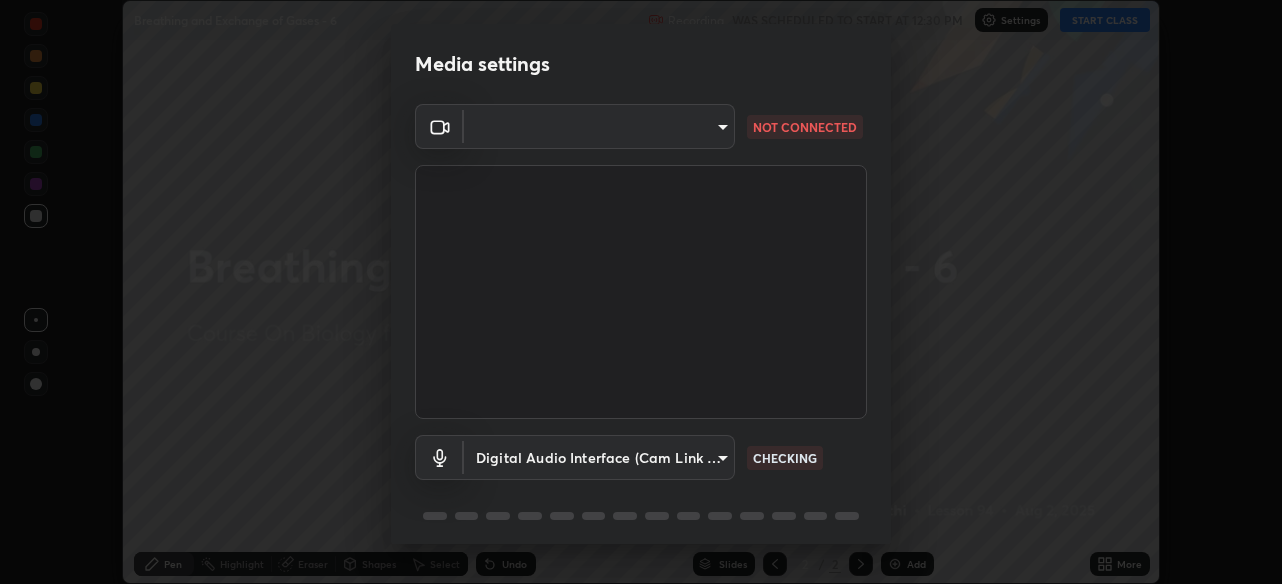 click on "Erase all Breathing and Exchange of Gases - 6 Recording WAS SCHEDULED TO START AT  12:30 PM Settings START CLASS Setting up your live class Breathing and Exchange of Gases - 6 • L94 of Course On Biology for NEET Conquer 1 2026 [FIRST] [LAST] Pen Highlight Eraser Shapes Select Undo Slides 2 / 2 Add More No doubts shared Encourage your learners to ask a doubt for better clarity Report an issue Reason for reporting Buffering Chat not working Audio - Video sync issue Educator video quality low ​ Attach an image Report Media settings ​ NOT CONNECTED Digital Audio Interface (Cam Link 4K) f41bdf31f9cee4d3a2e2d73385c93911221b57b7c020636f80d5b143a78dd37a CHECKING 1 / 5 Next" at bounding box center [641, 292] 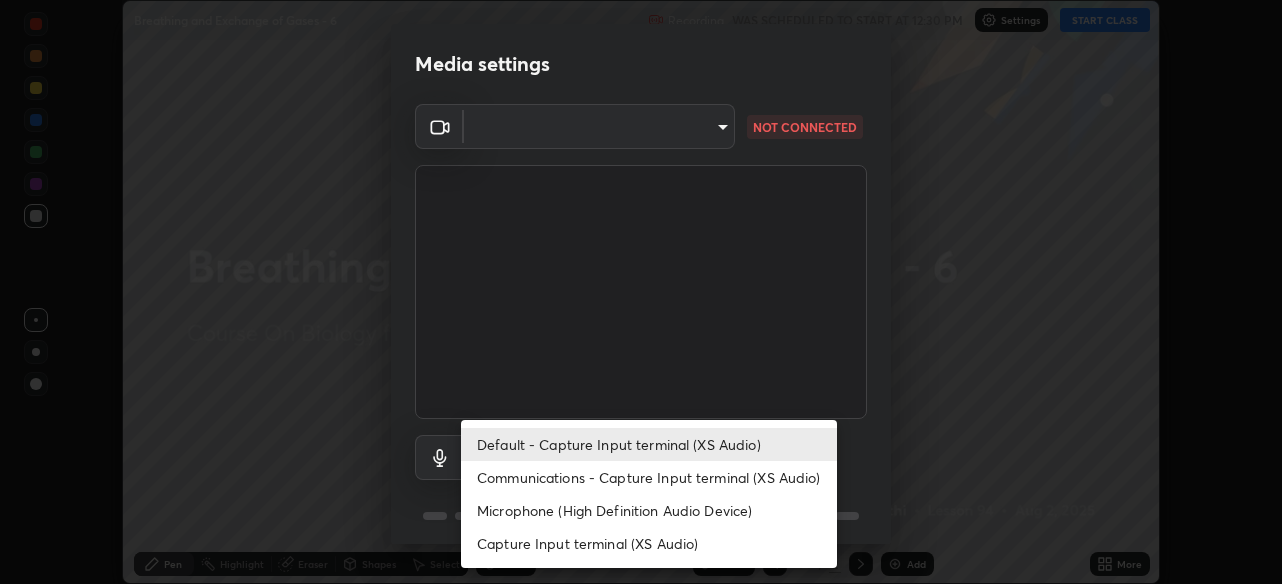 click on "Communications - Capture Input terminal (XS Audio)" at bounding box center [649, 477] 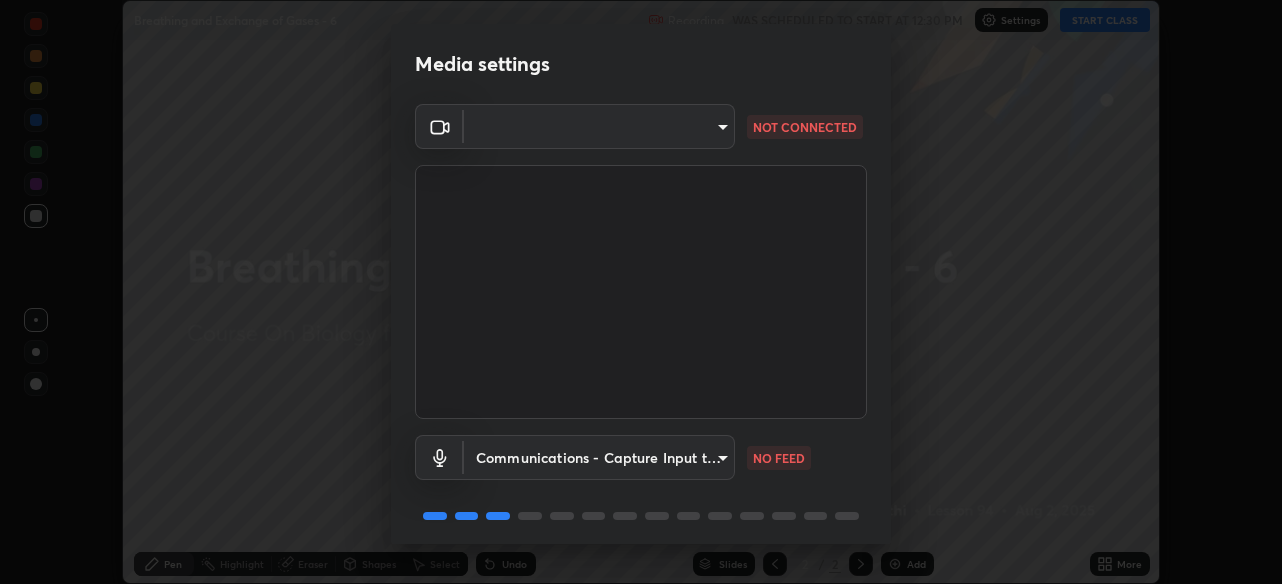 click on "Erase all Breathing and Exchange of Gases - 6 Recording WAS SCHEDULED TO START AT  12:30 PM Settings START CLASS Setting up your live class Breathing and Exchange of Gases - 6 • L94 of Course On Biology for NEET Conquer 1 2026 Pradeep Kumar Tripathi Pen Highlight Eraser Shapes Select Undo Slides 2 / 2 Add More No doubts shared Encourage your learners to ask a doubt for better clarity Report an issue Reason for reporting Buffering Chat not working Audio - Video sync issue Educator video quality low ​ Attach an image Report Media settings ​ NOT CONNECTED Communications - Capture Input terminal (XS Audio) communications NO FEED 1 / 5 Next" at bounding box center [641, 292] 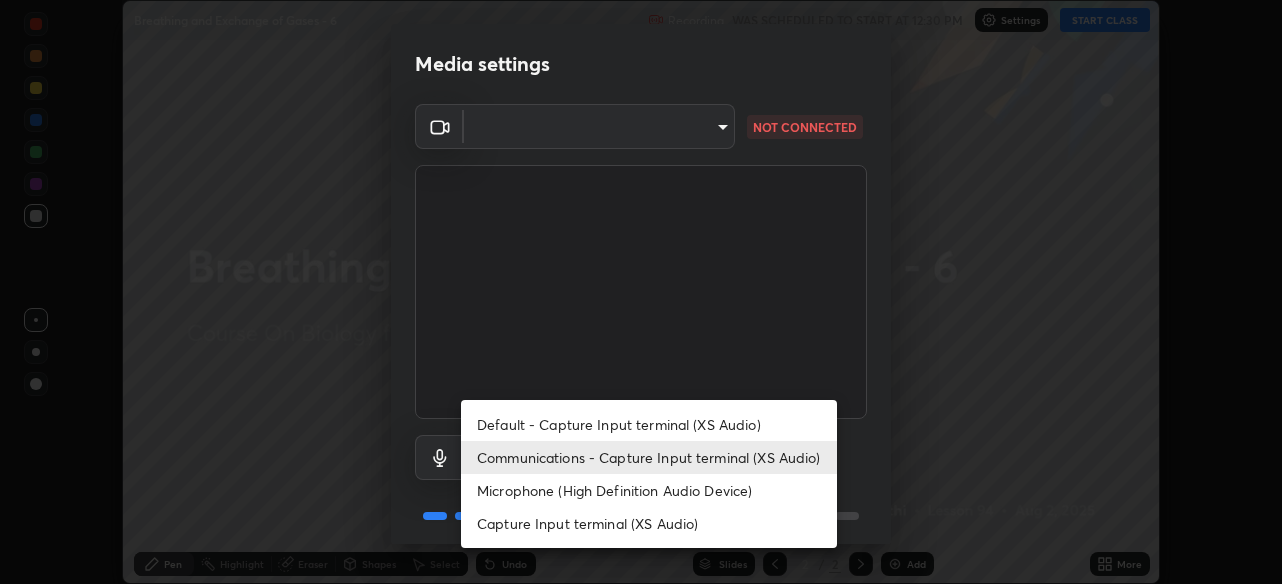click on "Default - Capture Input terminal (XS Audio)" at bounding box center (649, 424) 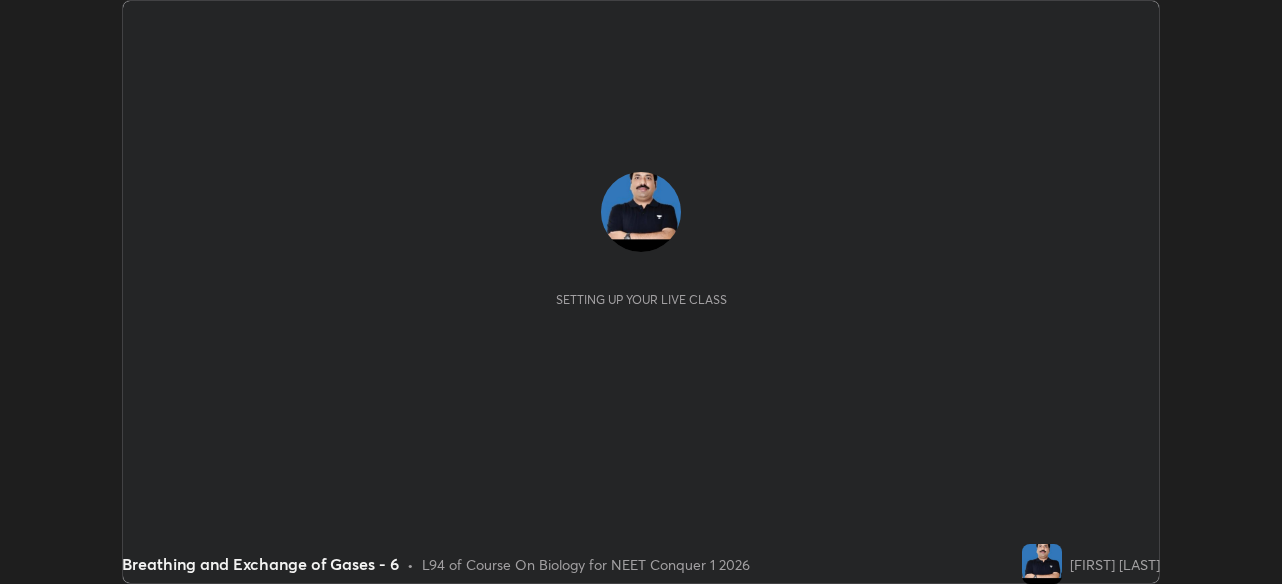 scroll, scrollTop: 0, scrollLeft: 0, axis: both 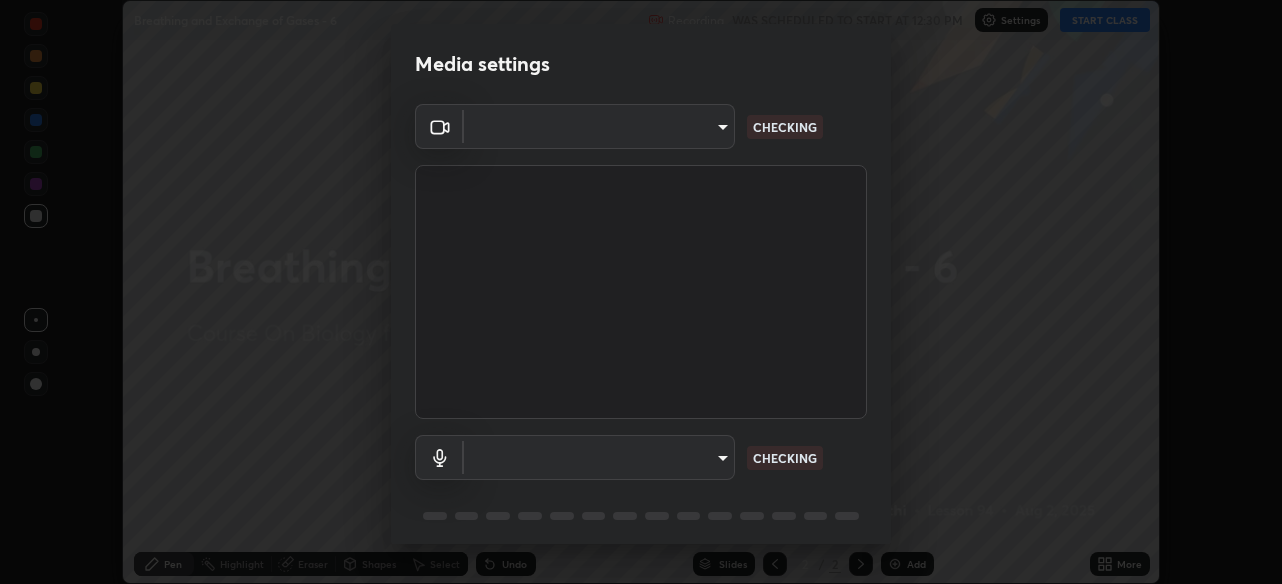 type on "28ae8228e1889e27b3560ed02dc6dc73f4b031919add1df3b3d257722d80b483" 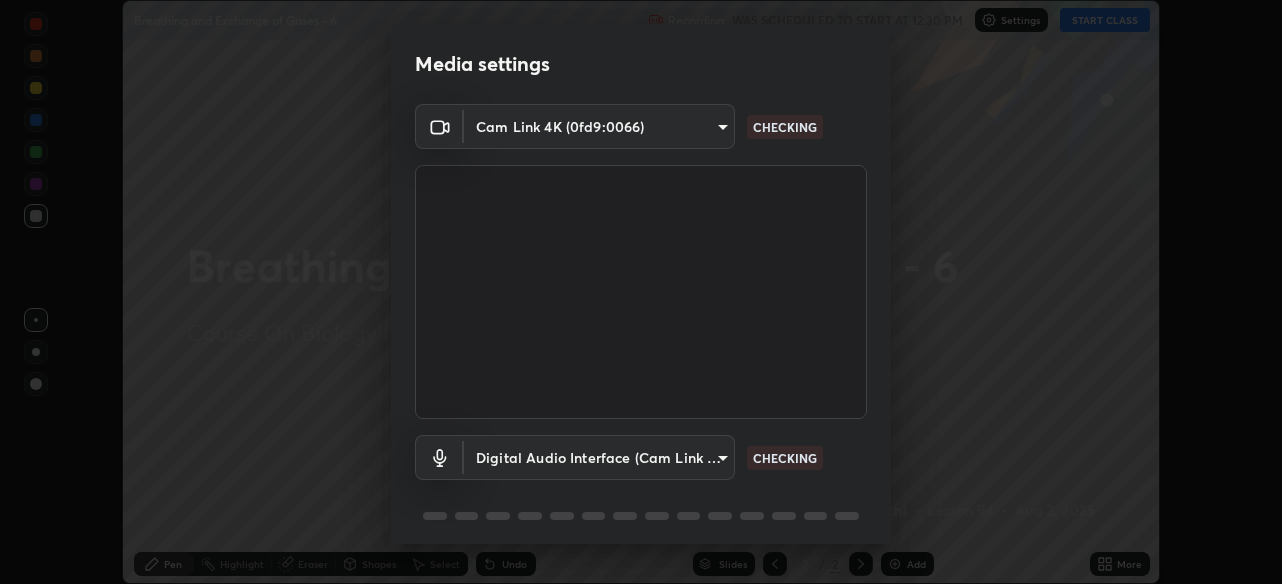 scroll, scrollTop: 72, scrollLeft: 0, axis: vertical 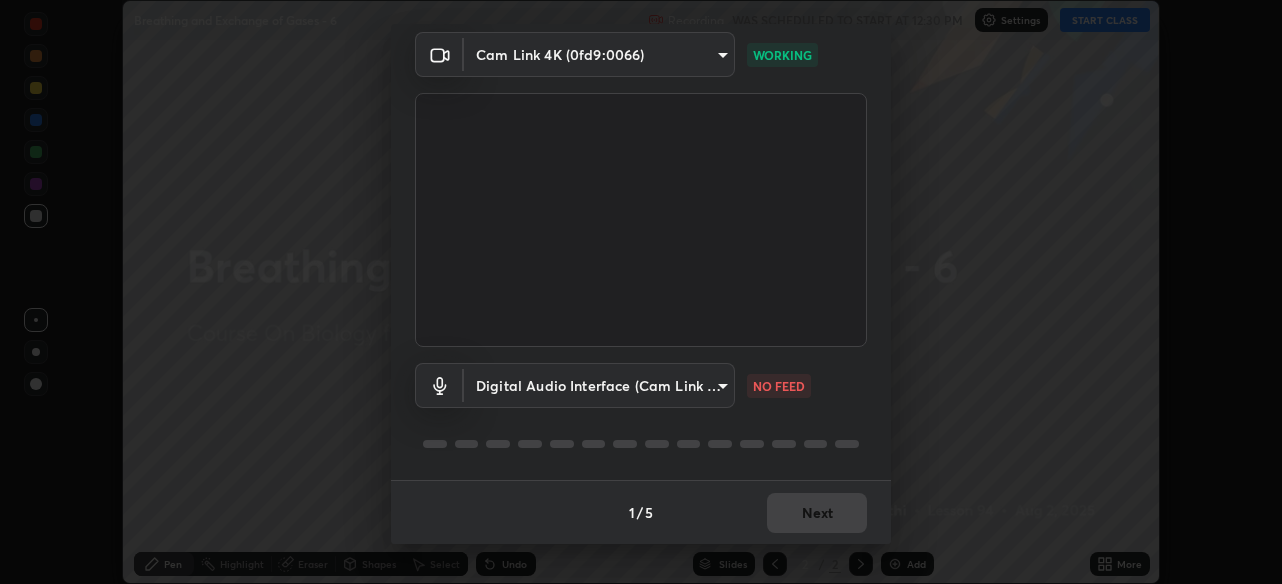 click on "Erase all Breathing and Exchange of Gases - 6 Recording WAS SCHEDULED TO START AT  12:30 PM Settings START CLASS Setting up your live class Breathing and Exchange of Gases - 6 • L94 of Course On Biology for NEET Conquer 1 2026 [PERSON] Pen Highlight Eraser Shapes Select Undo Slides 2 / 2 Add More No doubts shared Encourage your learners to ask a doubt for better clarity Report an issue Reason for reporting Buffering Chat not working Audio - Video sync issue Educator video quality low ​ Attach an image Report Media settings Cam Link 4K (0fd9:0066) [HASH] NO FEED 1 / 5 Next" at bounding box center (641, 292) 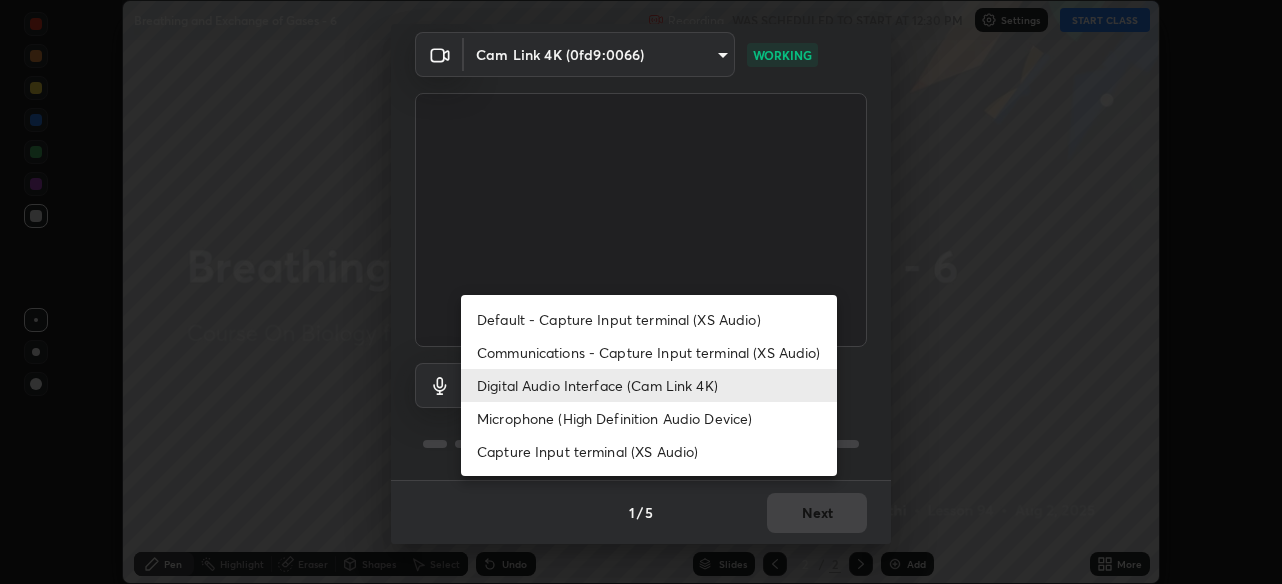 click on "Communications - Capture Input terminal (XS Audio)" at bounding box center [649, 352] 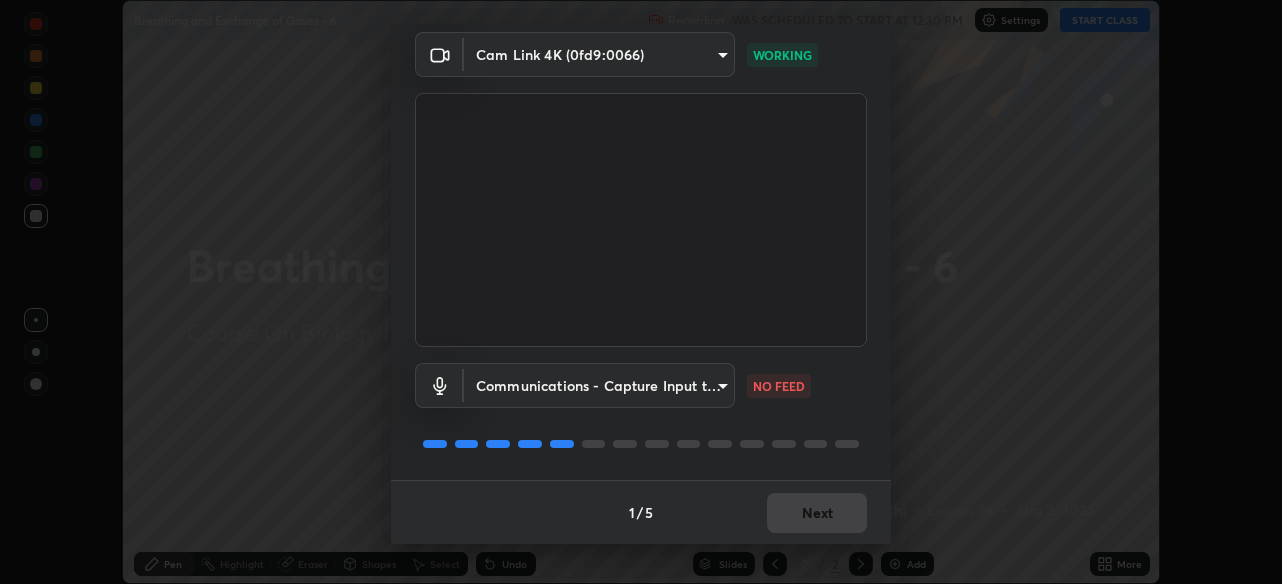 click on "Erase all Breathing and Exchange of Gases - 6 Recording WAS SCHEDULED TO START AT  [TIME] Settings START CLASS Setting up your live class Breathing and Exchange of Gases - 6 • L94 of Course On Biology for NEET Conquer 1 2026 [FULL_NAME] Pen Highlight Eraser Shapes Select Undo Slides 2 / 2 Add More No doubts shared Encourage your learners to ask a doubt for better clarity Report an issue Reason for reporting Buffering Chat not working Audio - Video sync issue Educator video quality low ​ Attach an image Report Media settings Cam Link 4K (0fd9:0066) [DEVICE_ID] WORKING Communications - Capture Input terminal (XS Audio) communications NO FEED 1 / 5 Next" at bounding box center (641, 292) 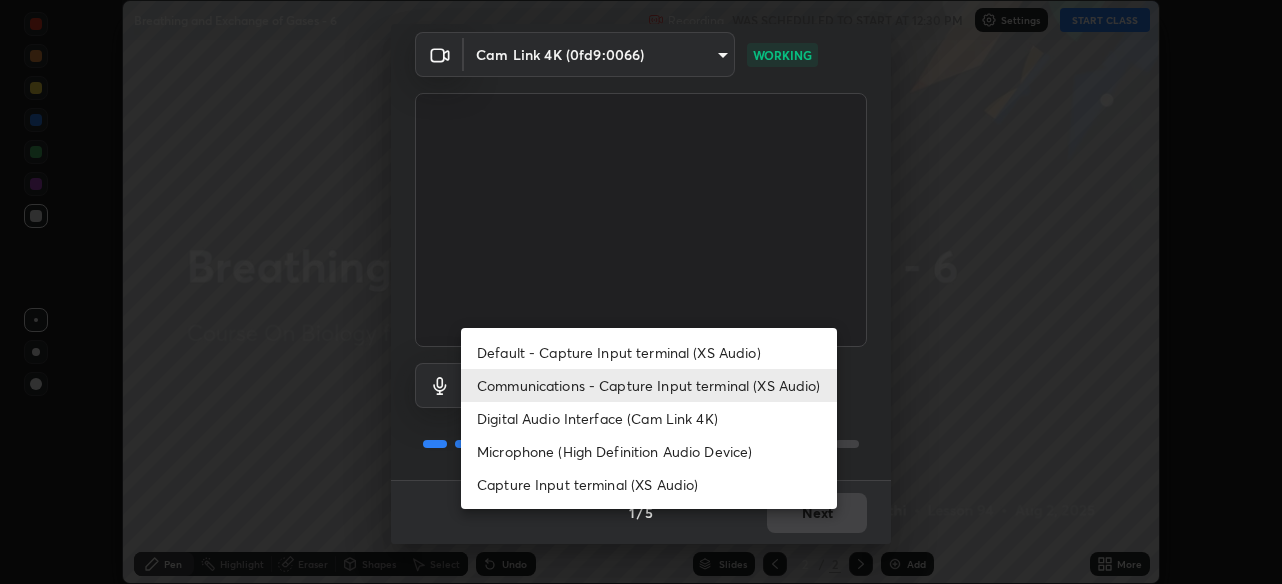 click on "Digital Audio Interface (Cam Link 4K)" at bounding box center (649, 418) 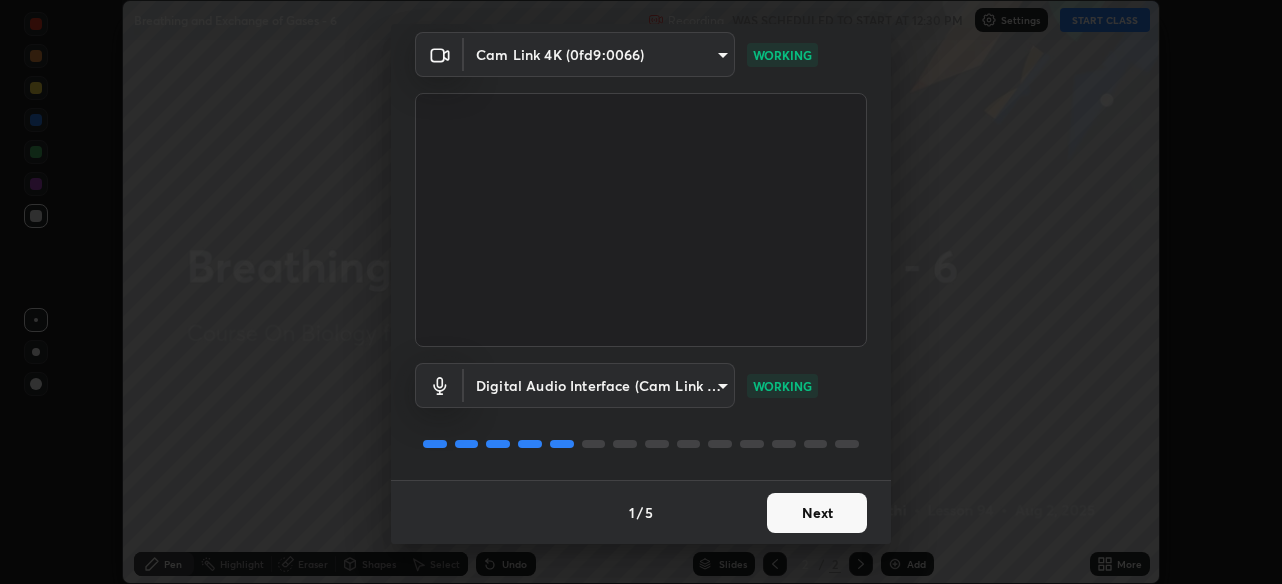 click on "Next" at bounding box center [817, 513] 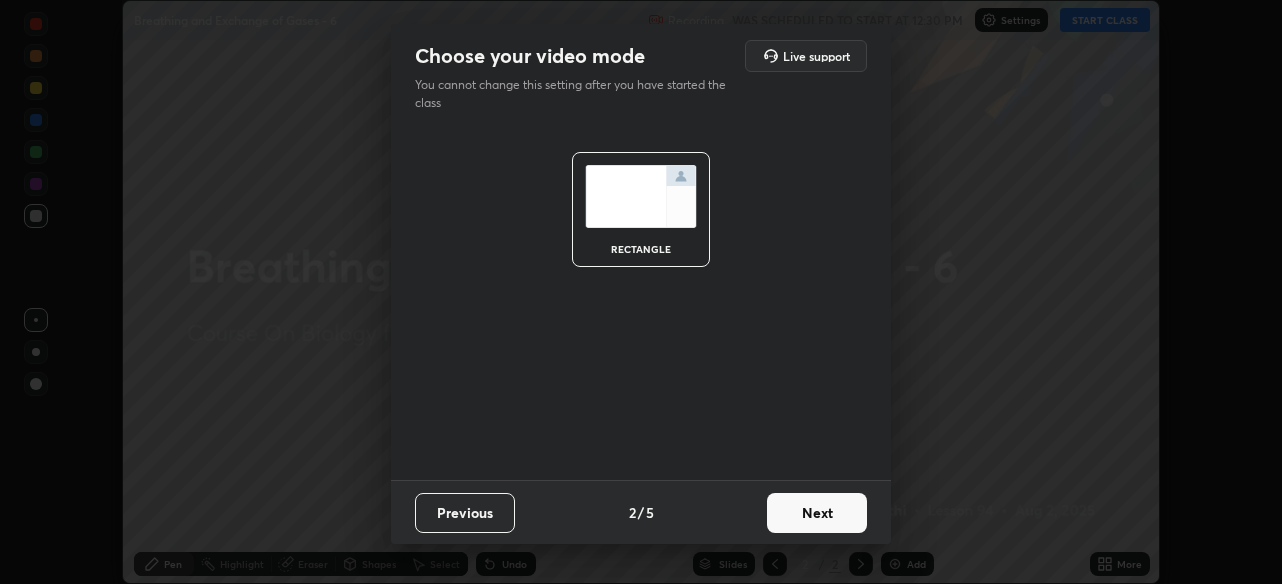 scroll, scrollTop: 0, scrollLeft: 0, axis: both 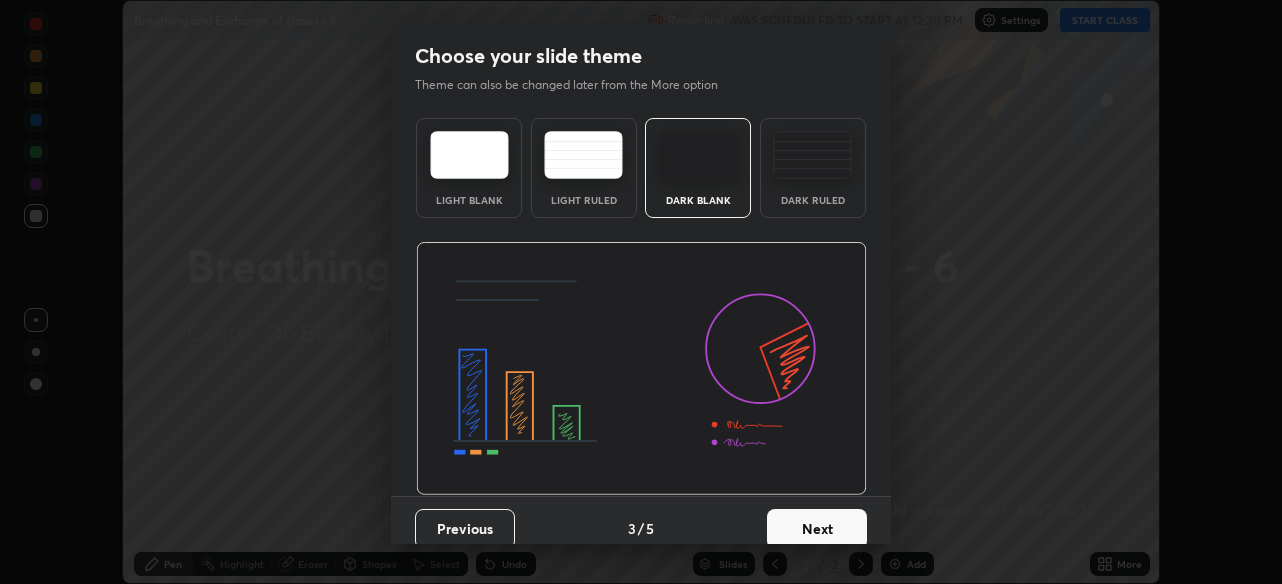 click on "Next" at bounding box center (817, 529) 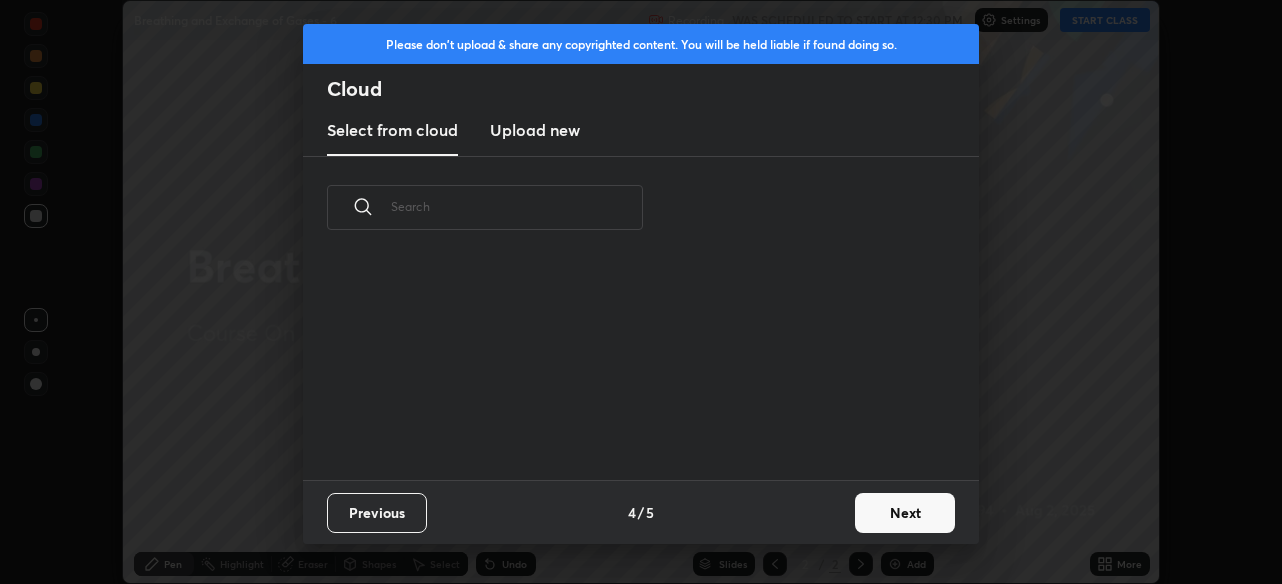 click on "Next" at bounding box center [905, 513] 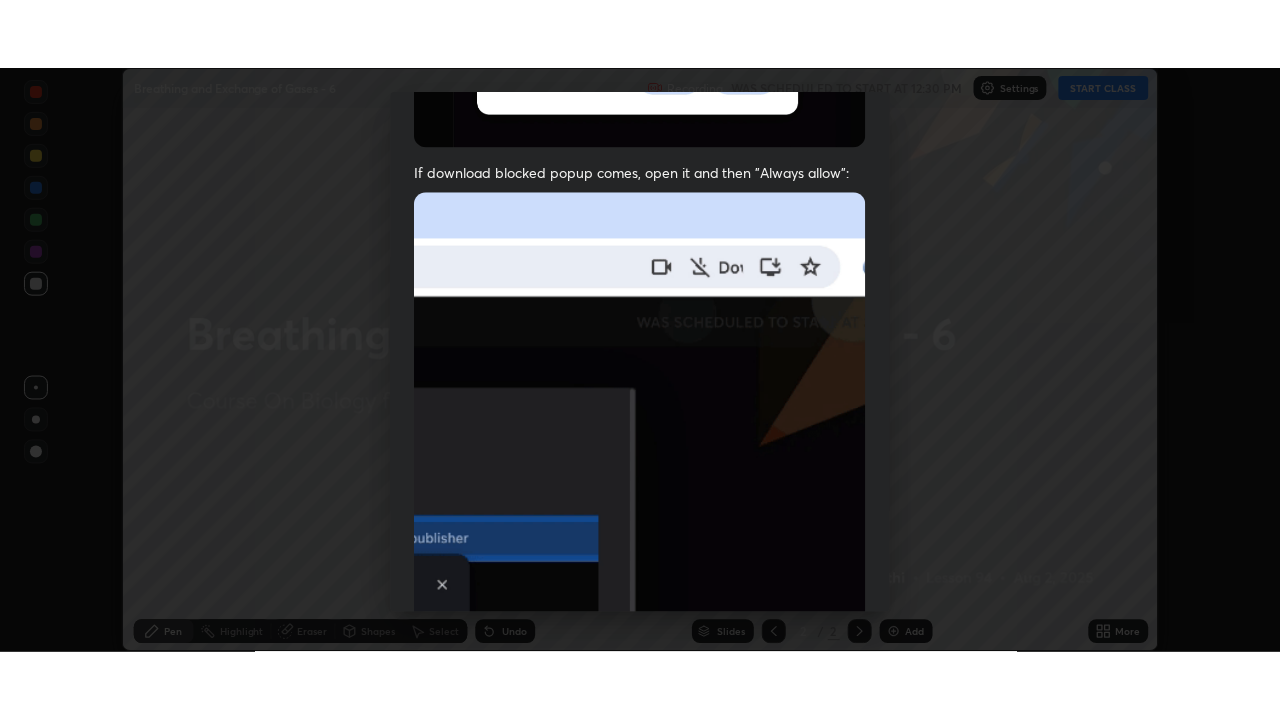 scroll, scrollTop: 480, scrollLeft: 0, axis: vertical 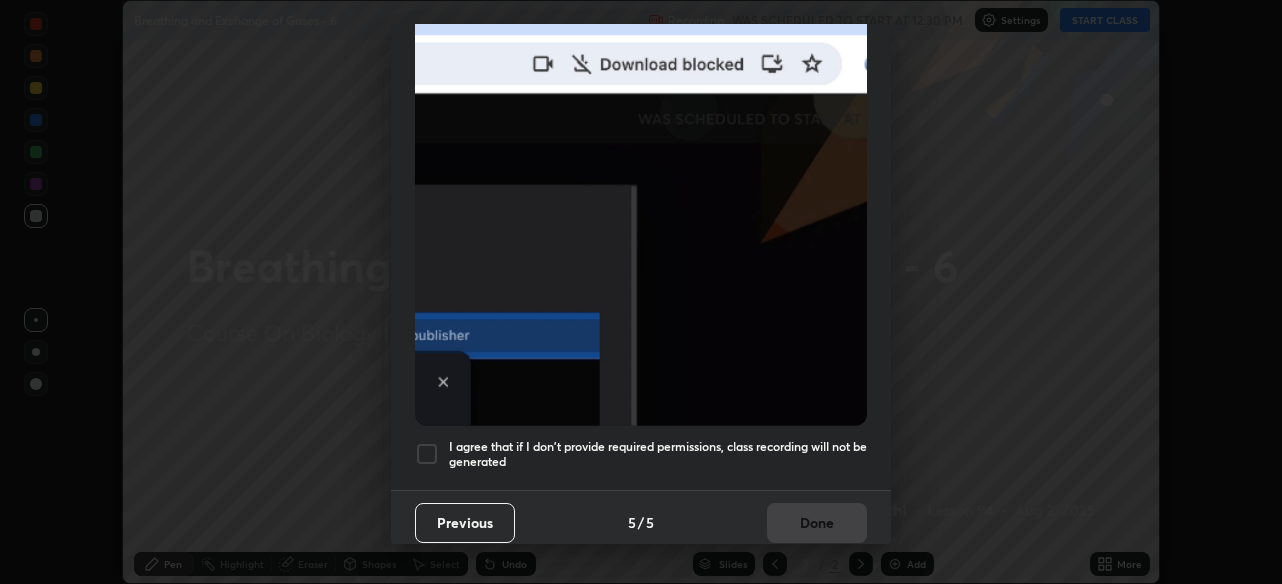 click on "I agree that if I don't provide required permissions, class recording will not be generated" at bounding box center [658, 454] 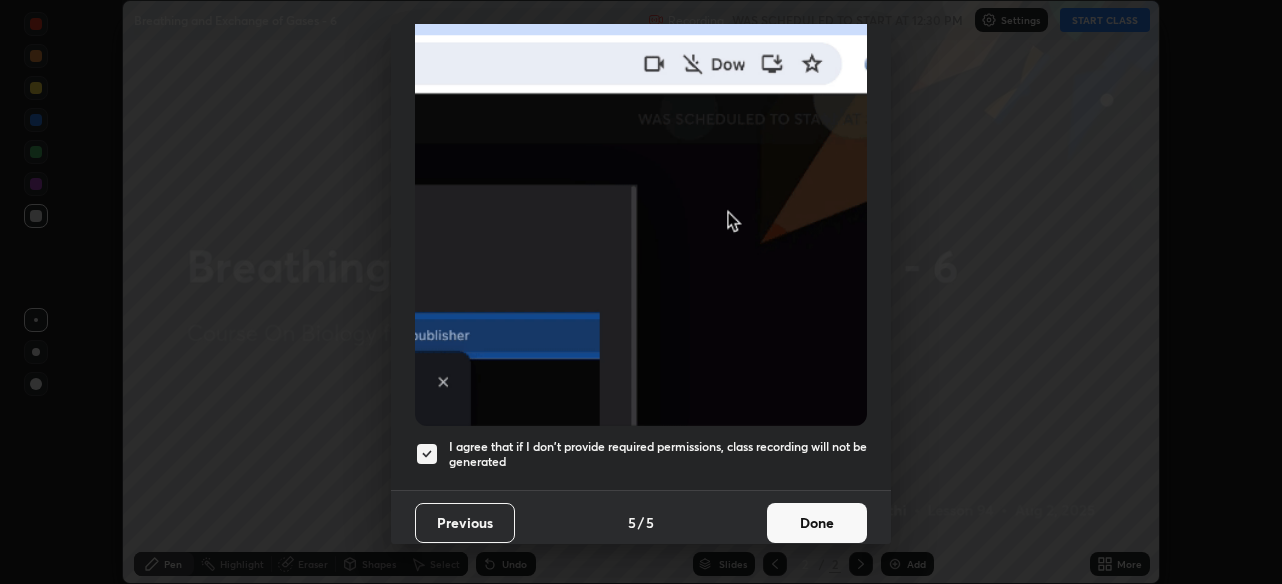 click on "Done" at bounding box center [817, 523] 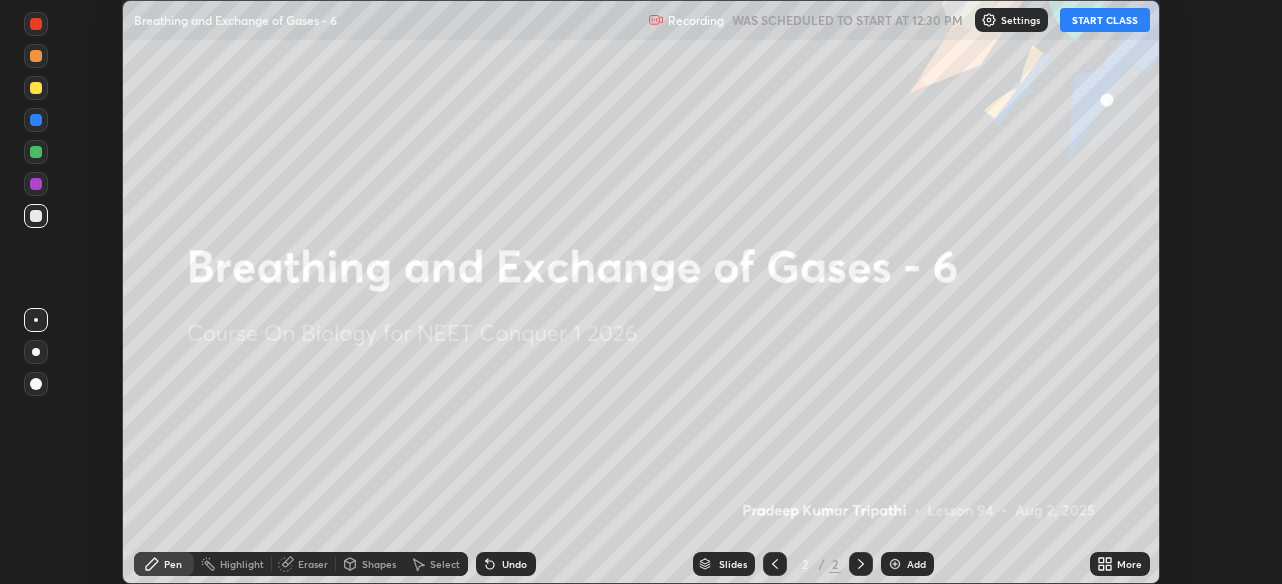 click 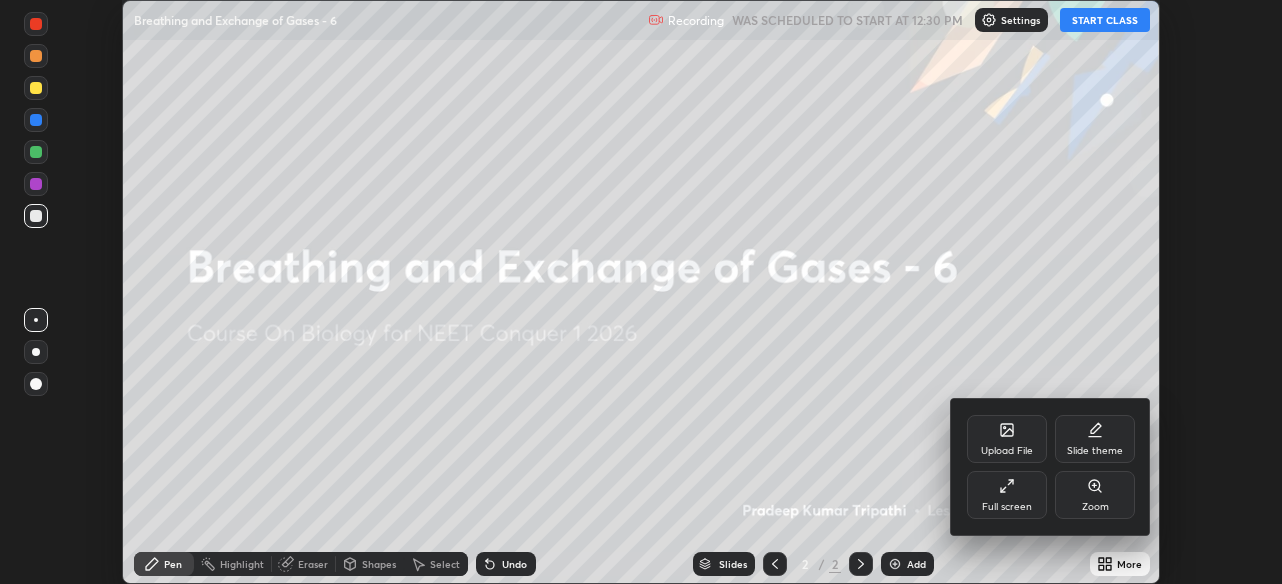 click on "Full screen" at bounding box center (1007, 495) 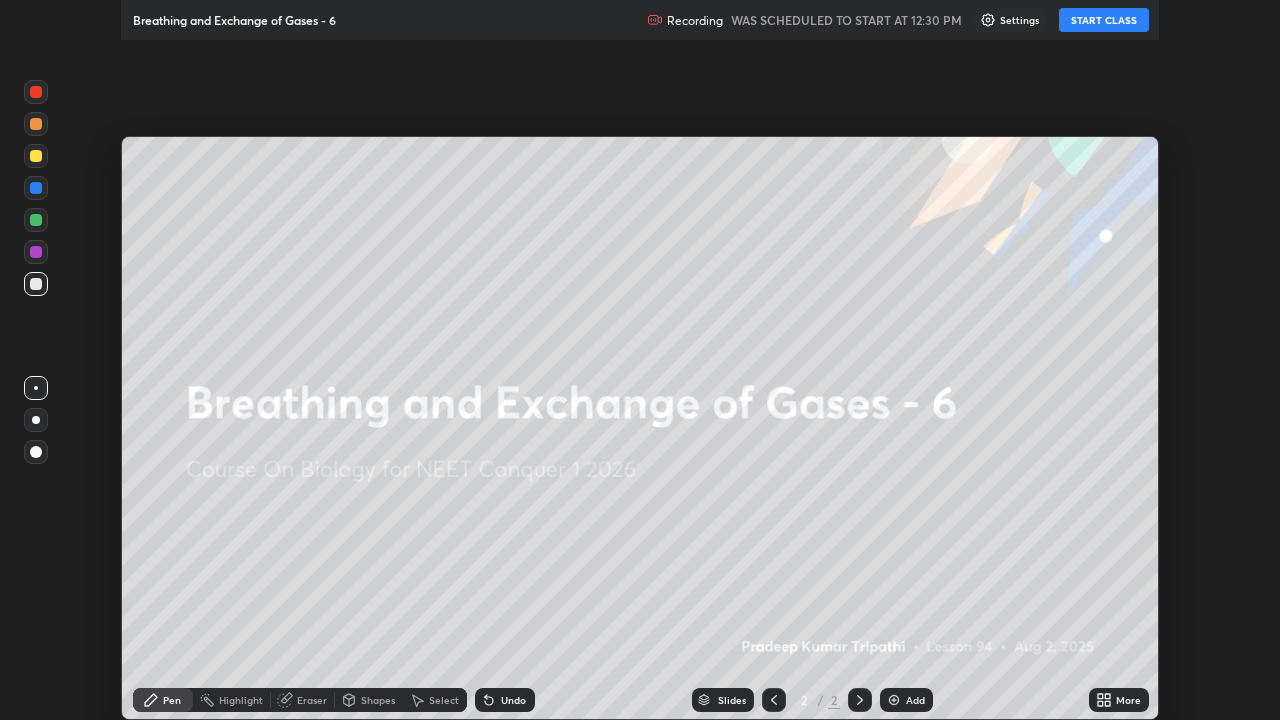 scroll, scrollTop: 99280, scrollLeft: 98720, axis: both 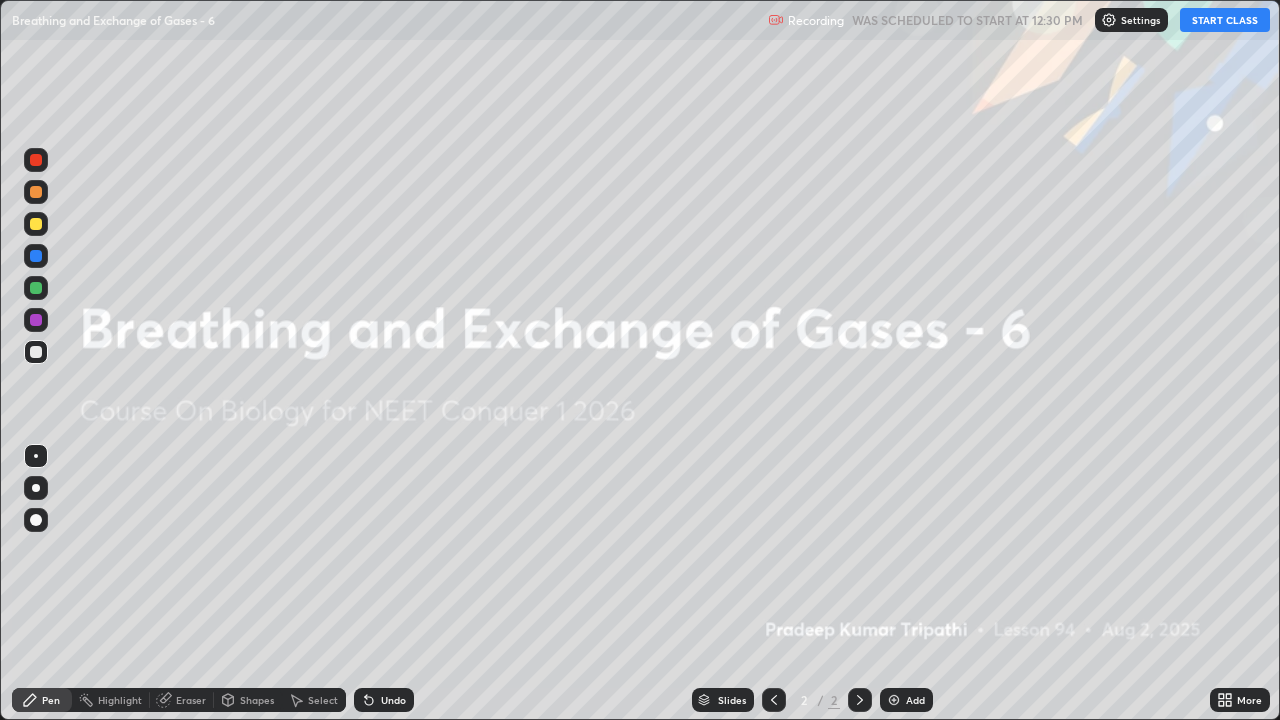 click on "START CLASS" at bounding box center (1225, 20) 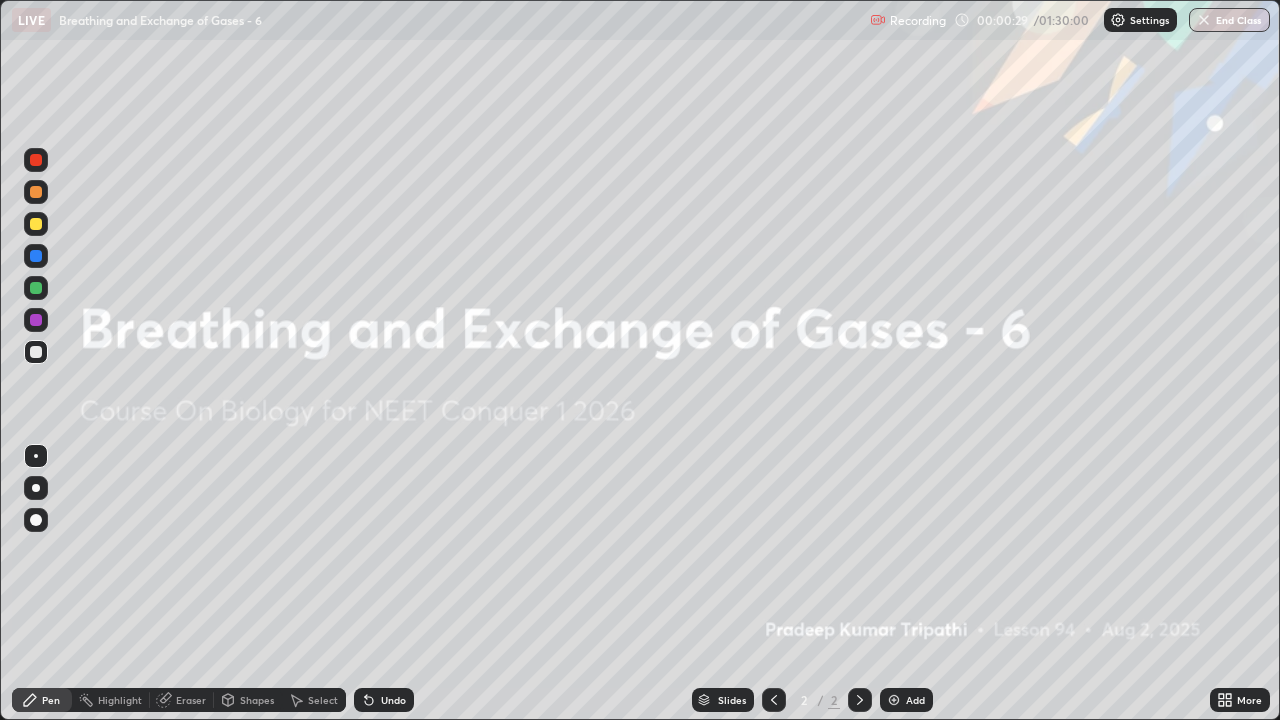 click at bounding box center (894, 700) 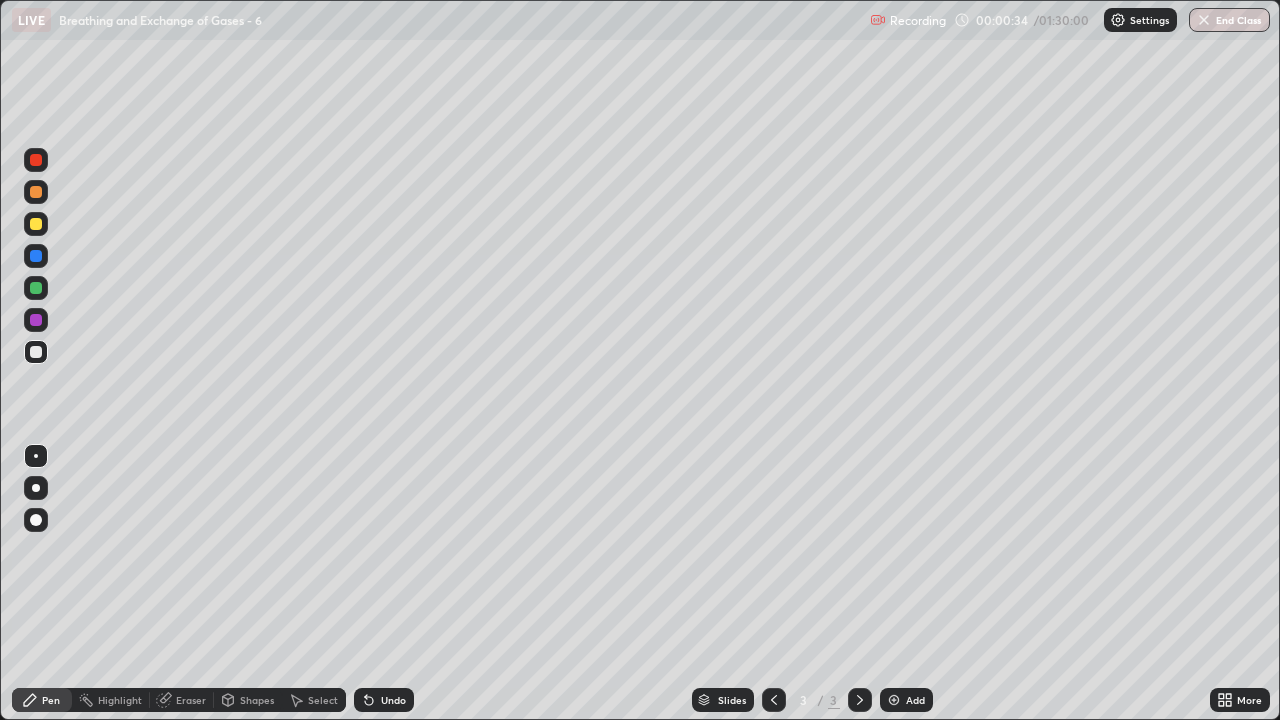 click at bounding box center [36, 320] 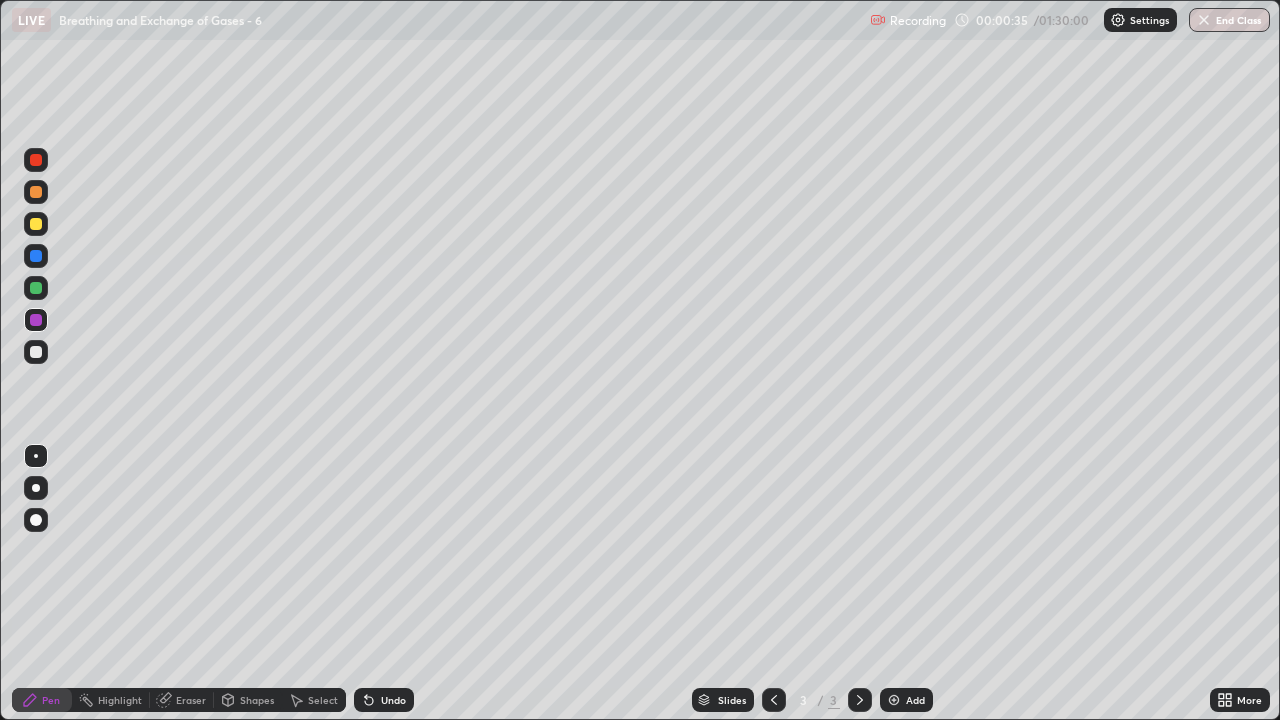 click on "Pen" at bounding box center (42, 700) 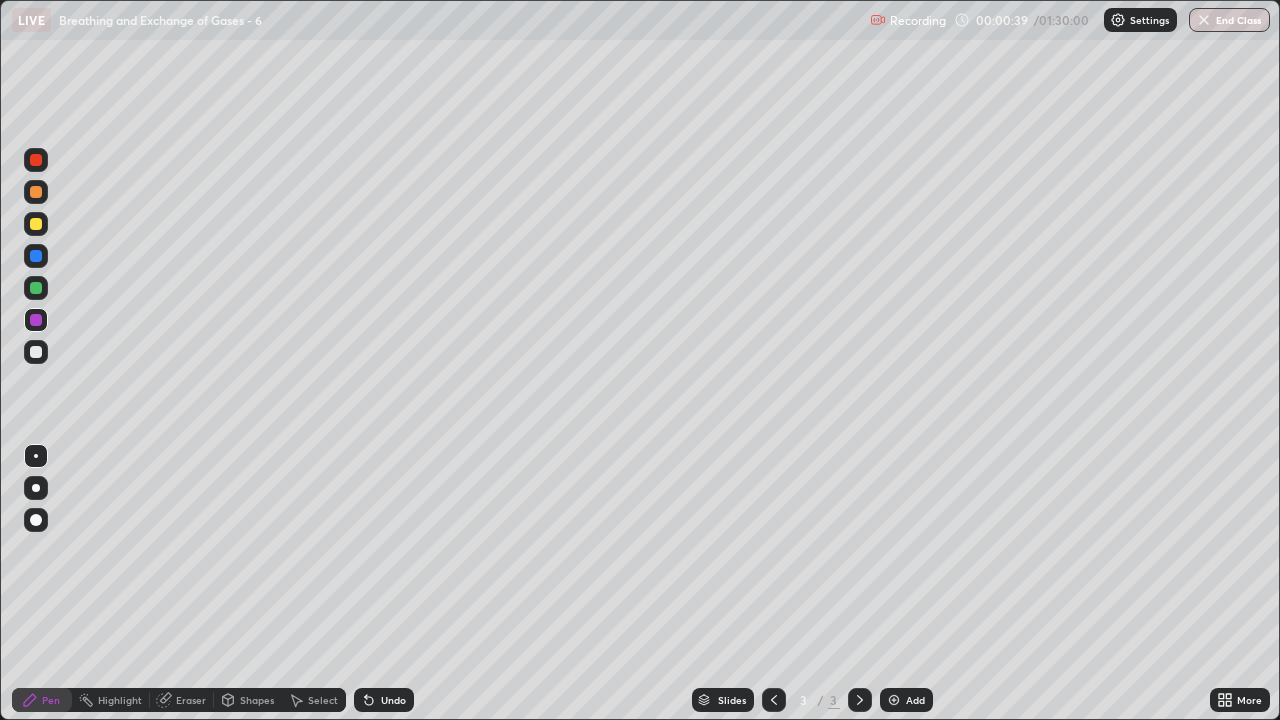 click on "Shapes" at bounding box center (257, 700) 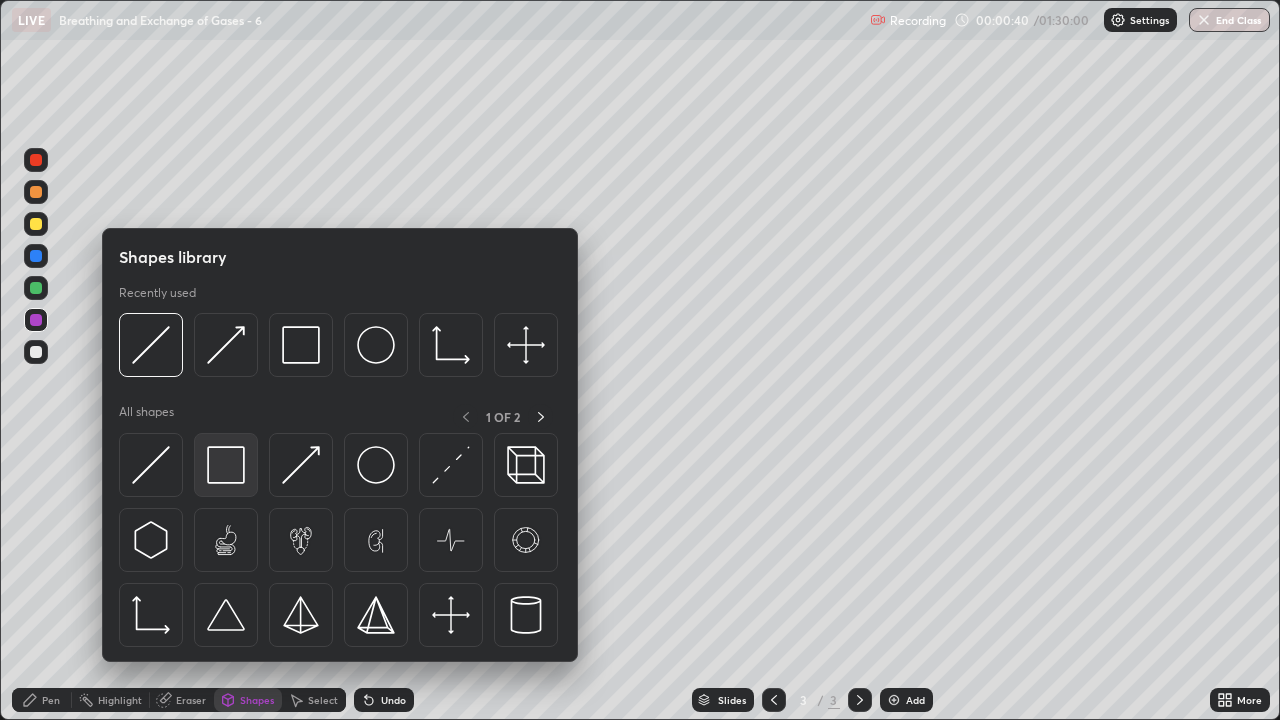 click at bounding box center [226, 465] 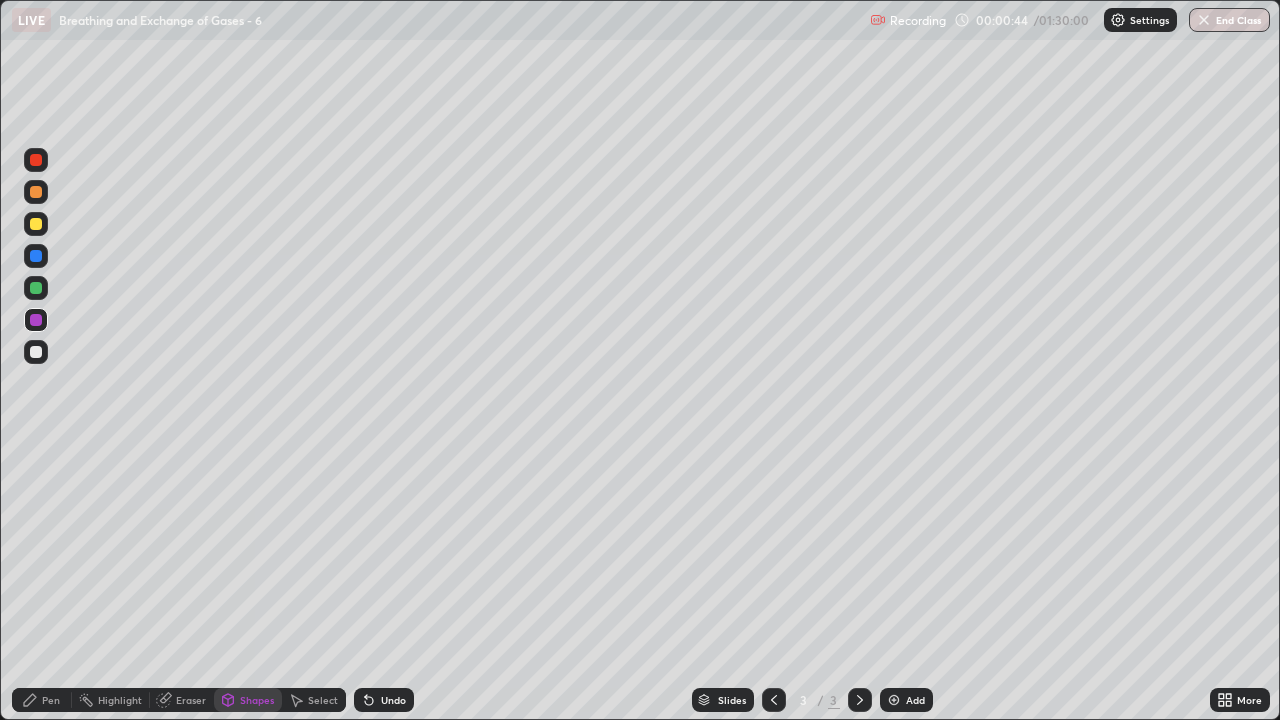 click on "Eraser" at bounding box center (191, 700) 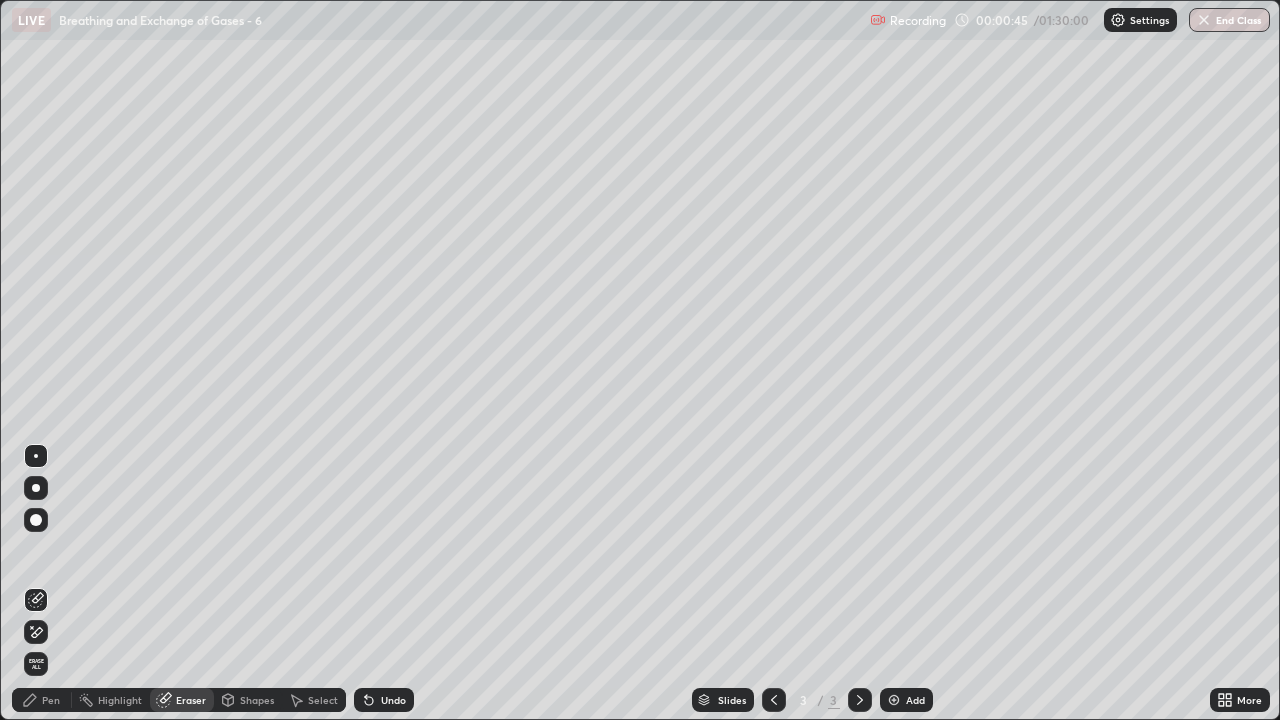 click 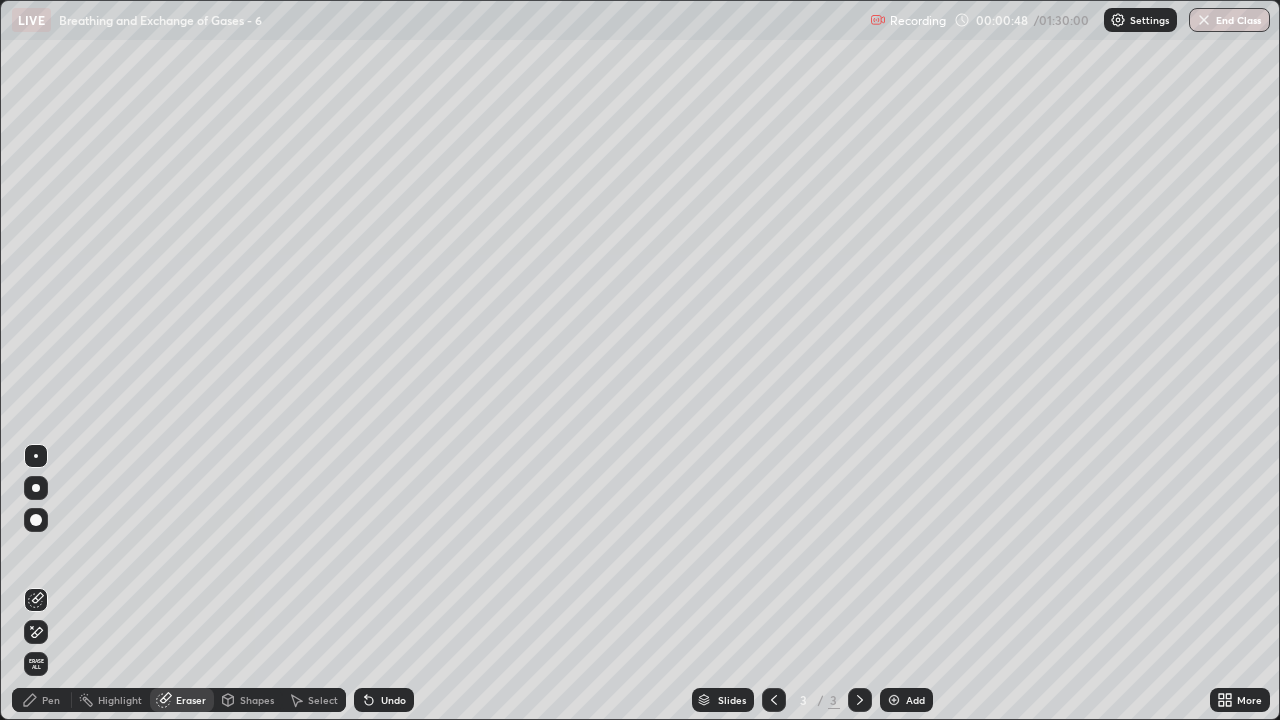 click on "Pen" at bounding box center [51, 700] 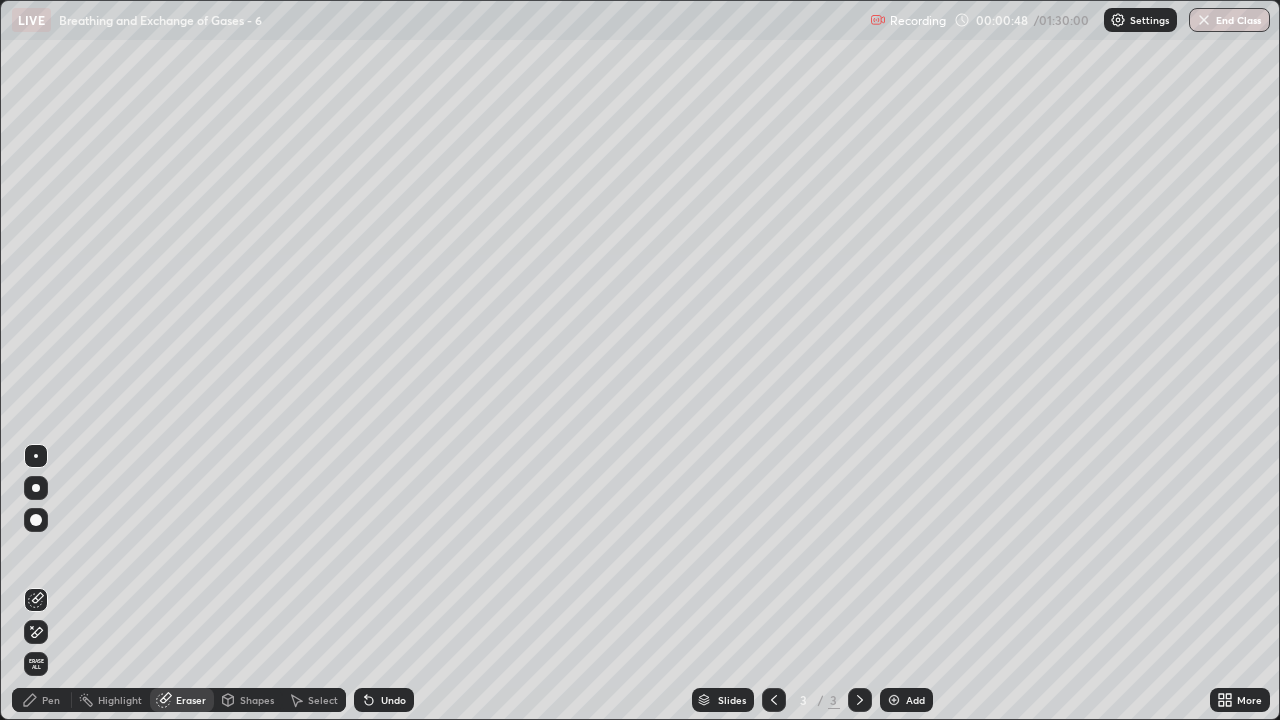 click on "Pen" at bounding box center [51, 700] 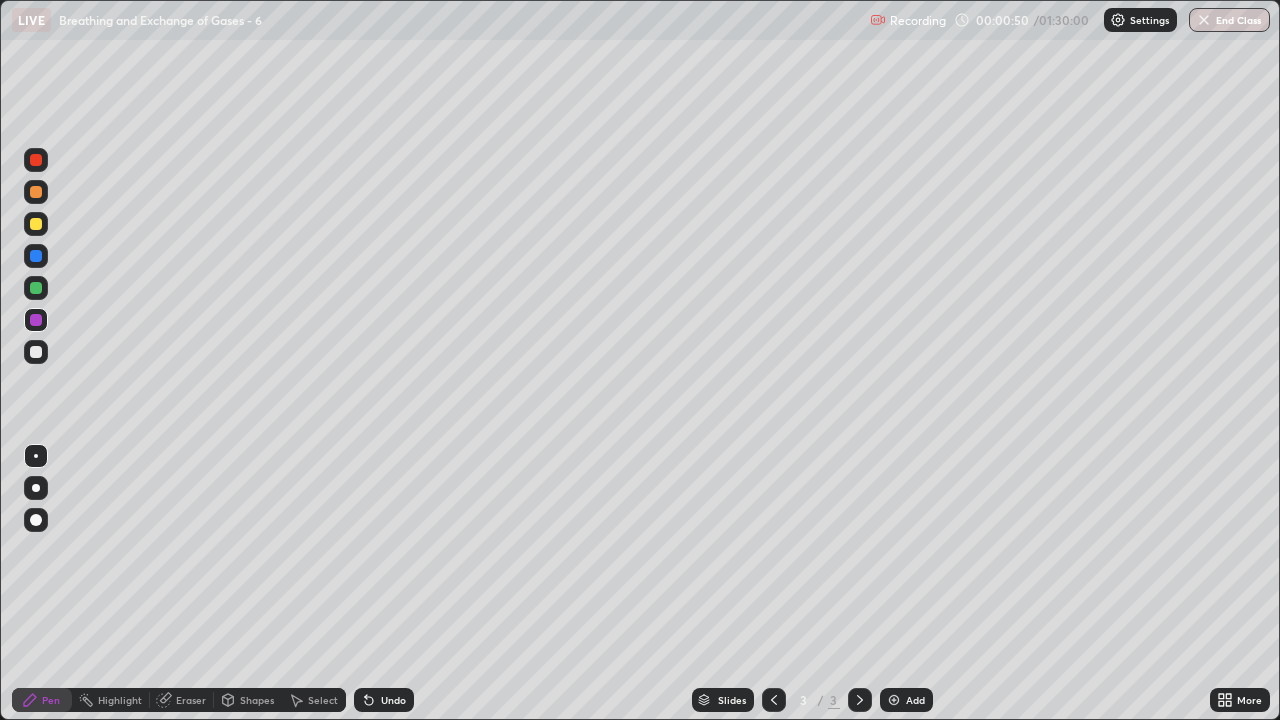click at bounding box center [36, 320] 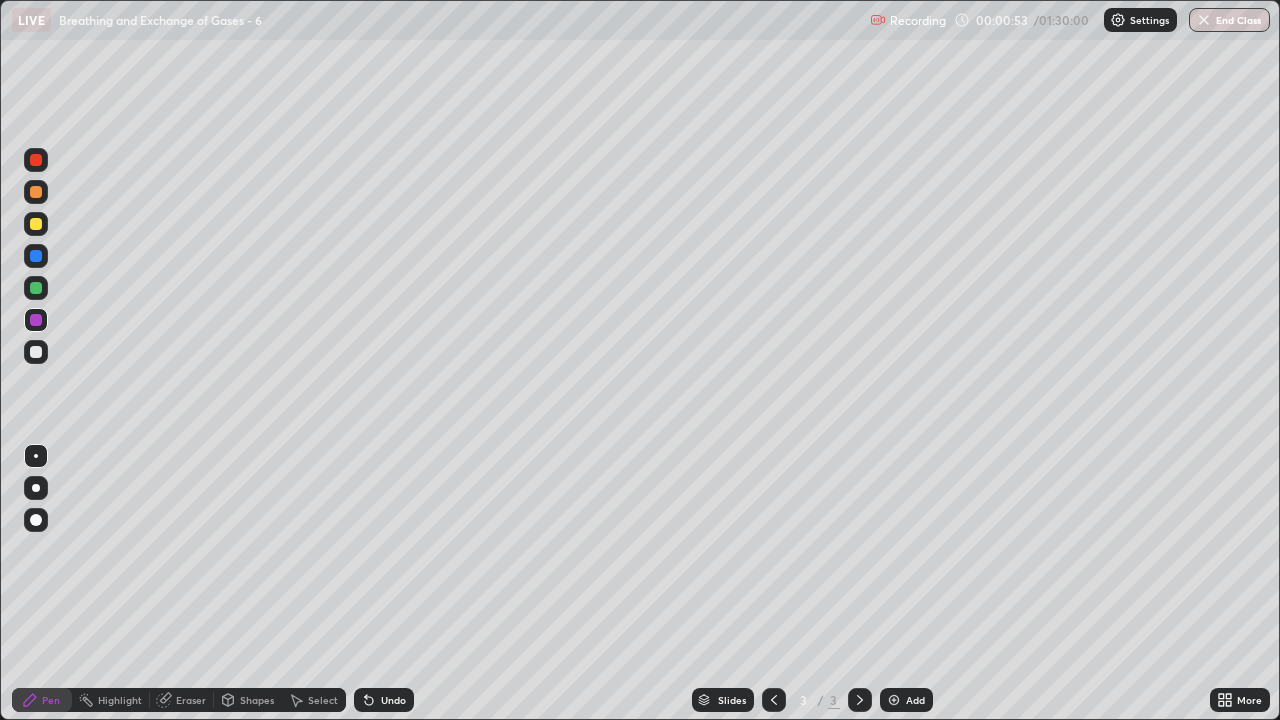 click at bounding box center (36, 192) 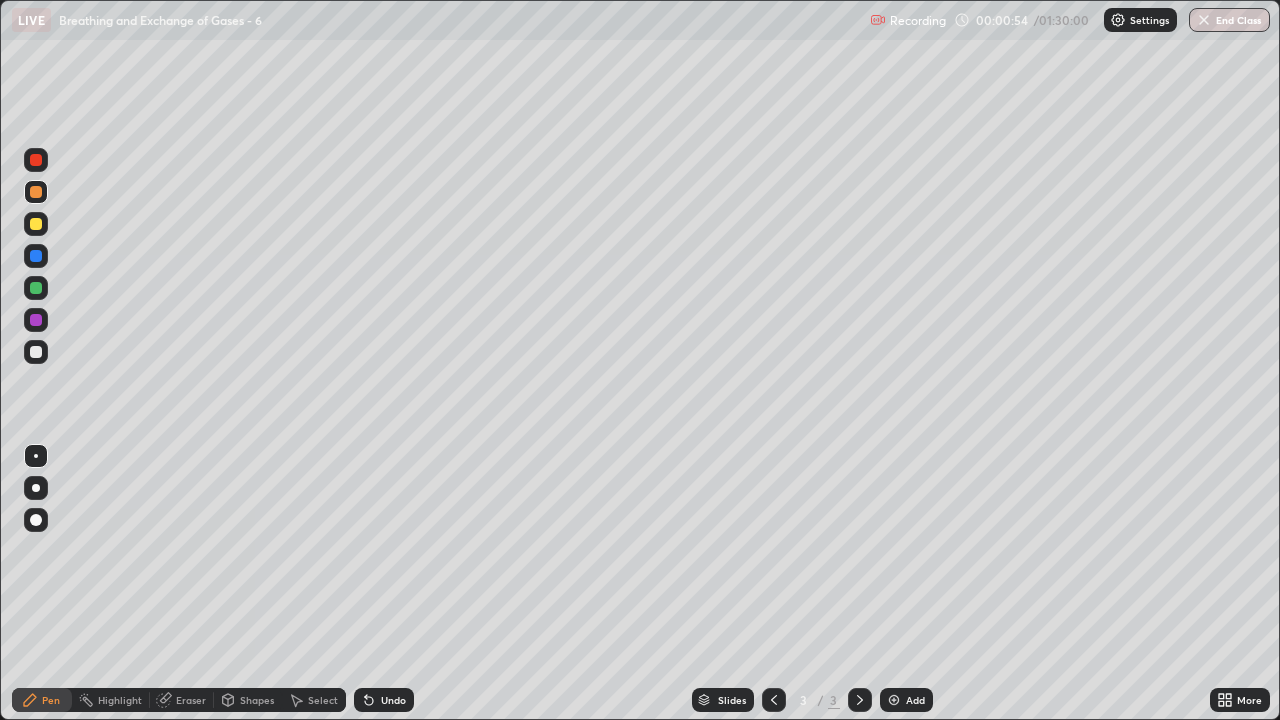 click on "Shapes" at bounding box center [257, 700] 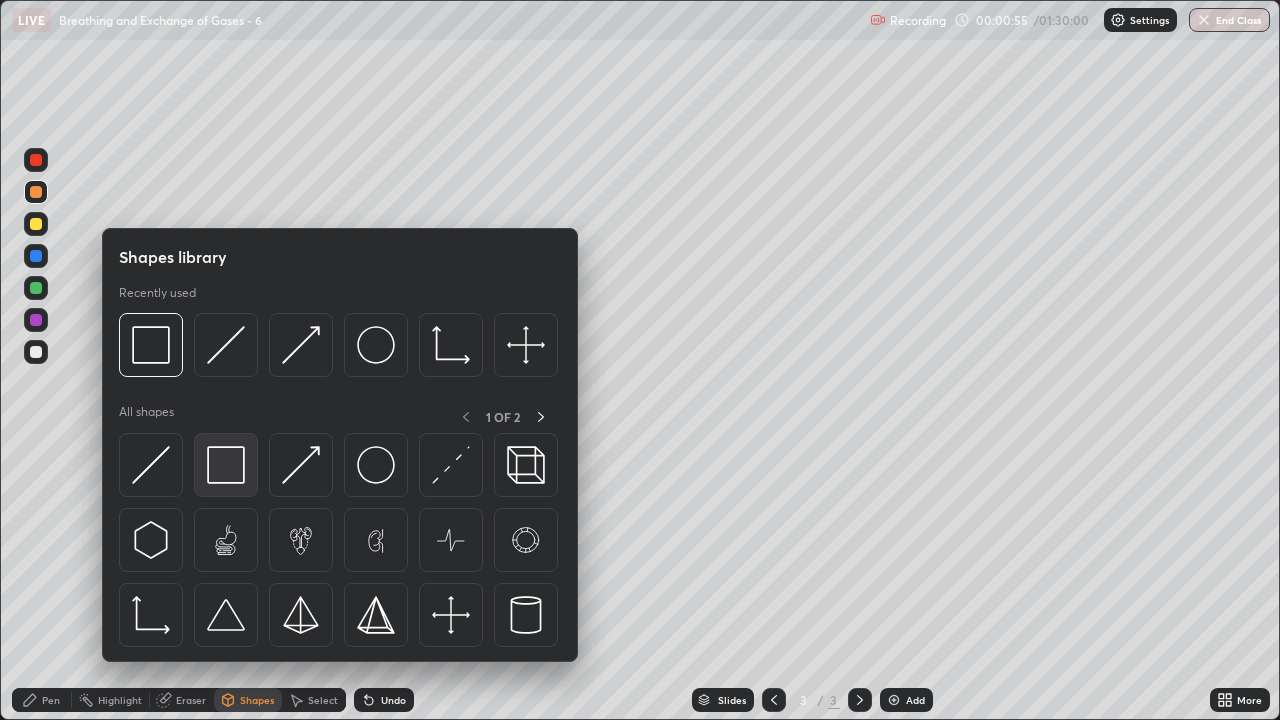 click at bounding box center (226, 465) 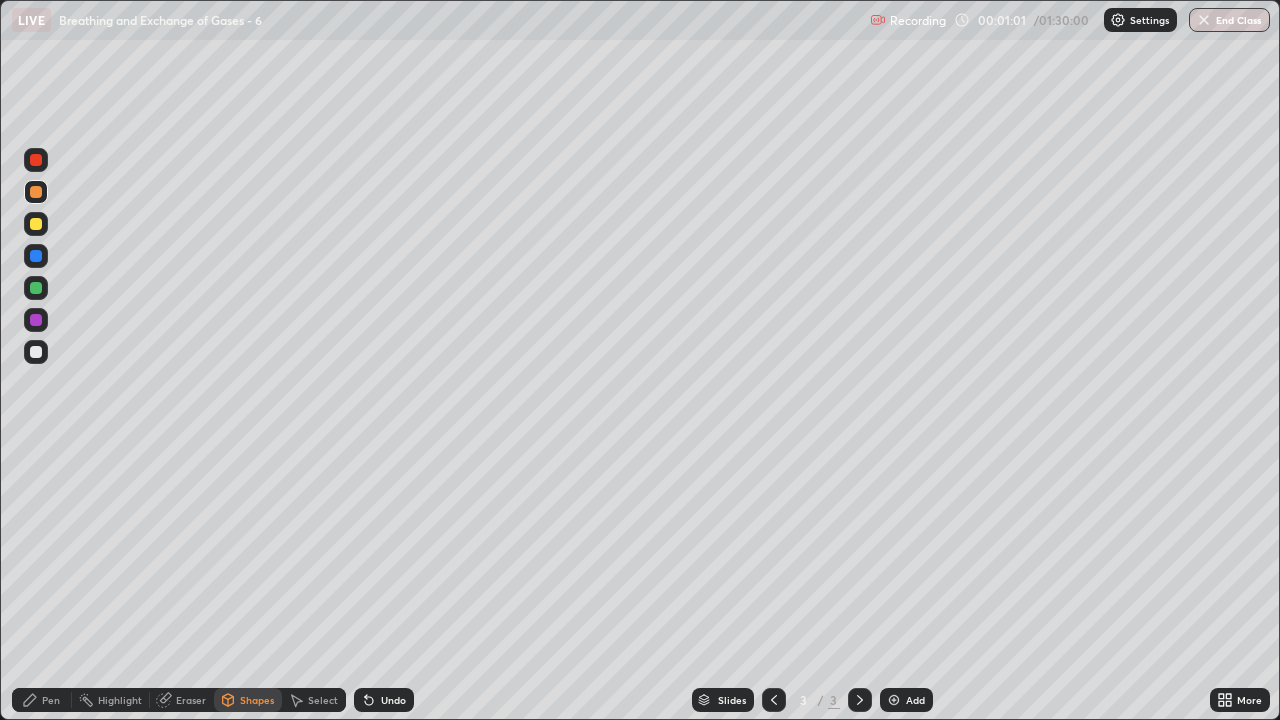 click on "Pen" at bounding box center (42, 700) 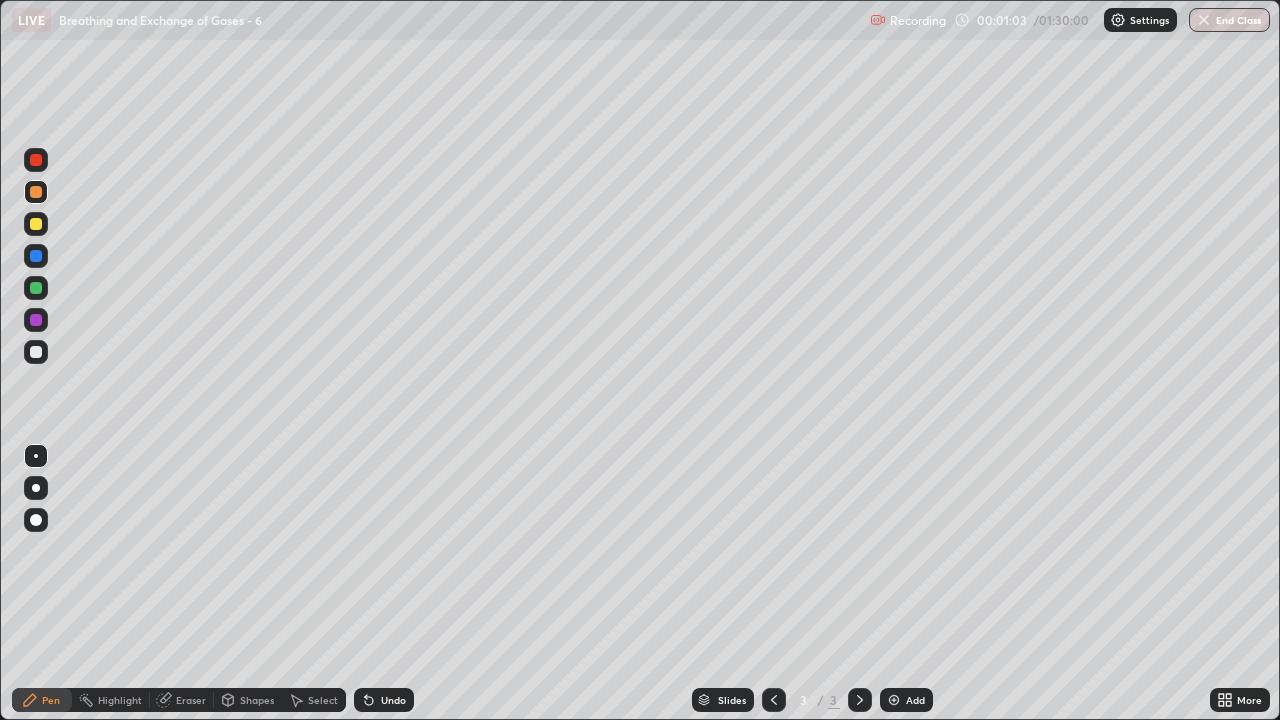 click at bounding box center (36, 224) 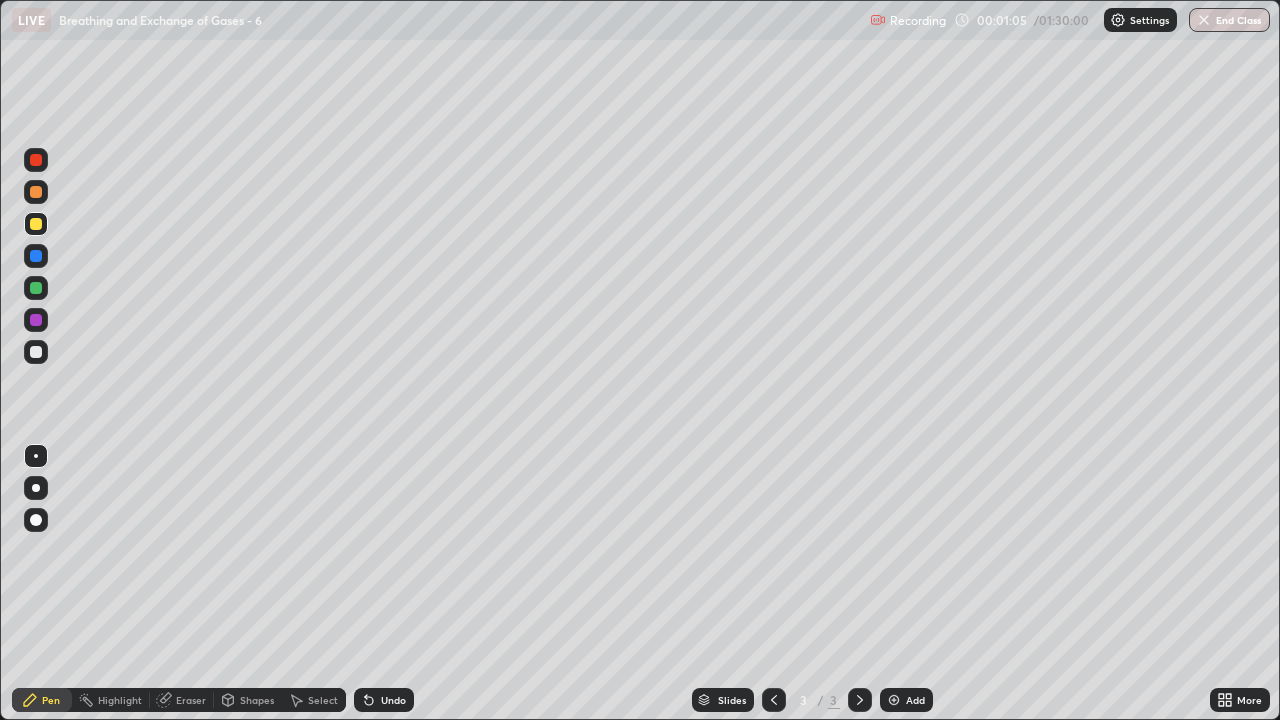 click on "Shapes" at bounding box center (257, 700) 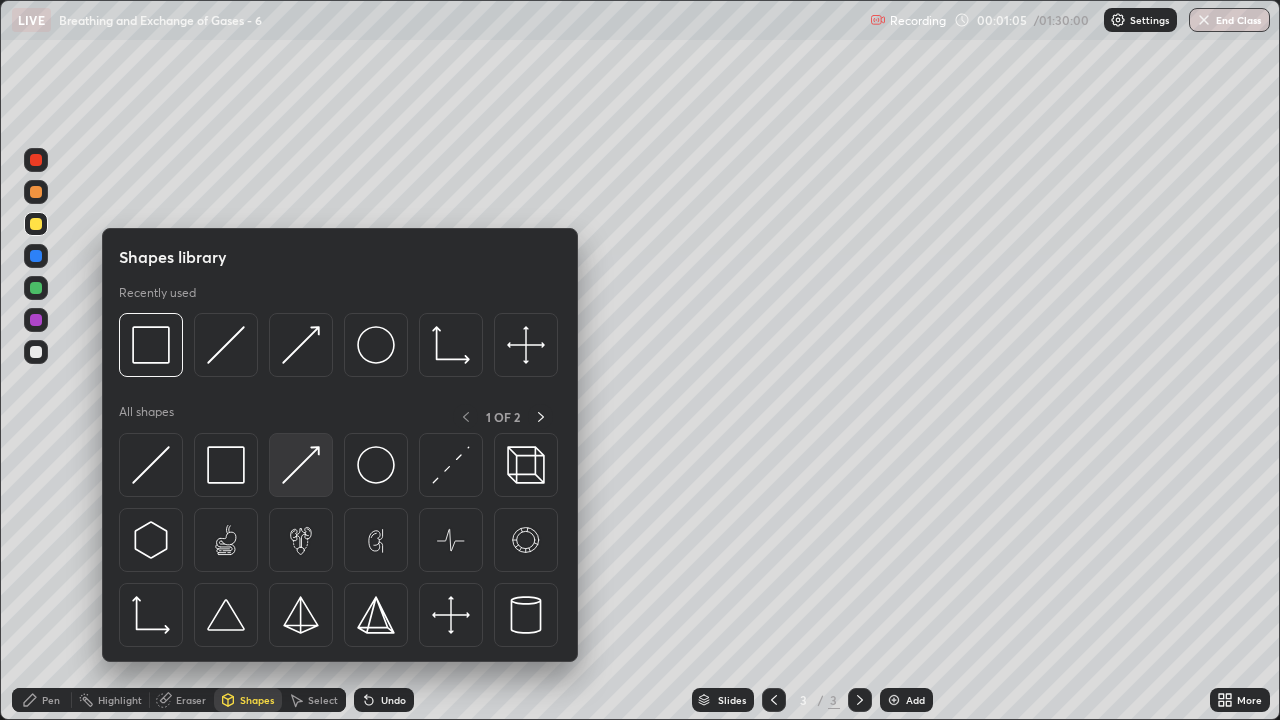 click at bounding box center [301, 465] 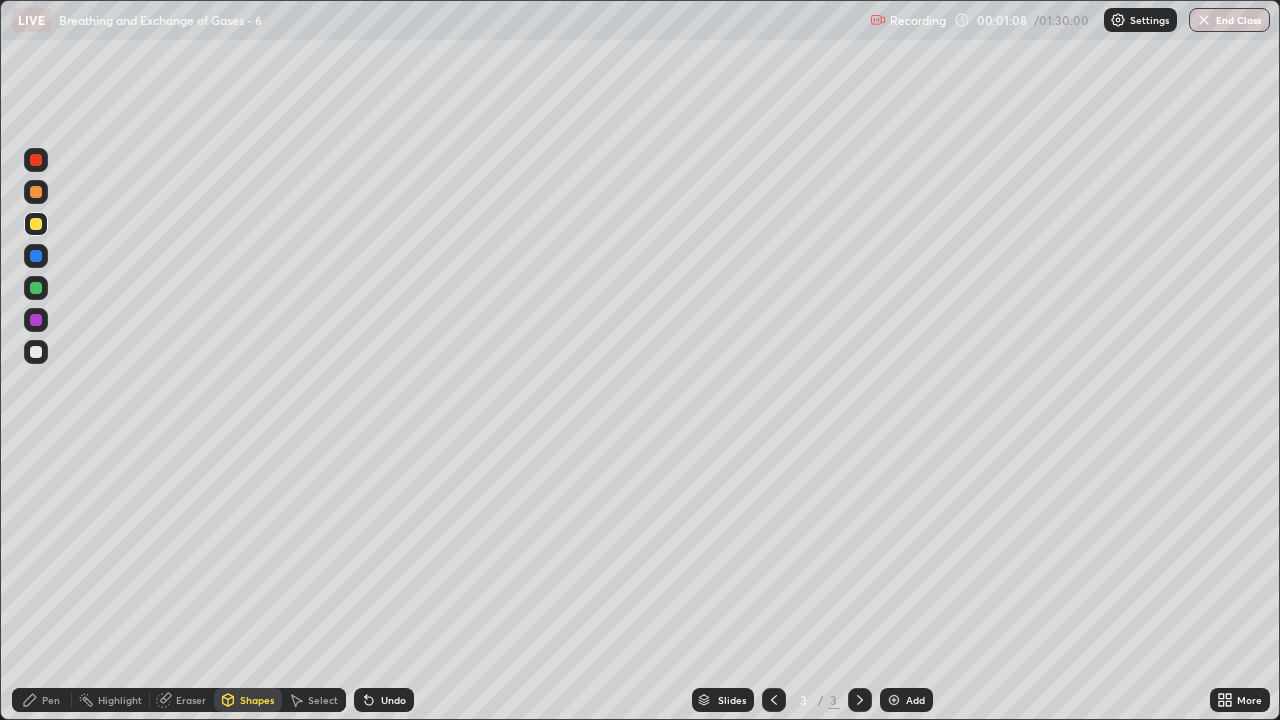 click at bounding box center [36, 288] 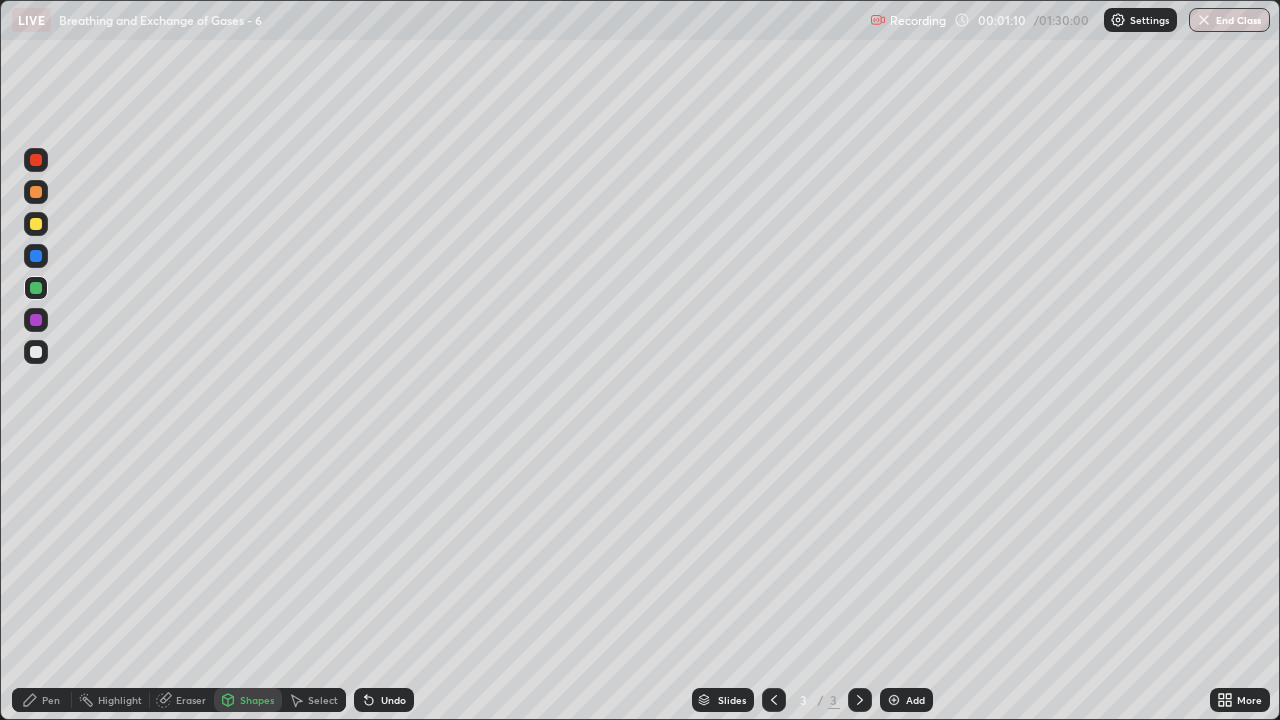 click at bounding box center (36, 352) 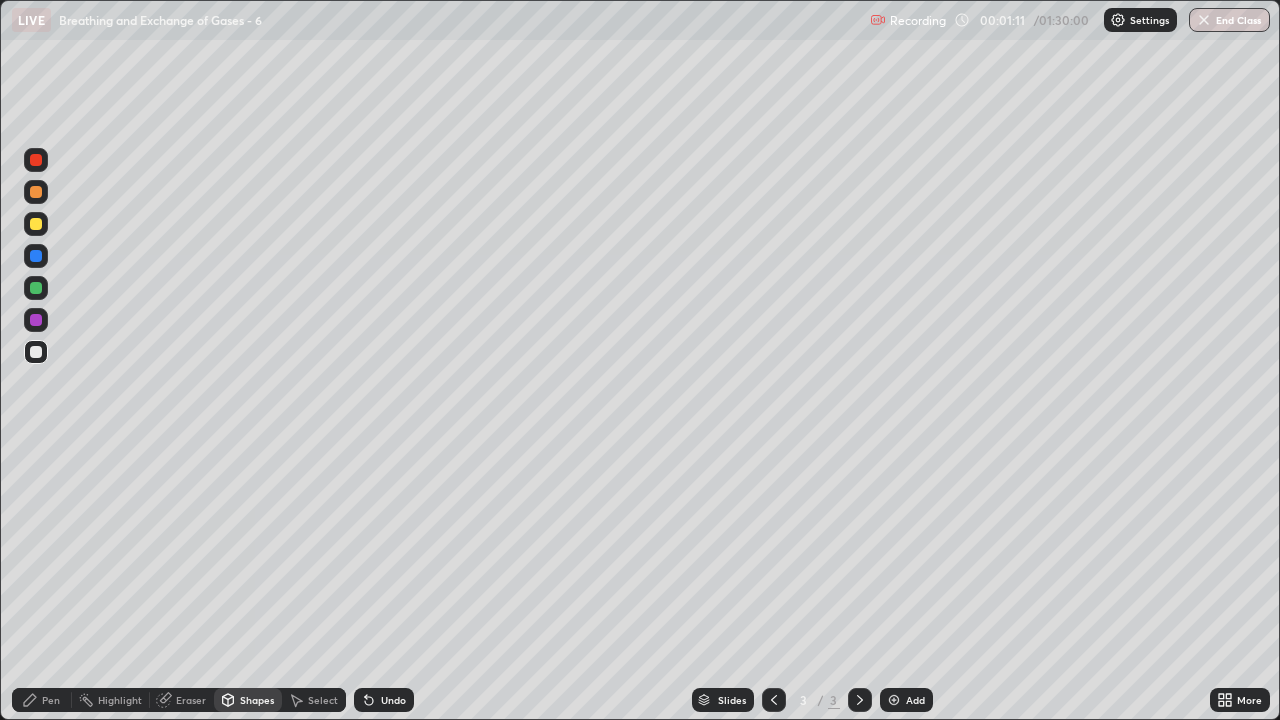 click on "Pen" at bounding box center (51, 700) 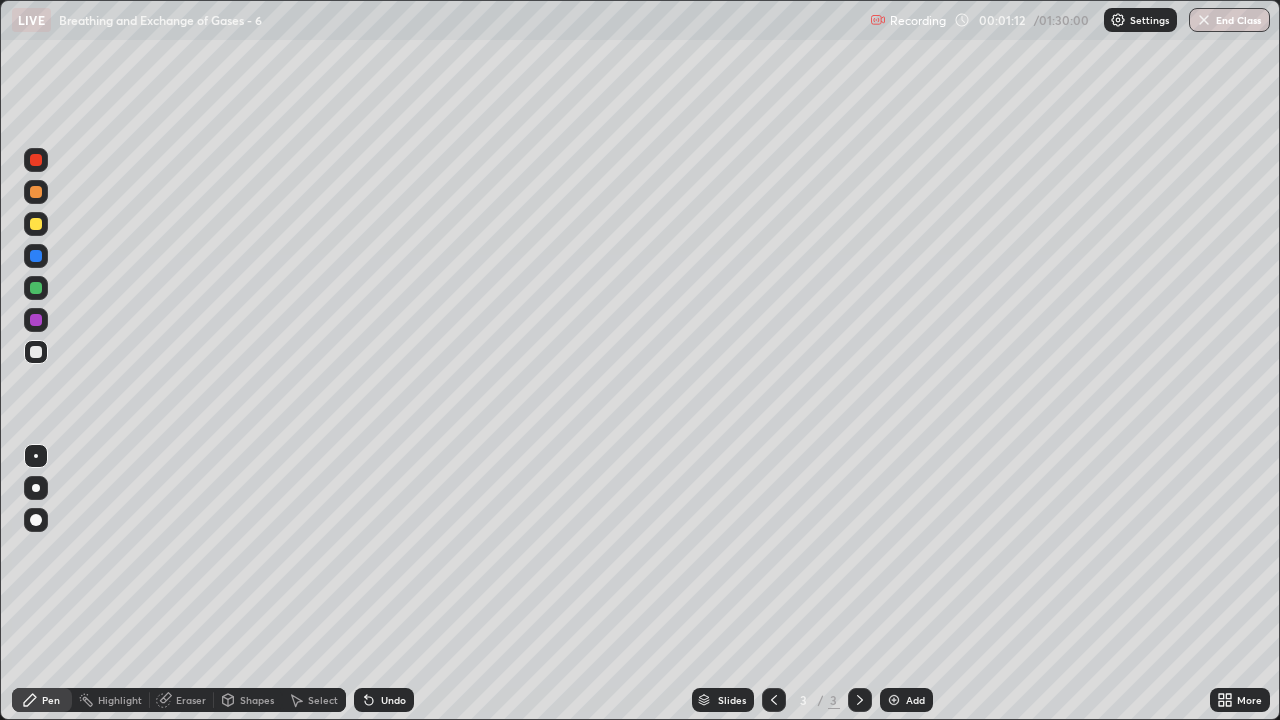 click at bounding box center [36, 488] 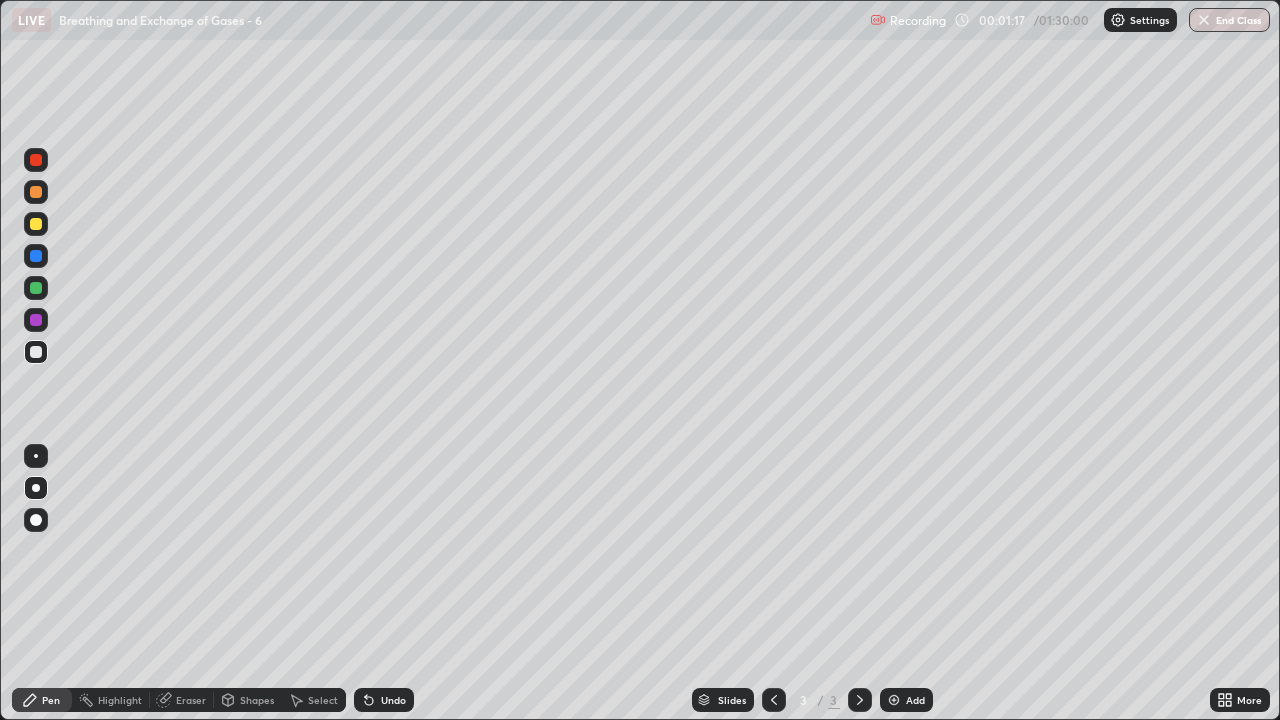 click at bounding box center (36, 160) 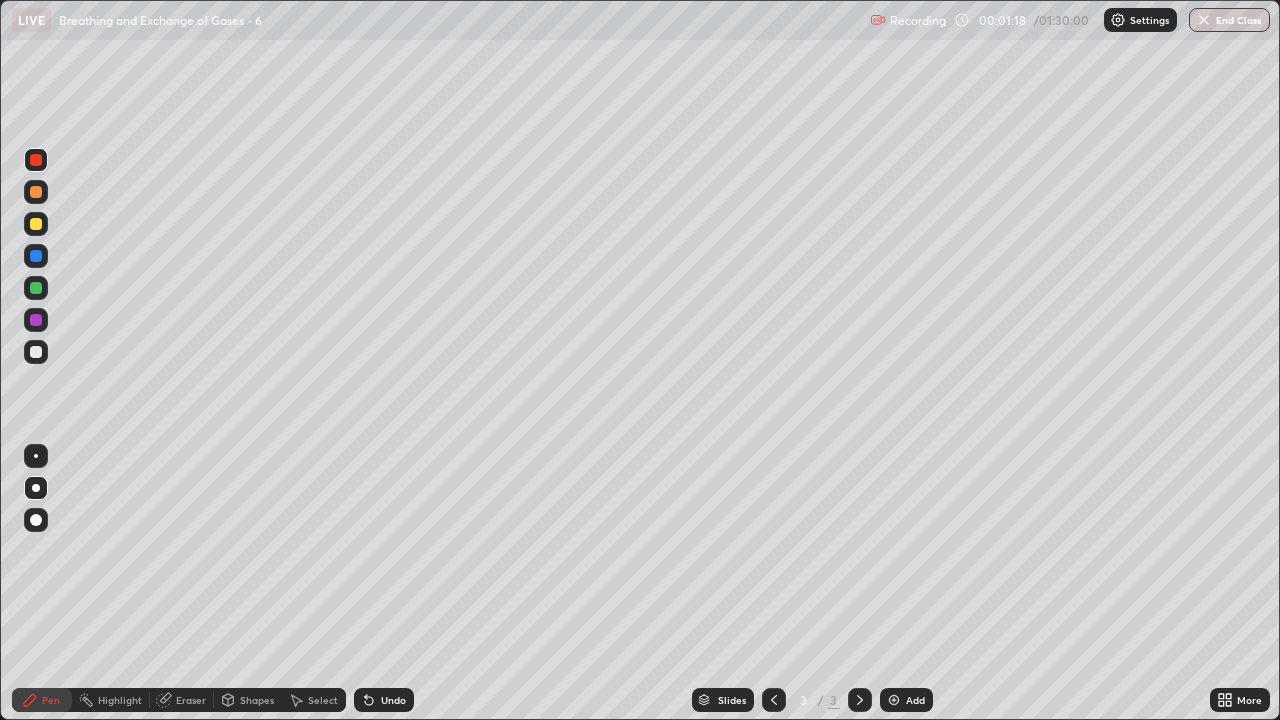 click on "Pen" at bounding box center (51, 700) 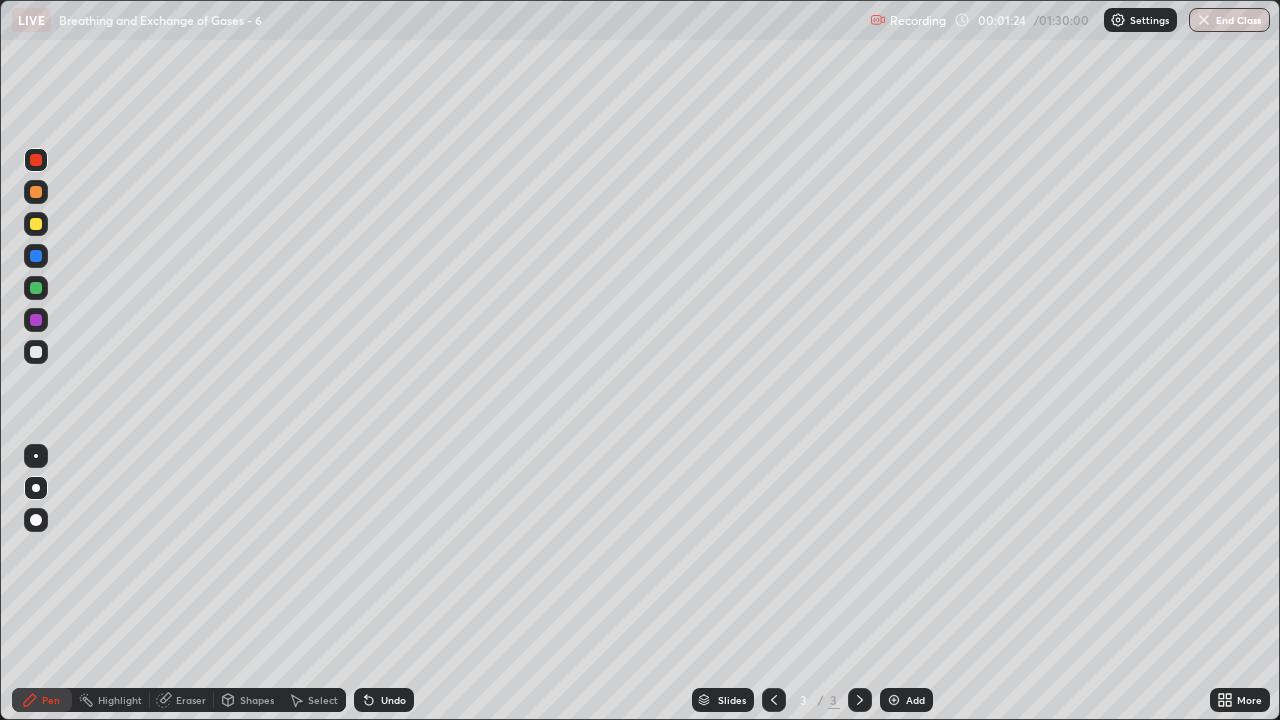 click at bounding box center [36, 224] 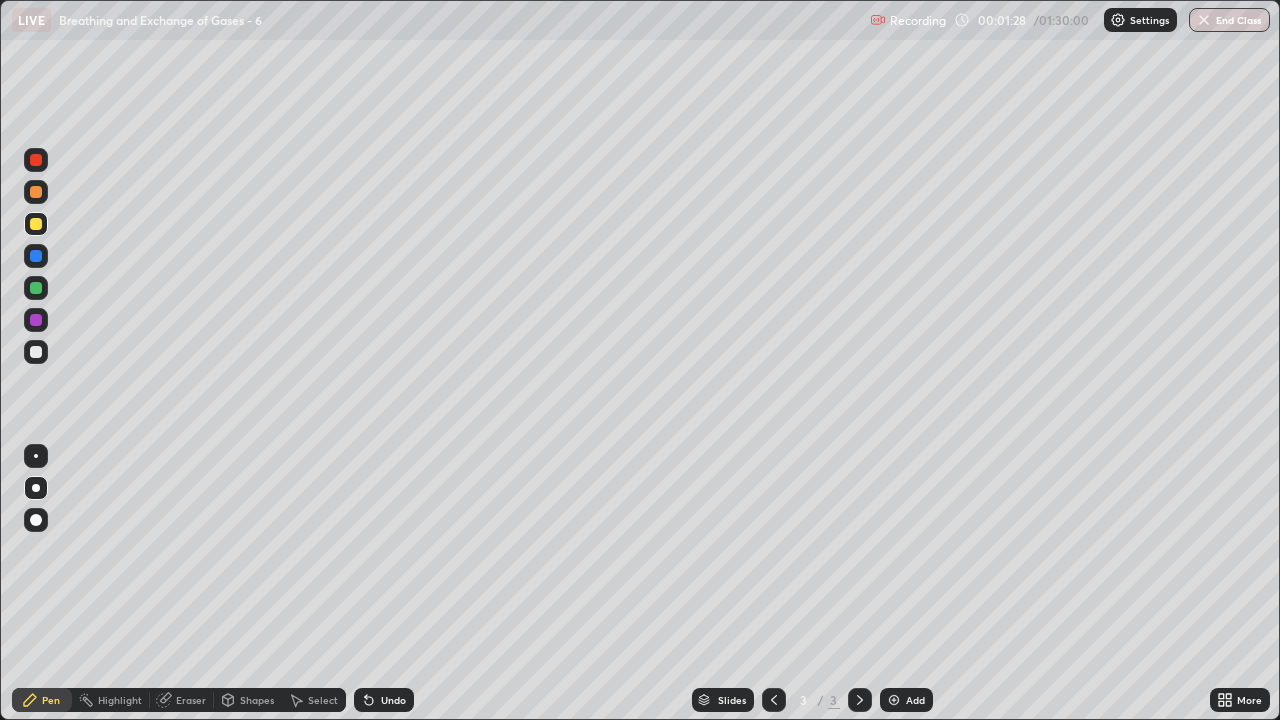click at bounding box center [36, 288] 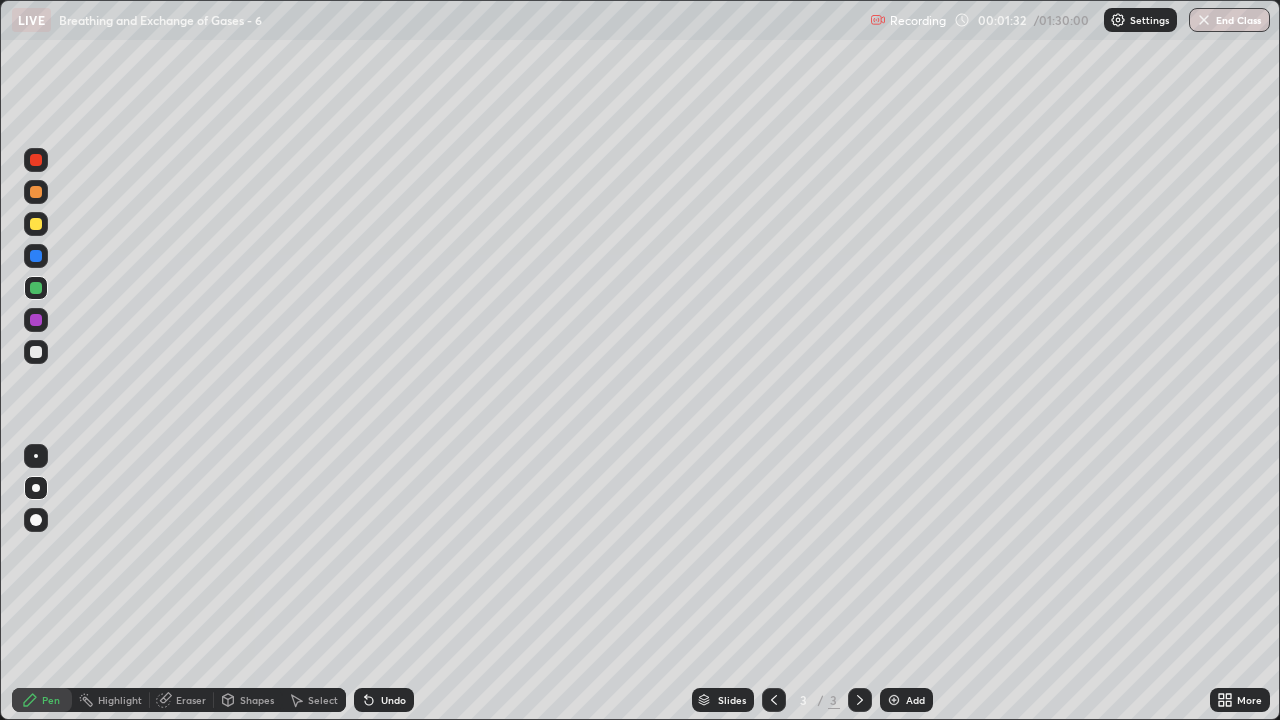 click at bounding box center [36, 352] 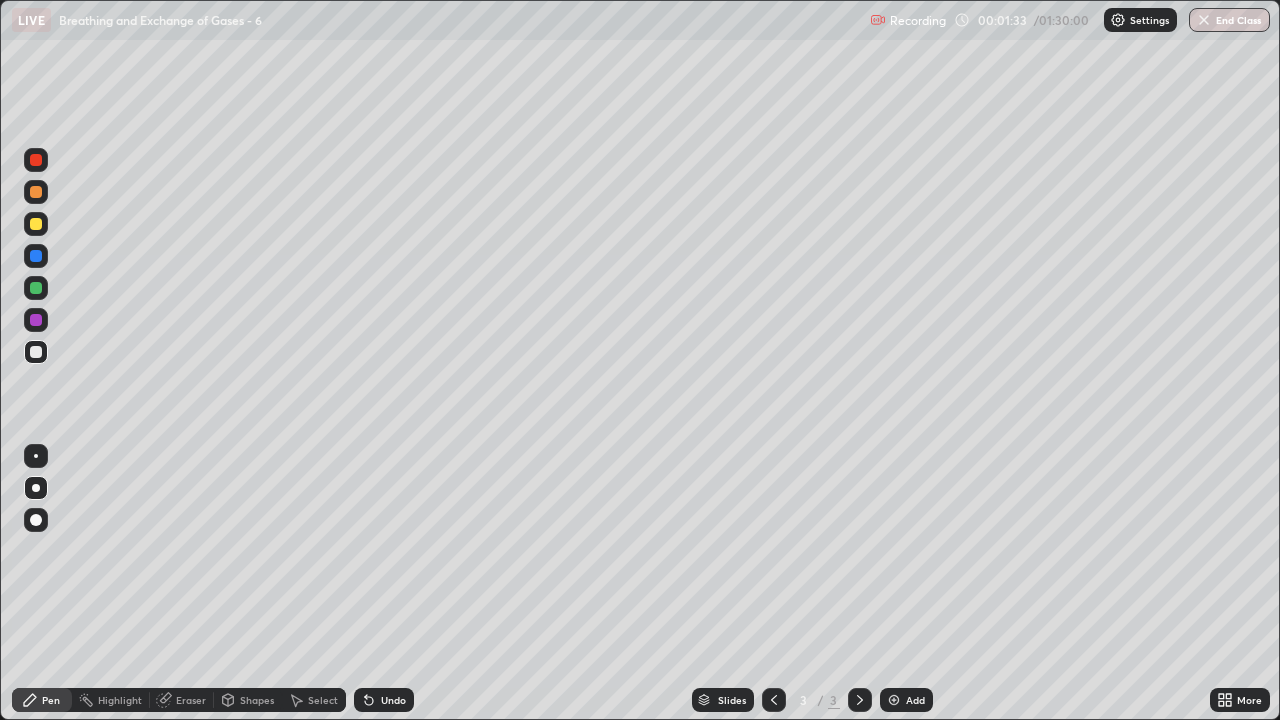 click at bounding box center [36, 456] 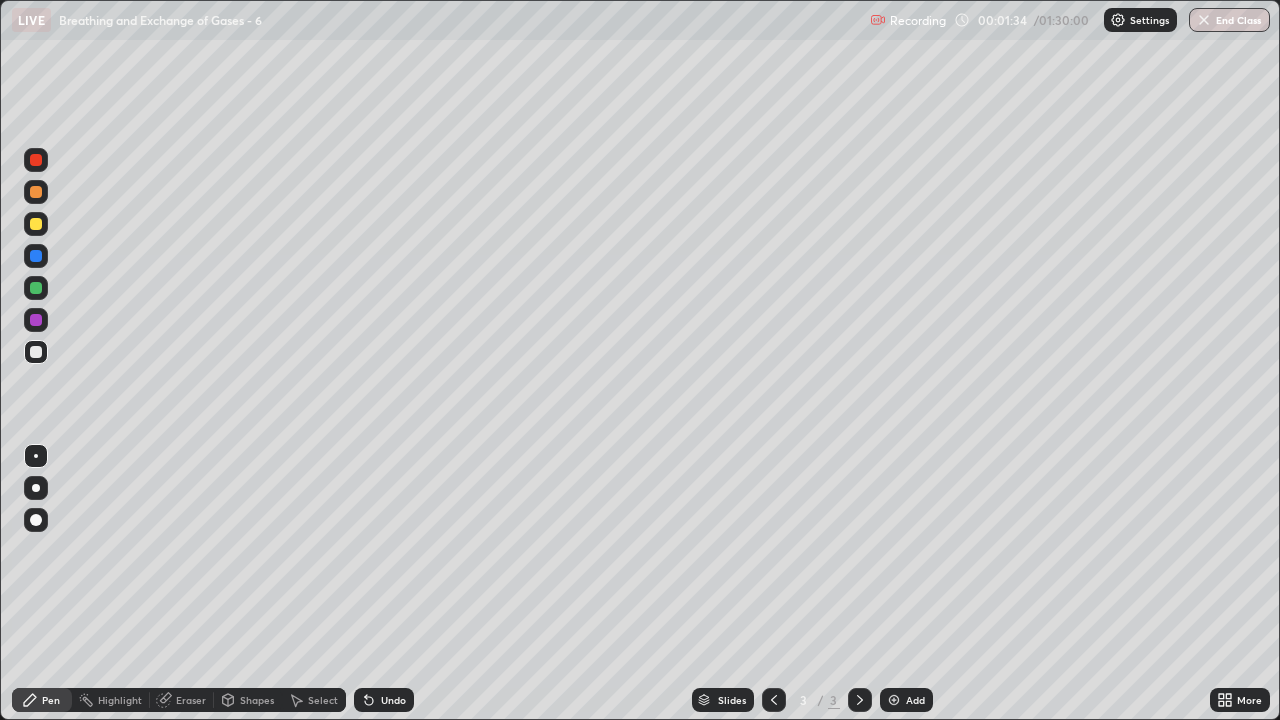 click on "Shapes" at bounding box center (257, 700) 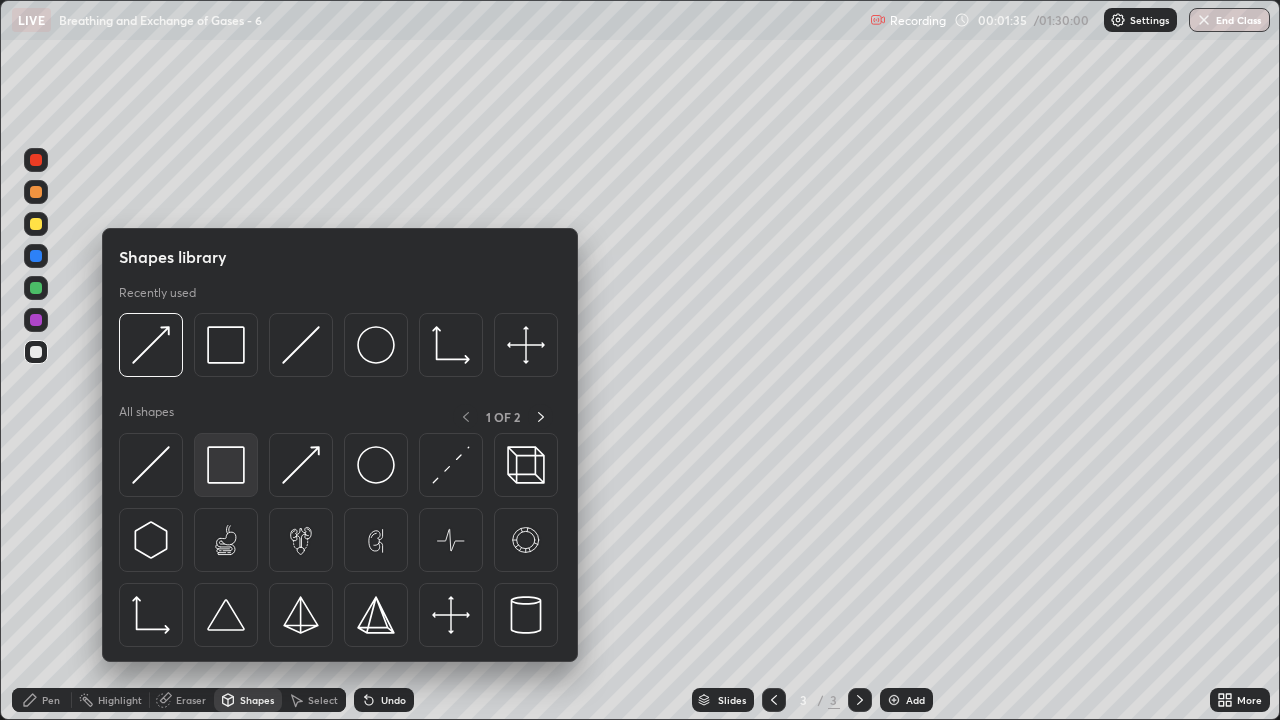 click at bounding box center (226, 465) 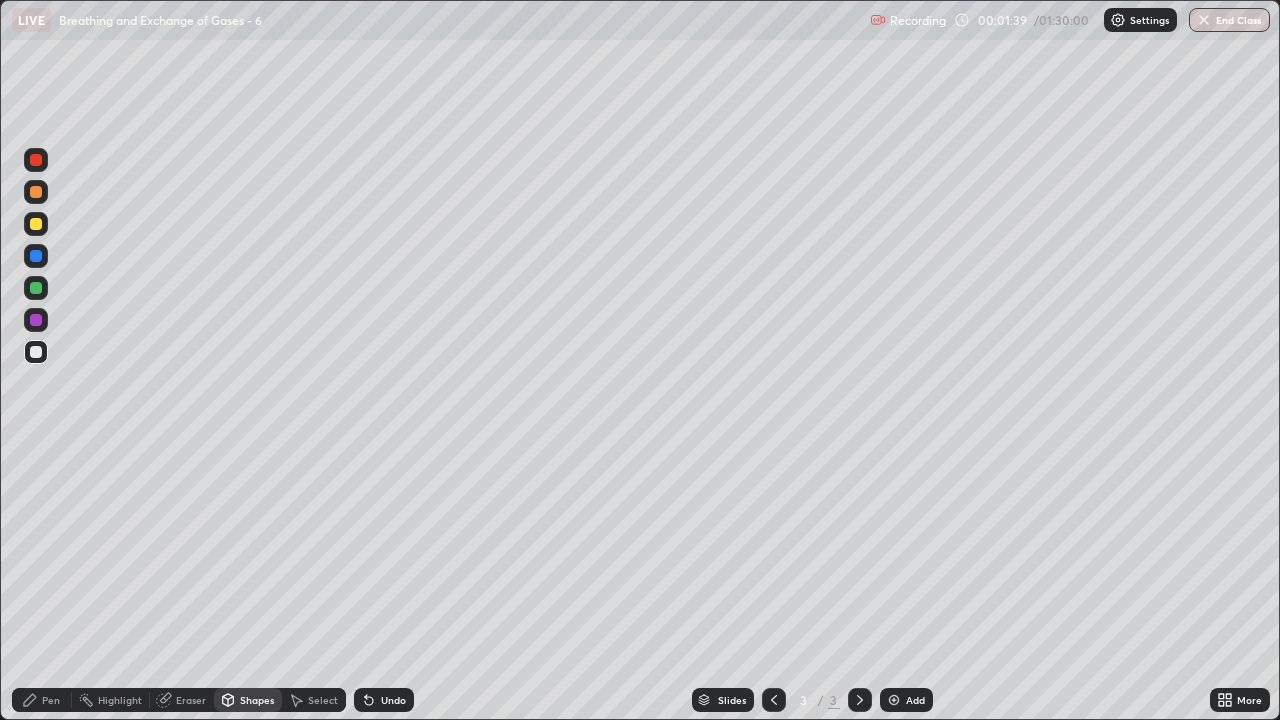 click on "Eraser" at bounding box center [182, 700] 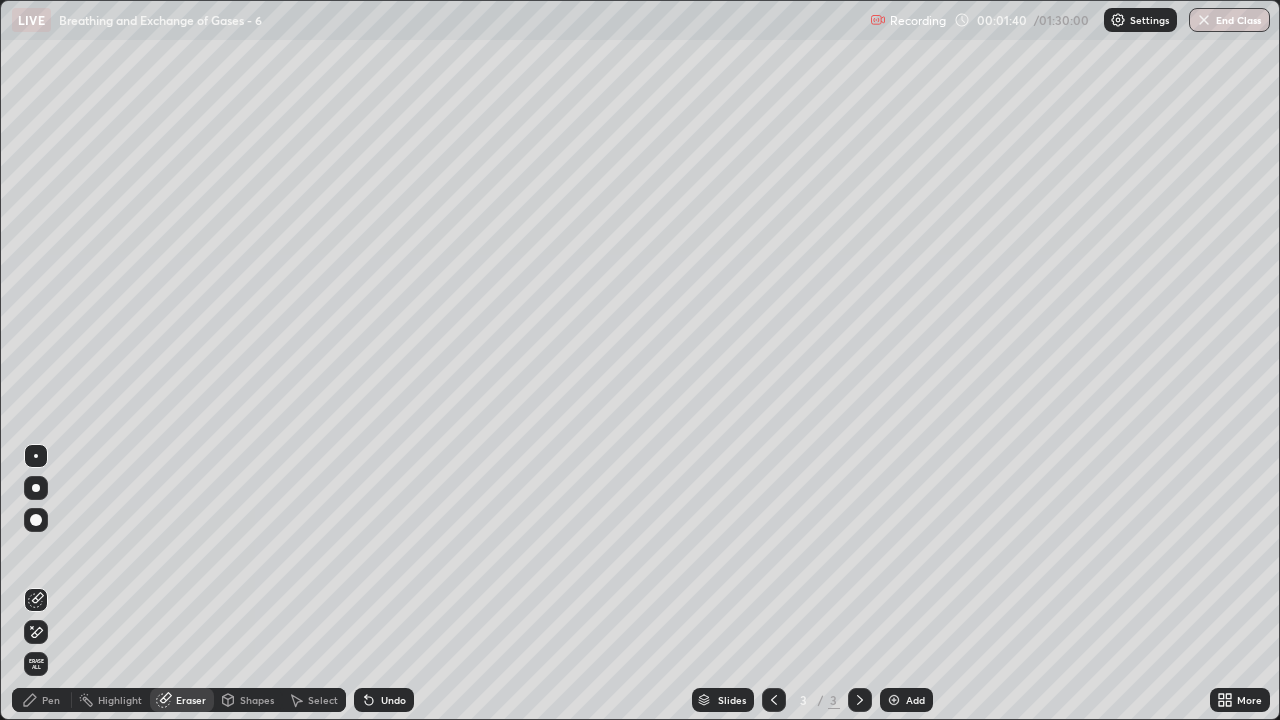 click 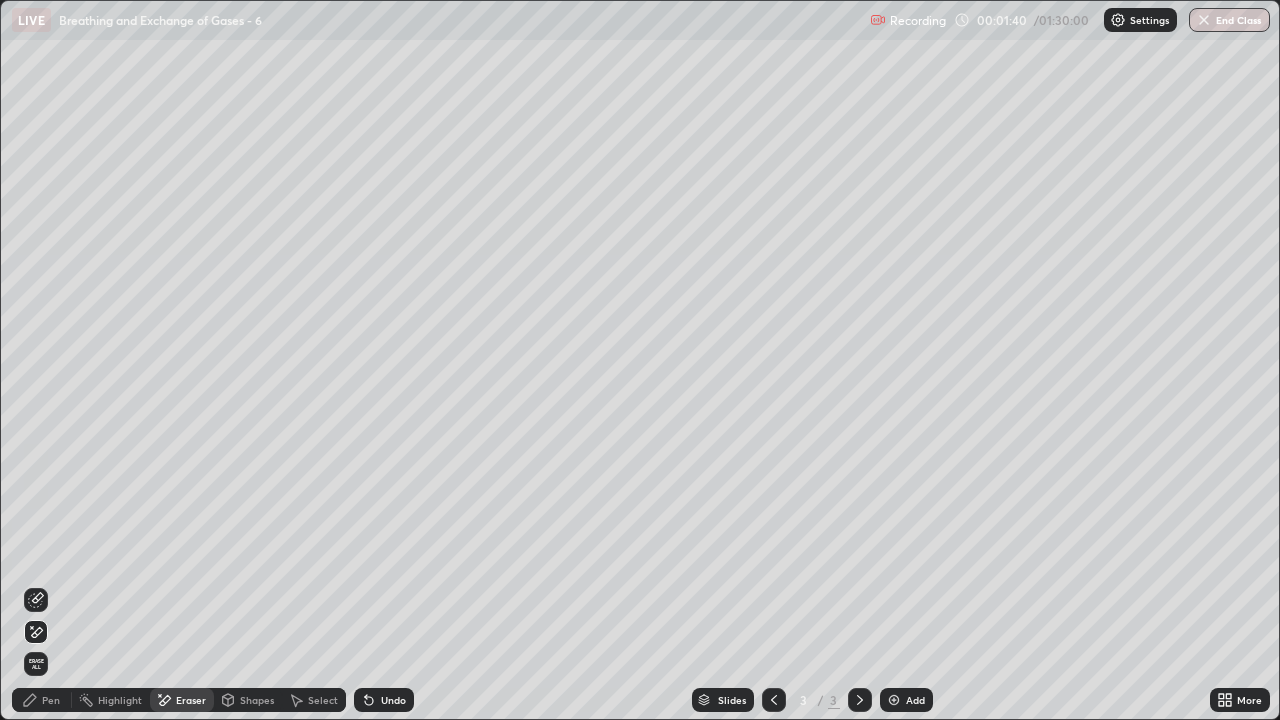 click on "Pen" at bounding box center (51, 700) 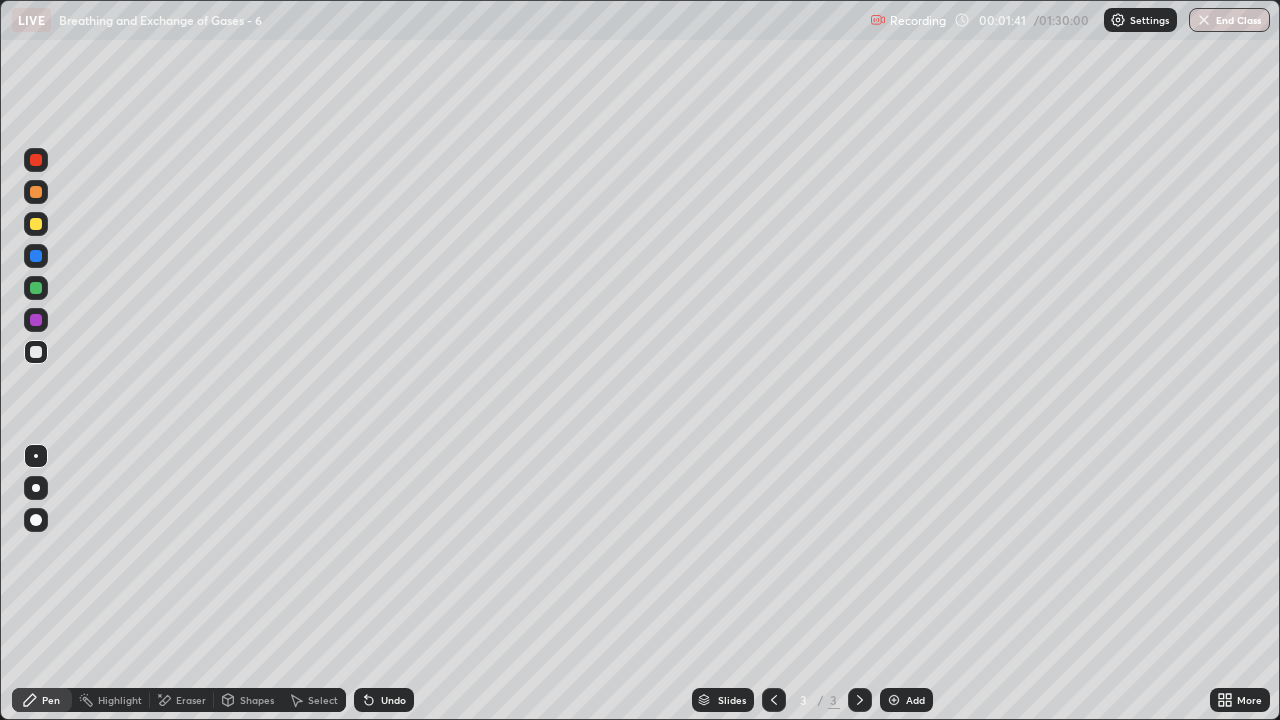 click at bounding box center [36, 224] 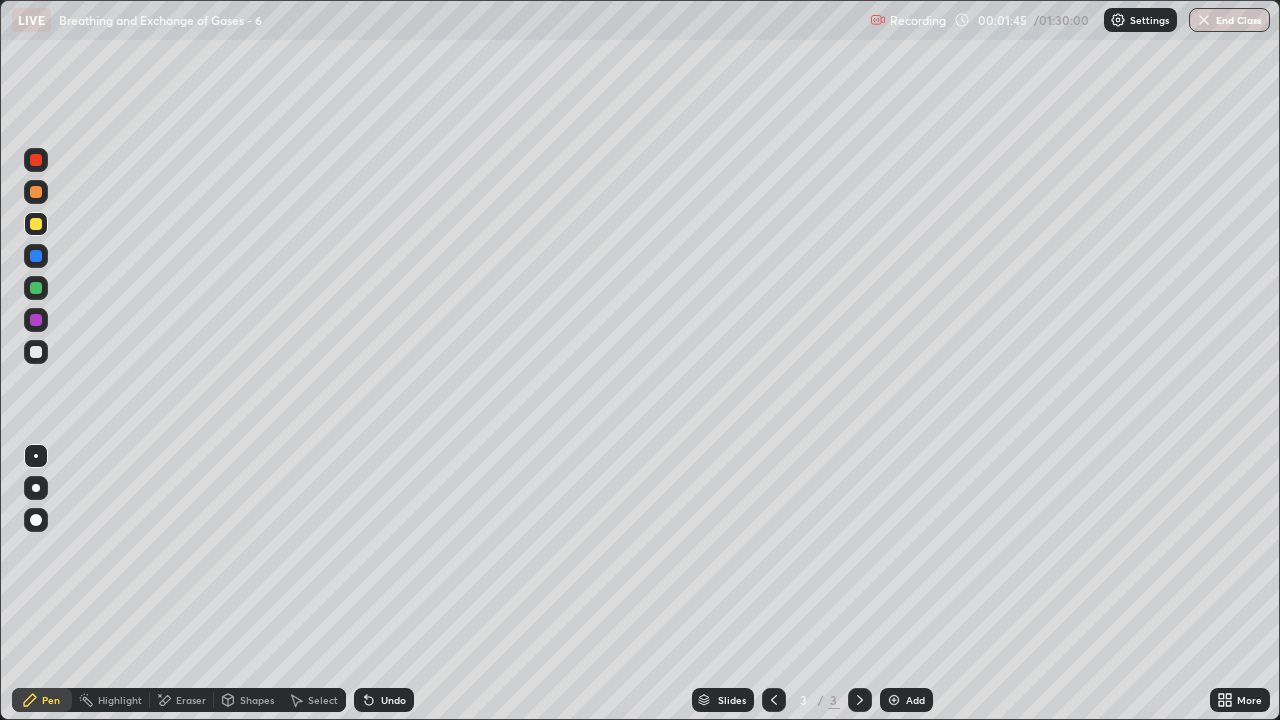 click on "Highlight" at bounding box center [120, 700] 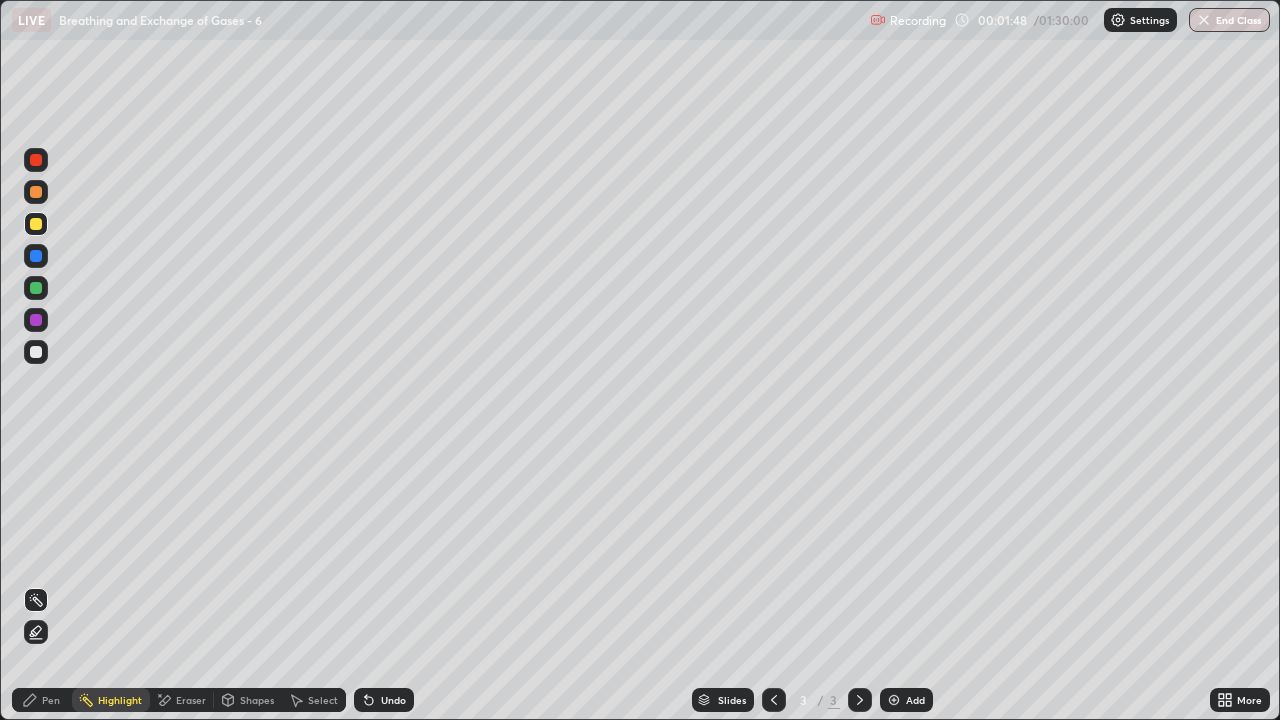 click at bounding box center [36, 320] 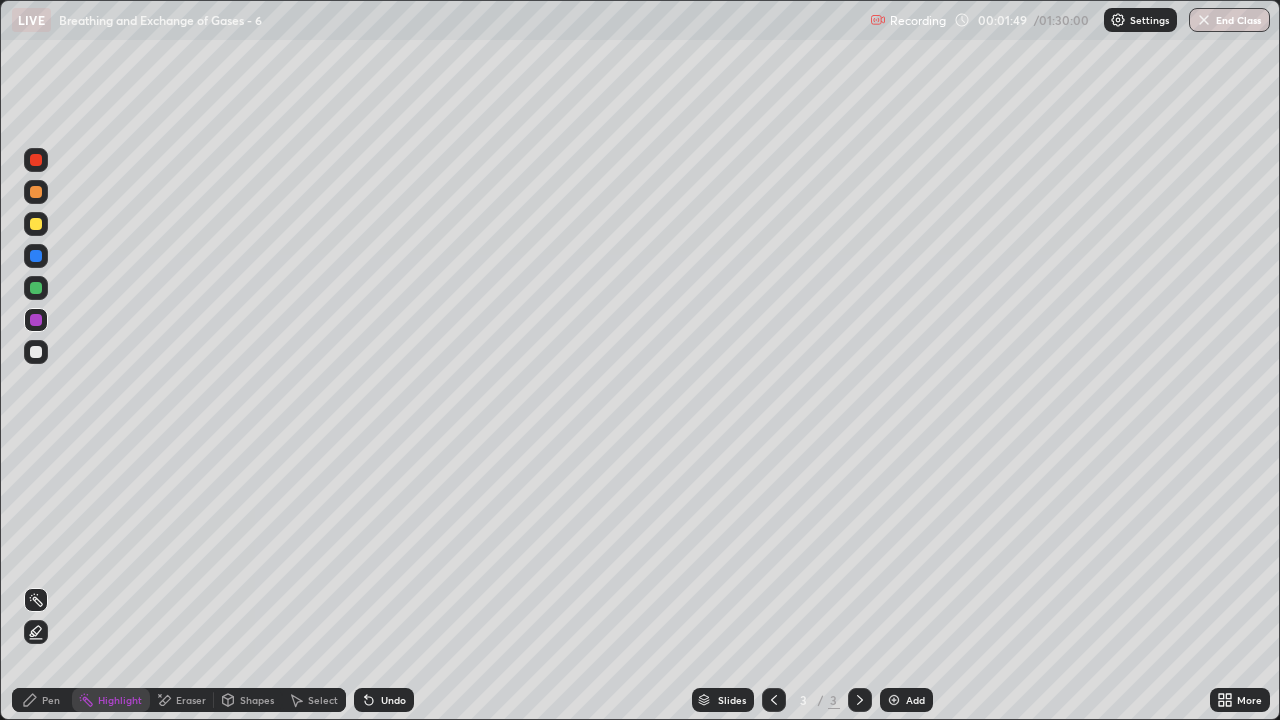 click 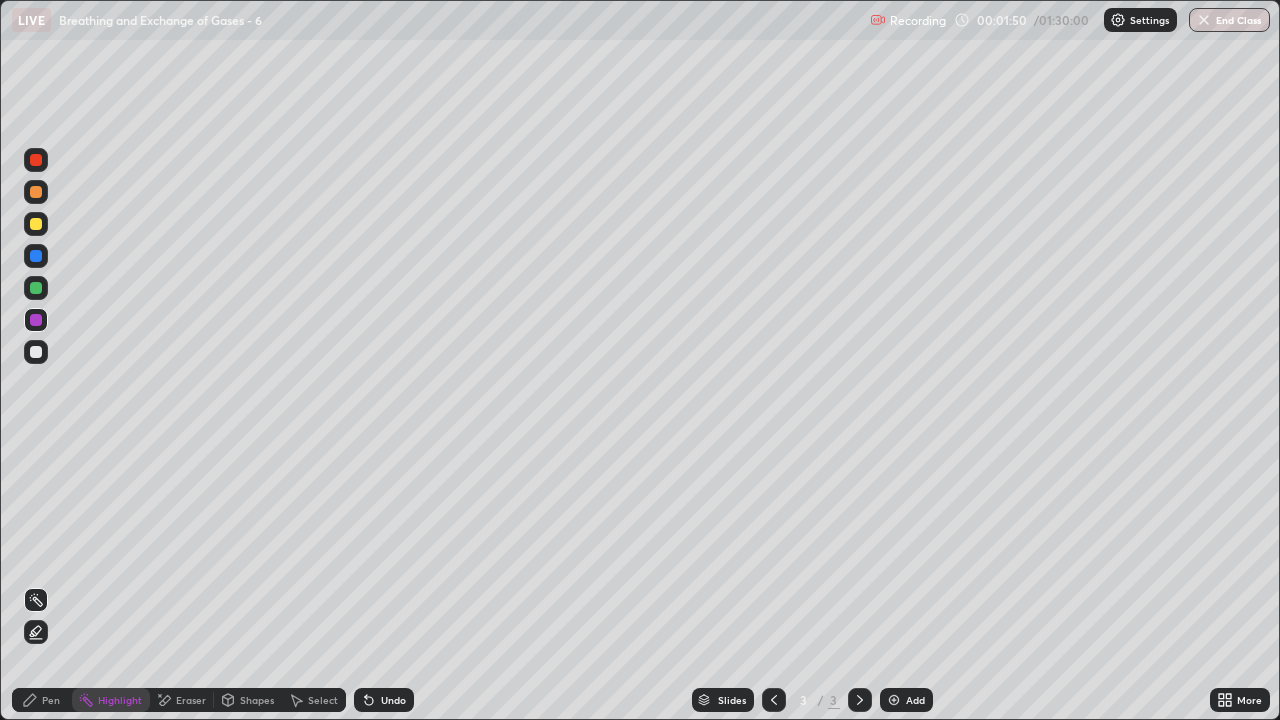click on "Pen" at bounding box center (51, 700) 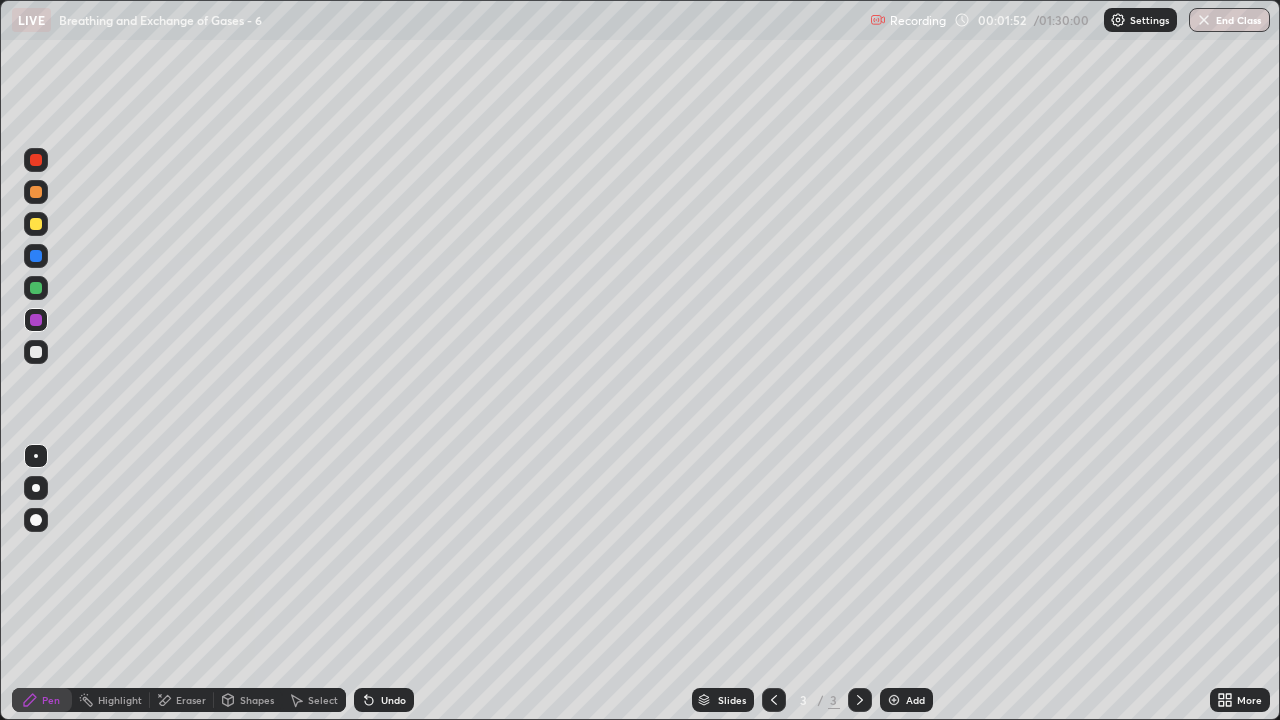 click at bounding box center [36, 488] 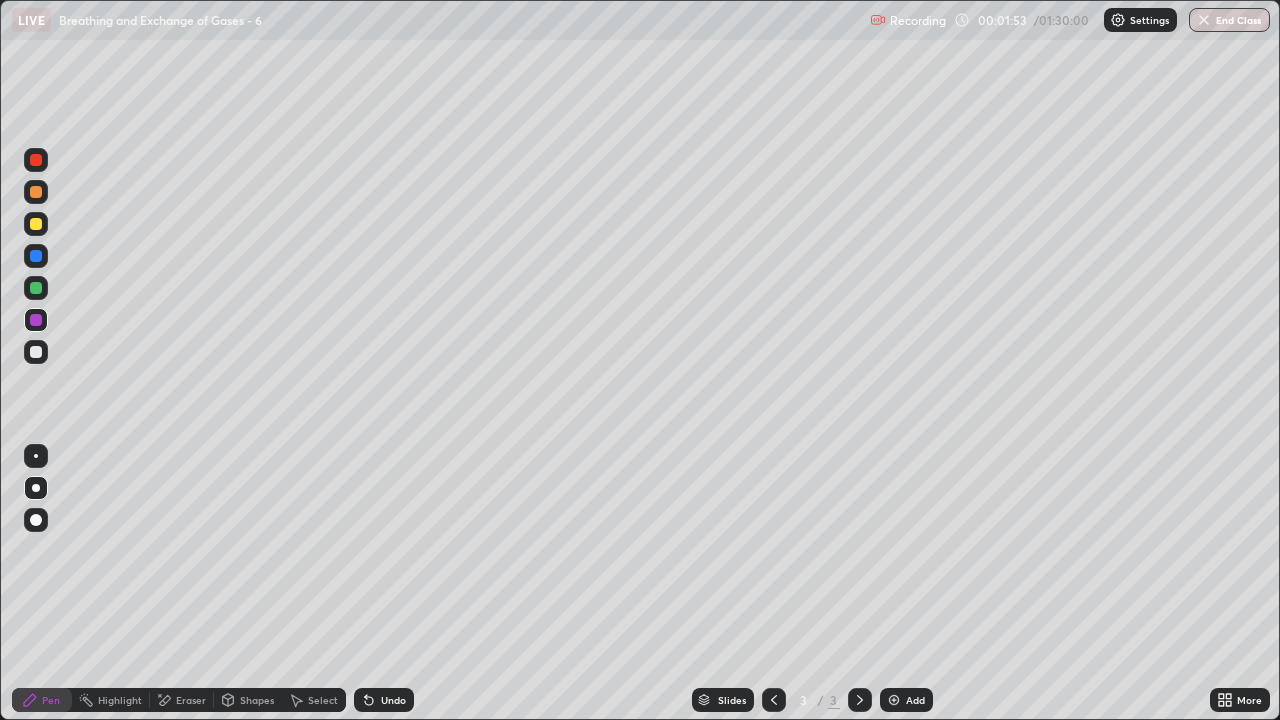 click on "Shapes" at bounding box center (257, 700) 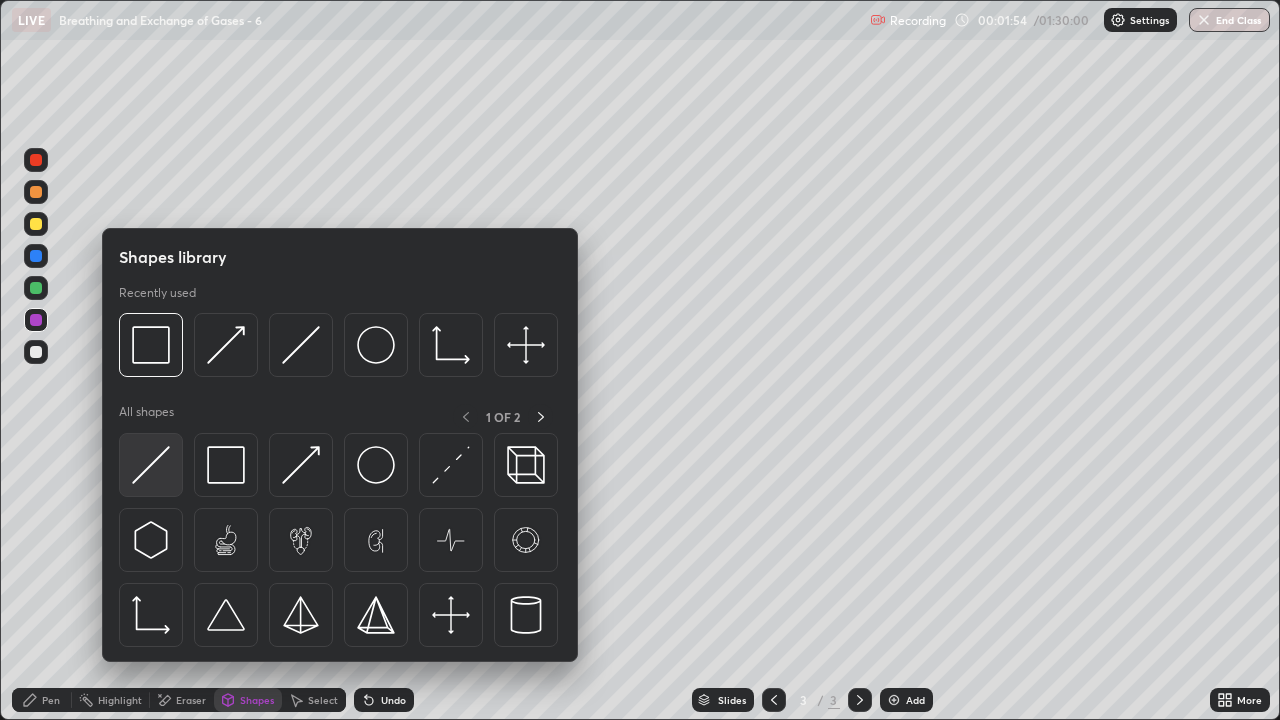 click at bounding box center (151, 465) 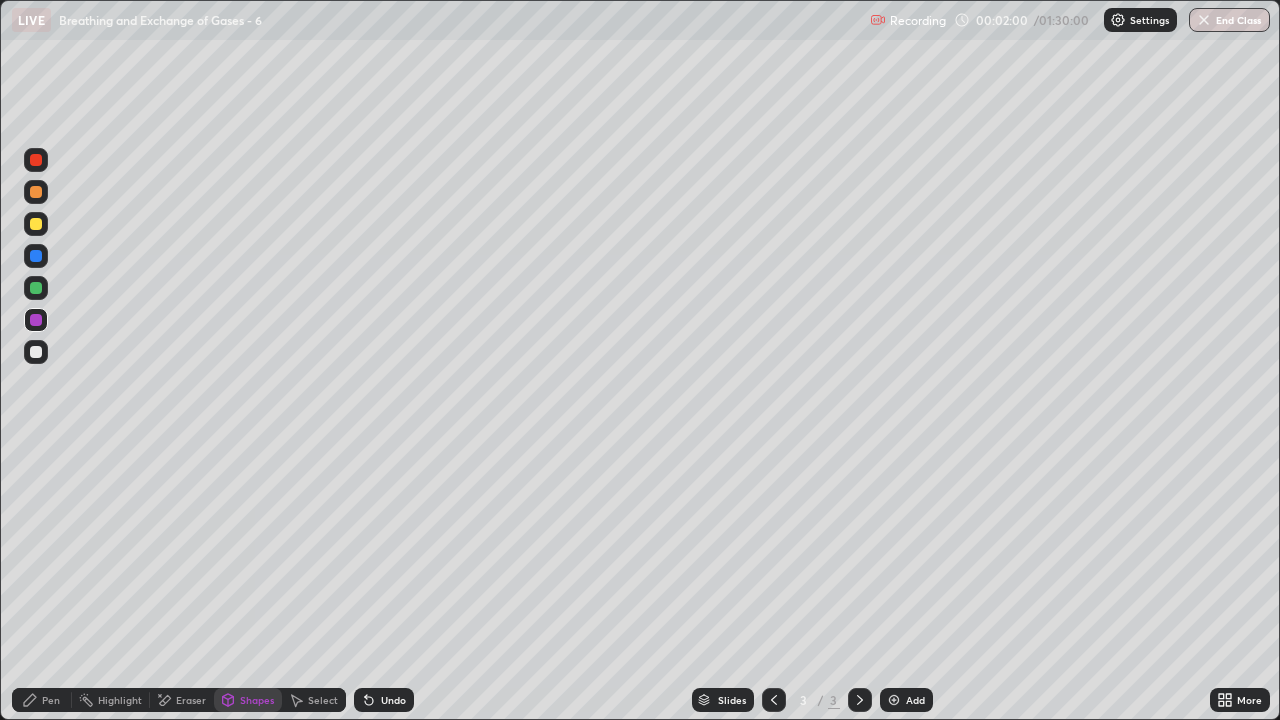 click on "Pen" at bounding box center [51, 700] 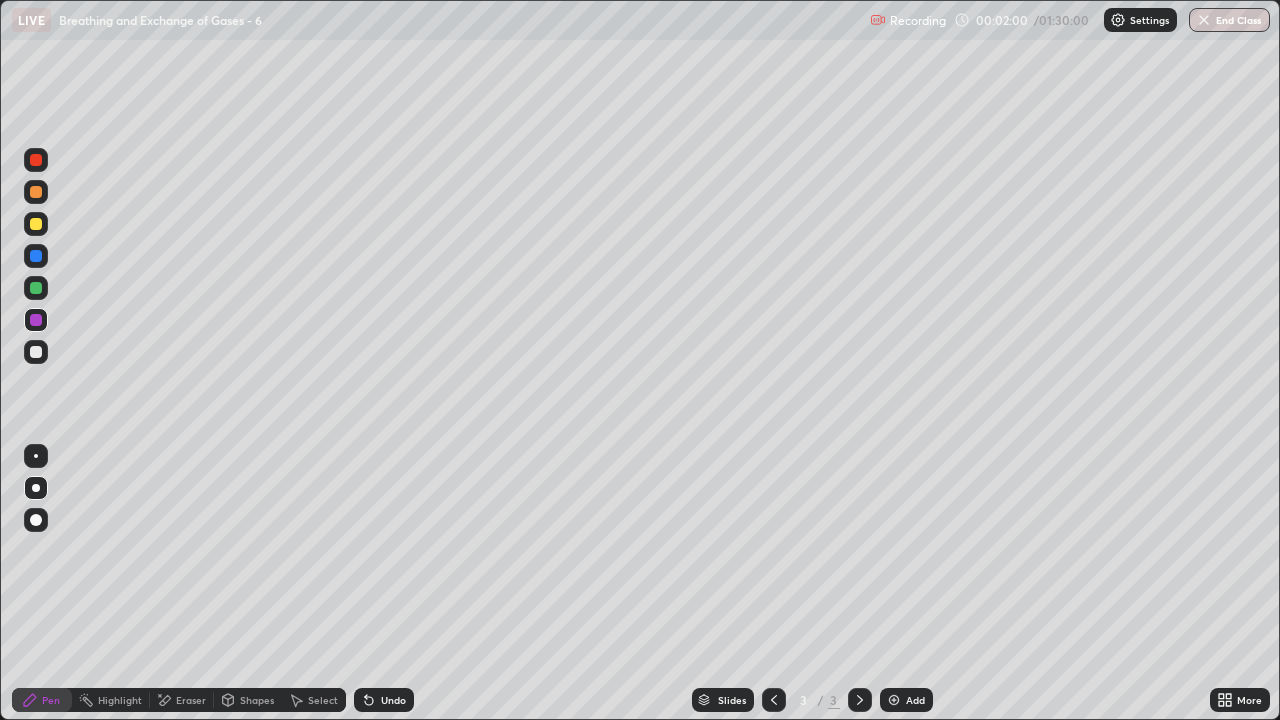 click on "Pen" at bounding box center [51, 700] 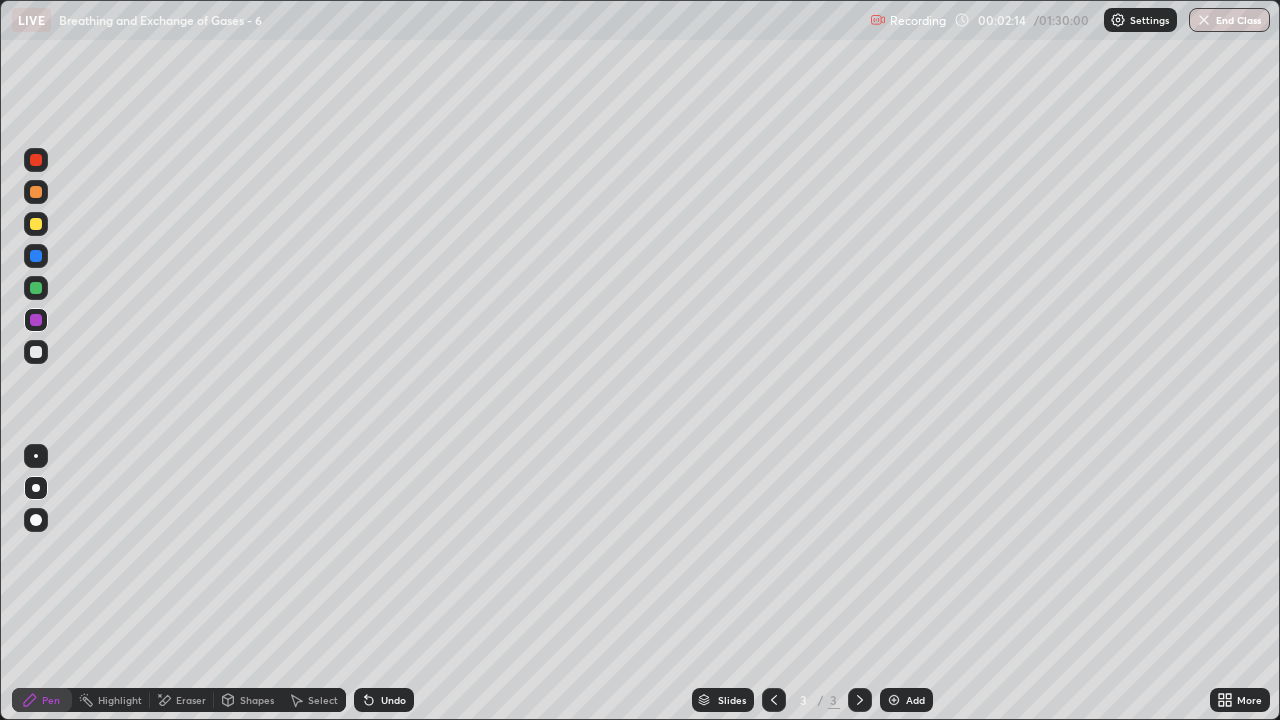 click at bounding box center (36, 192) 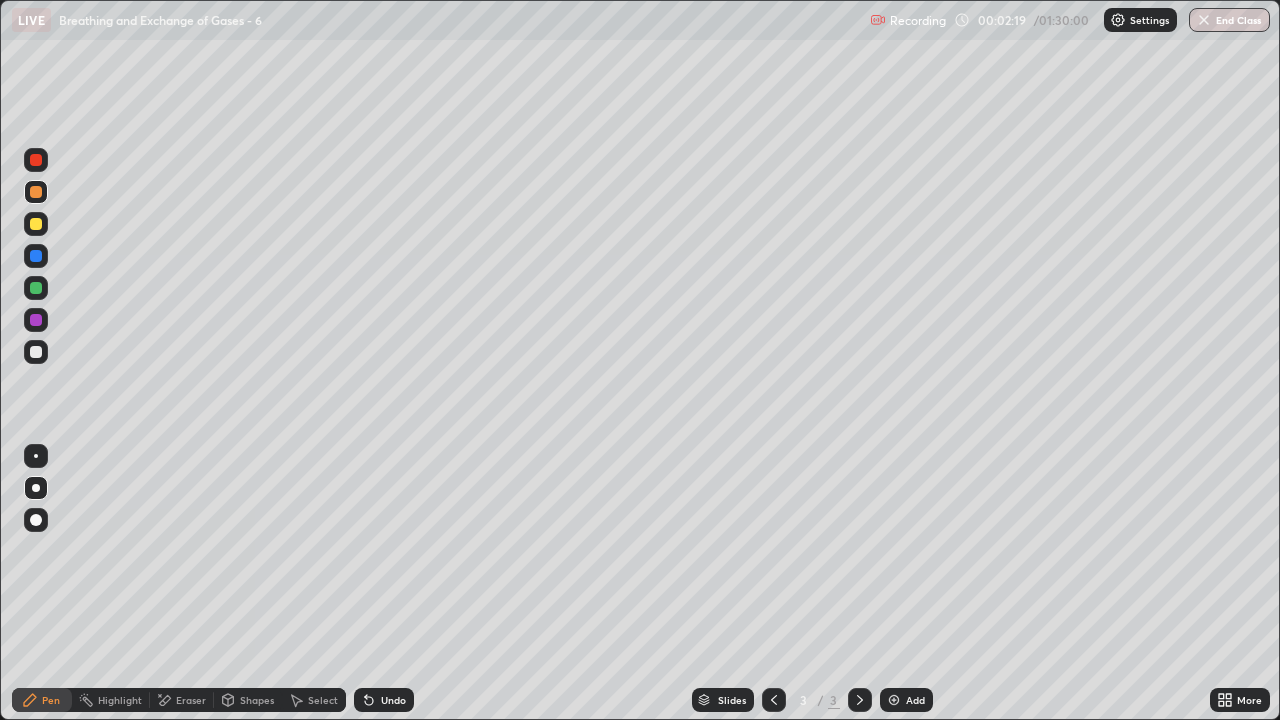 click on "Eraser" at bounding box center [191, 700] 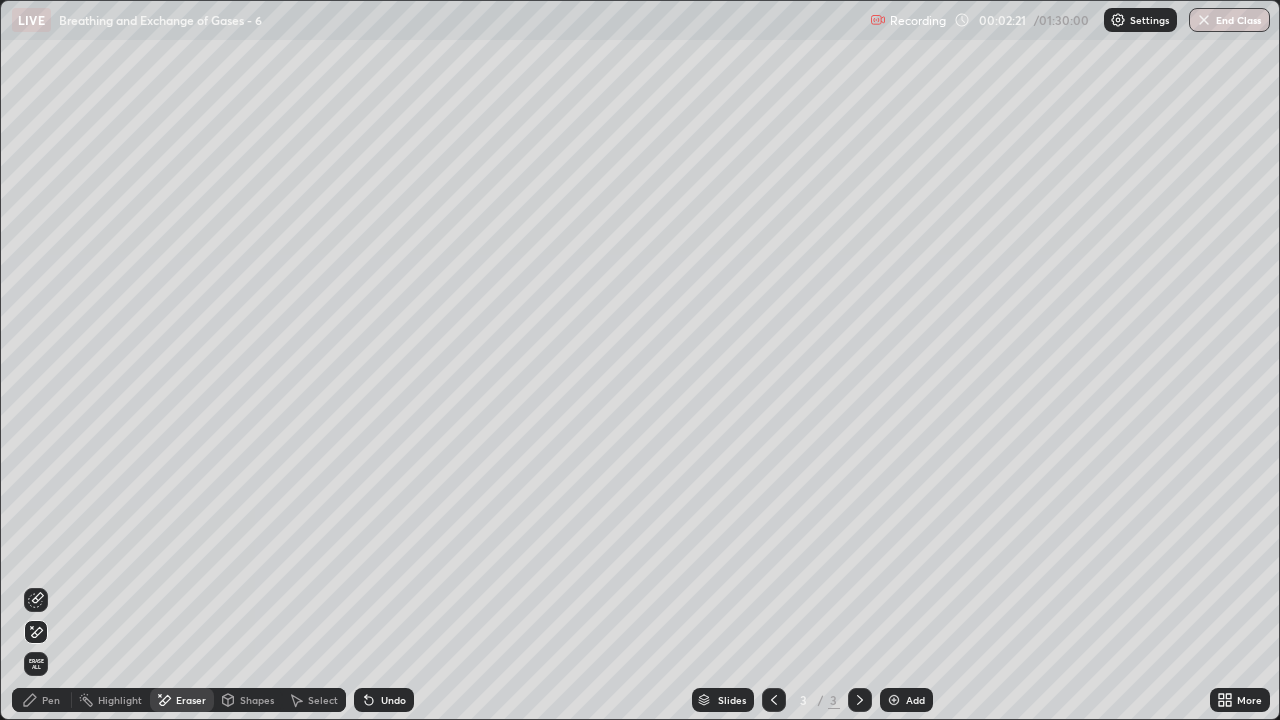 click 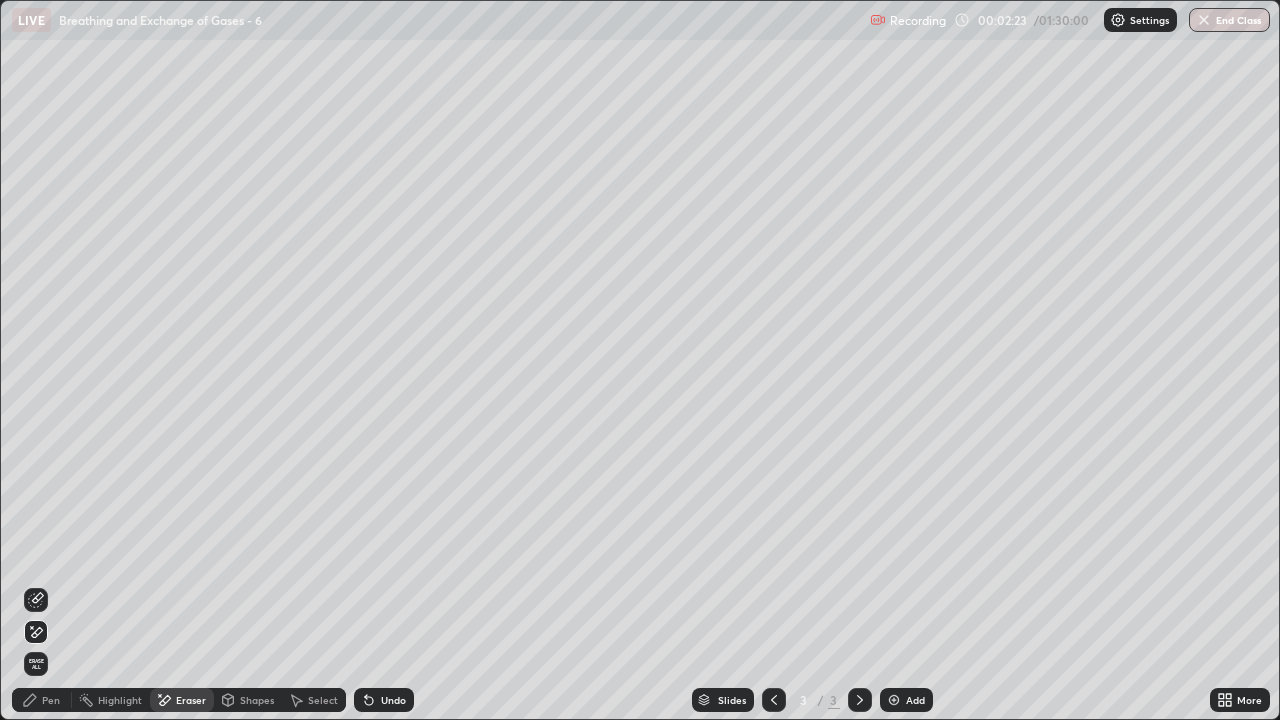 click on "Shapes" at bounding box center (257, 700) 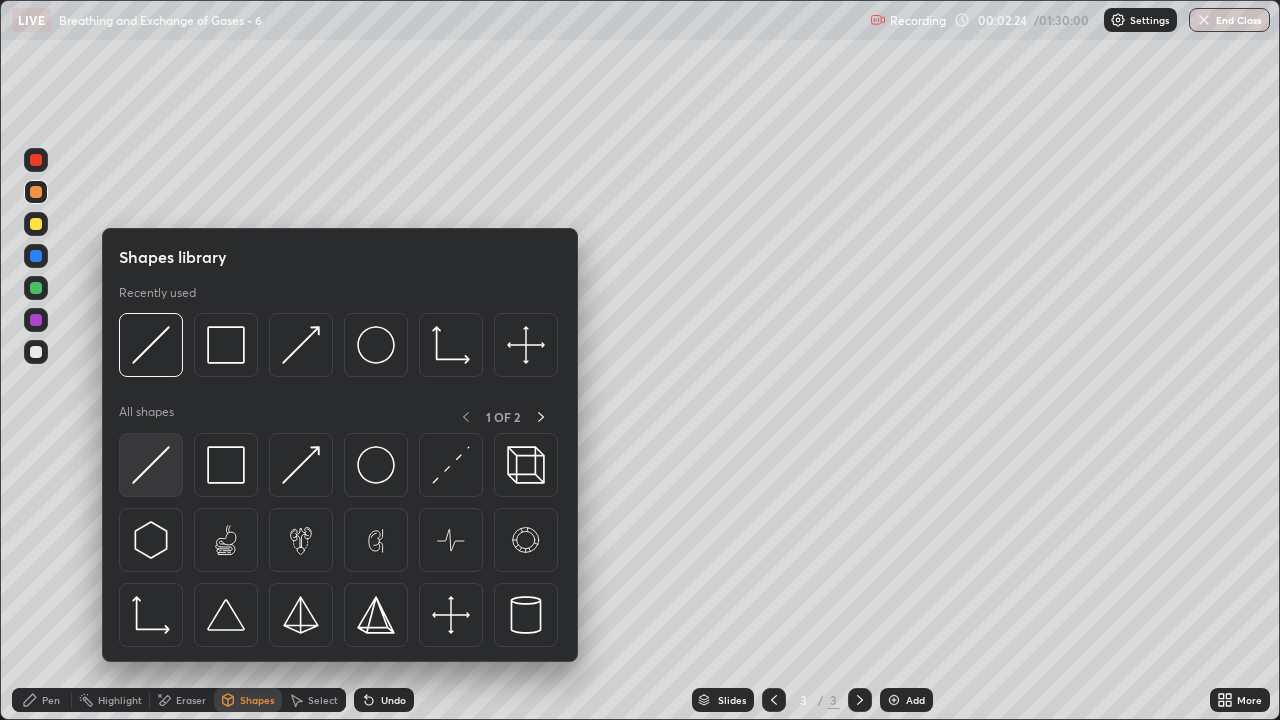 click at bounding box center (151, 465) 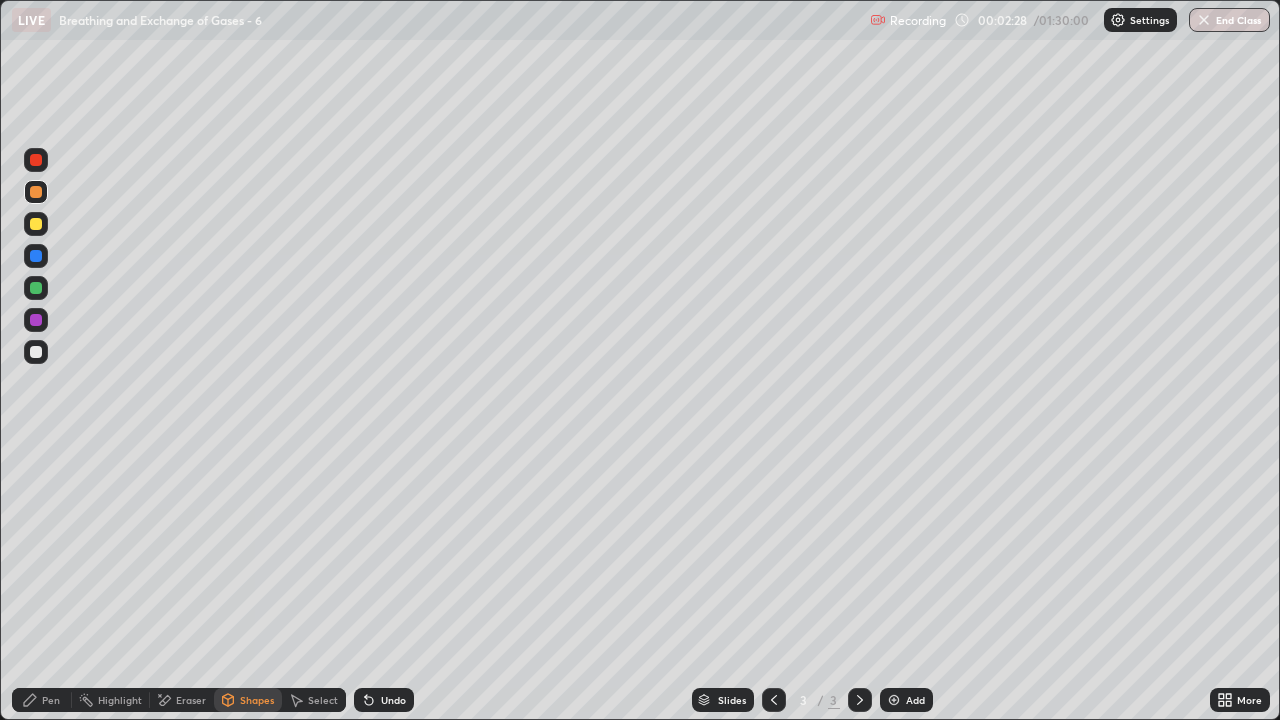 click on "Pen" at bounding box center [42, 700] 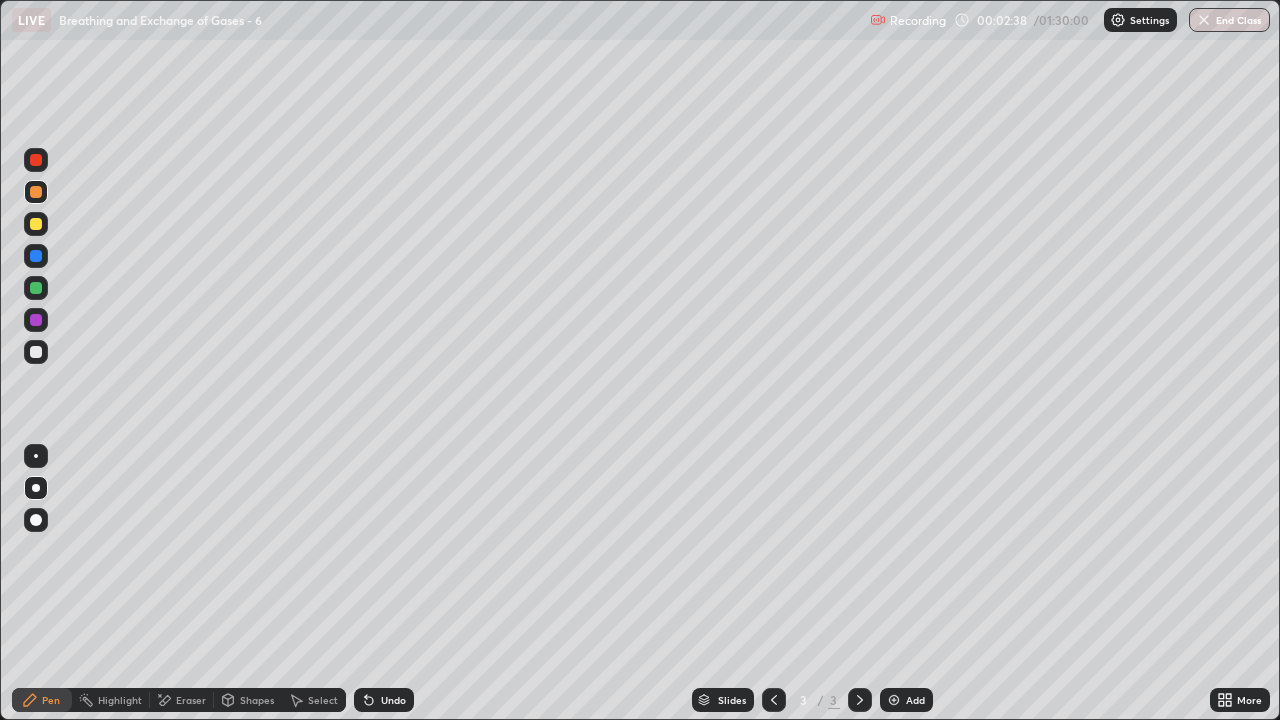 click at bounding box center [36, 352] 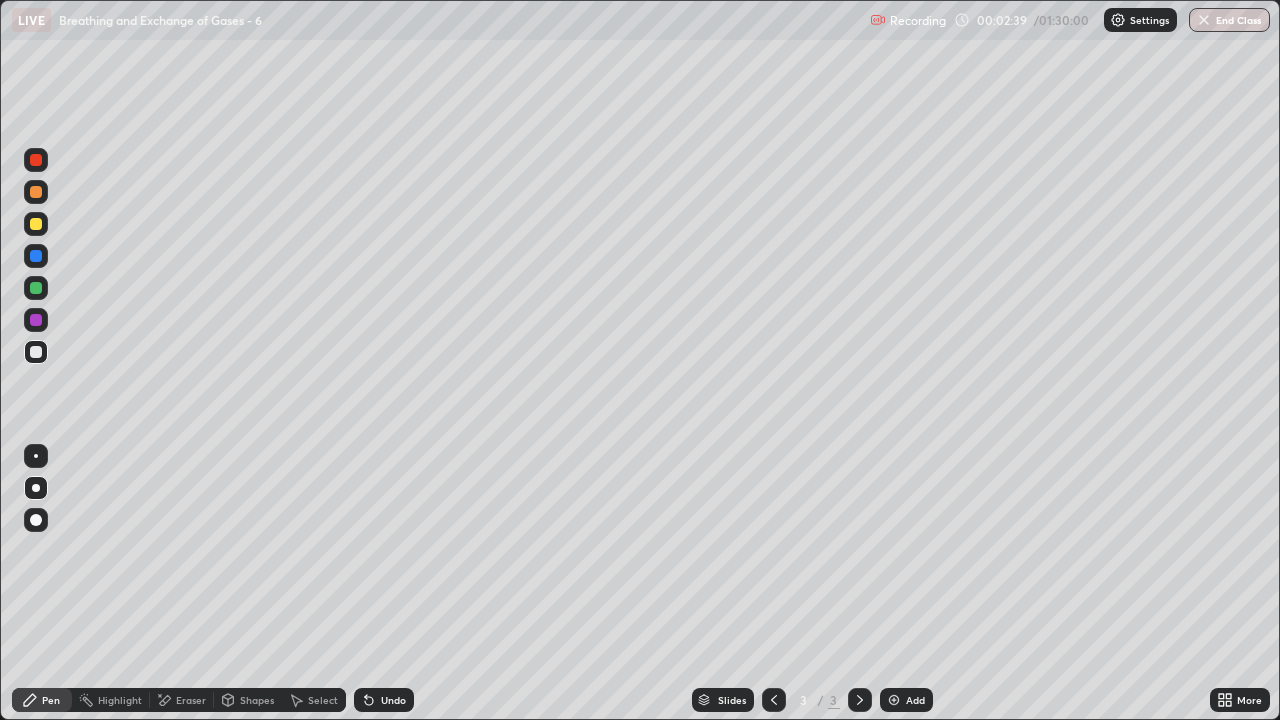click on "Pen" at bounding box center (42, 700) 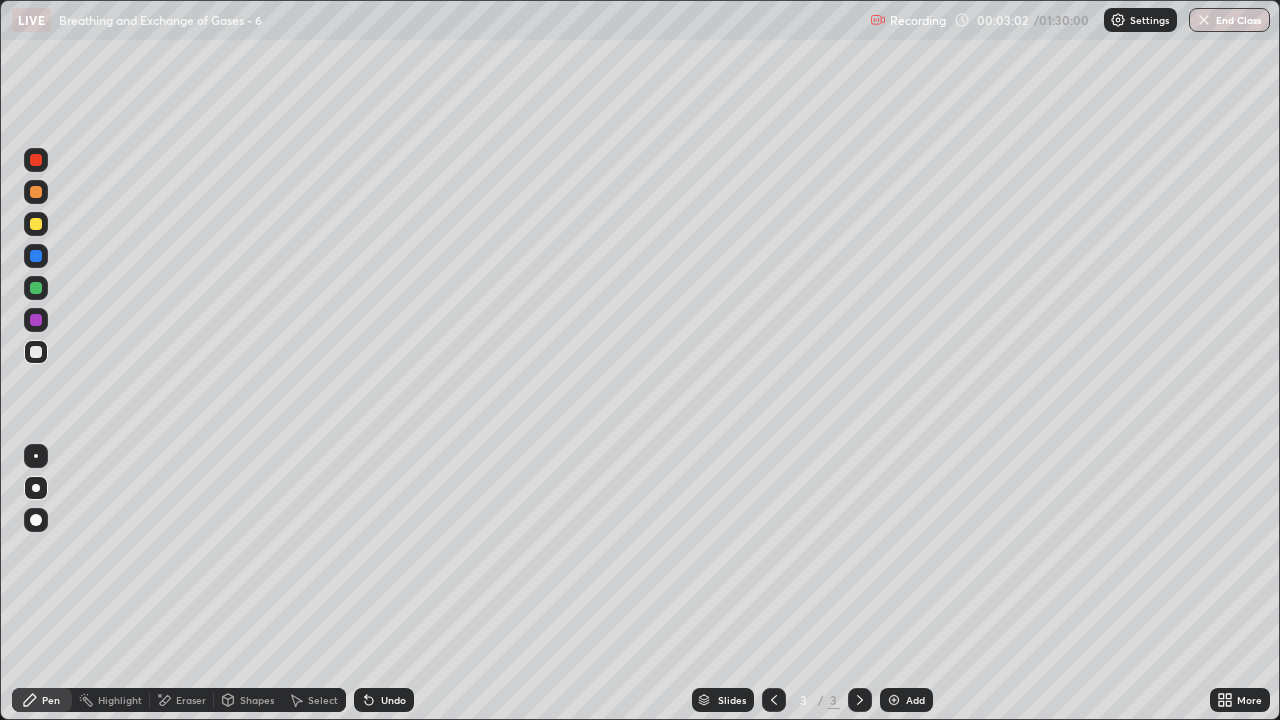 click at bounding box center (36, 352) 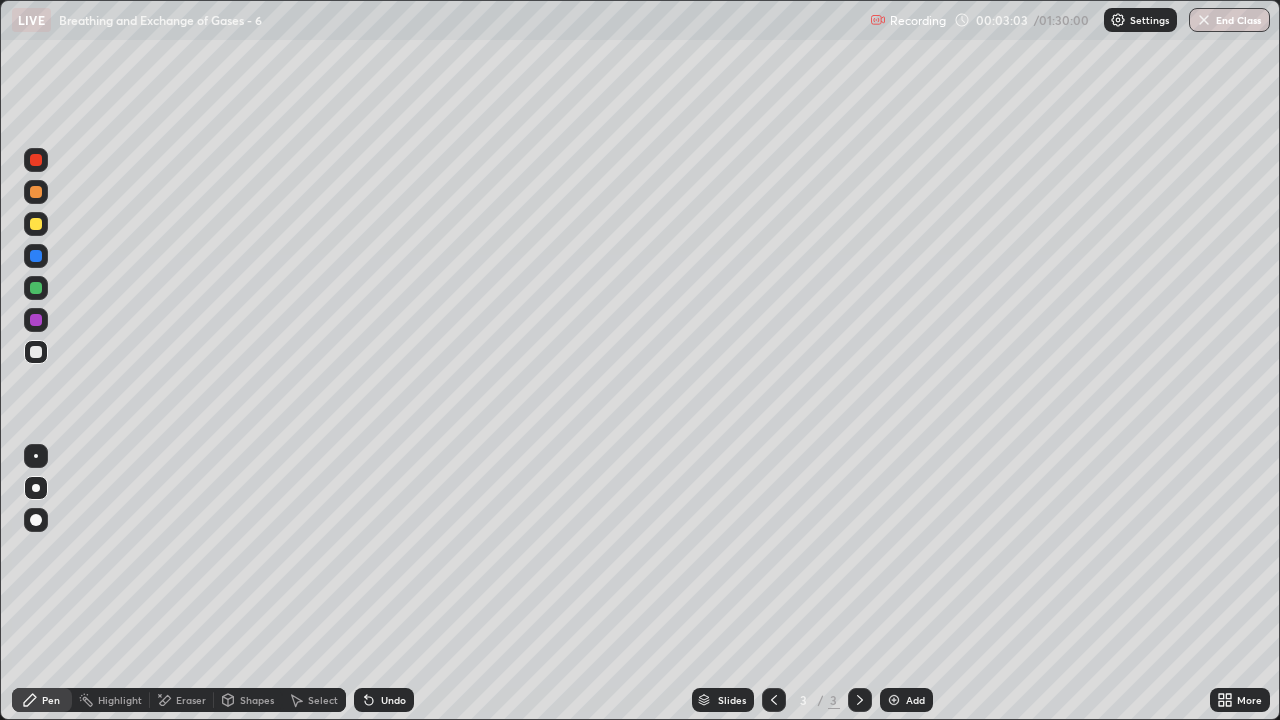 click on "Pen" at bounding box center (51, 700) 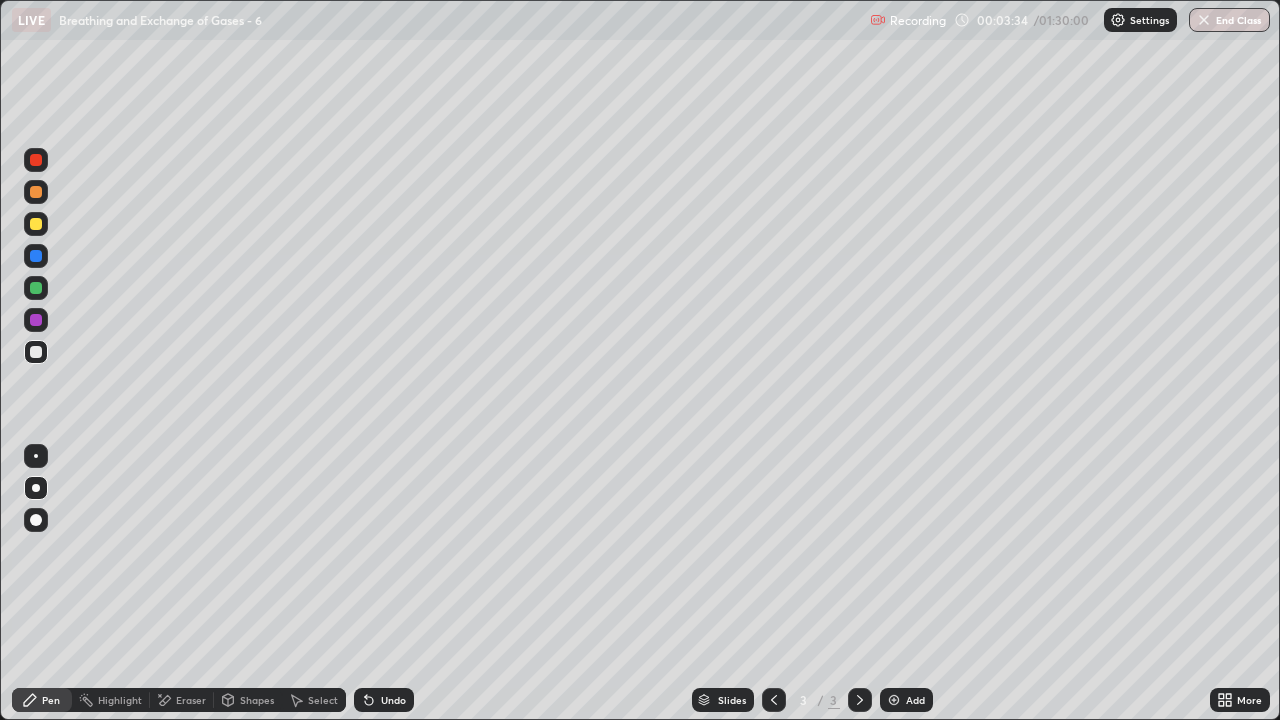 click on "Eraser" at bounding box center [191, 700] 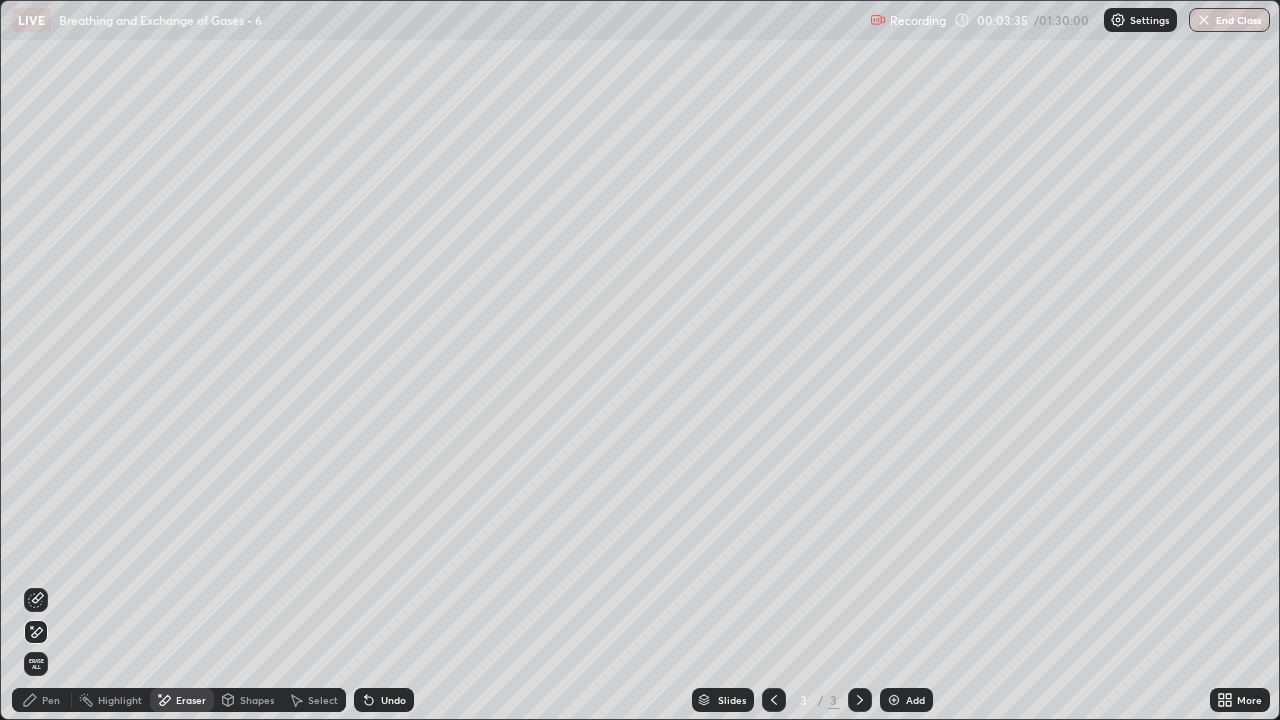 click 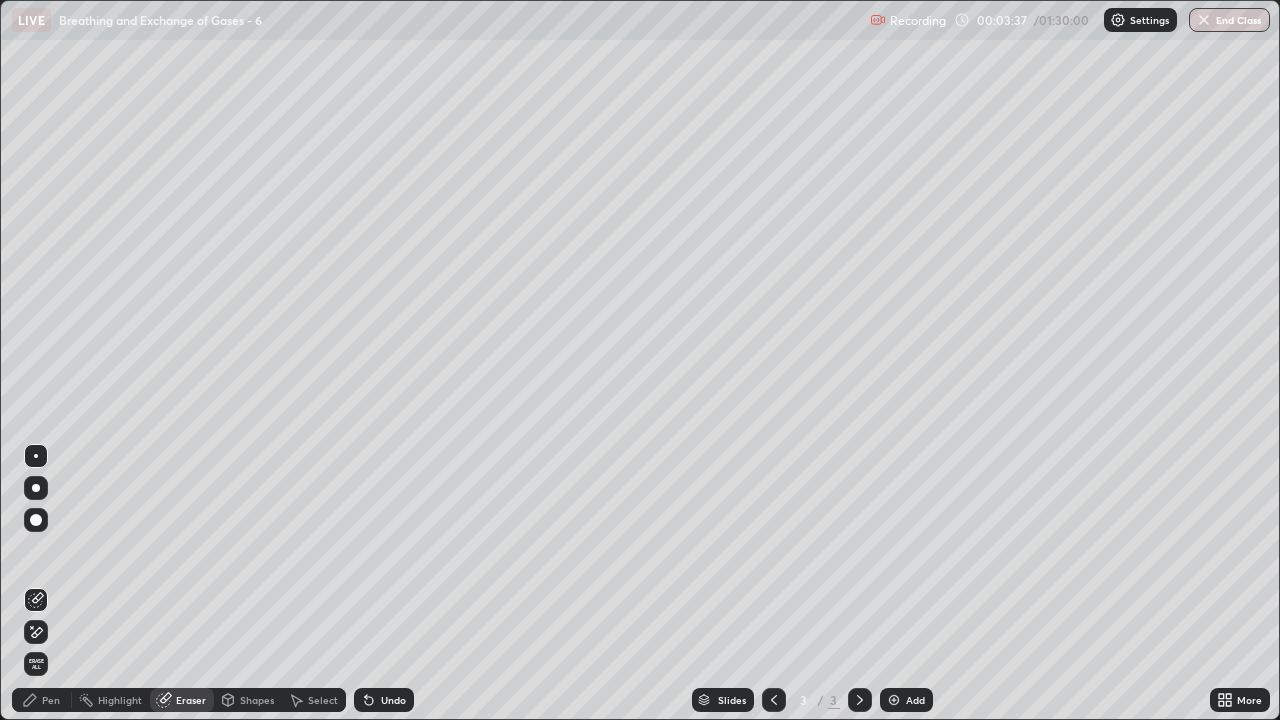 click on "Shapes" at bounding box center (257, 700) 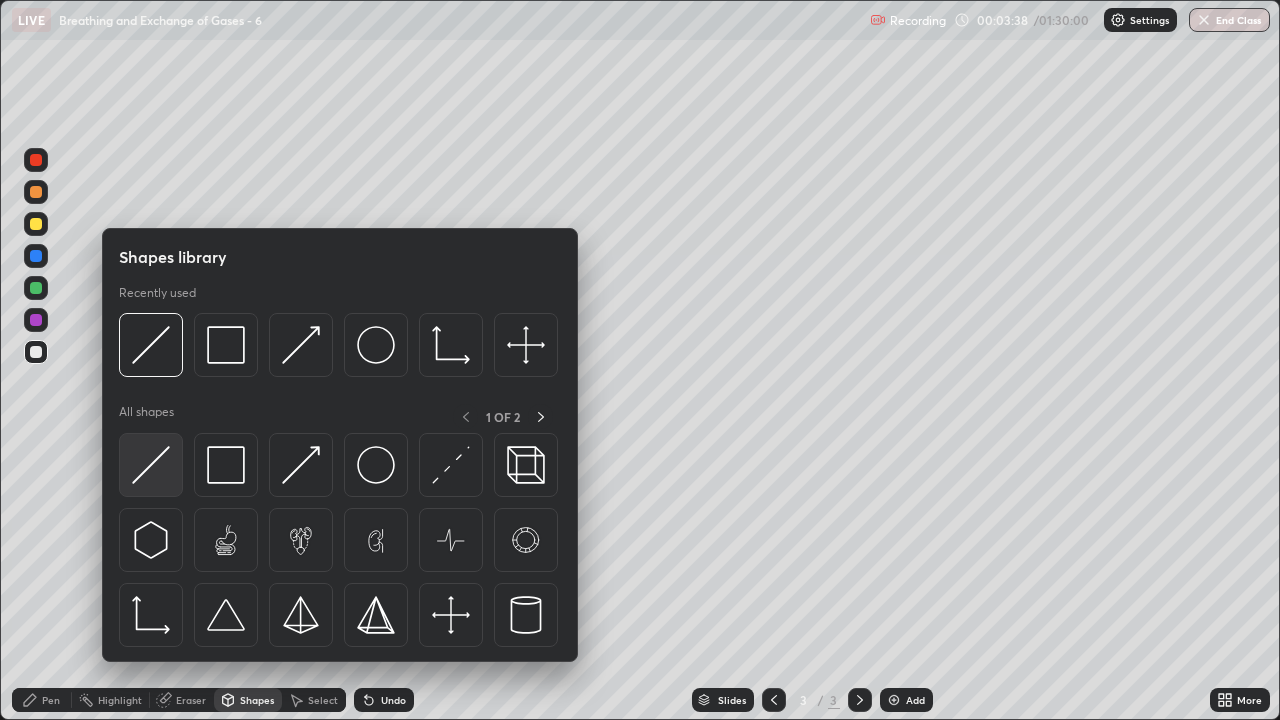 click at bounding box center (151, 465) 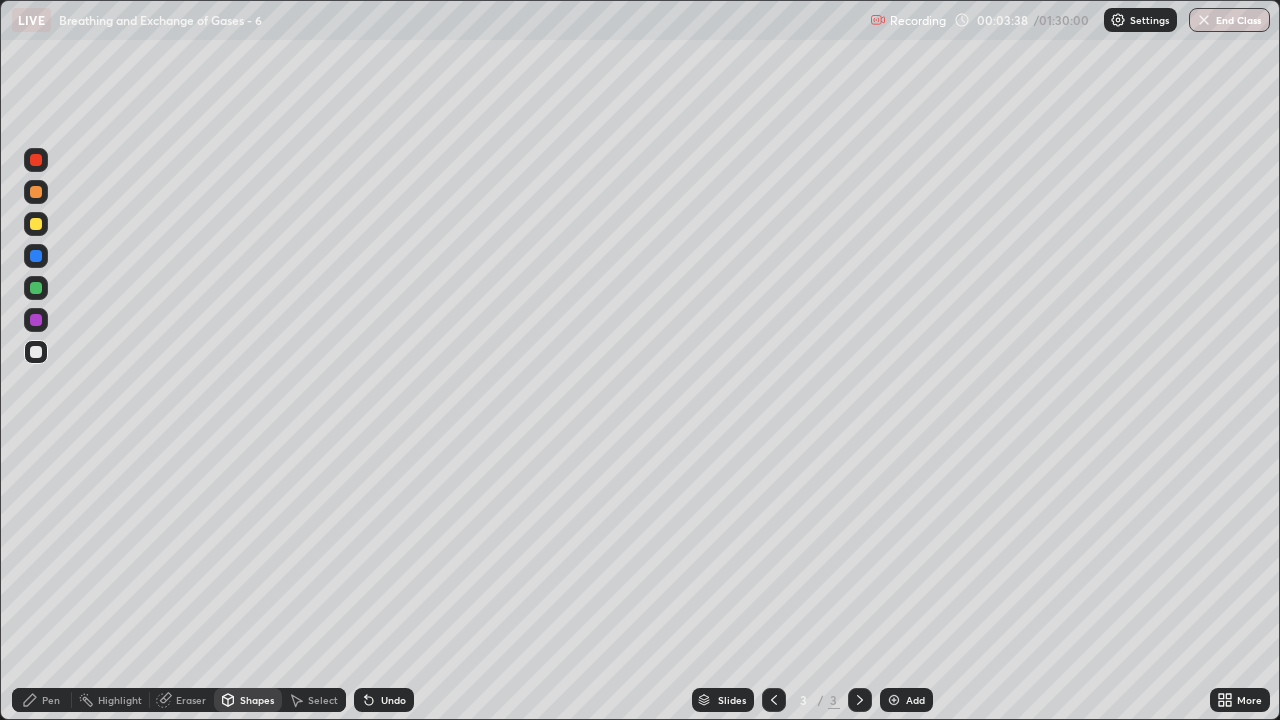 click at bounding box center (36, 224) 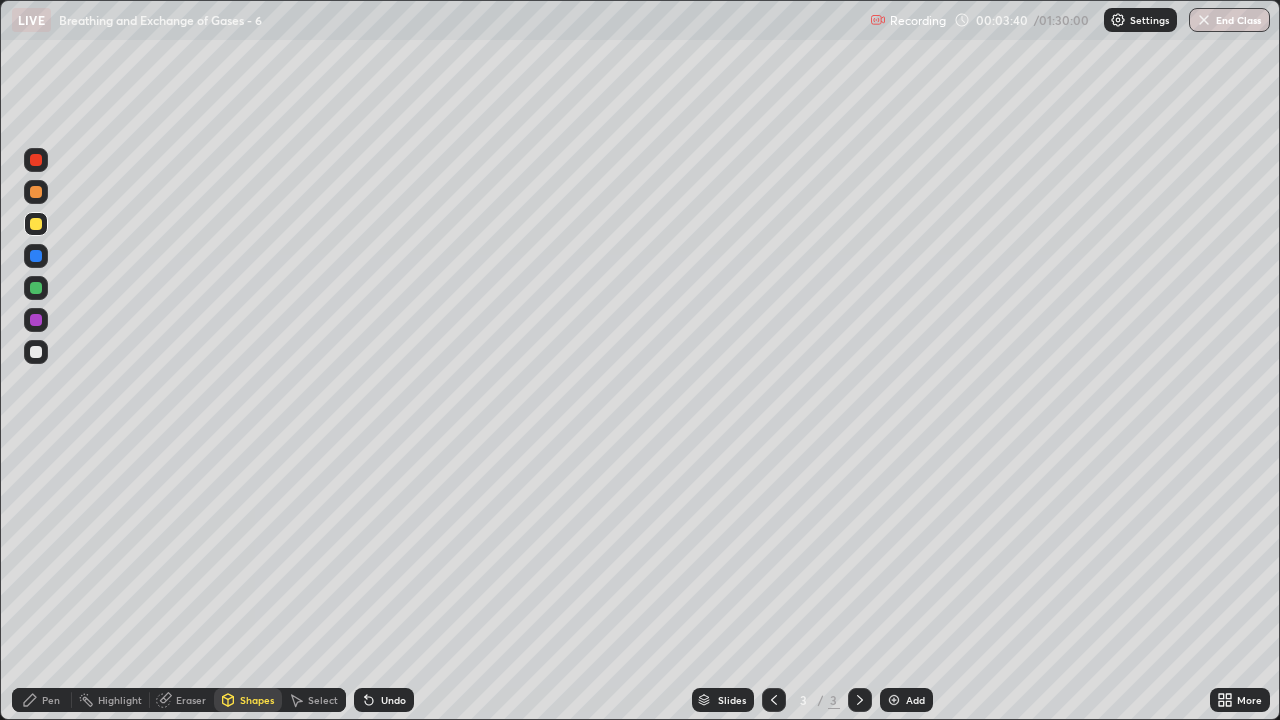 click on "Shapes" at bounding box center [257, 700] 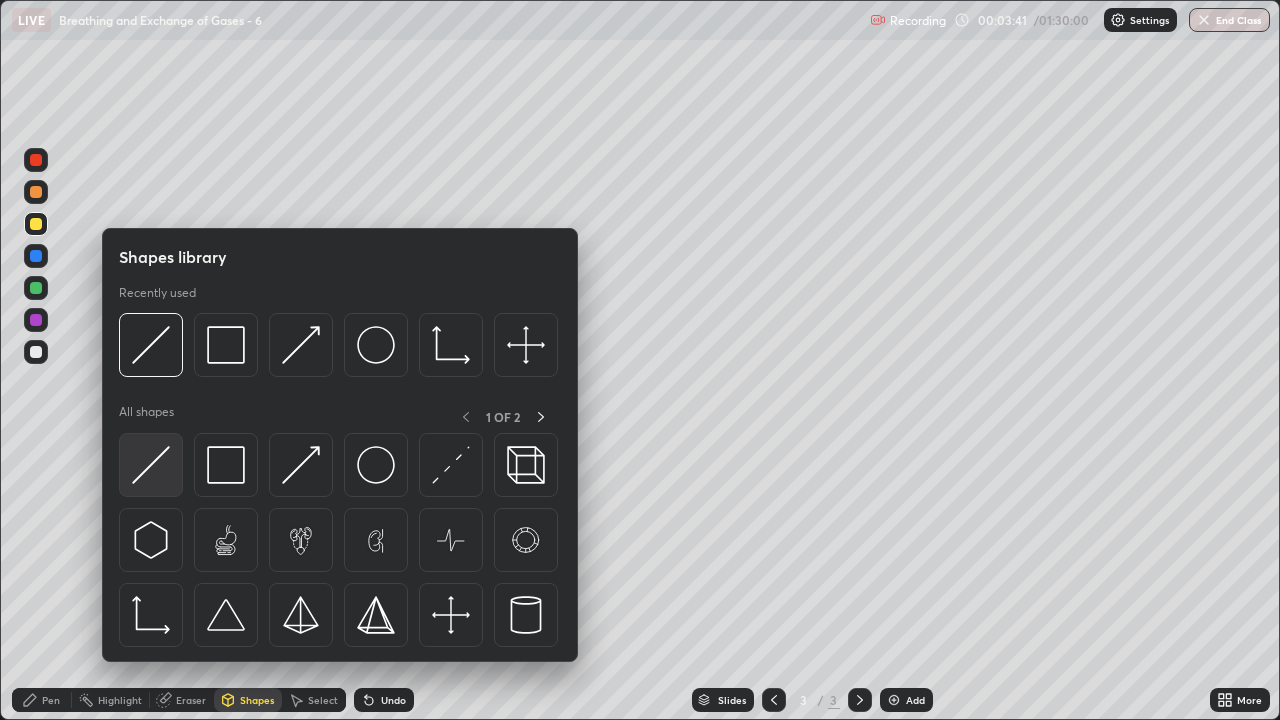 click at bounding box center (151, 465) 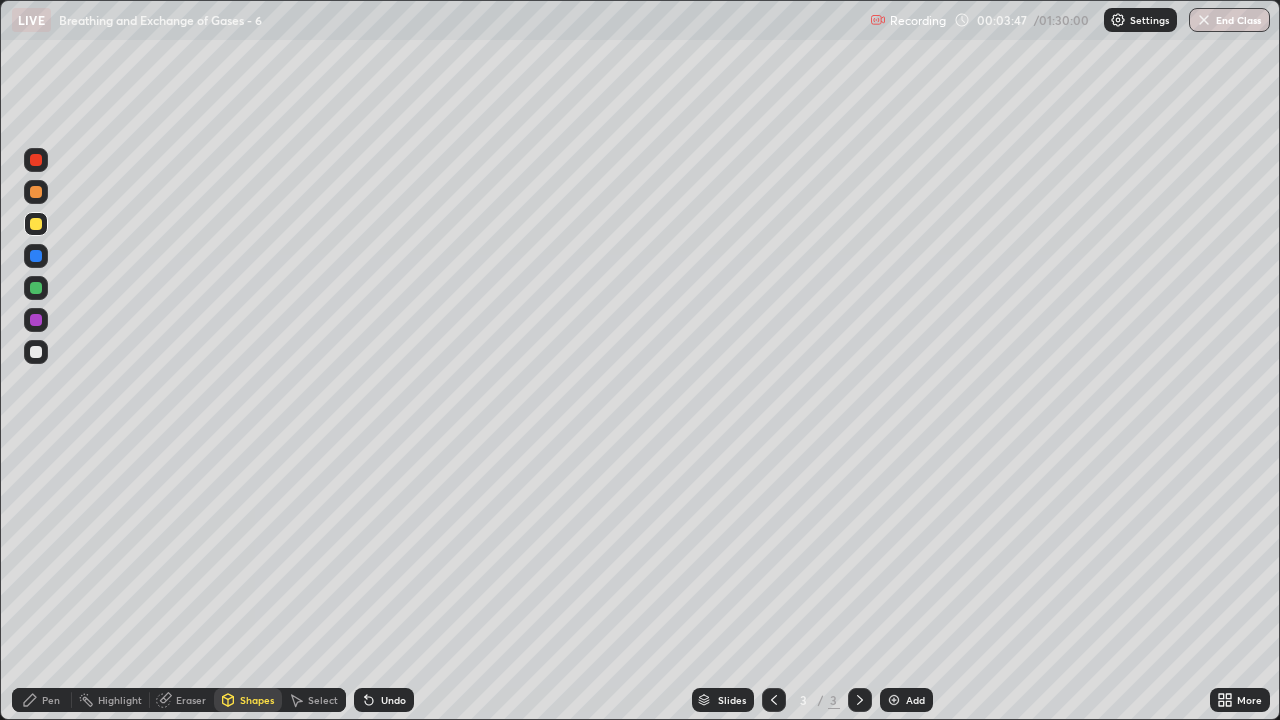 click at bounding box center [36, 320] 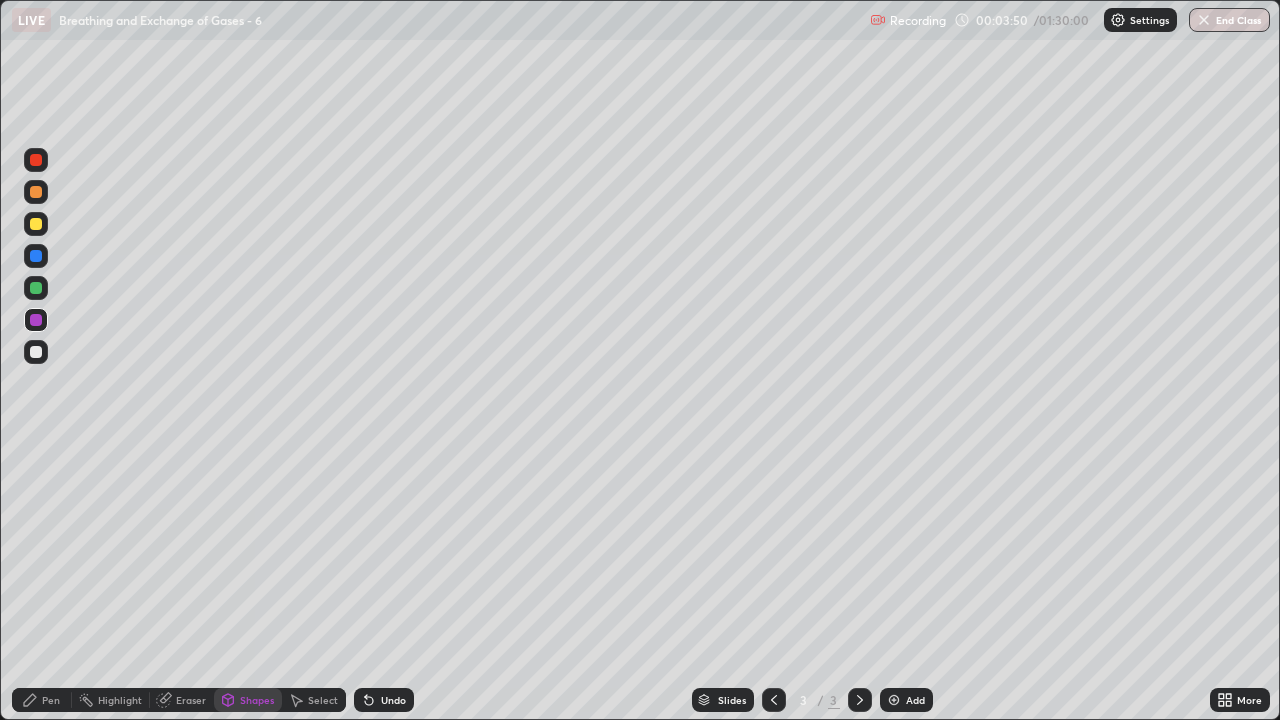 click on "Pen" at bounding box center (42, 700) 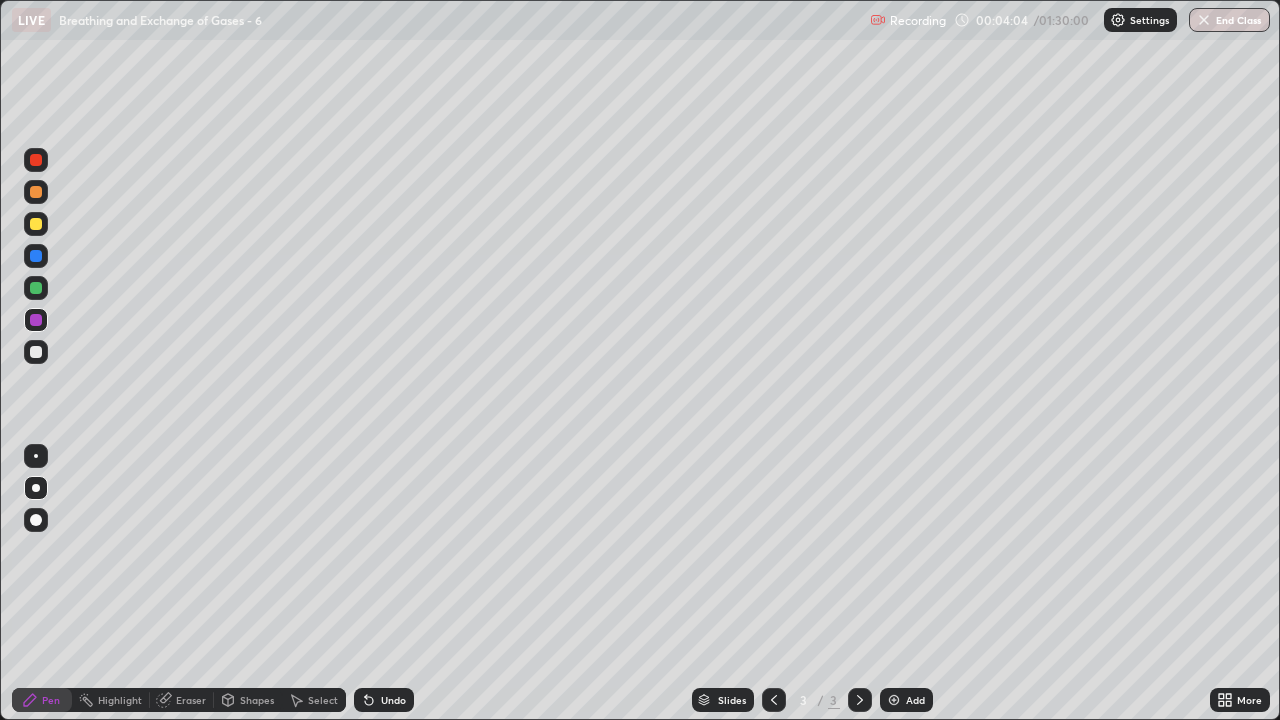 click at bounding box center (36, 192) 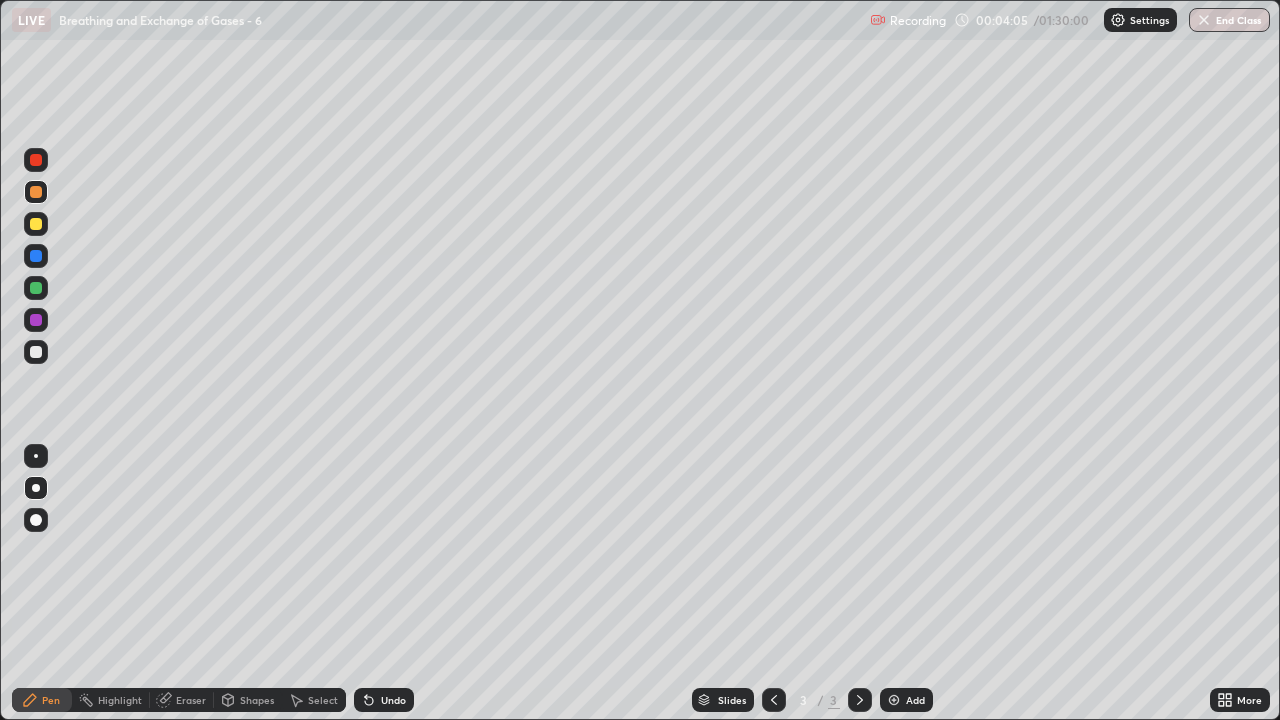 click on "Pen" at bounding box center (51, 700) 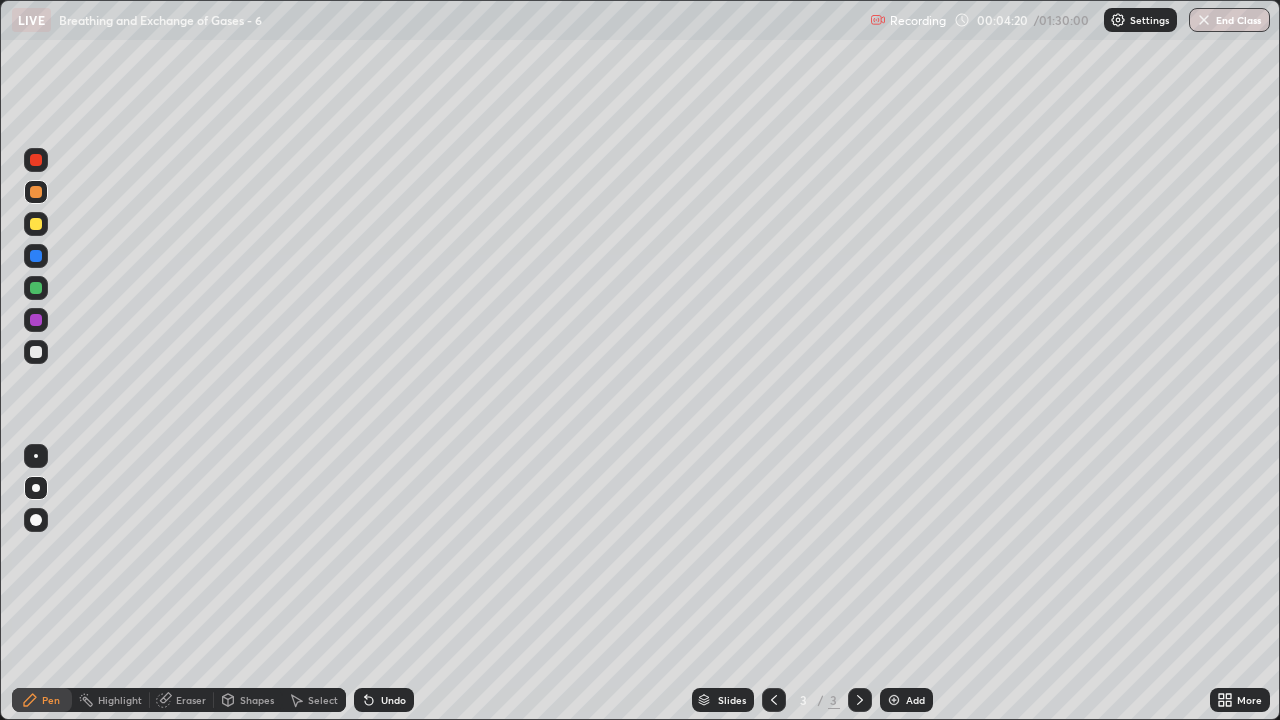 click at bounding box center [36, 320] 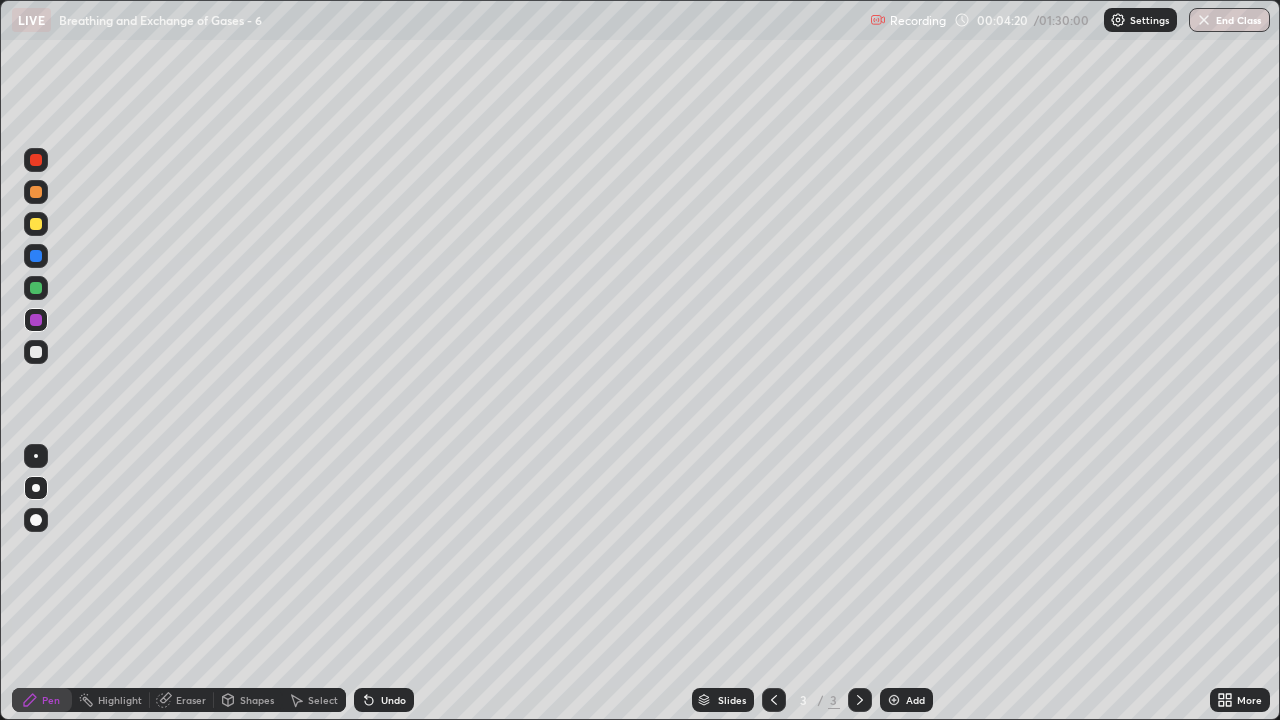 click on "Pen" at bounding box center [51, 700] 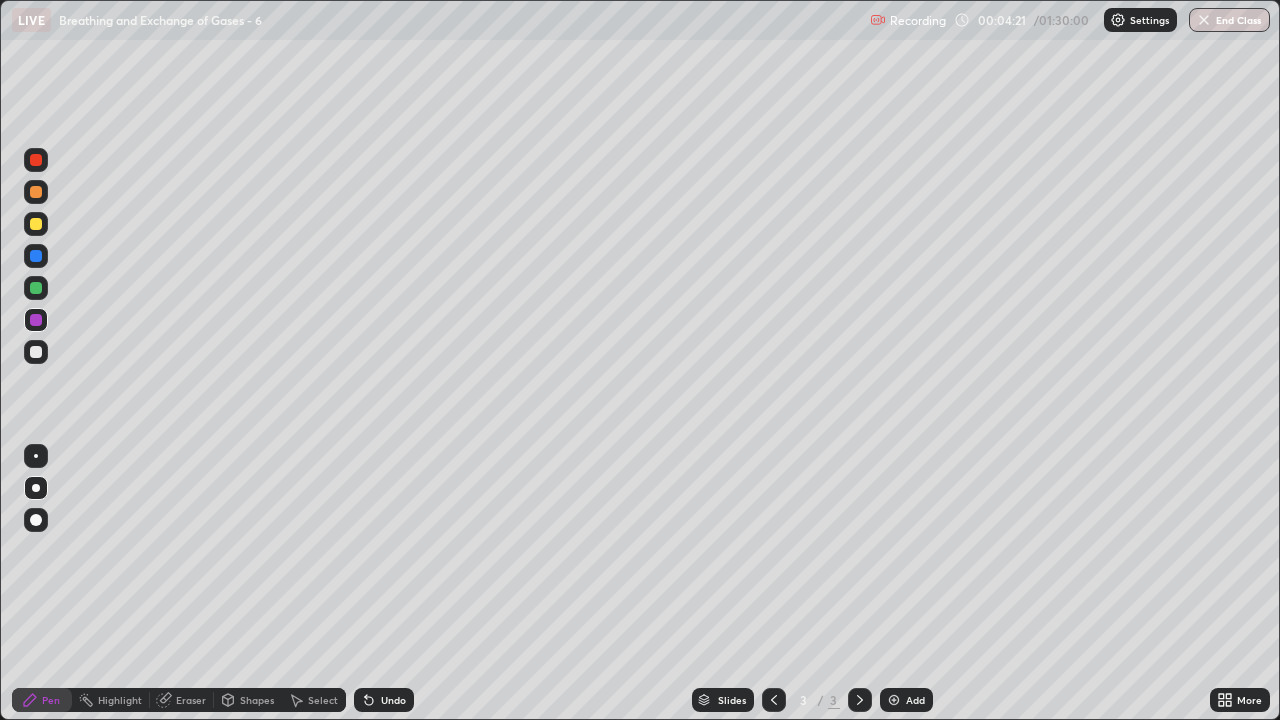 click on "Shapes" at bounding box center [257, 700] 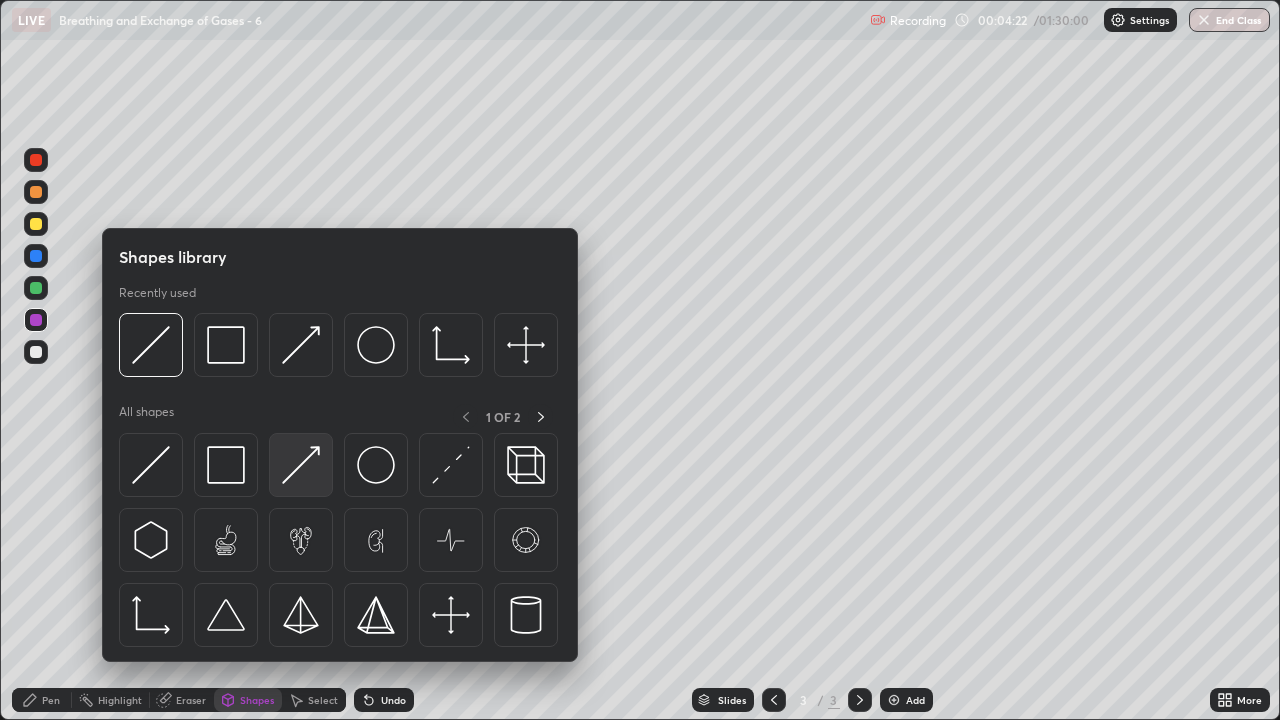 click at bounding box center [301, 465] 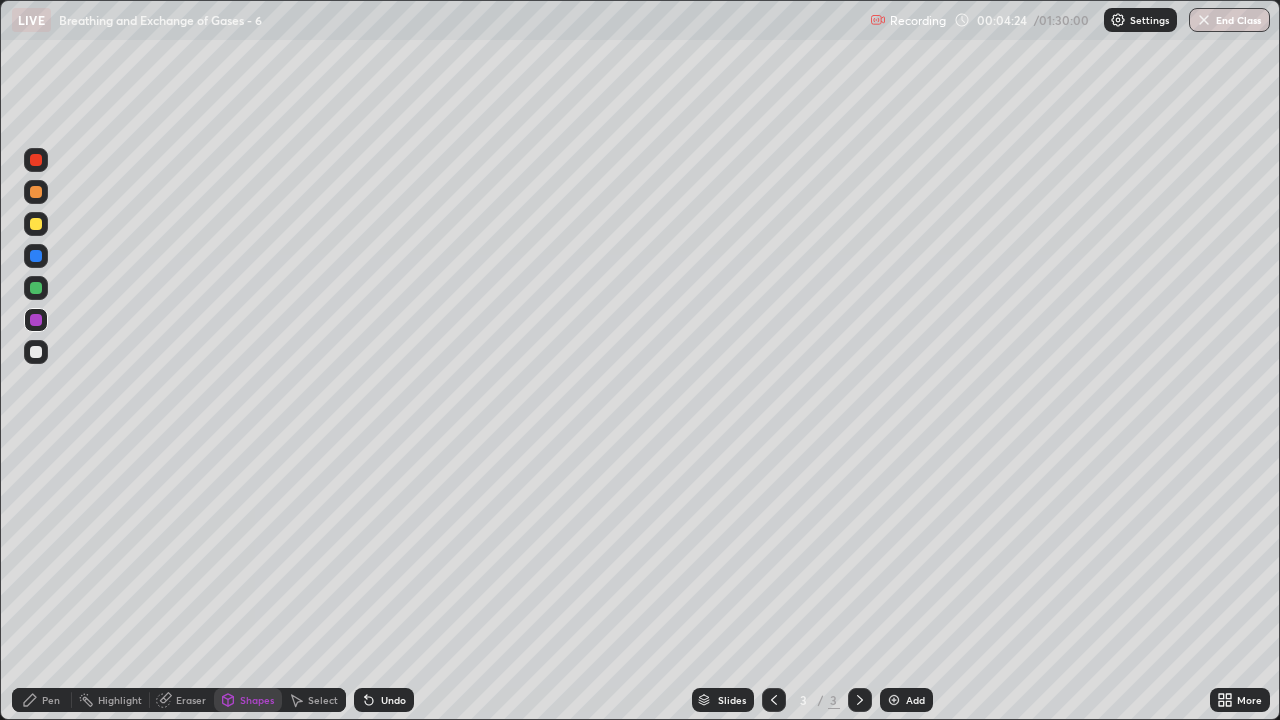 click on "Pen" at bounding box center (51, 700) 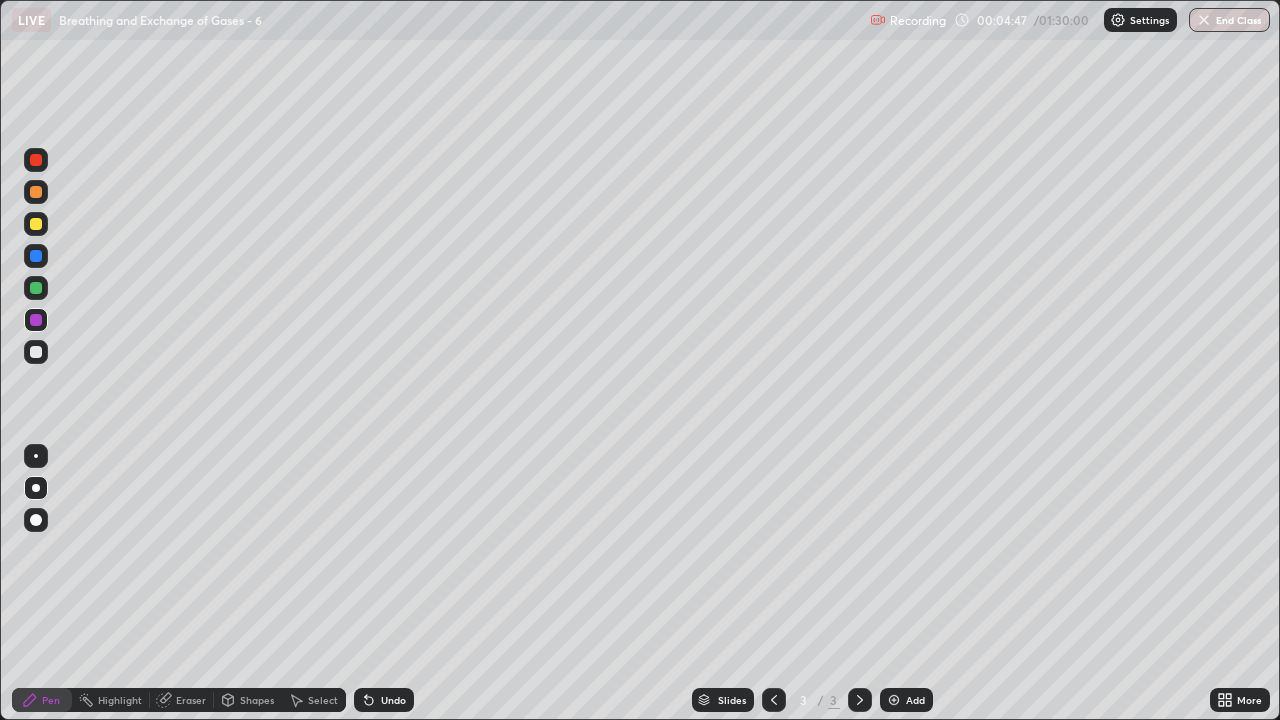 click at bounding box center [36, 352] 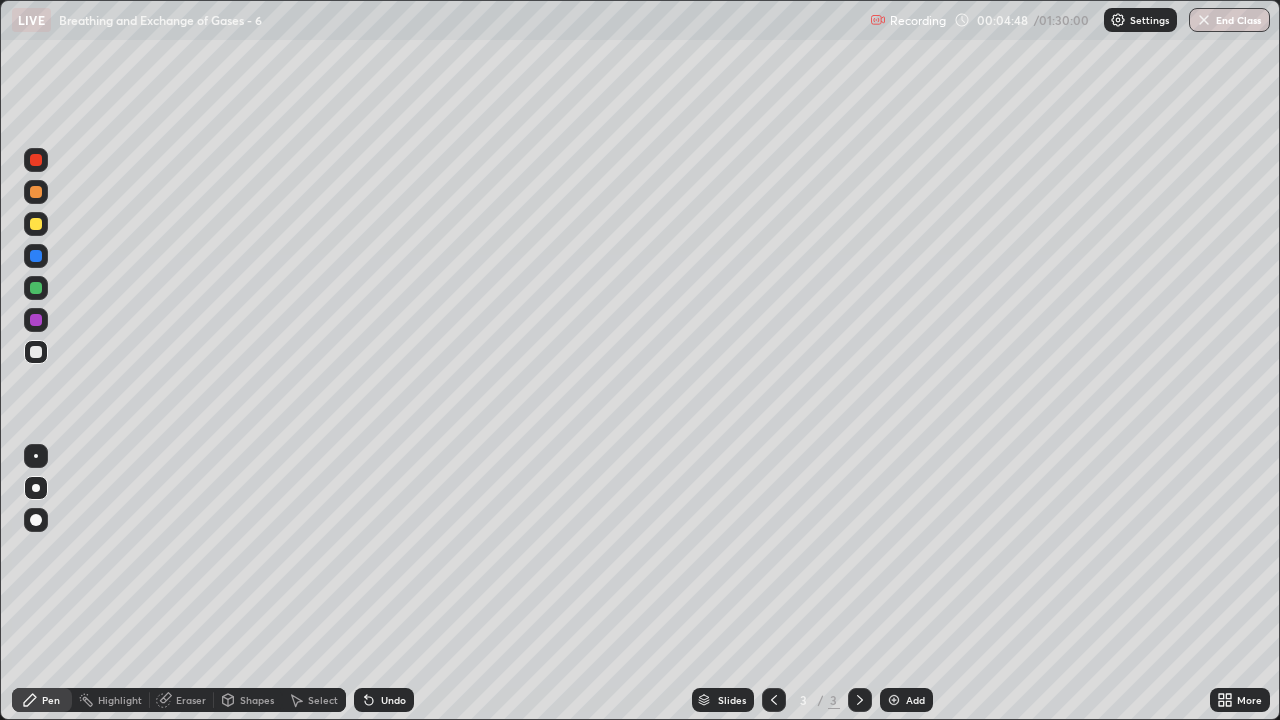 click on "Shapes" at bounding box center (257, 700) 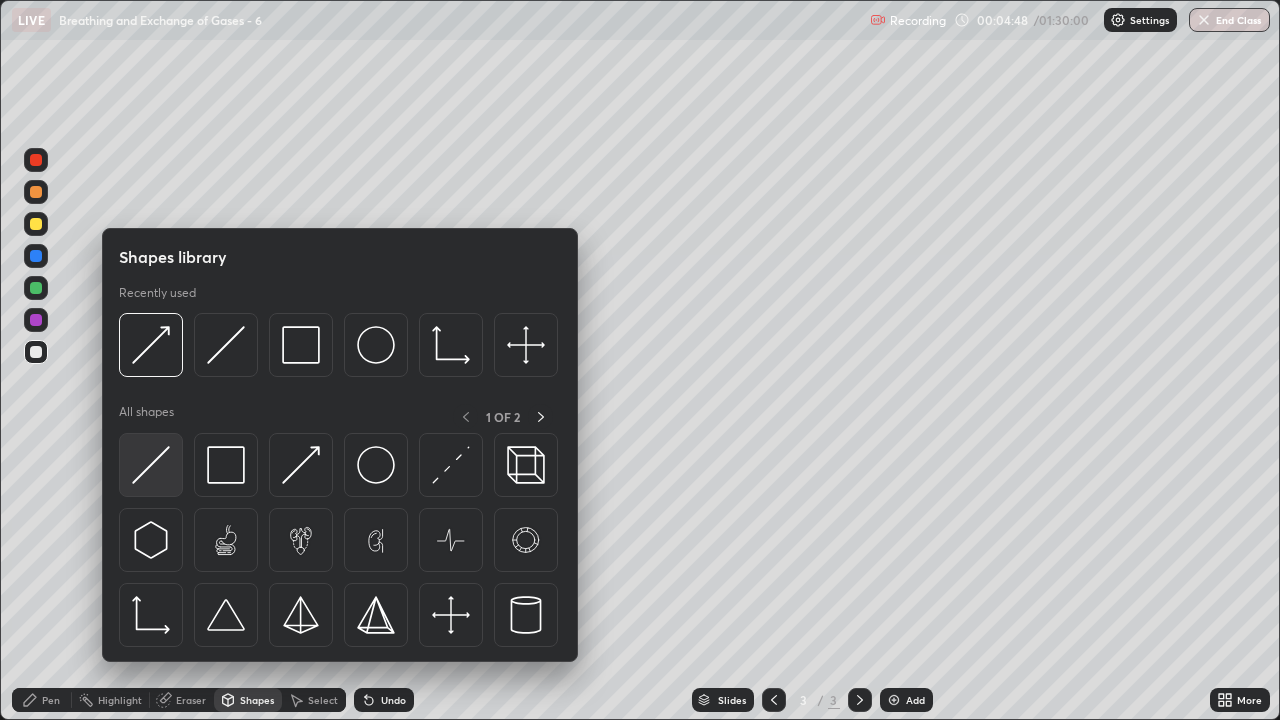 click at bounding box center [151, 465] 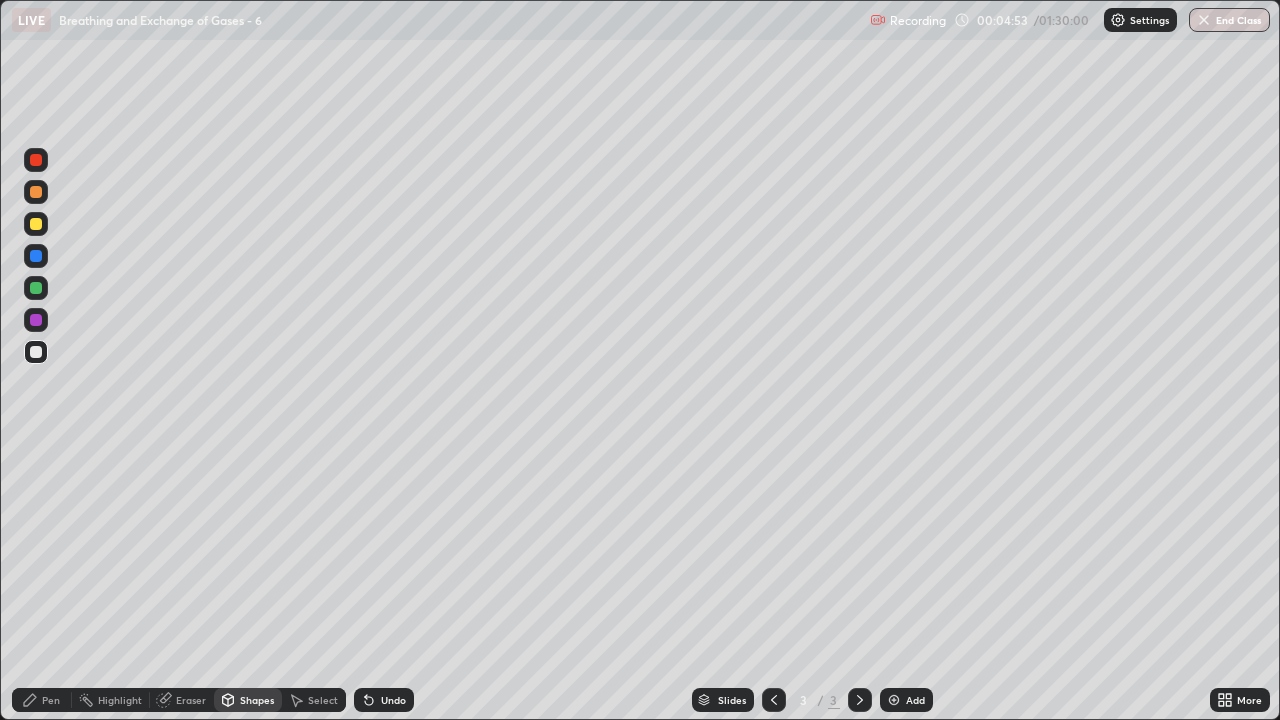 click on "Pen" at bounding box center [51, 700] 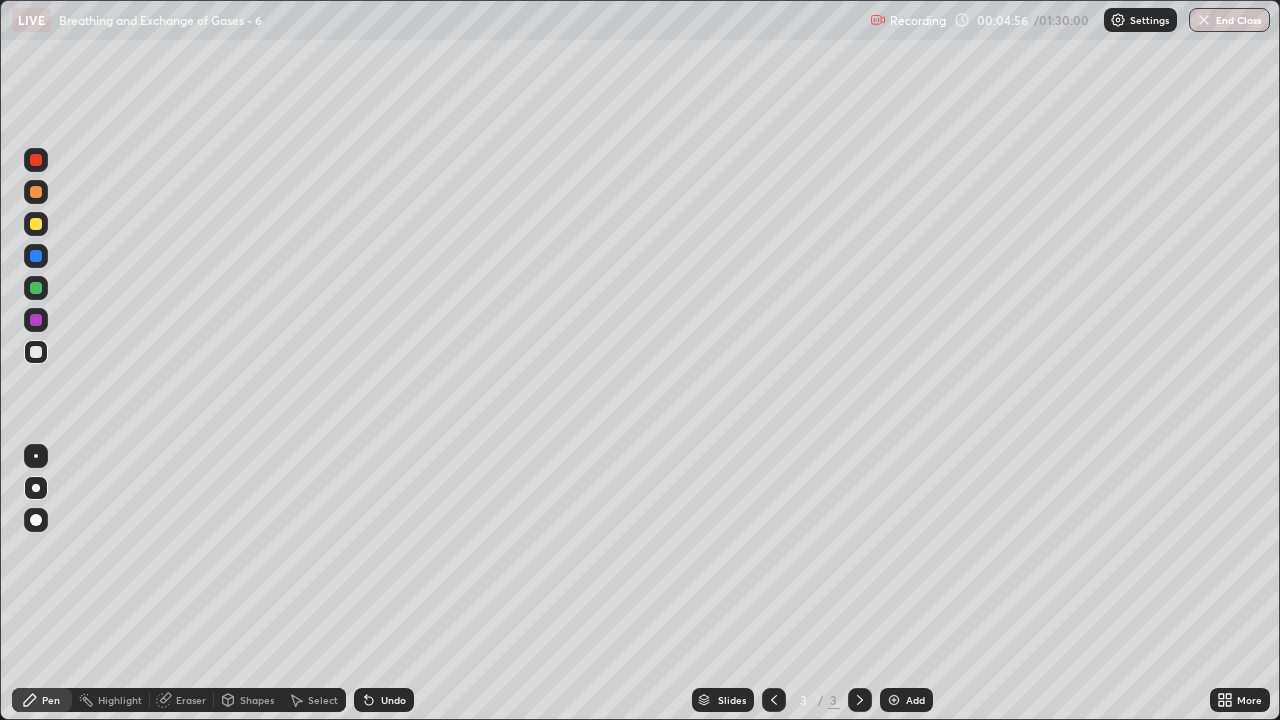 click on "Shapes" at bounding box center [257, 700] 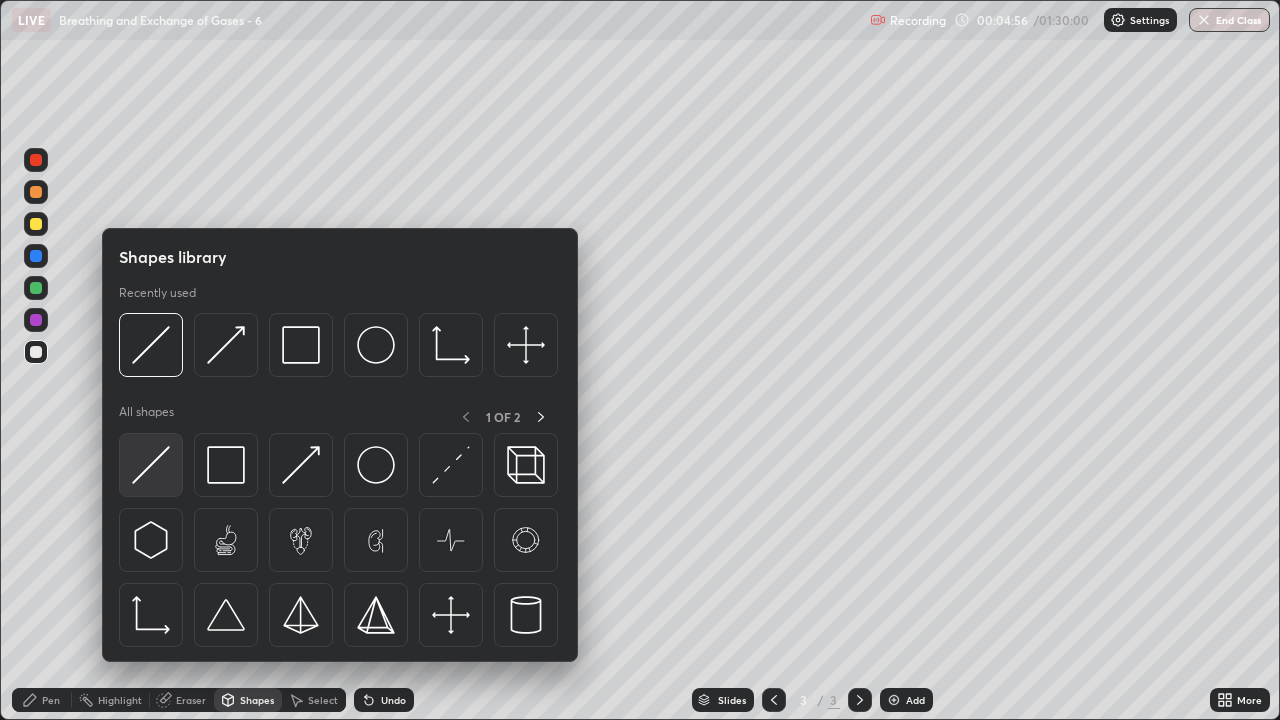 click at bounding box center [151, 465] 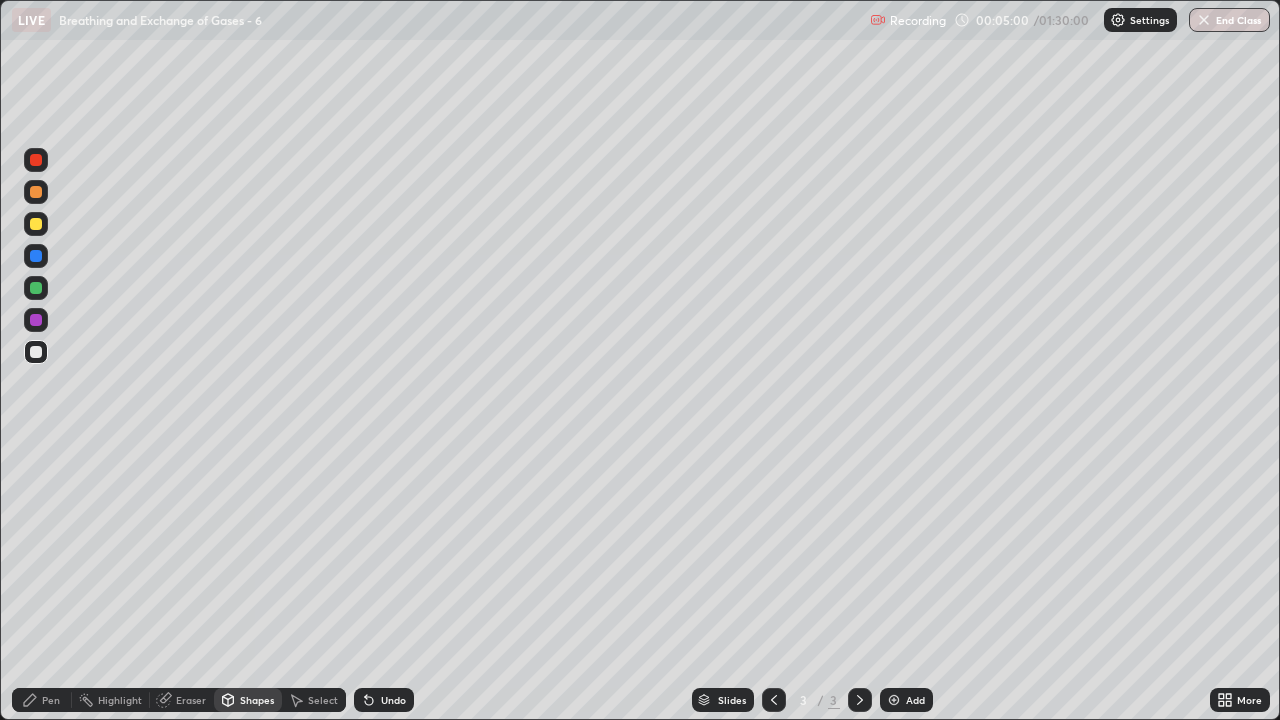 click at bounding box center [36, 352] 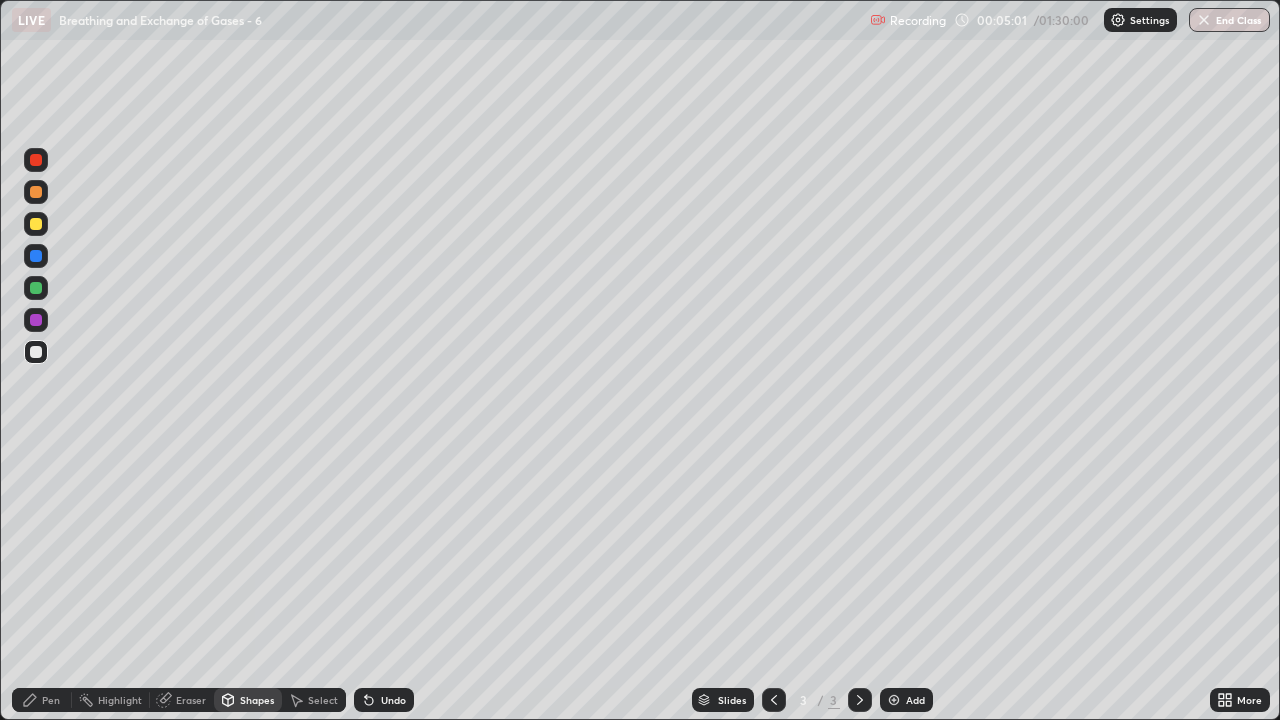 click on "Pen" at bounding box center [42, 700] 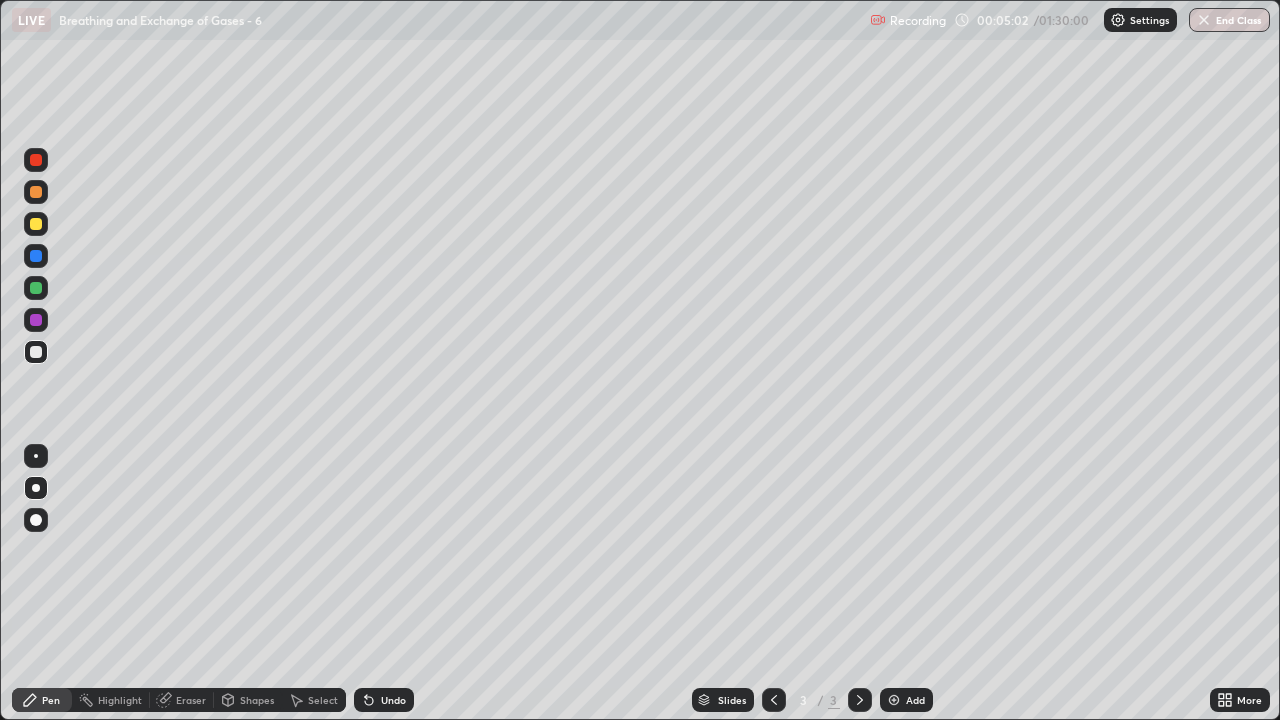 click on "Shapes" at bounding box center (257, 700) 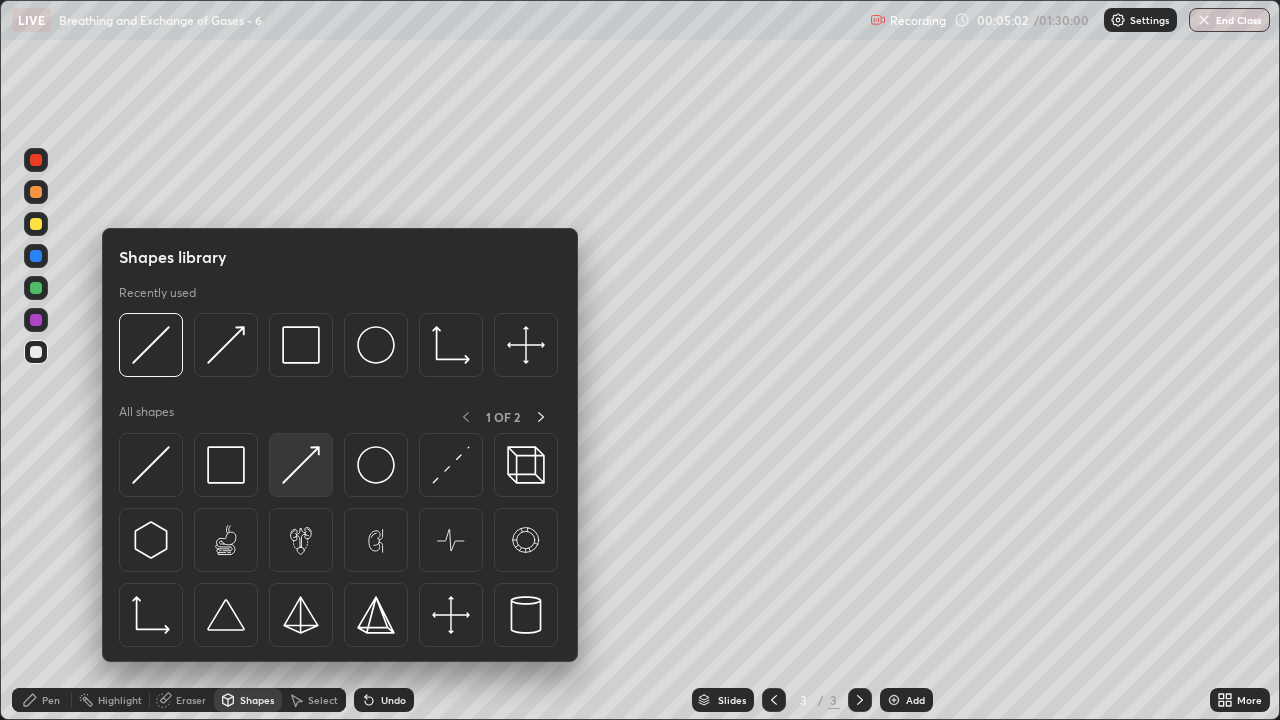 click at bounding box center (301, 465) 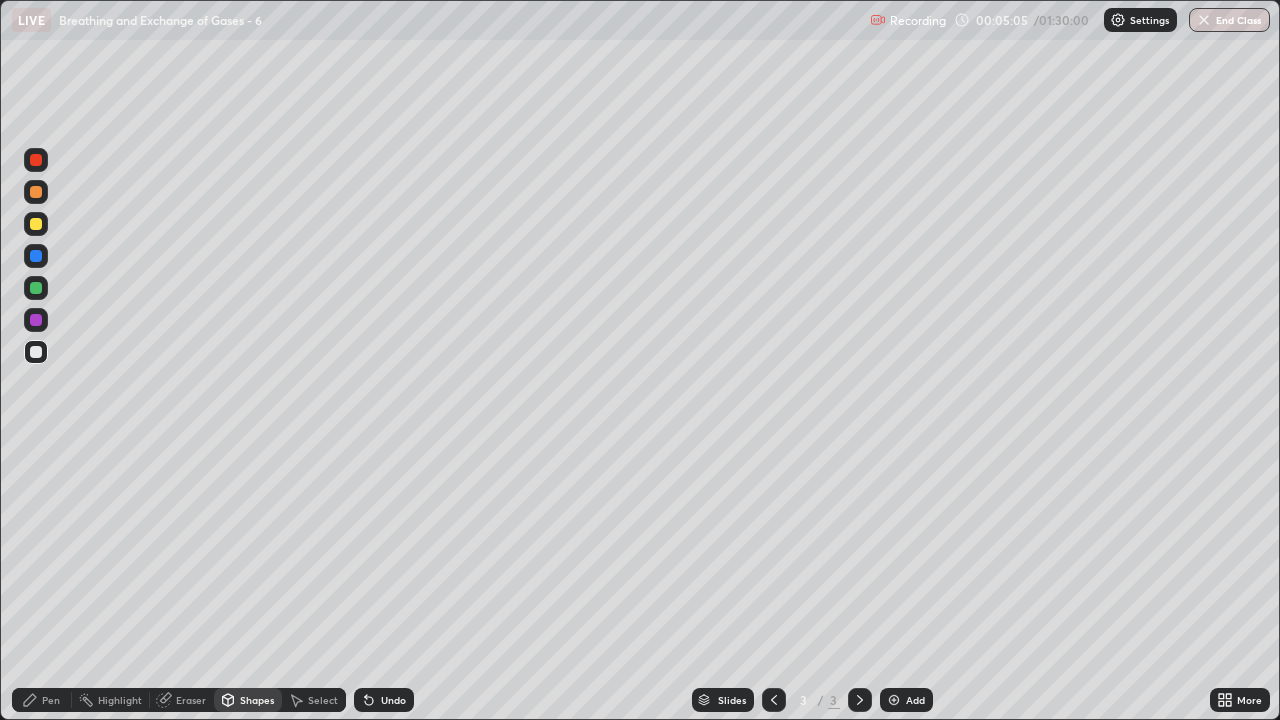 click on "Pen" at bounding box center [42, 700] 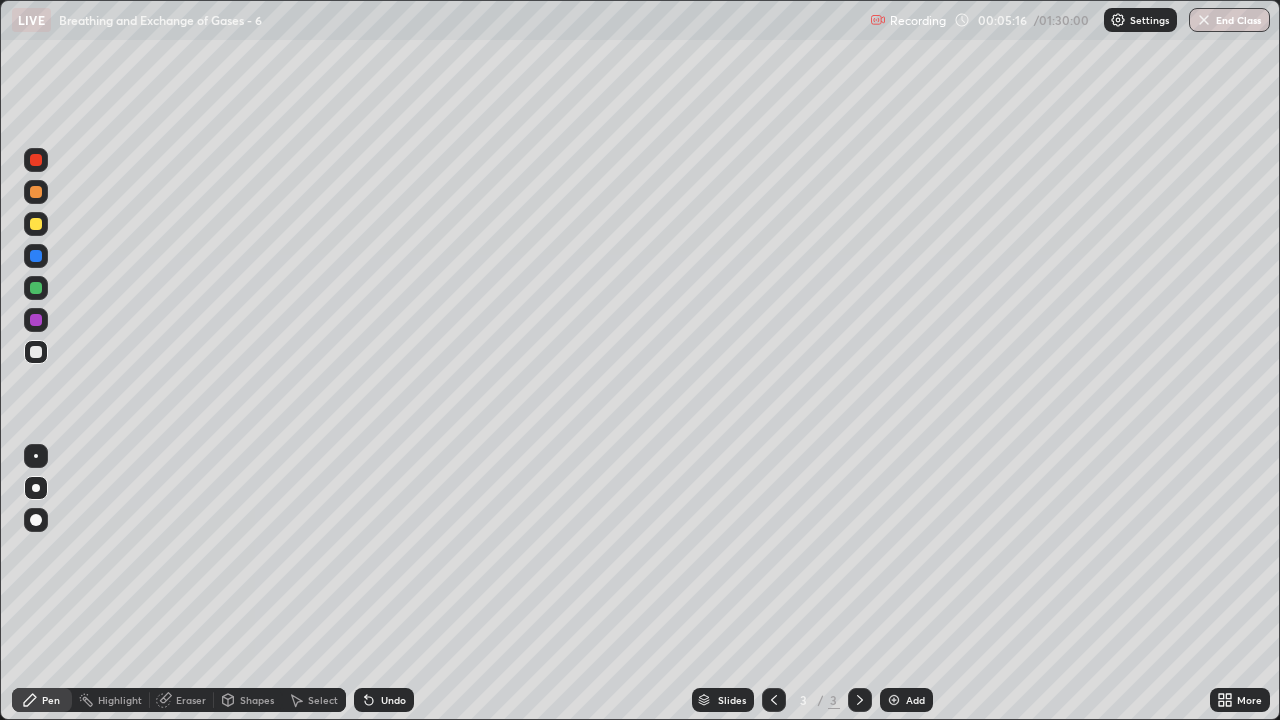 click at bounding box center [36, 192] 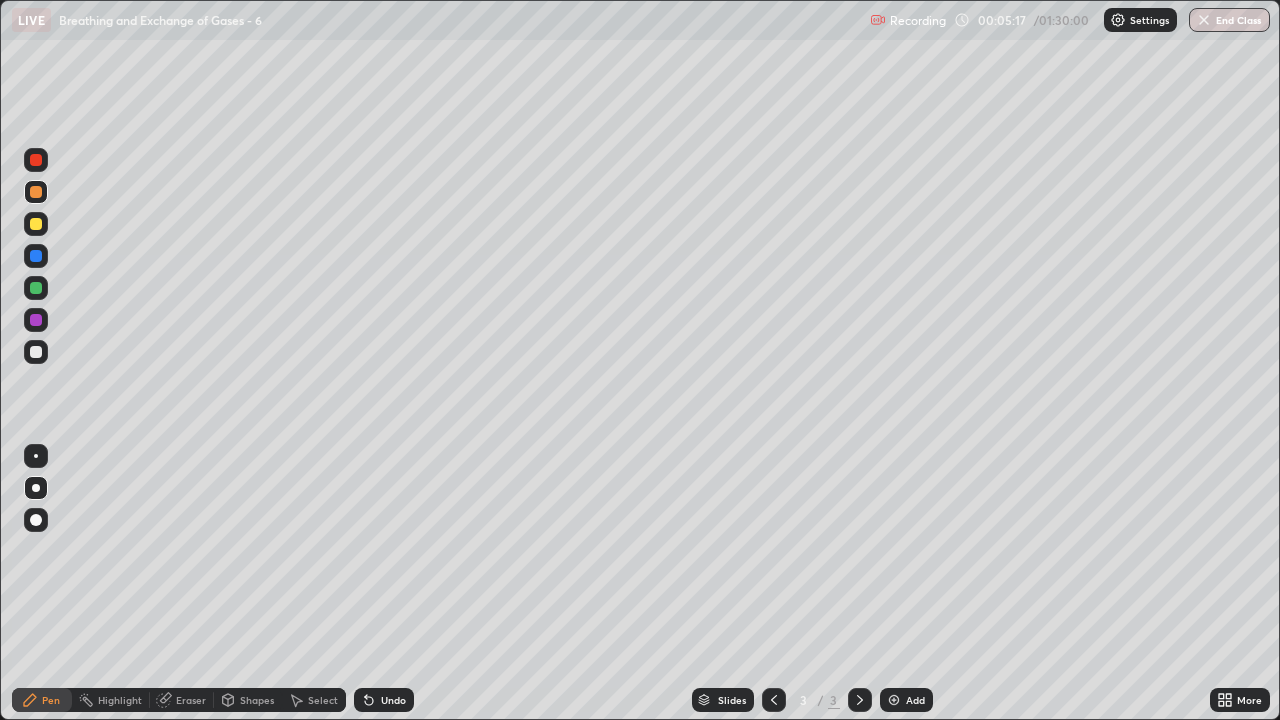 click on "Shapes" at bounding box center (257, 700) 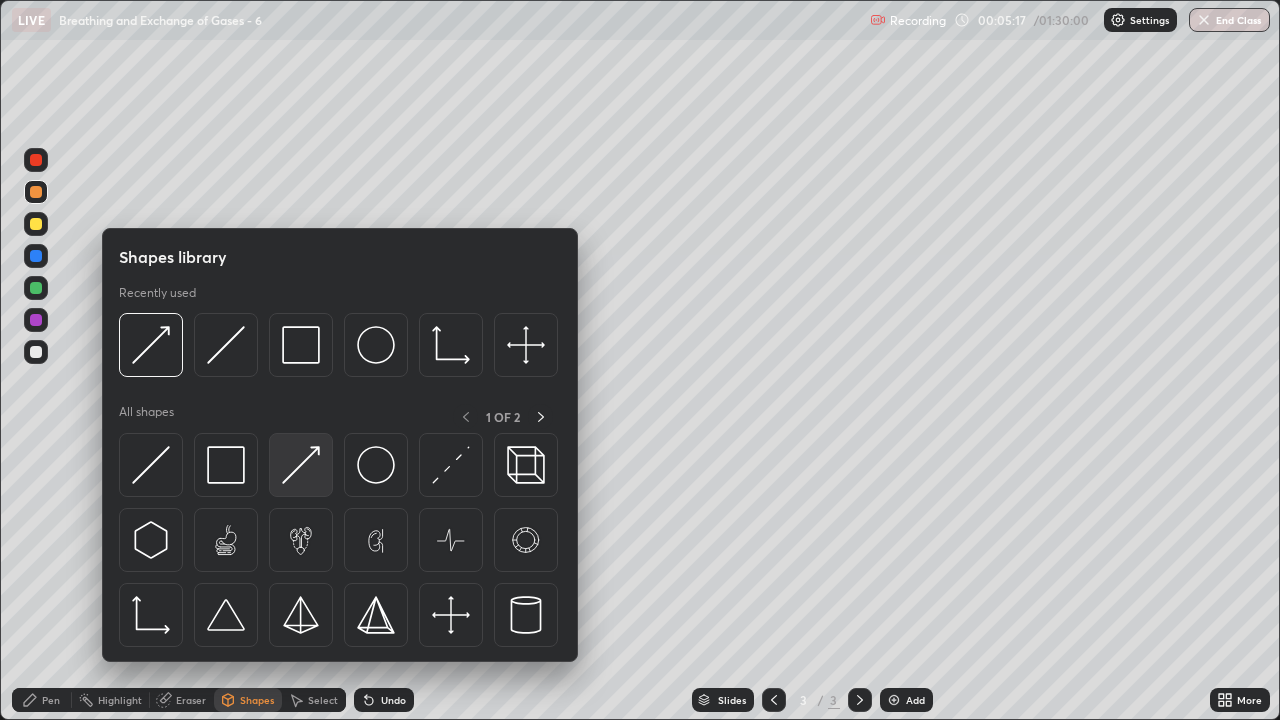 click at bounding box center (301, 465) 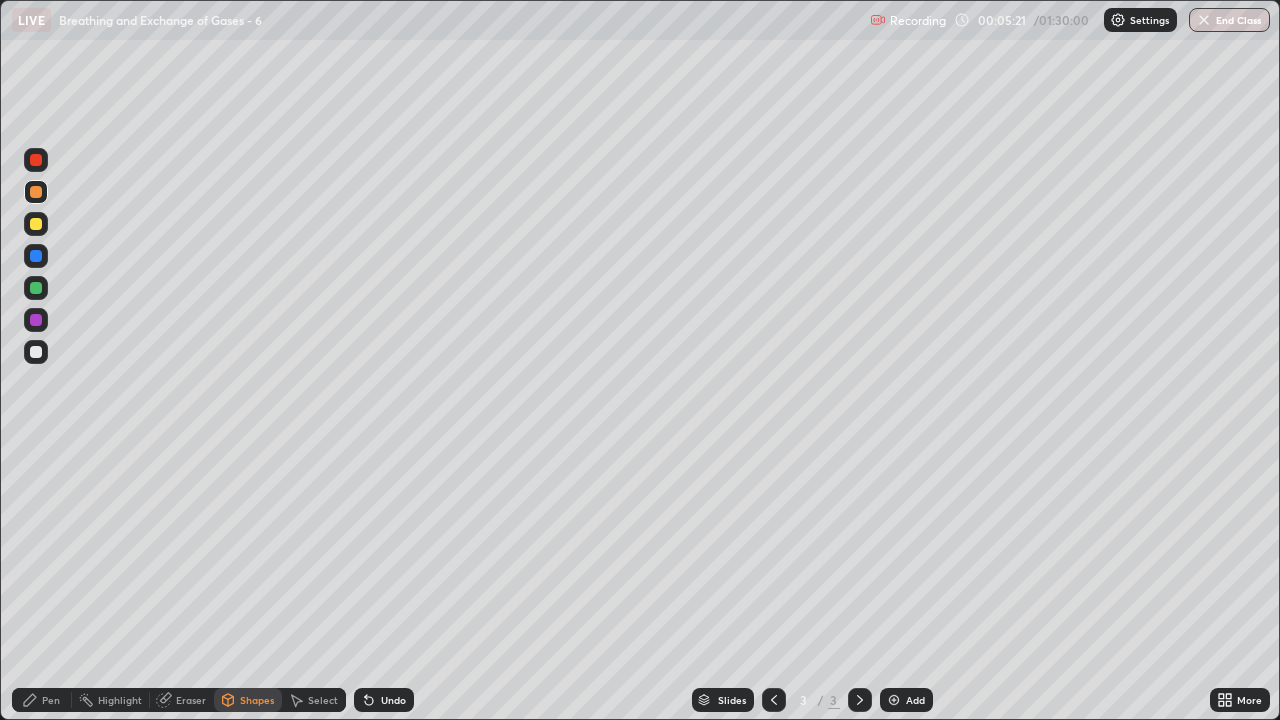 click on "Pen" at bounding box center (51, 700) 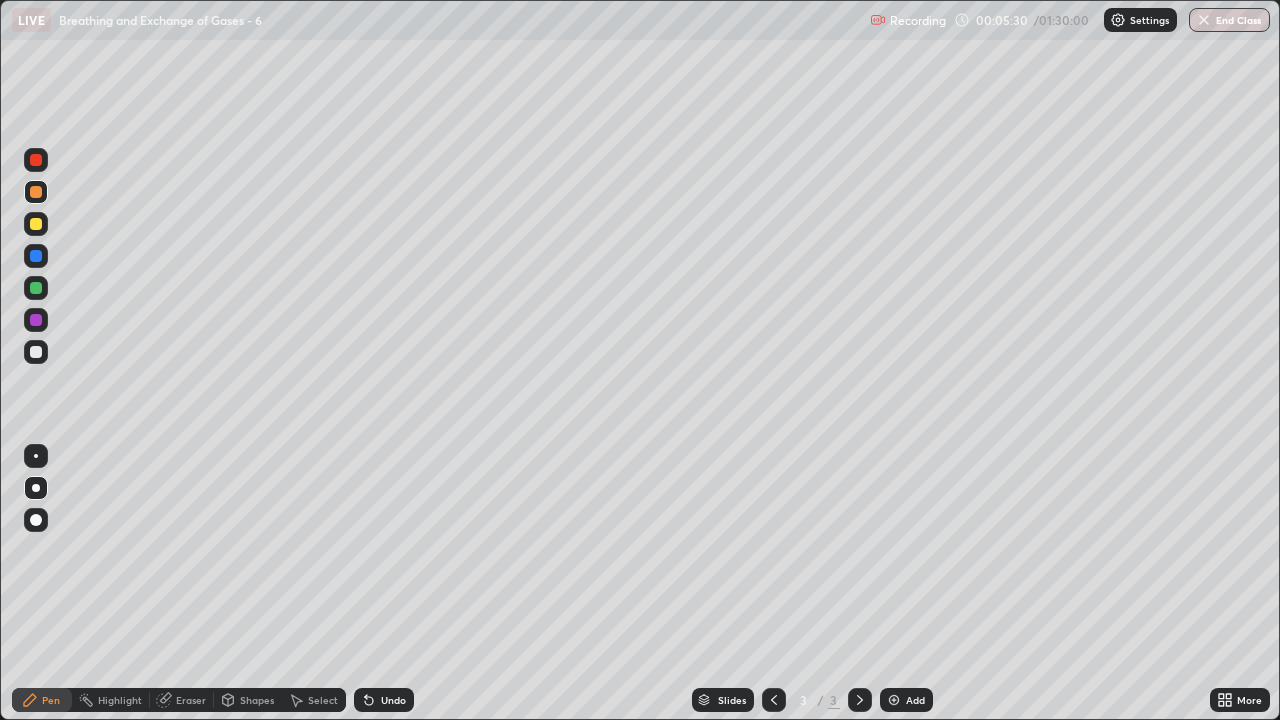 click at bounding box center [36, 224] 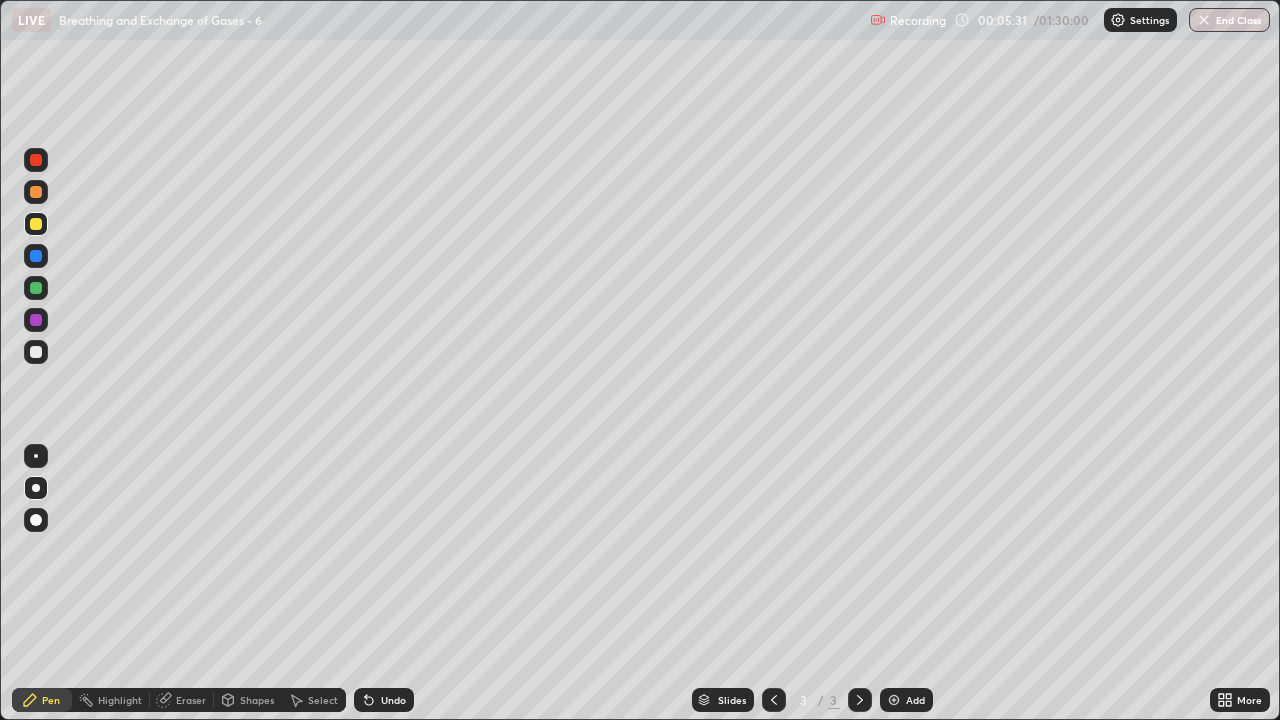 click on "Shapes" at bounding box center (257, 700) 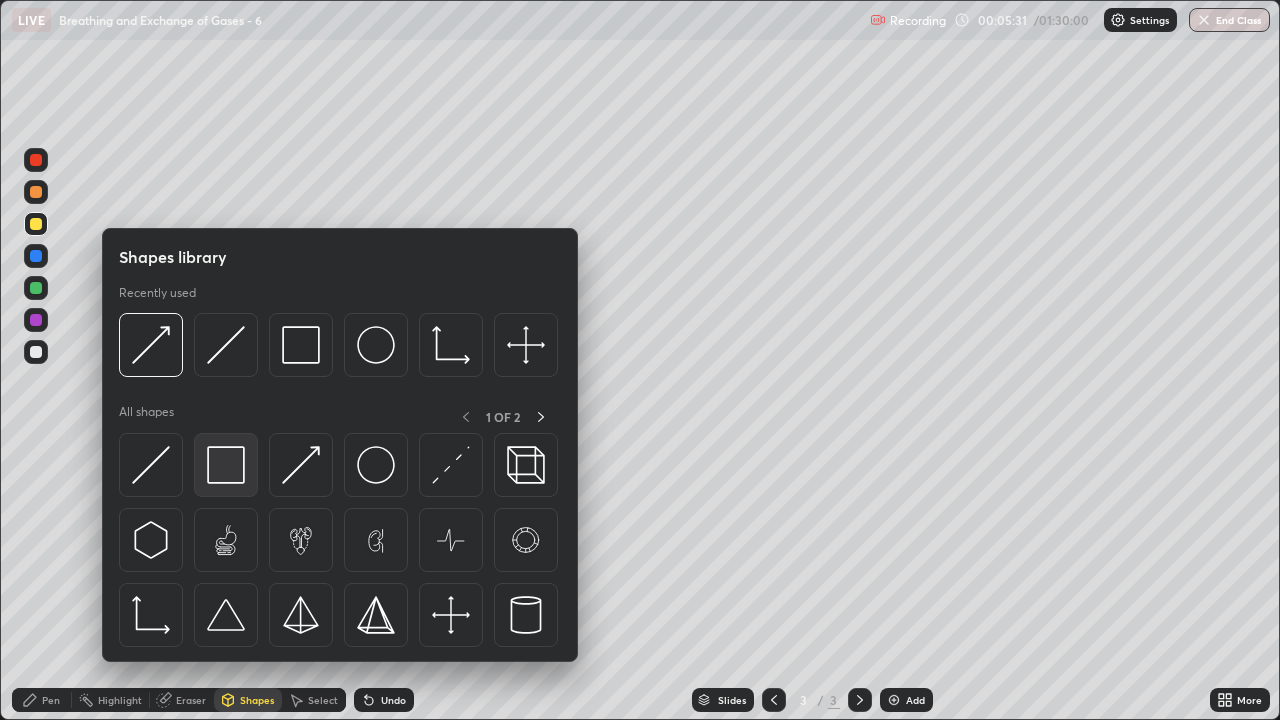 click at bounding box center [226, 465] 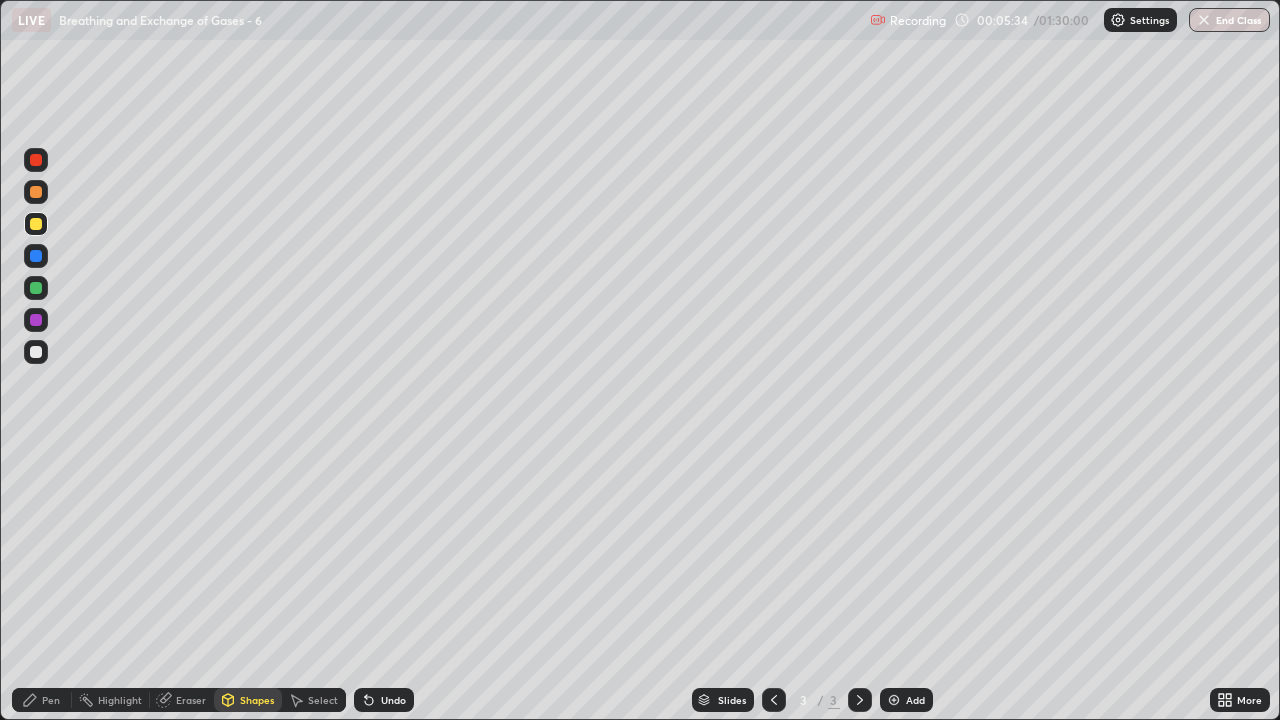 click on "Pen" at bounding box center [51, 700] 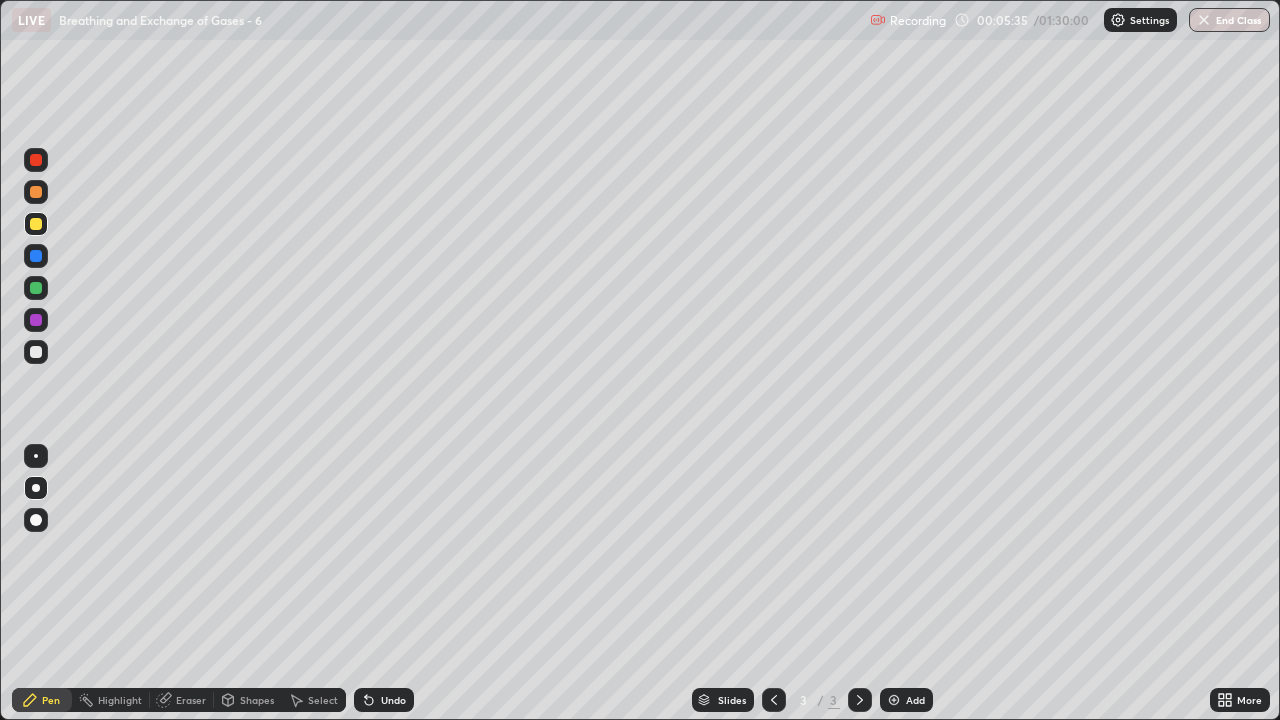 click at bounding box center (36, 192) 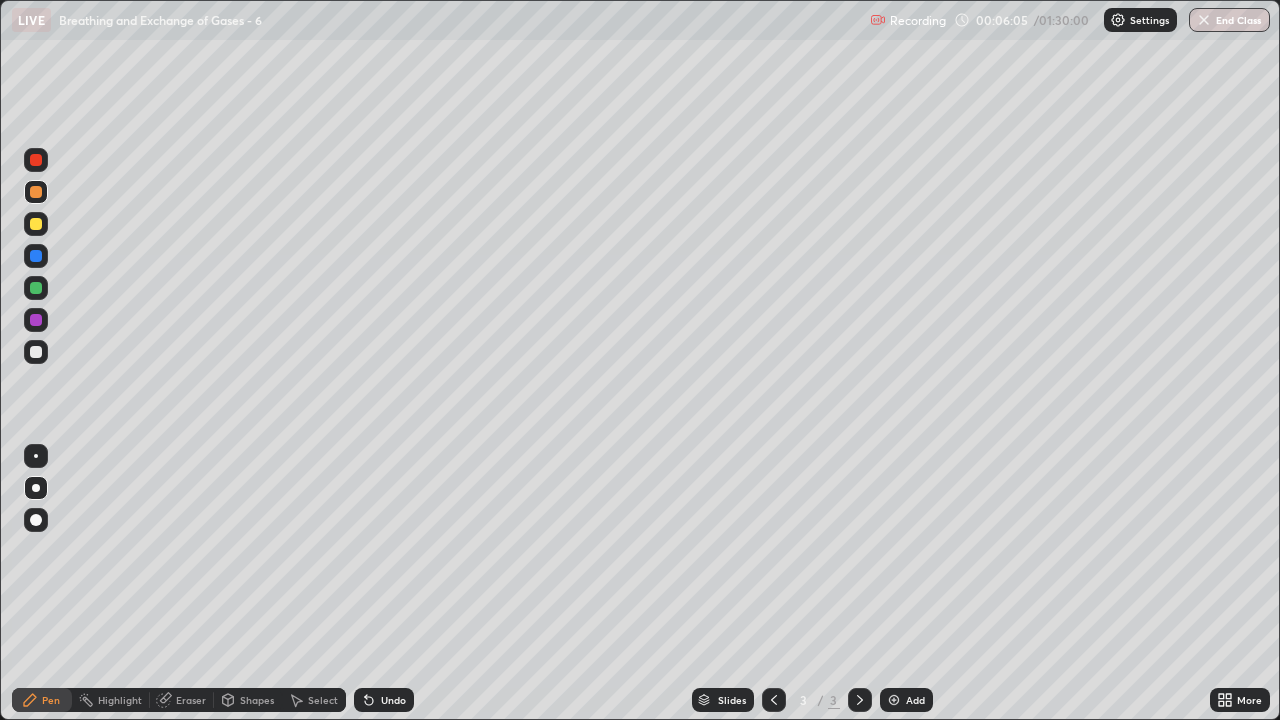 click on "Pen" at bounding box center [51, 700] 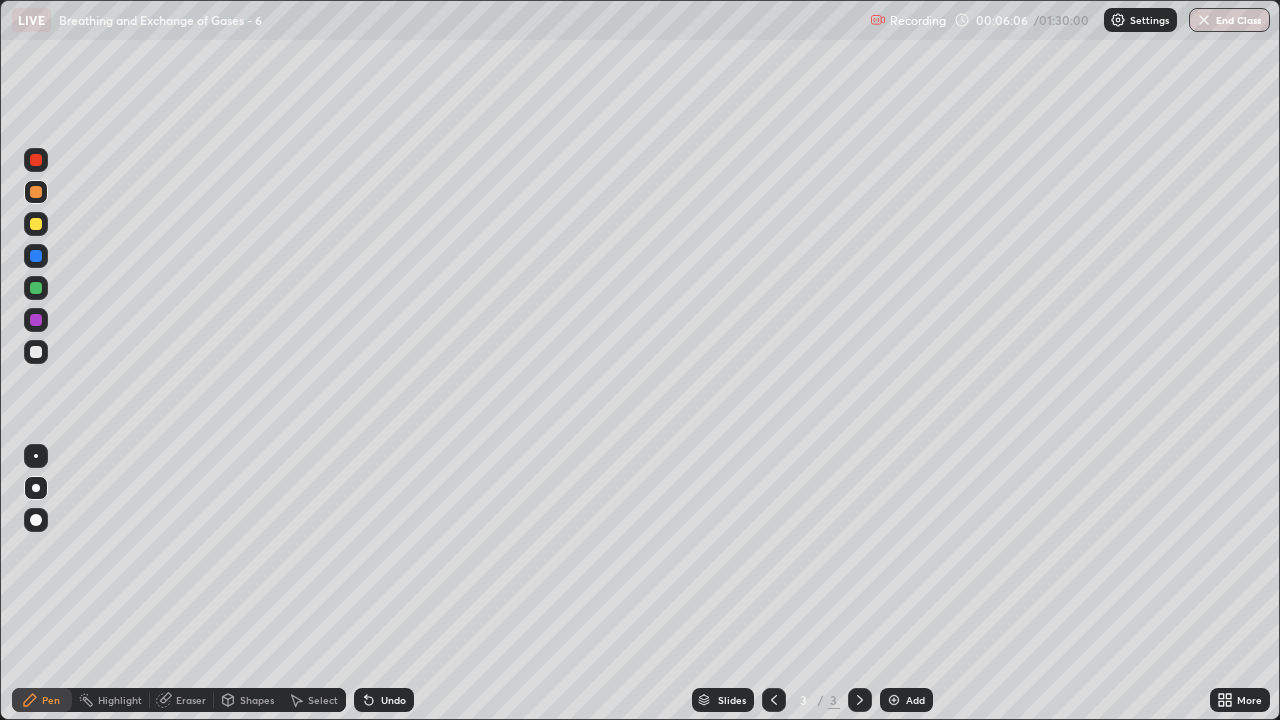 click at bounding box center (36, 352) 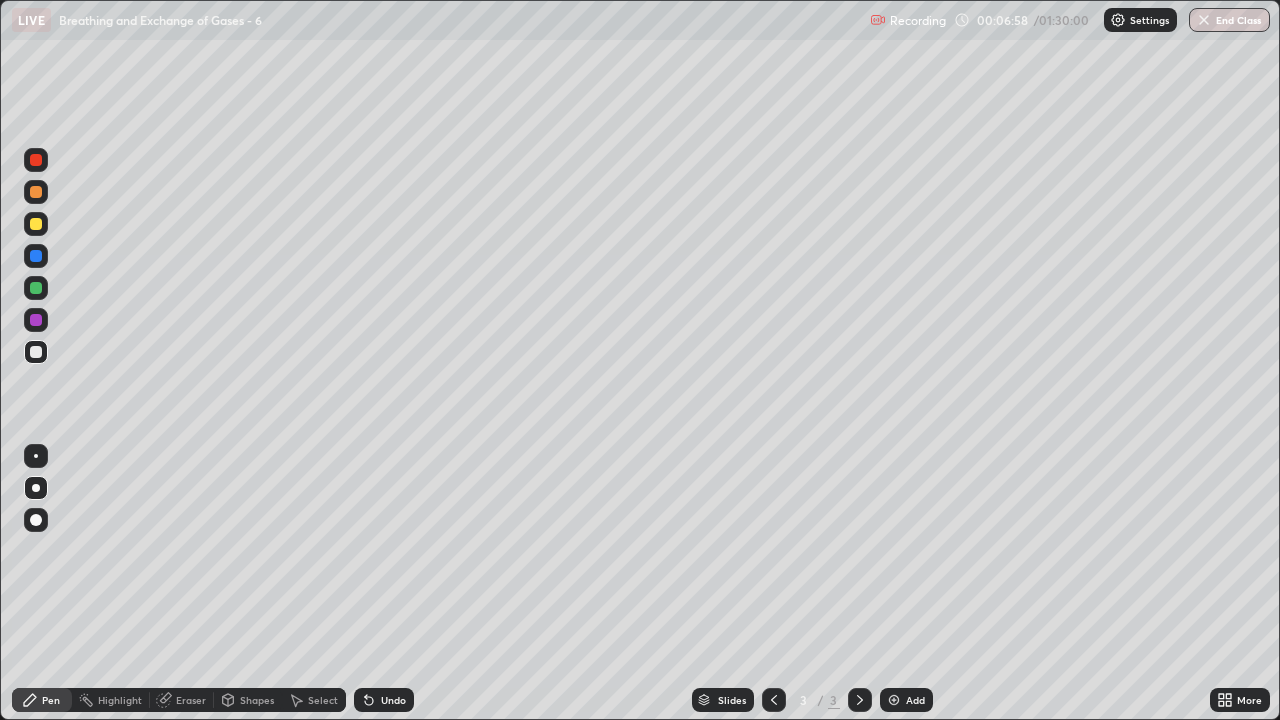 click on "Pen" at bounding box center (51, 700) 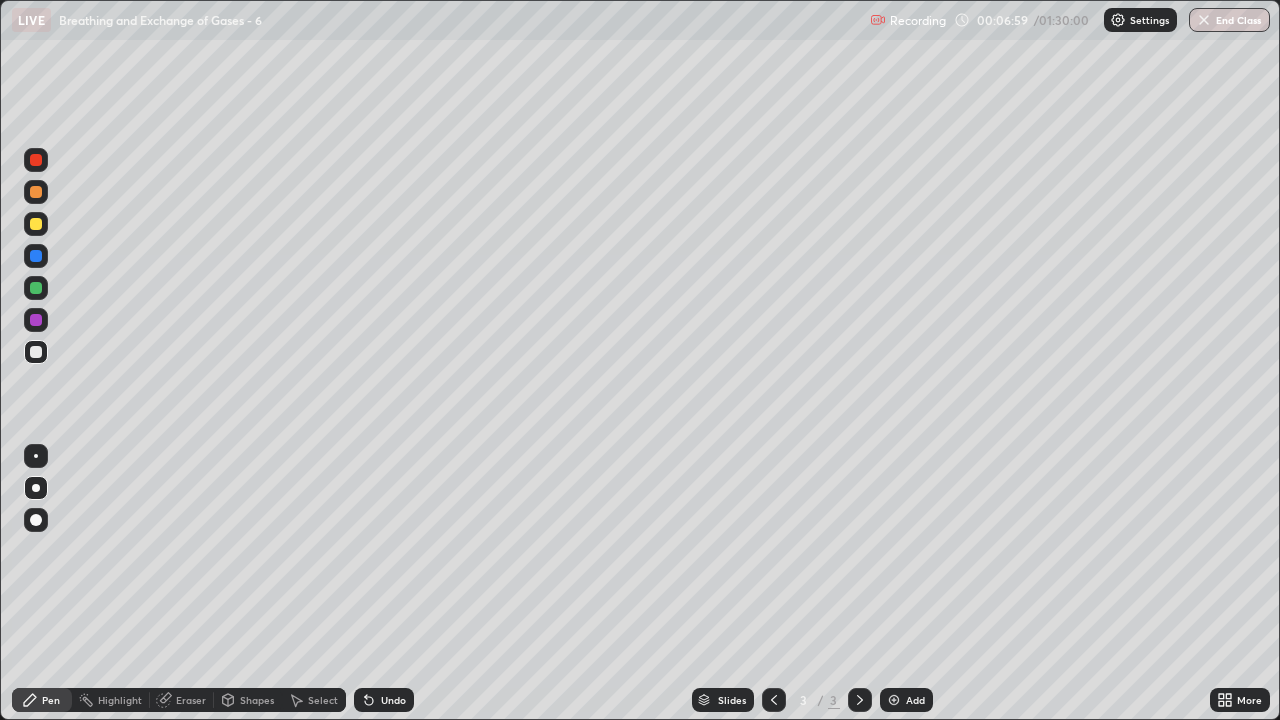 click at bounding box center [36, 224] 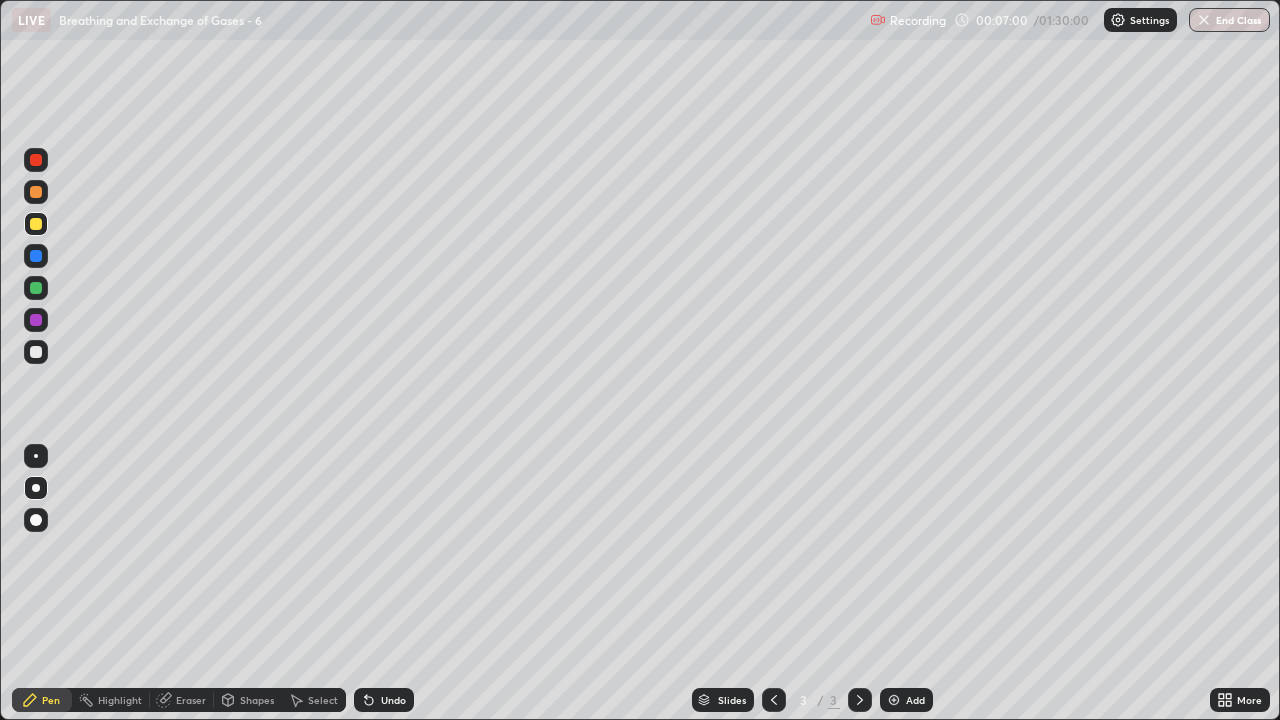 click at bounding box center [36, 192] 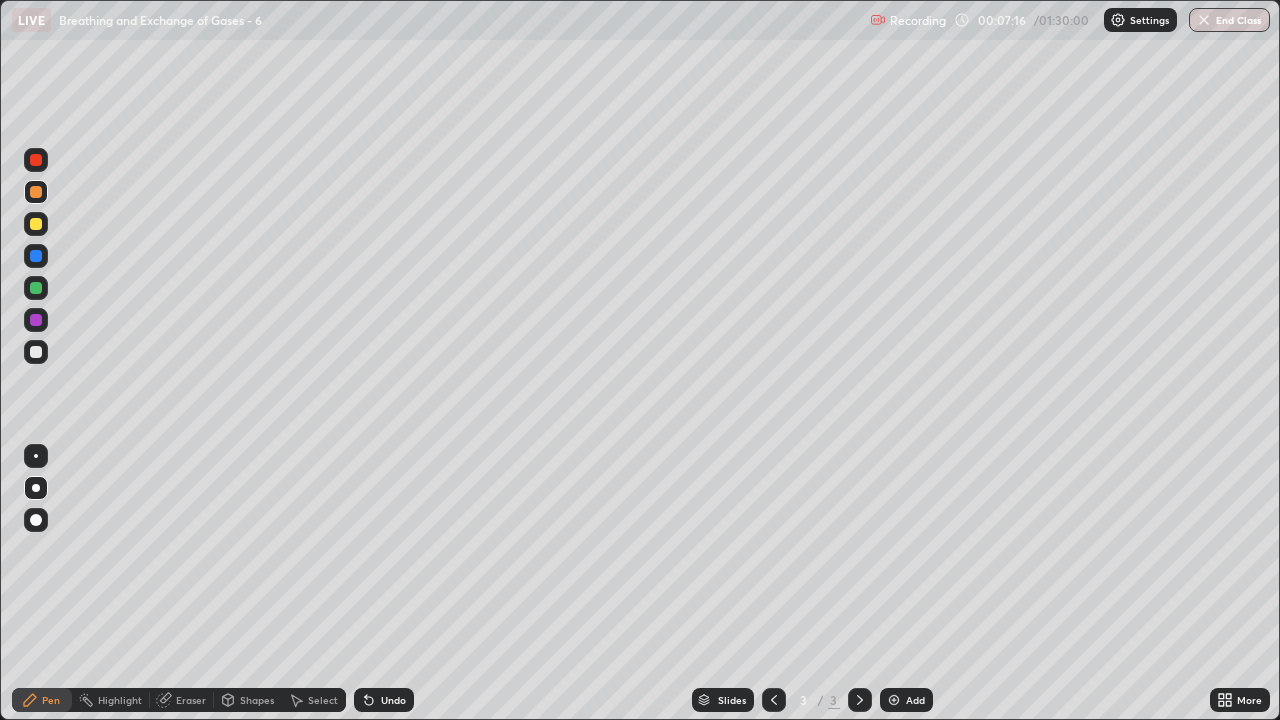 click at bounding box center [36, 224] 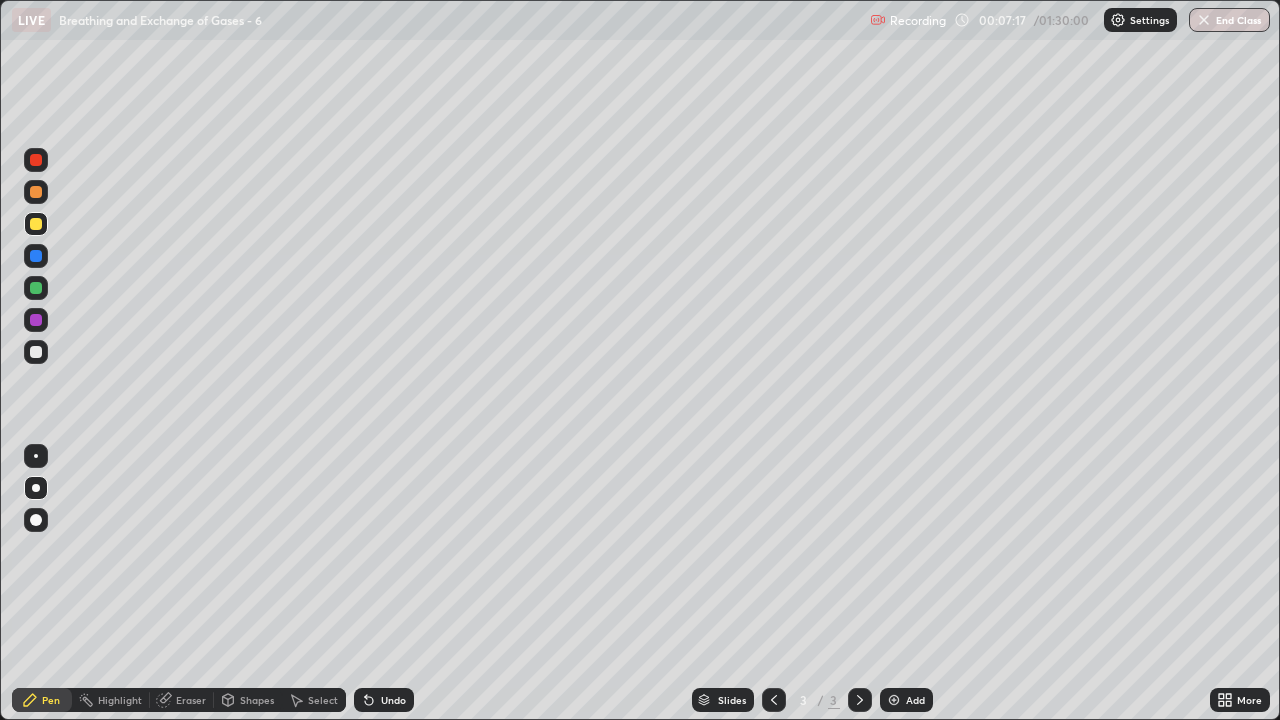click on "Shapes" at bounding box center [257, 700] 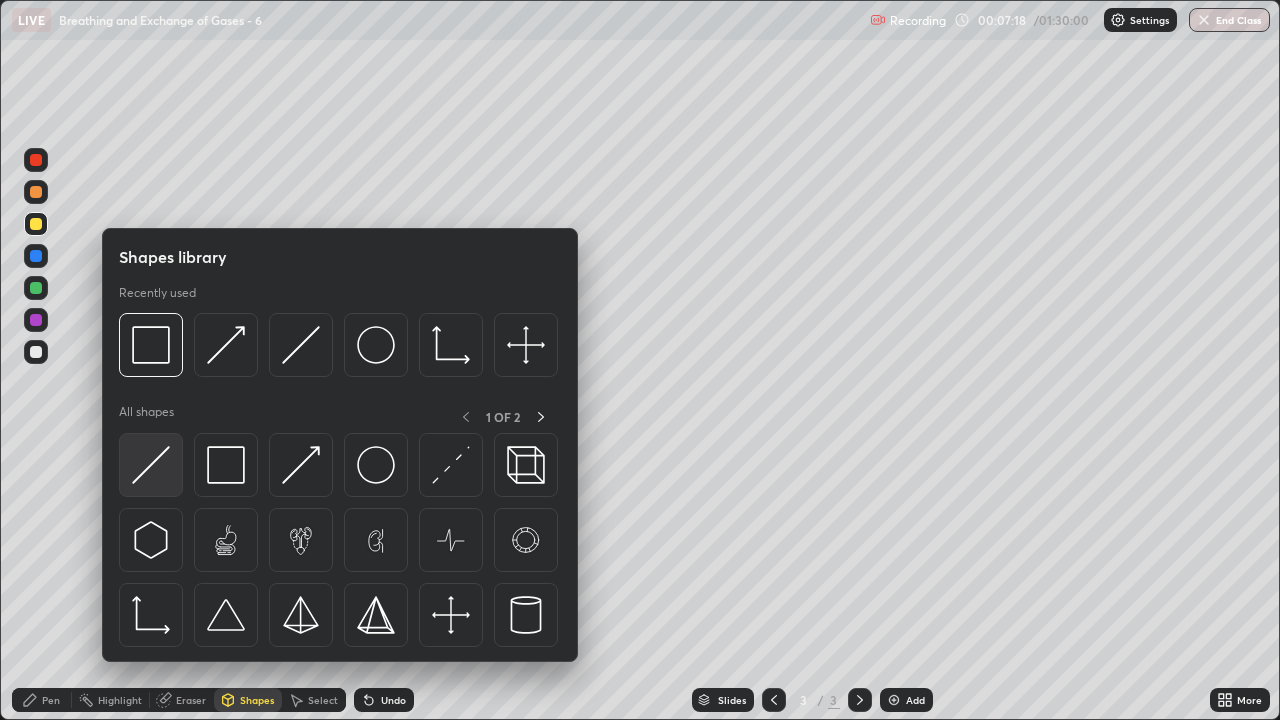 click at bounding box center (151, 465) 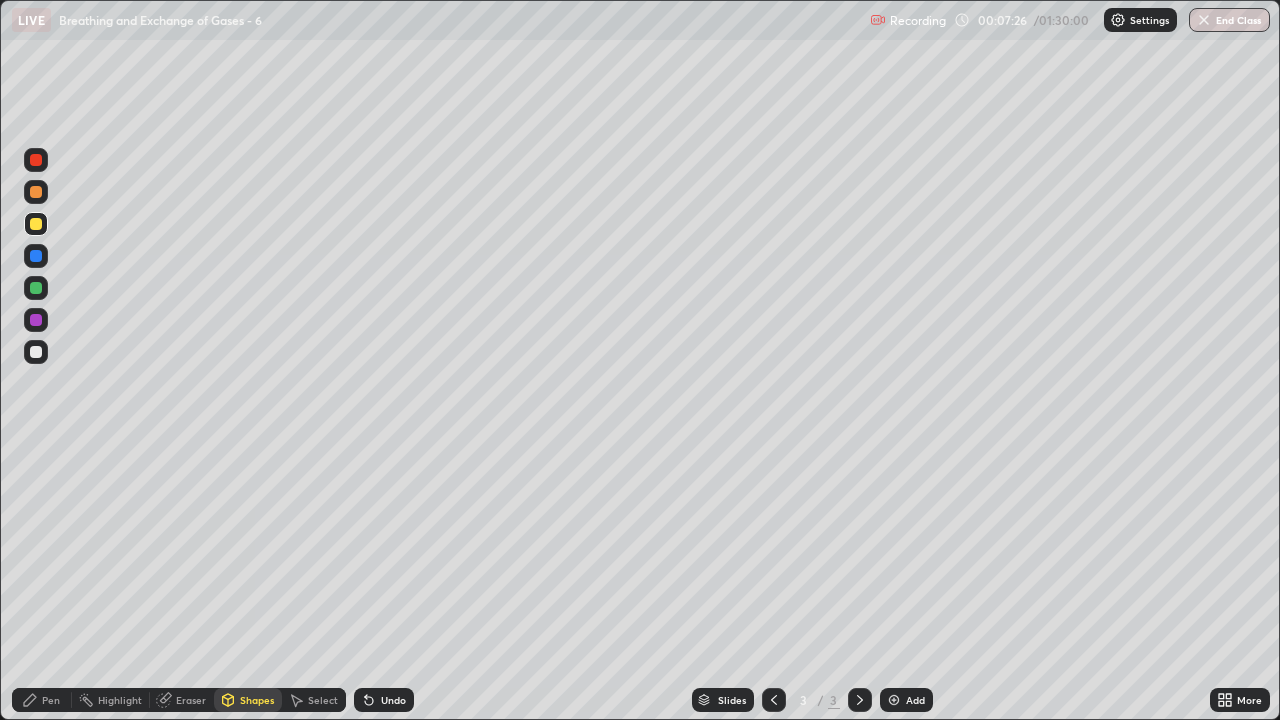 click on "Eraser" at bounding box center [191, 700] 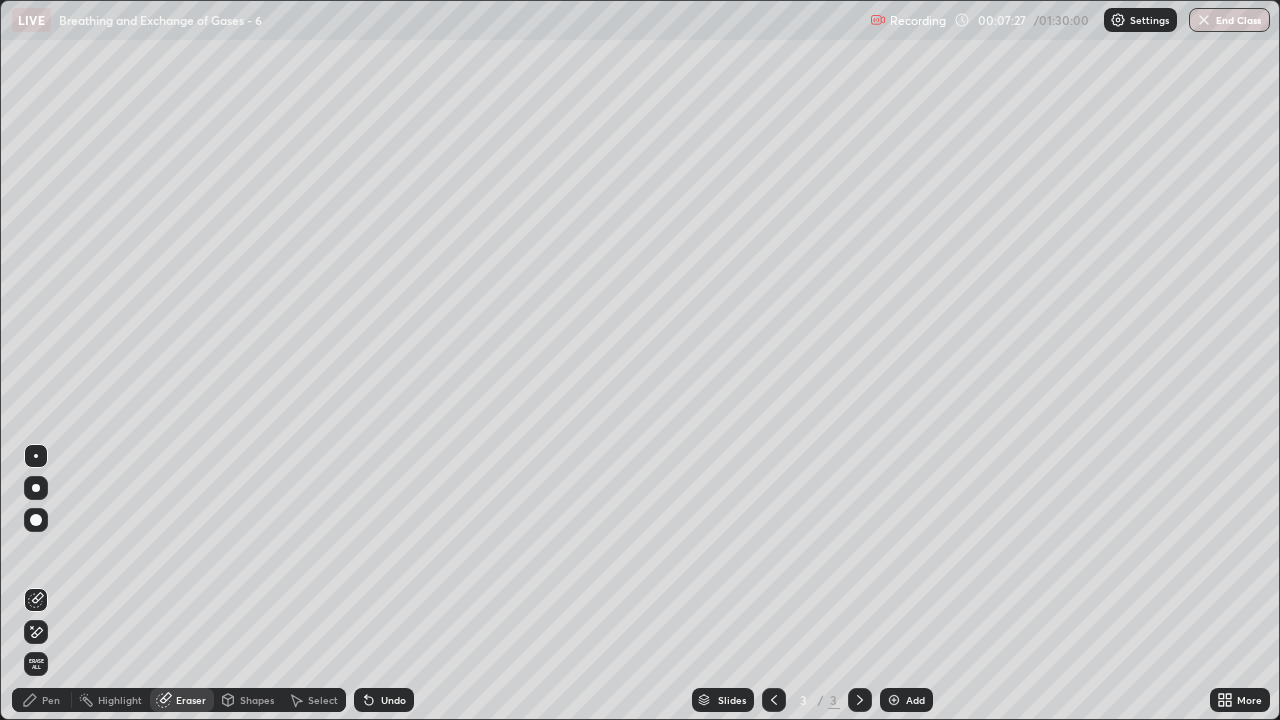 click on "Shapes" at bounding box center (257, 700) 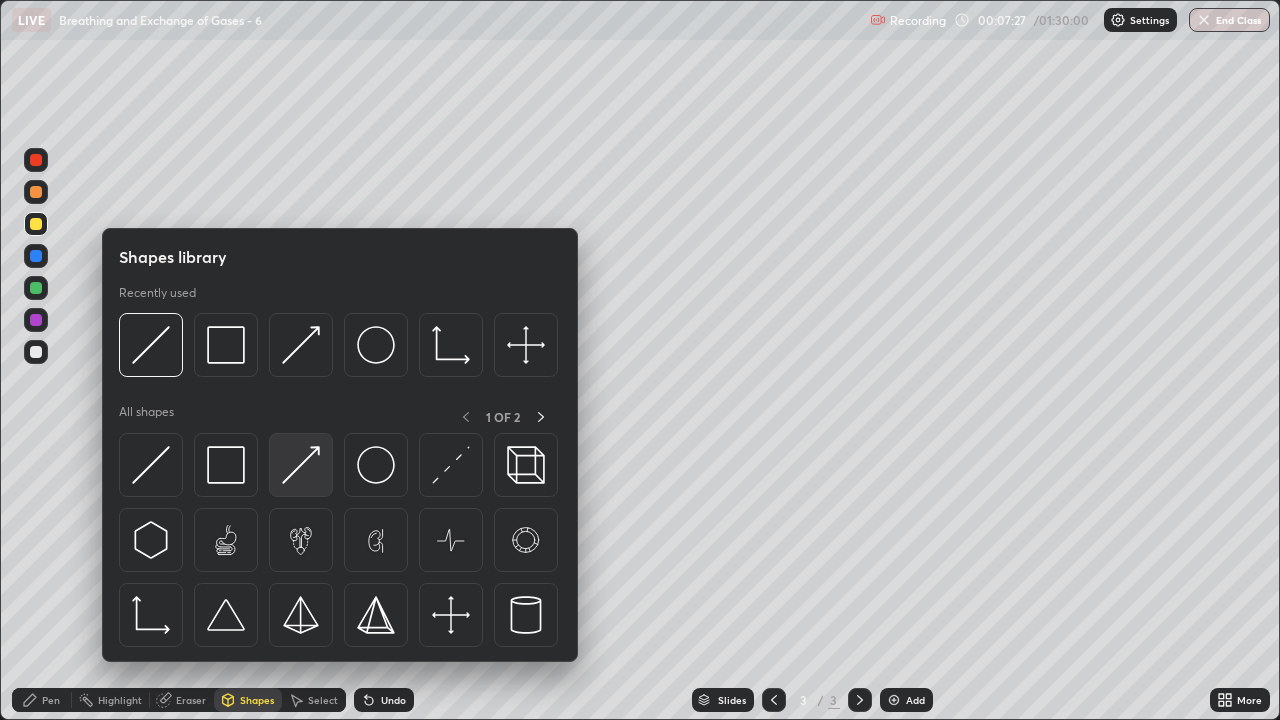 click at bounding box center [301, 465] 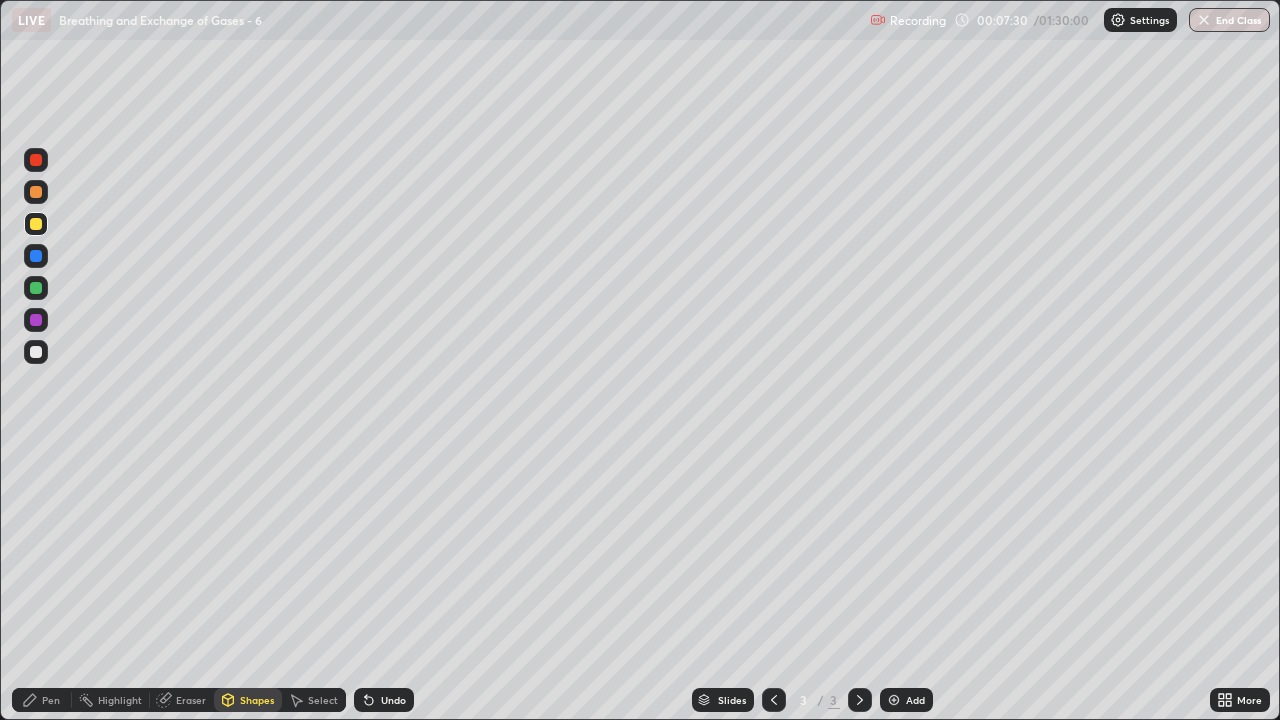 click on "Pen" at bounding box center [51, 700] 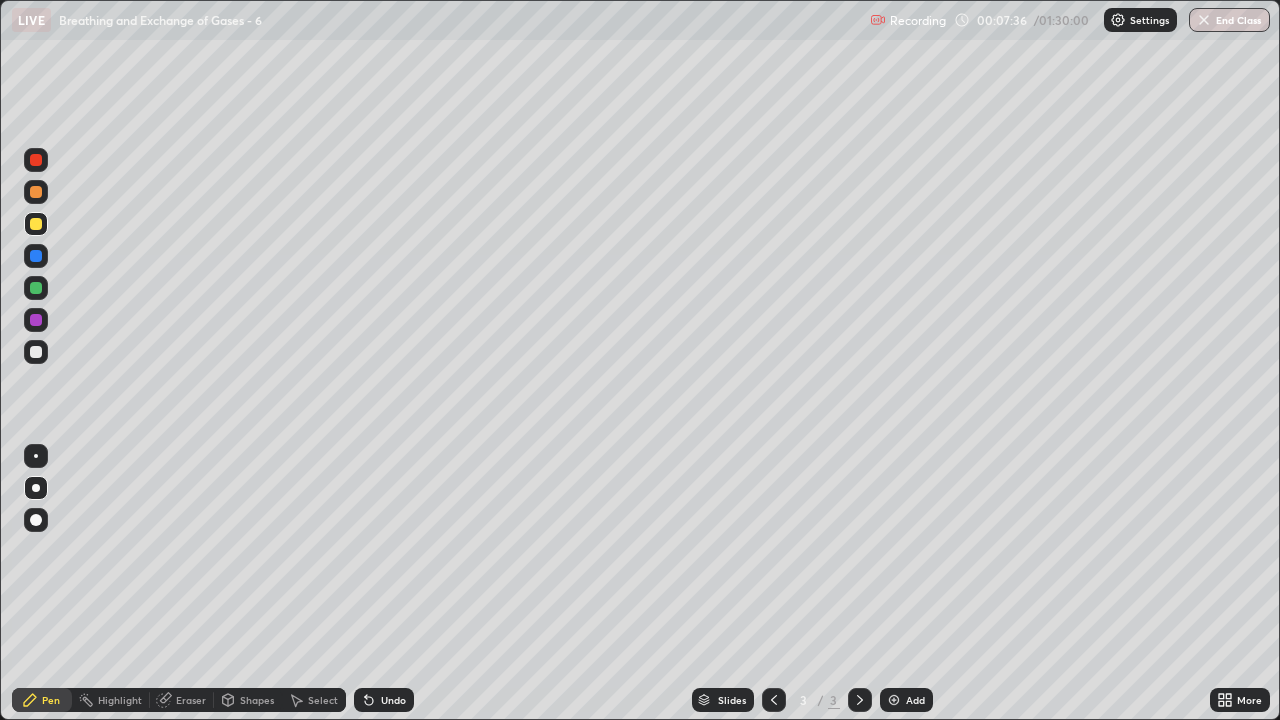 click at bounding box center [36, 160] 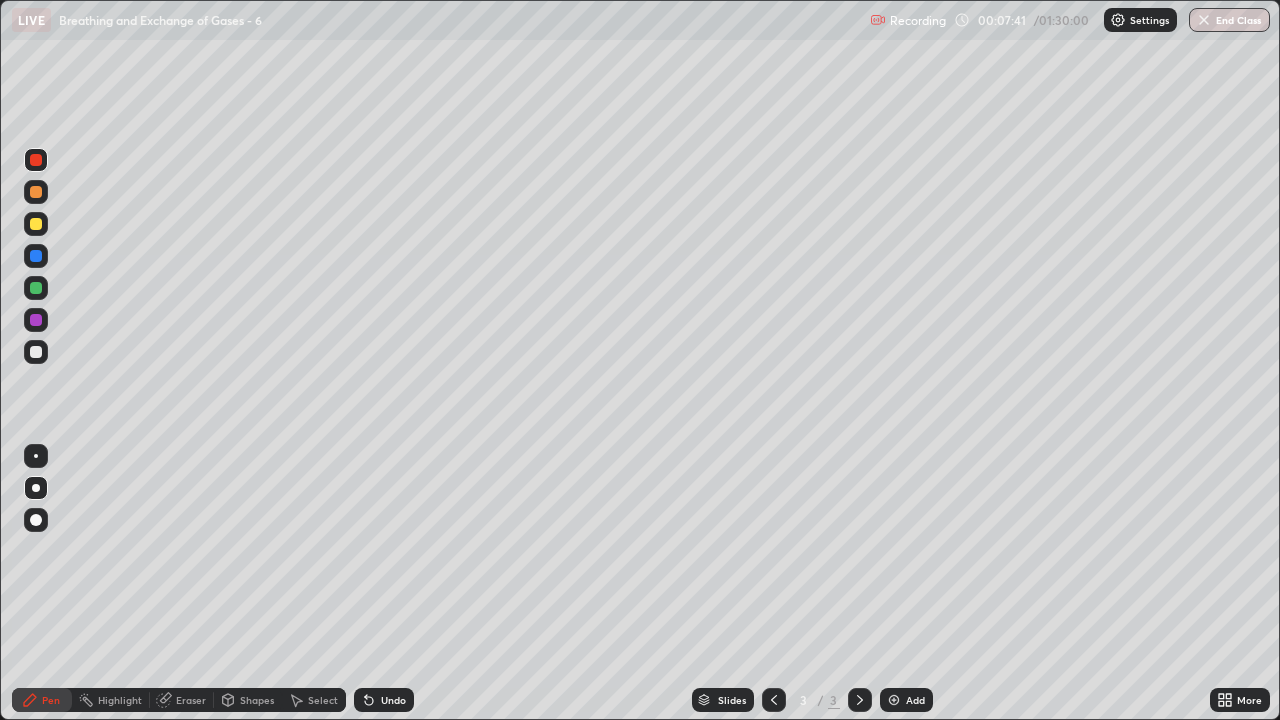 click at bounding box center [36, 288] 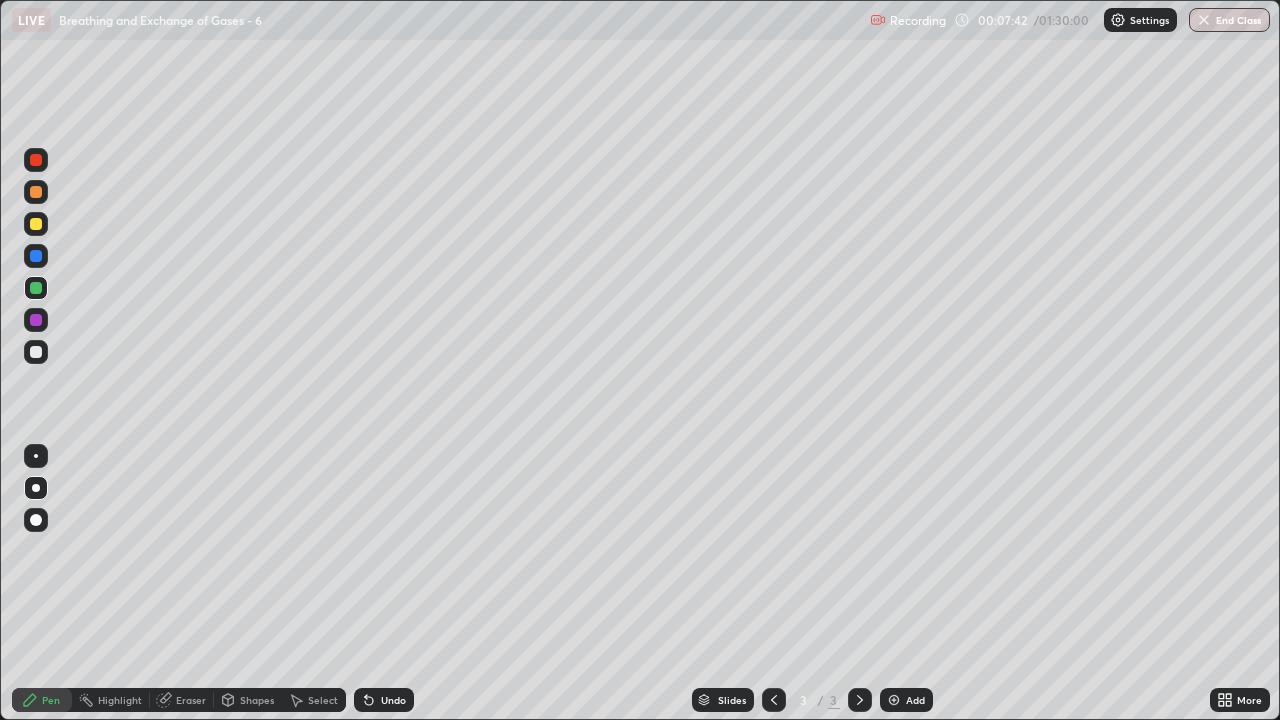 click on "Shapes" at bounding box center (257, 700) 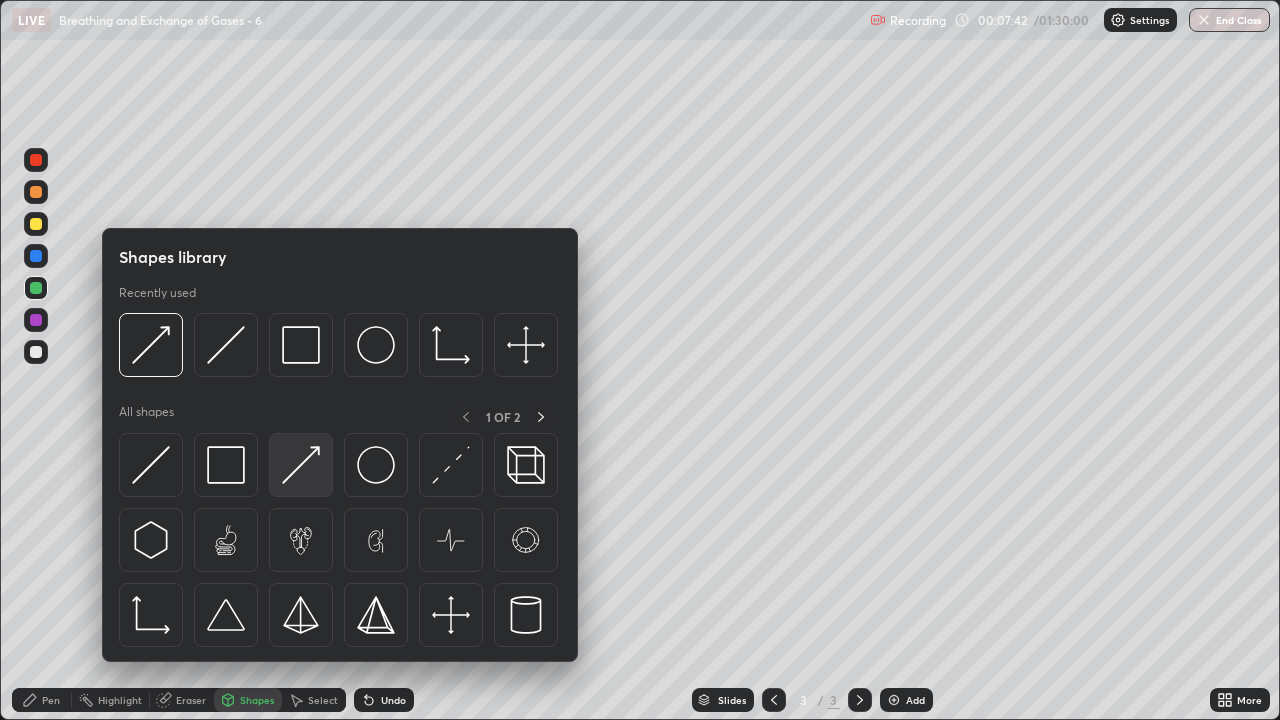 click at bounding box center (301, 465) 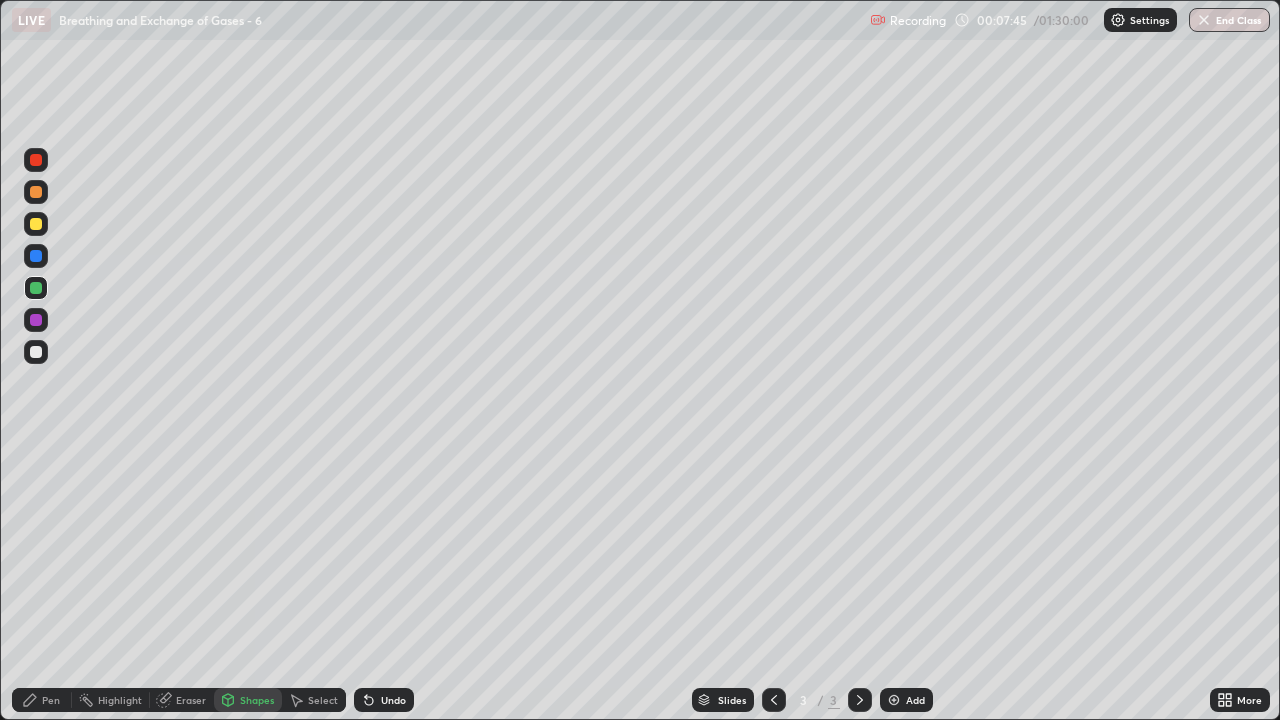 click on "Pen" at bounding box center [51, 700] 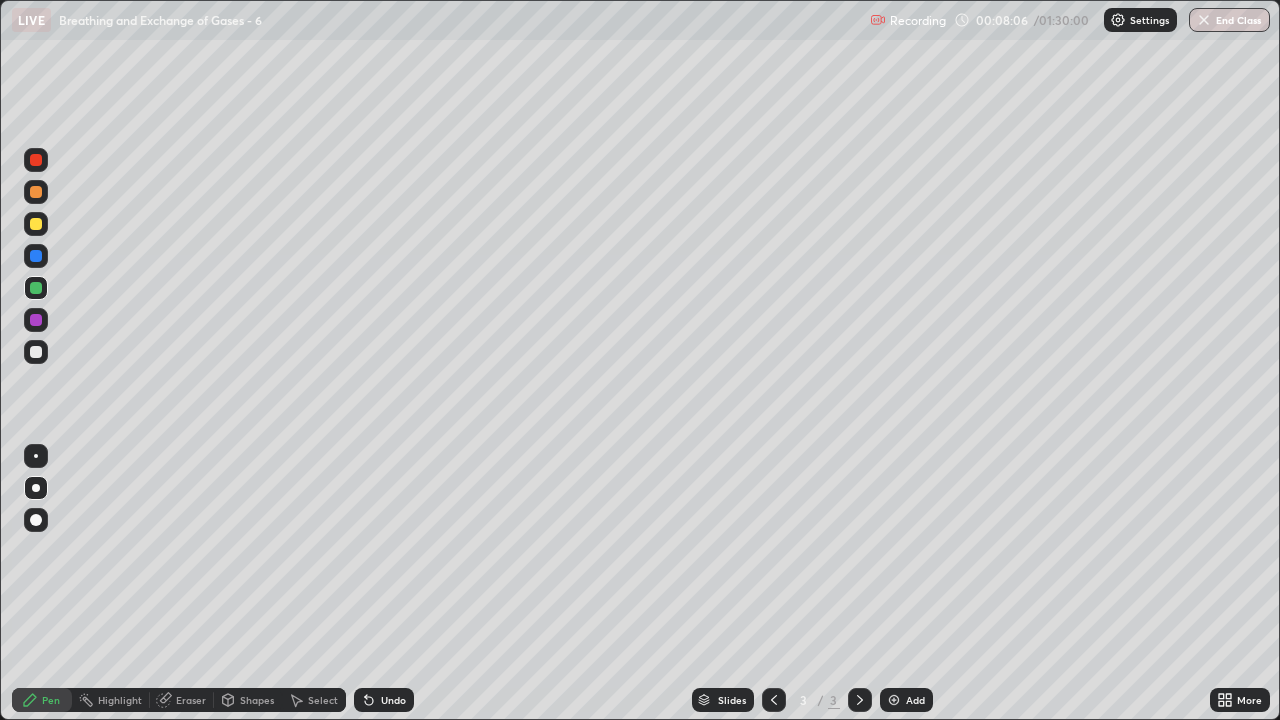 click at bounding box center (36, 192) 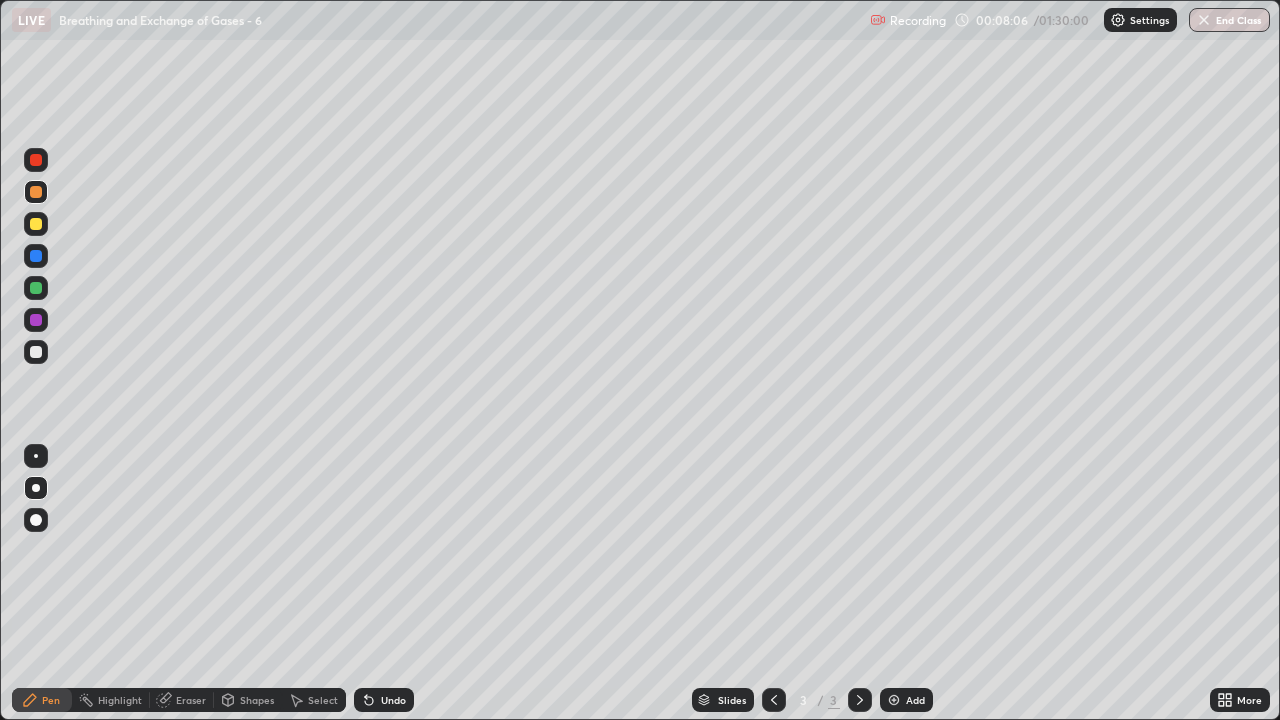 click on "Pen" at bounding box center (51, 700) 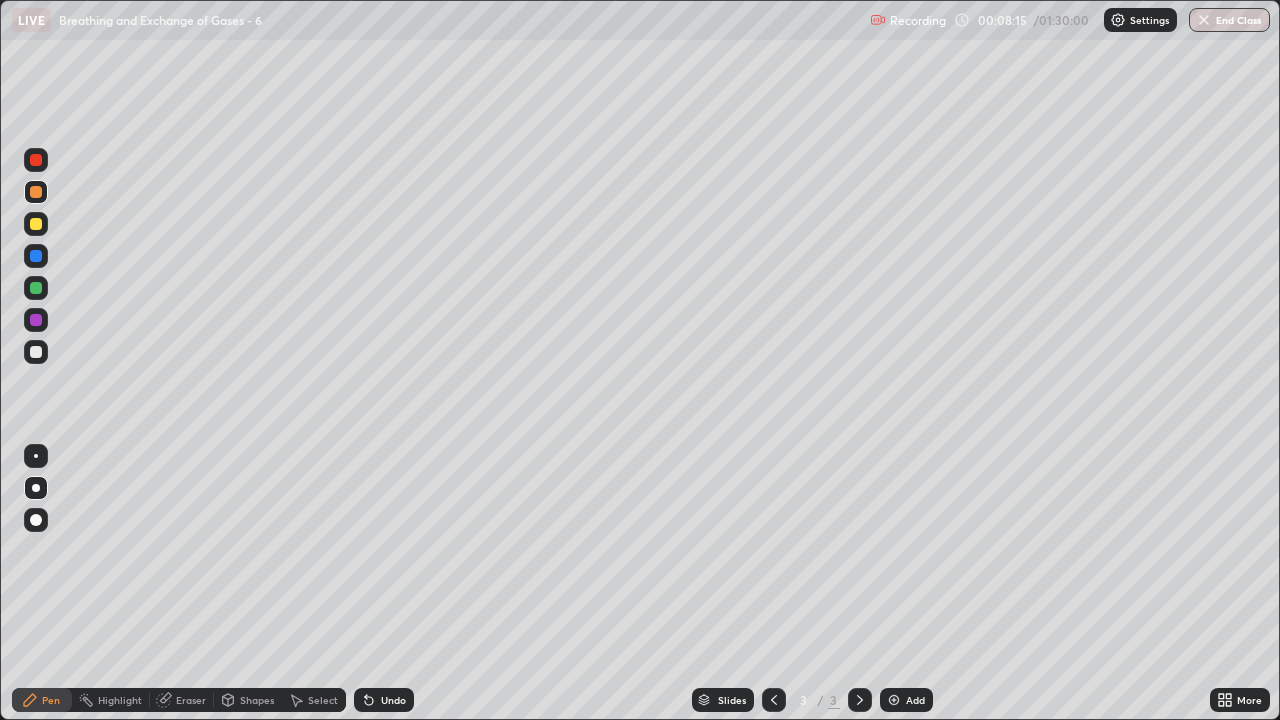 click at bounding box center [36, 224] 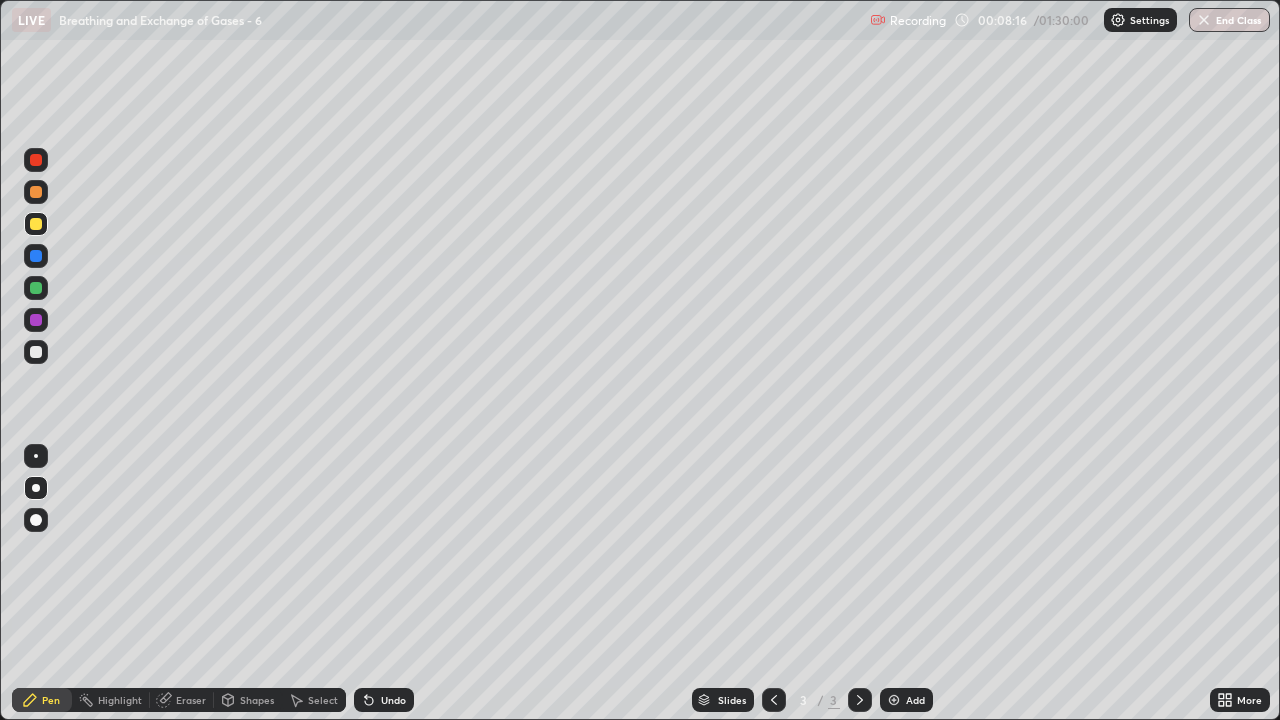 click on "Shapes" at bounding box center [248, 700] 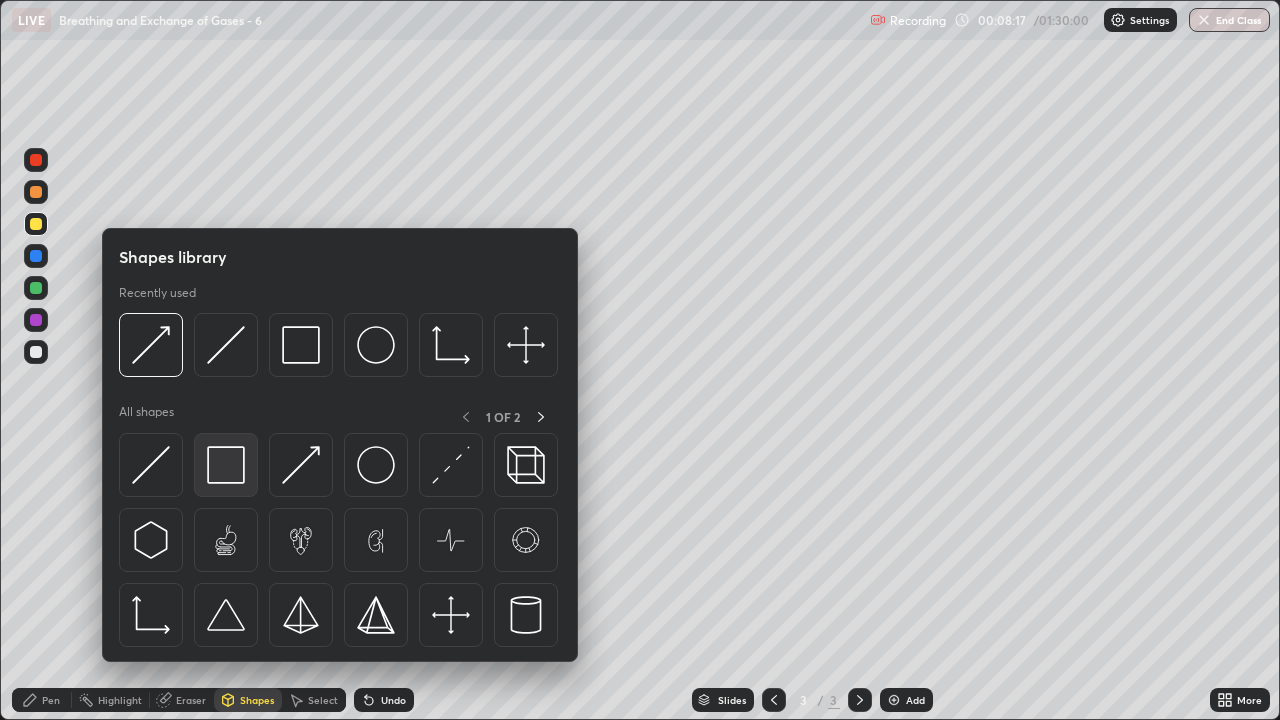 click at bounding box center [226, 465] 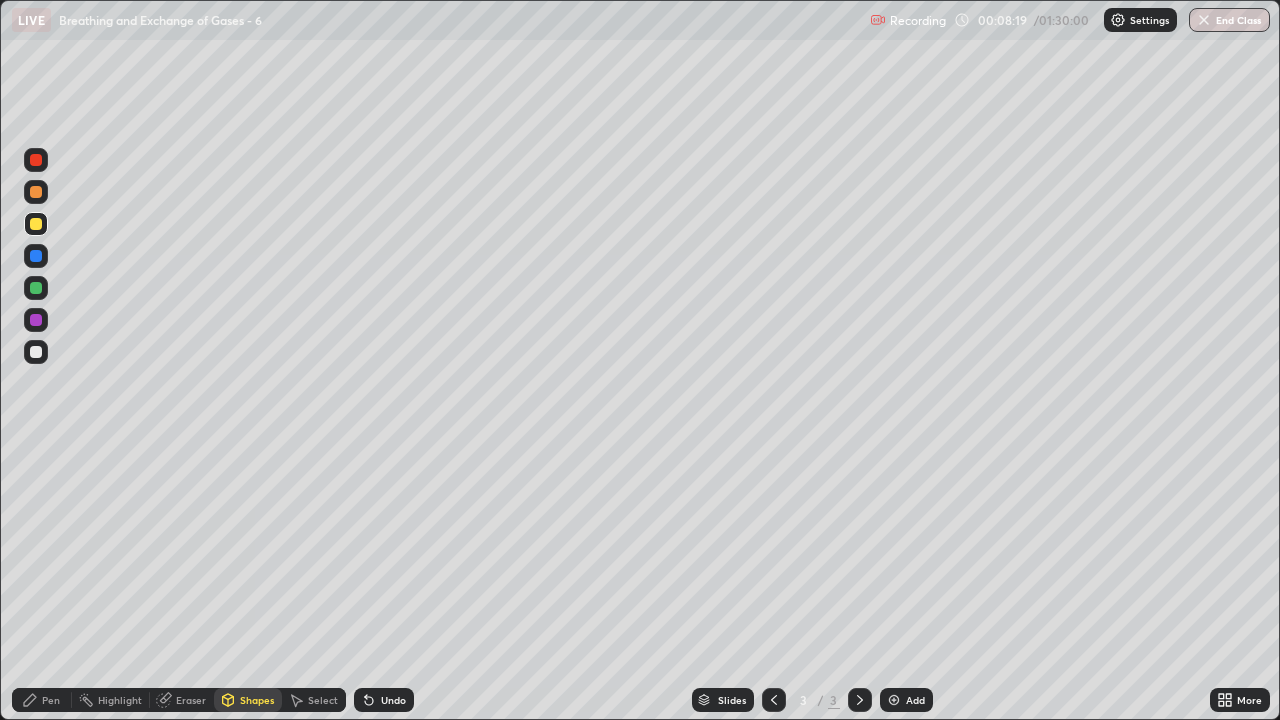 click on "Pen" at bounding box center [42, 700] 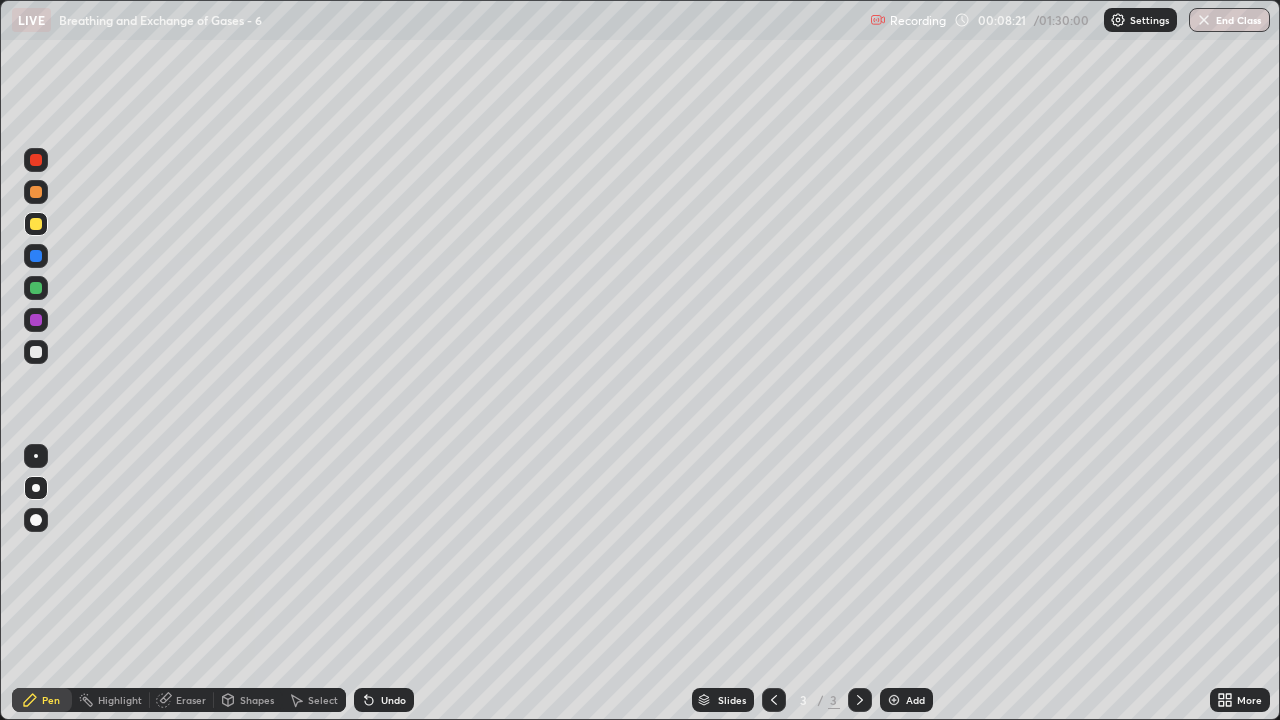 click at bounding box center [36, 192] 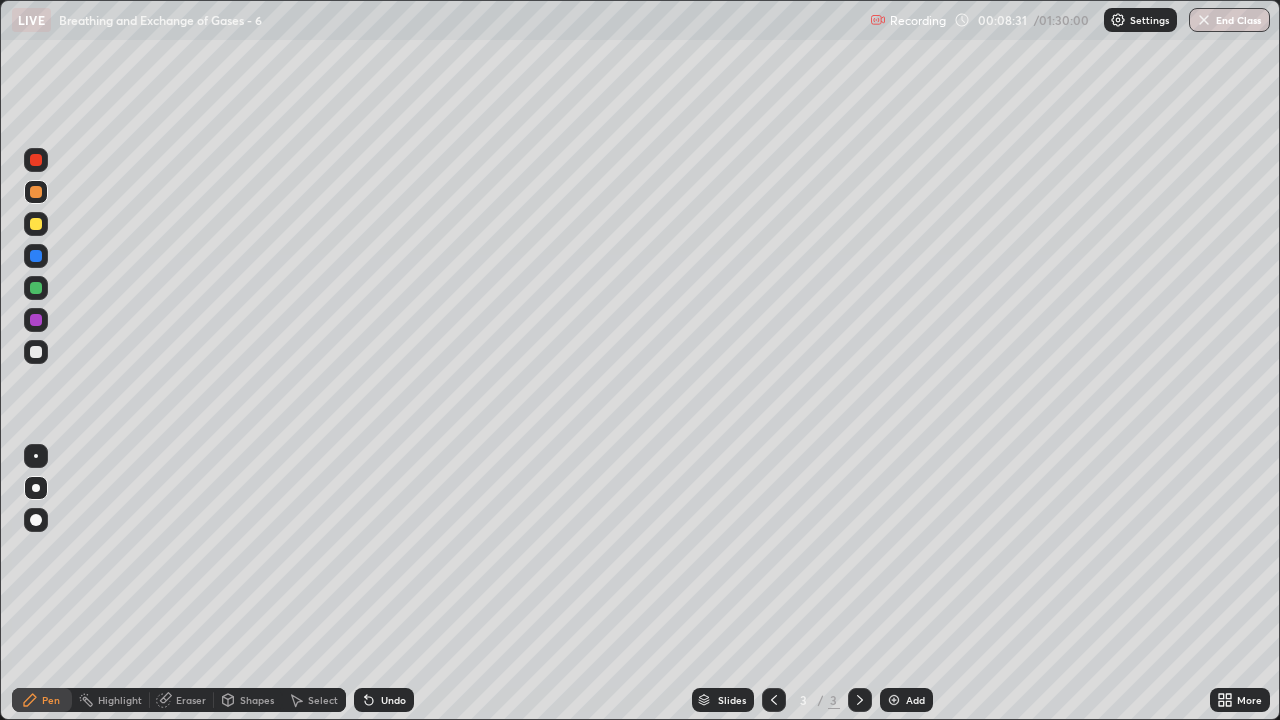 click at bounding box center [36, 224] 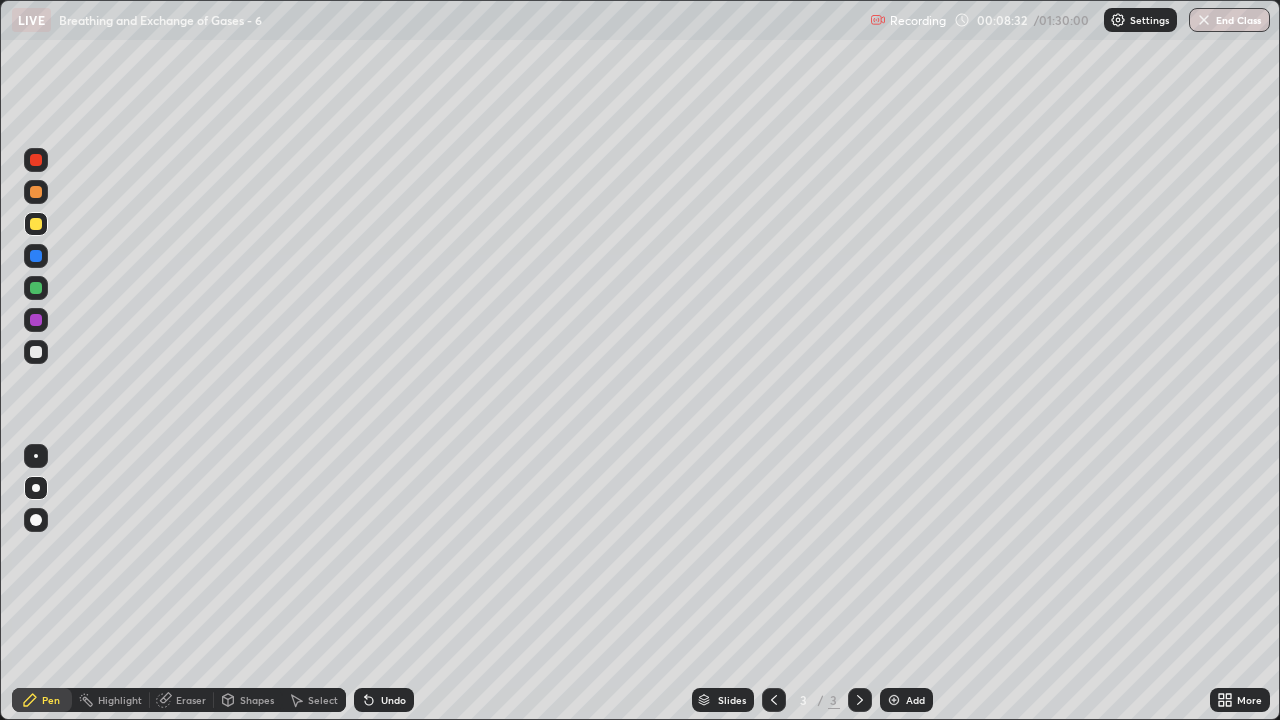 click on "Shapes" at bounding box center [248, 700] 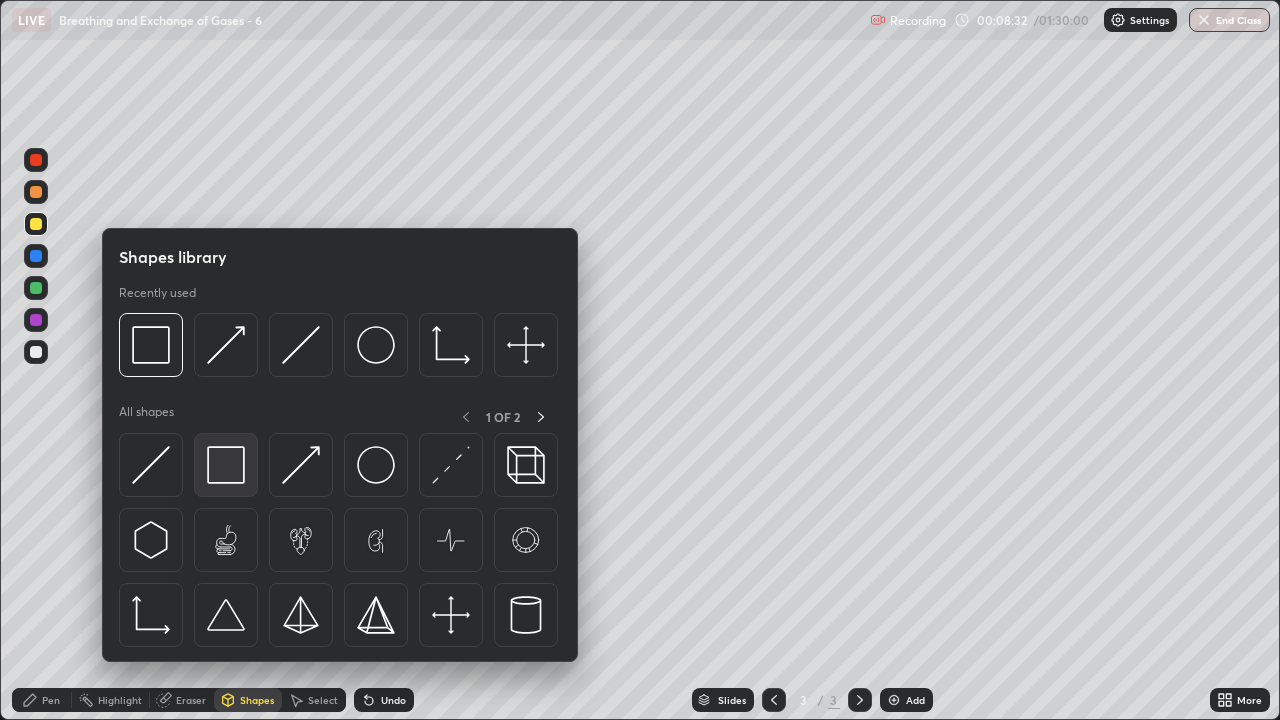 click at bounding box center (226, 465) 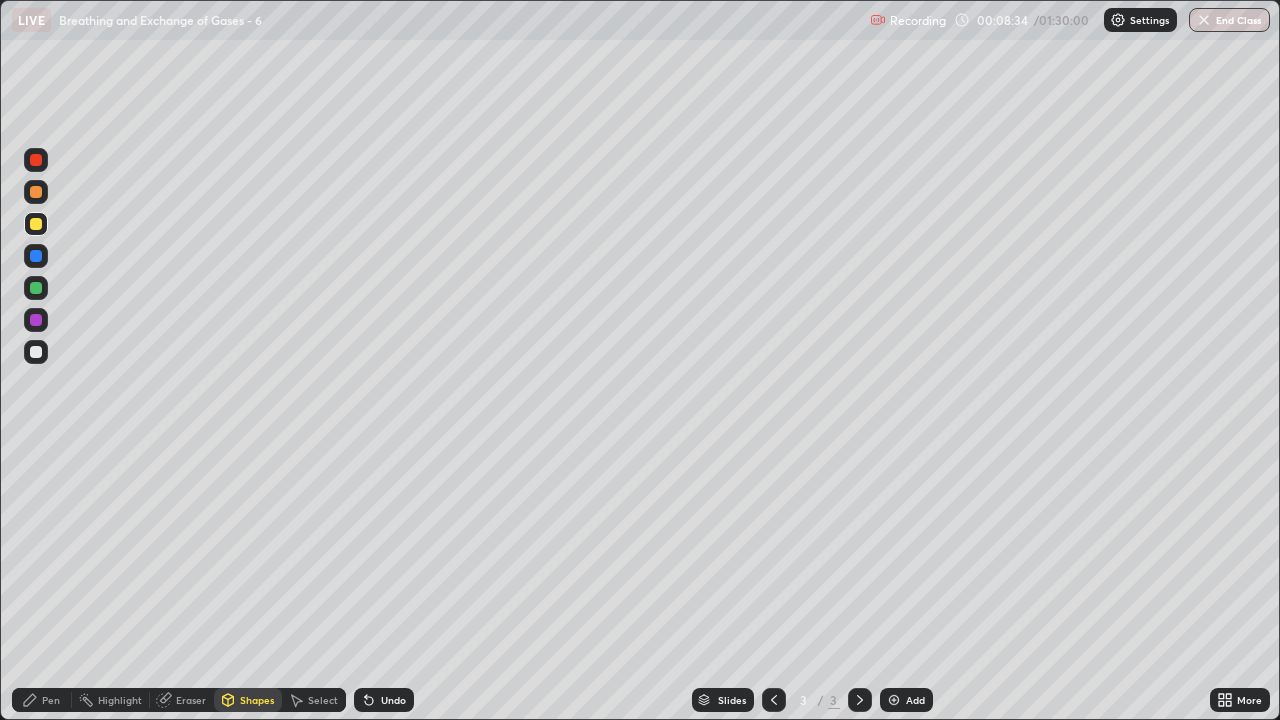 click on "Shapes" at bounding box center (248, 700) 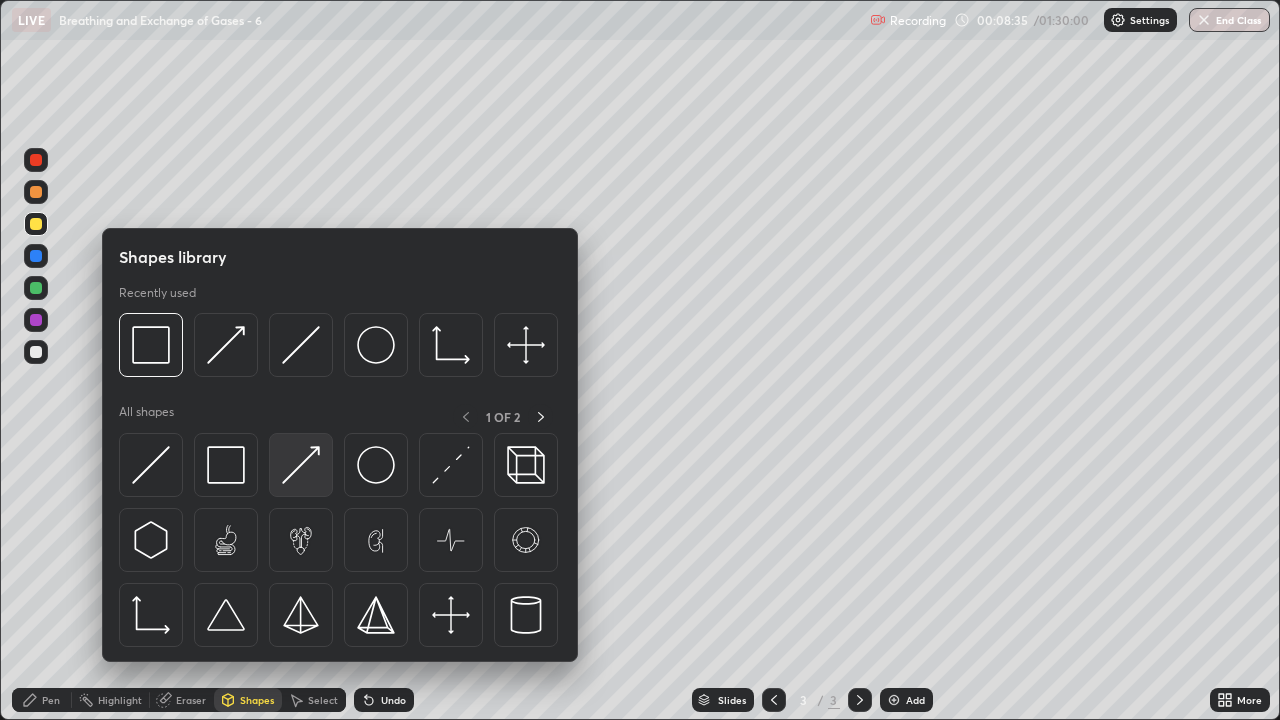 click at bounding box center (301, 465) 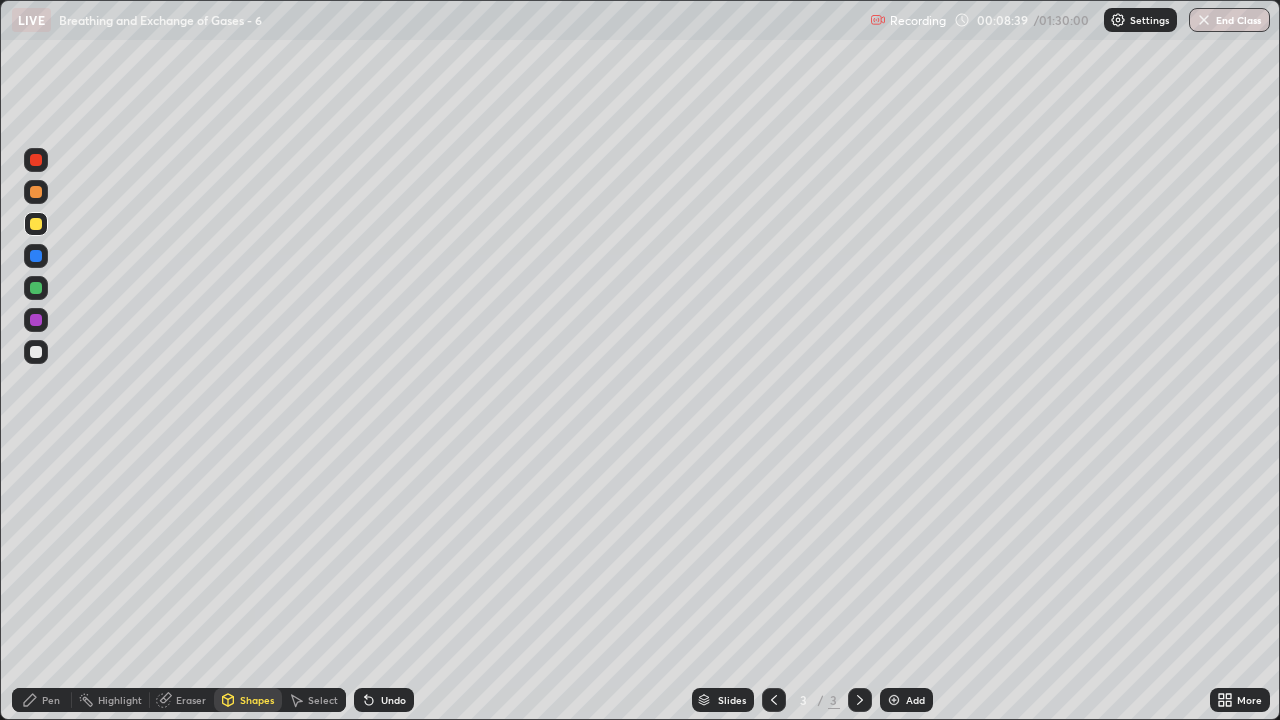 click on "Pen" at bounding box center (51, 700) 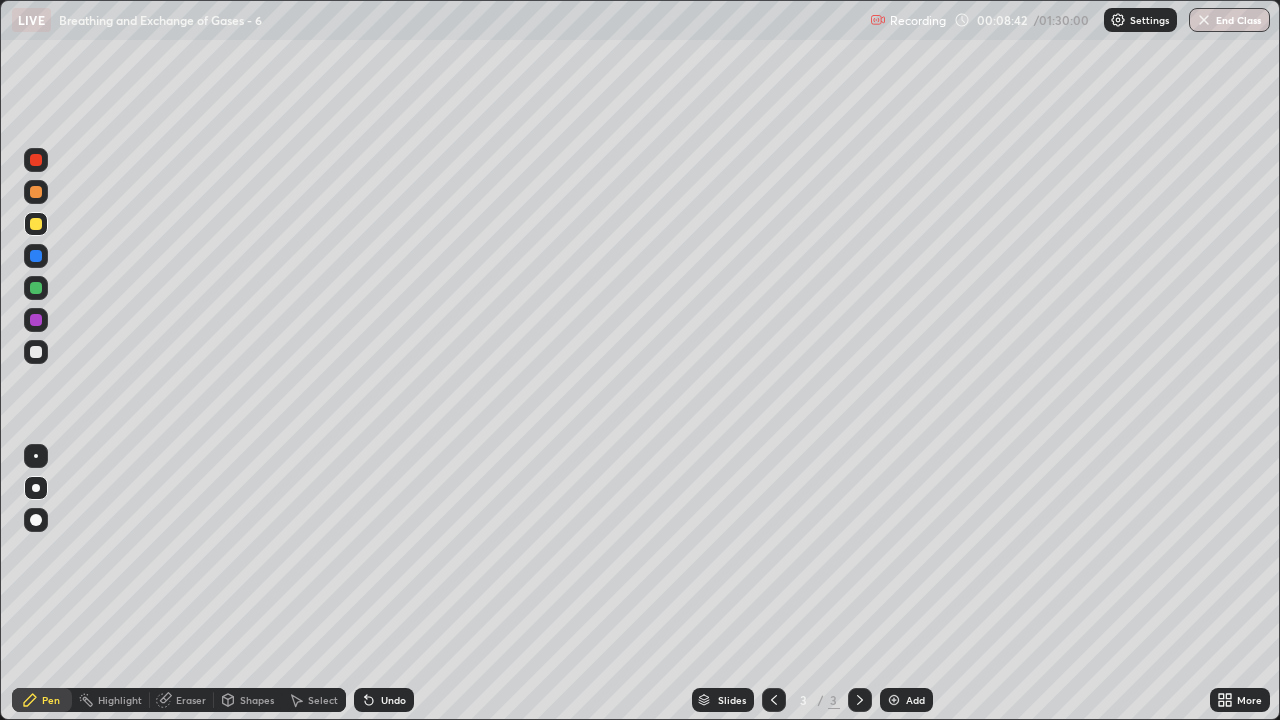 click at bounding box center (36, 224) 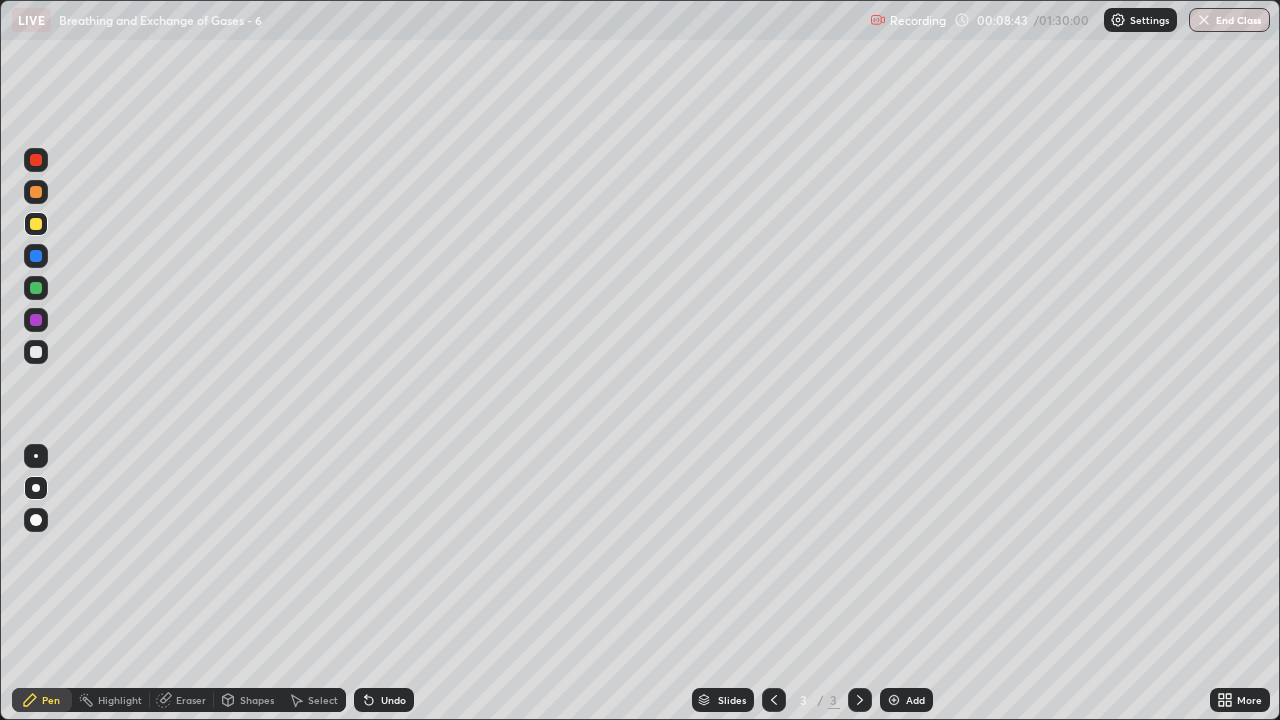 click on "Pen" at bounding box center [42, 700] 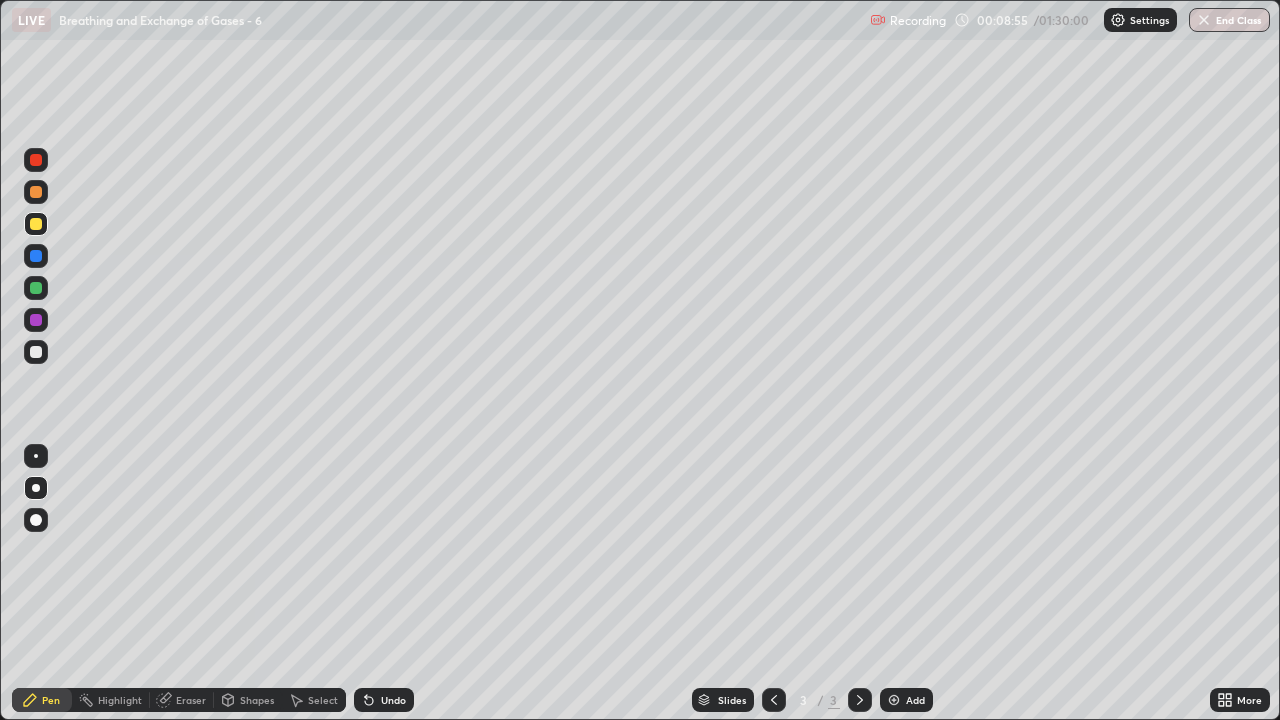click at bounding box center [36, 352] 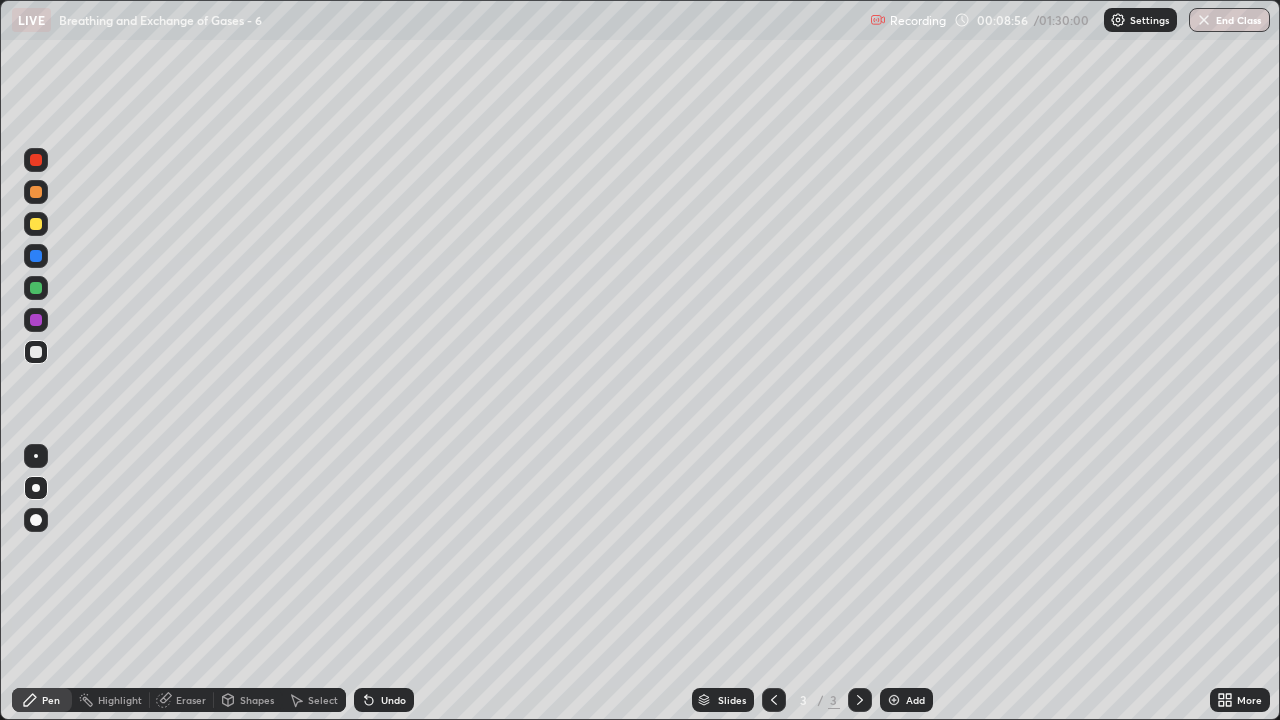click on "Shapes" at bounding box center (257, 700) 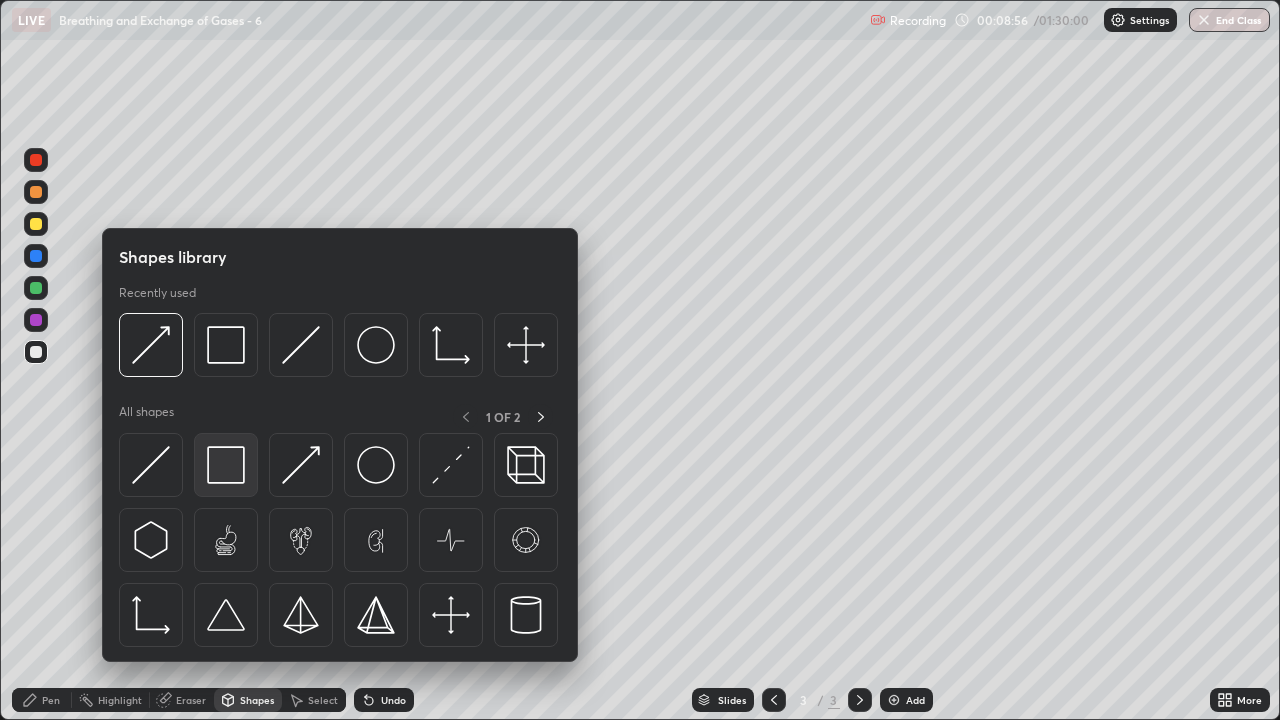 click at bounding box center [226, 465] 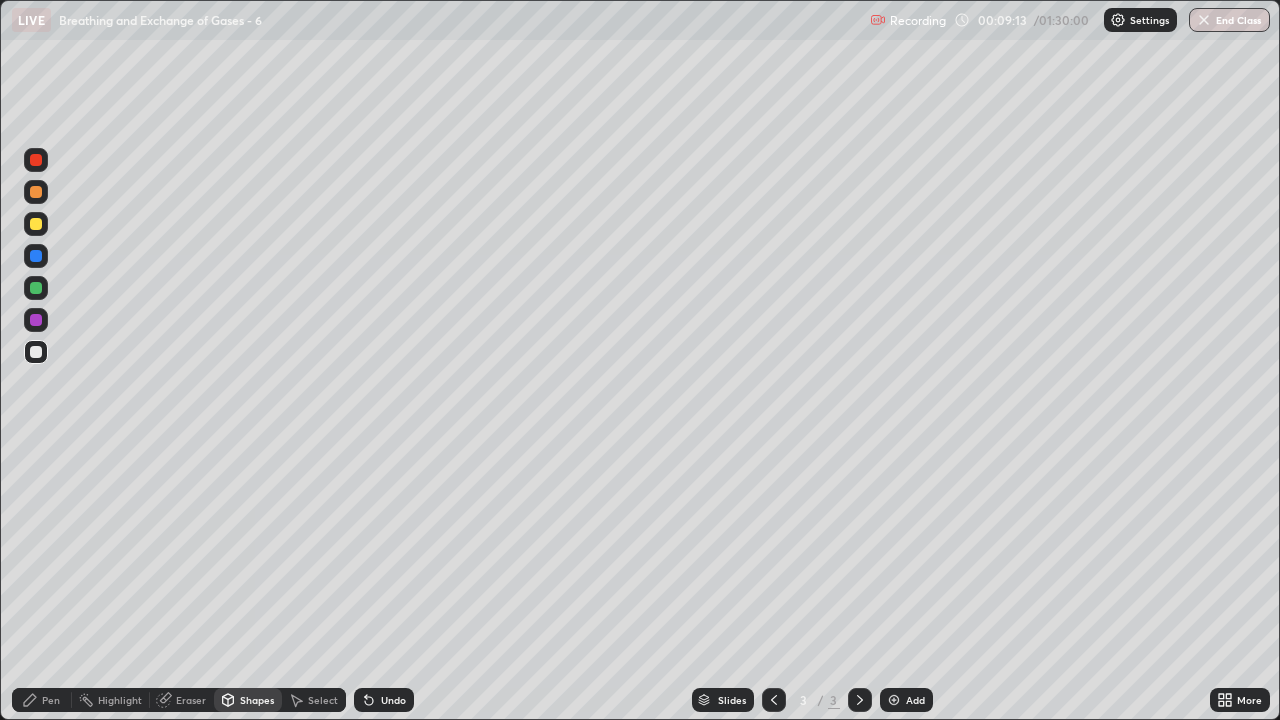 click at bounding box center (36, 224) 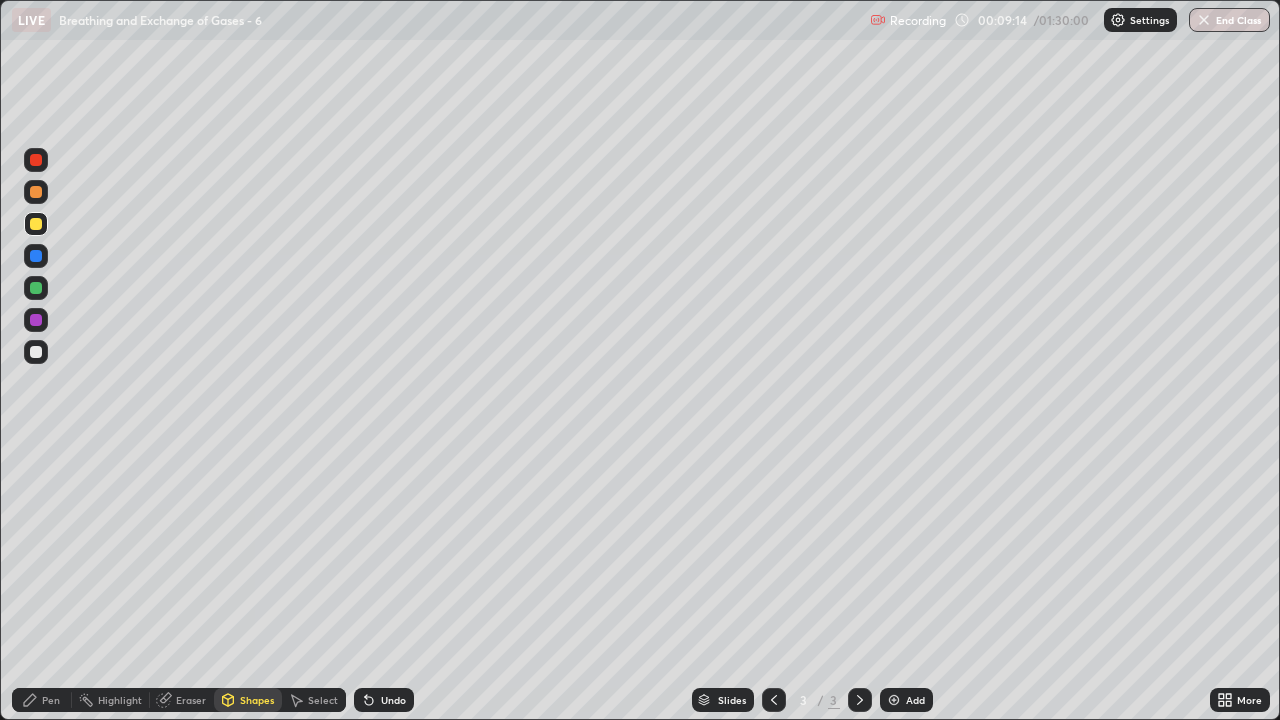 click on "Pen" at bounding box center (42, 700) 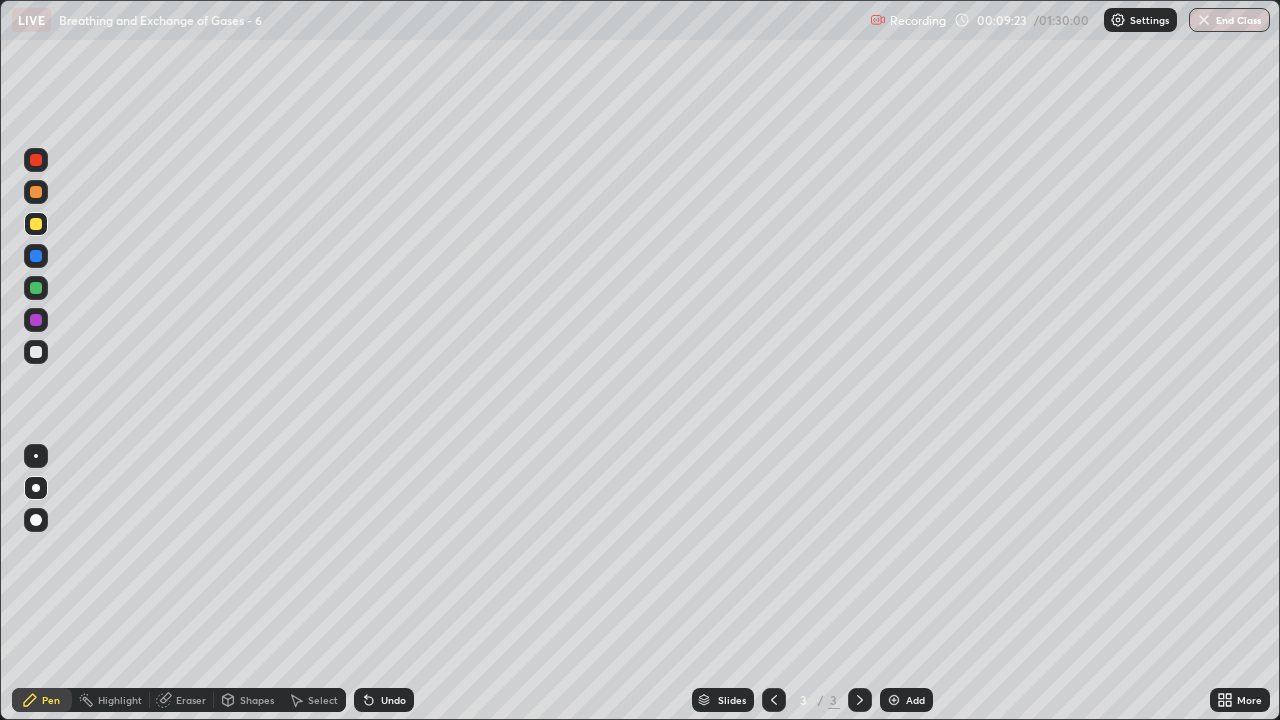 click at bounding box center (36, 224) 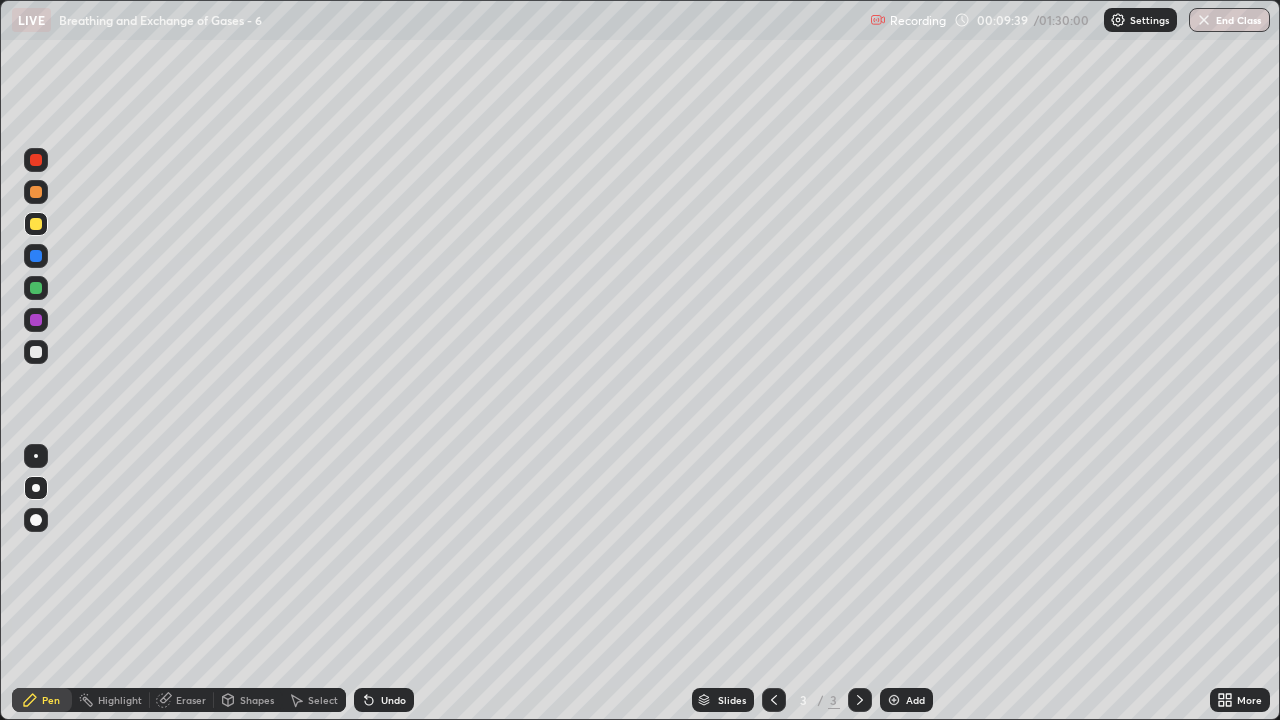 click at bounding box center (36, 352) 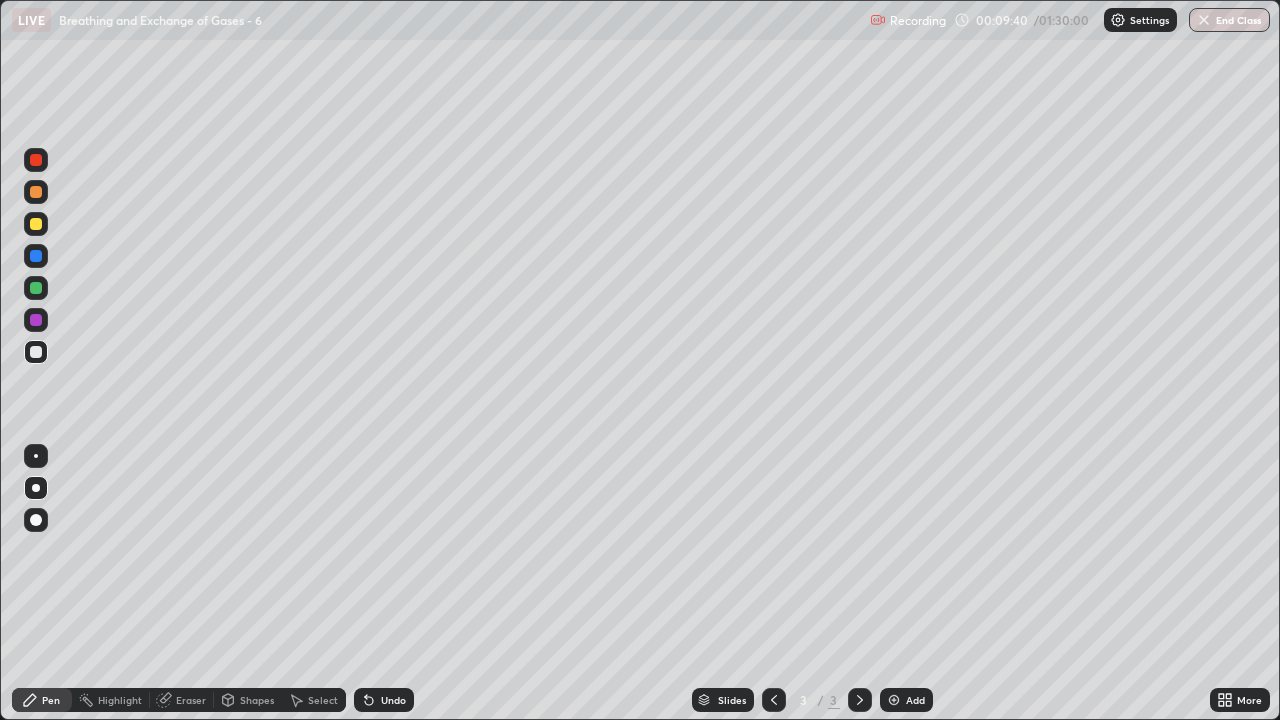 click on "Shapes" at bounding box center [257, 700] 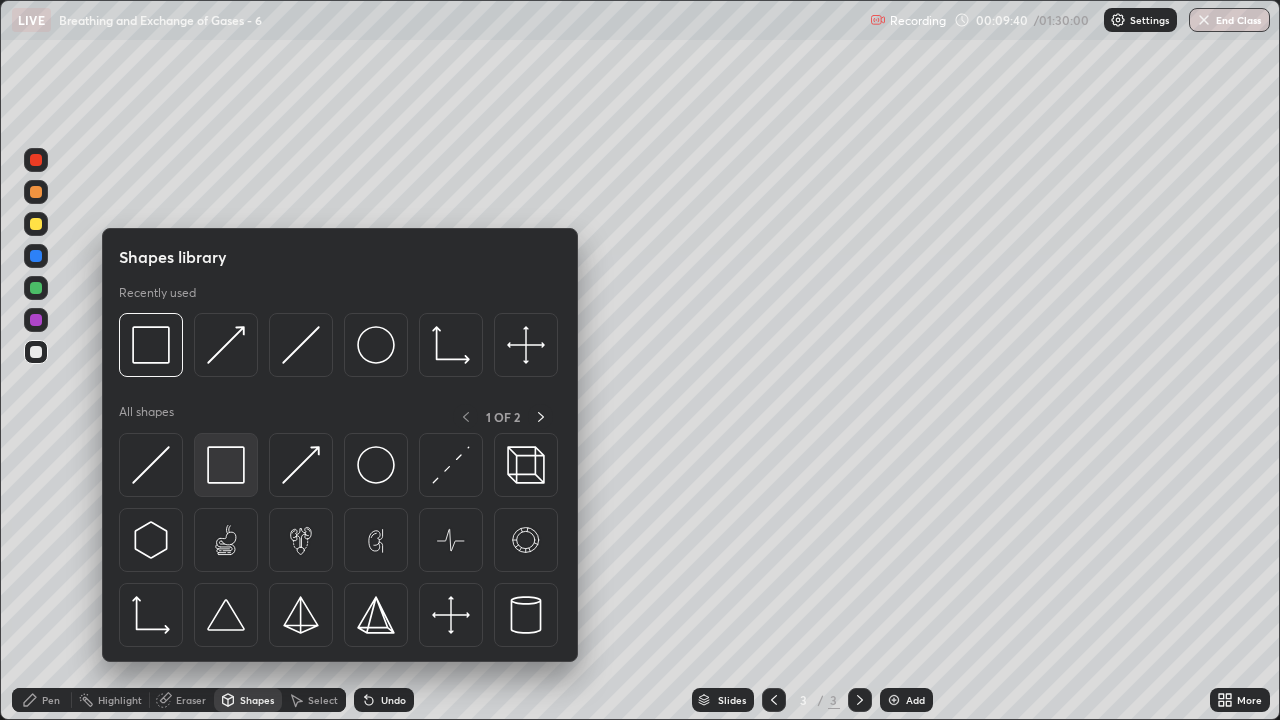 click at bounding box center (226, 465) 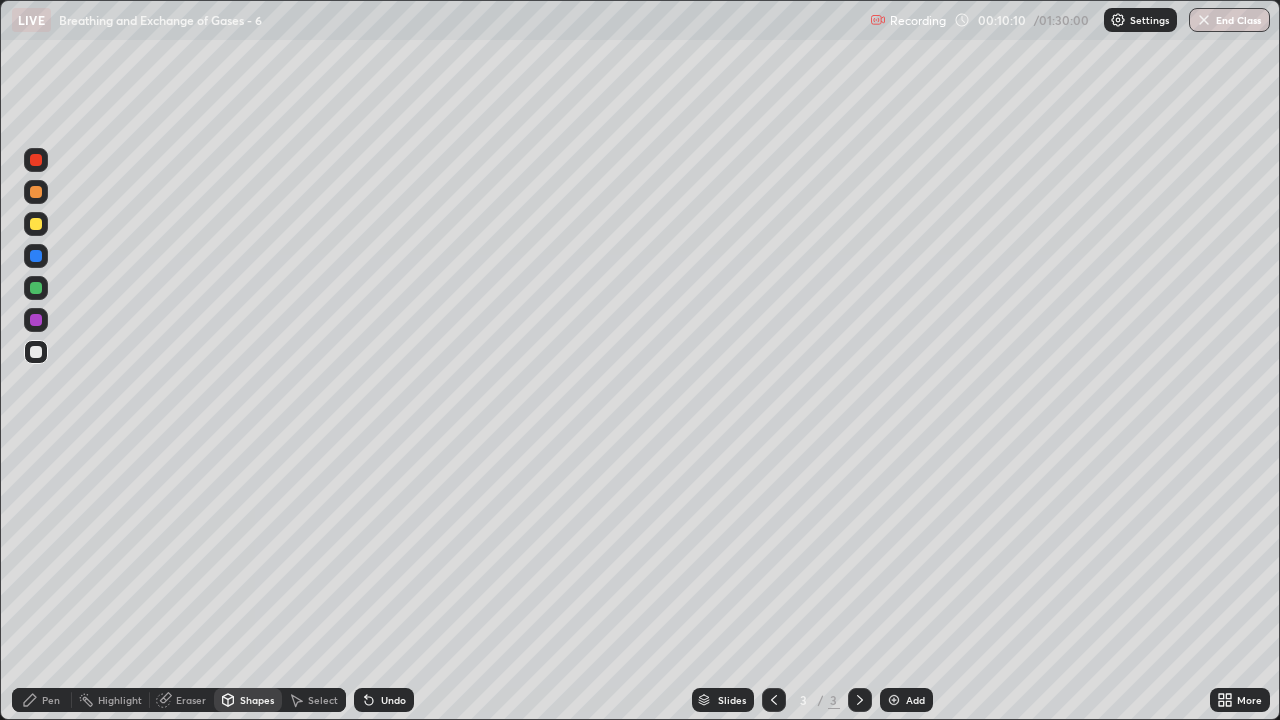 click on "Eraser" at bounding box center [191, 700] 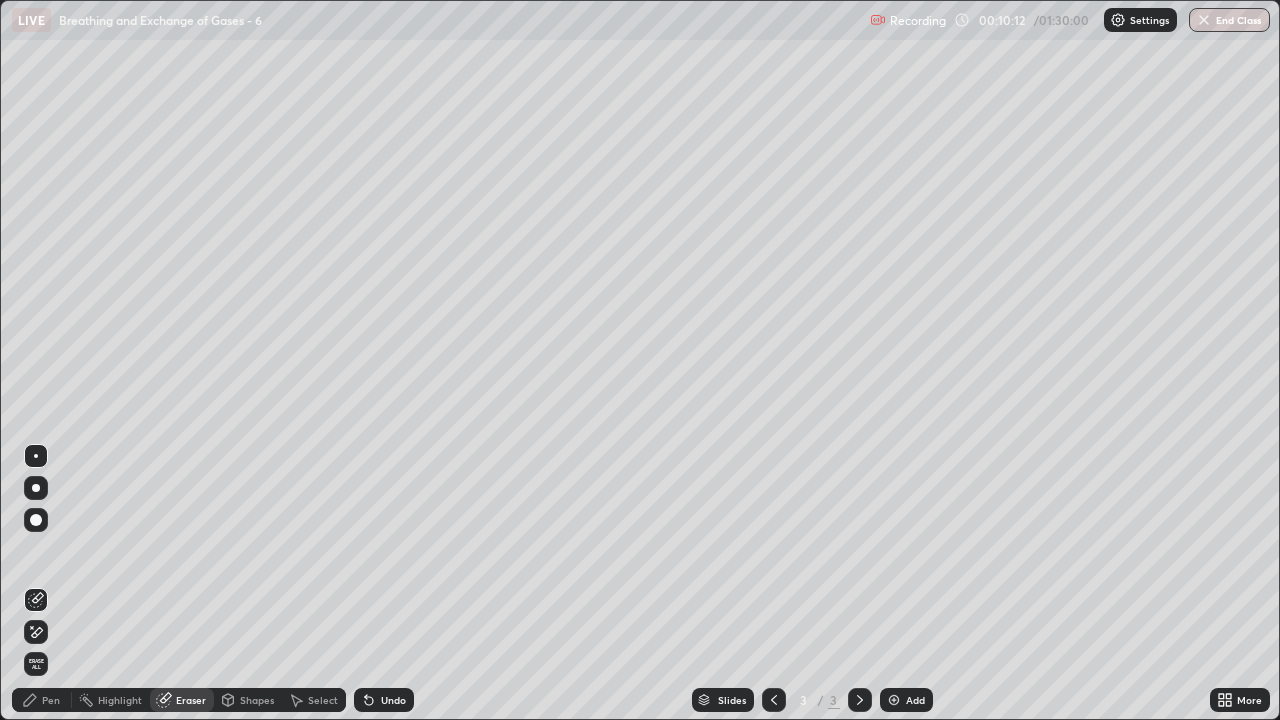 click on "Shapes" at bounding box center (257, 700) 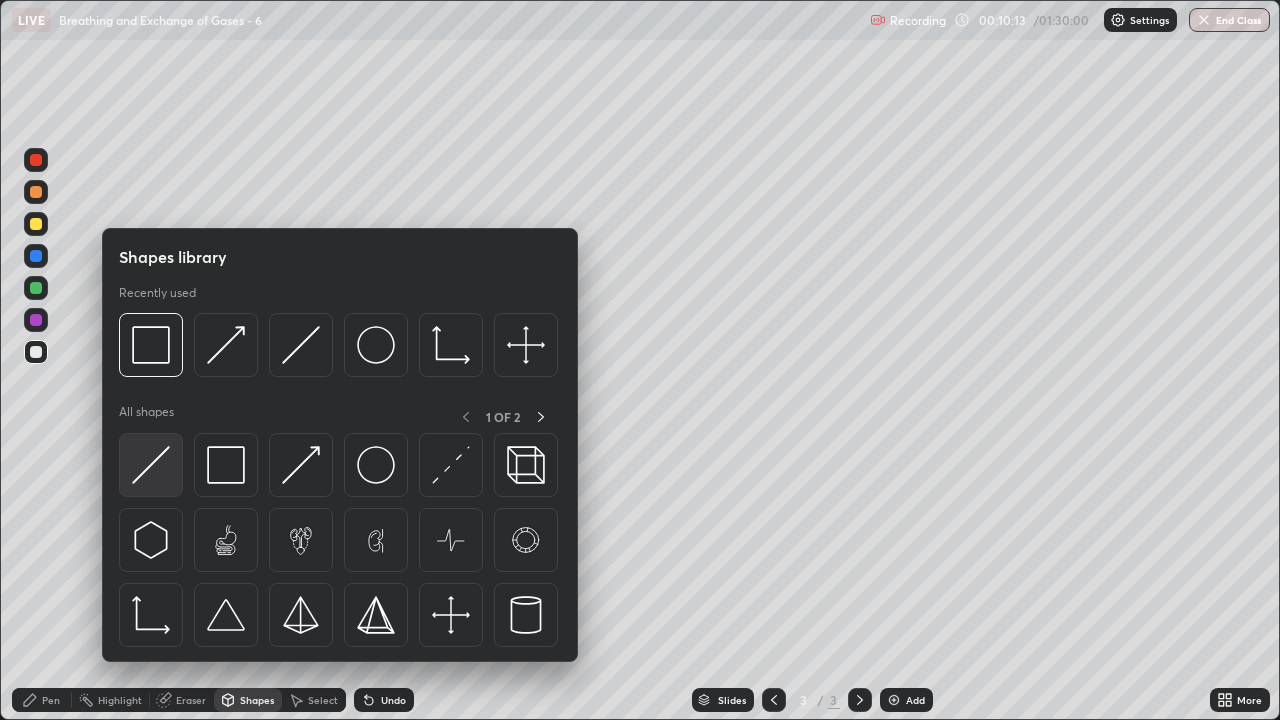 click at bounding box center (151, 465) 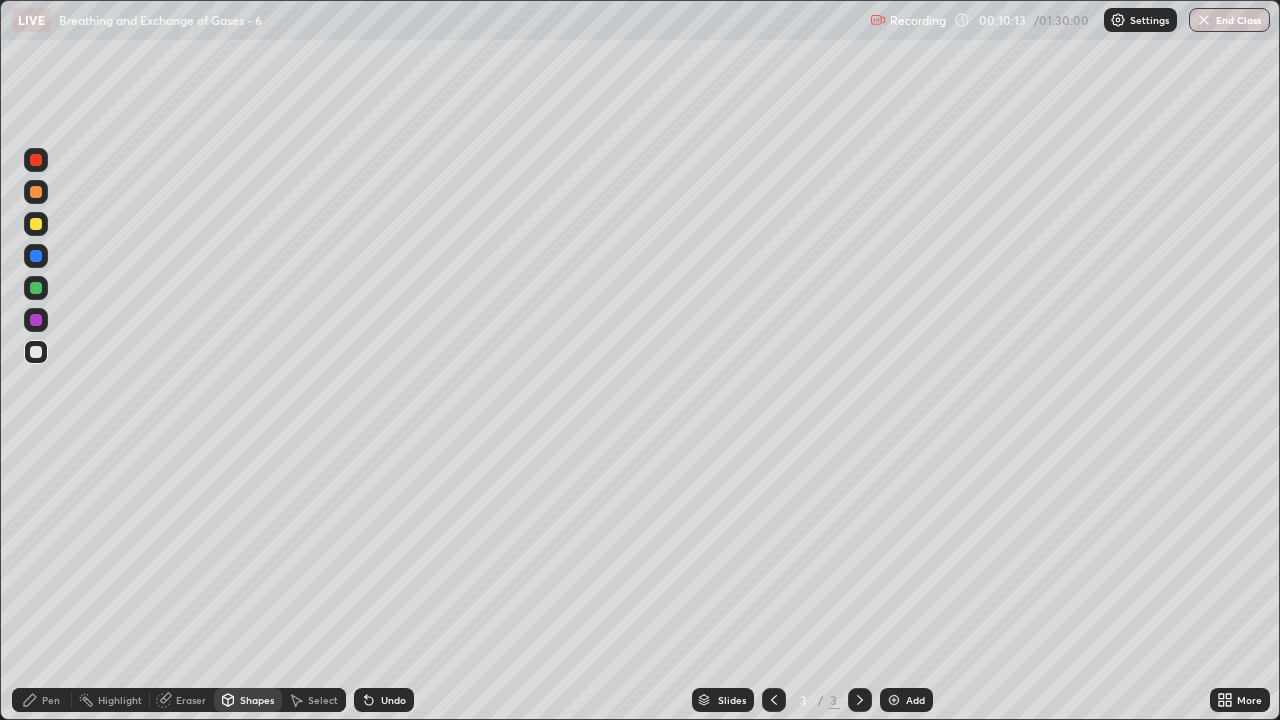 click at bounding box center (36, 352) 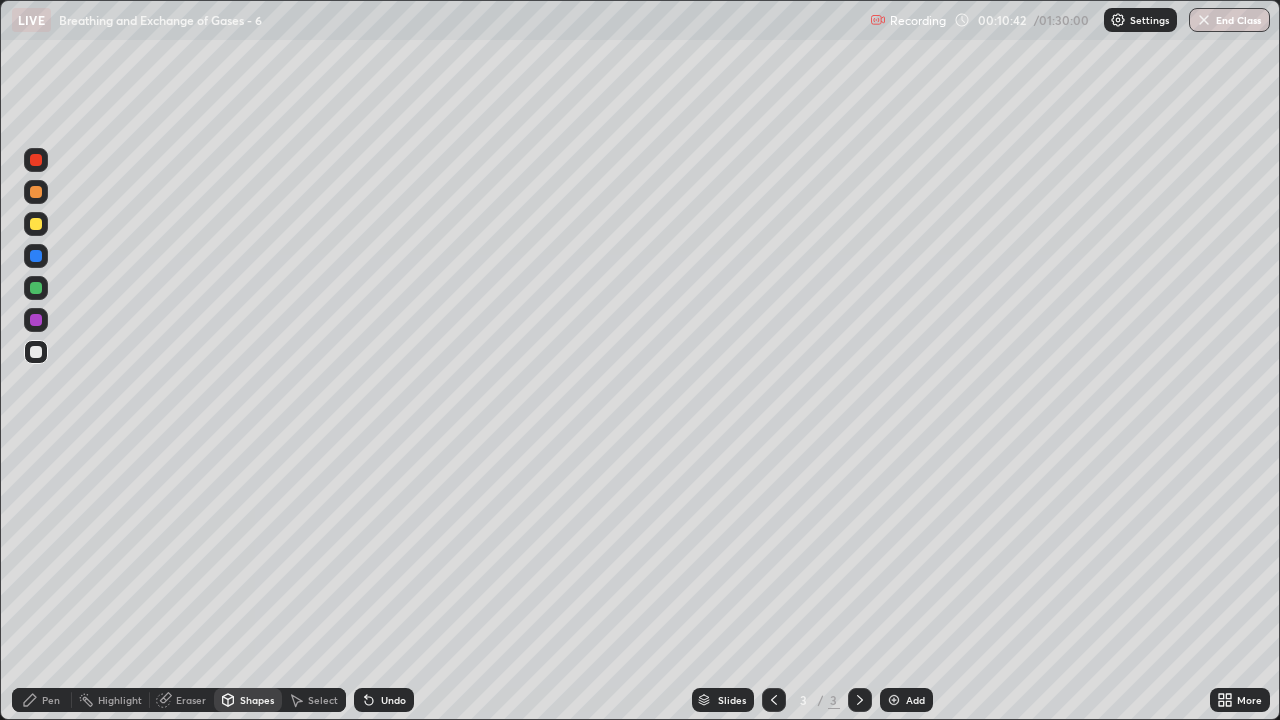 click 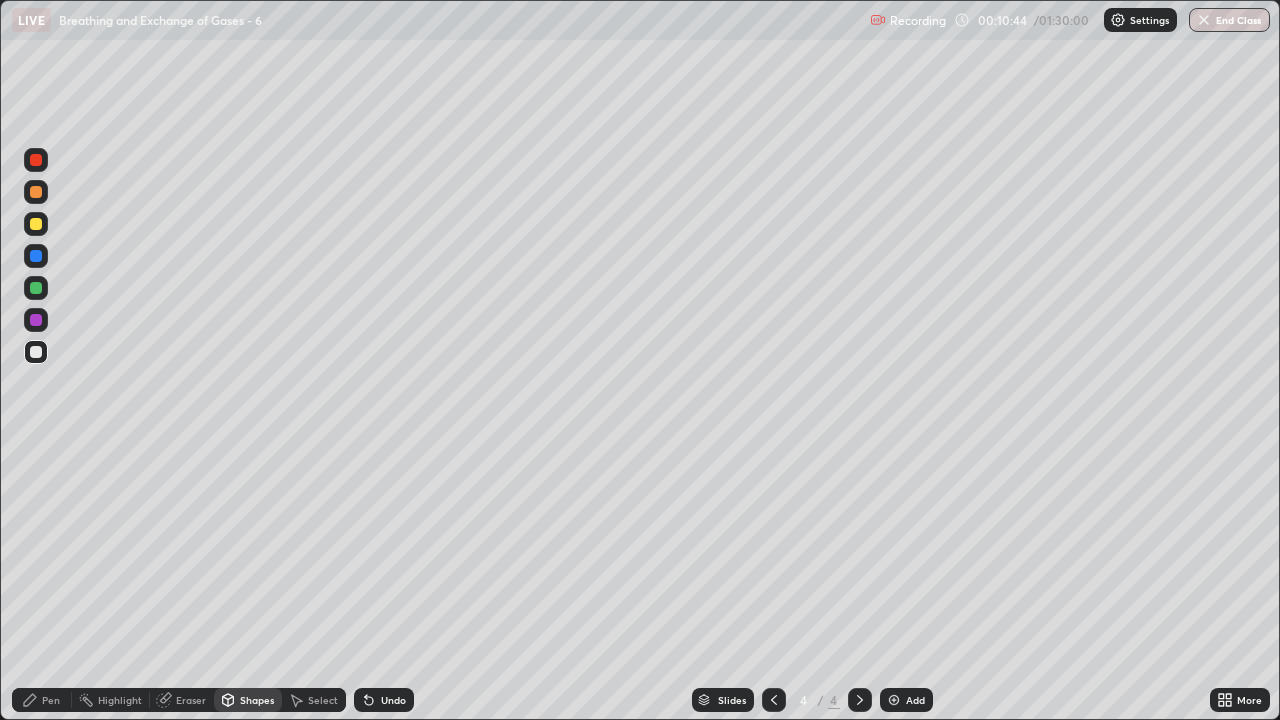 click at bounding box center [36, 192] 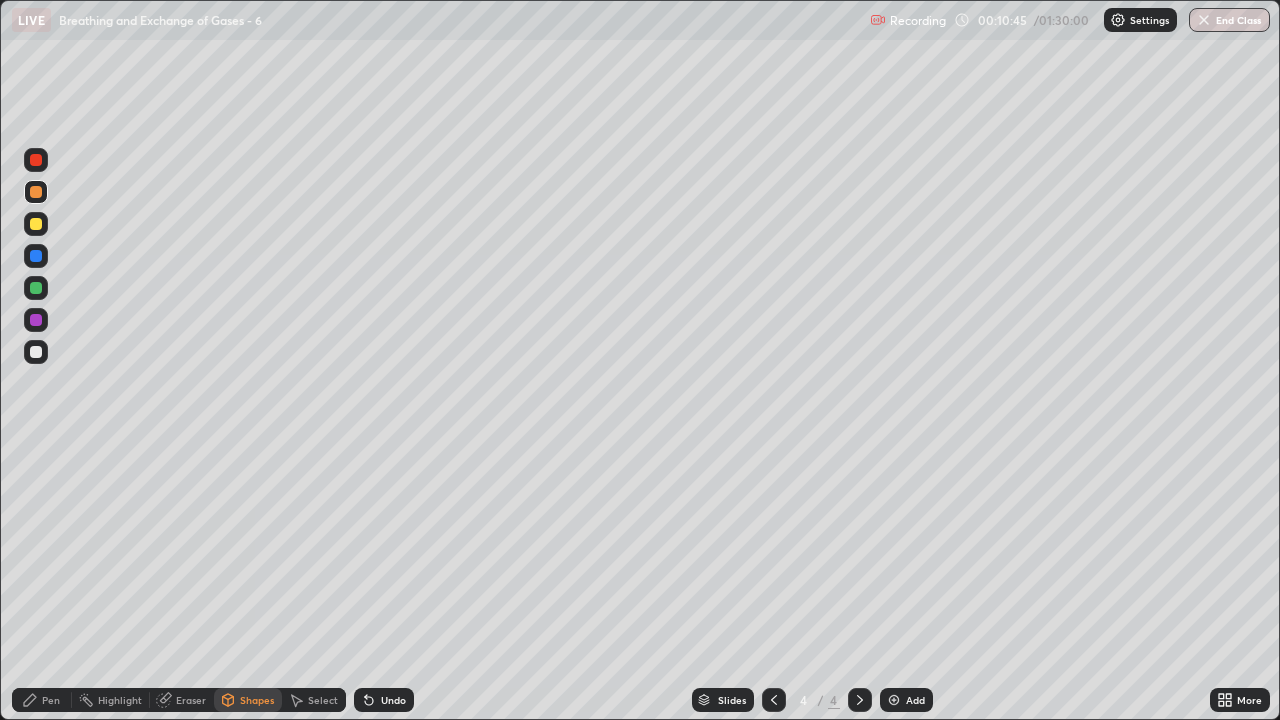 click on "Pen" at bounding box center [51, 700] 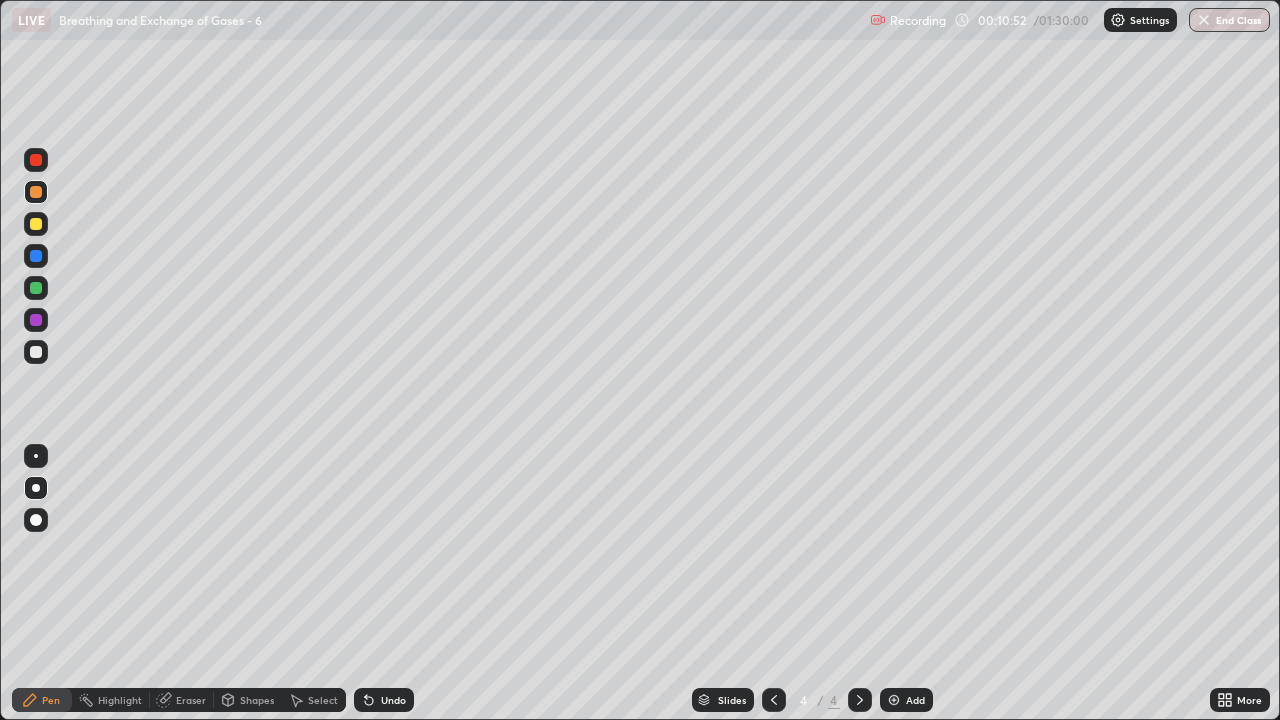 click at bounding box center [36, 224] 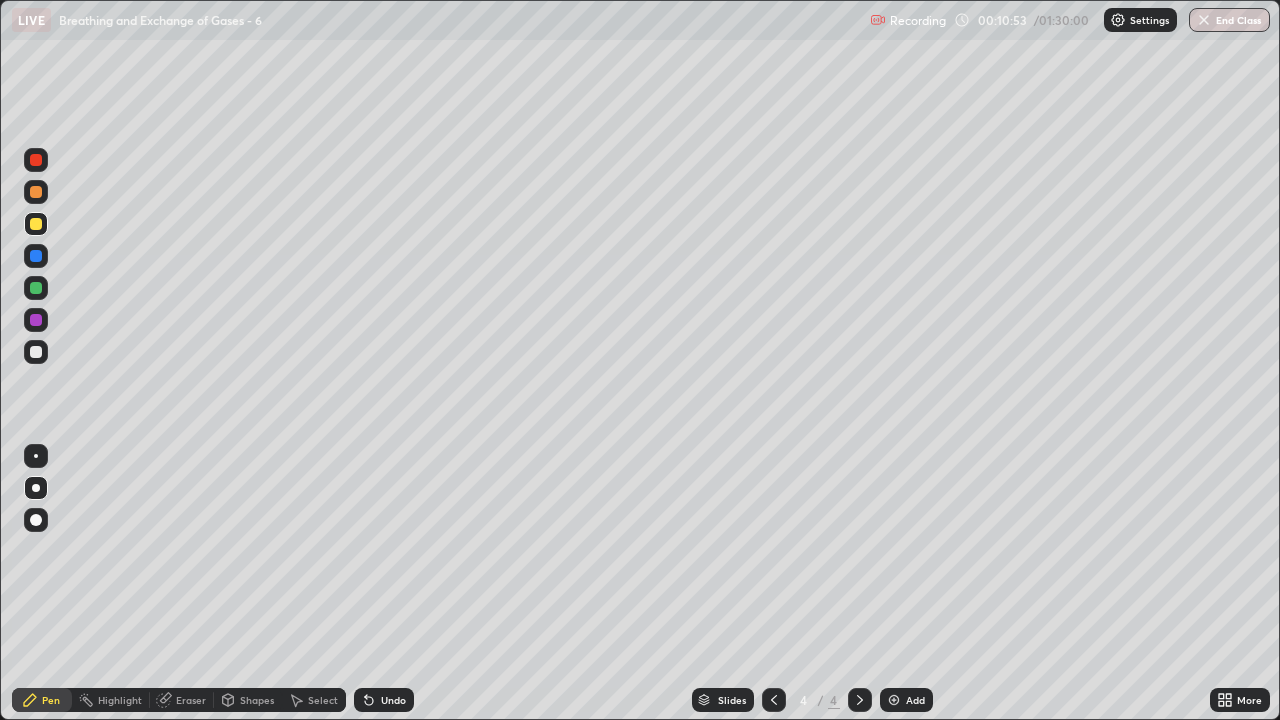 click on "Shapes" at bounding box center [257, 700] 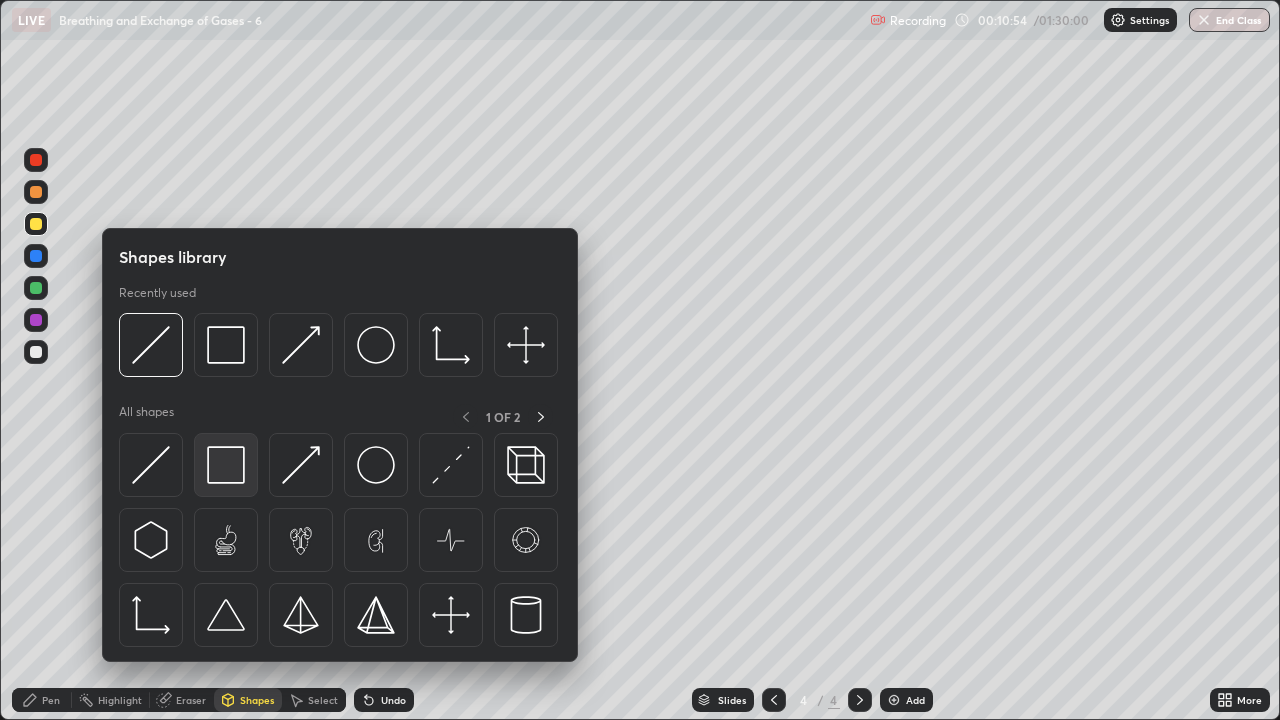 click at bounding box center (226, 465) 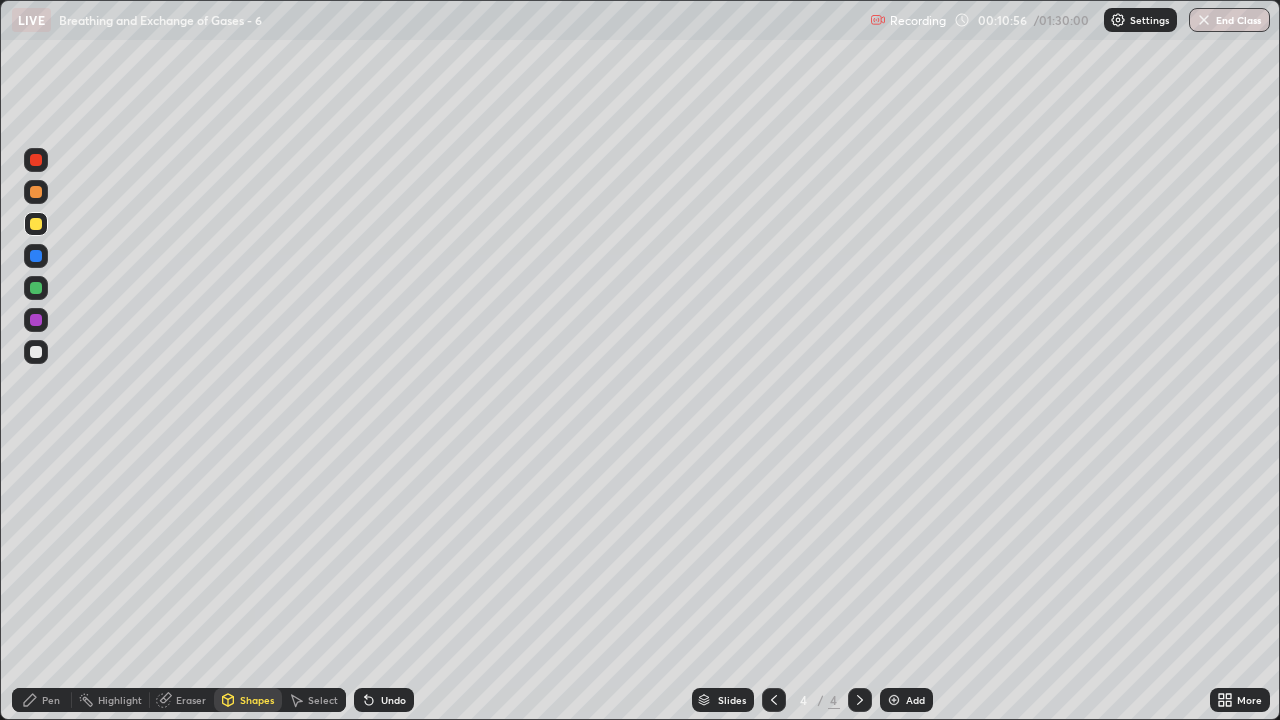 click on "Shapes" at bounding box center (257, 700) 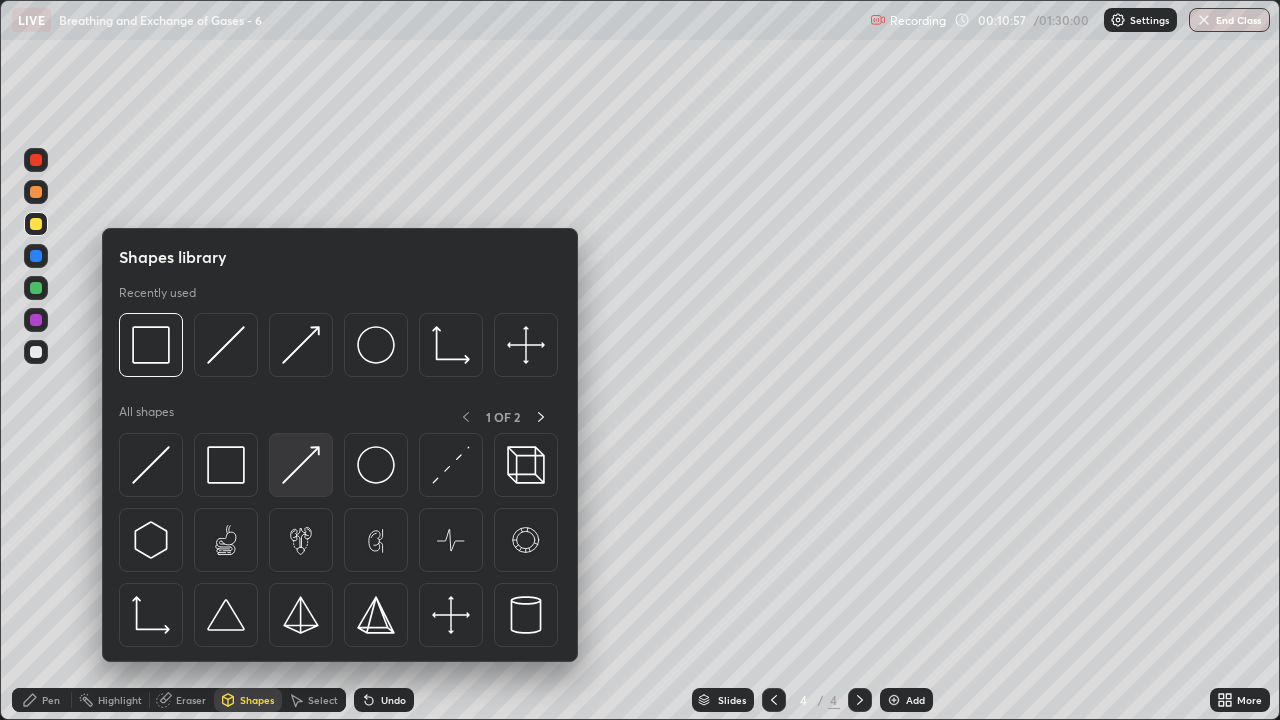 click at bounding box center [301, 465] 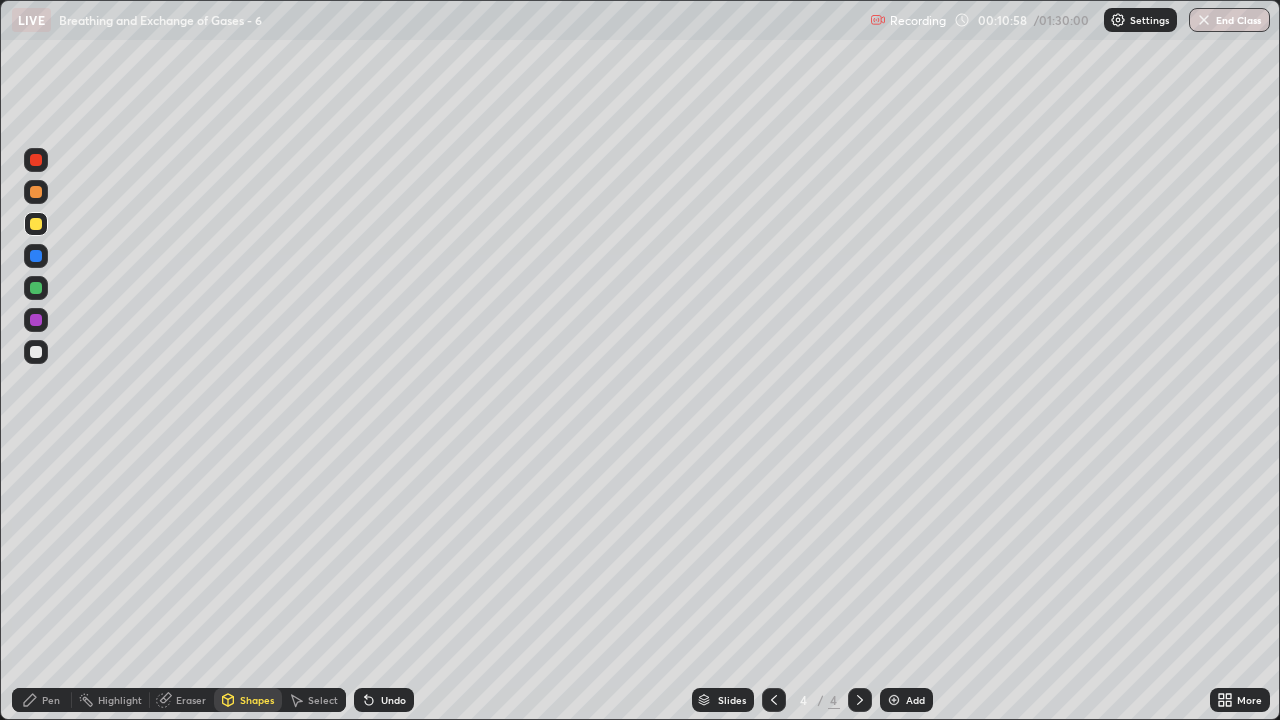 click at bounding box center (36, 288) 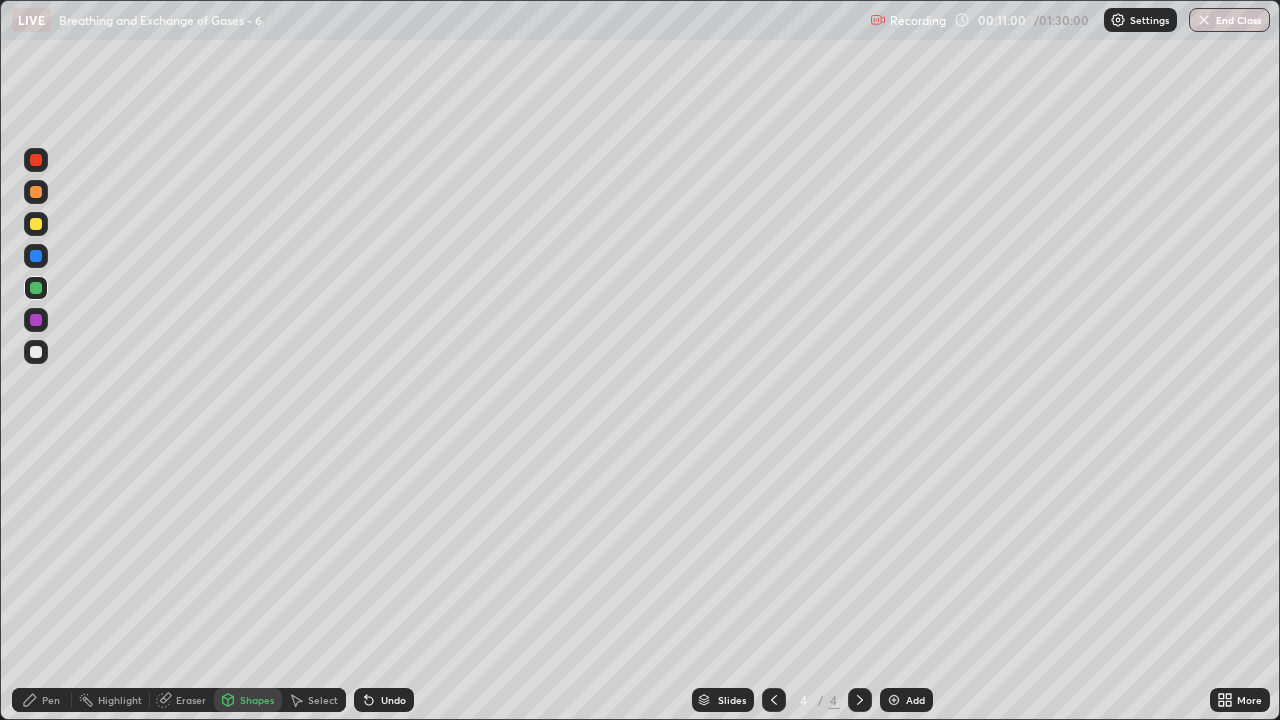 click at bounding box center (36, 224) 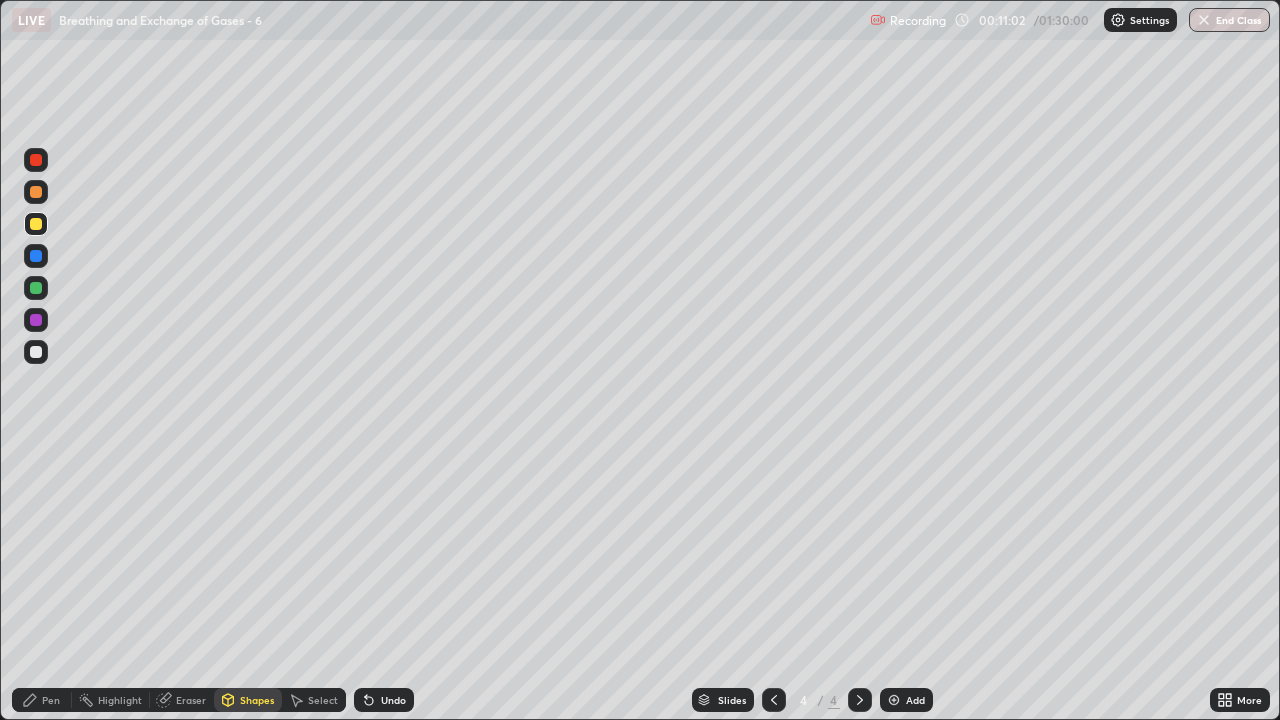 click on "Pen" at bounding box center (42, 700) 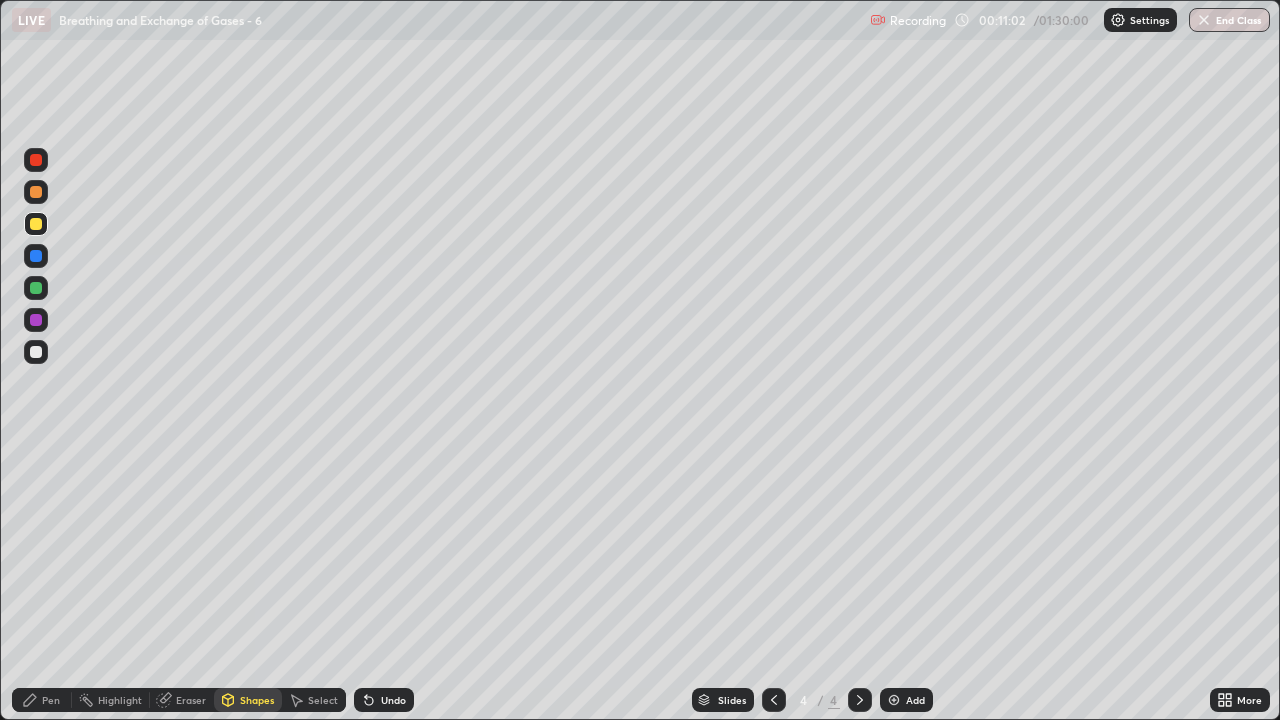 click on "Pen" at bounding box center [51, 700] 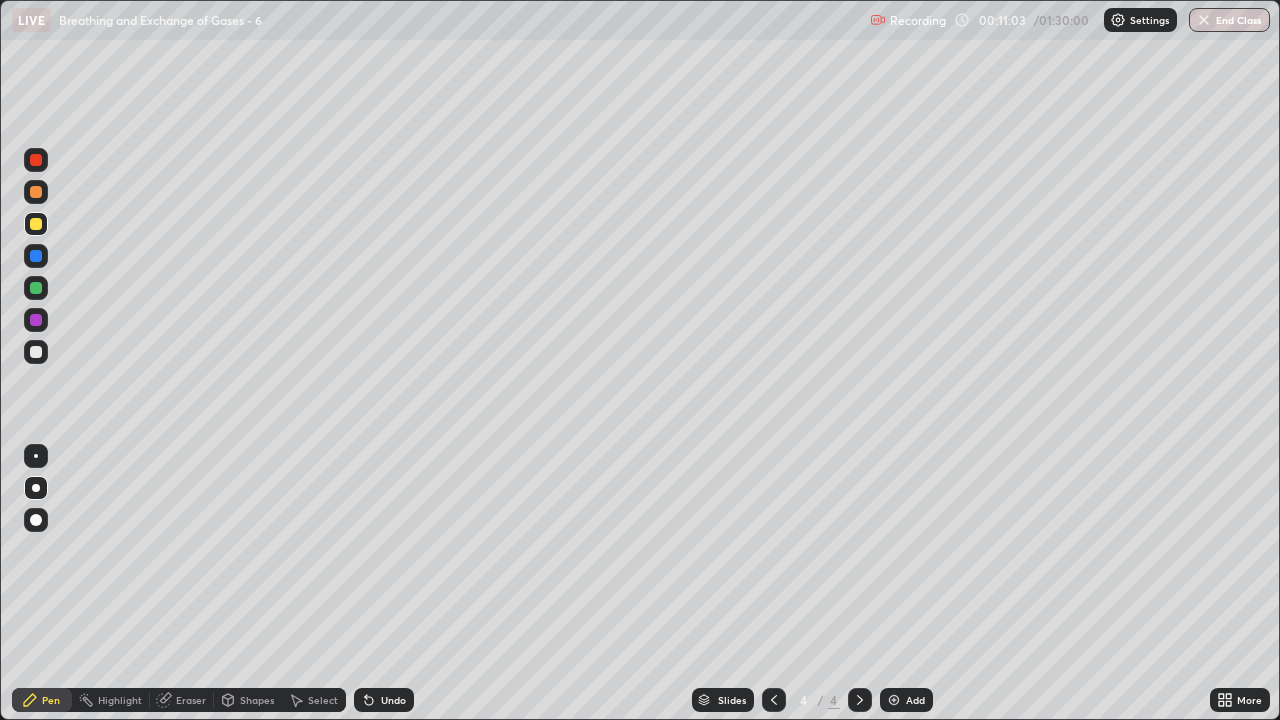click at bounding box center [36, 352] 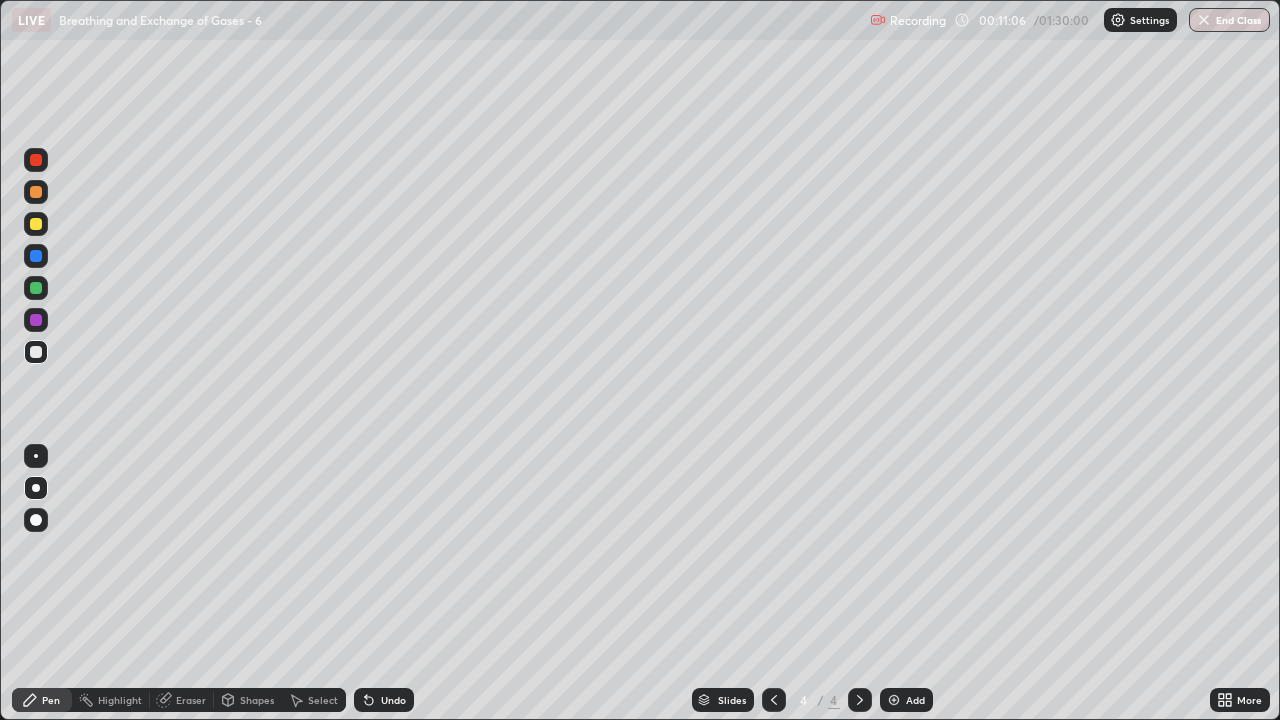 click on "Shapes" at bounding box center [257, 700] 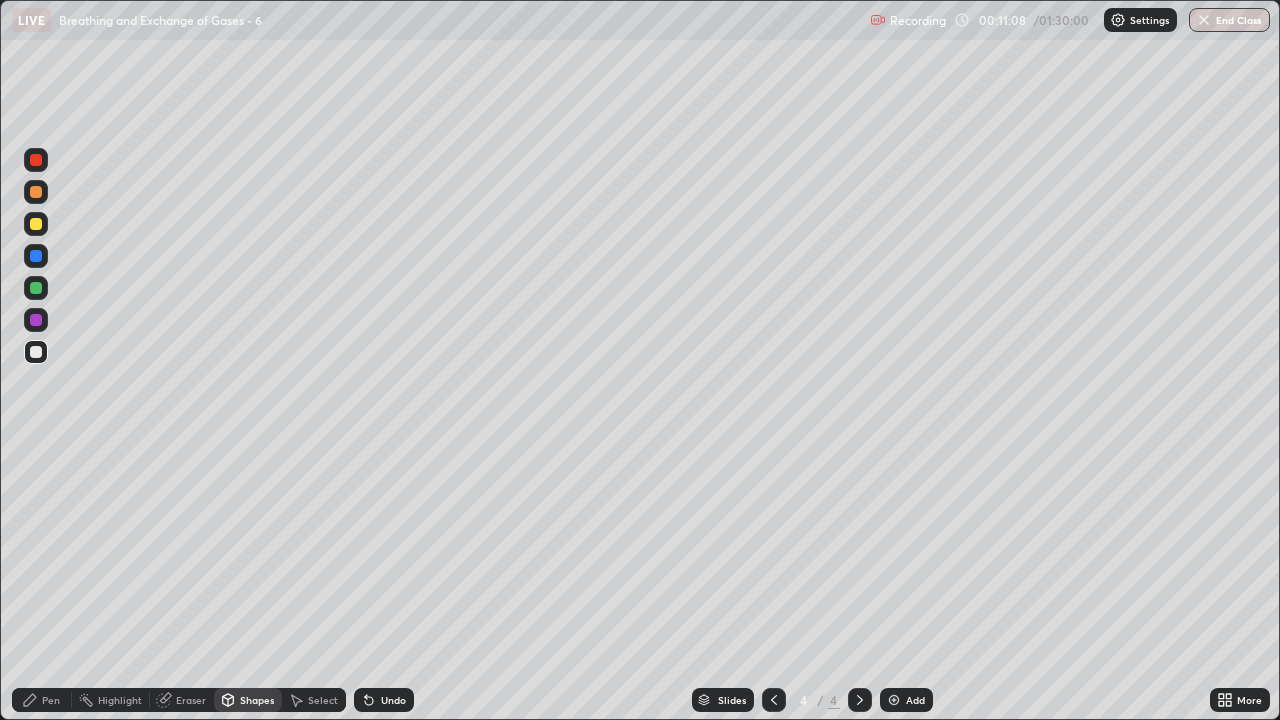 click on "Shapes" at bounding box center [257, 700] 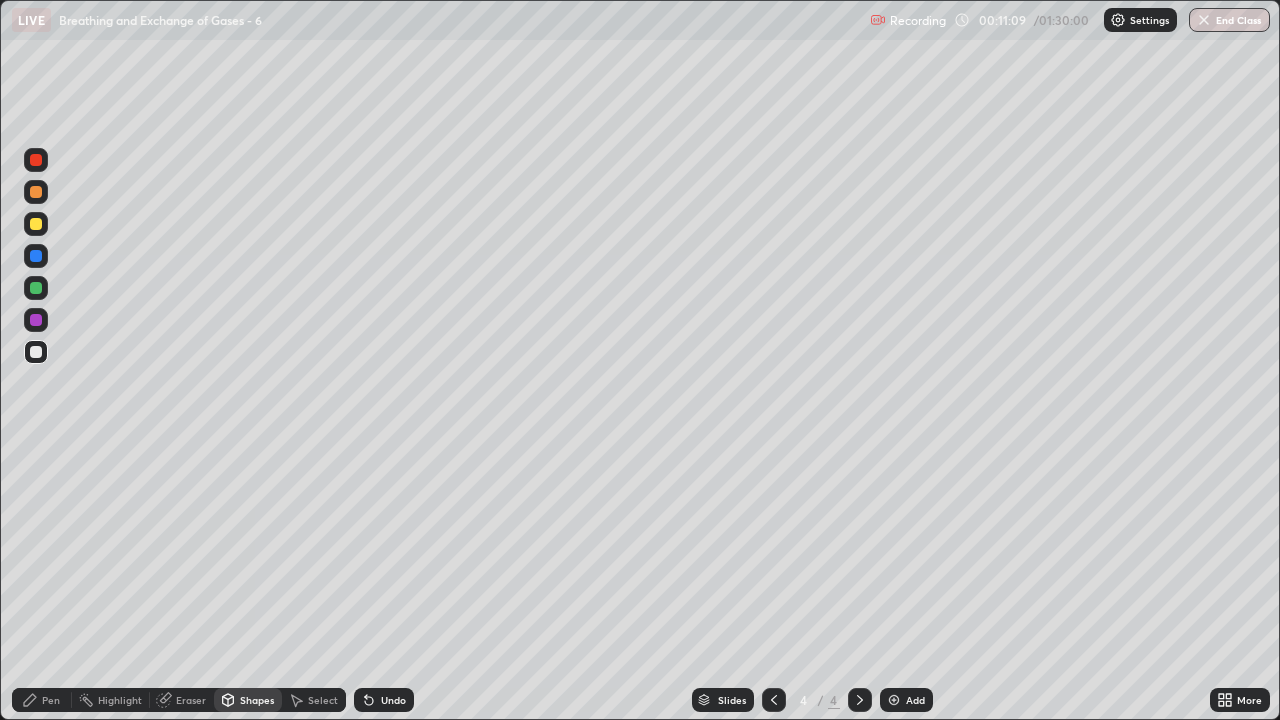 click on "Eraser" at bounding box center (191, 700) 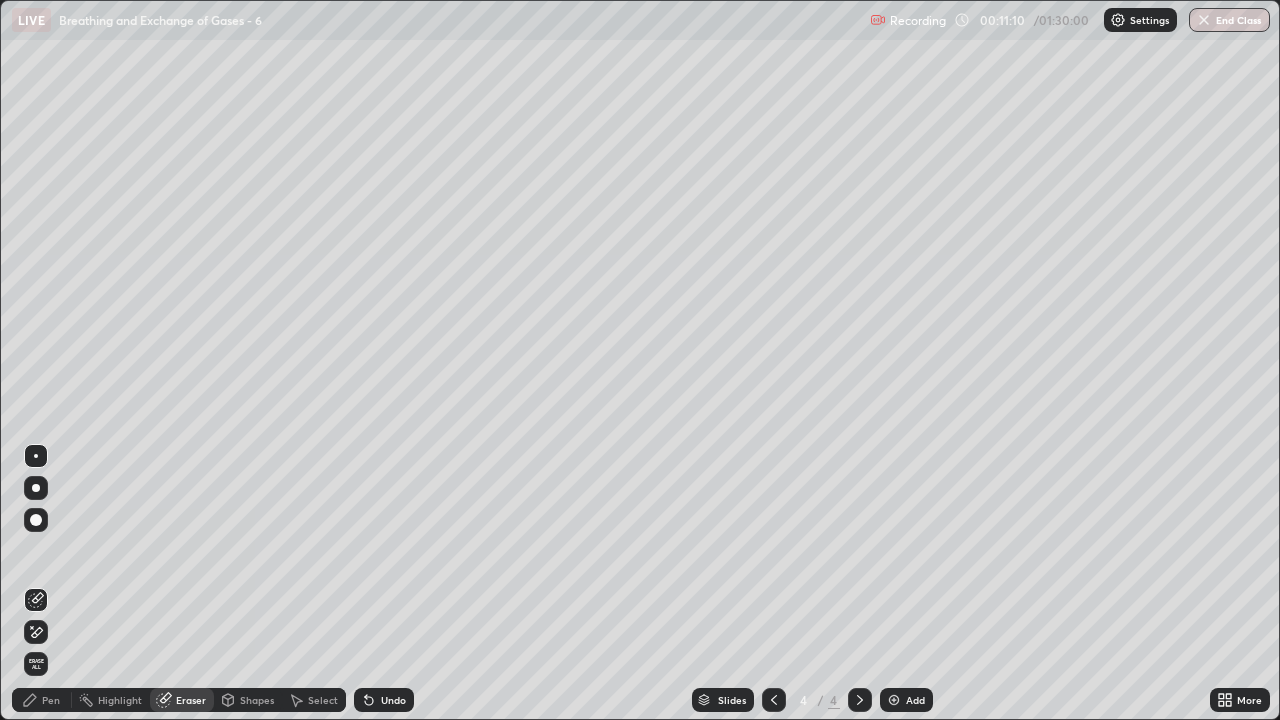 click 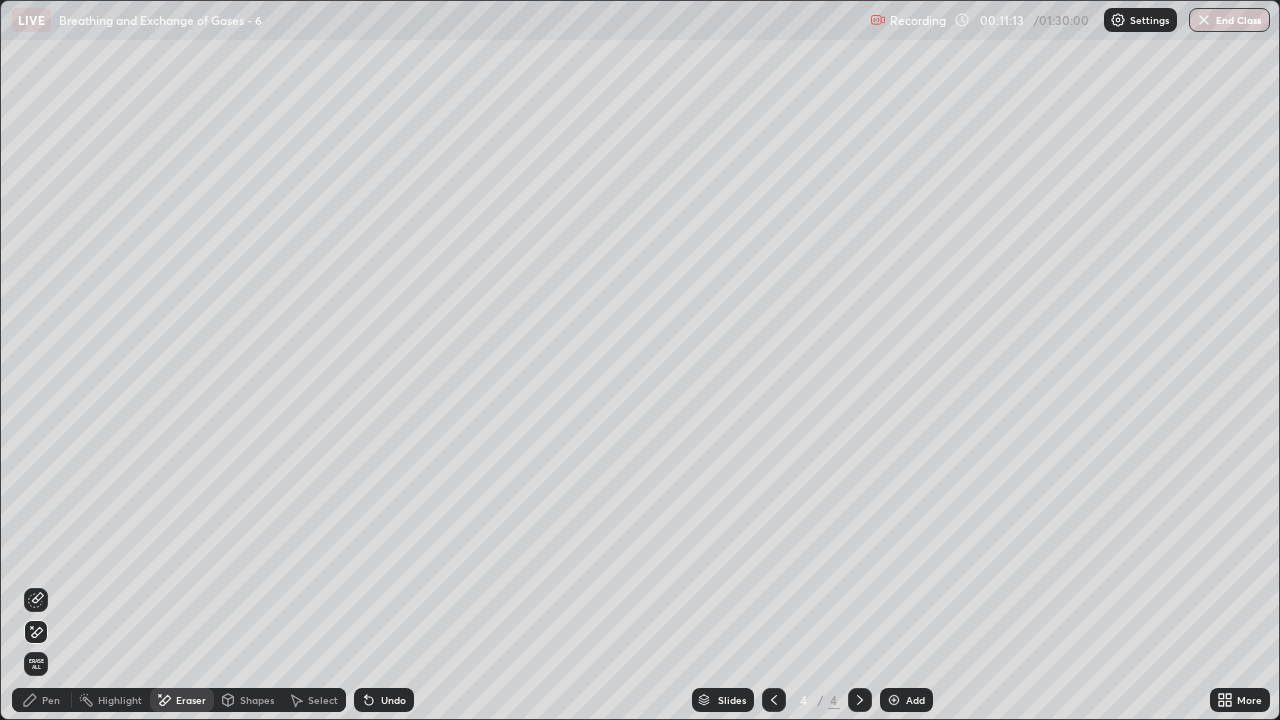 click on "Pen" at bounding box center (51, 700) 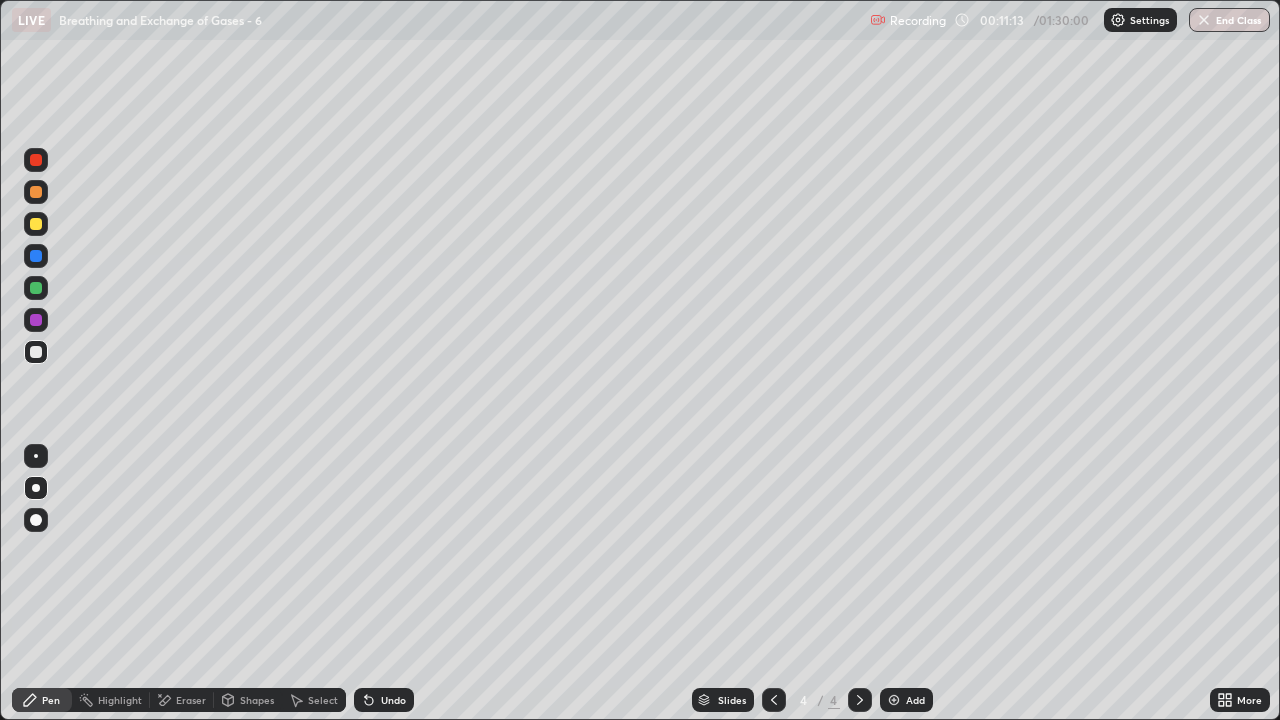click at bounding box center [36, 224] 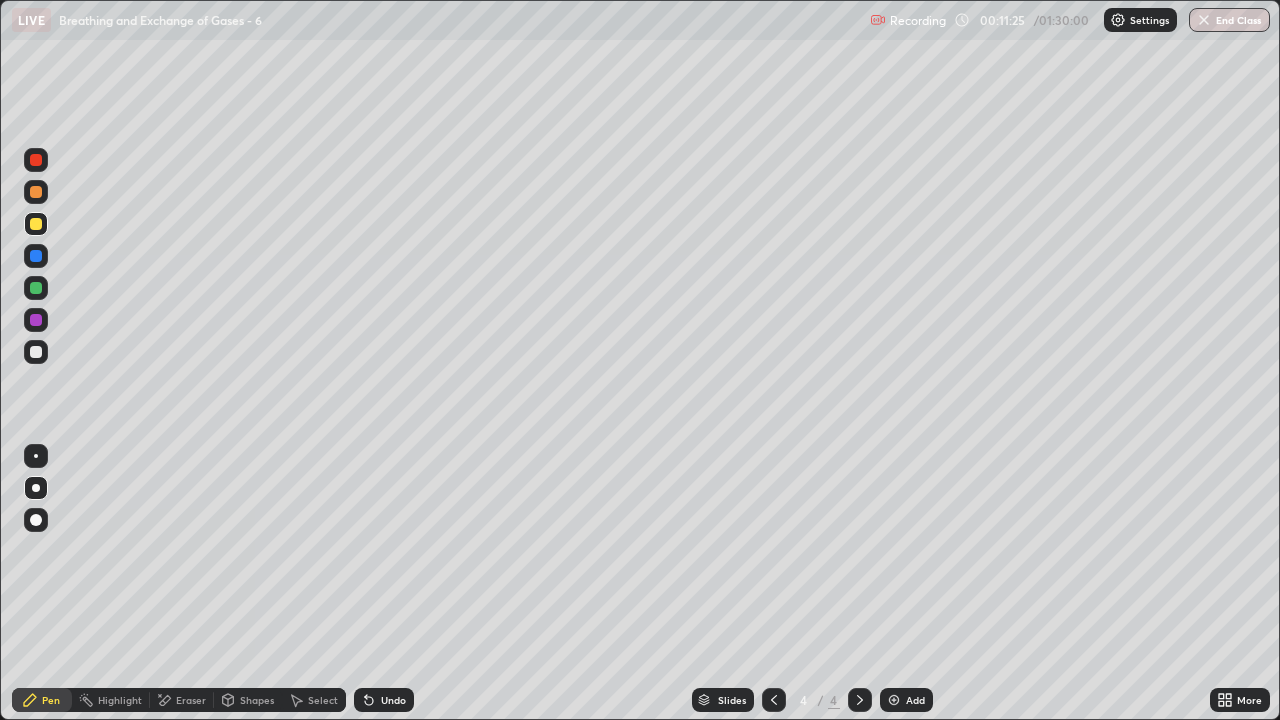 click at bounding box center (36, 352) 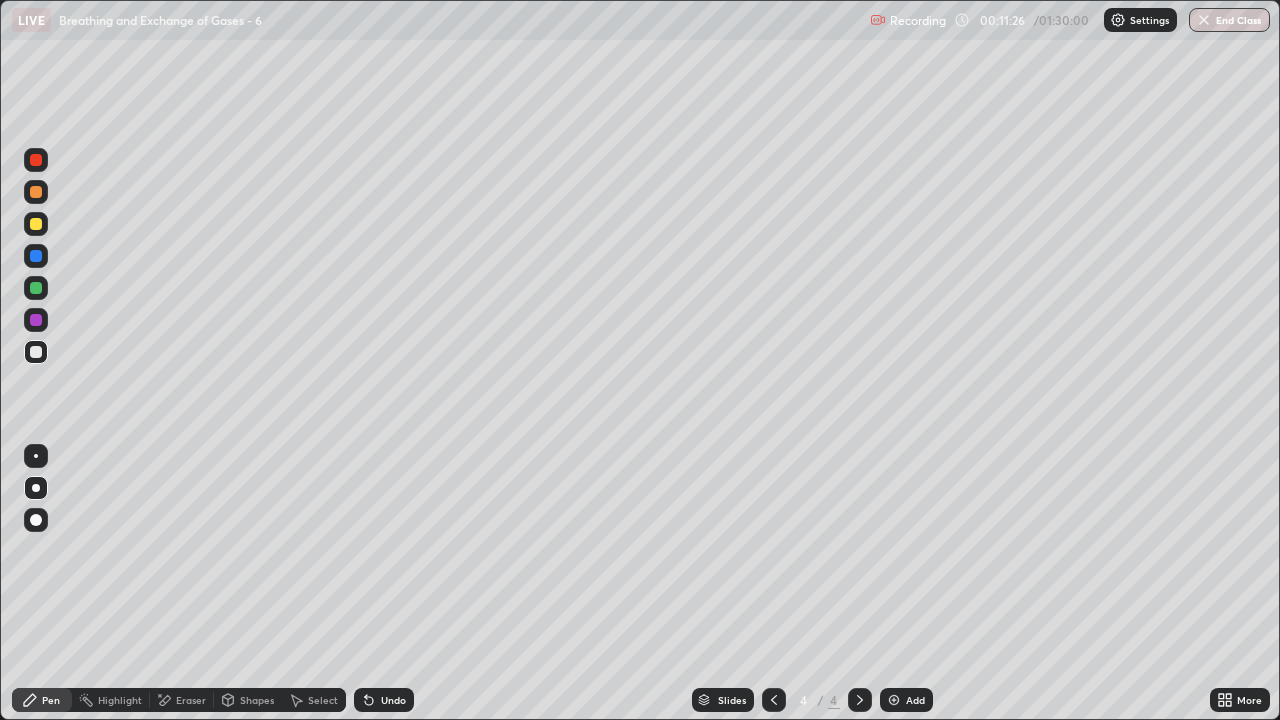 click on "Shapes" at bounding box center (257, 700) 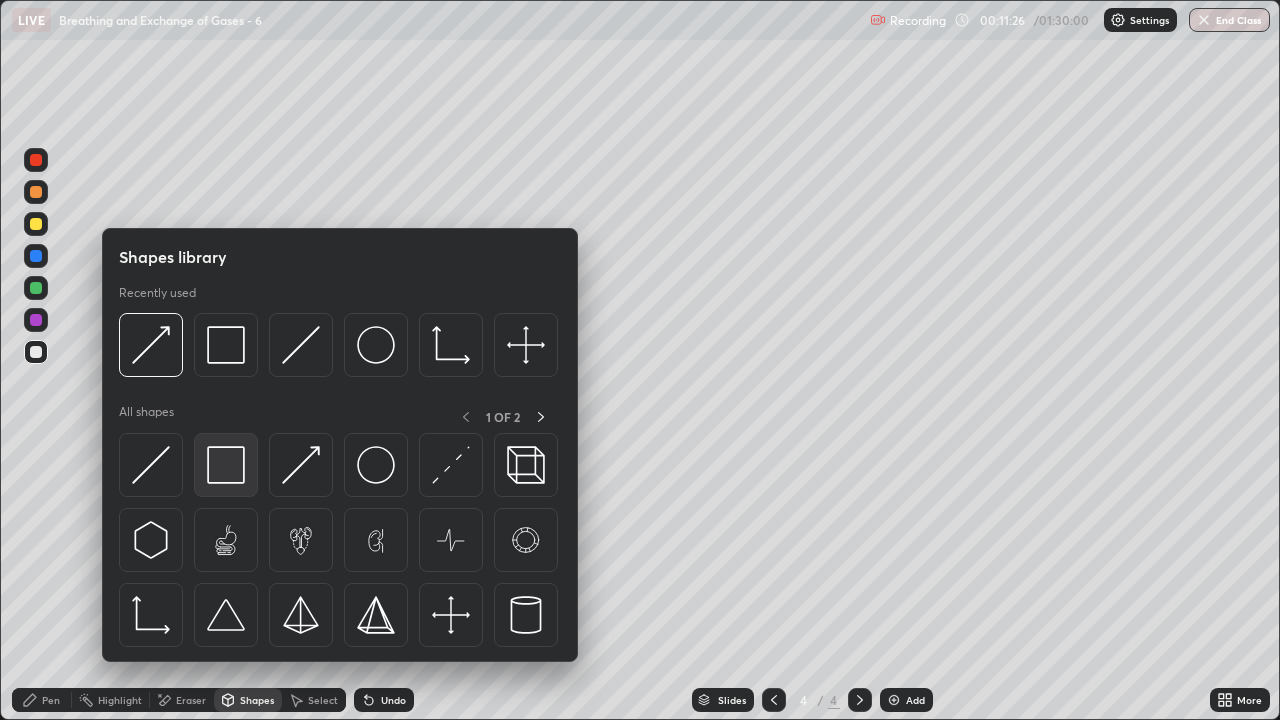 click at bounding box center [226, 465] 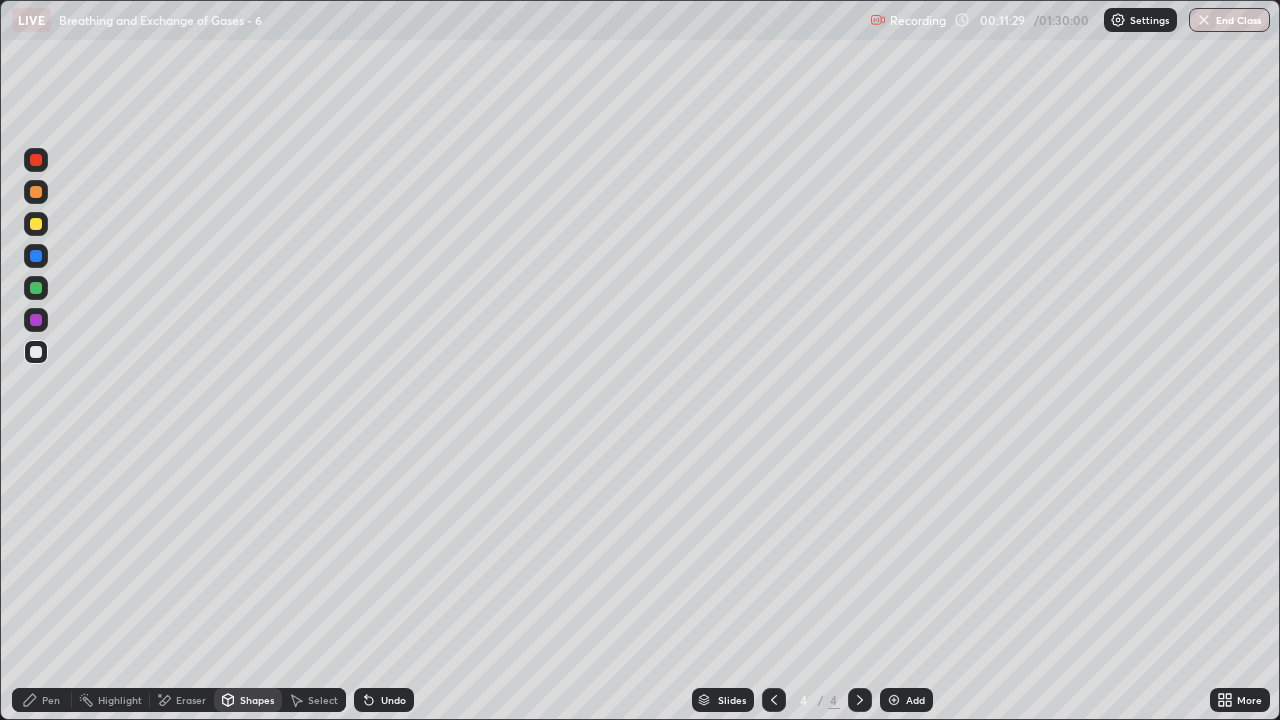 click on "Pen" at bounding box center [51, 700] 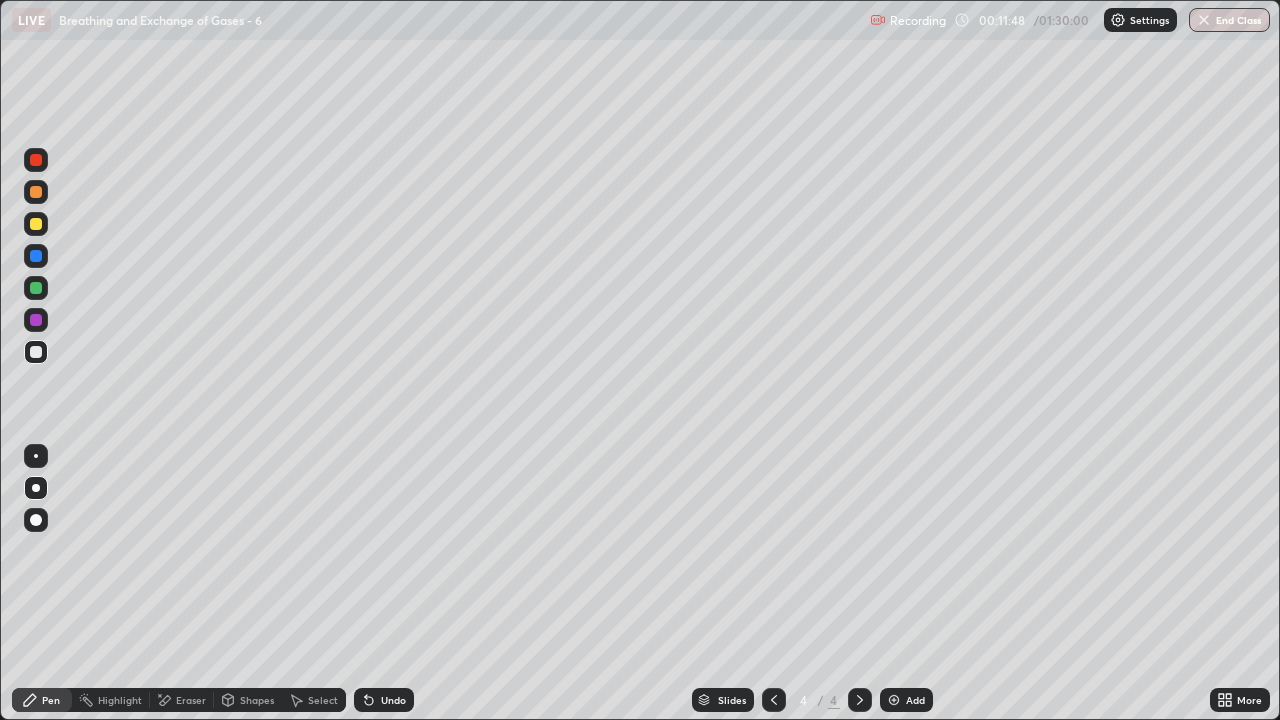 click at bounding box center [36, 224] 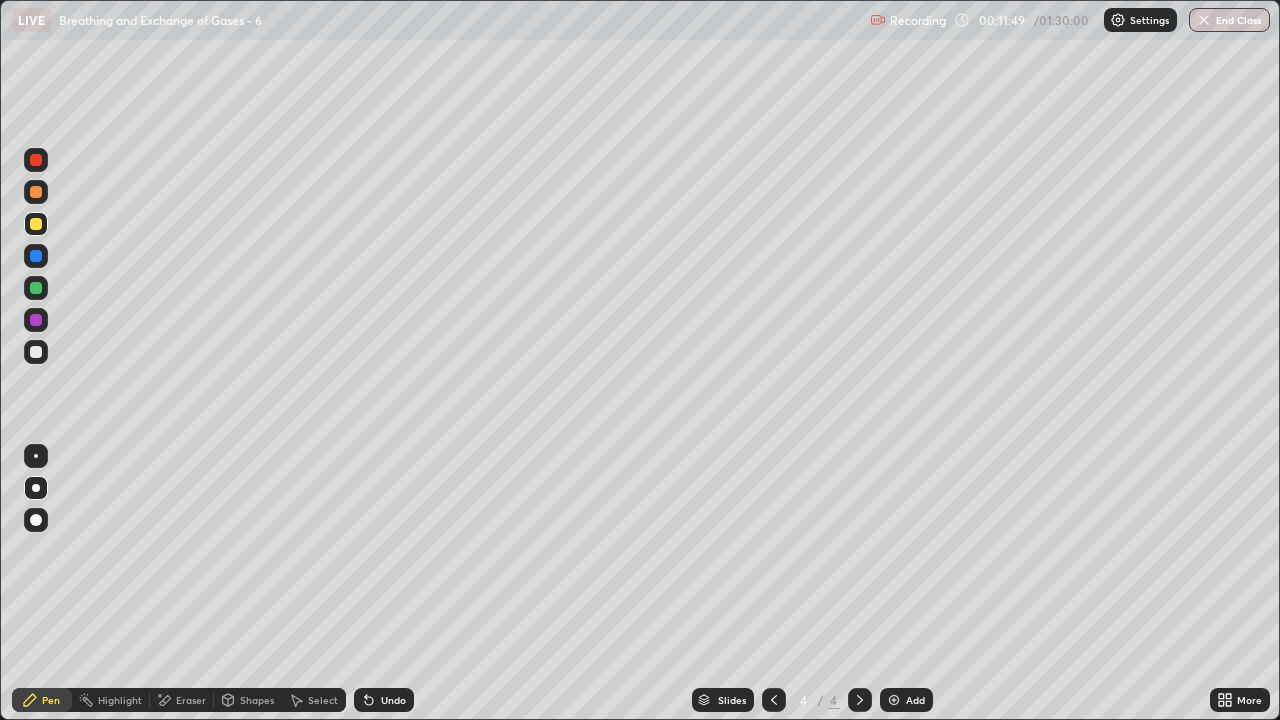 click on "Shapes" at bounding box center (257, 700) 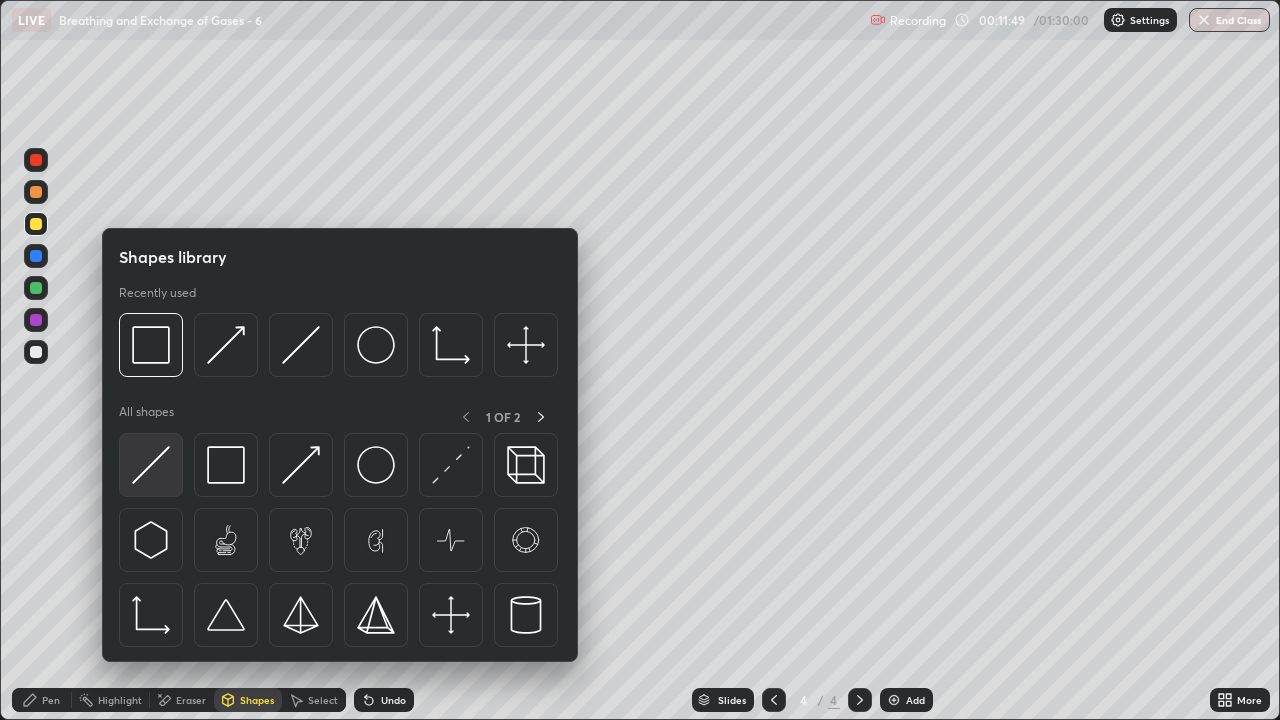 click at bounding box center (151, 465) 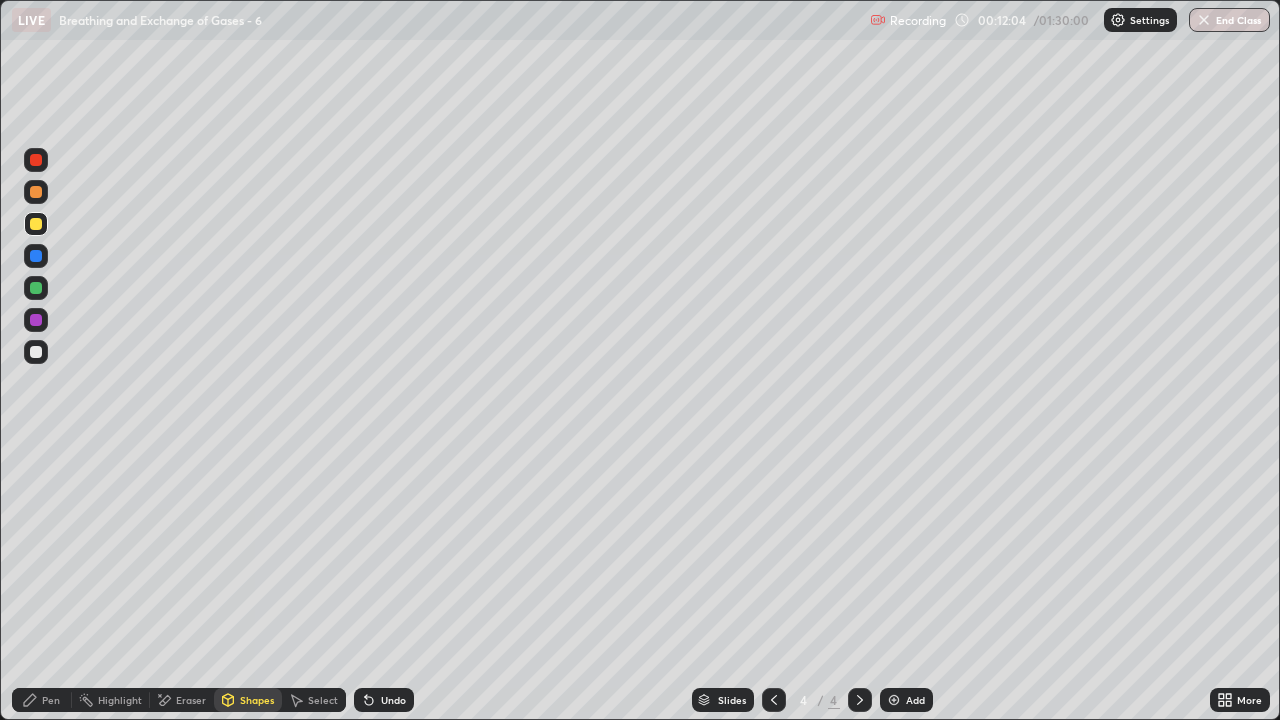 click on "Shapes" at bounding box center (248, 700) 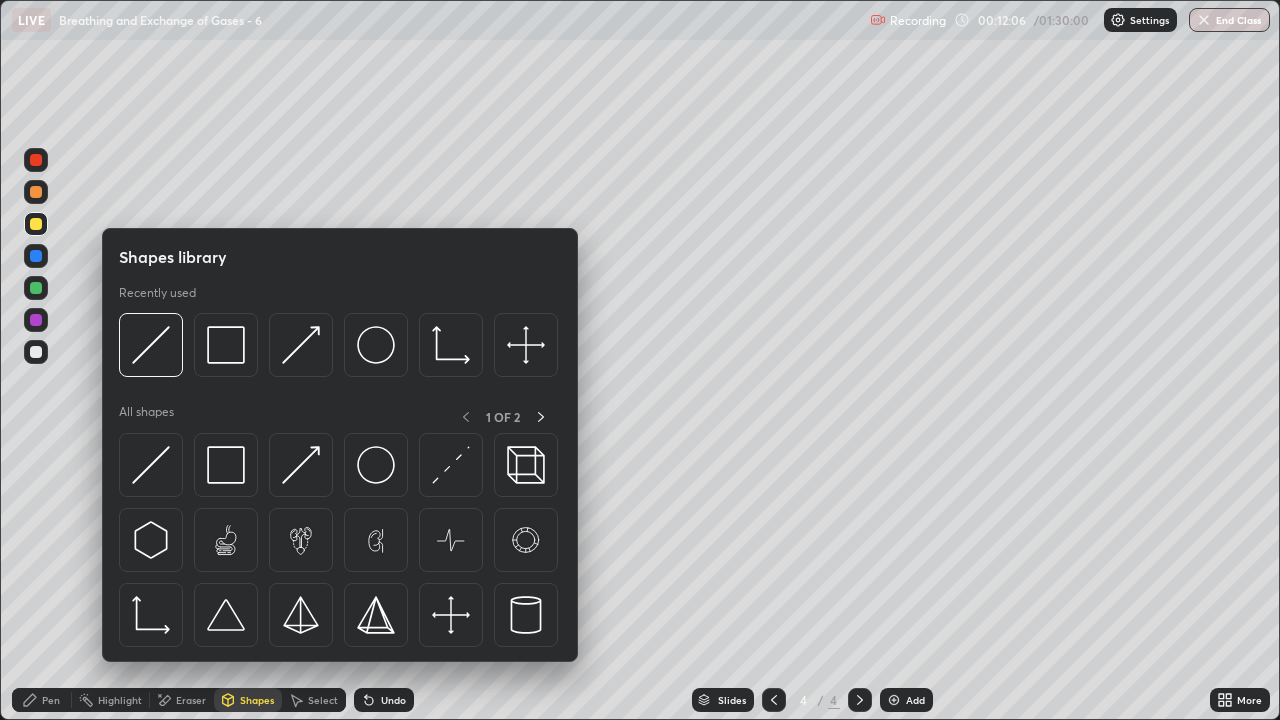 click at bounding box center (36, 352) 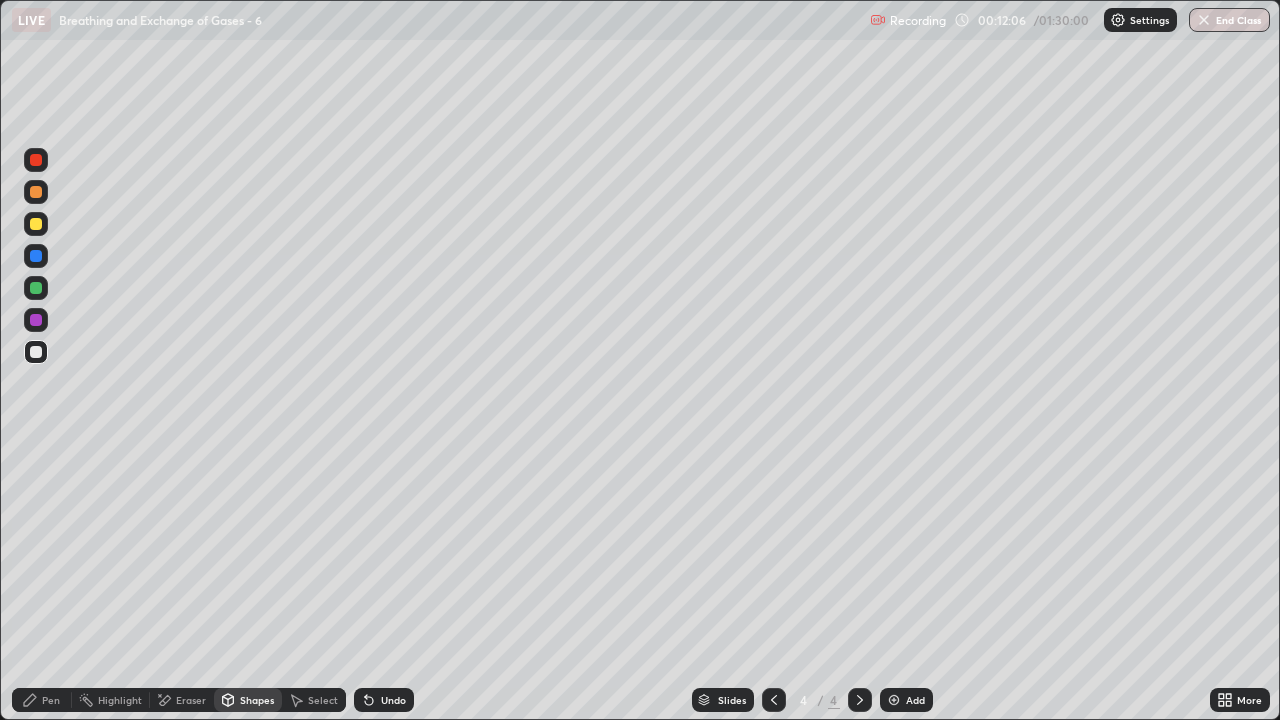 click on "Pen" at bounding box center (42, 700) 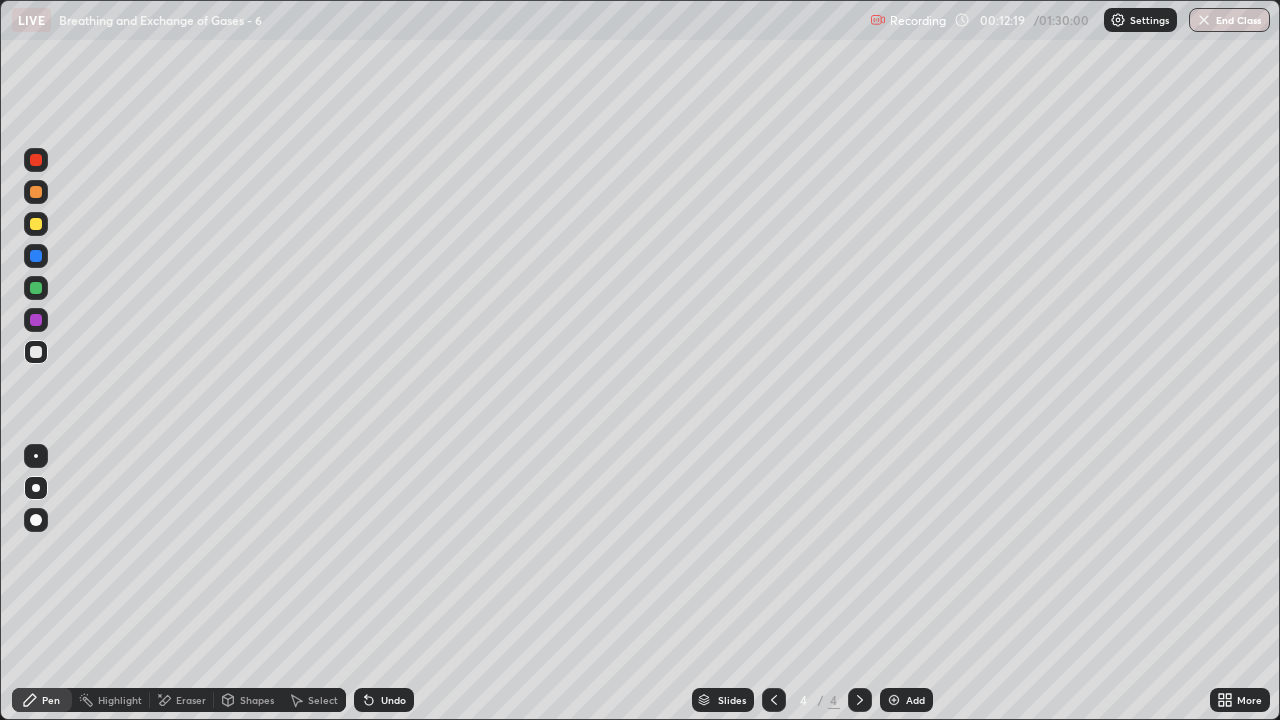 click at bounding box center (36, 224) 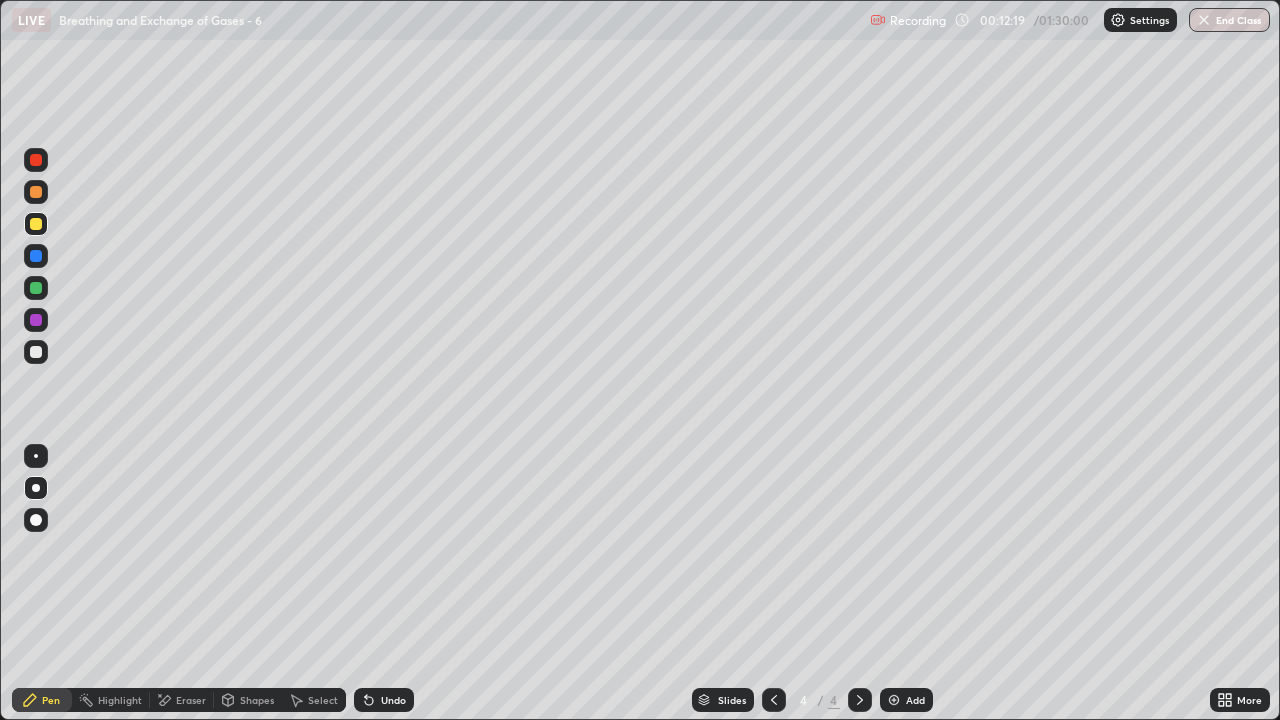 click on "Shapes" at bounding box center [257, 700] 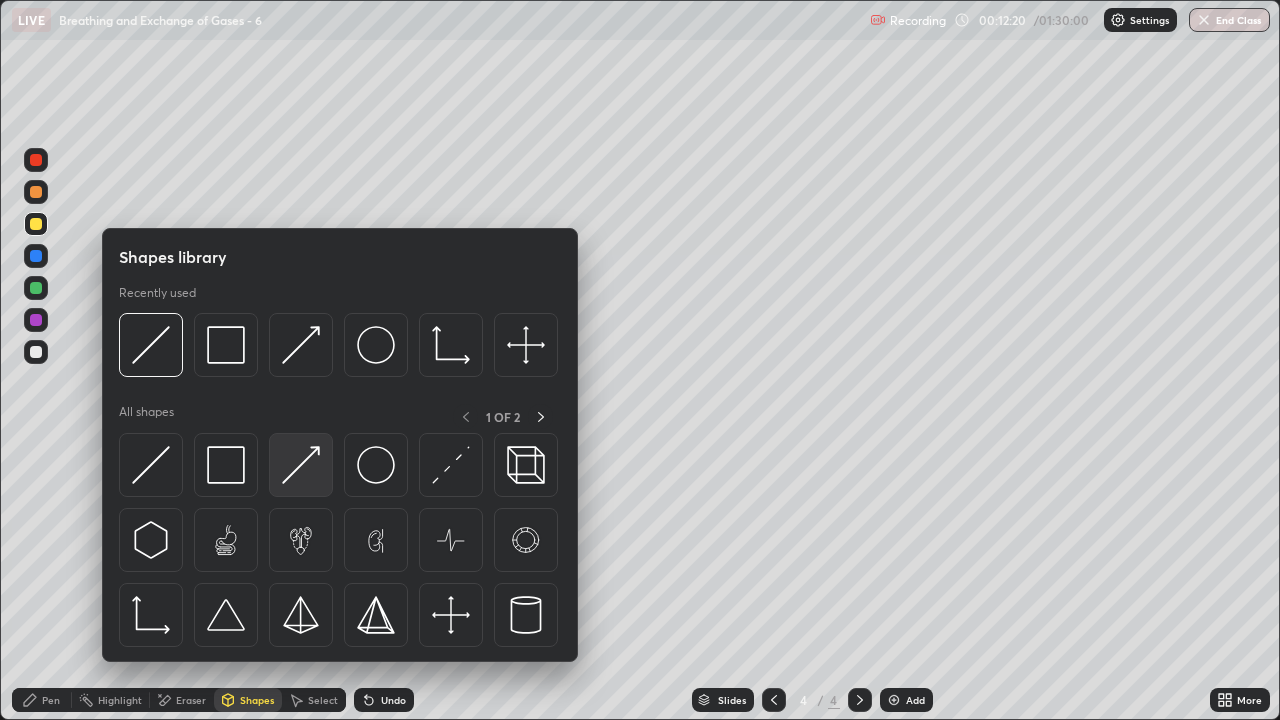 click at bounding box center [301, 465] 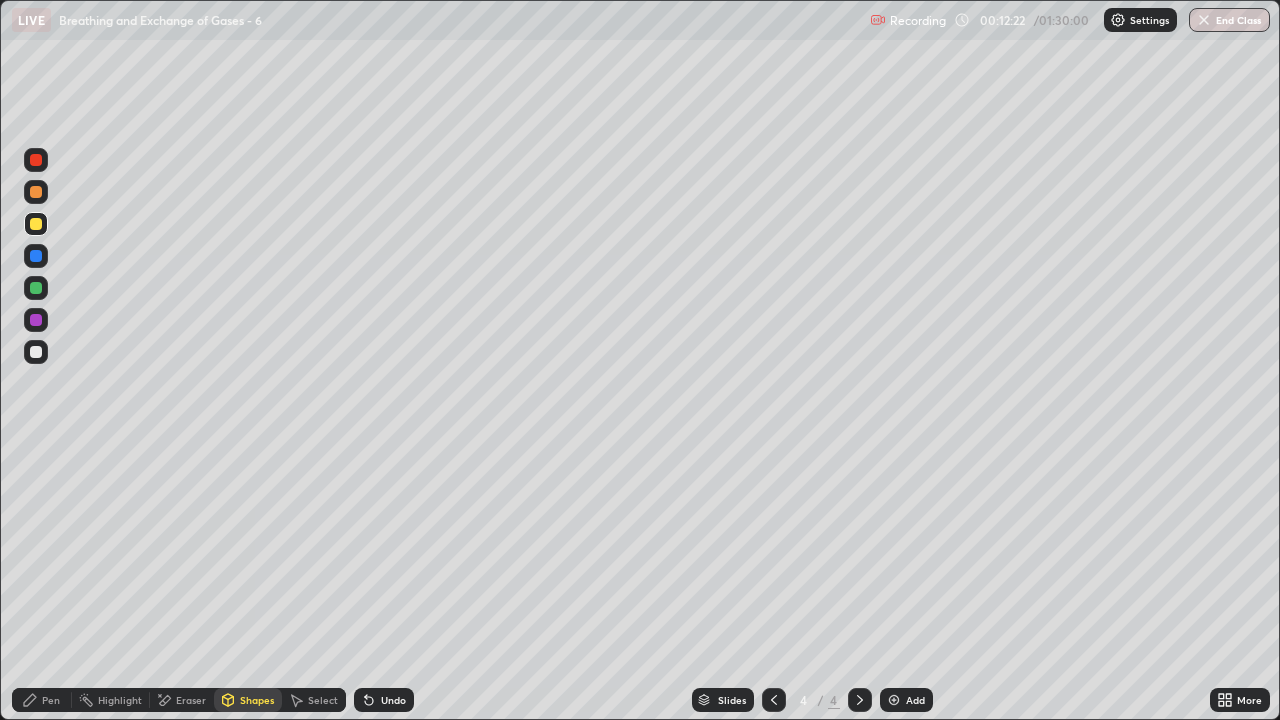 click on "Pen" at bounding box center (42, 700) 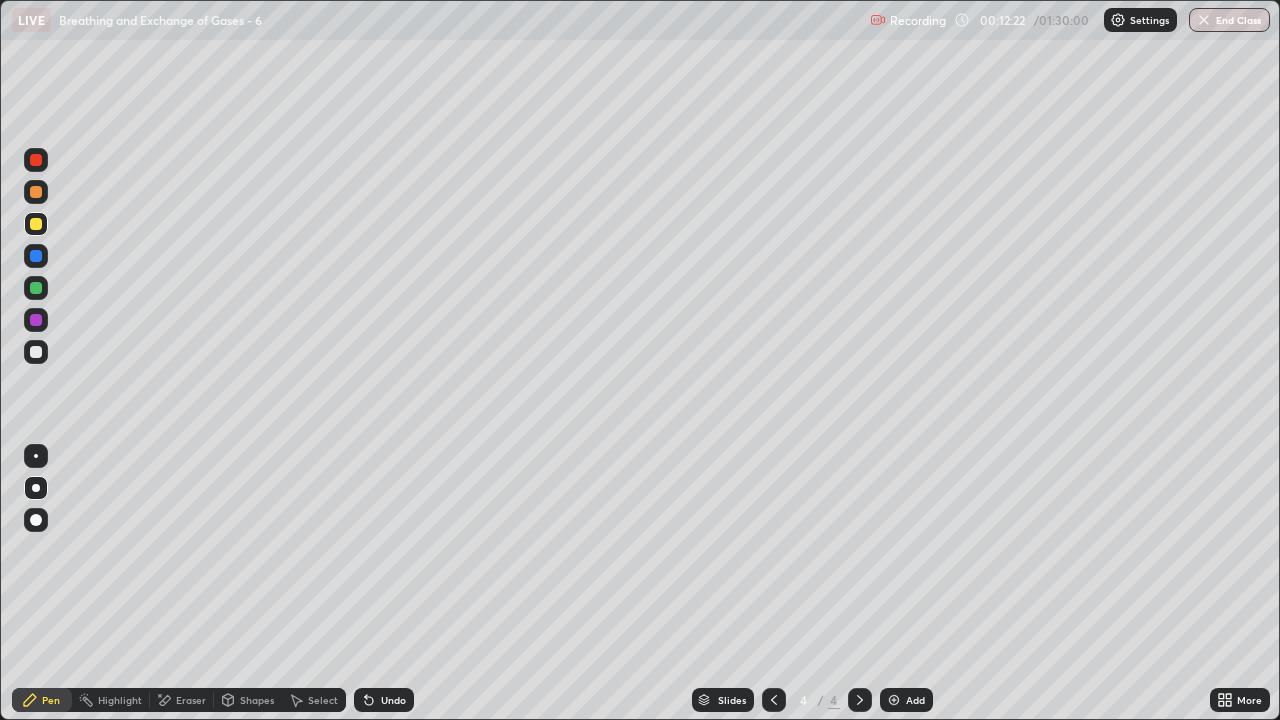 click on "Pen" at bounding box center [42, 700] 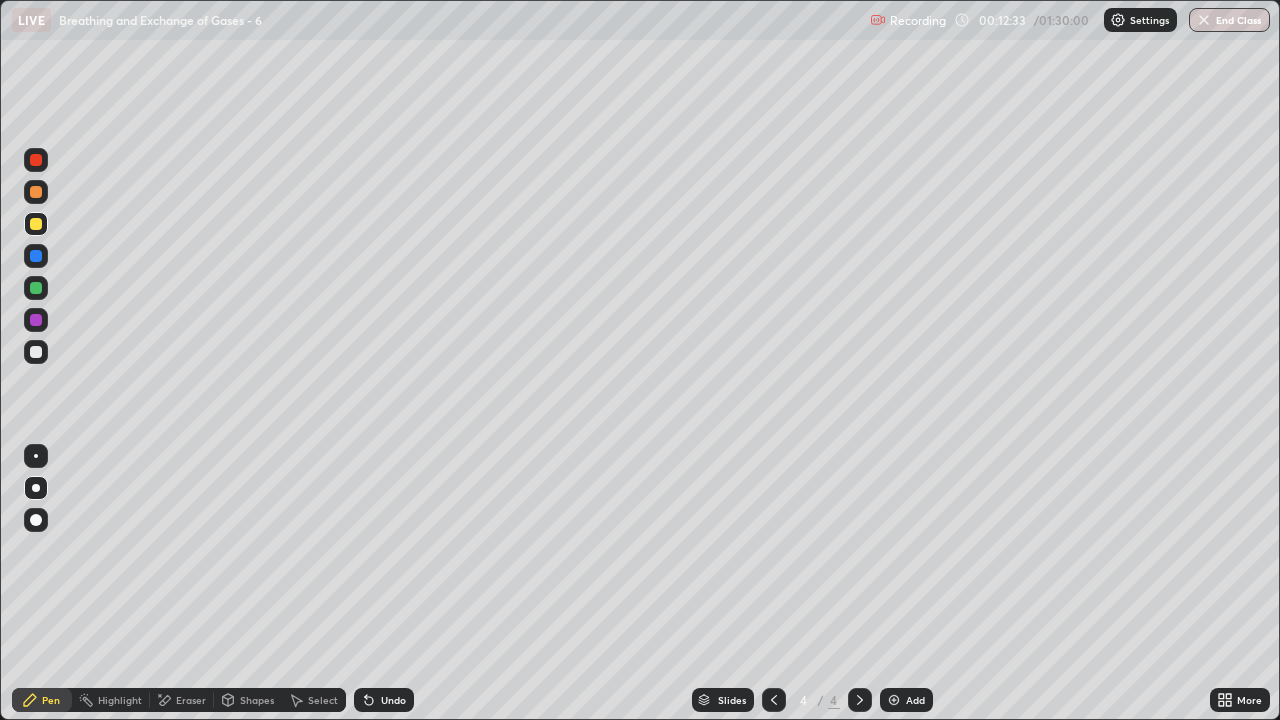 click at bounding box center [36, 352] 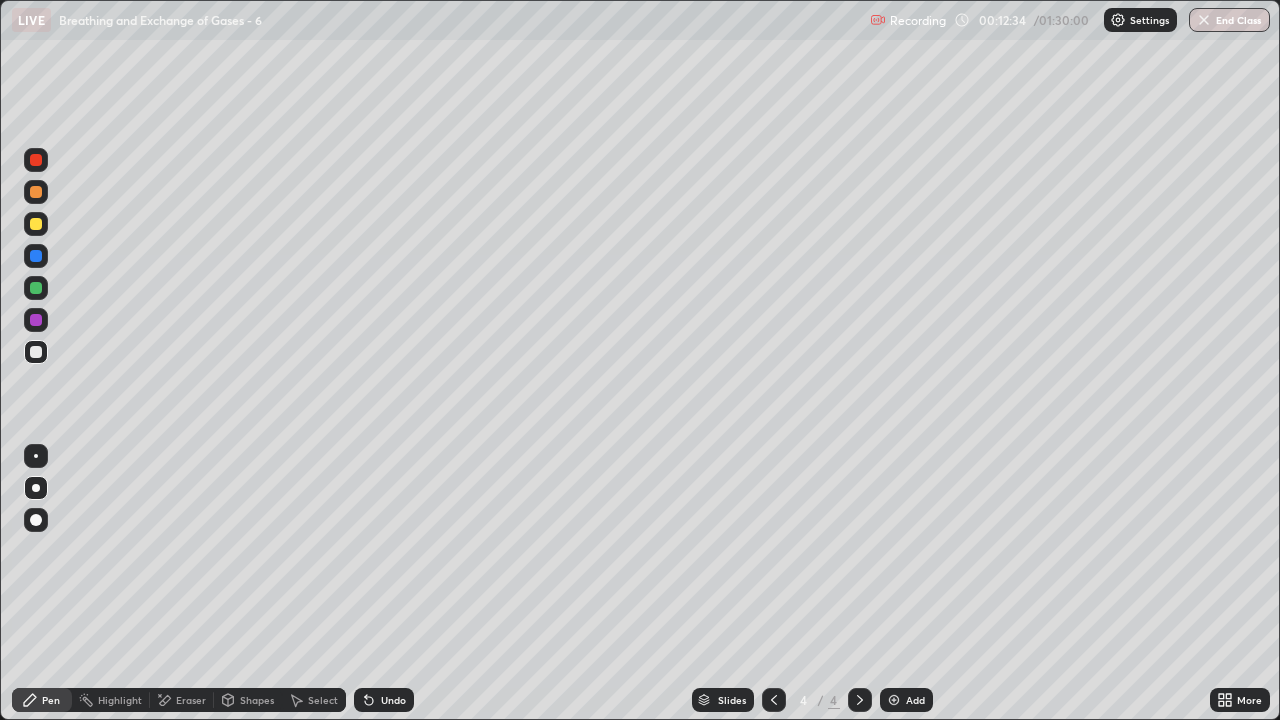click on "Shapes" at bounding box center (257, 700) 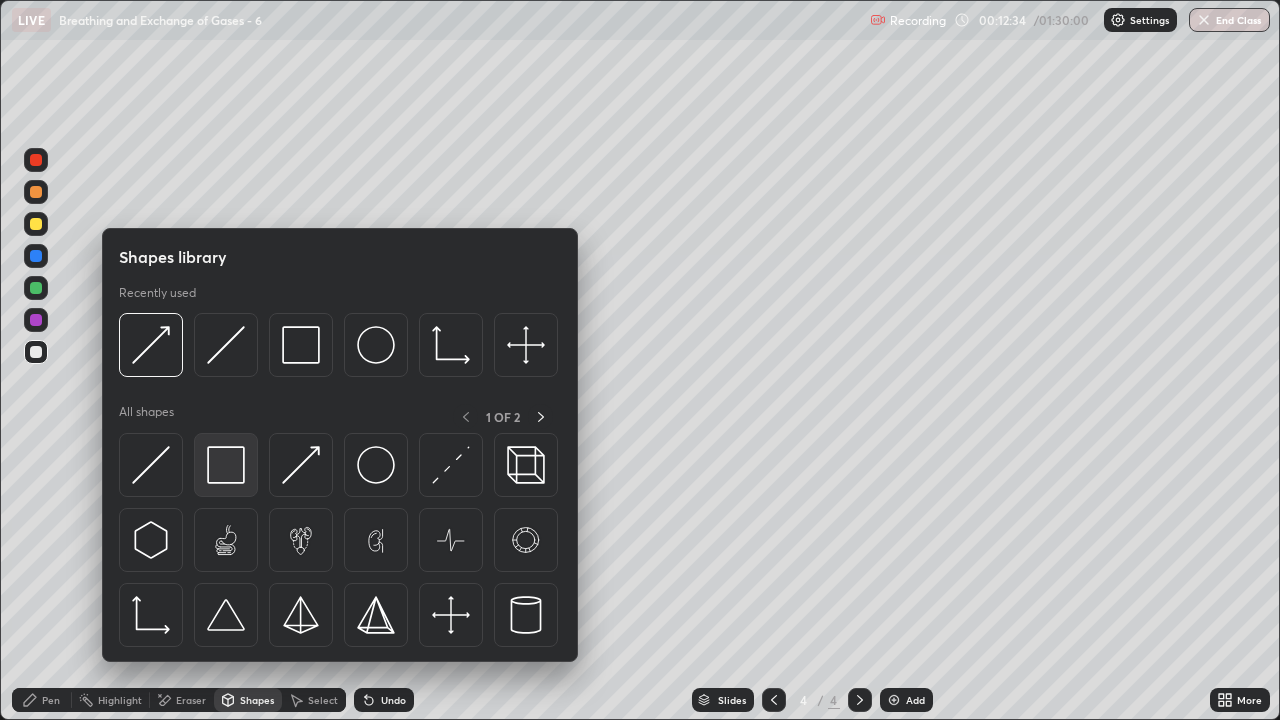 click at bounding box center [226, 465] 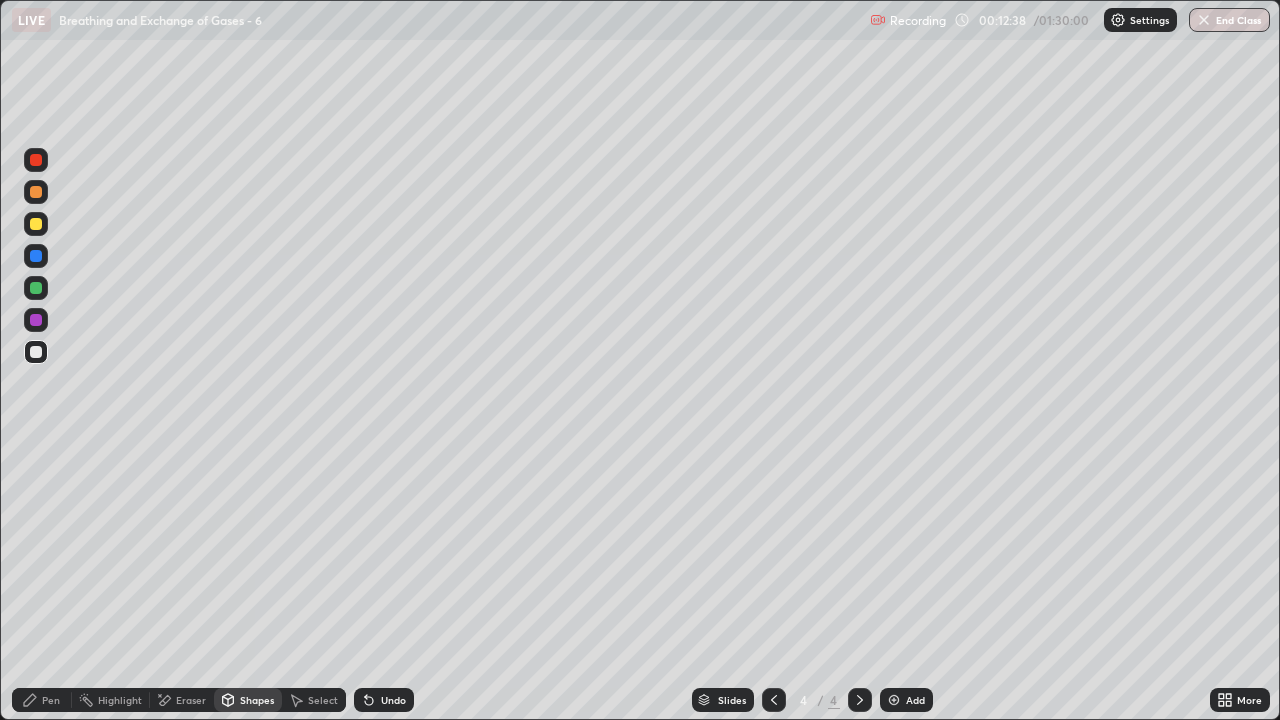 click on "Pen" at bounding box center (51, 700) 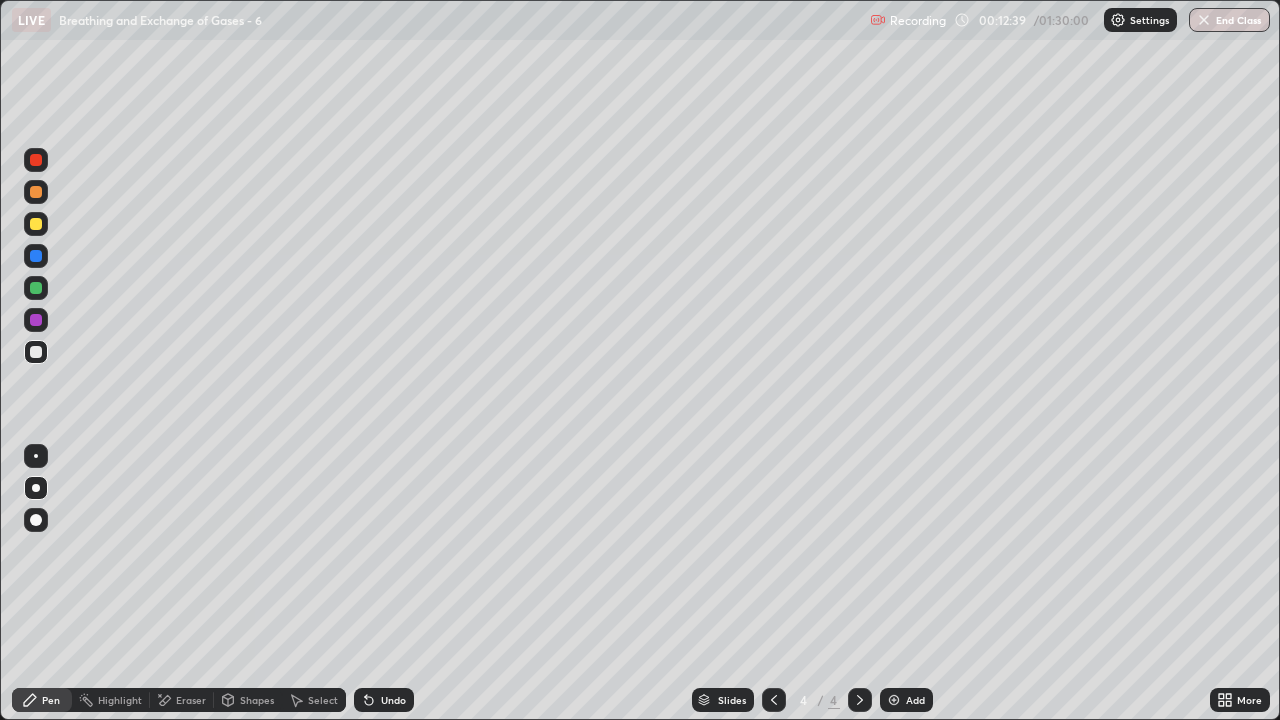 click at bounding box center (36, 224) 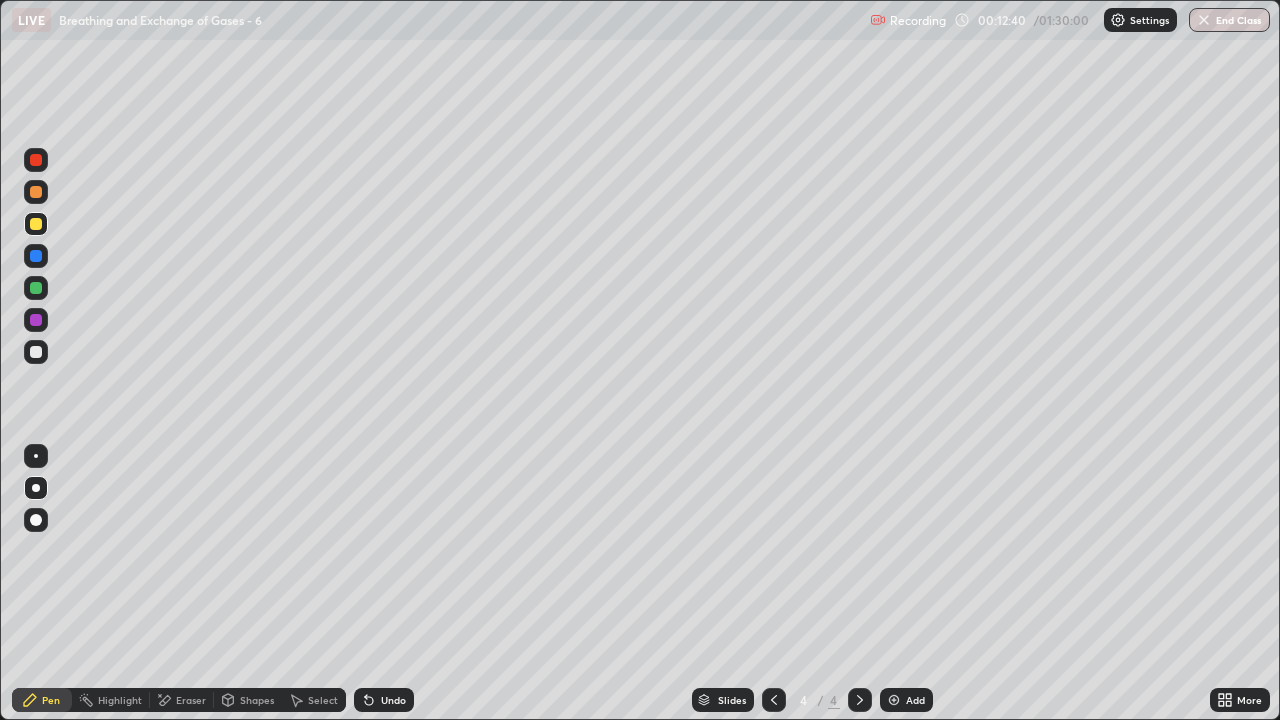 click on "Pen" at bounding box center [51, 700] 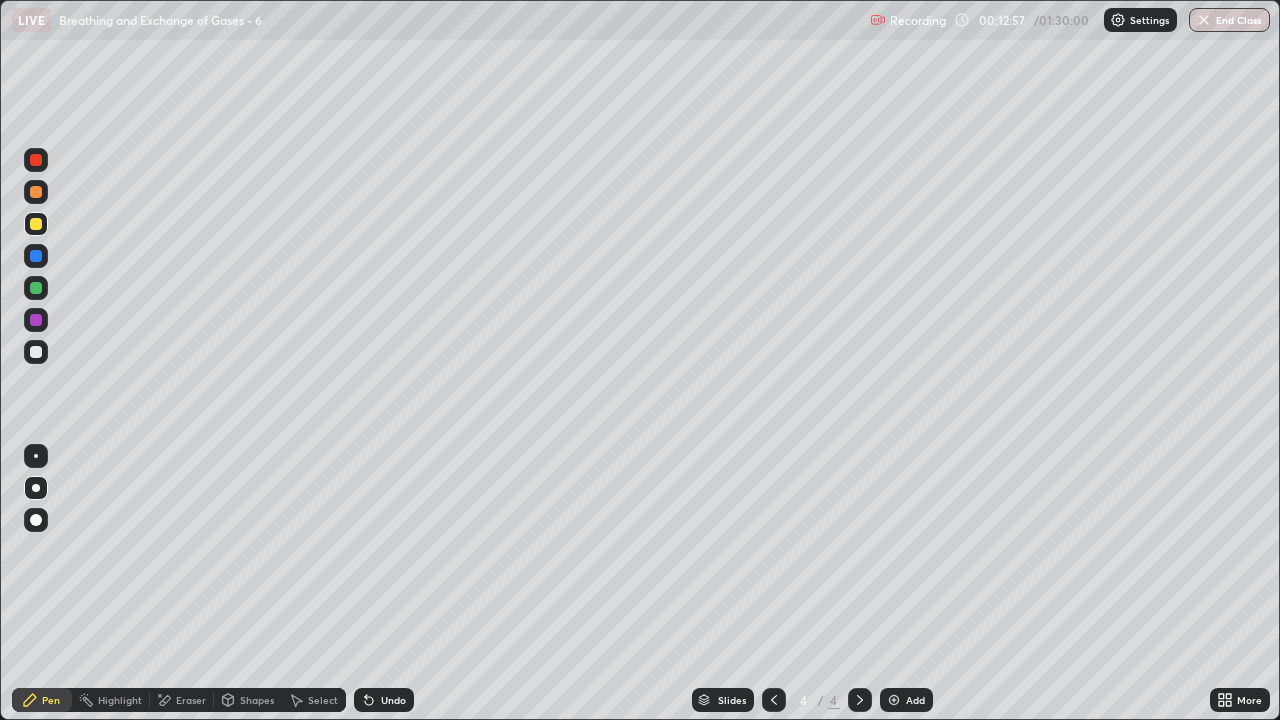 click at bounding box center (36, 224) 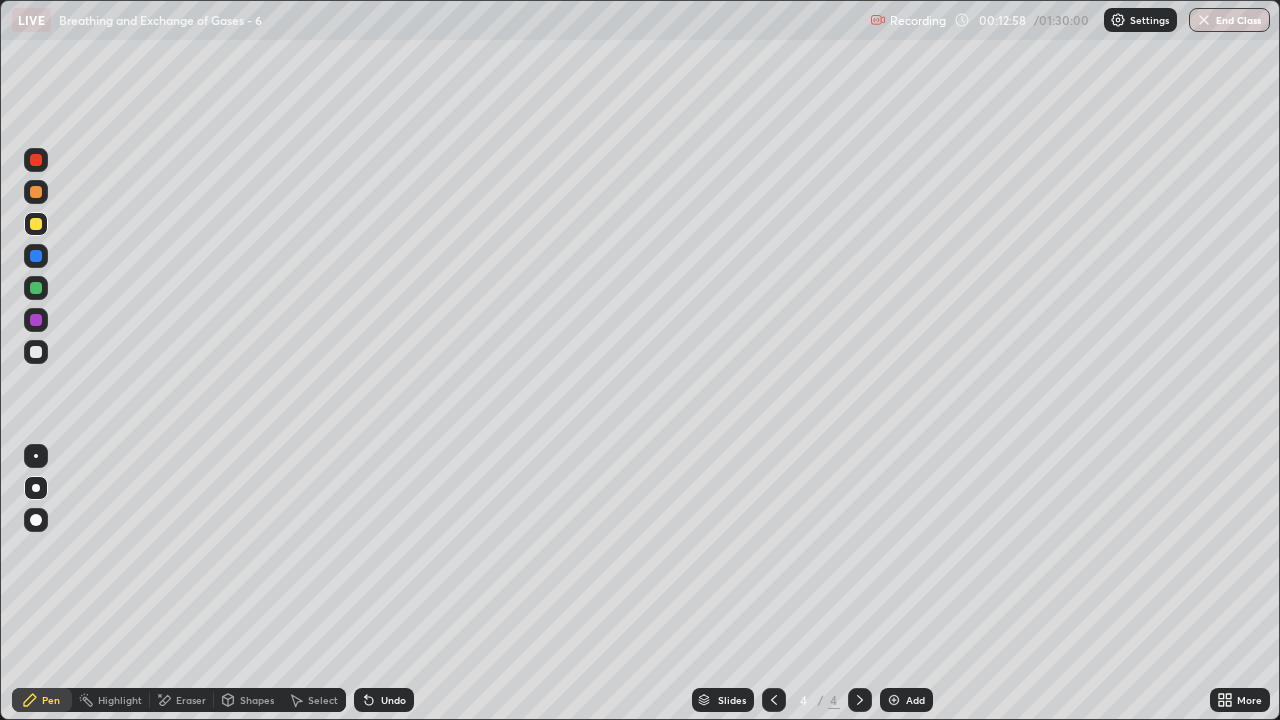 click on "Shapes" at bounding box center (257, 700) 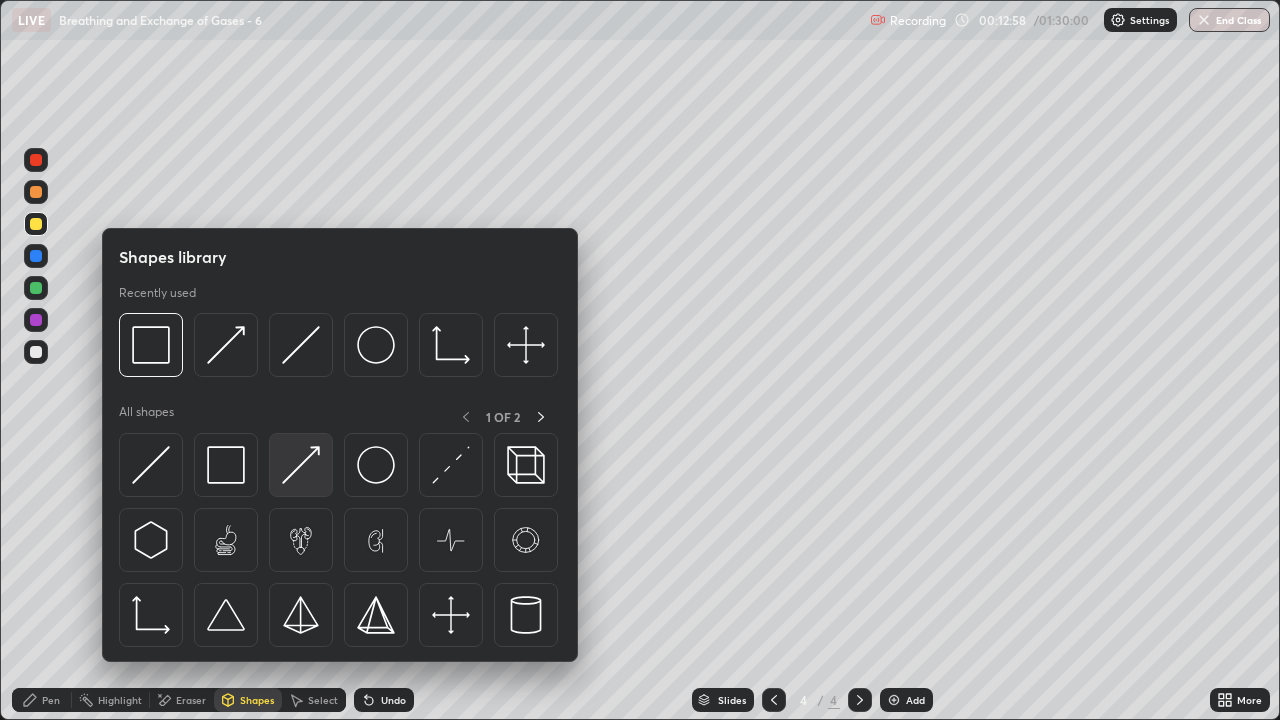 click at bounding box center (301, 465) 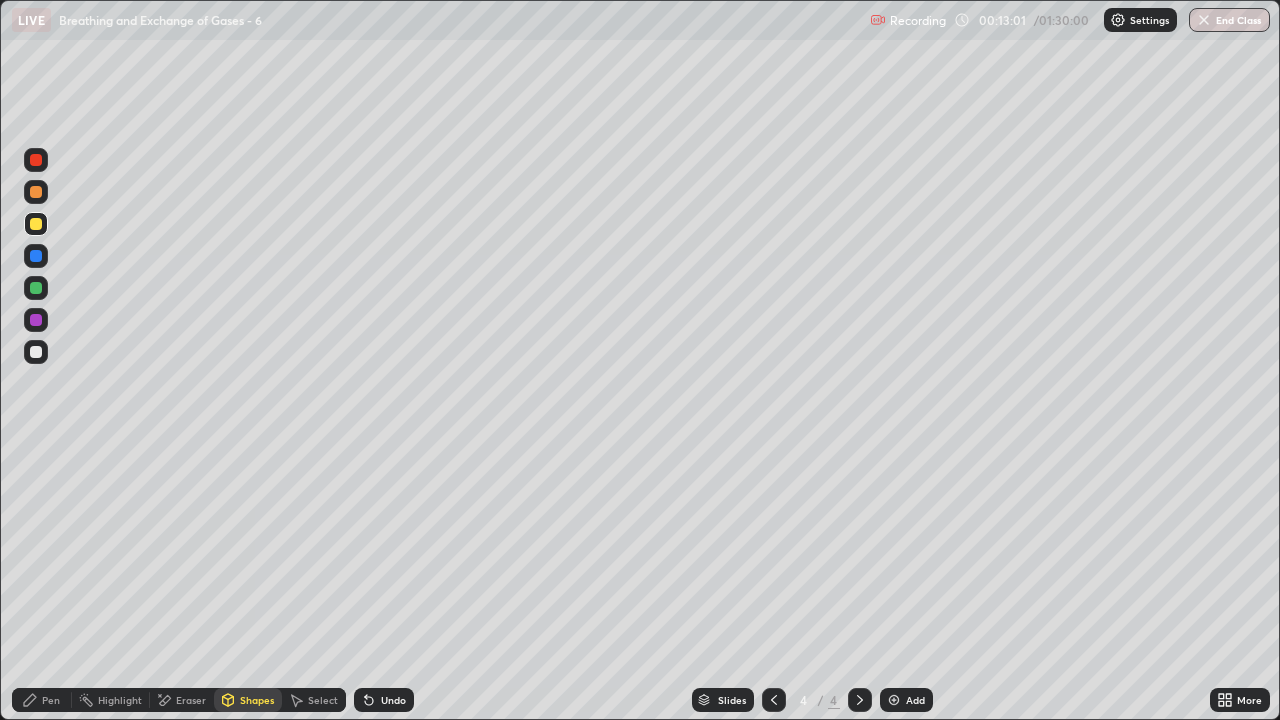 click on "Pen" at bounding box center [51, 700] 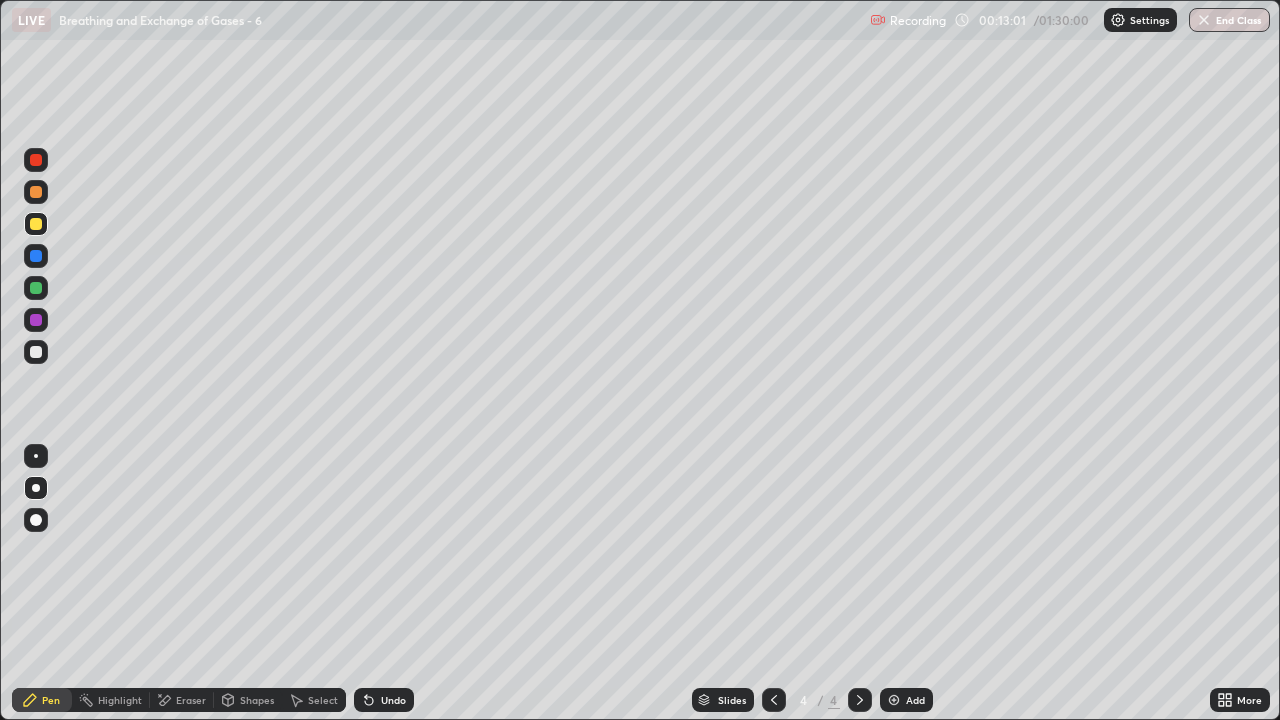 click on "Pen" at bounding box center [51, 700] 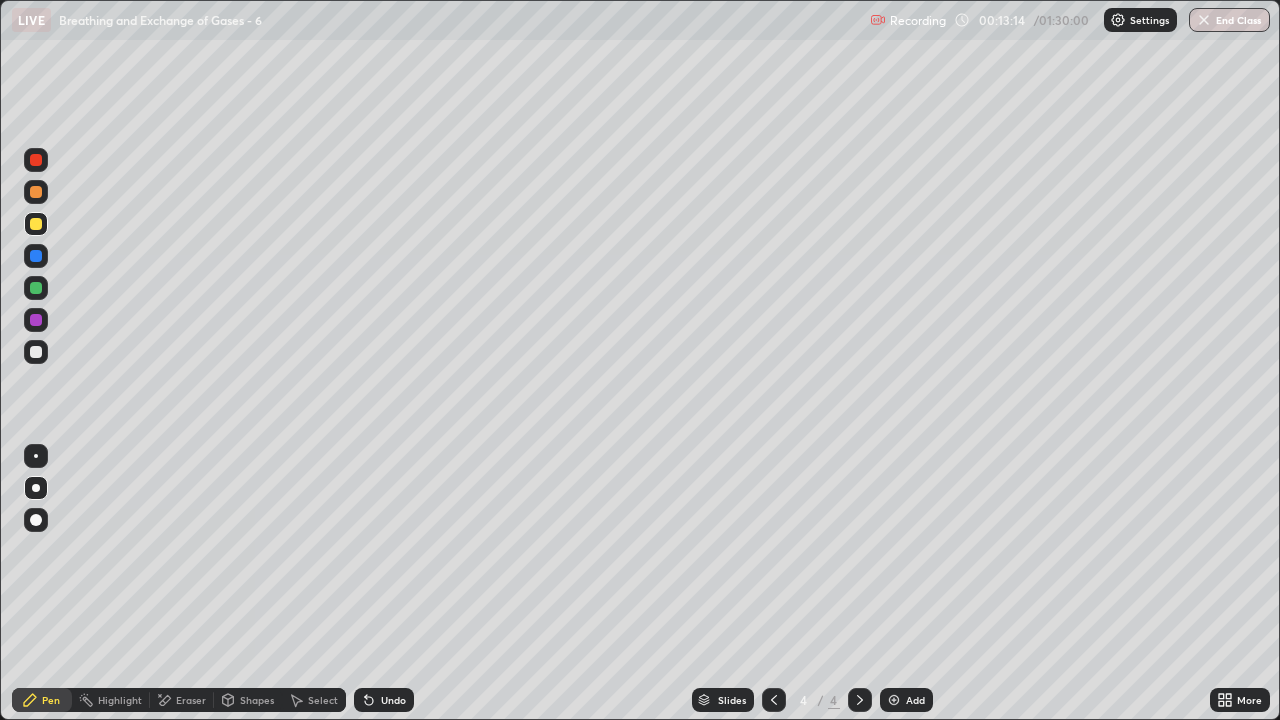 click at bounding box center [36, 352] 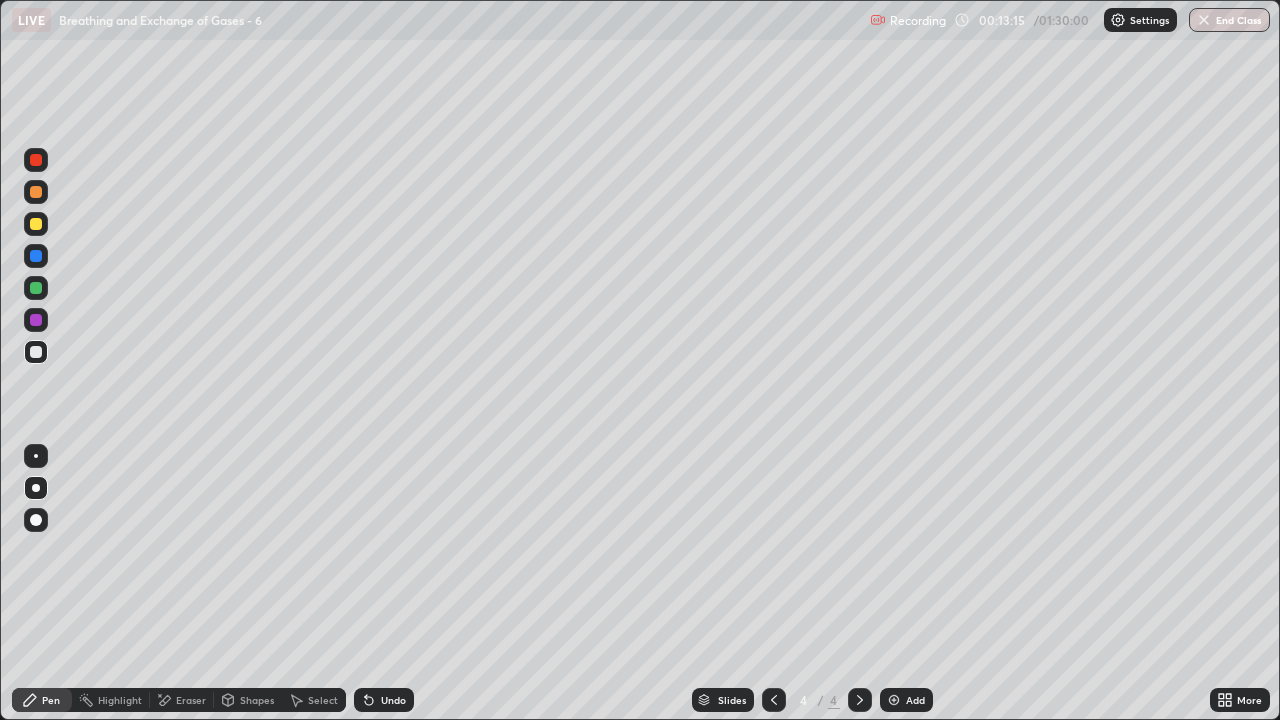 click on "Shapes" at bounding box center [248, 700] 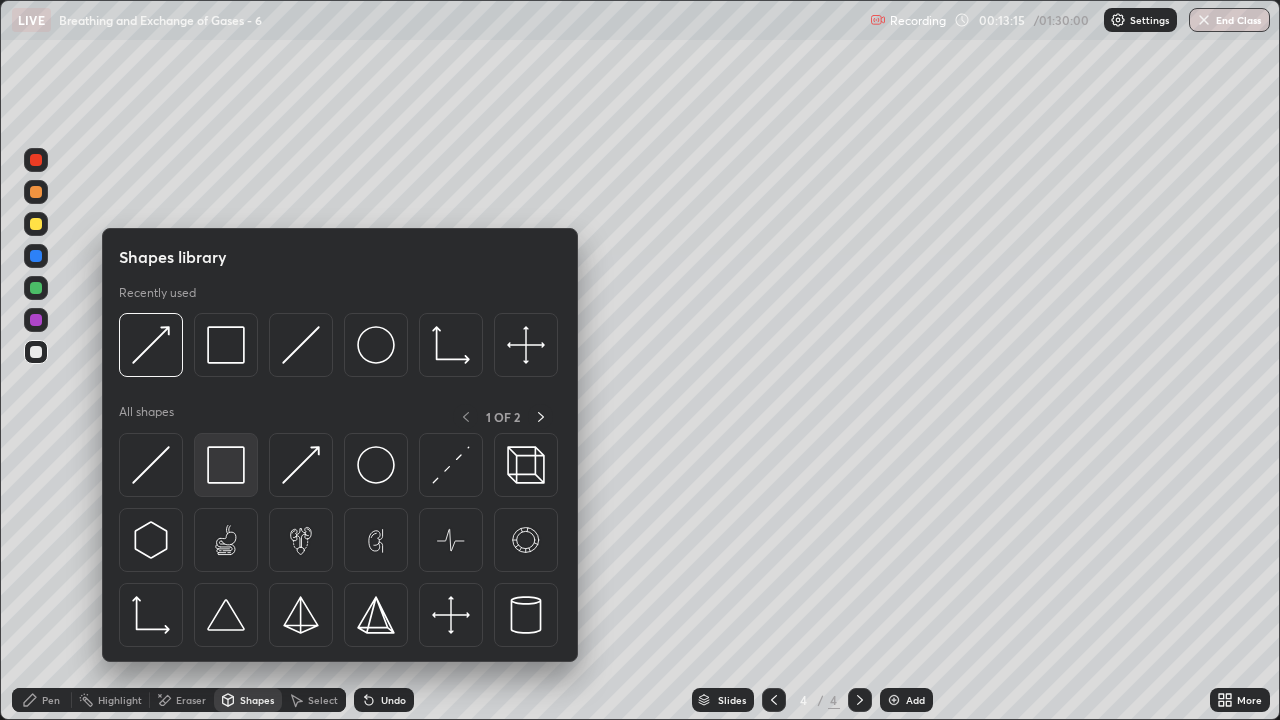 click at bounding box center (226, 465) 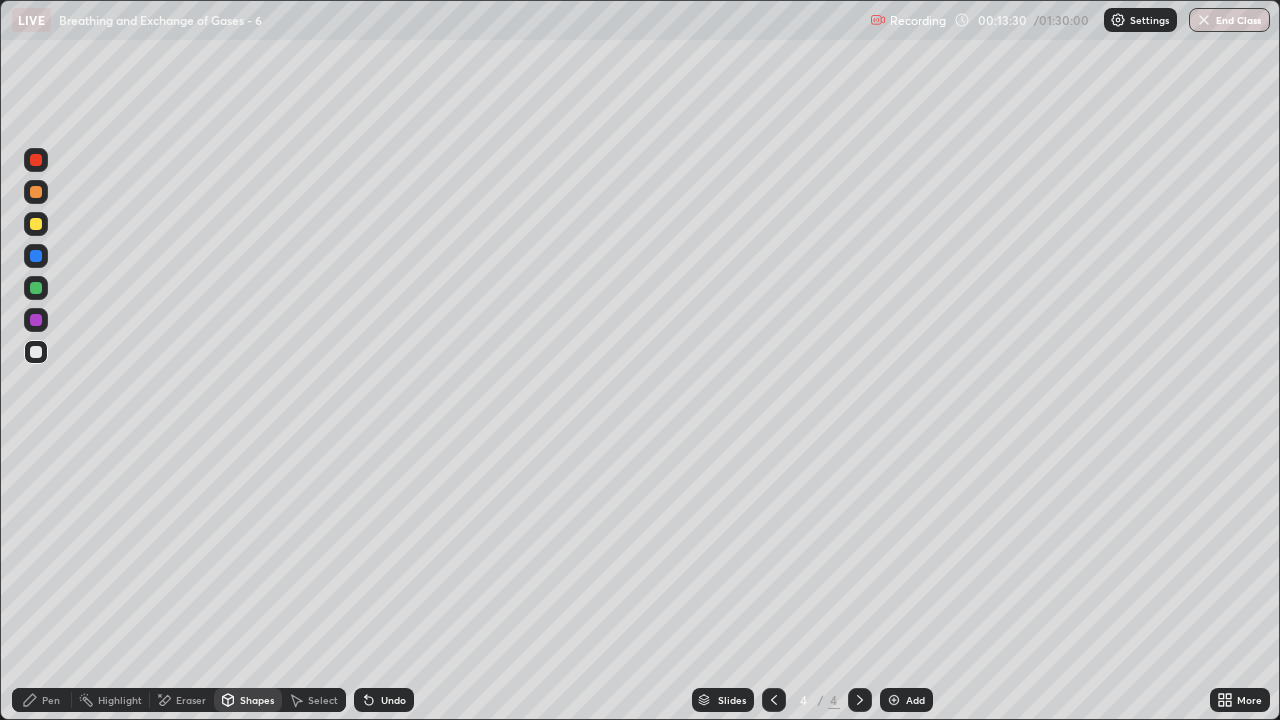 click at bounding box center (36, 224) 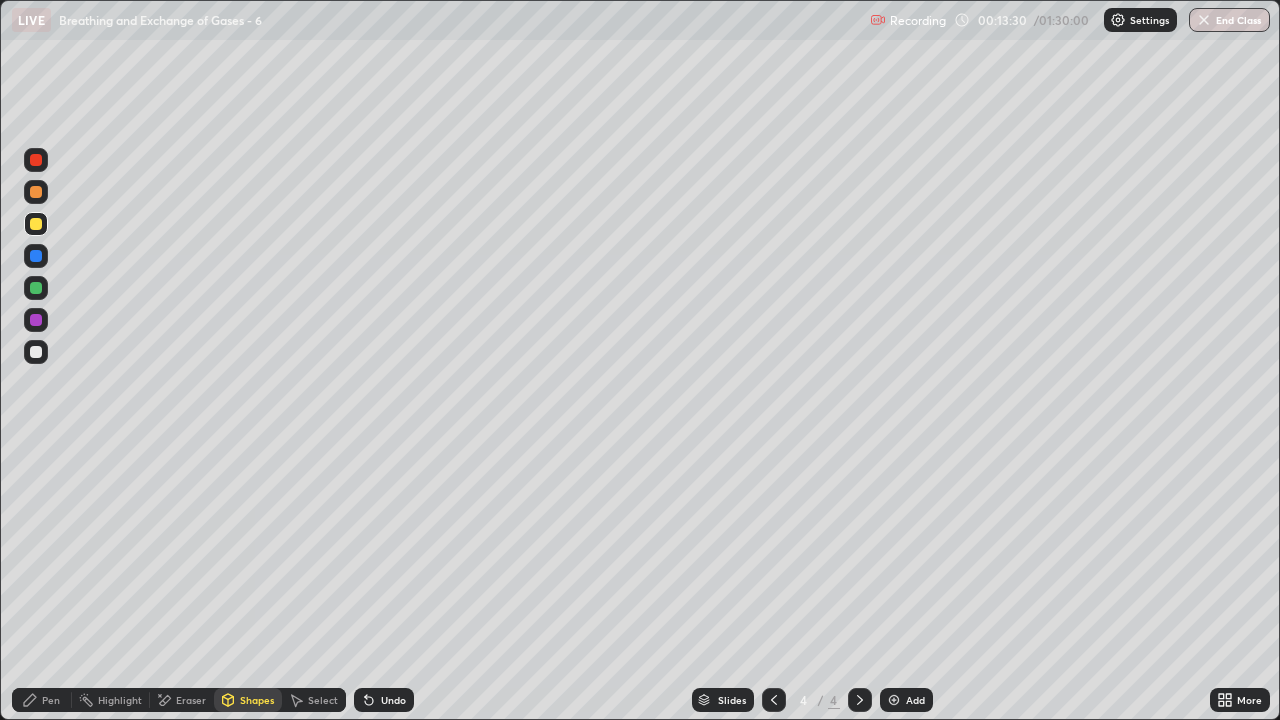 click on "Pen" at bounding box center [51, 700] 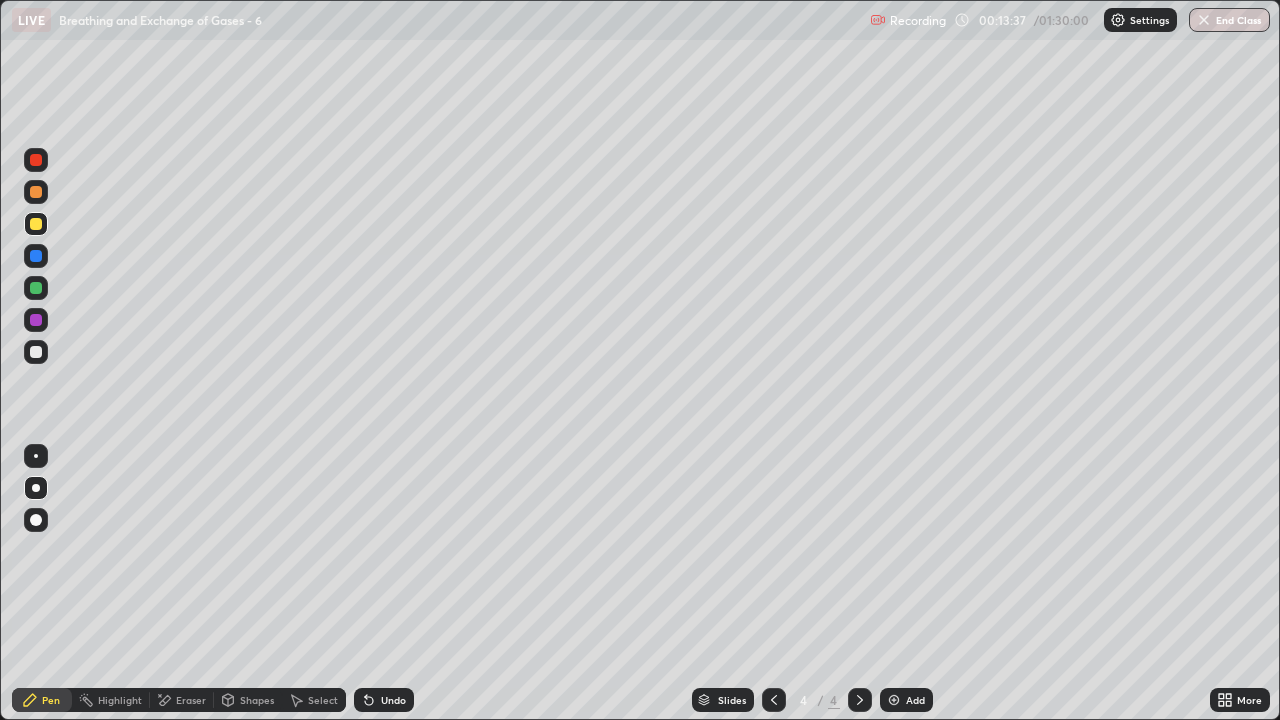 click at bounding box center (36, 192) 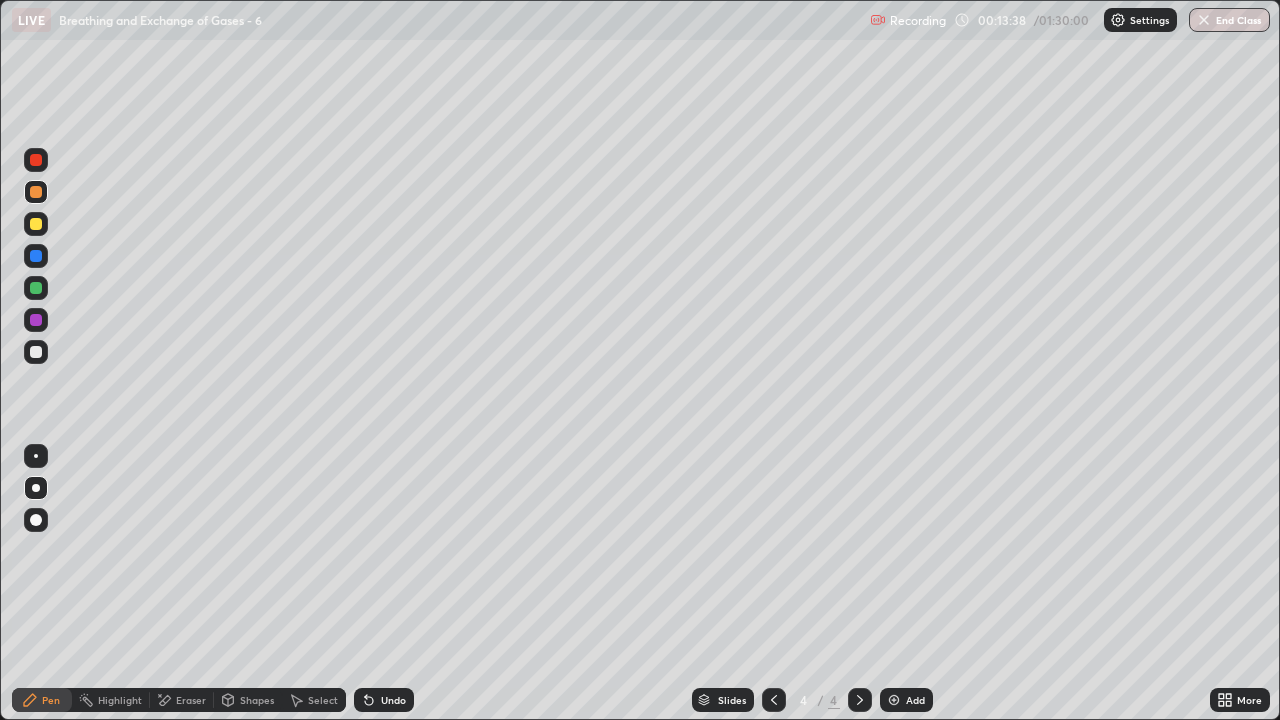 click on "Shapes" at bounding box center (257, 700) 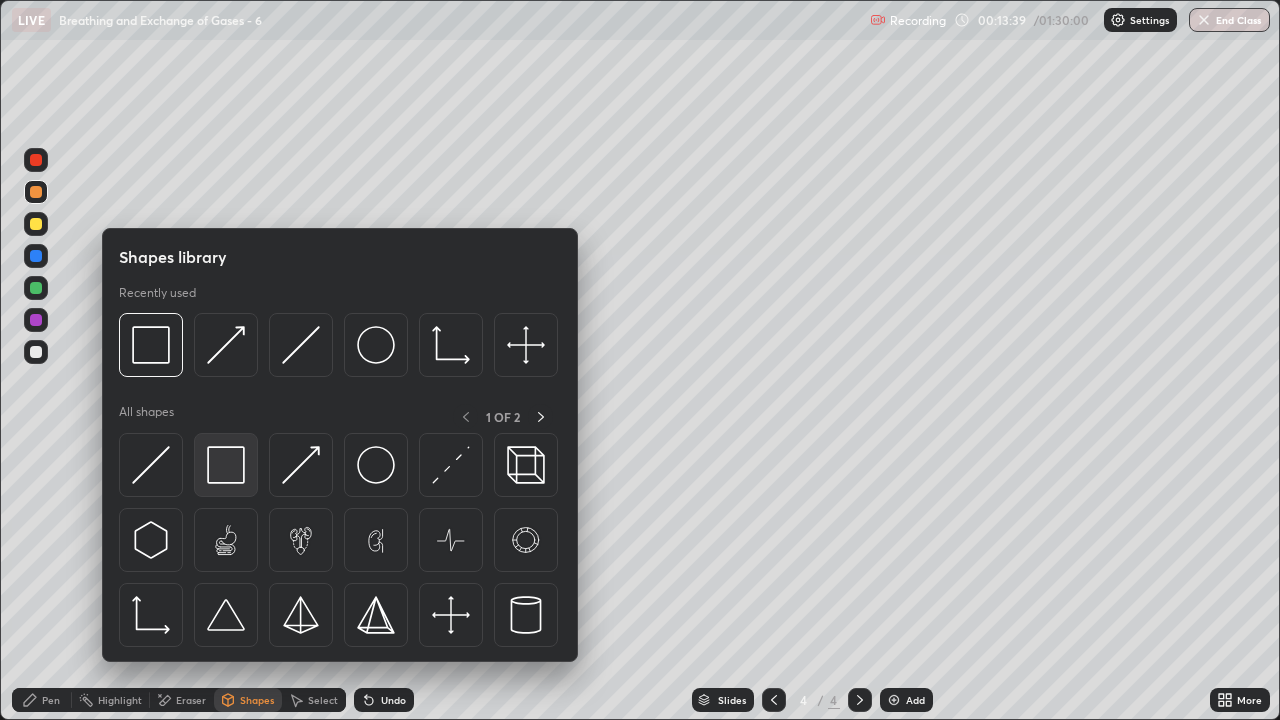 click at bounding box center (226, 465) 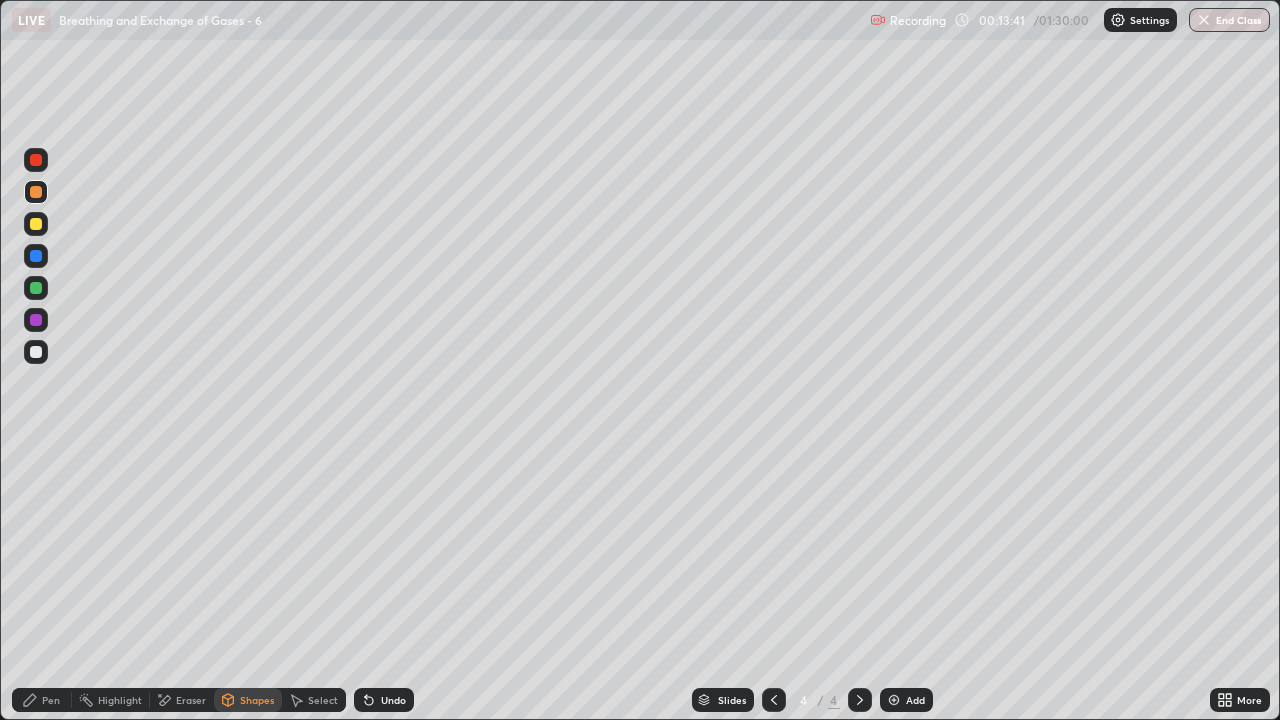 click on "Shapes" at bounding box center [257, 700] 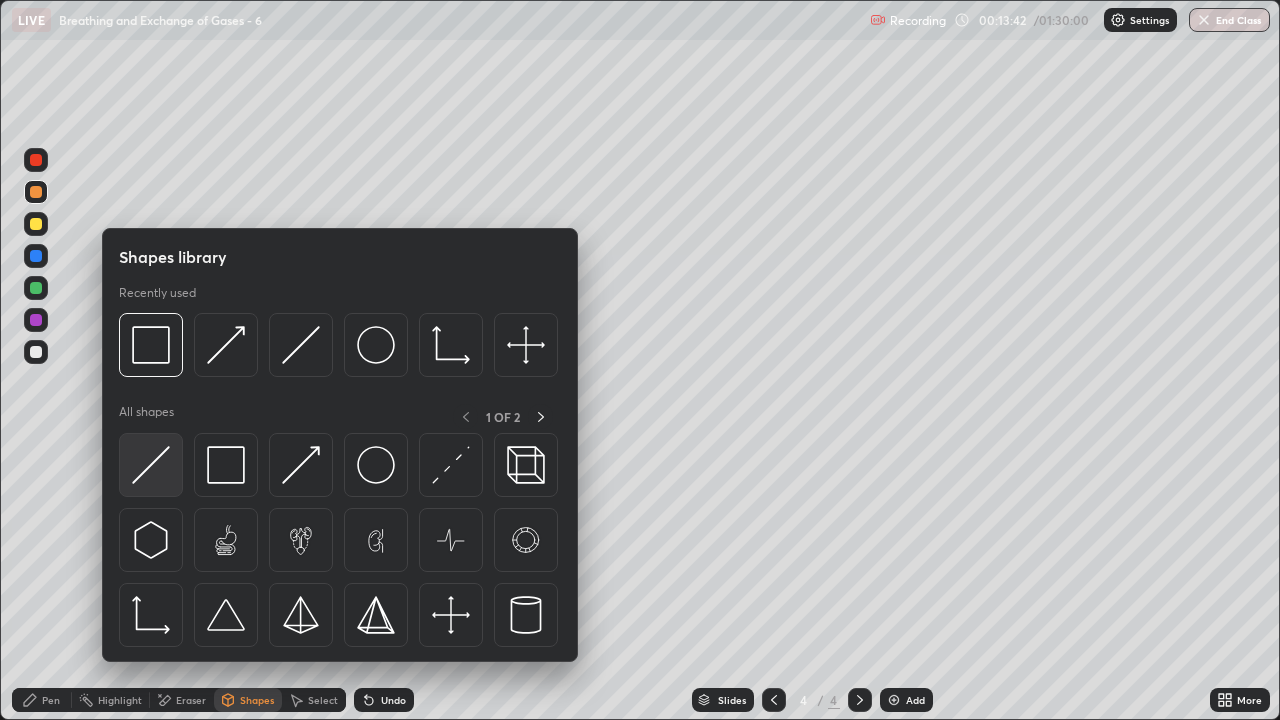 click at bounding box center [151, 465] 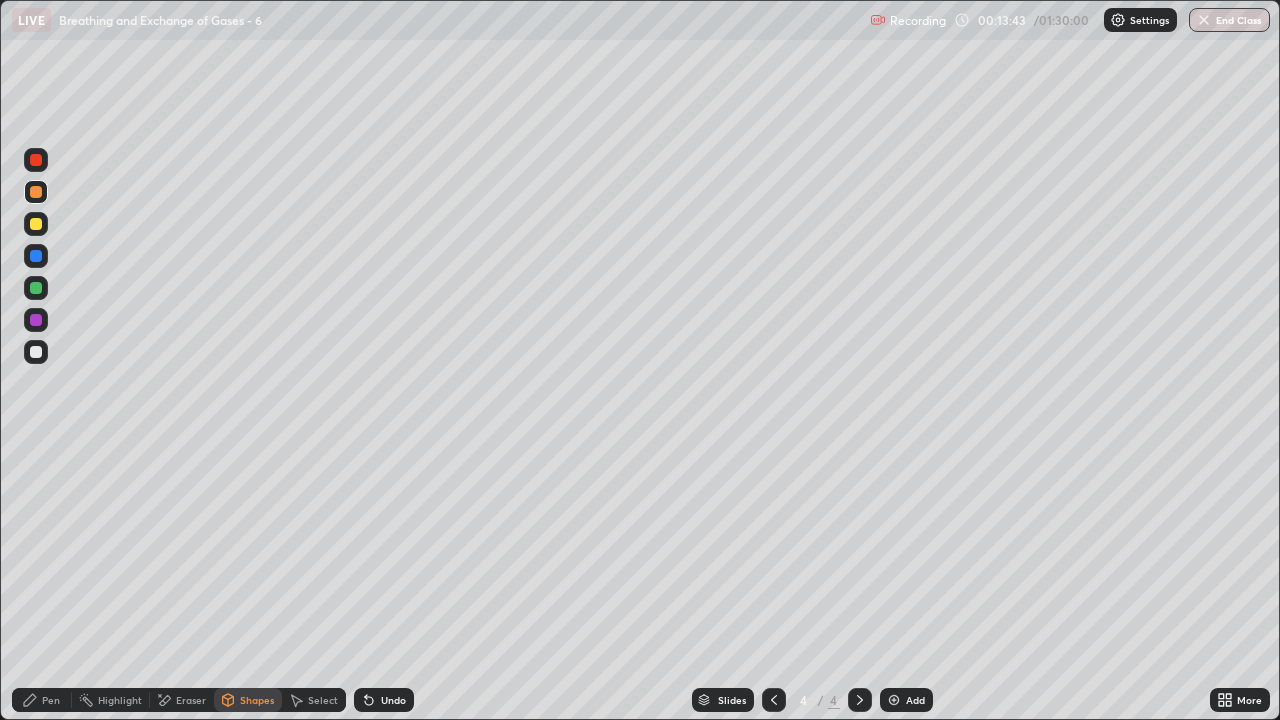 click at bounding box center (36, 352) 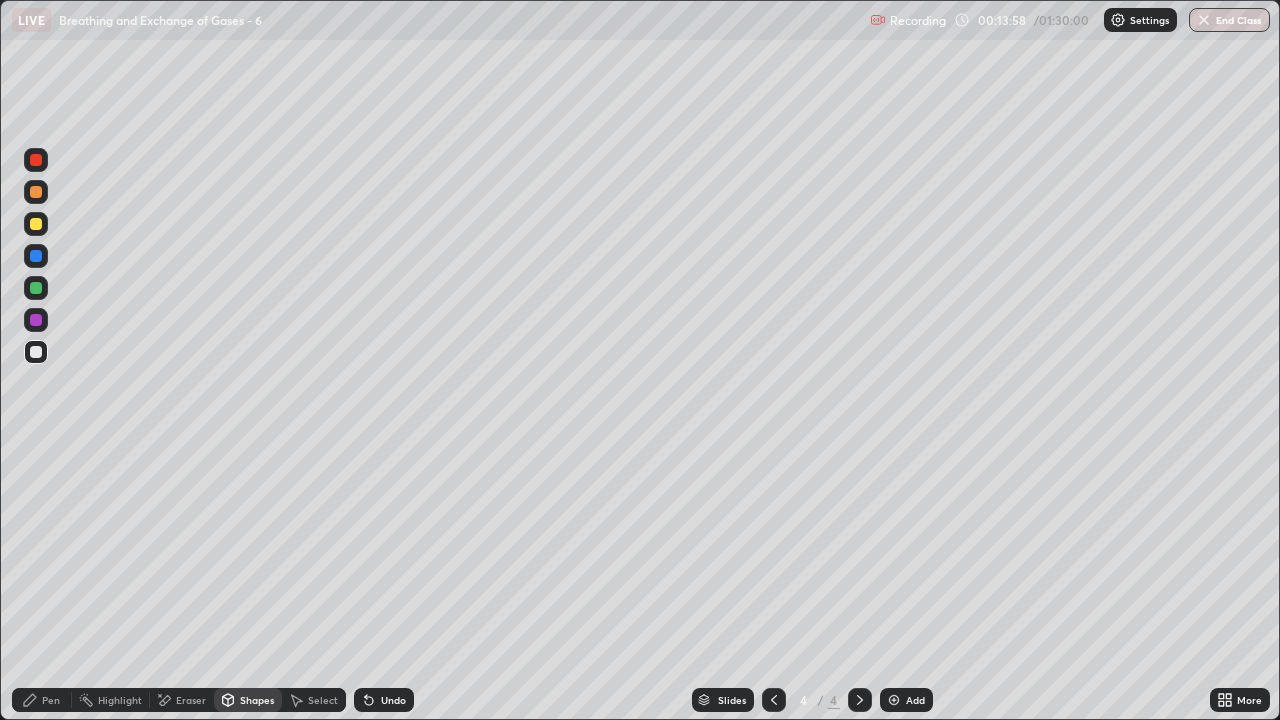 click at bounding box center (36, 352) 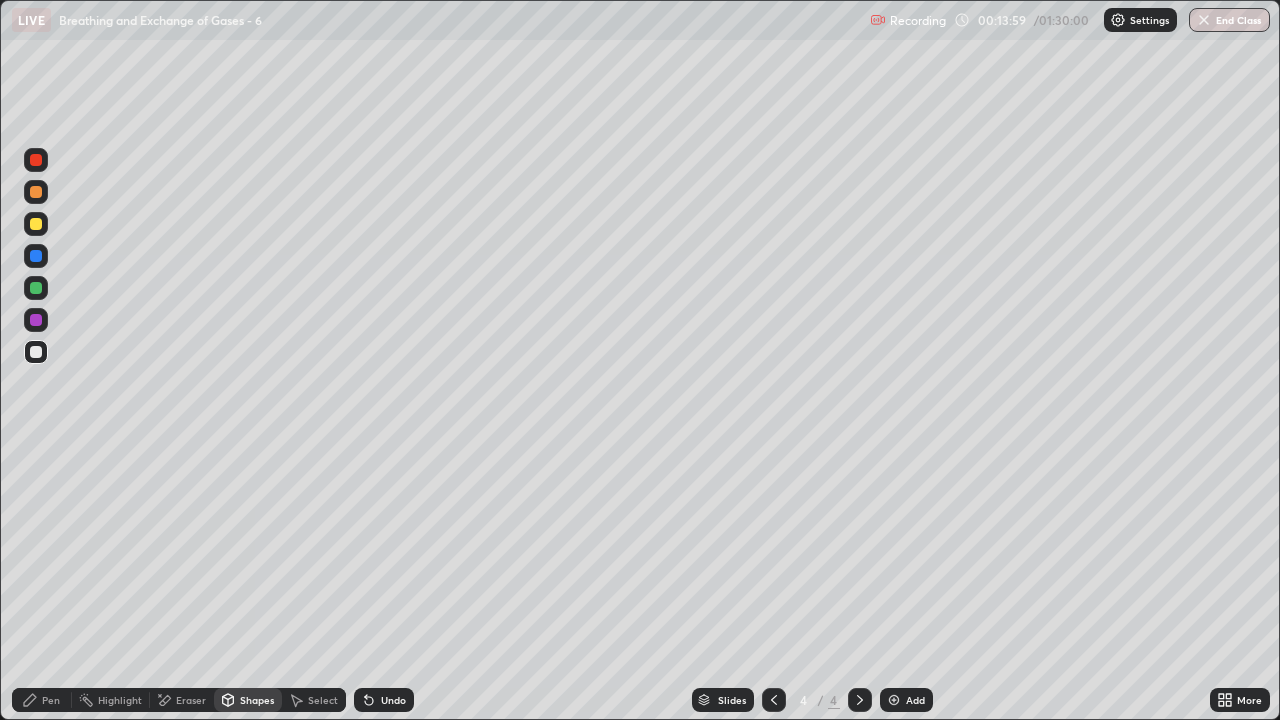 click on "Pen" at bounding box center [51, 700] 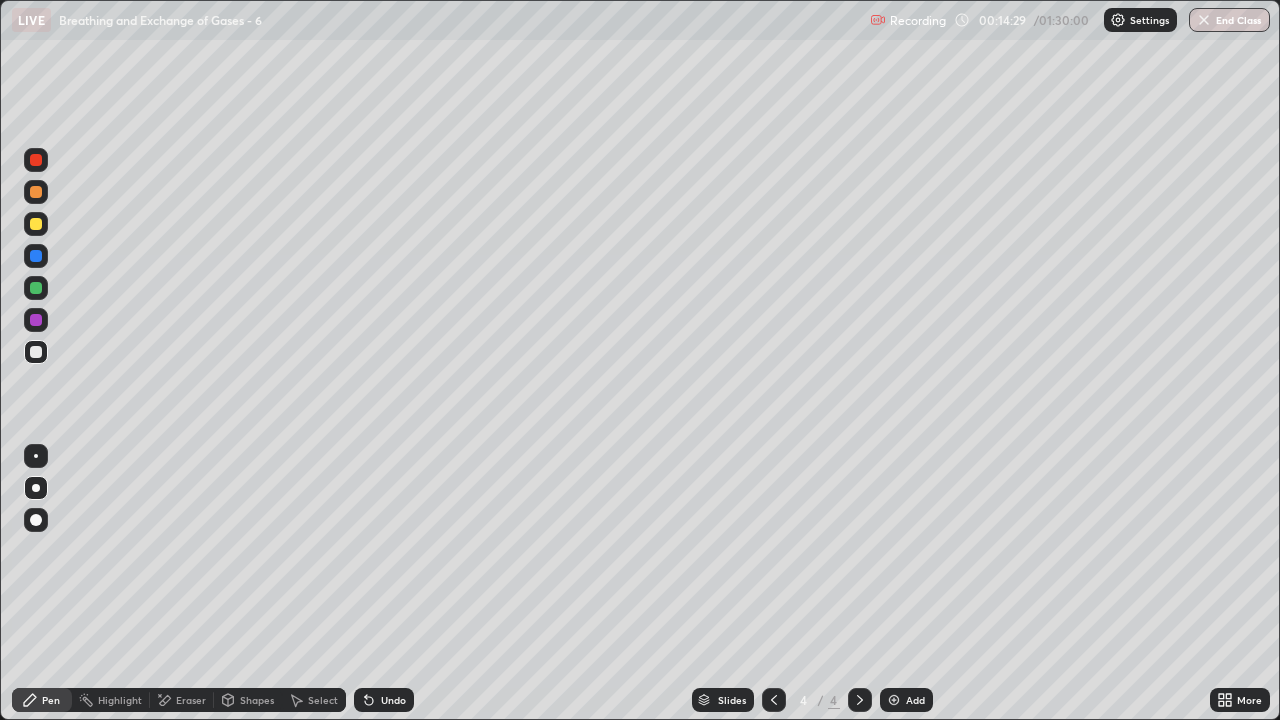 click at bounding box center [36, 224] 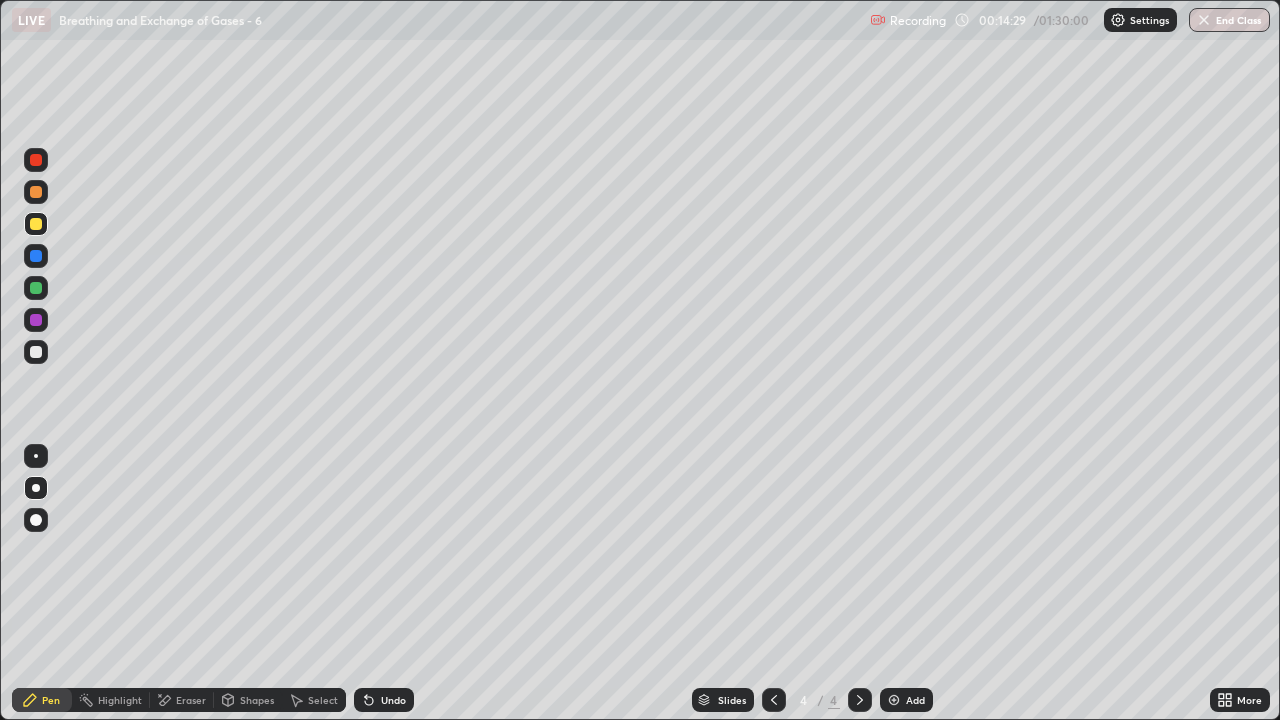 click on "Shapes" at bounding box center [257, 700] 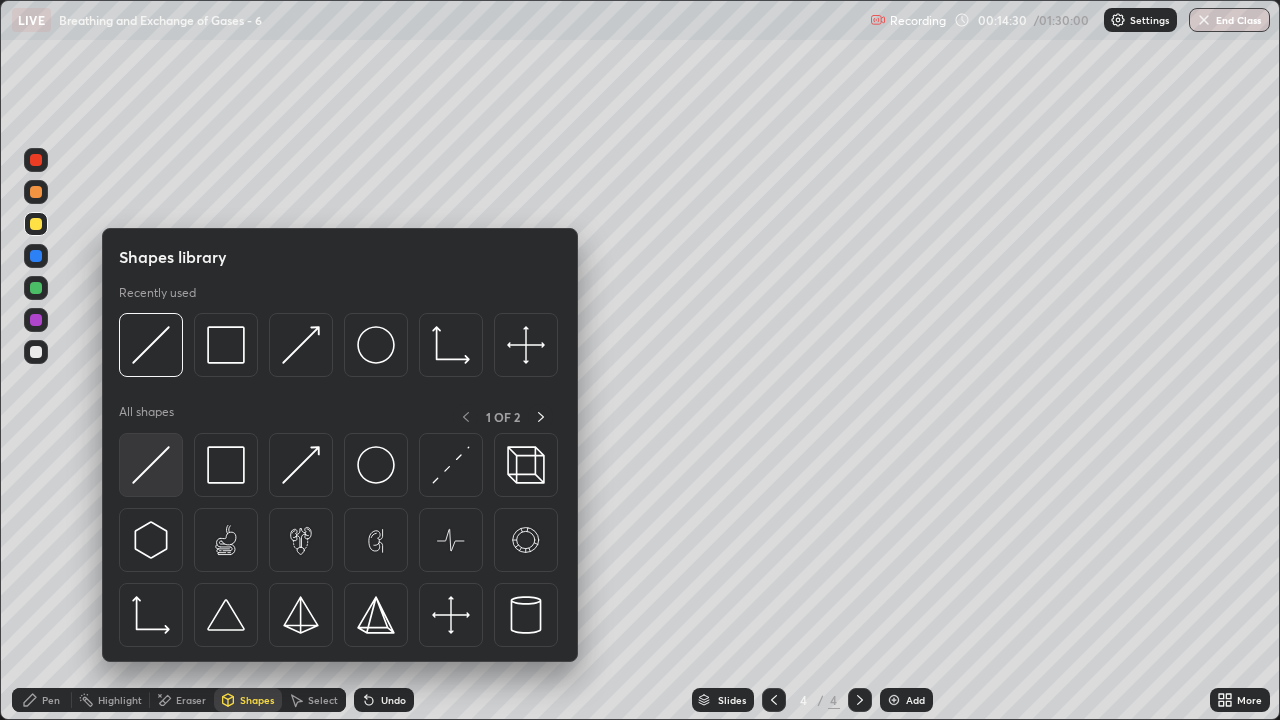 click at bounding box center [151, 465] 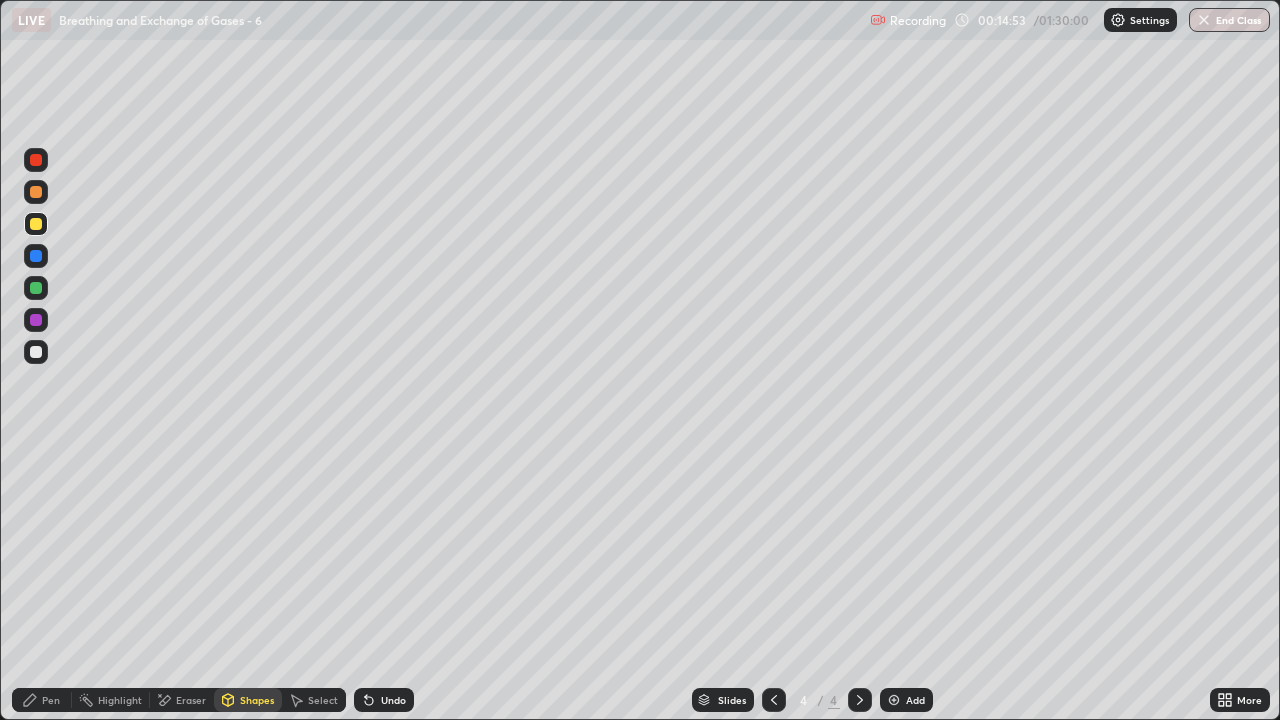 click on "Shapes" at bounding box center [257, 700] 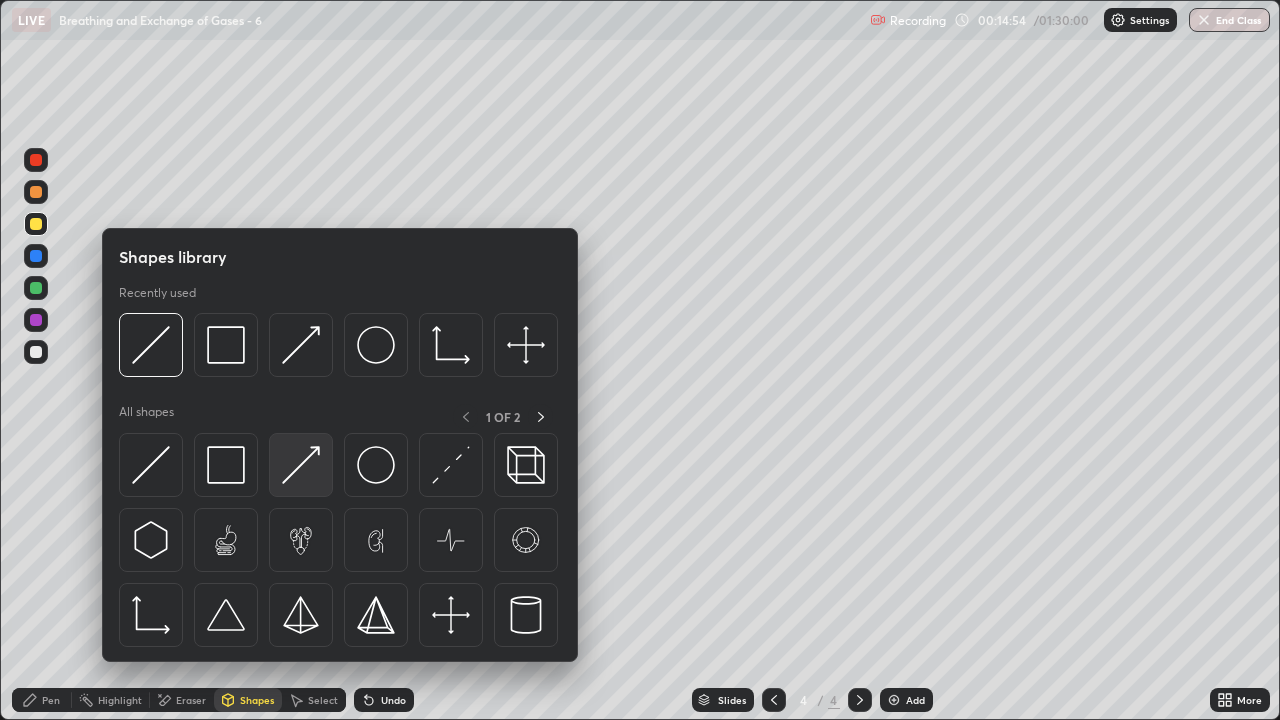 click at bounding box center [301, 465] 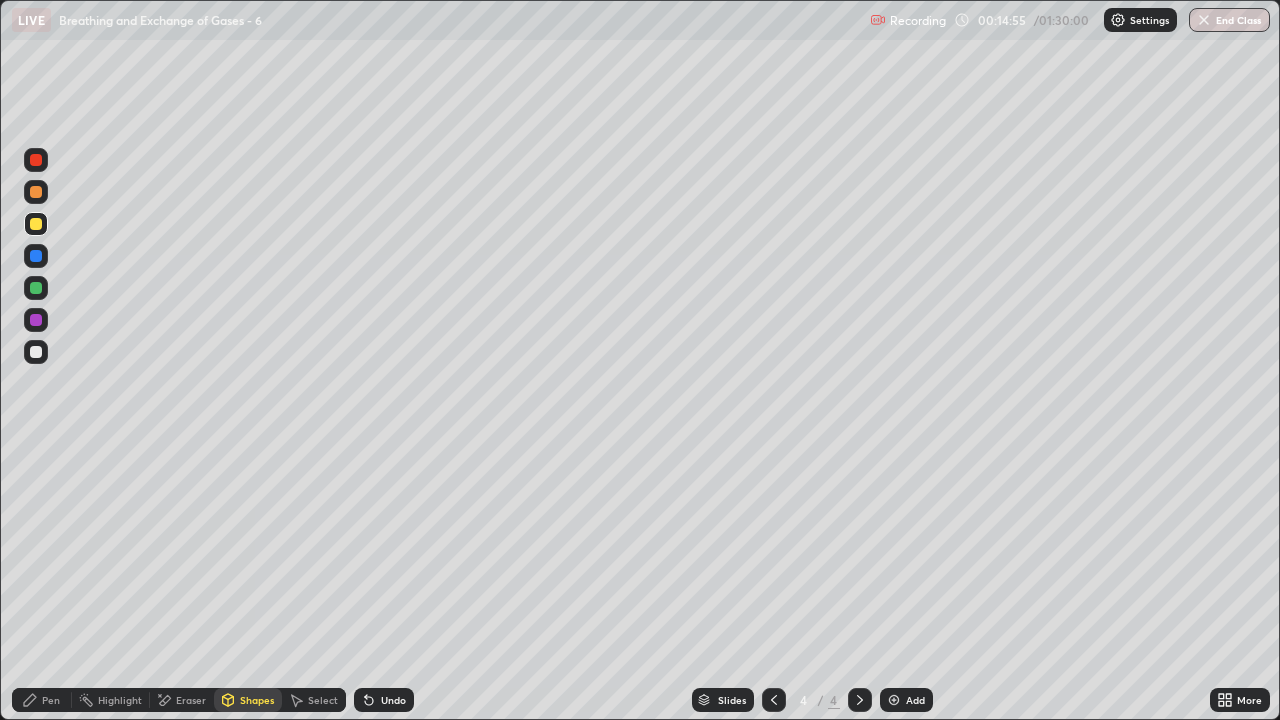 click on "Pen" at bounding box center [51, 700] 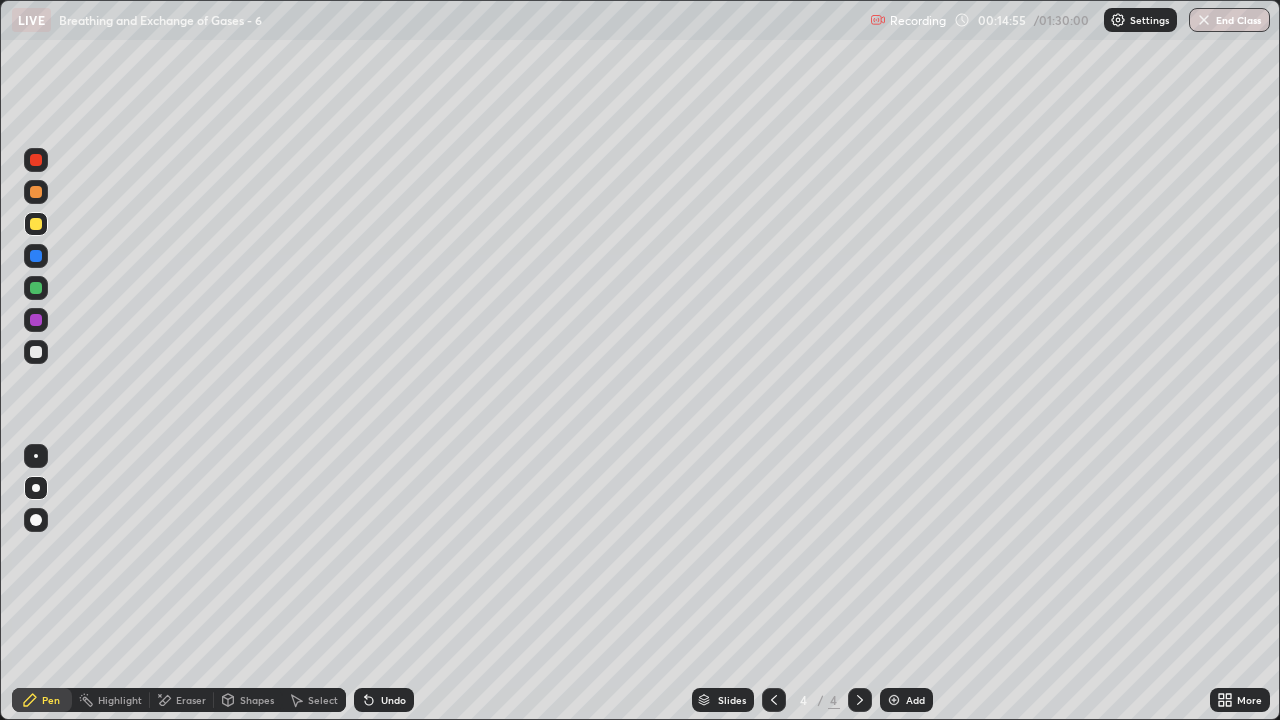 click on "Pen" at bounding box center [51, 700] 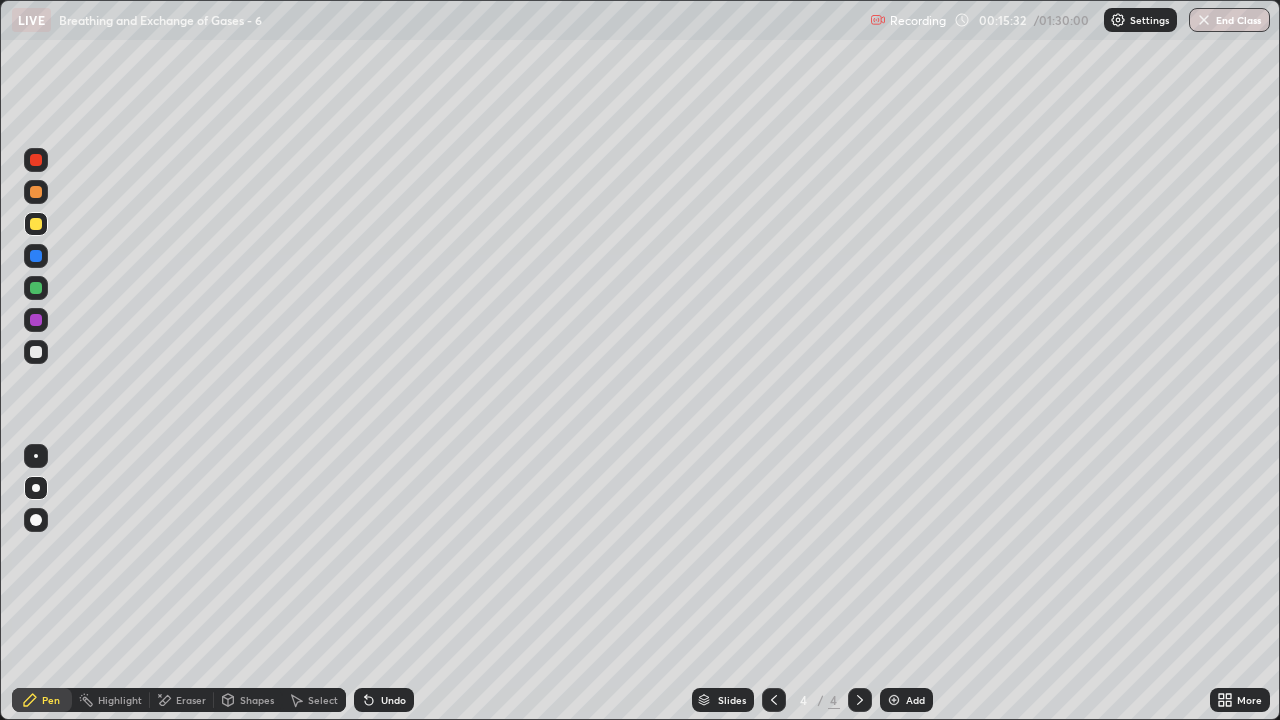 click at bounding box center (36, 192) 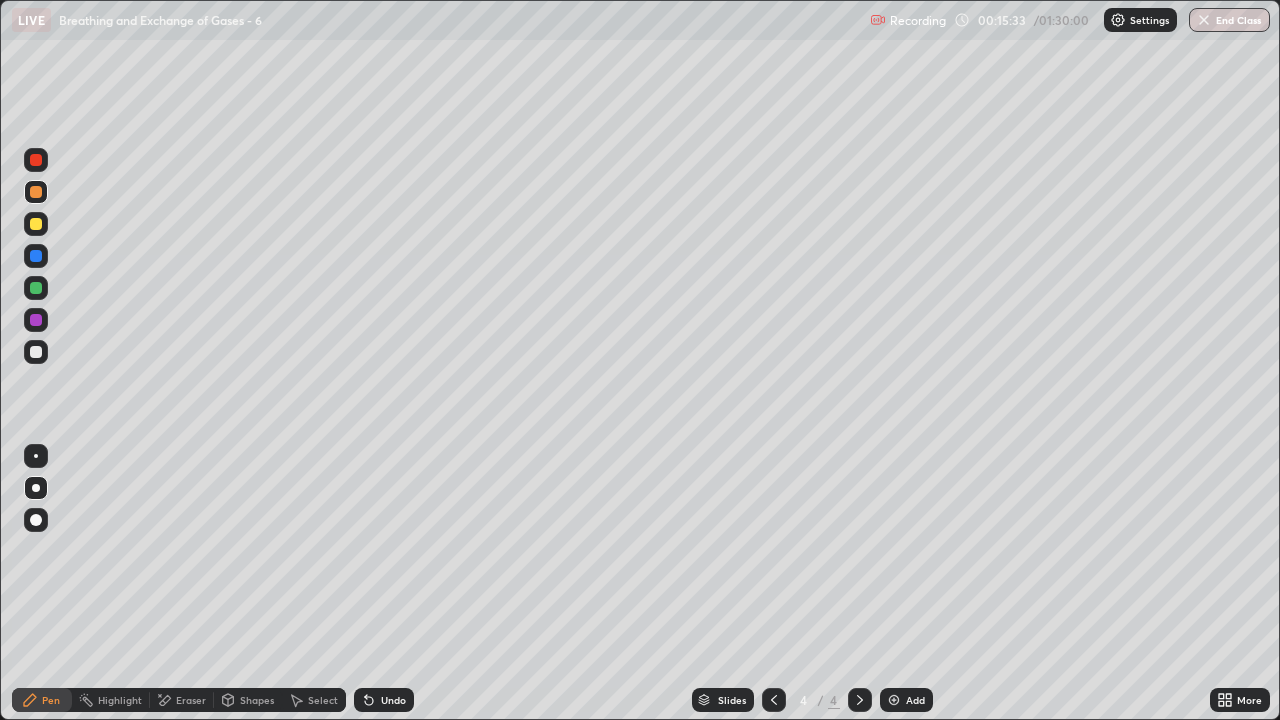 click on "Shapes" at bounding box center [257, 700] 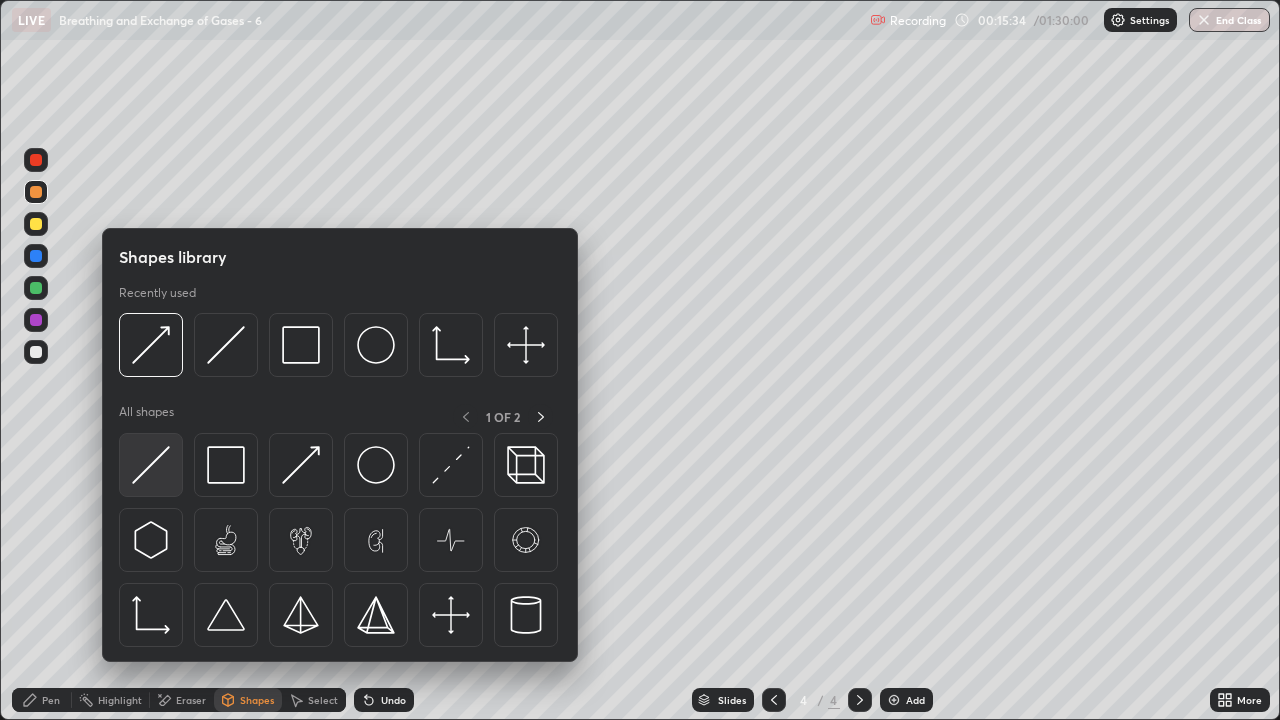 click at bounding box center (151, 465) 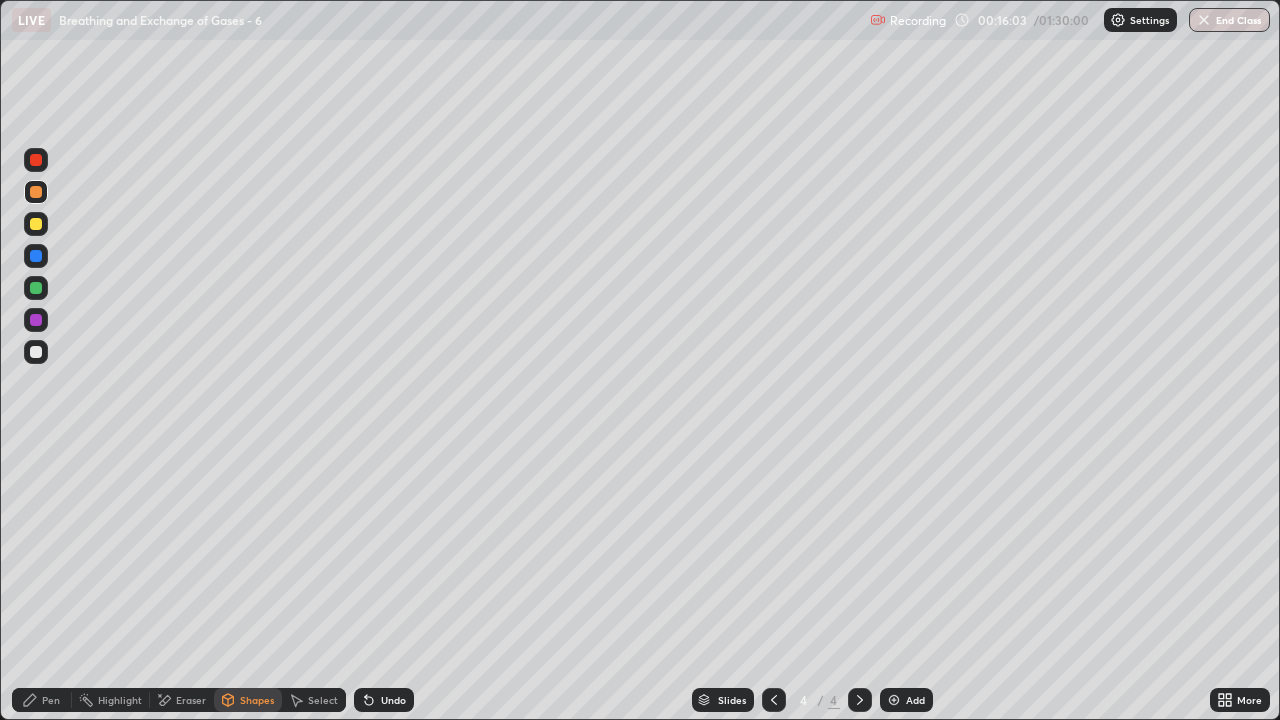 click at bounding box center (36, 192) 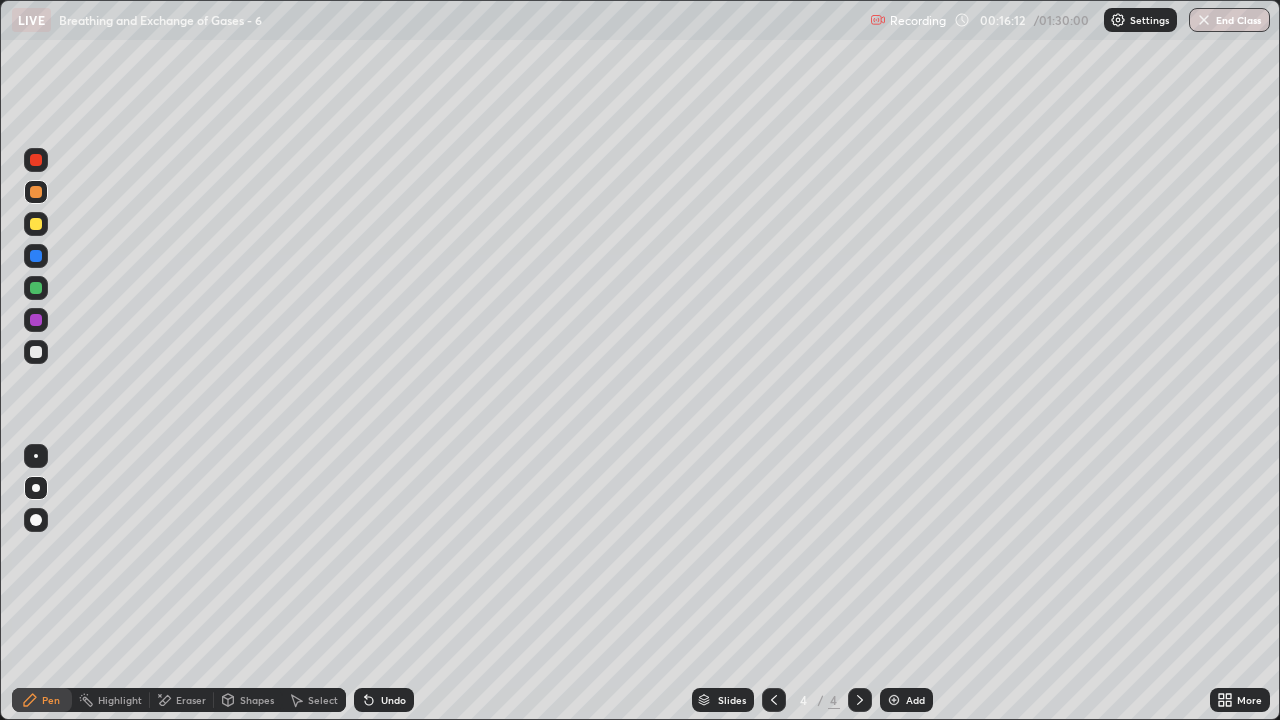 click at bounding box center [36, 224] 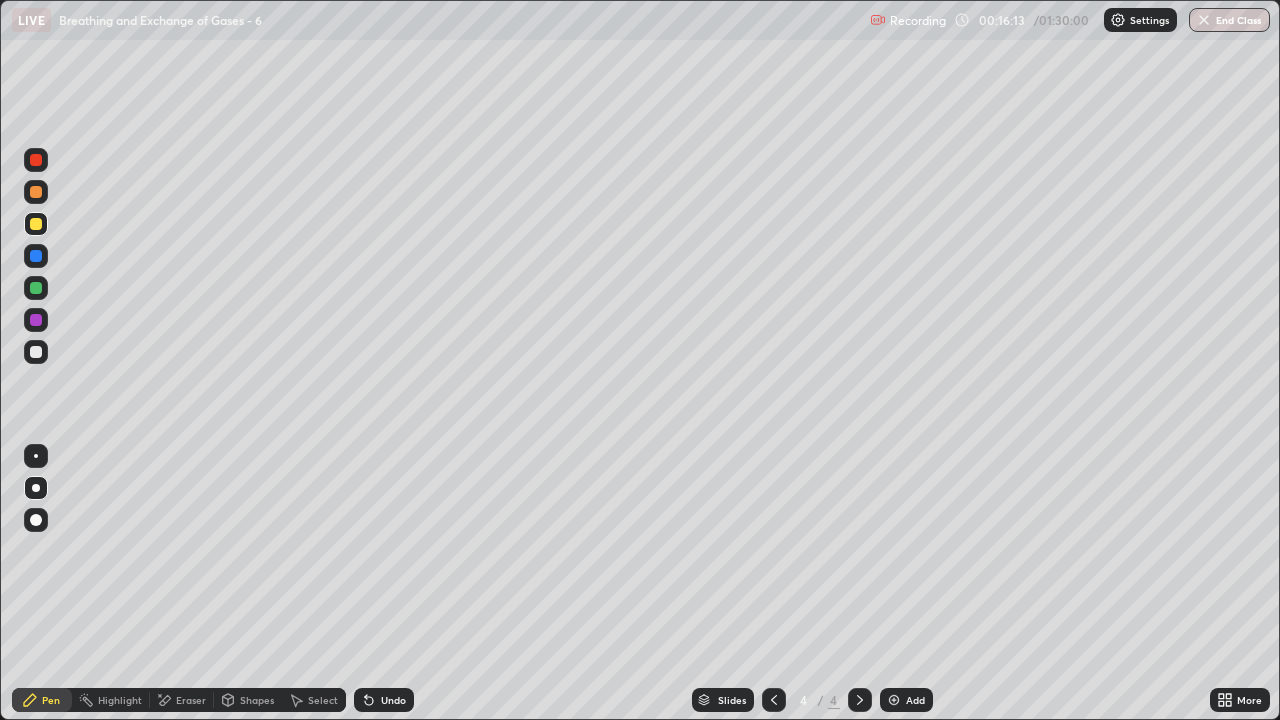click on "Shapes" at bounding box center [248, 700] 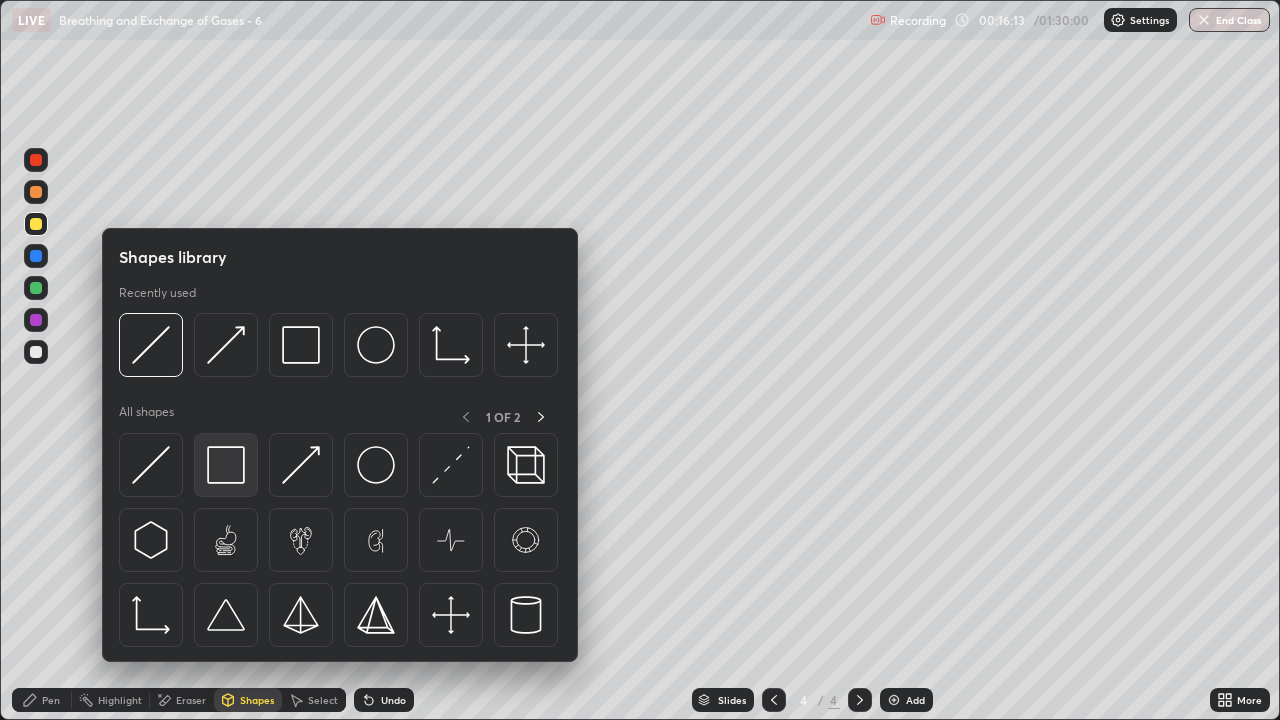 click at bounding box center (226, 465) 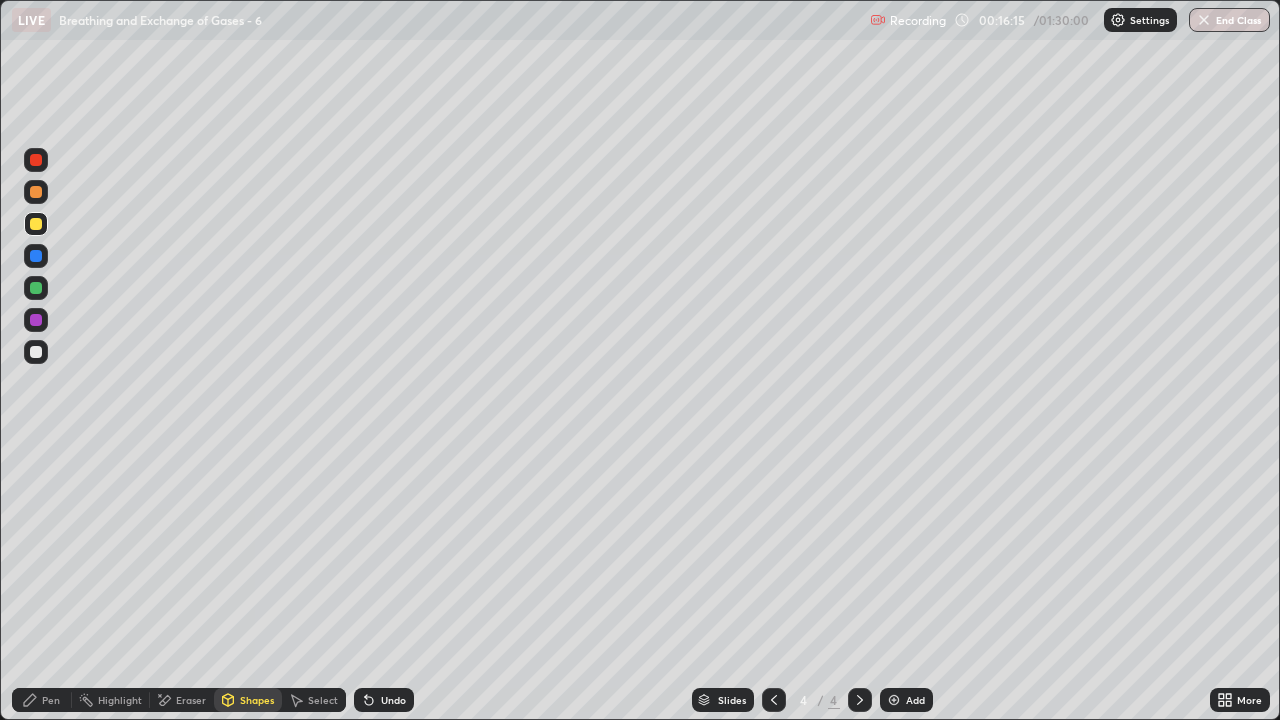 click at bounding box center [36, 352] 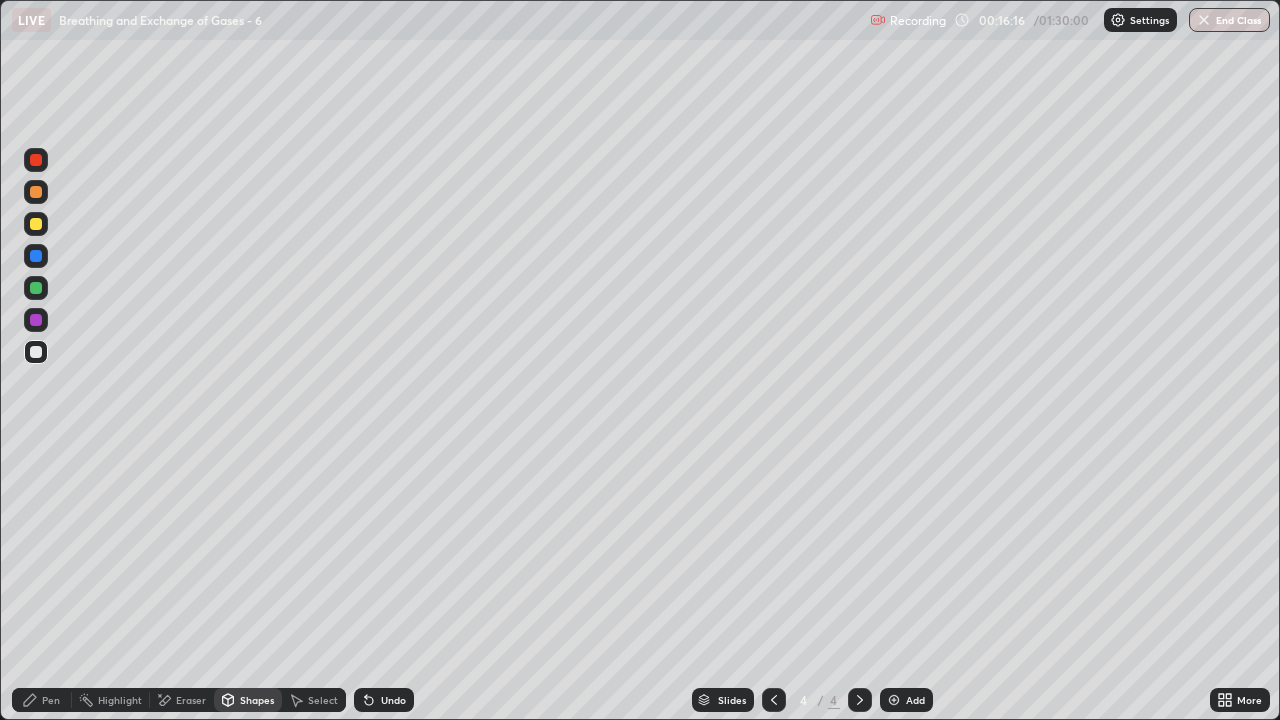click on "Shapes" at bounding box center [257, 700] 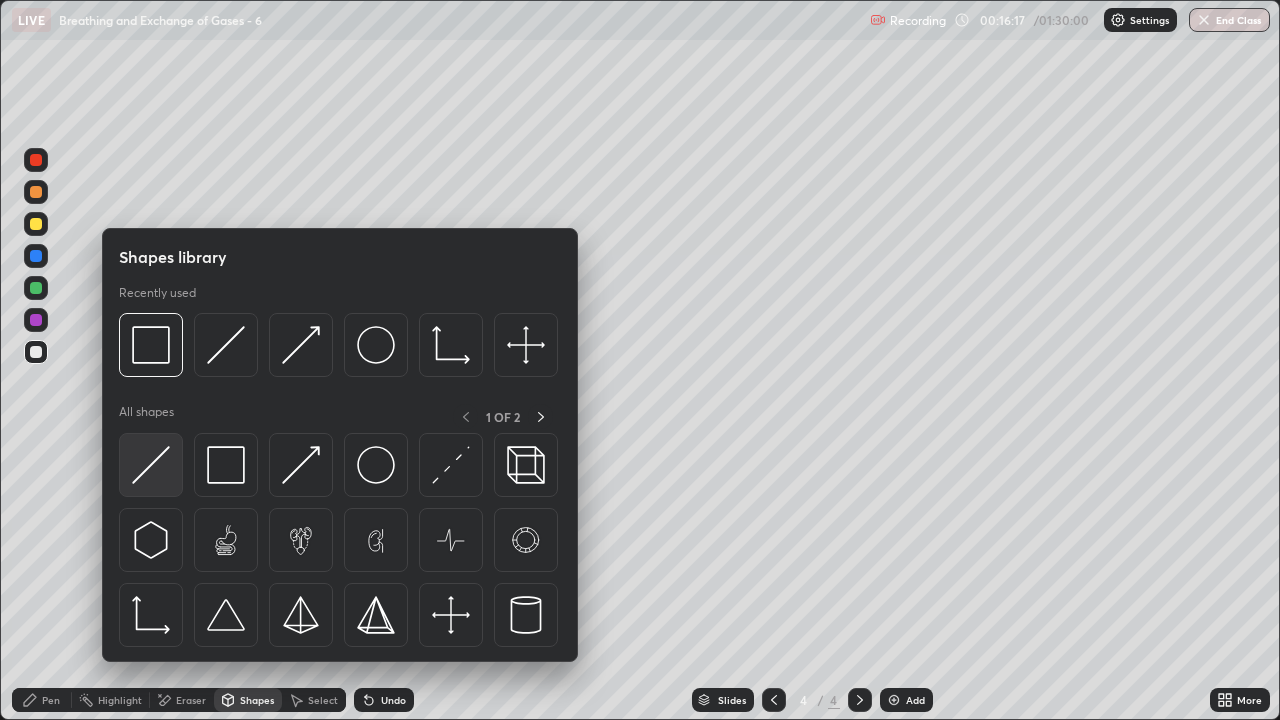 click at bounding box center [151, 465] 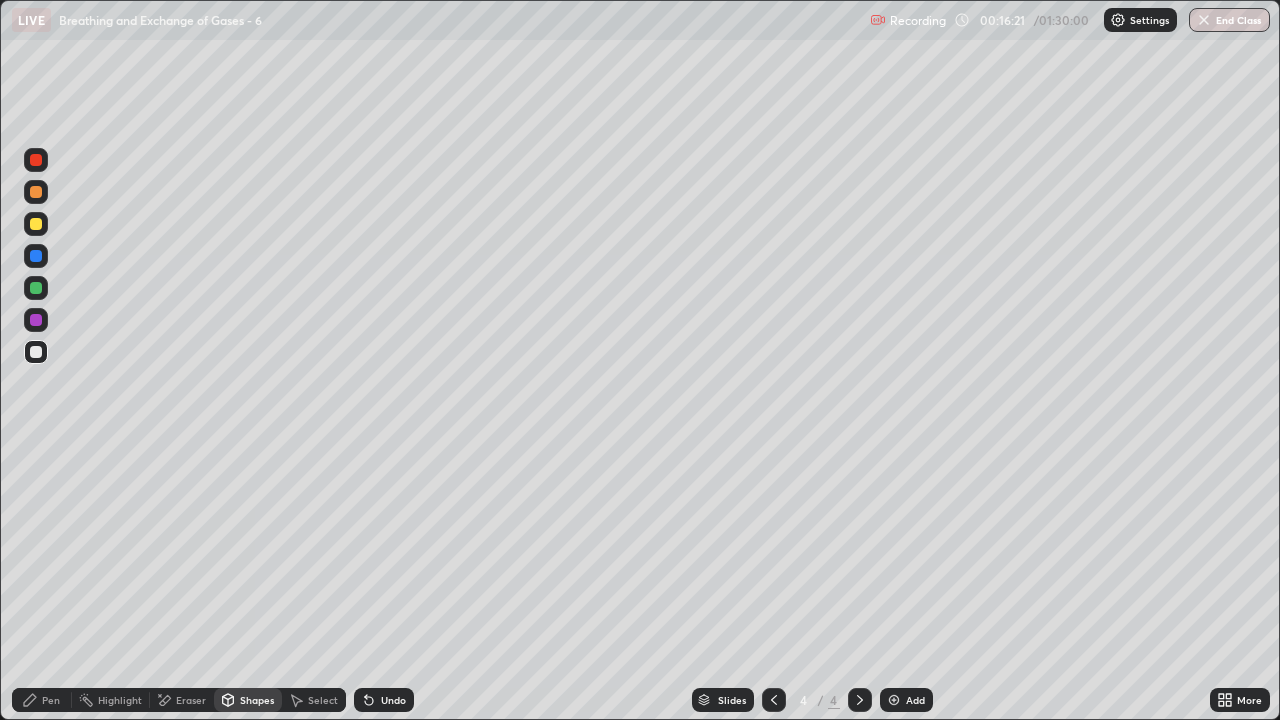 click on "Pen" at bounding box center [51, 700] 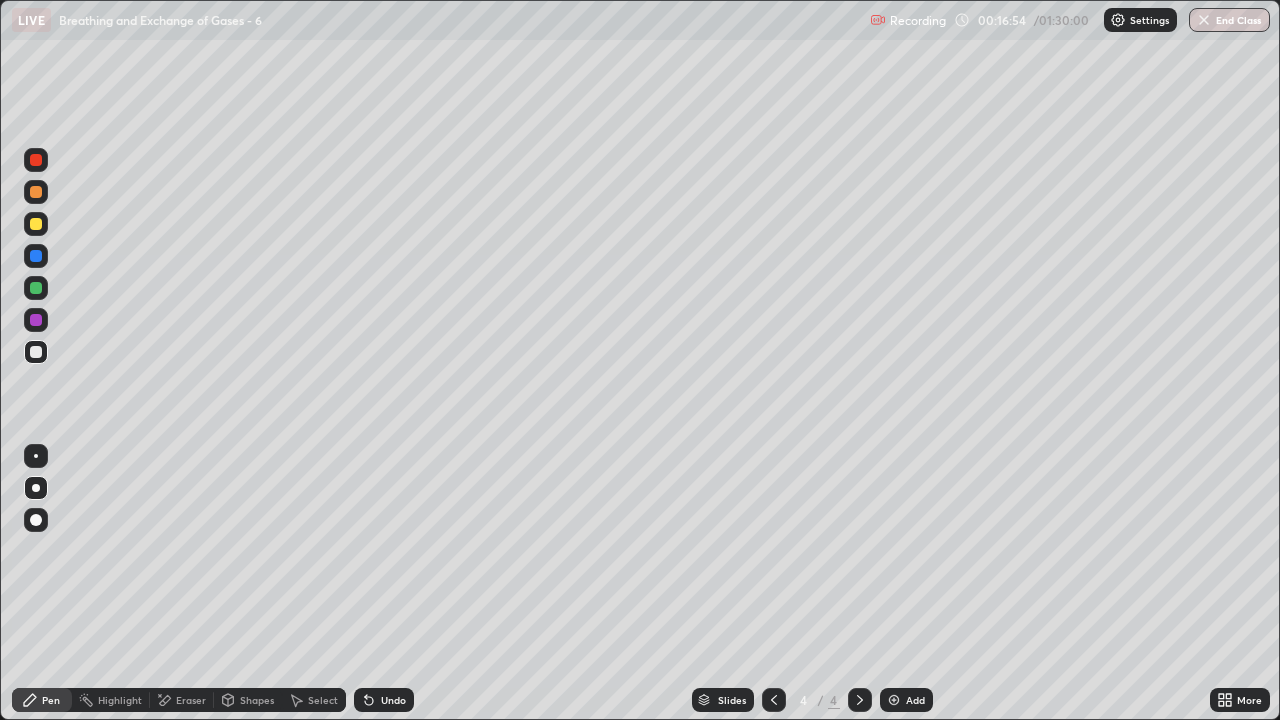 click at bounding box center (36, 352) 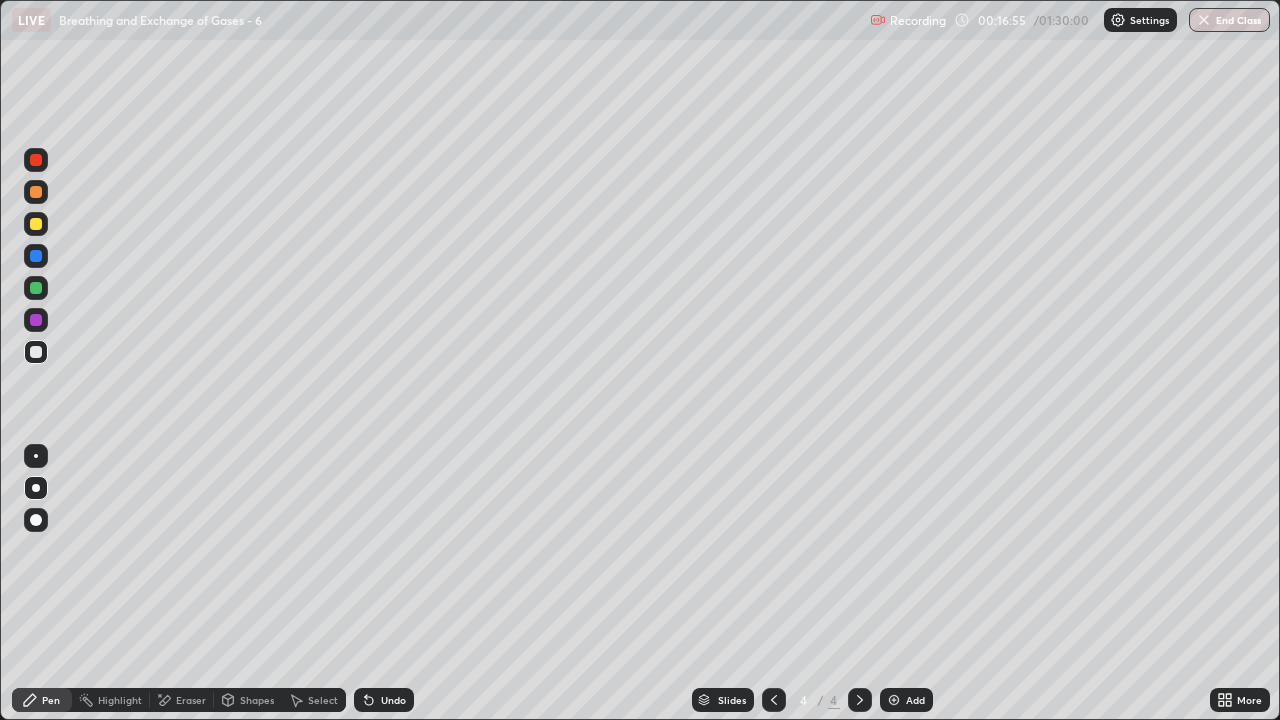 click on "Shapes" at bounding box center [257, 700] 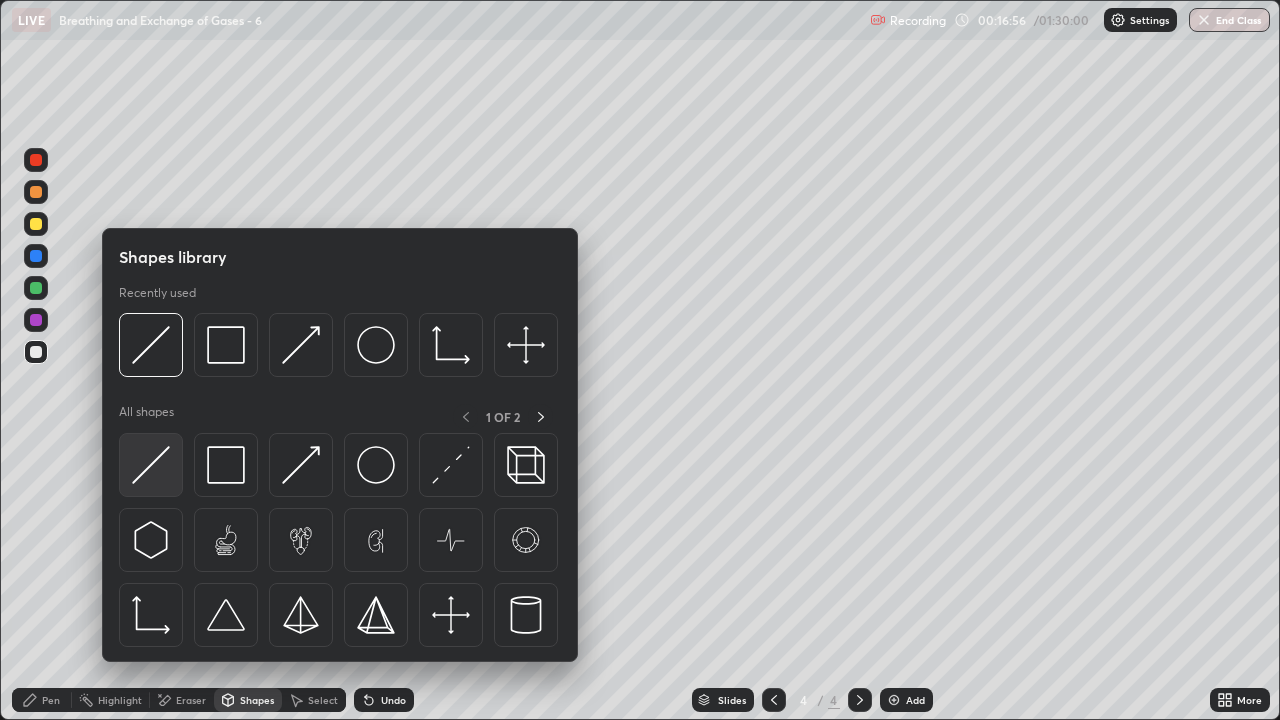 click at bounding box center [151, 465] 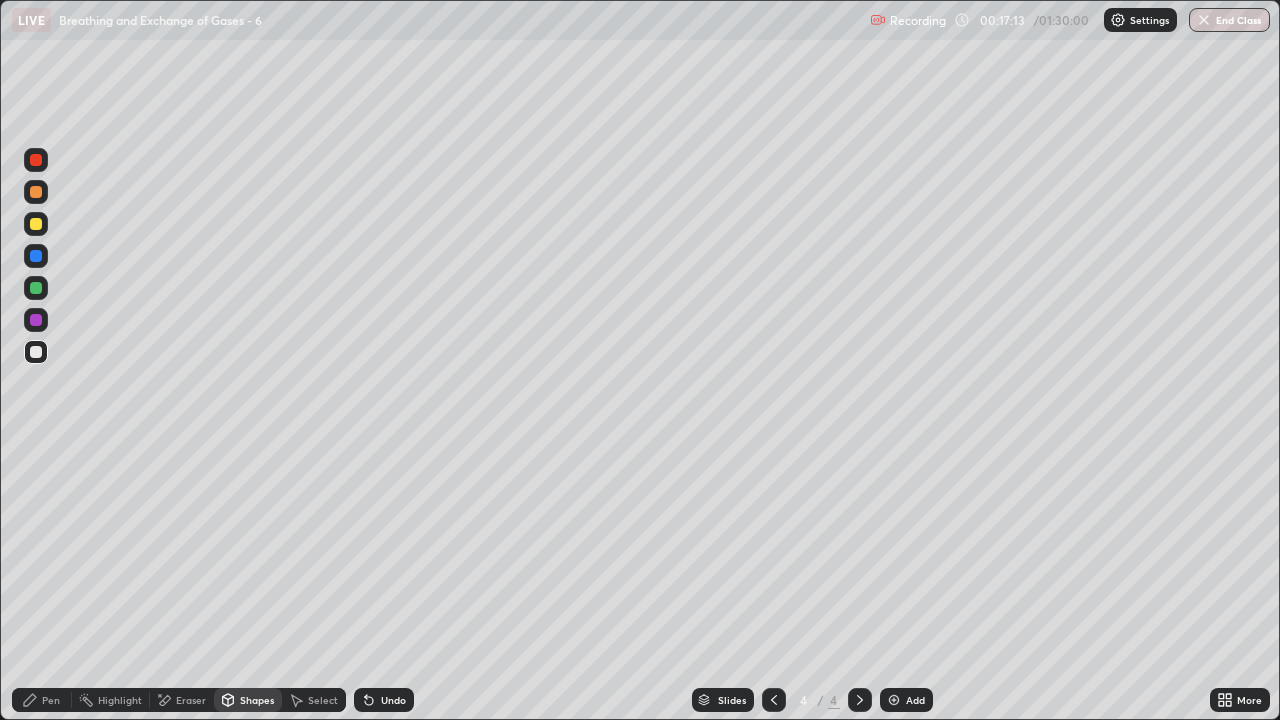 click at bounding box center [36, 224] 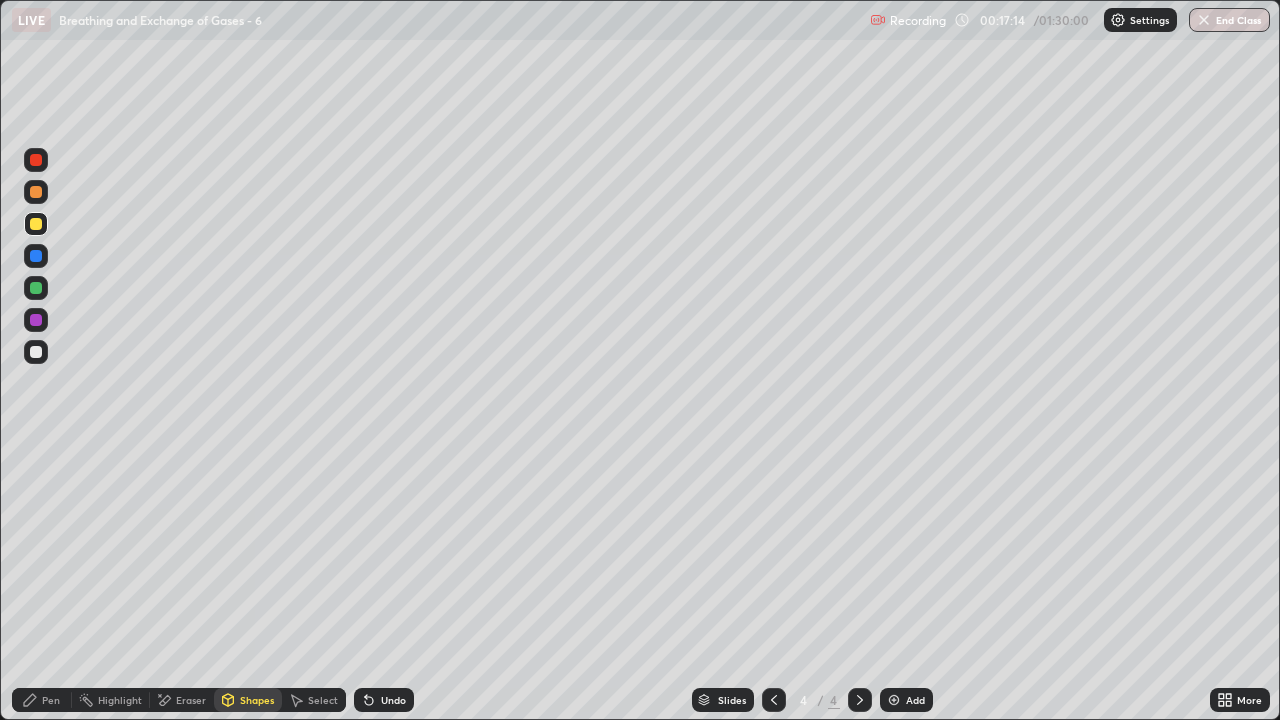 click on "Pen" at bounding box center [42, 700] 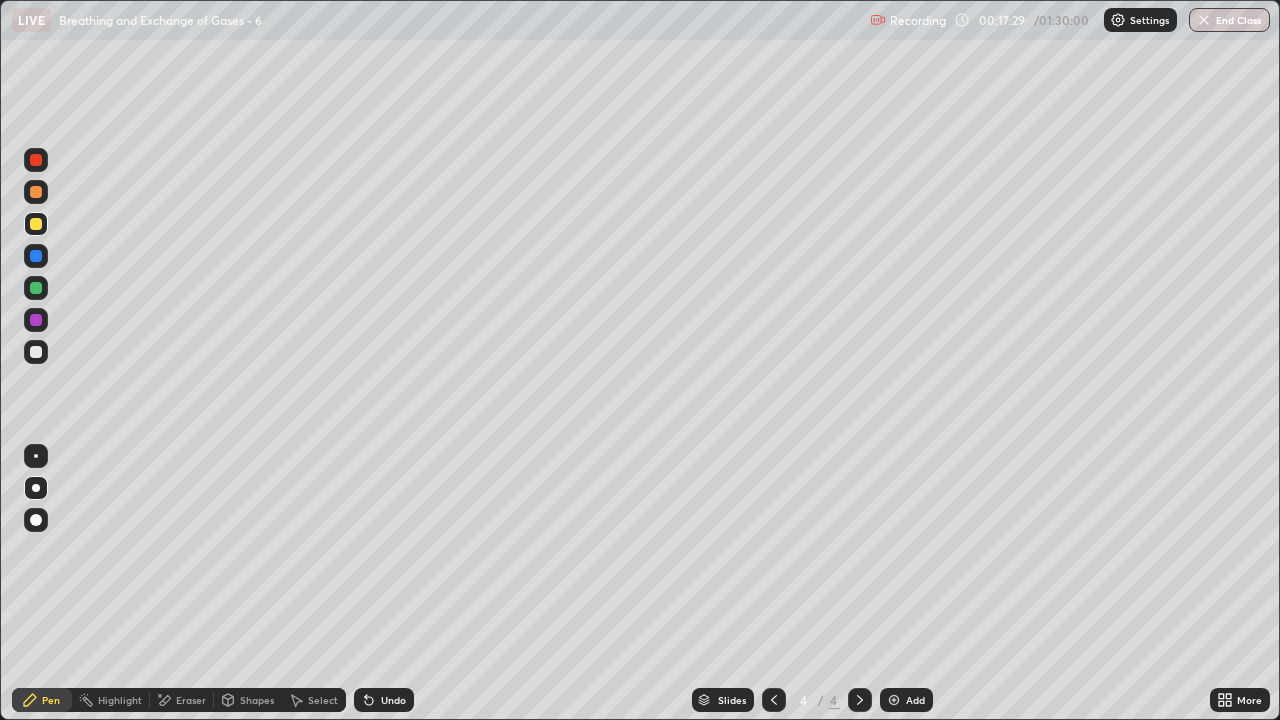 click on "Eraser" at bounding box center (191, 700) 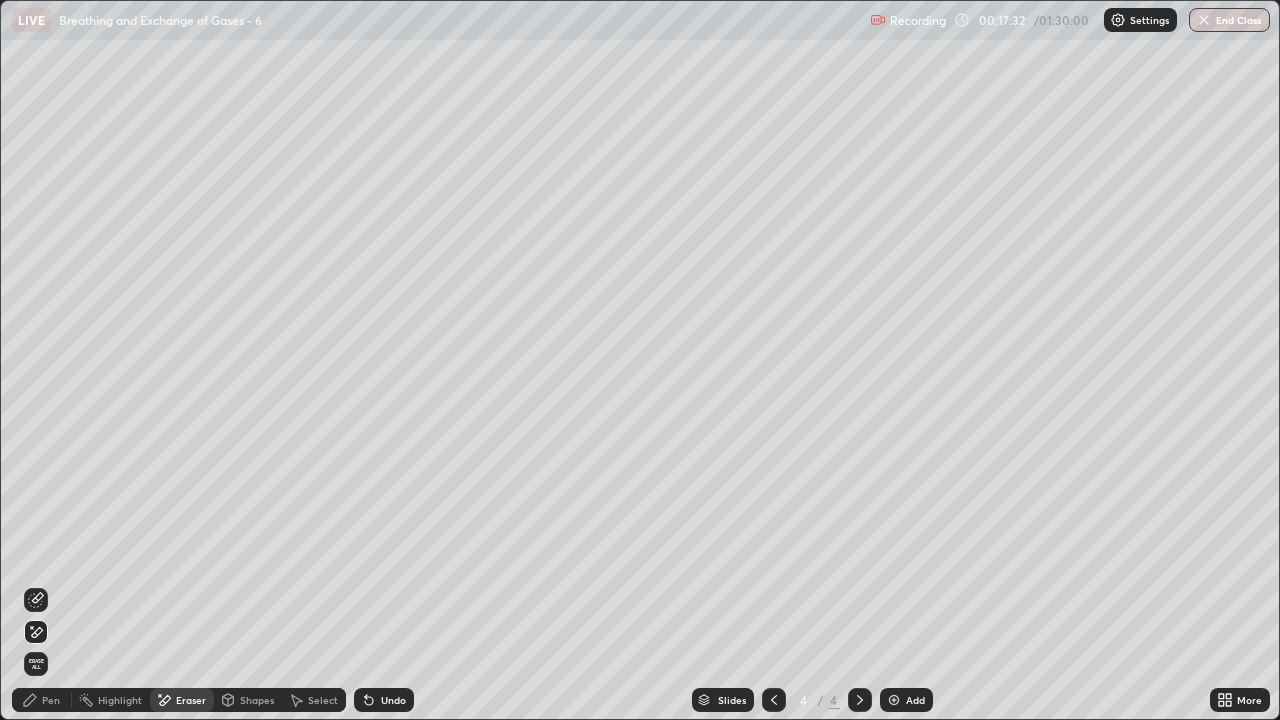 click on "Pen" at bounding box center [51, 700] 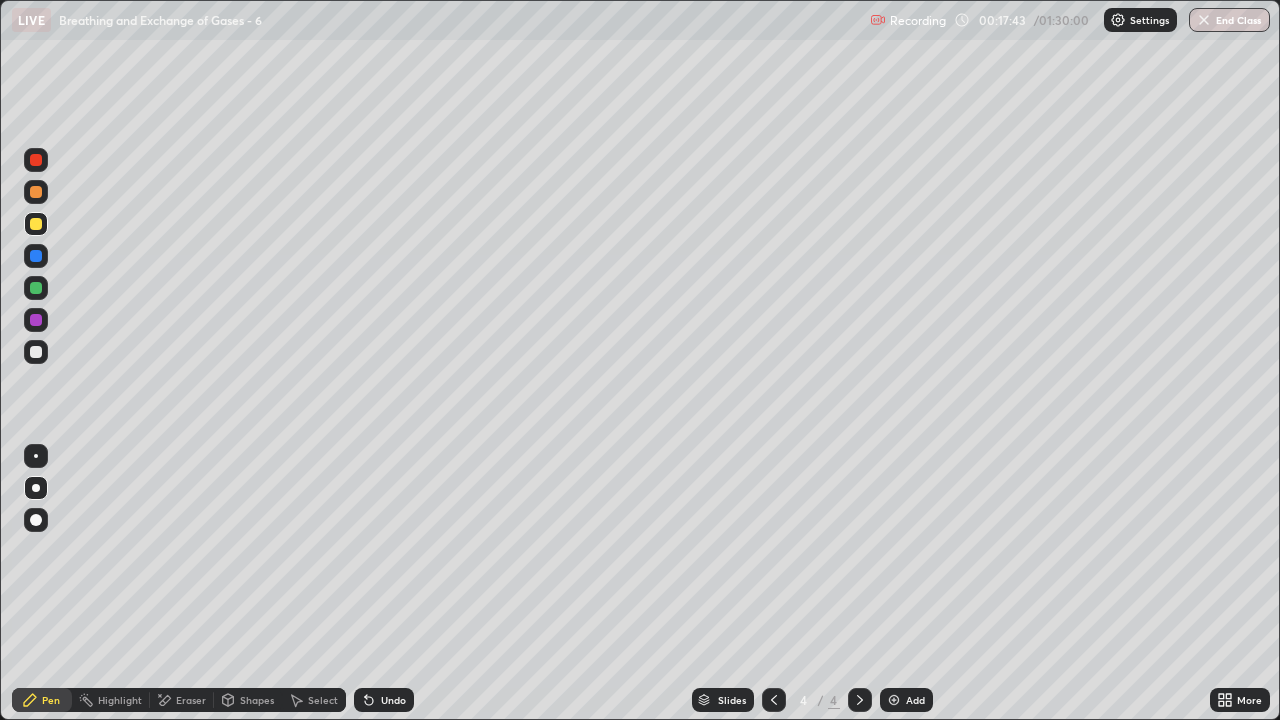 click on "Shapes" at bounding box center (257, 700) 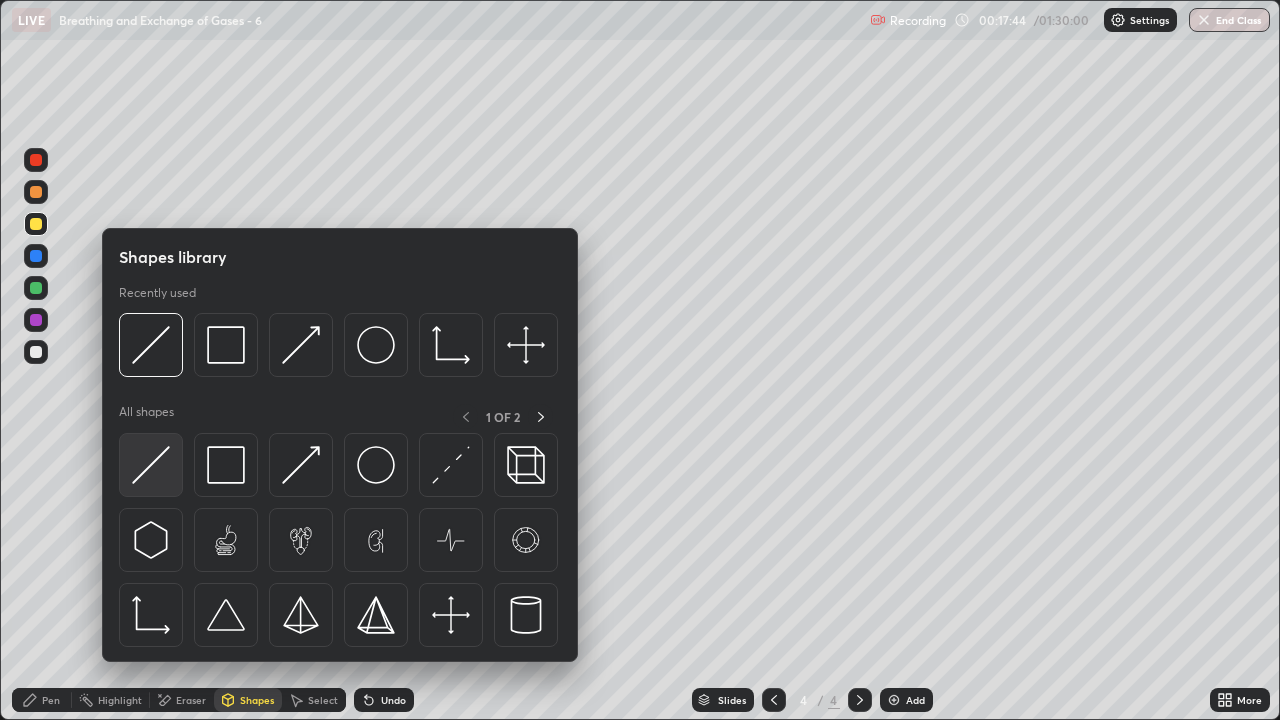click at bounding box center (151, 465) 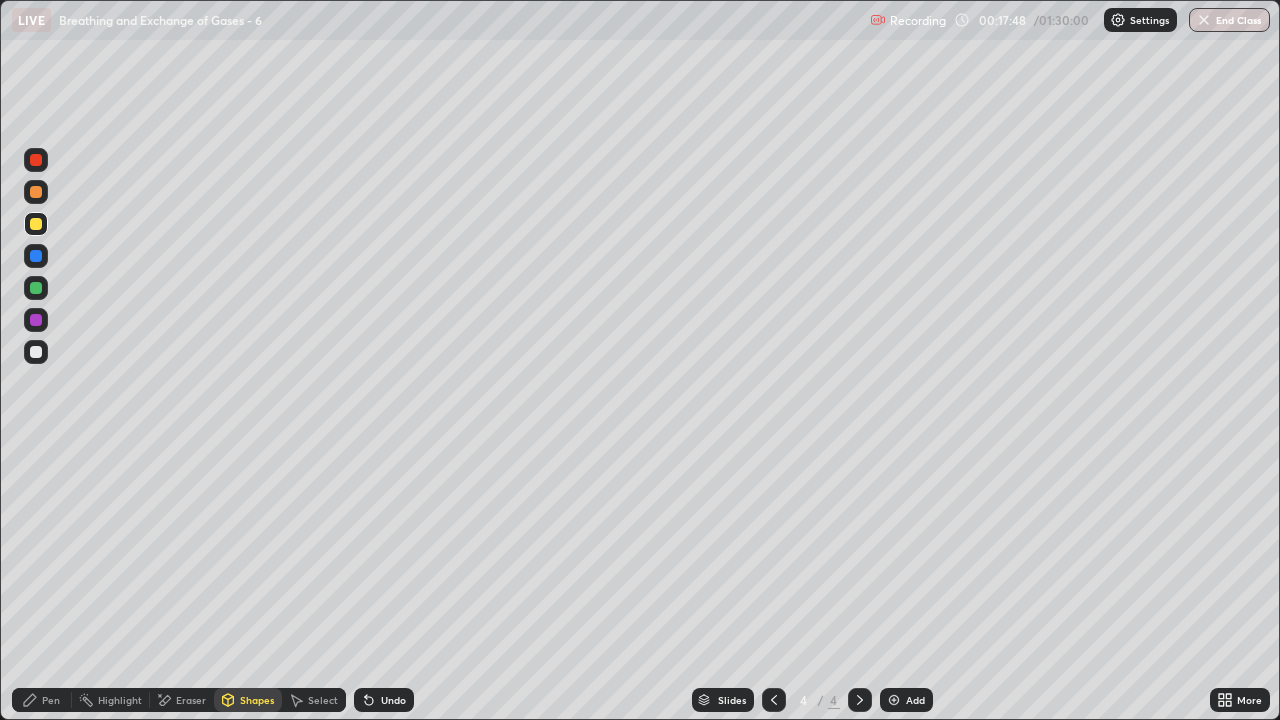 click at bounding box center [36, 352] 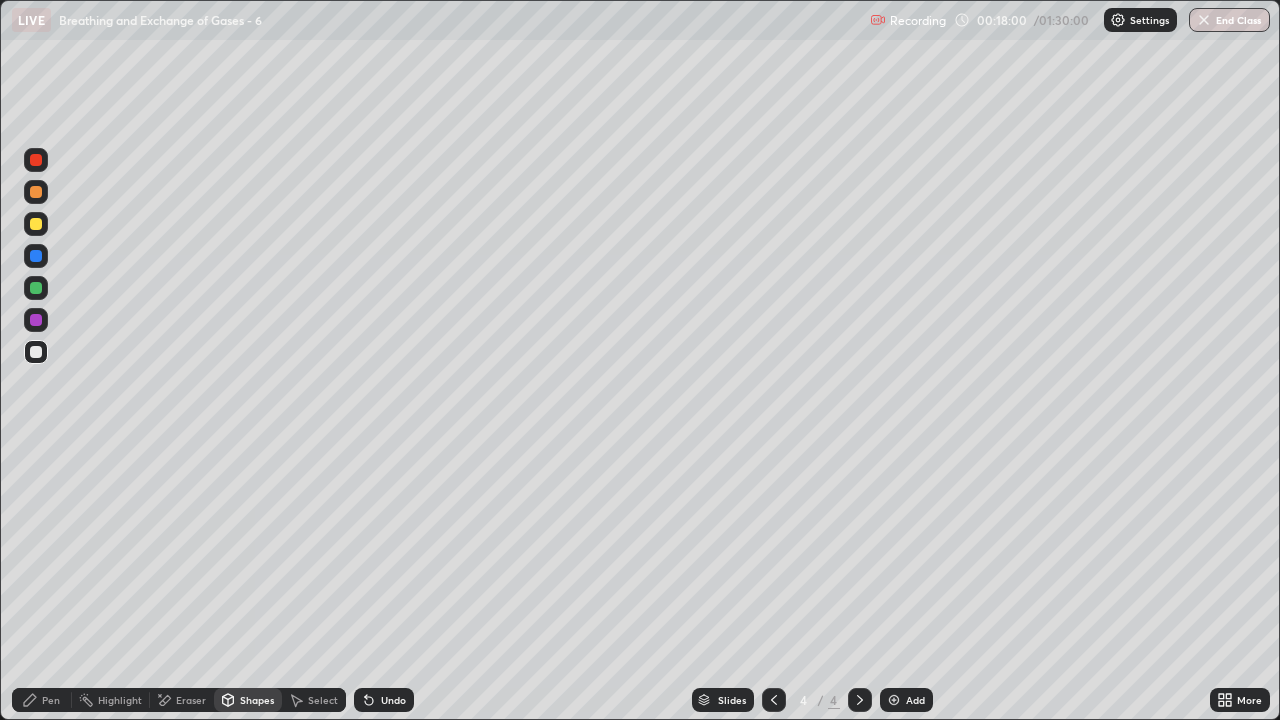 click at bounding box center [36, 352] 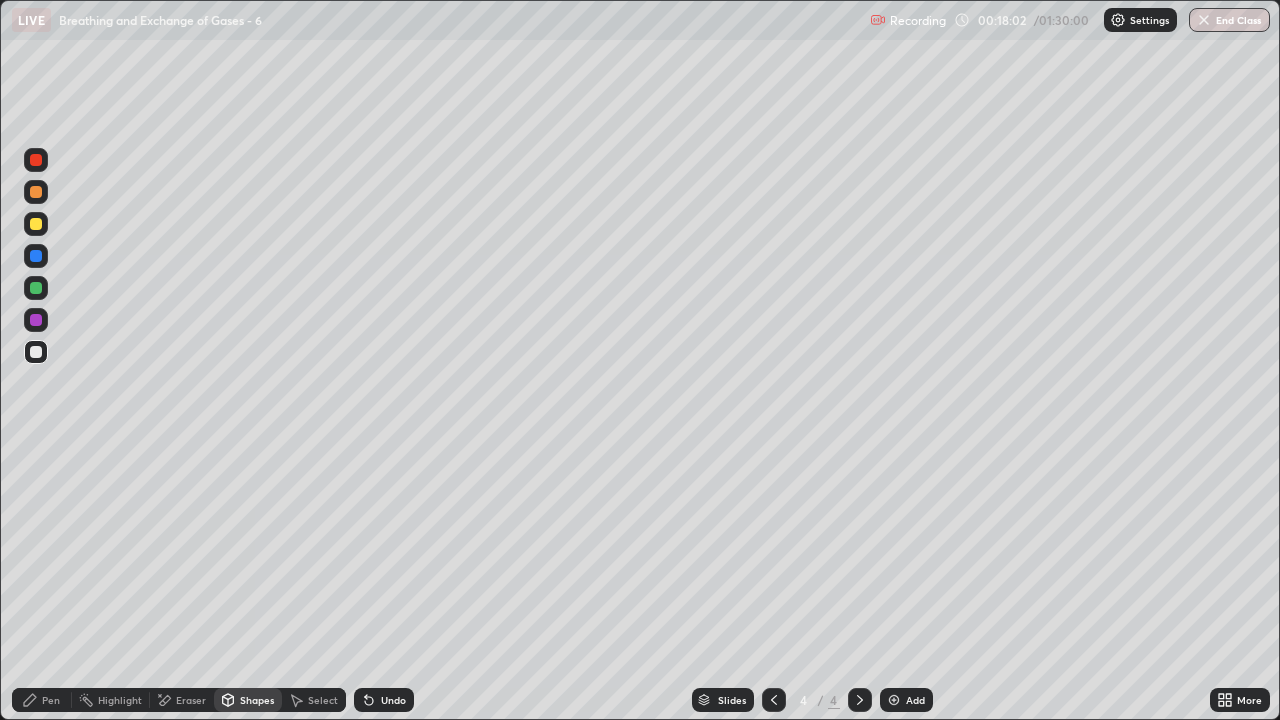 click on "Pen" at bounding box center [51, 700] 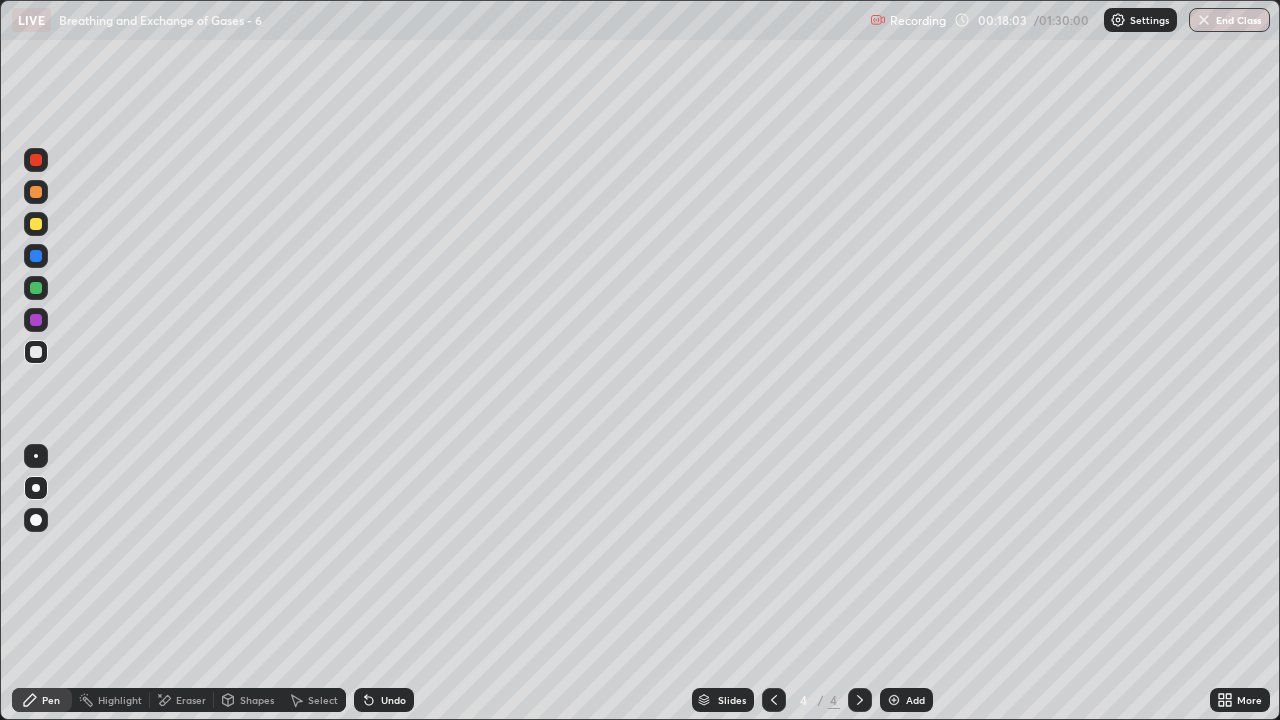 click at bounding box center (36, 352) 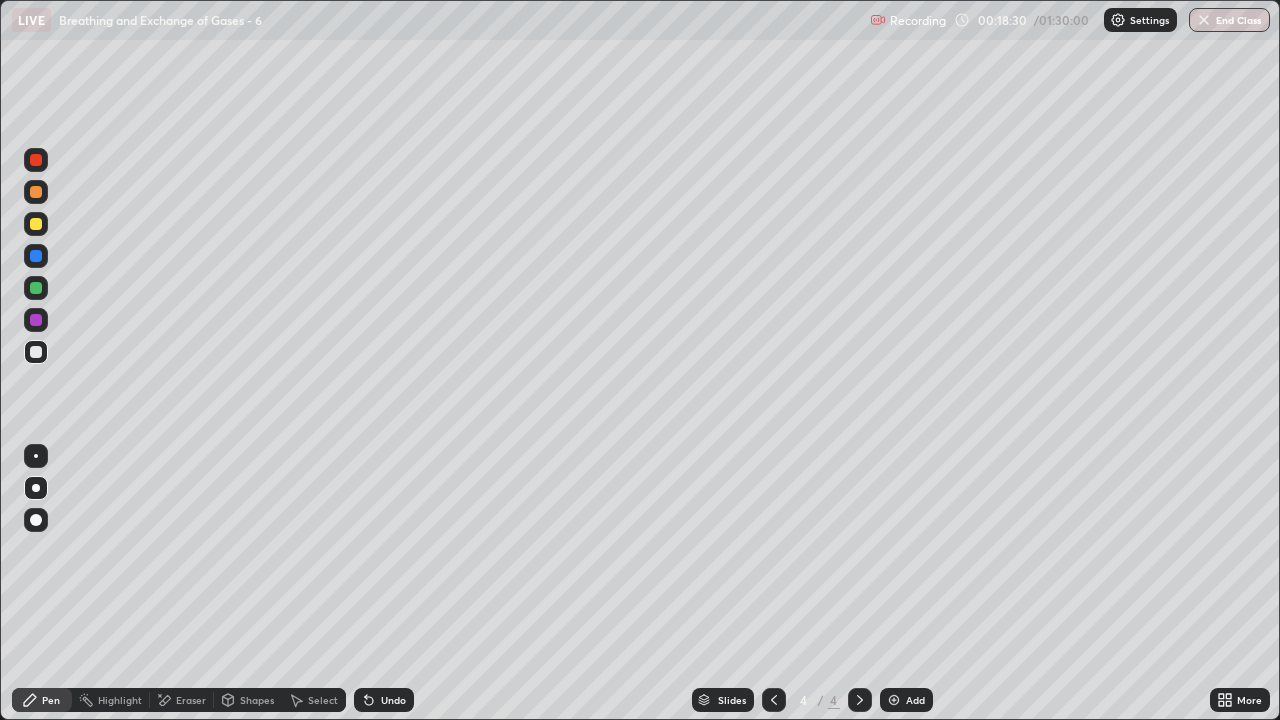 click at bounding box center [36, 192] 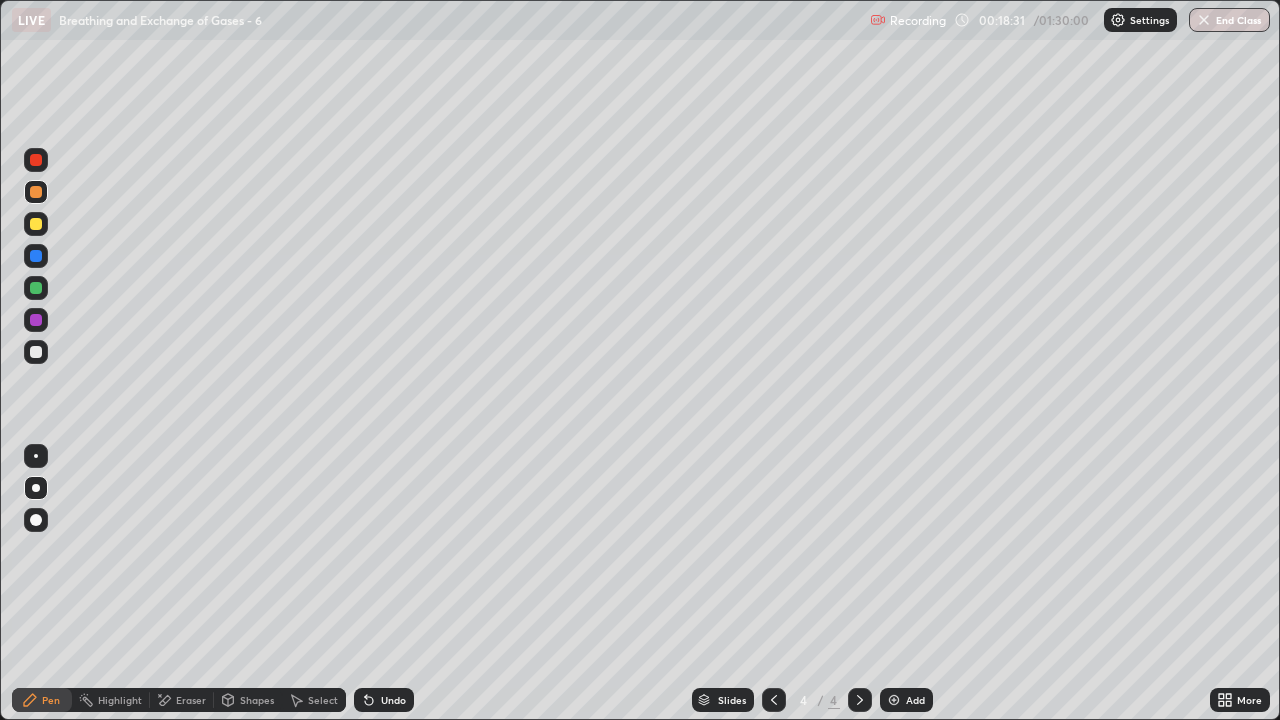 click on "Shapes" at bounding box center (257, 700) 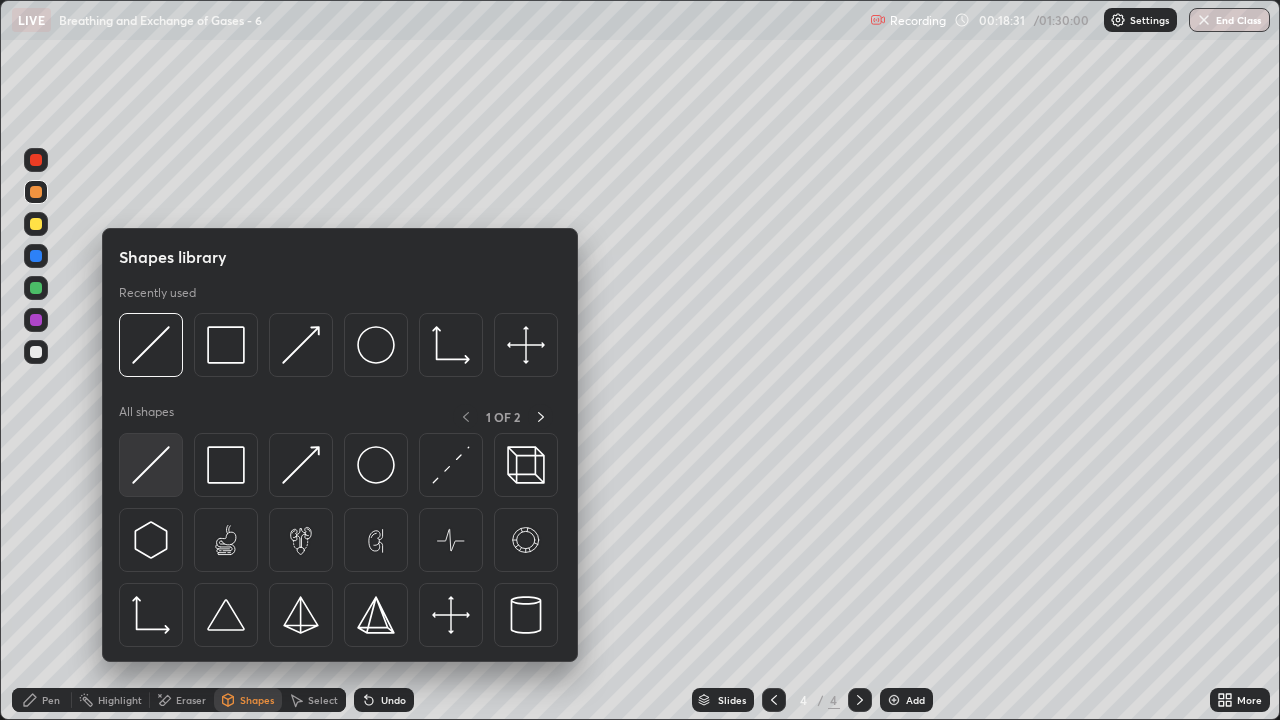 click at bounding box center (151, 465) 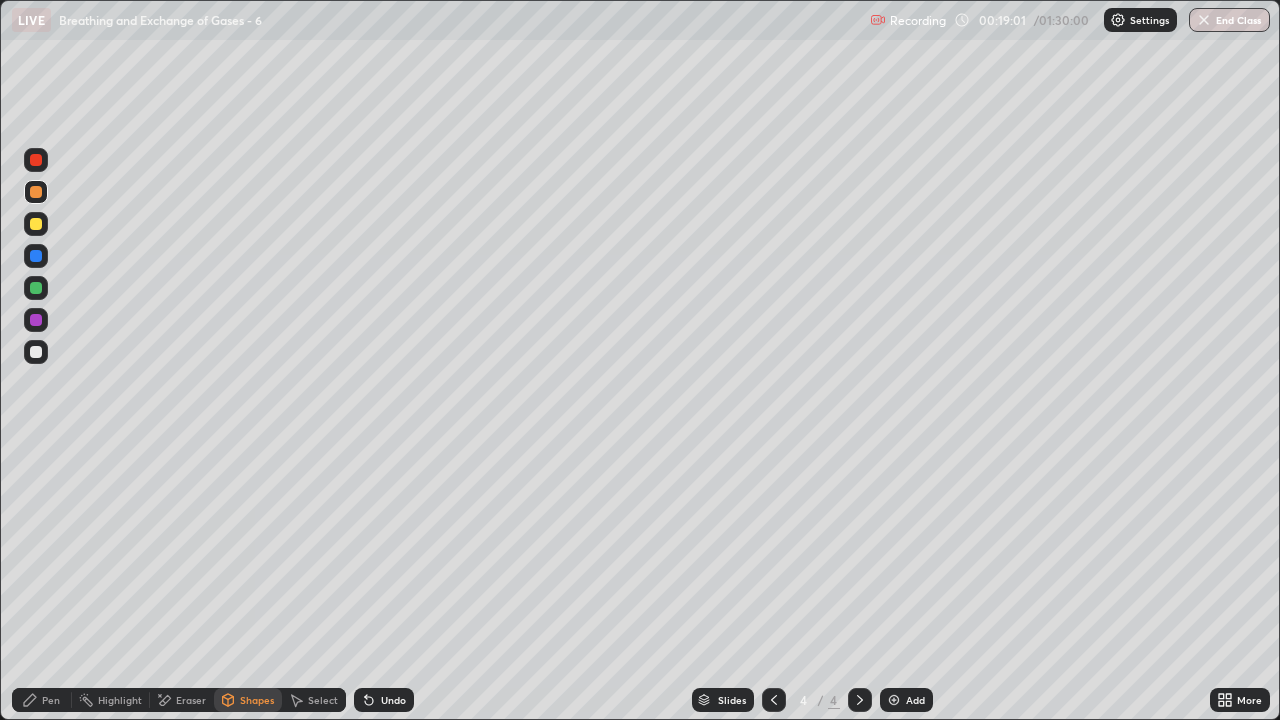 click at bounding box center (36, 352) 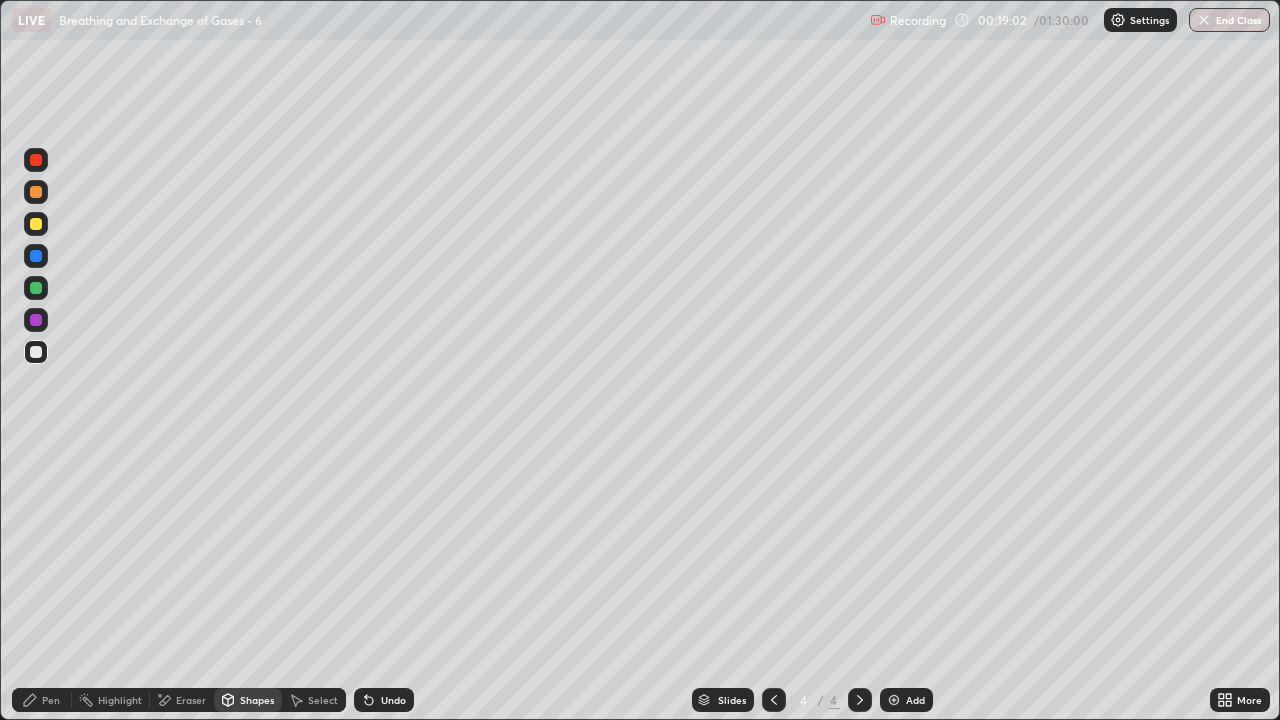 click on "Pen" at bounding box center (42, 700) 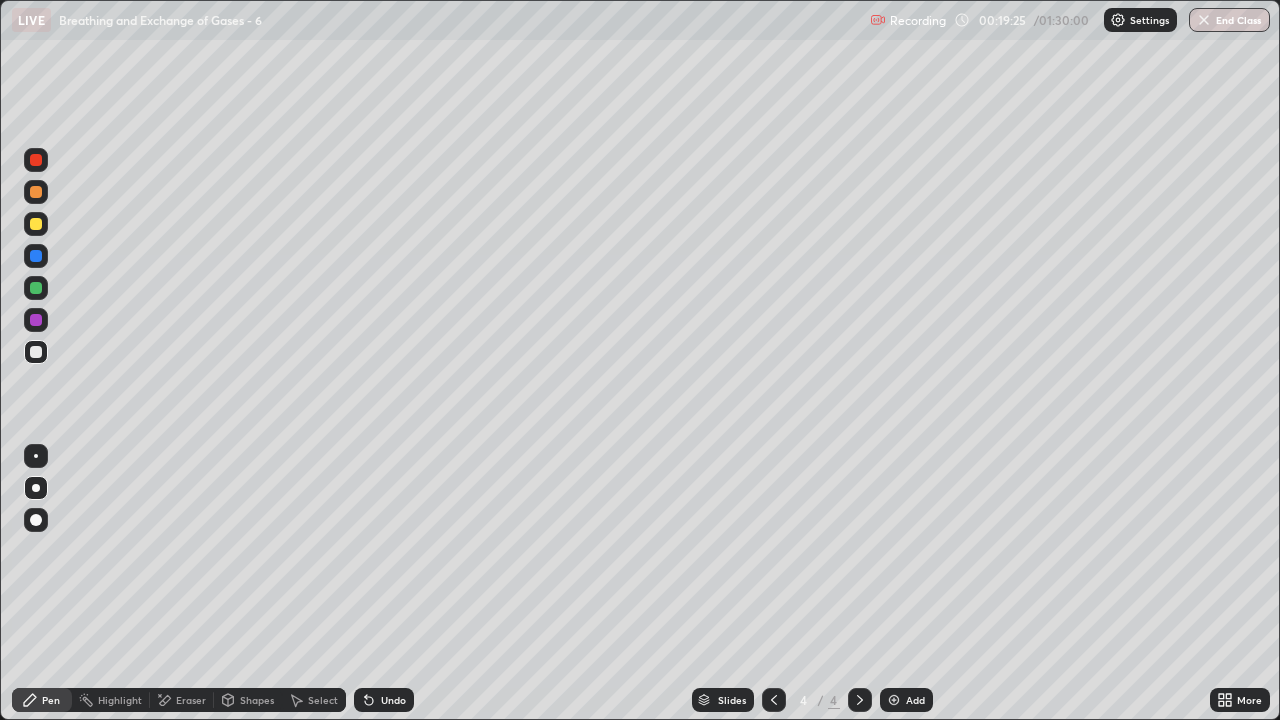 click at bounding box center [36, 224] 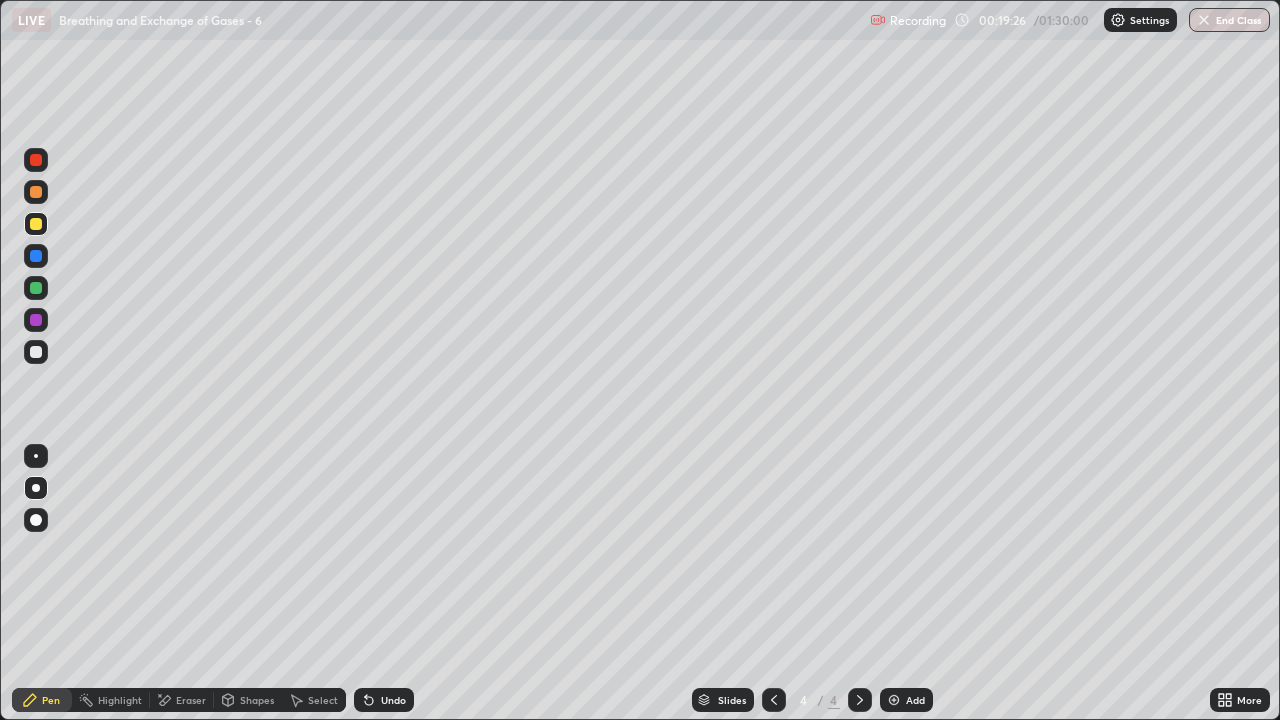 click on "Select" at bounding box center [323, 700] 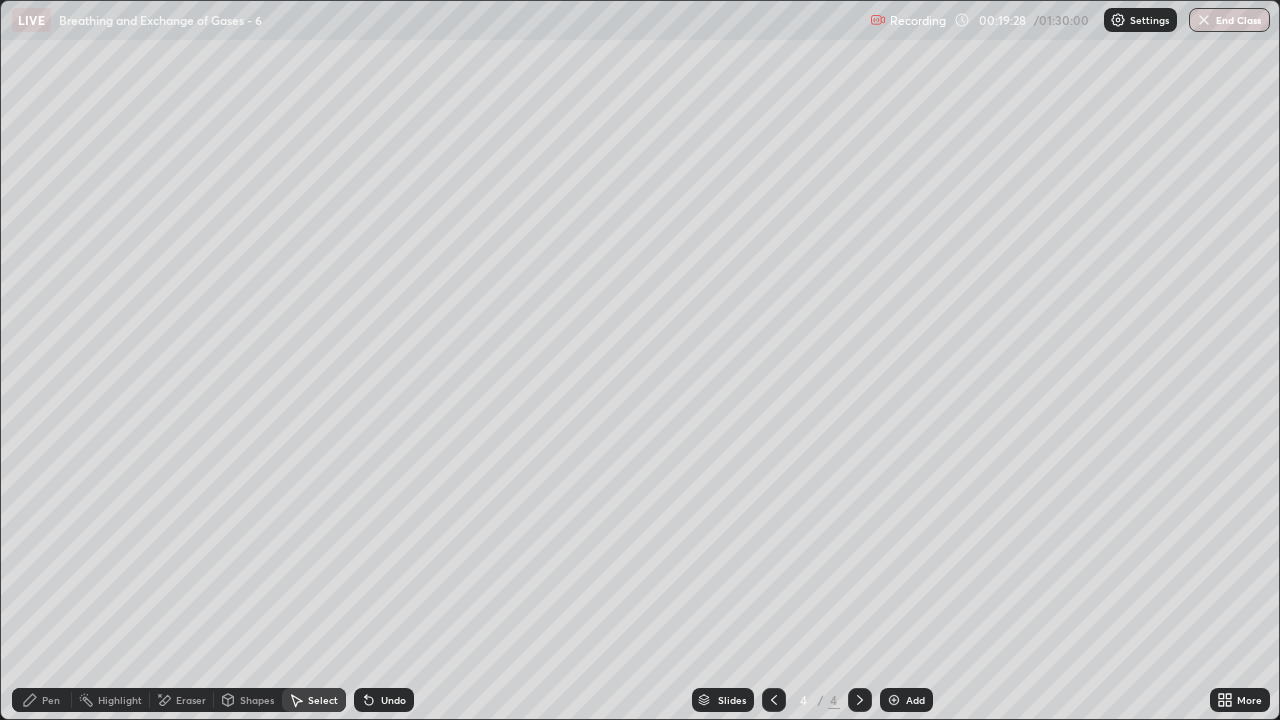 click on "Shapes" at bounding box center [257, 700] 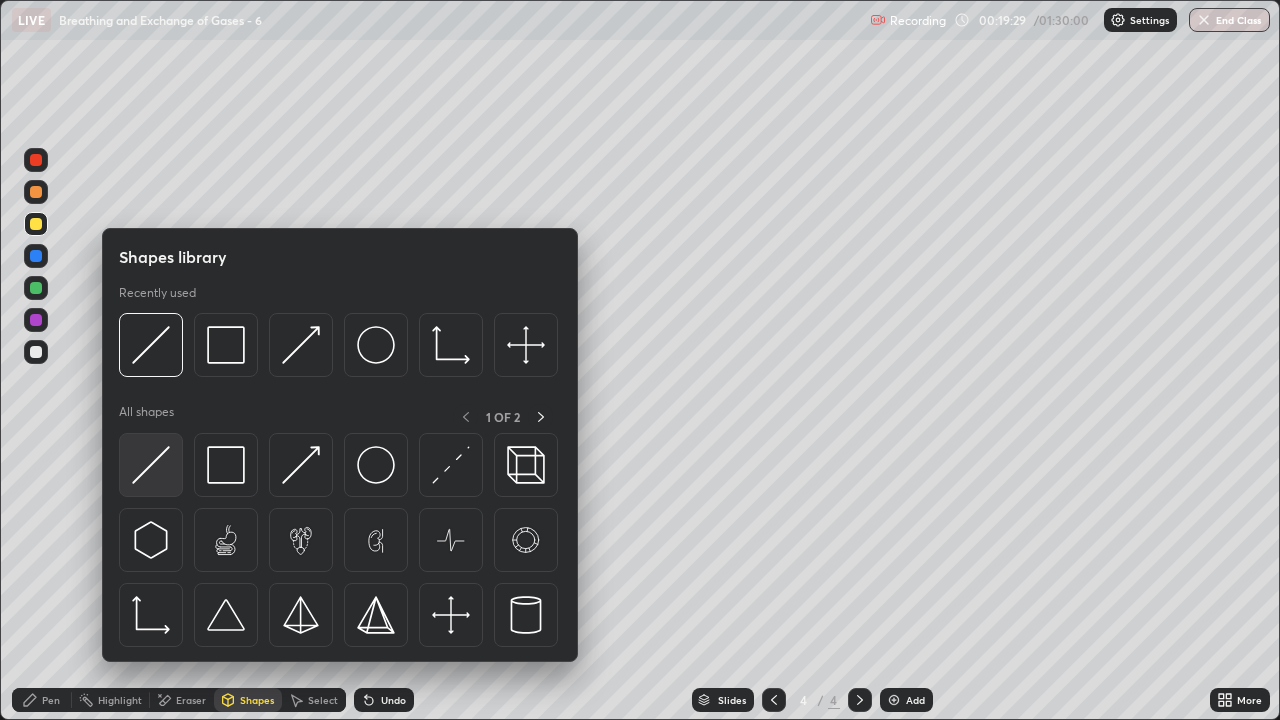 click at bounding box center (151, 465) 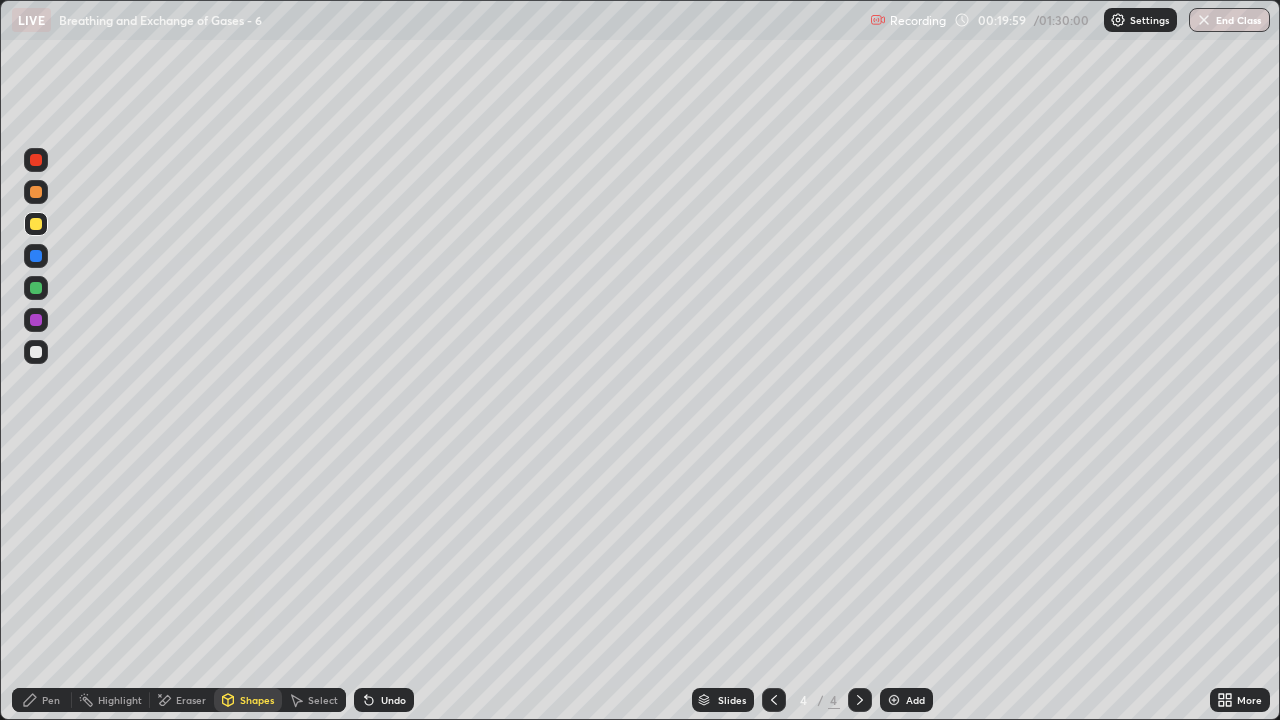 click 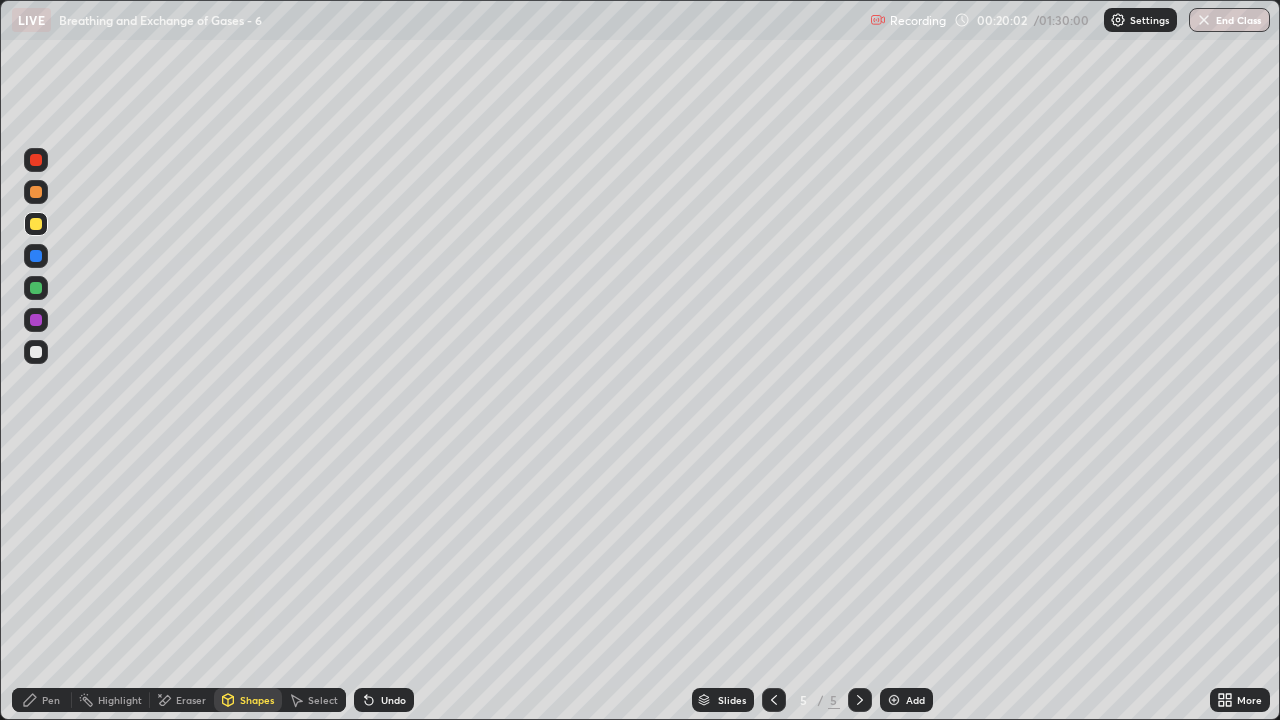 click at bounding box center [36, 224] 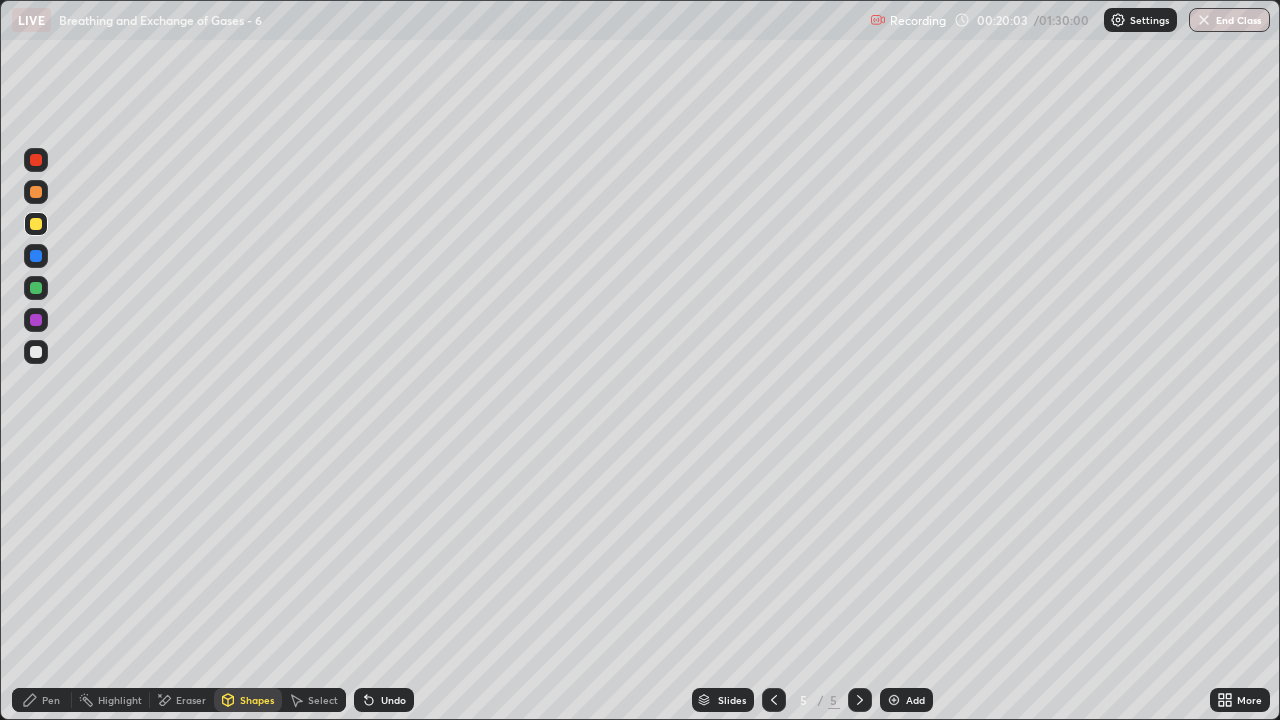 click on "Shapes" at bounding box center [257, 700] 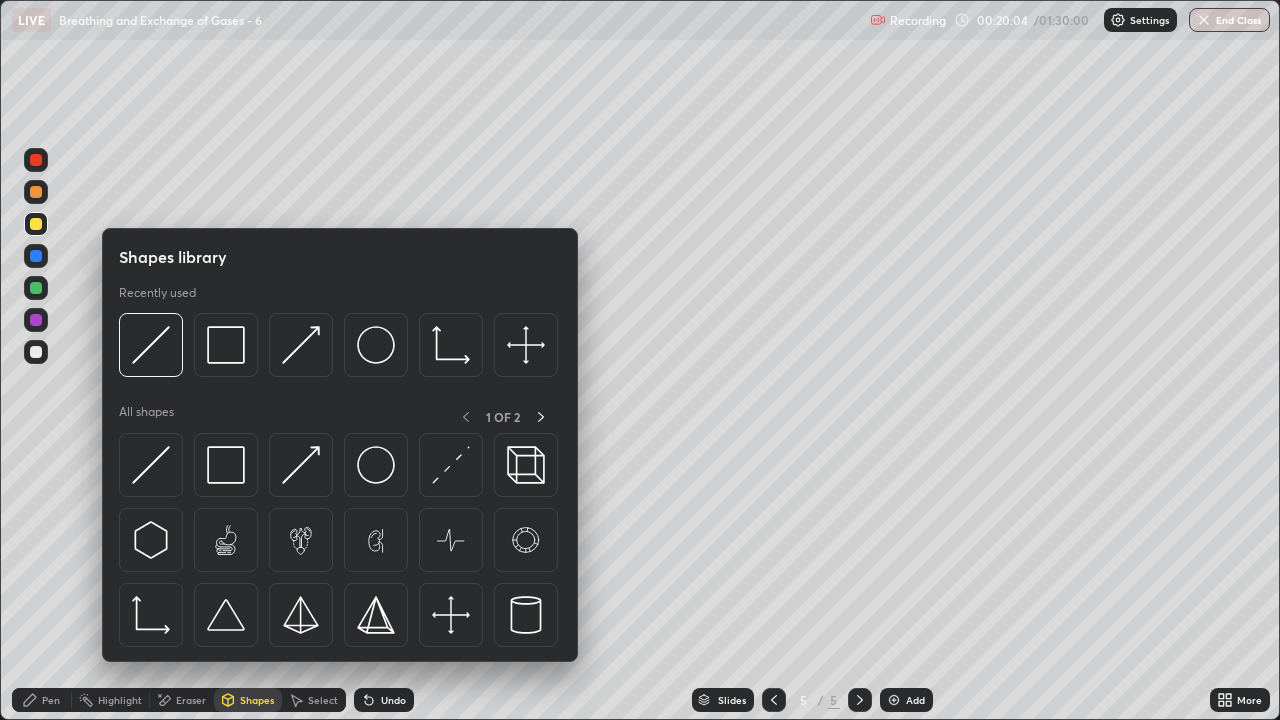 click on "Pen" at bounding box center (51, 700) 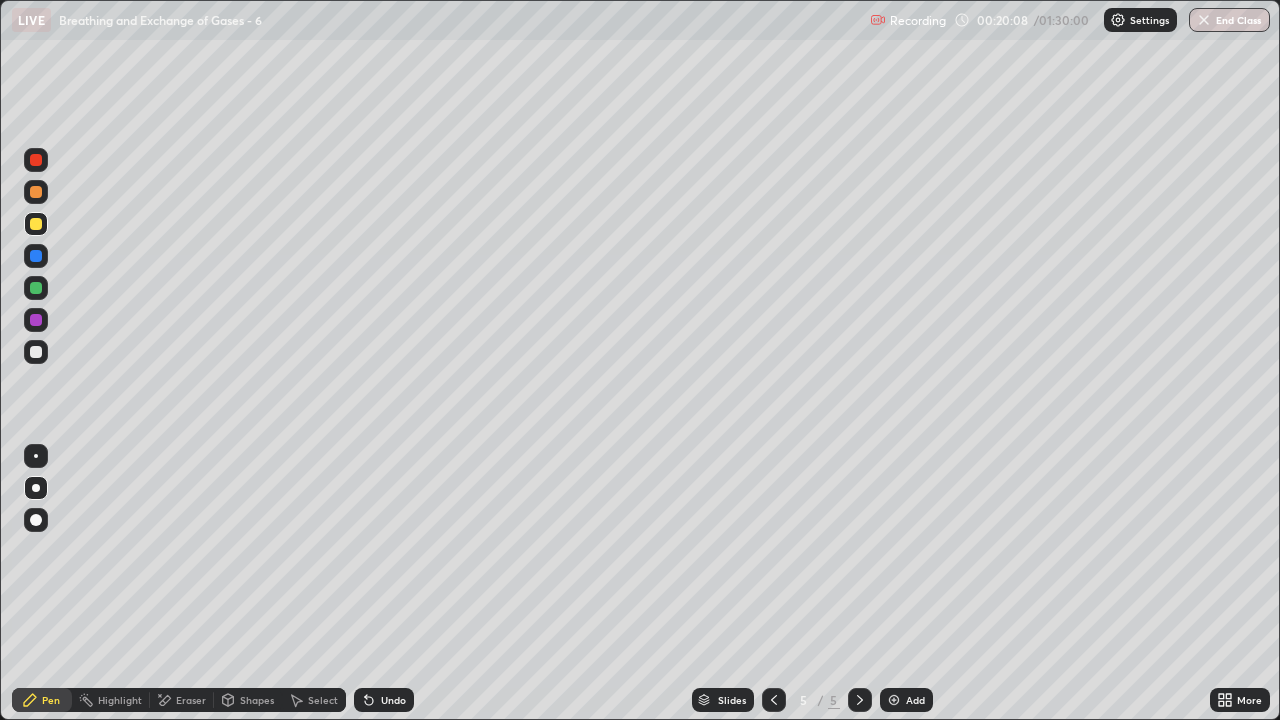 click at bounding box center (36, 352) 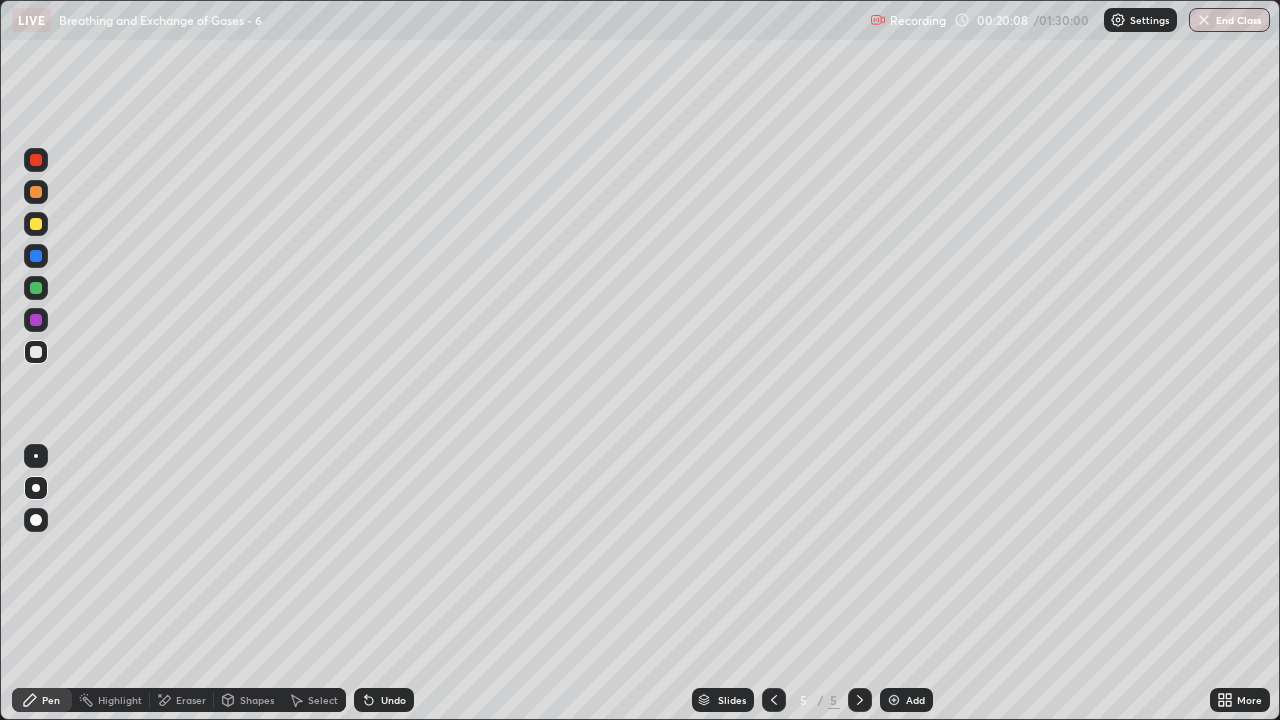 click on "Shapes" at bounding box center (257, 700) 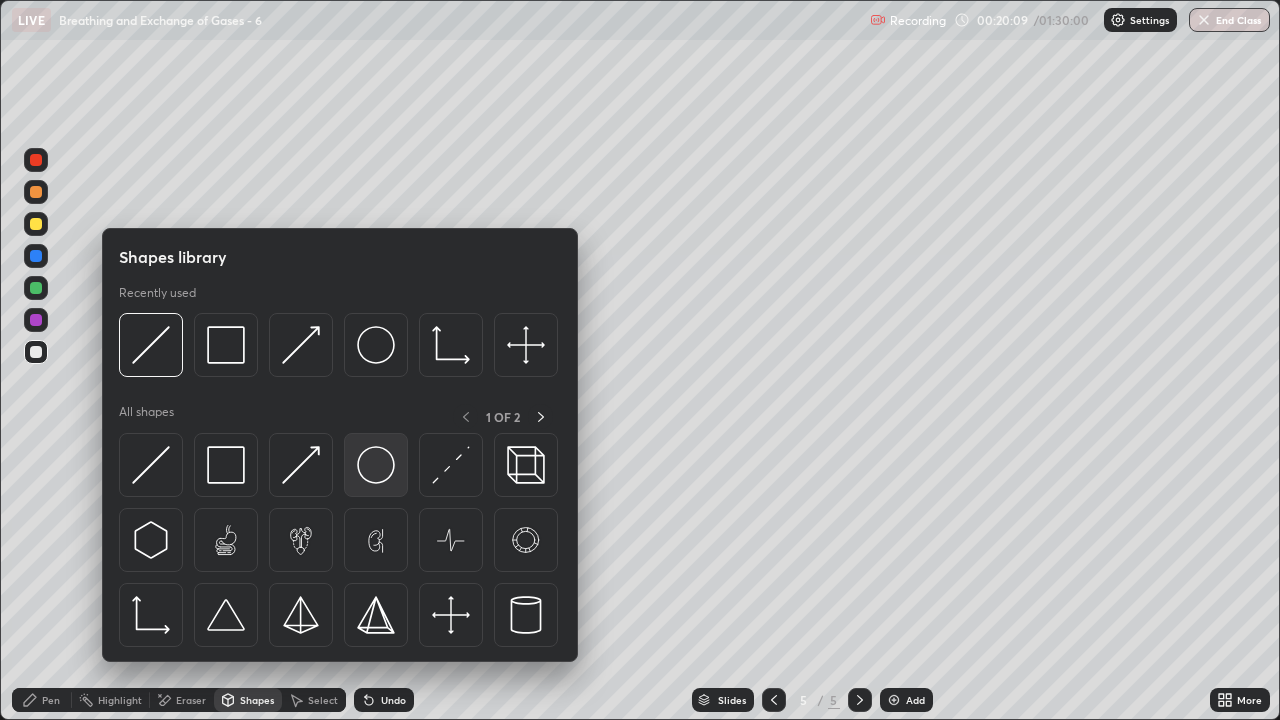 click at bounding box center (376, 465) 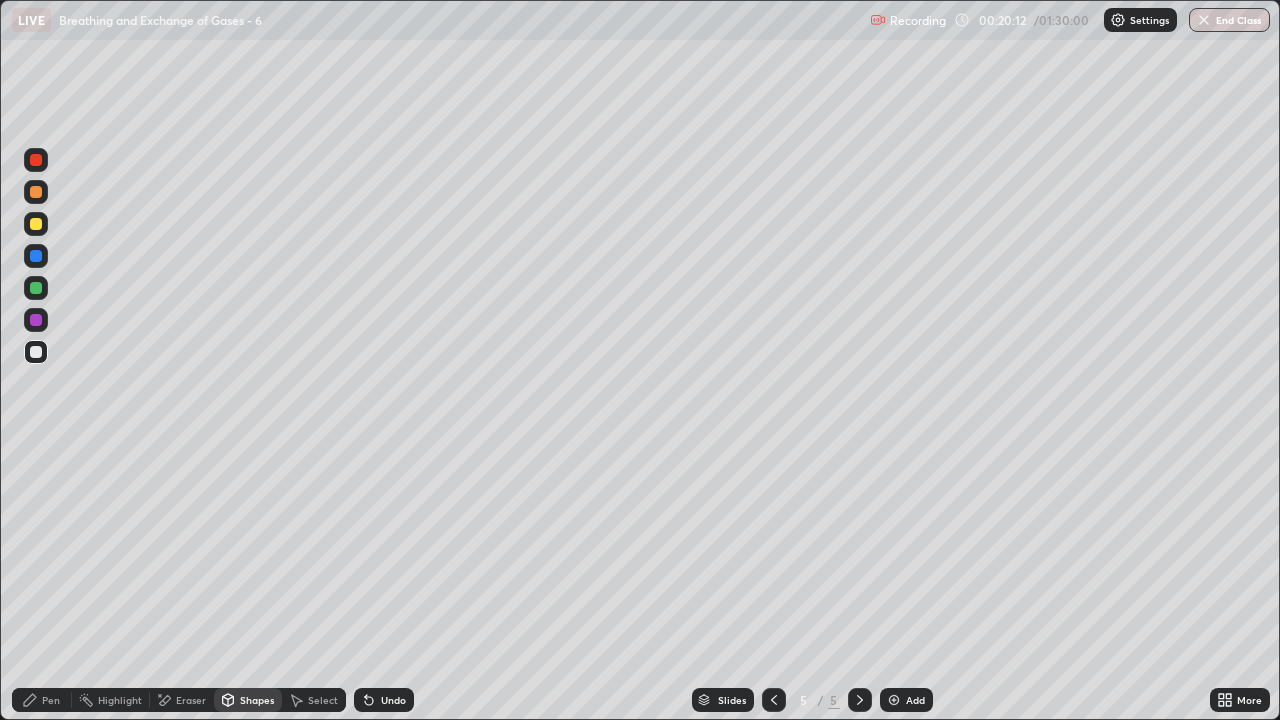 click on "Shapes" at bounding box center (257, 700) 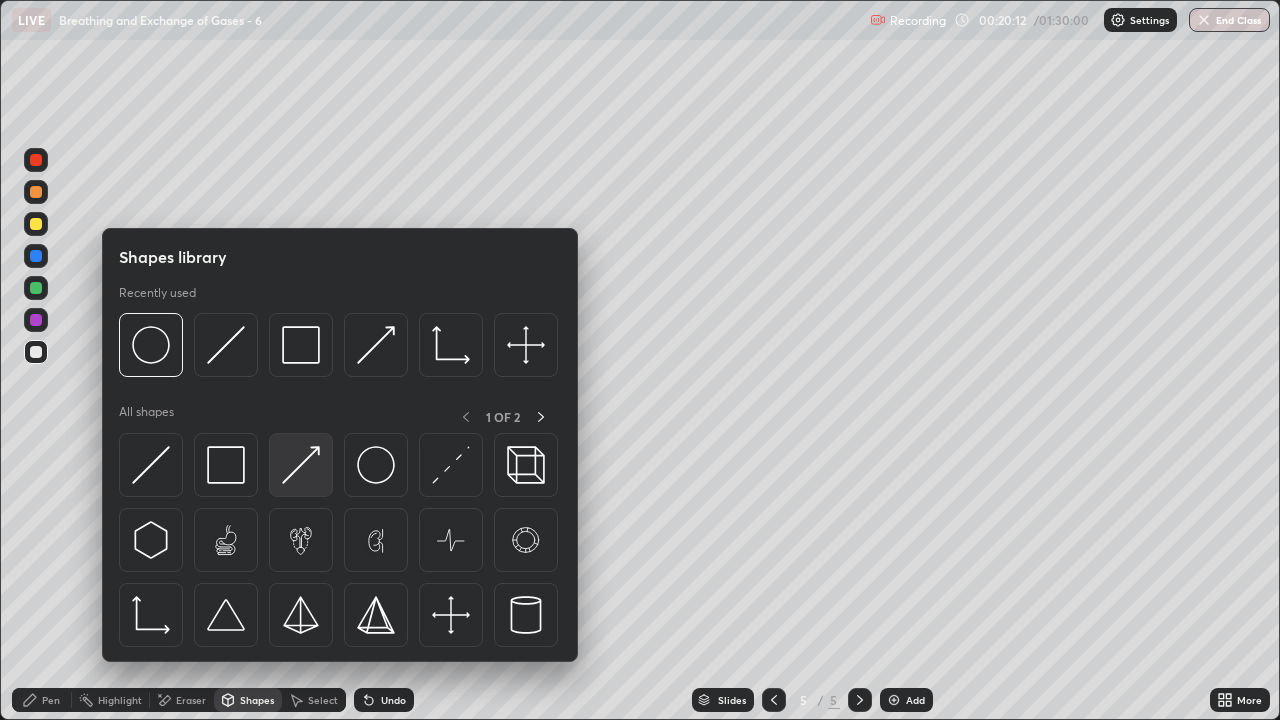 click at bounding box center [301, 465] 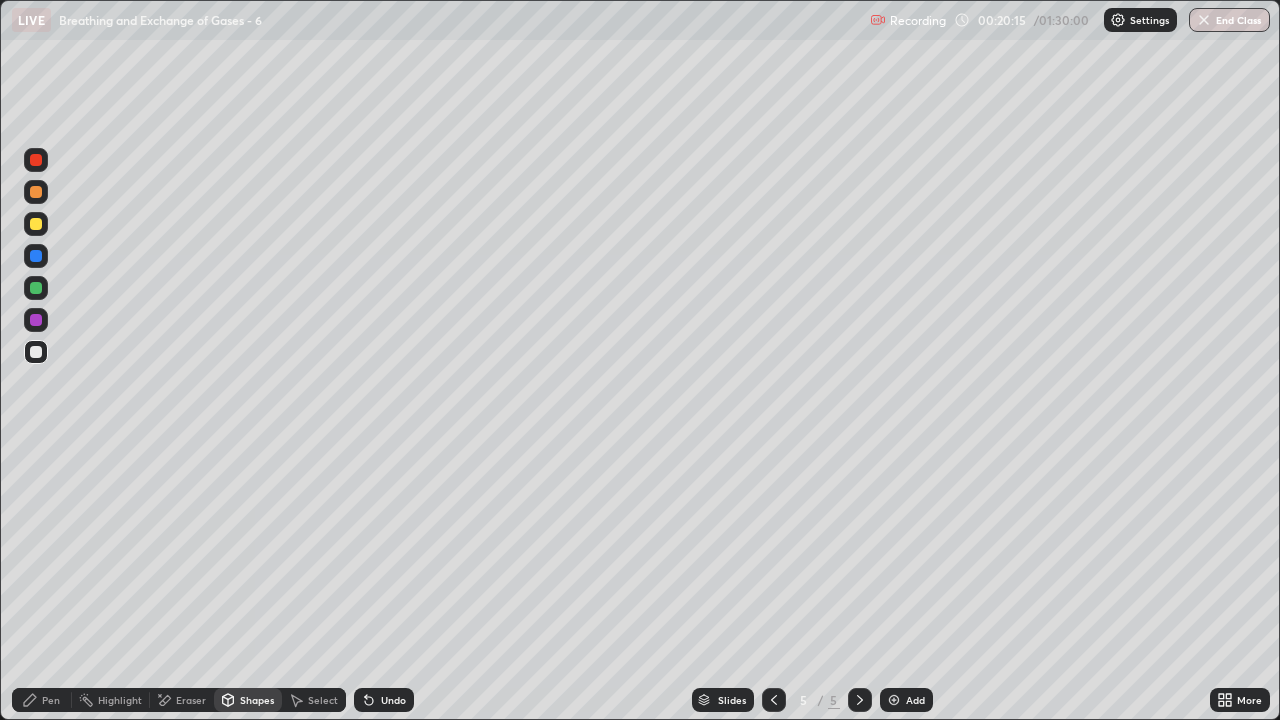 click on "Pen" at bounding box center (42, 700) 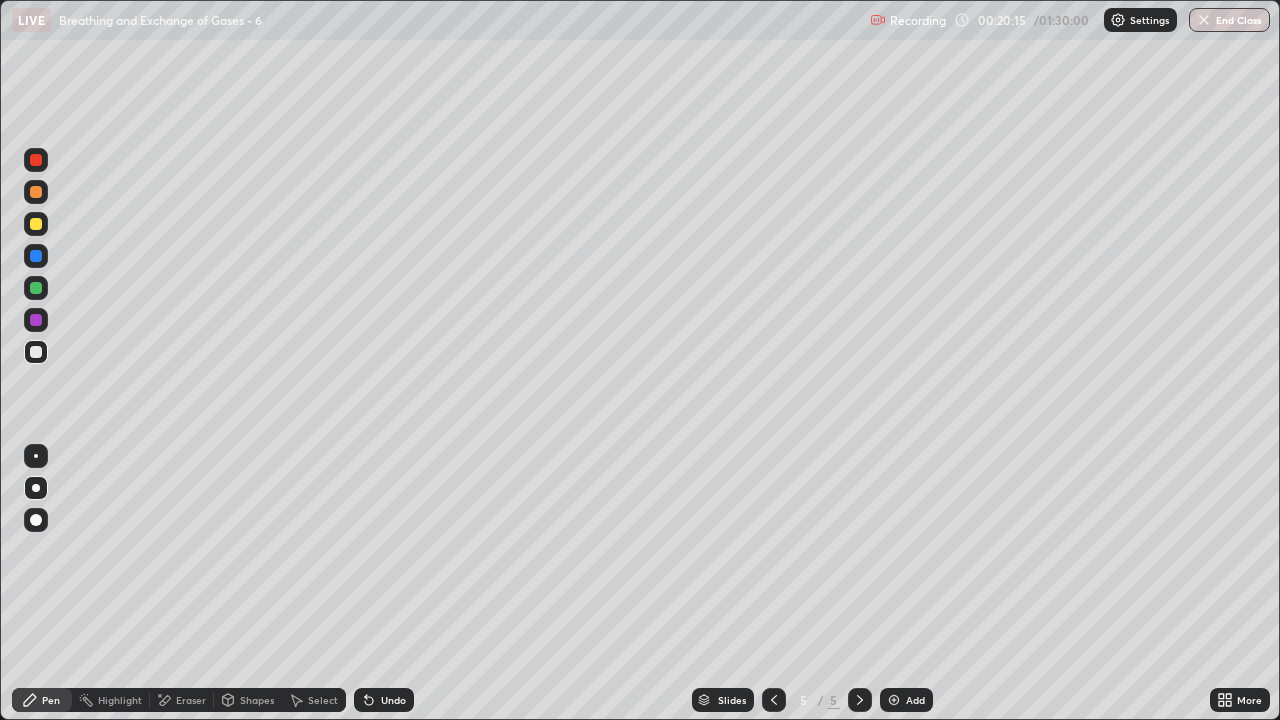 click on "Pen" at bounding box center (51, 700) 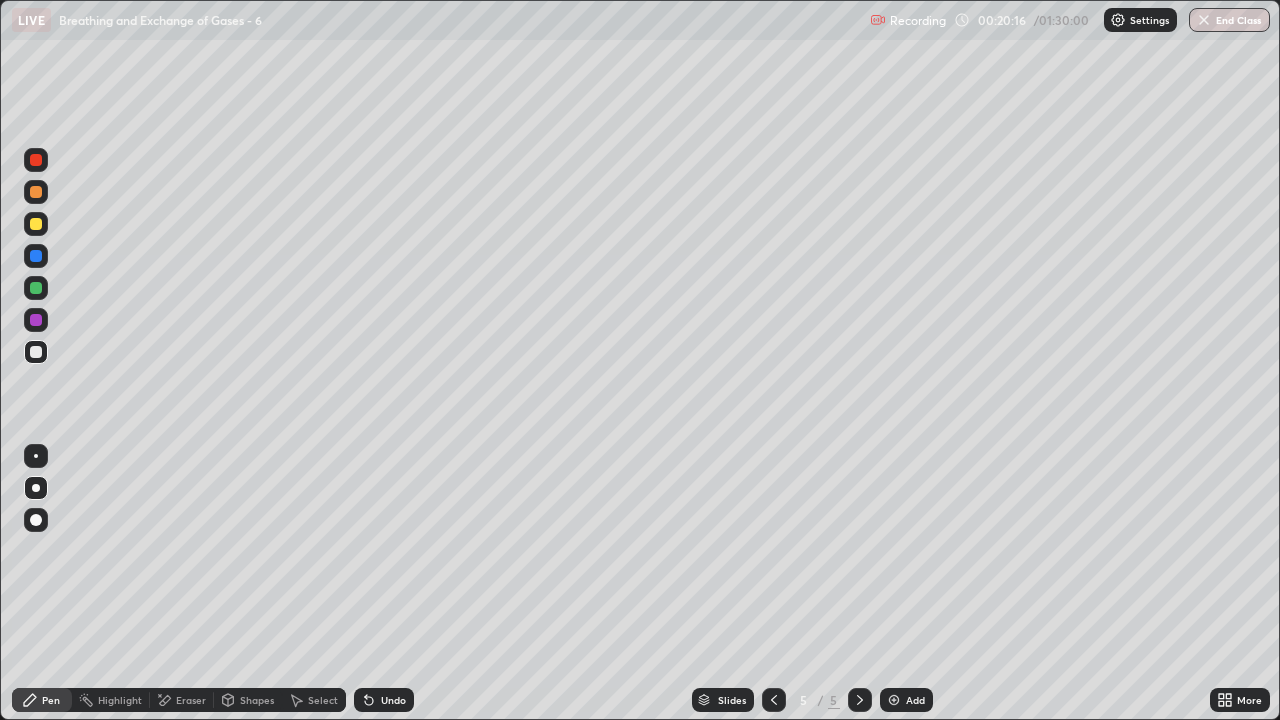 click at bounding box center [36, 224] 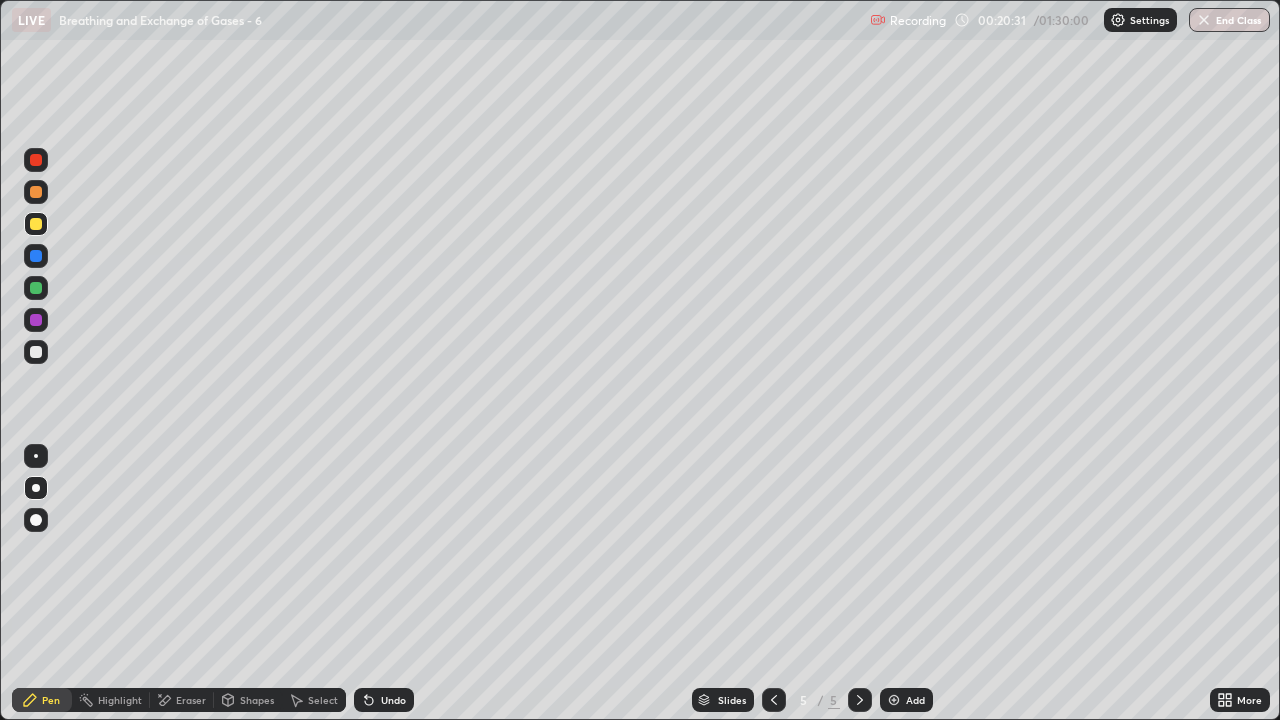 click at bounding box center (36, 352) 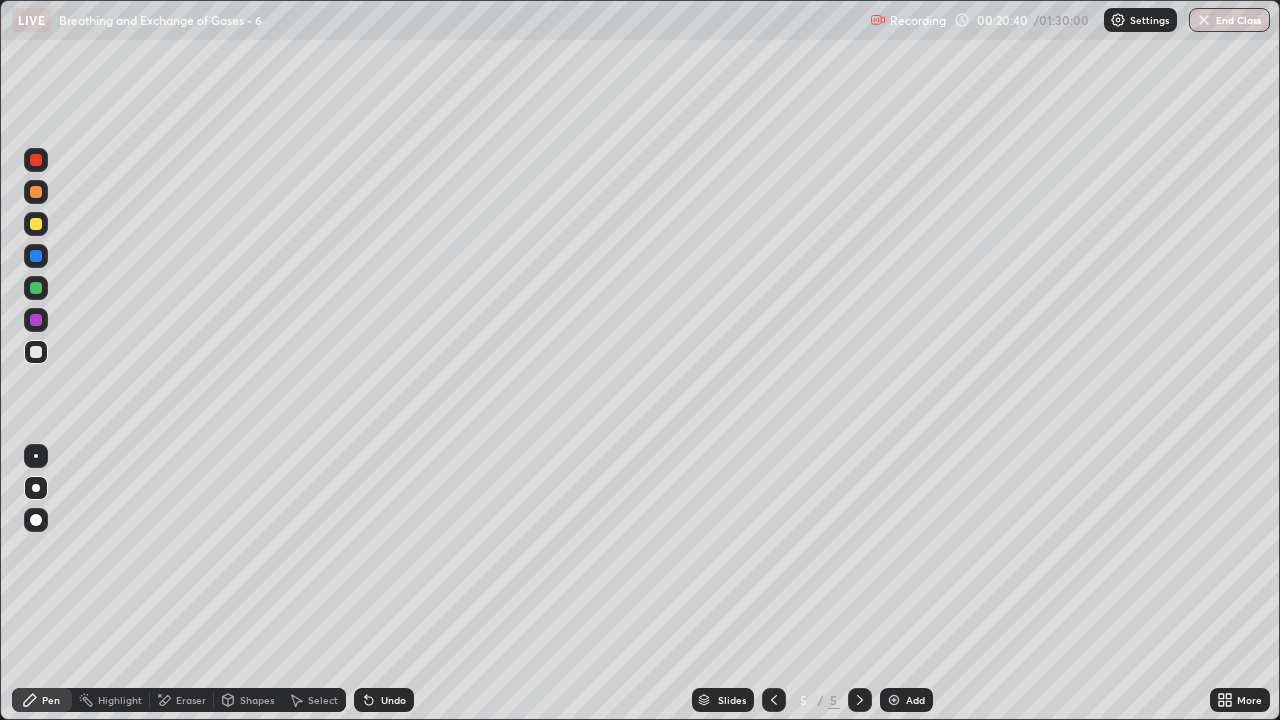 click on "Eraser" at bounding box center [191, 700] 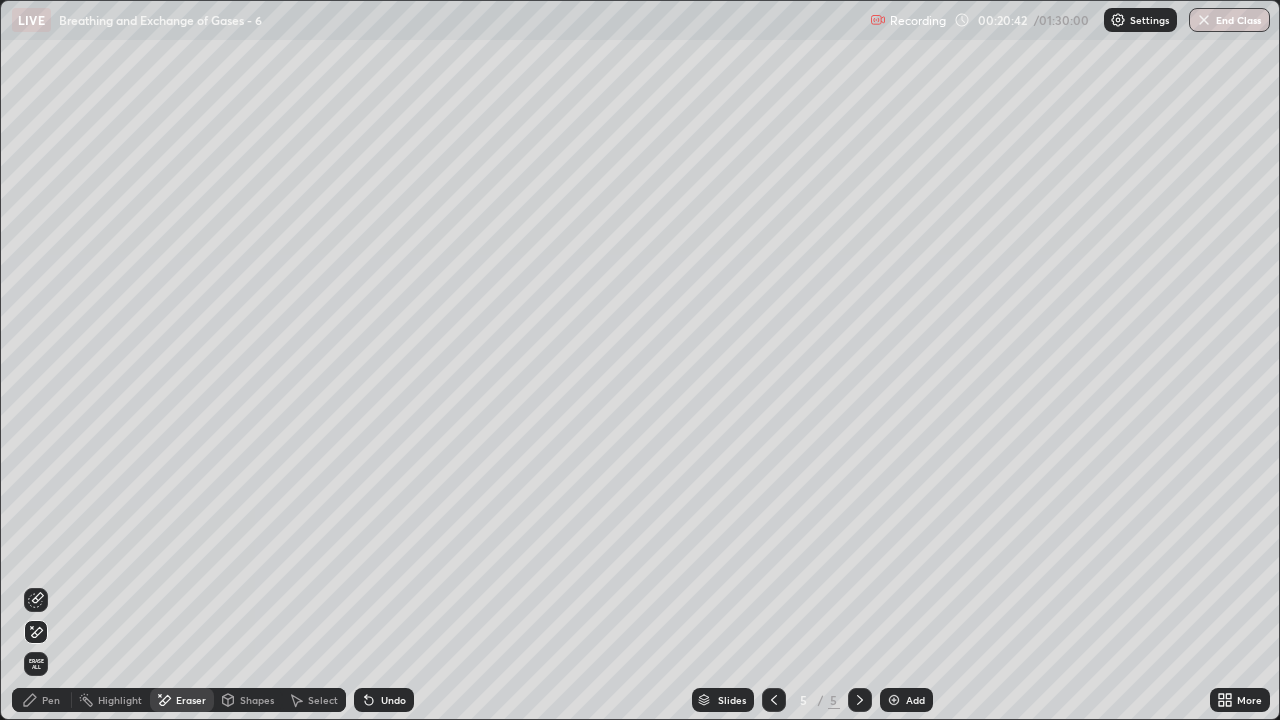 click on "Pen" at bounding box center [51, 700] 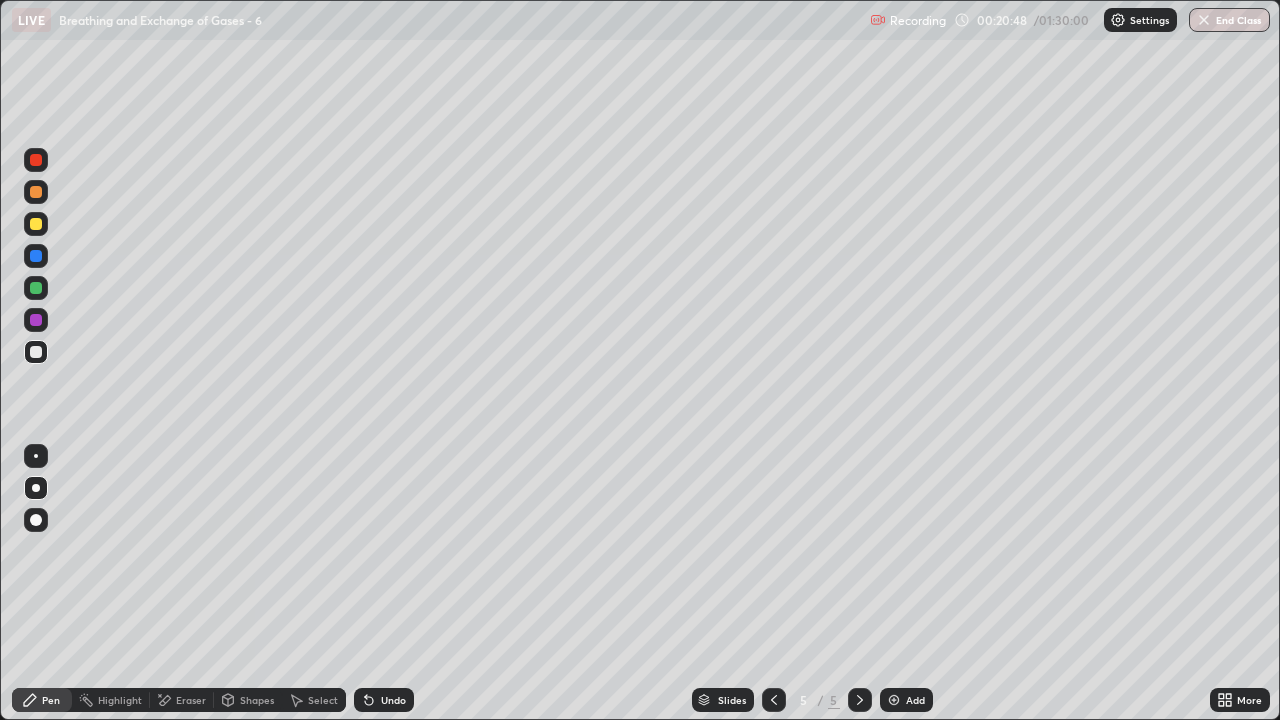 click at bounding box center [36, 224] 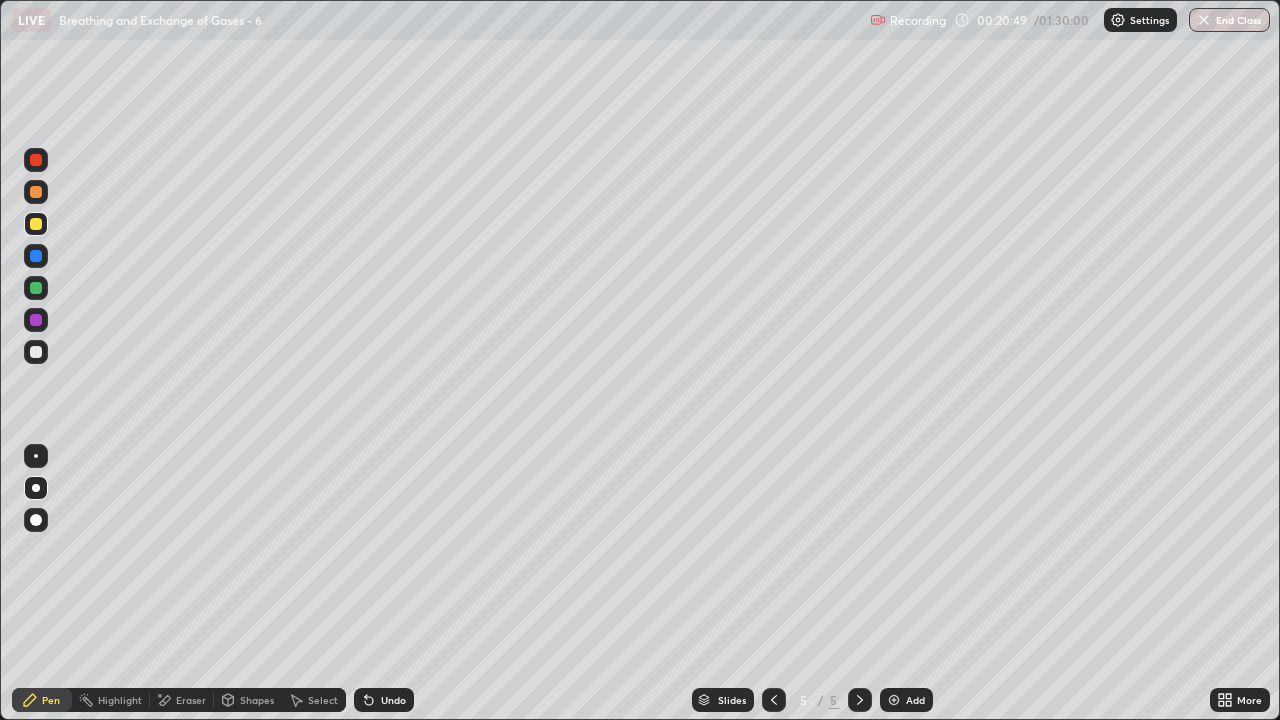 click at bounding box center (36, 192) 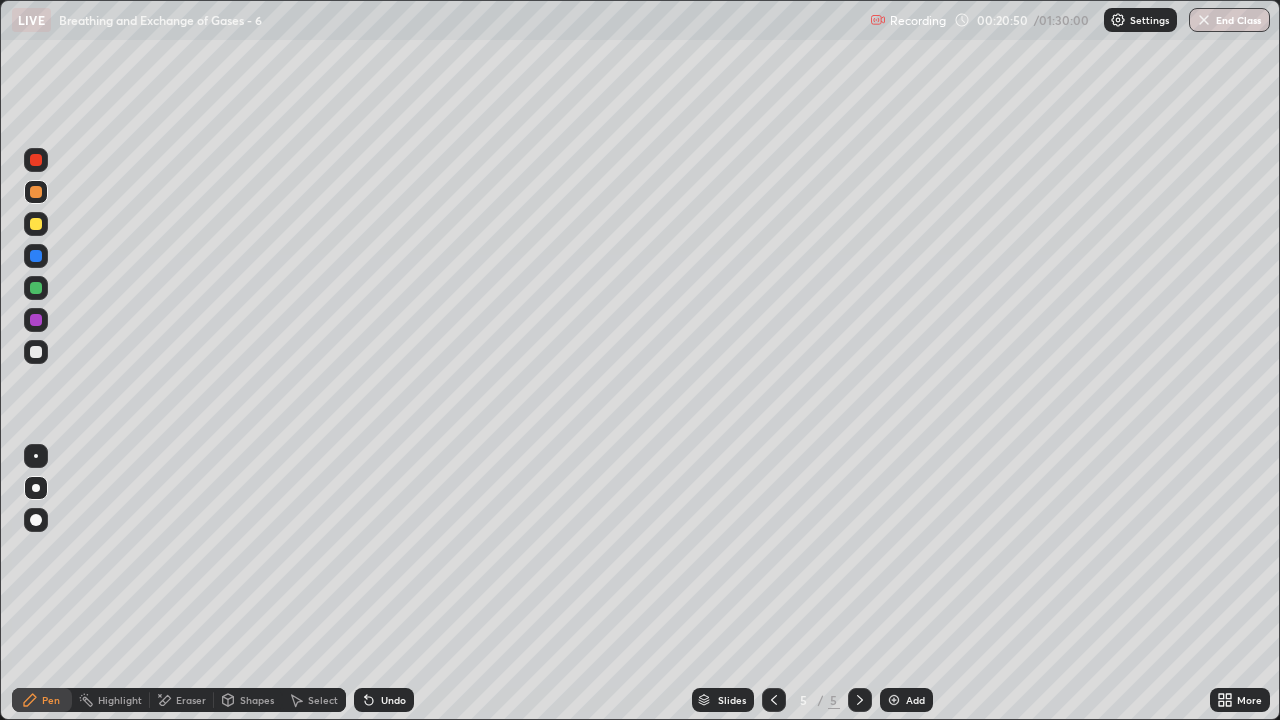 click on "Shapes" at bounding box center [257, 700] 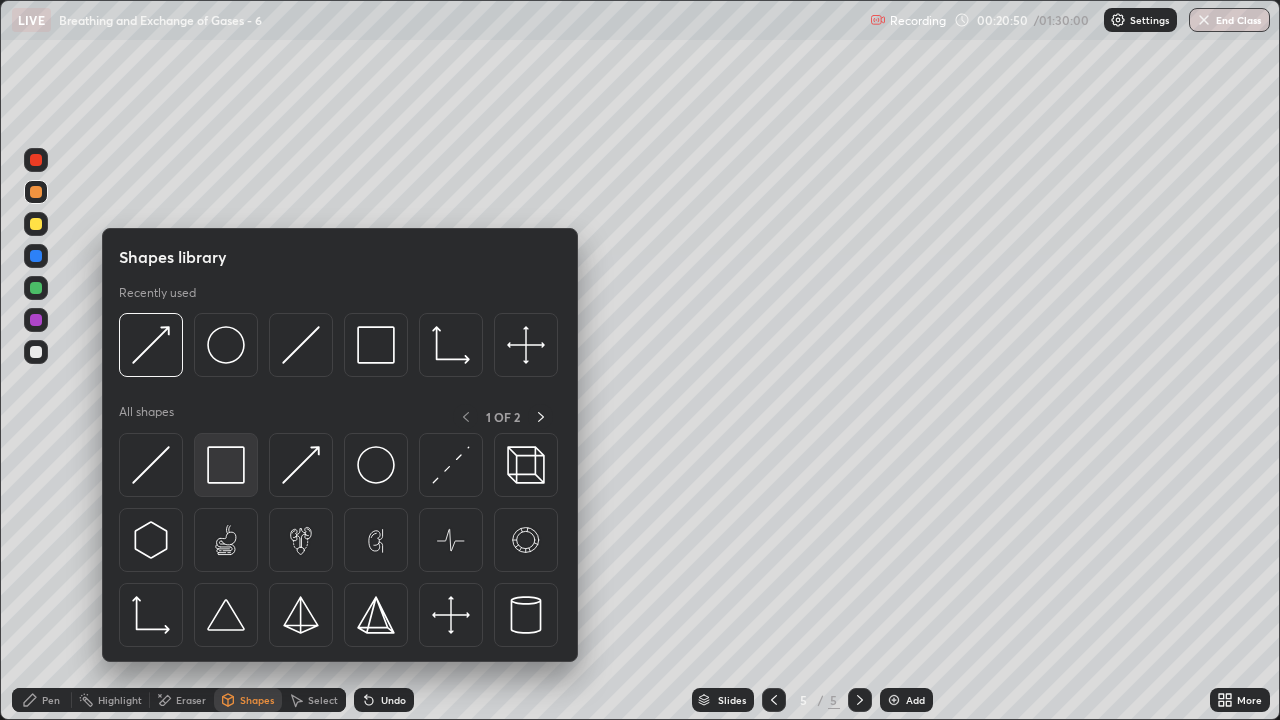 click at bounding box center [226, 465] 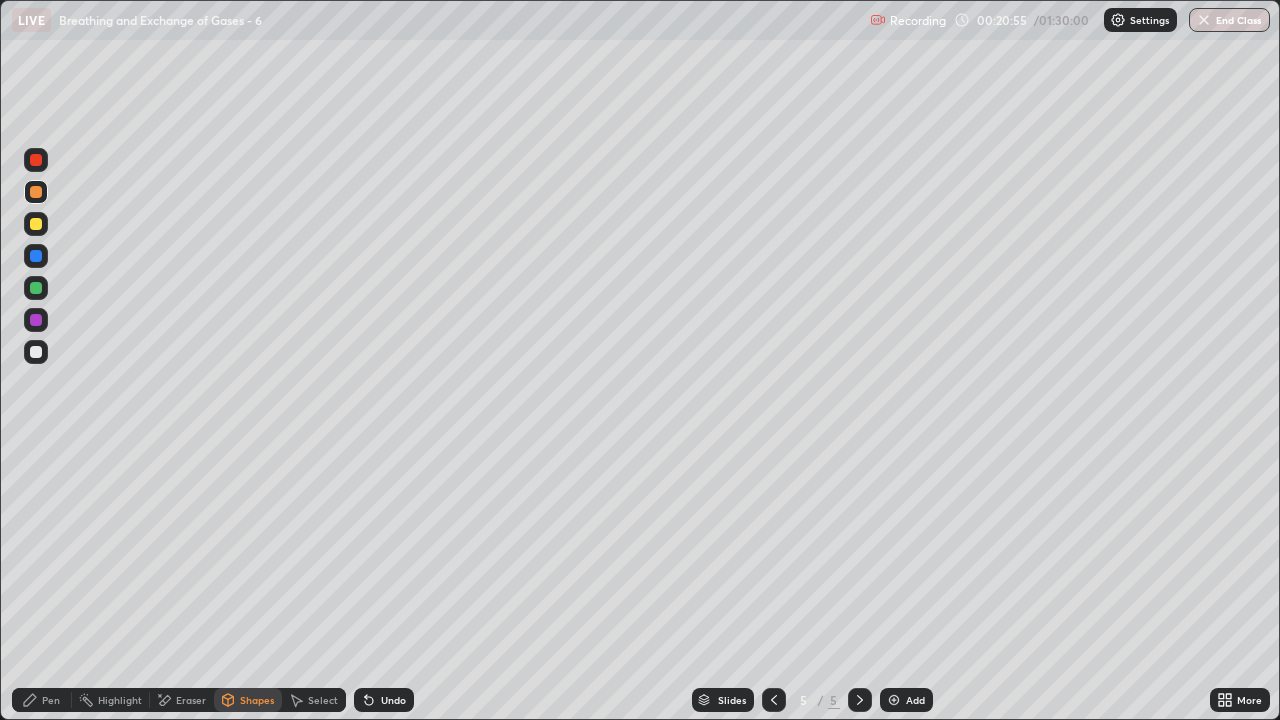 click on "Pen" at bounding box center [42, 700] 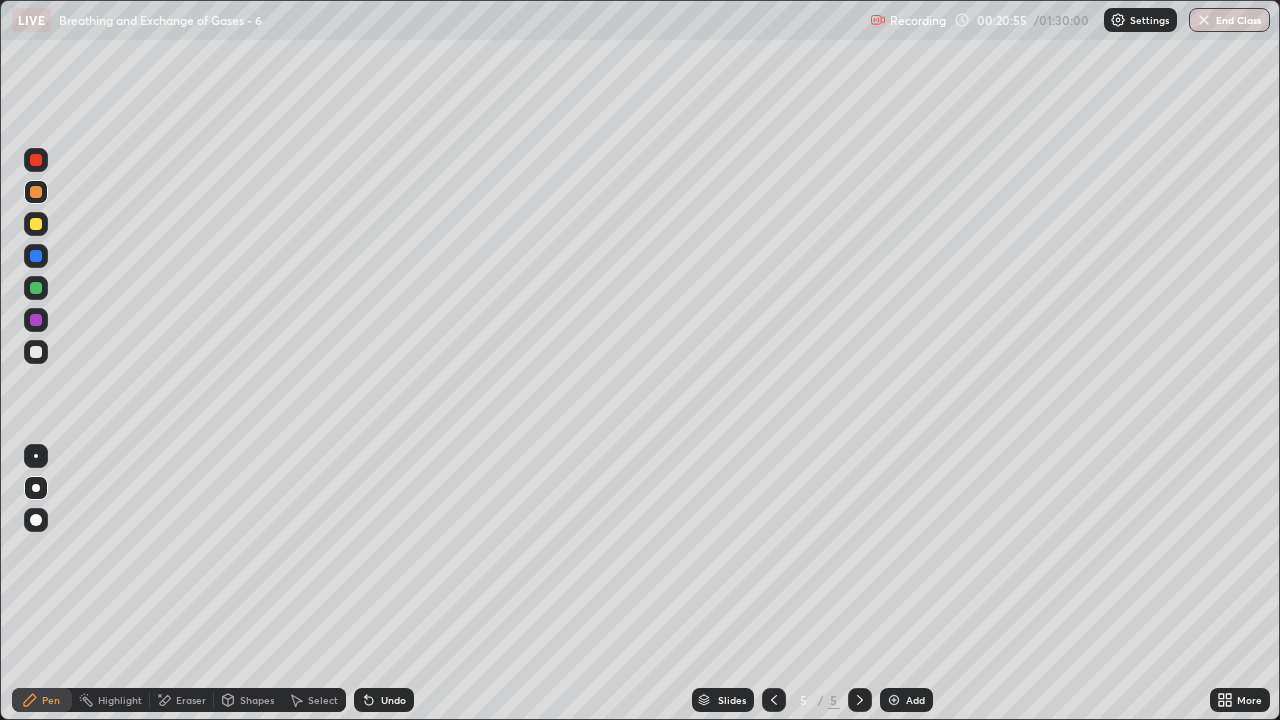 click at bounding box center [36, 352] 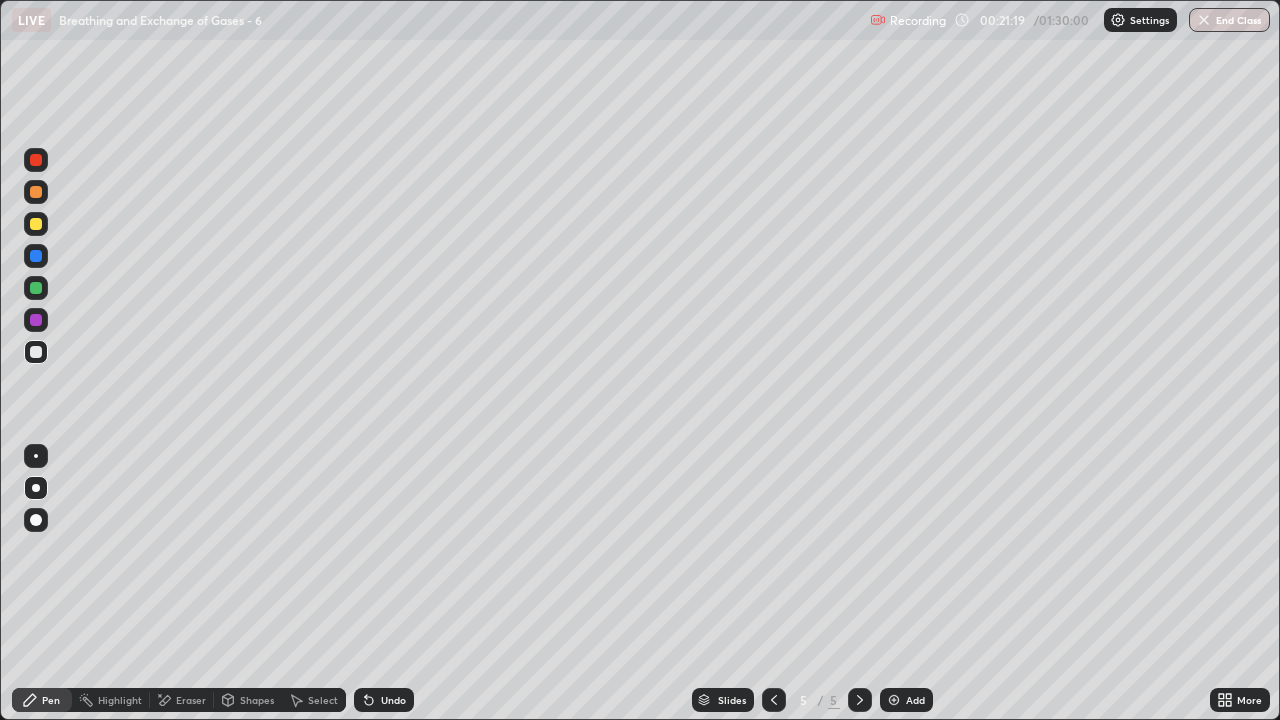 click on "Shapes" at bounding box center [257, 700] 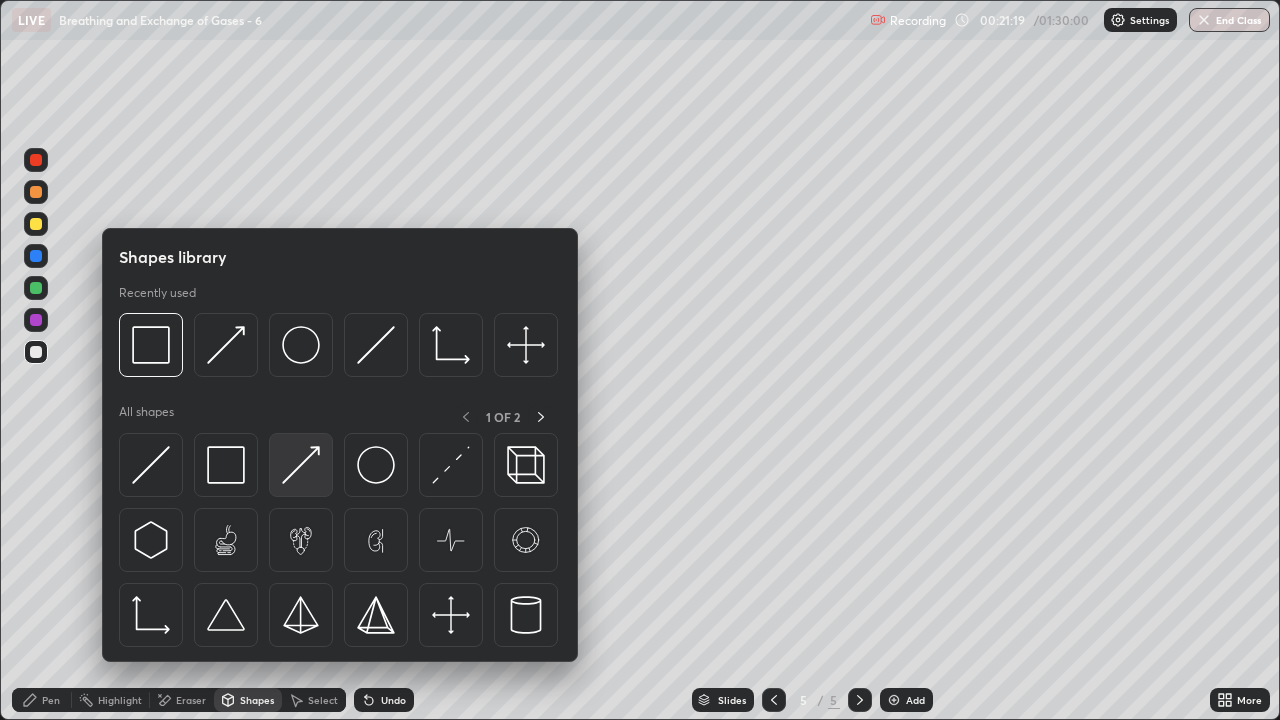 click at bounding box center [301, 465] 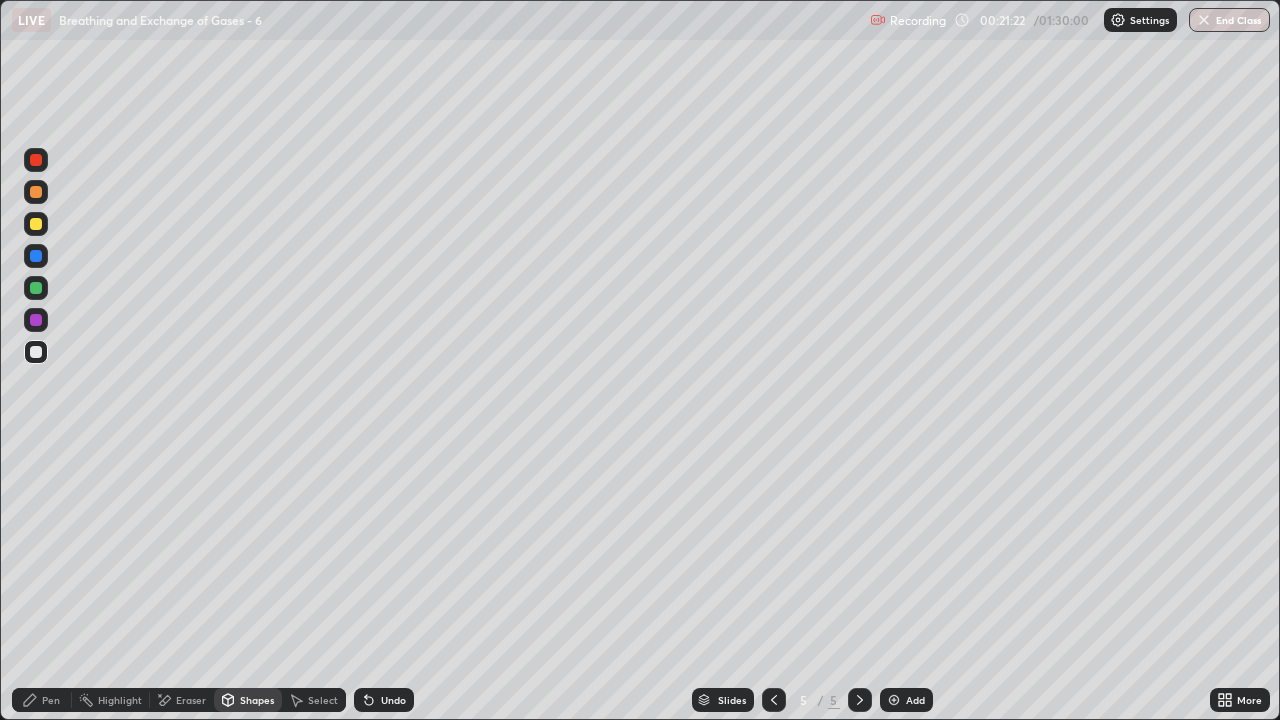 click on "Pen" at bounding box center [51, 700] 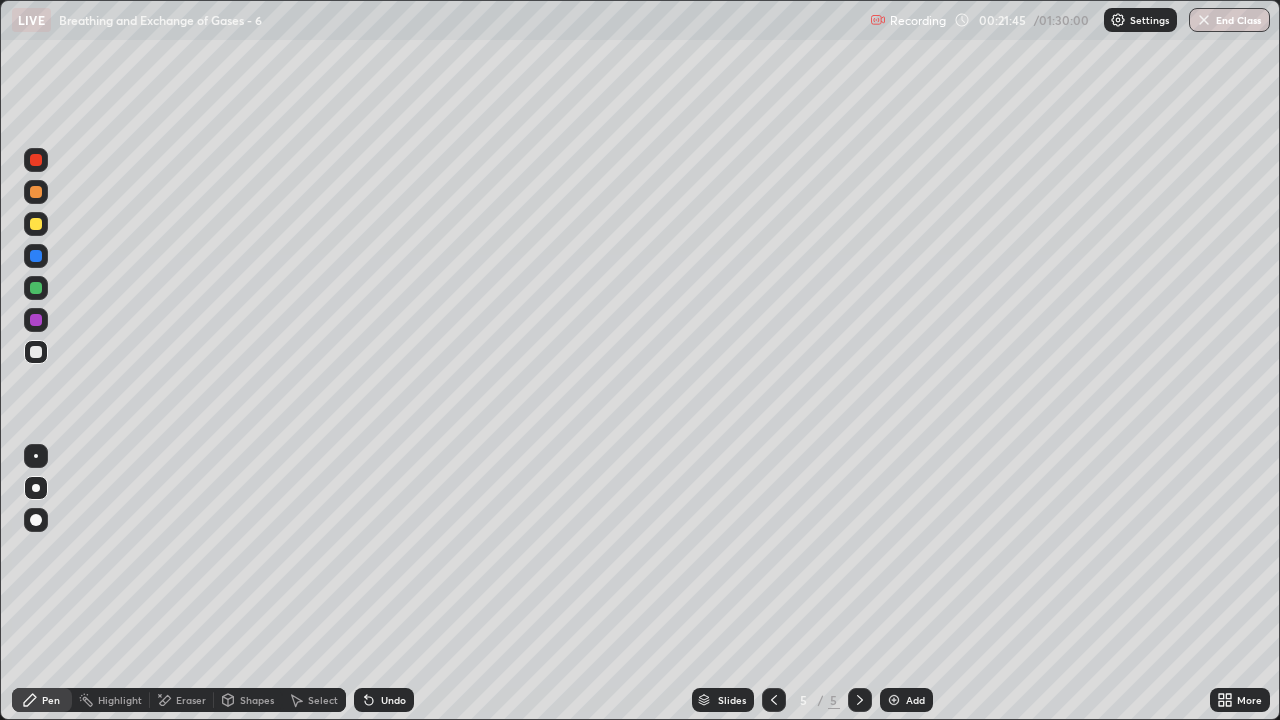 click at bounding box center (36, 224) 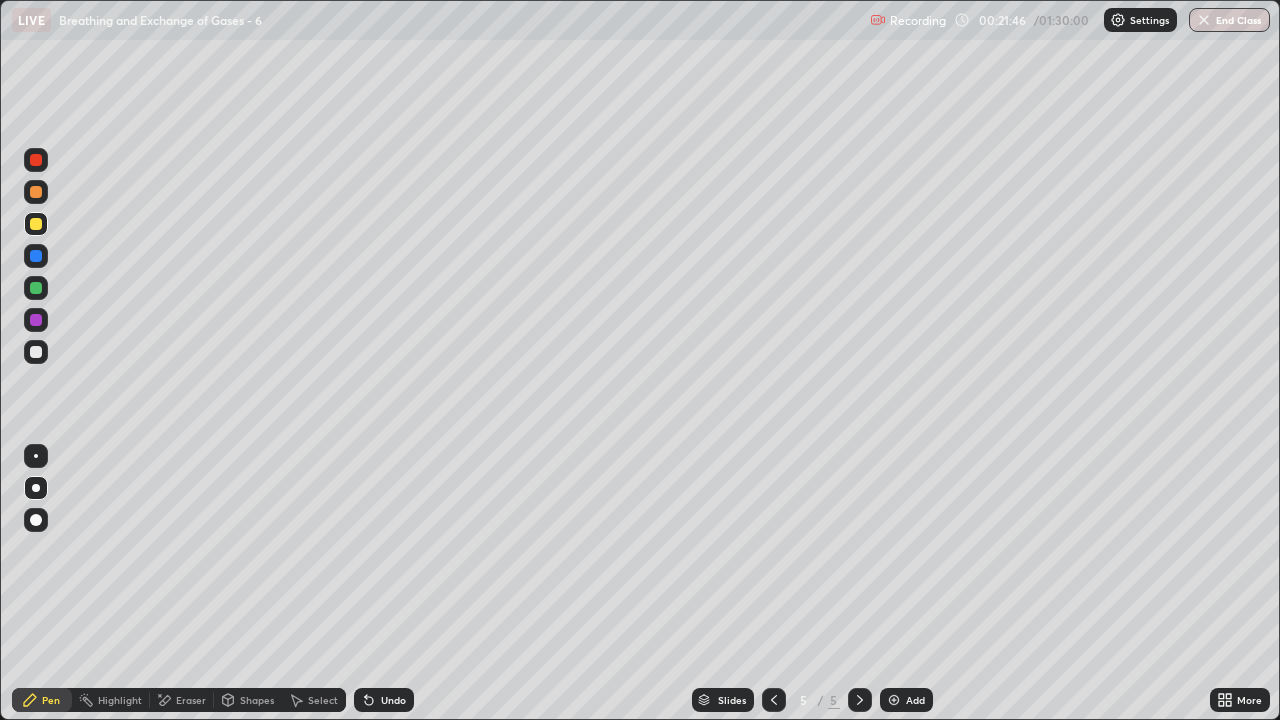 click on "Shapes" at bounding box center (257, 700) 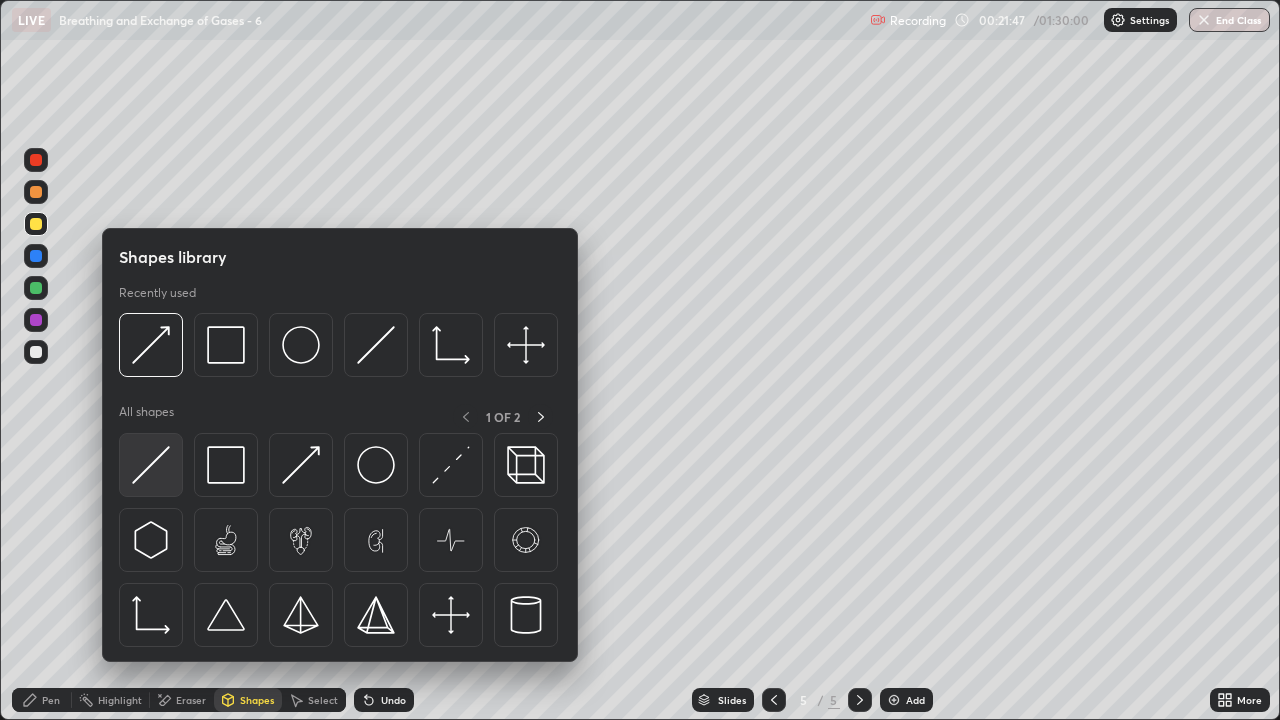 click at bounding box center [151, 465] 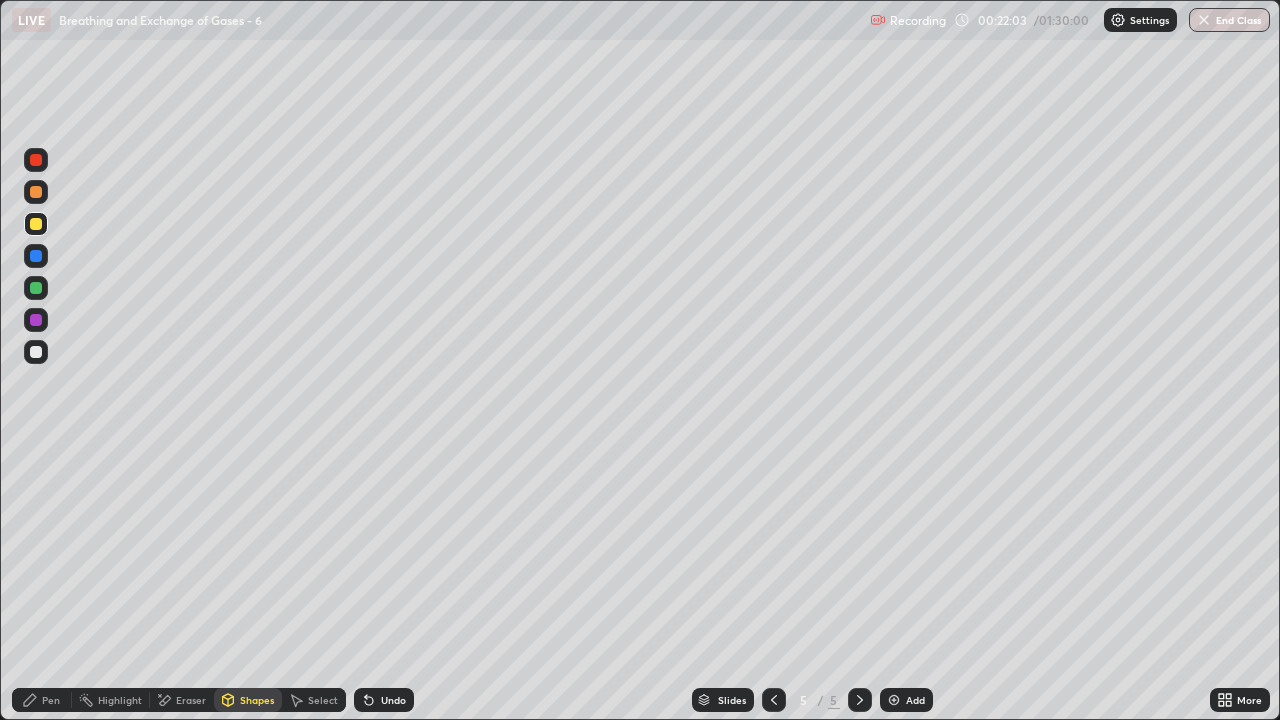 click at bounding box center [36, 224] 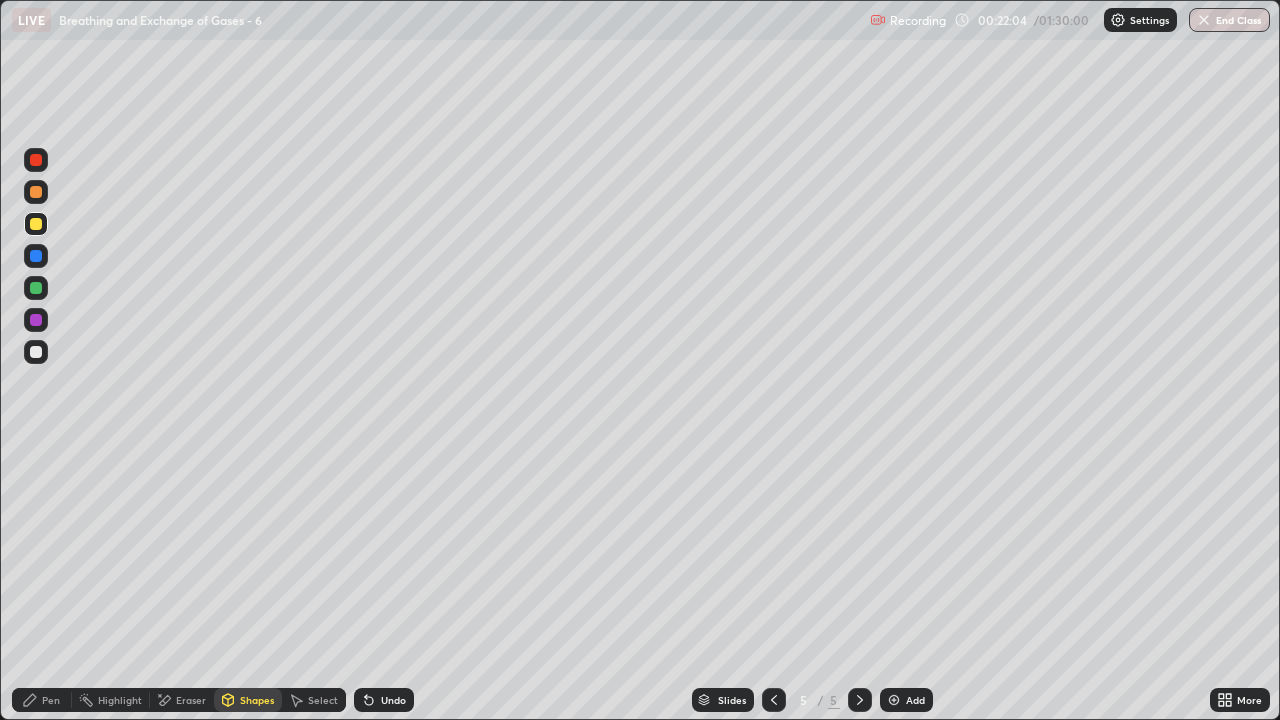 click on "Pen" at bounding box center [51, 700] 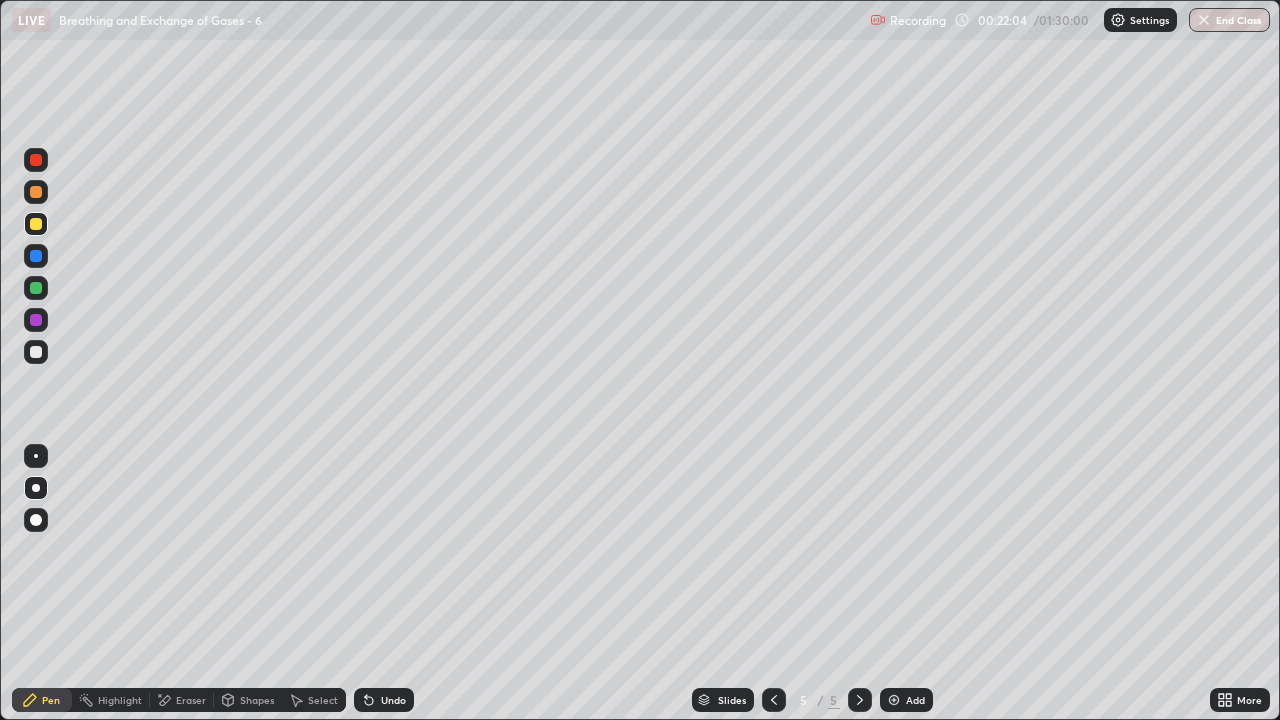 click on "Shapes" at bounding box center [248, 700] 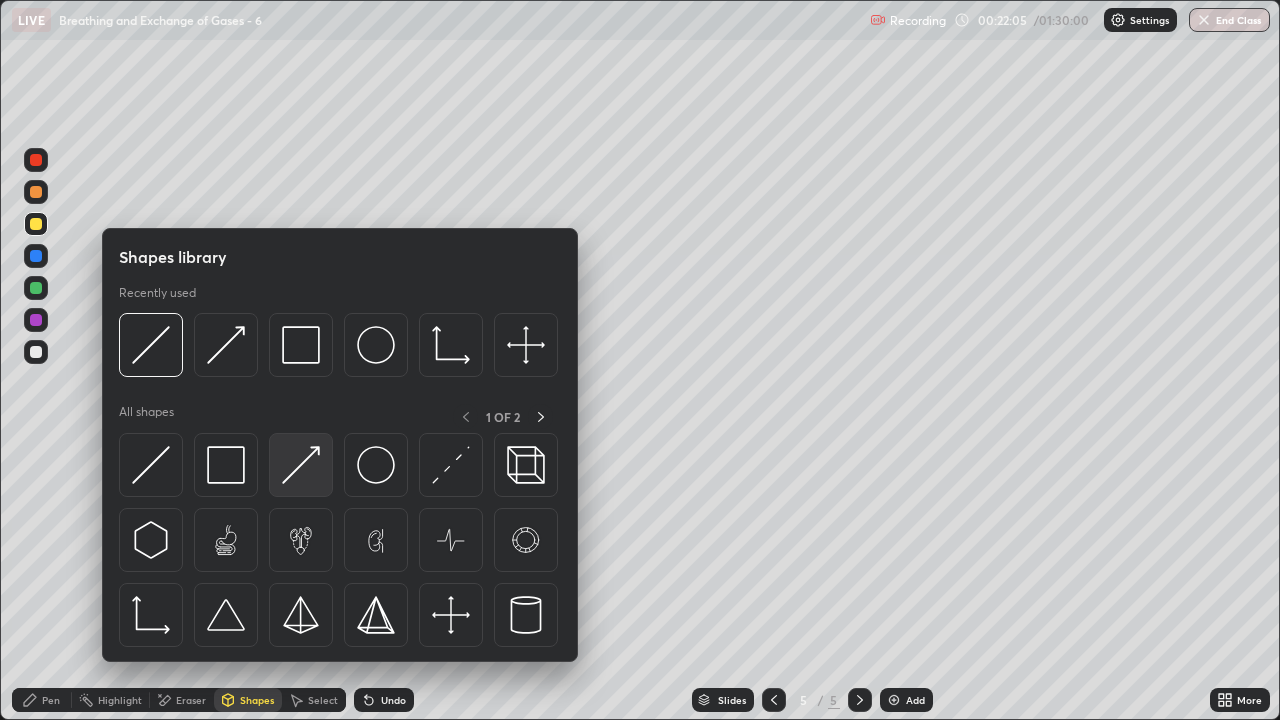 click at bounding box center [301, 465] 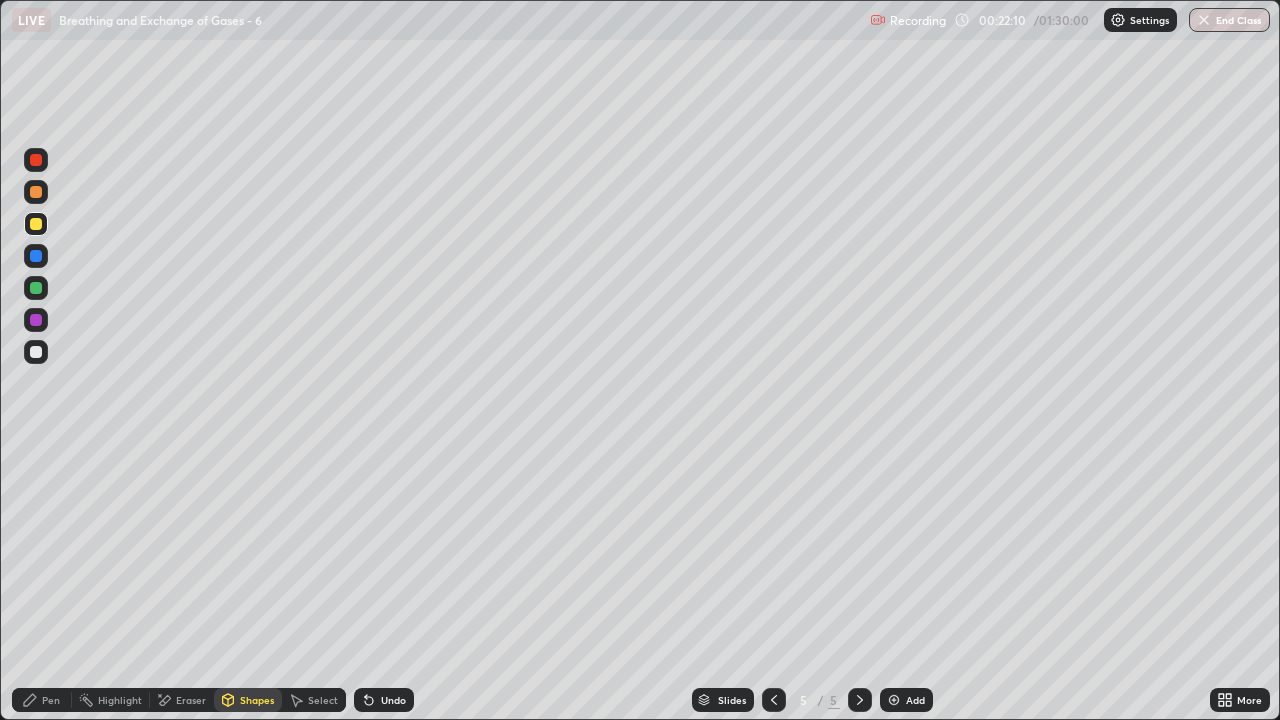 click on "Pen" at bounding box center (51, 700) 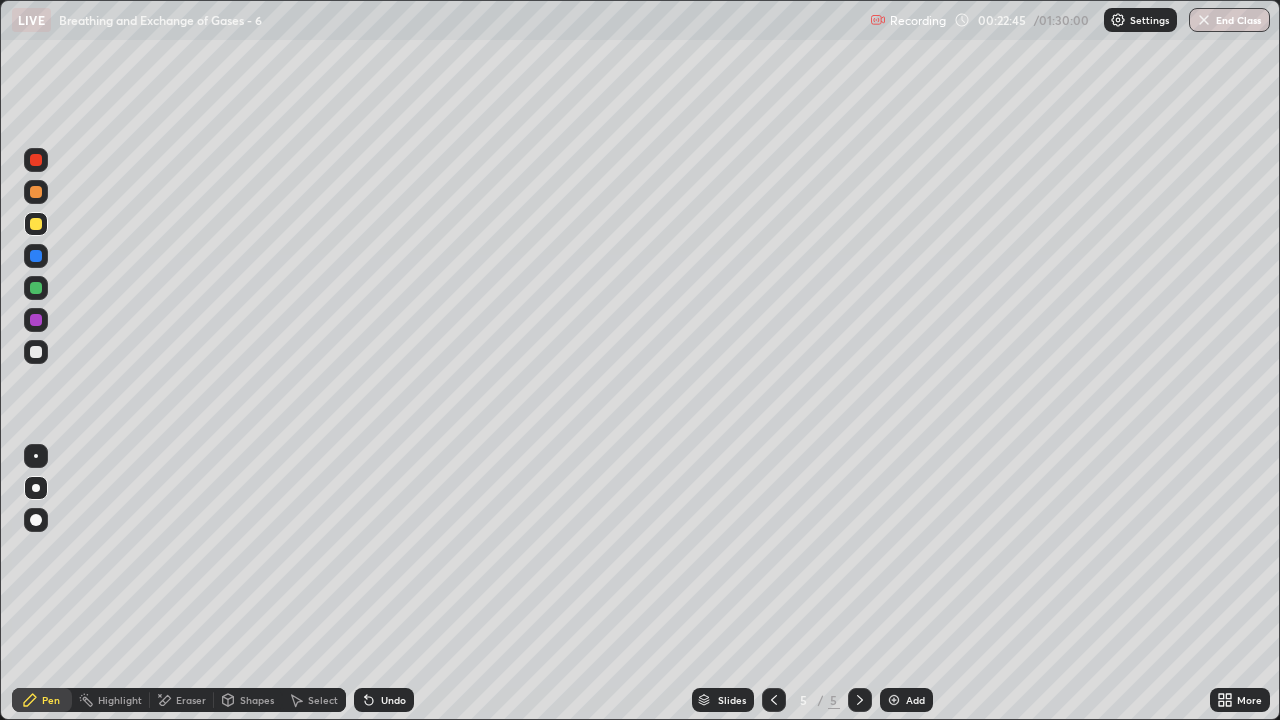 click on "Pen" at bounding box center [42, 700] 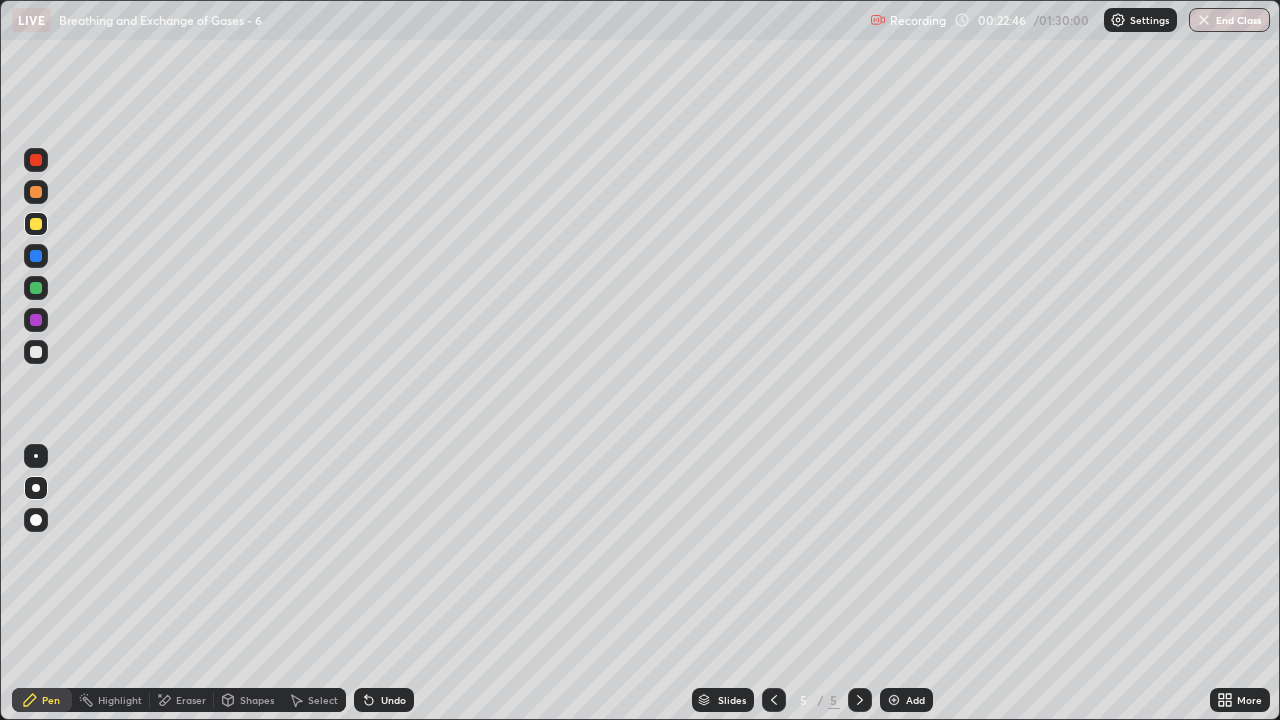 click on "Shapes" at bounding box center (248, 700) 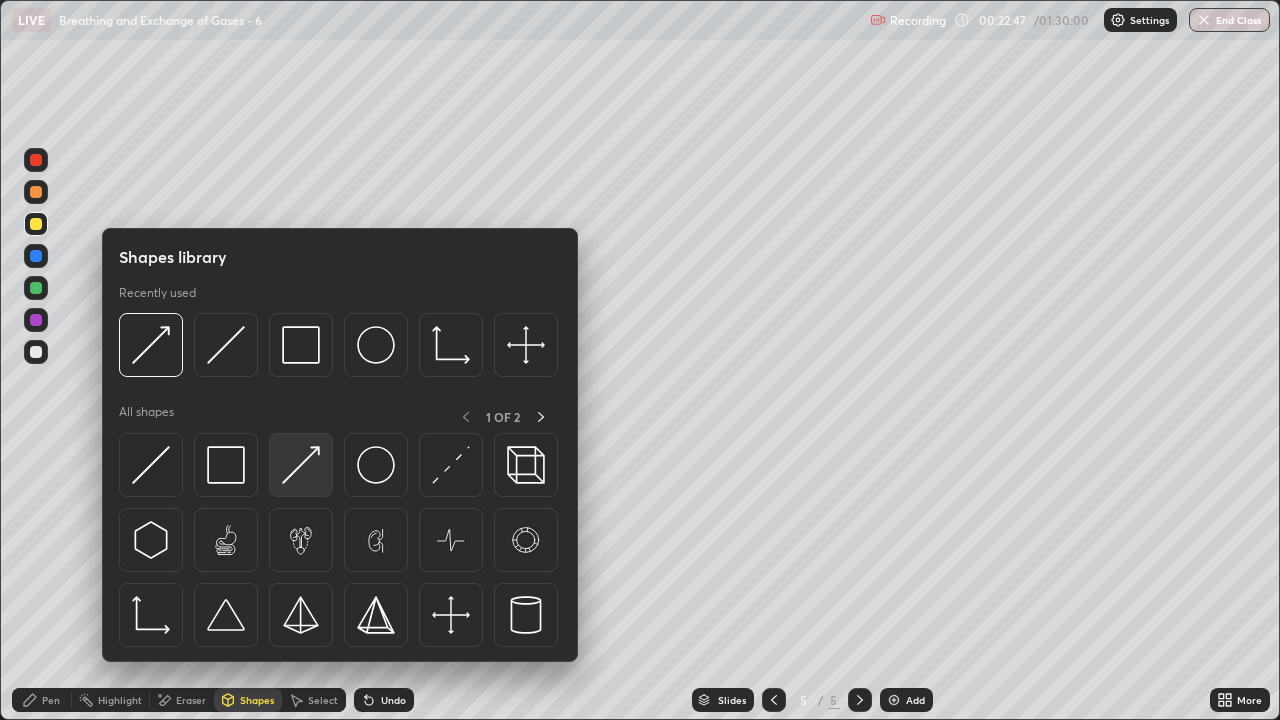 click at bounding box center (301, 465) 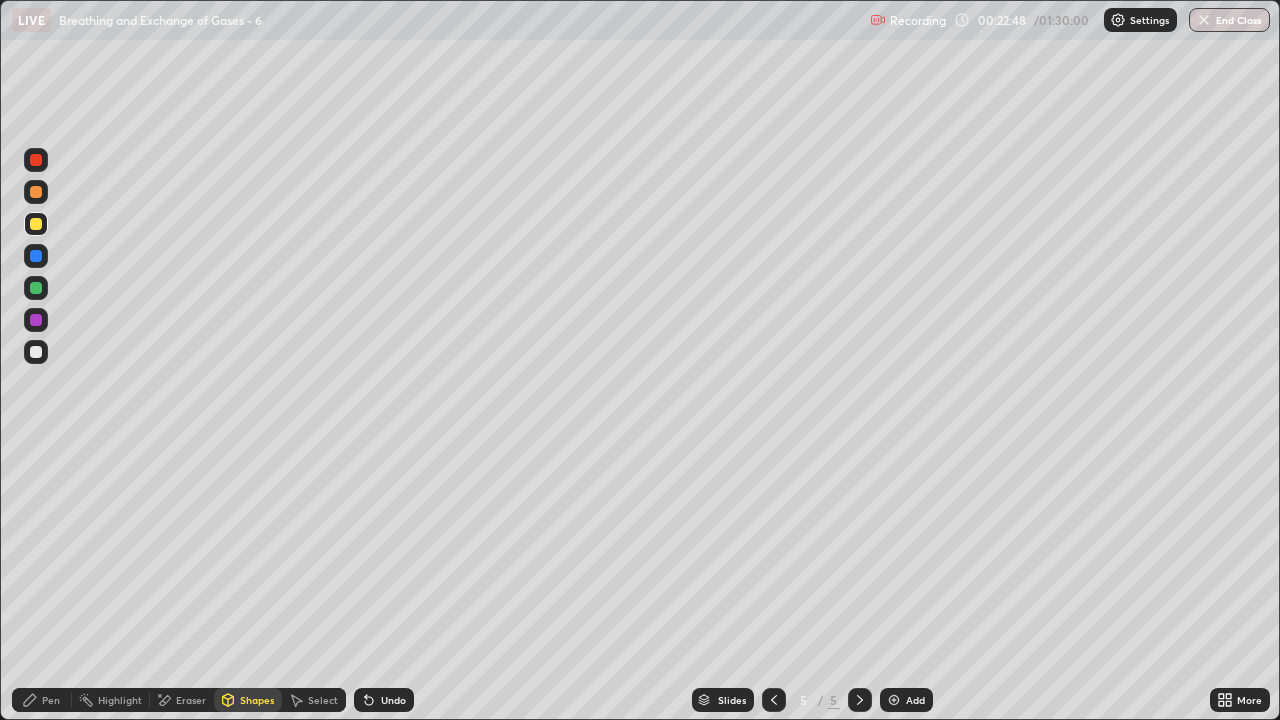 click on "Pen" at bounding box center [51, 700] 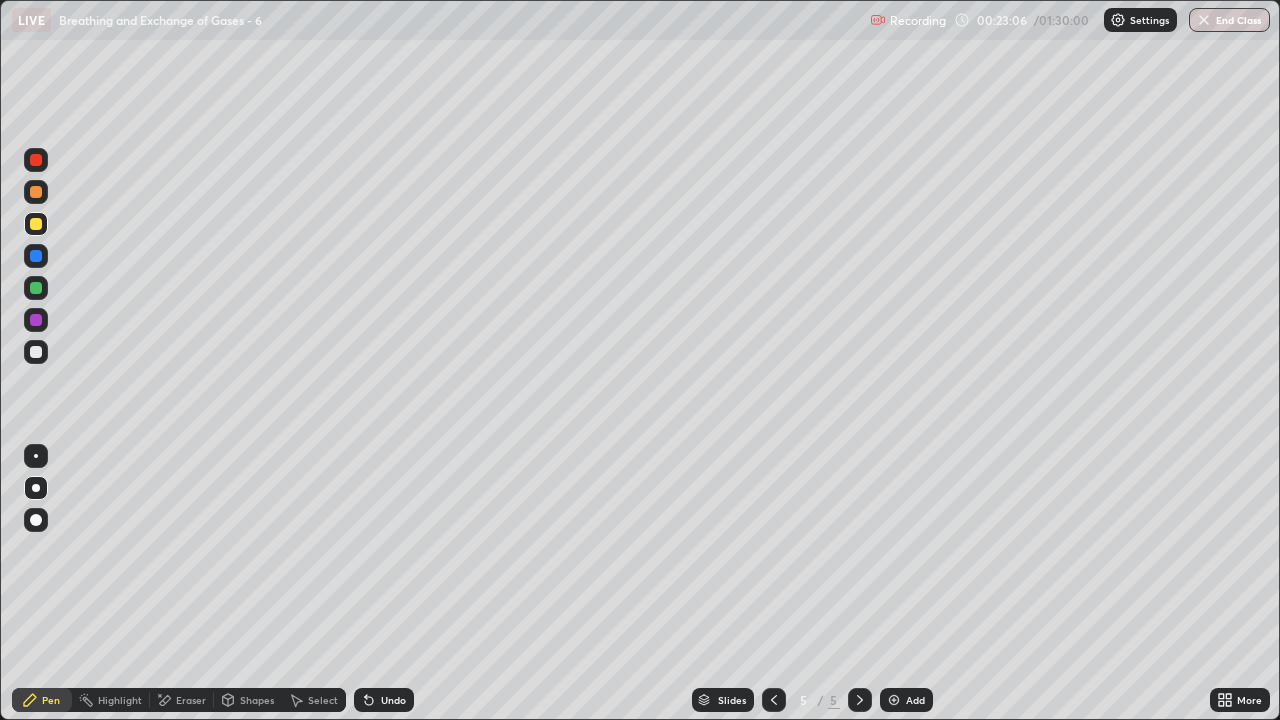 click on "Eraser" at bounding box center [191, 700] 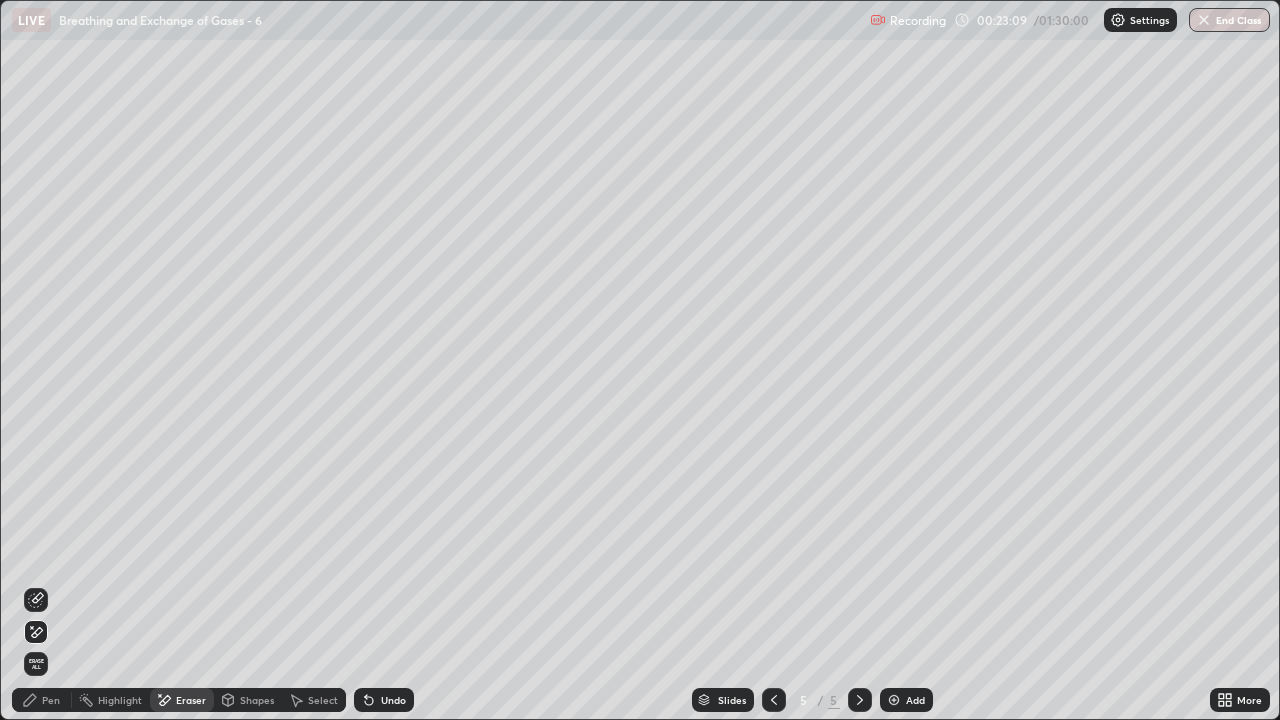click on "Pen" at bounding box center [51, 700] 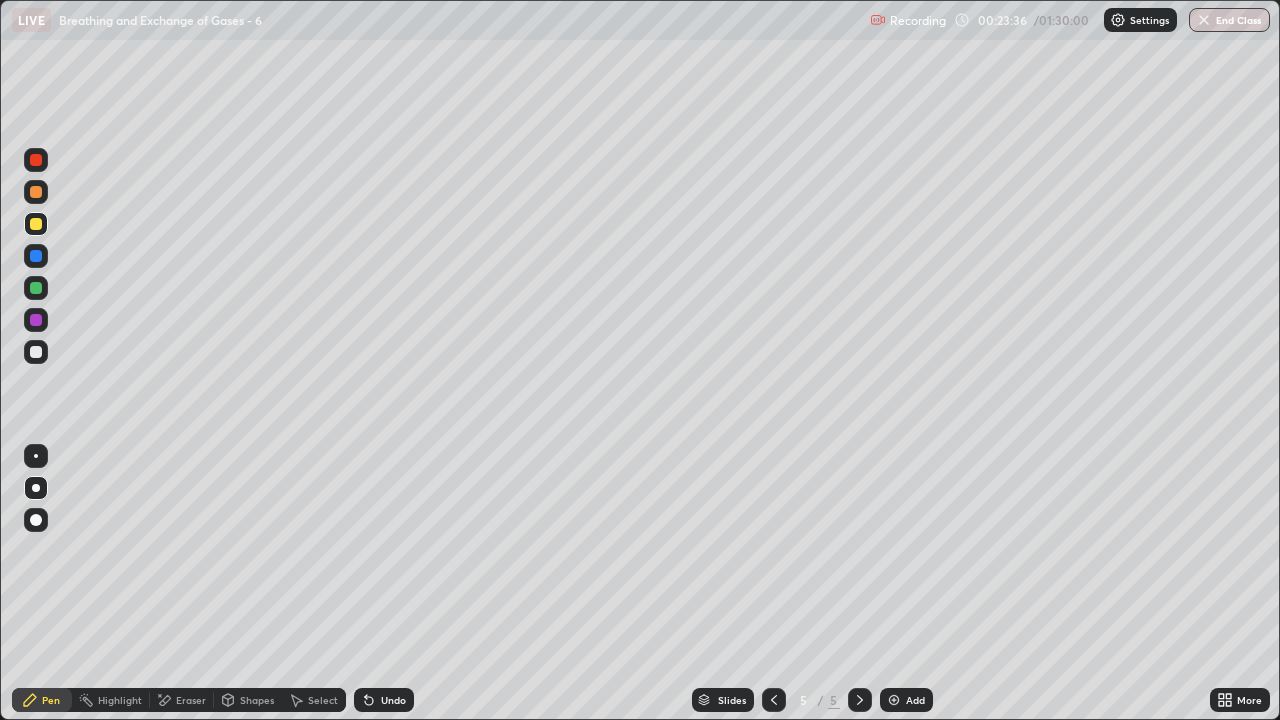 click at bounding box center (36, 192) 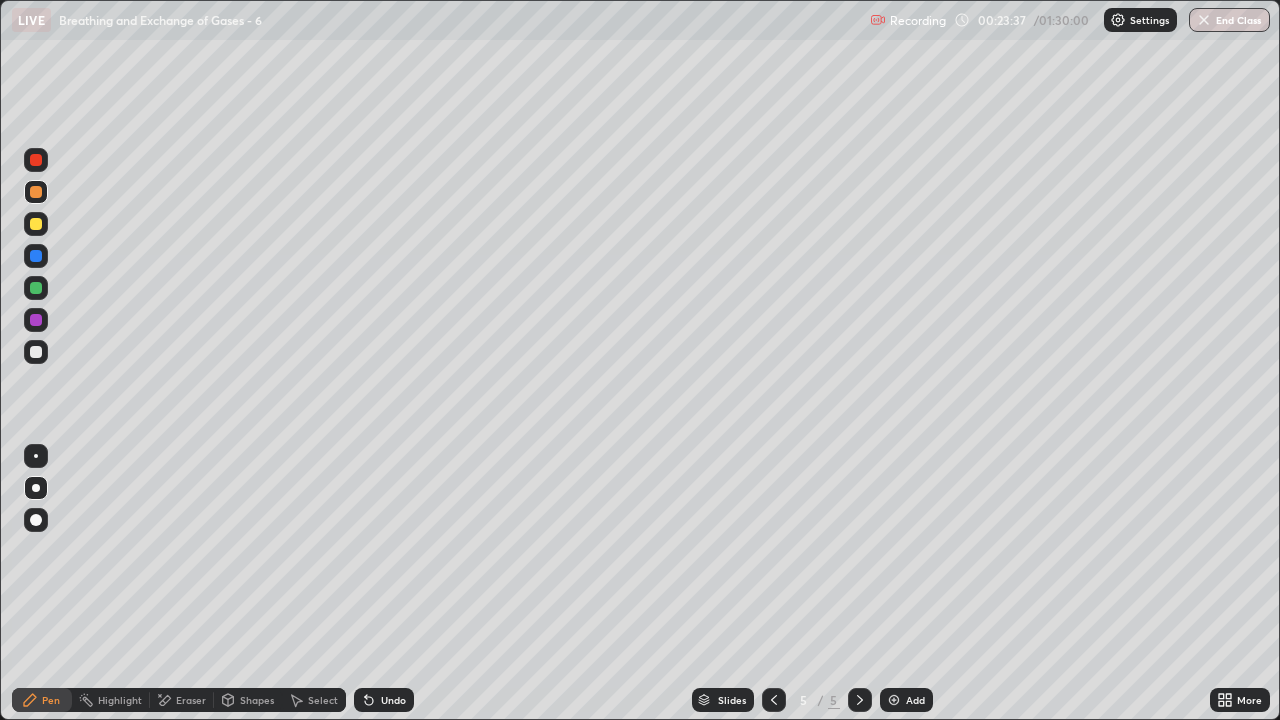 click on "Shapes" at bounding box center (248, 700) 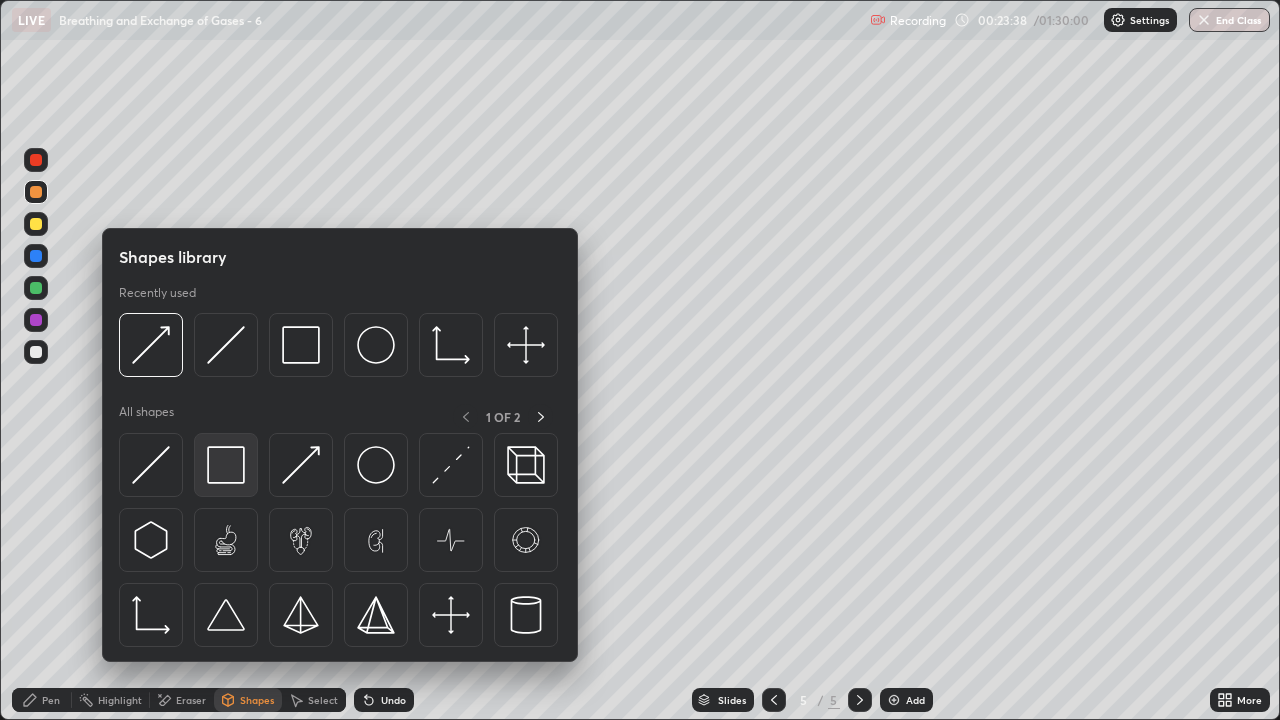 click at bounding box center [226, 465] 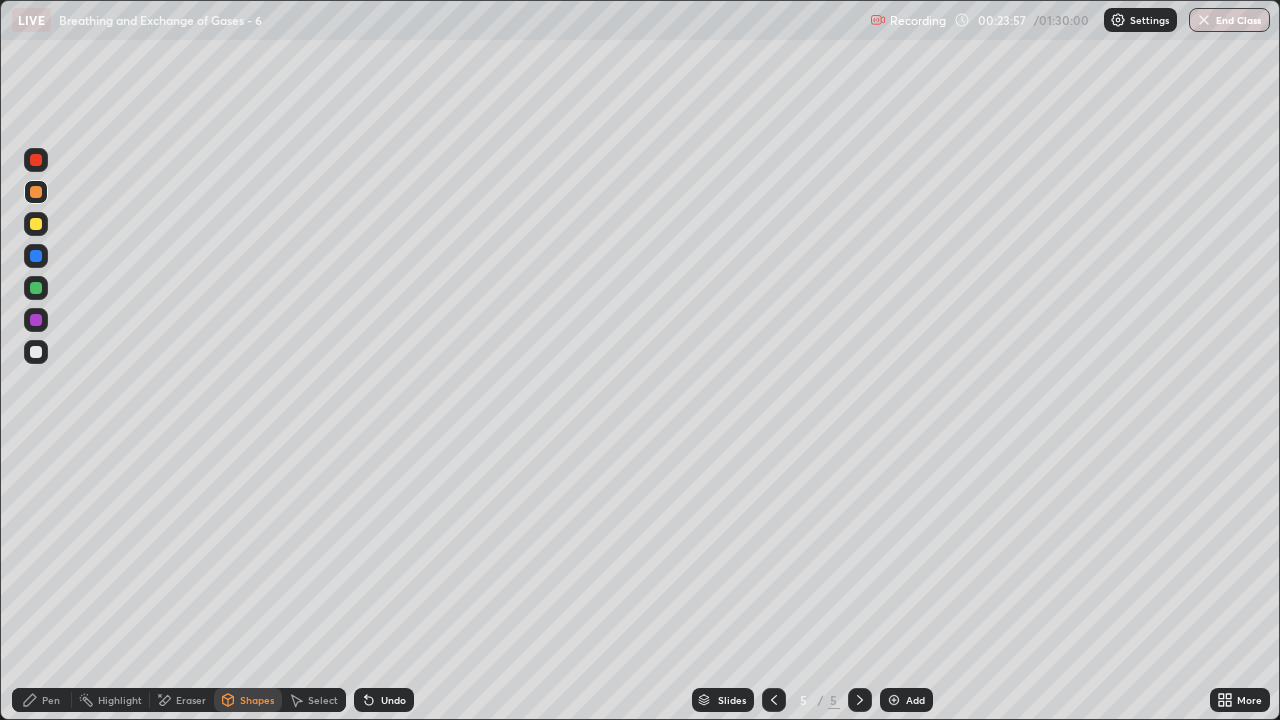 click at bounding box center (36, 352) 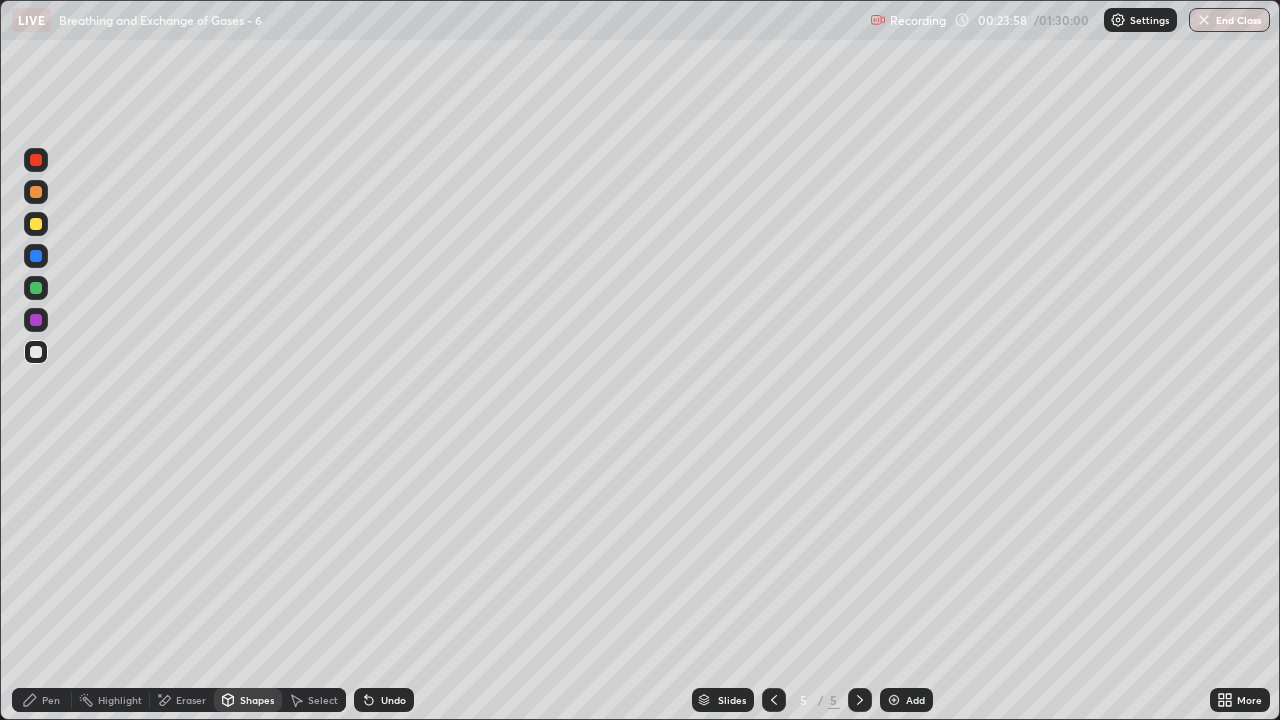 click on "Shapes" at bounding box center (257, 700) 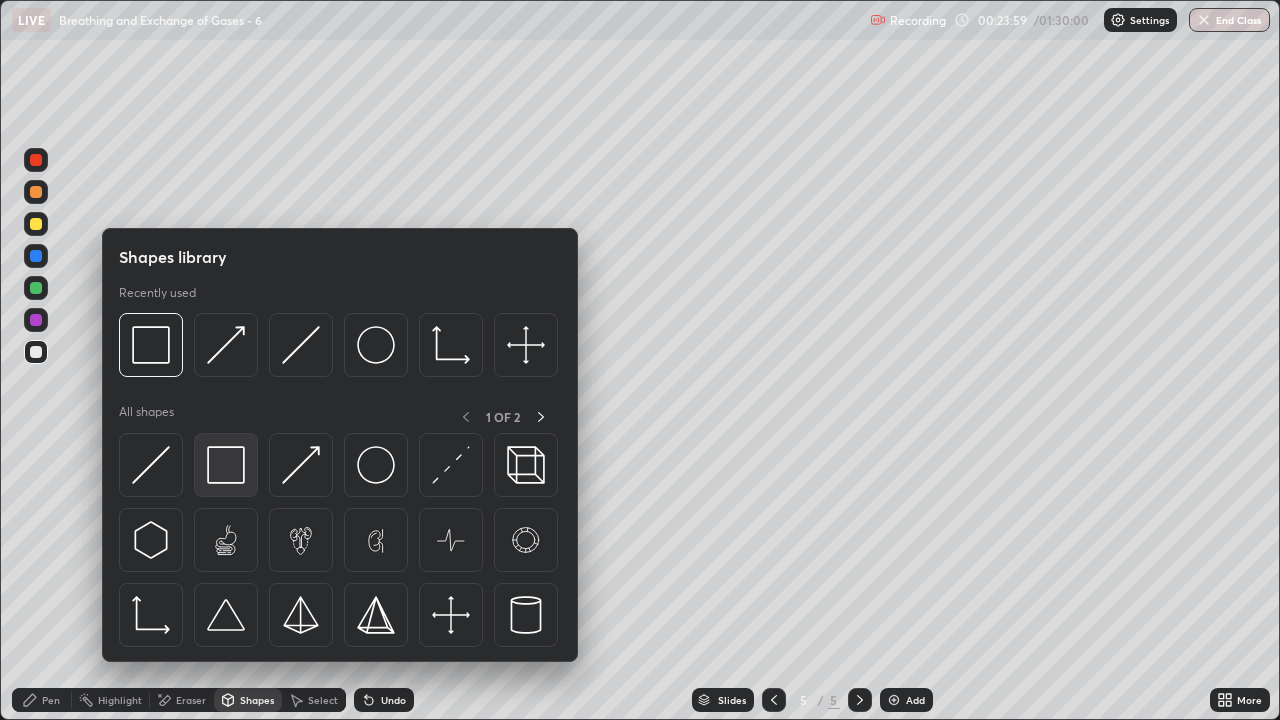 click at bounding box center [226, 465] 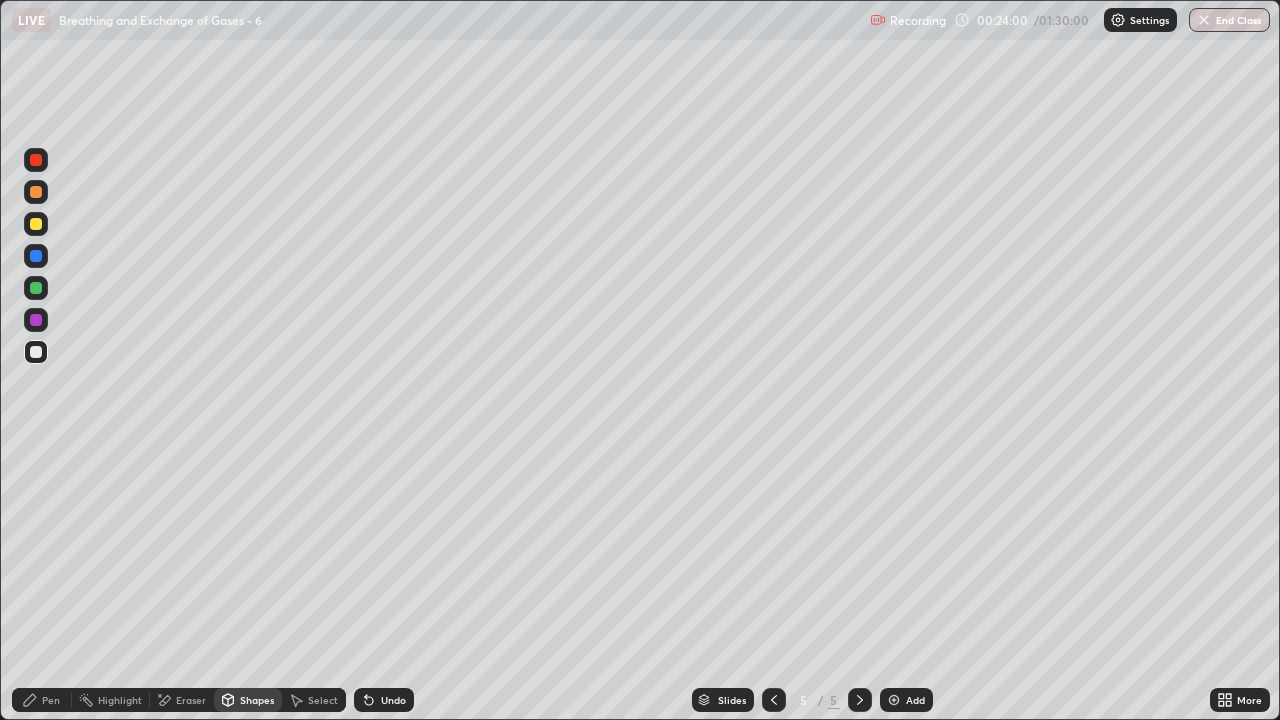 click at bounding box center [36, 160] 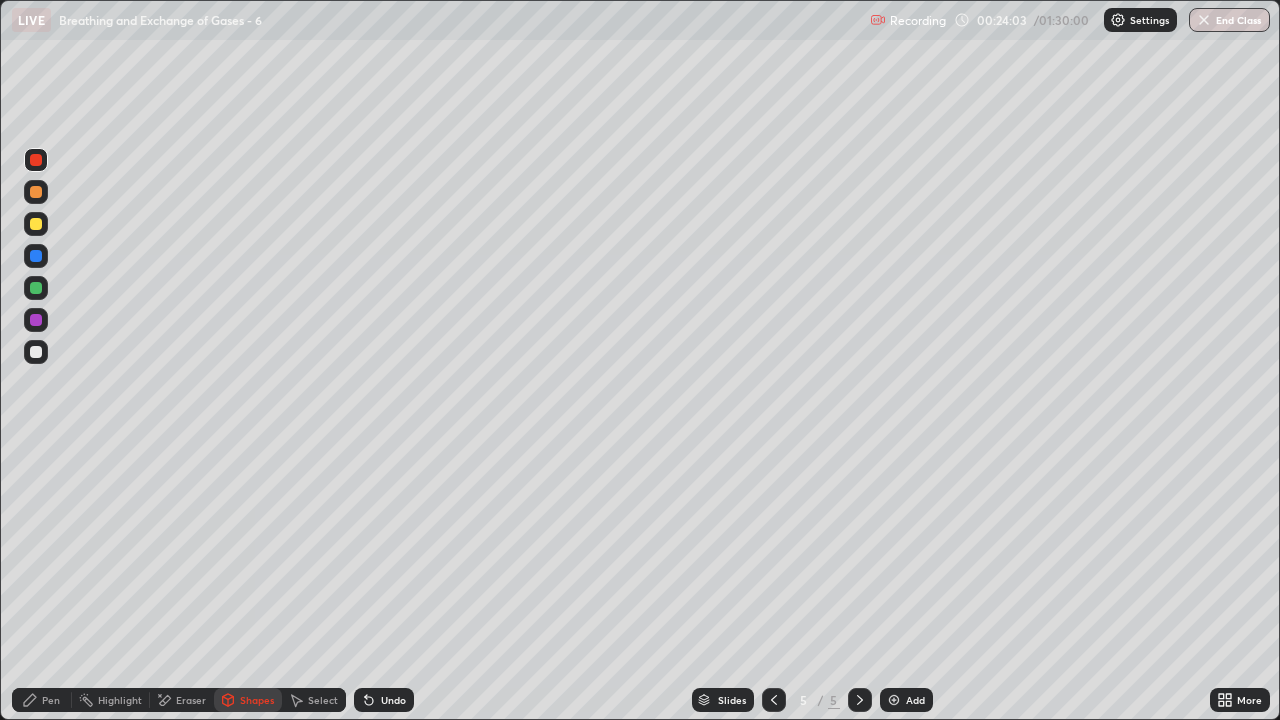 click on "Eraser" at bounding box center [191, 700] 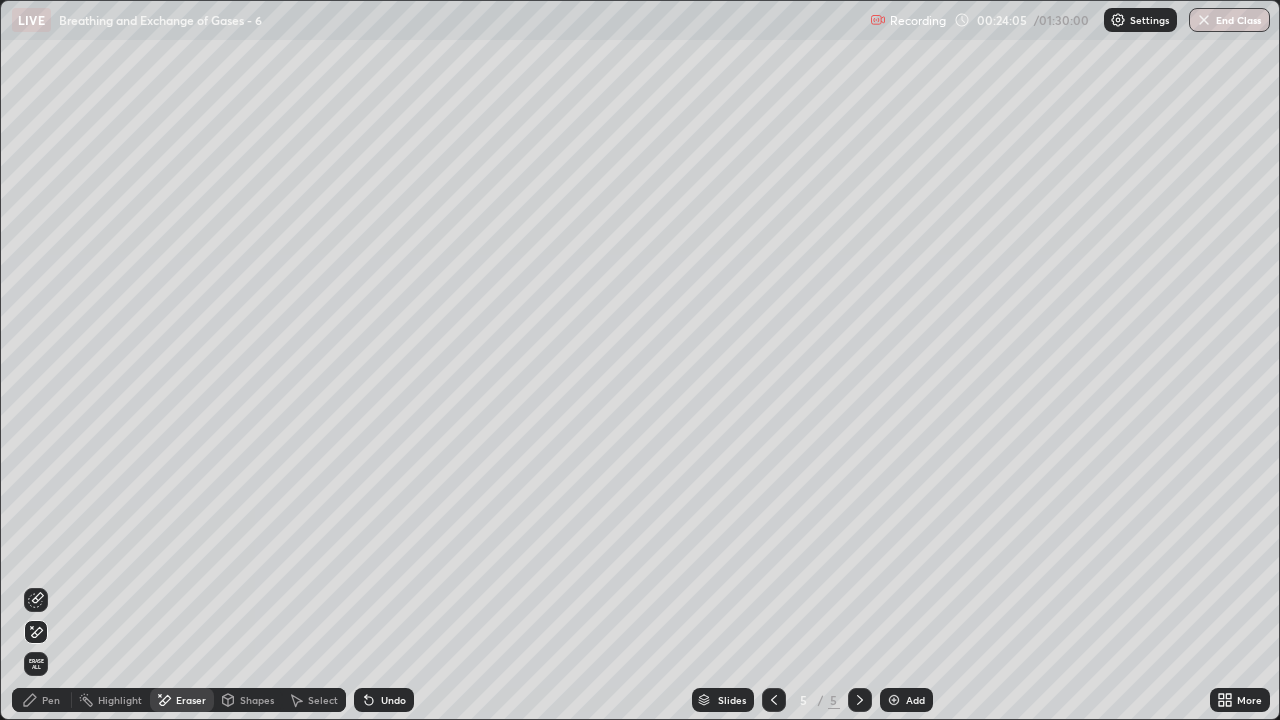 click on "Pen" at bounding box center [51, 700] 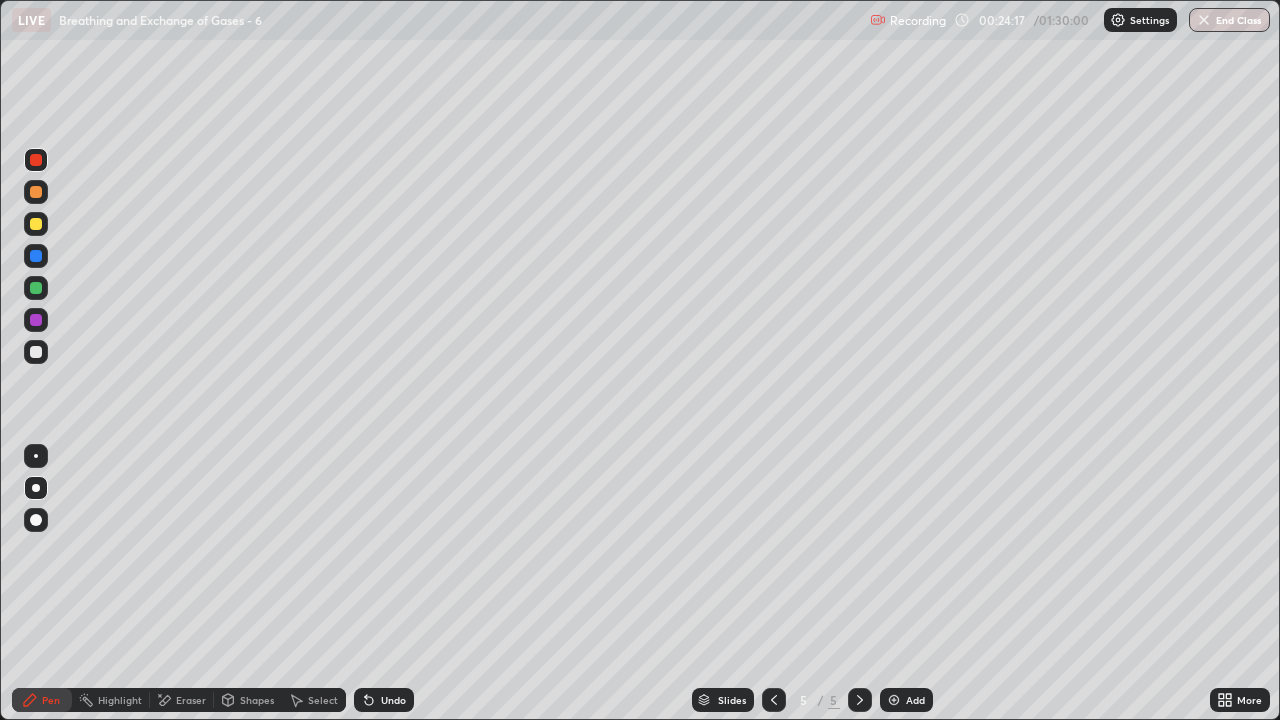 click at bounding box center [36, 320] 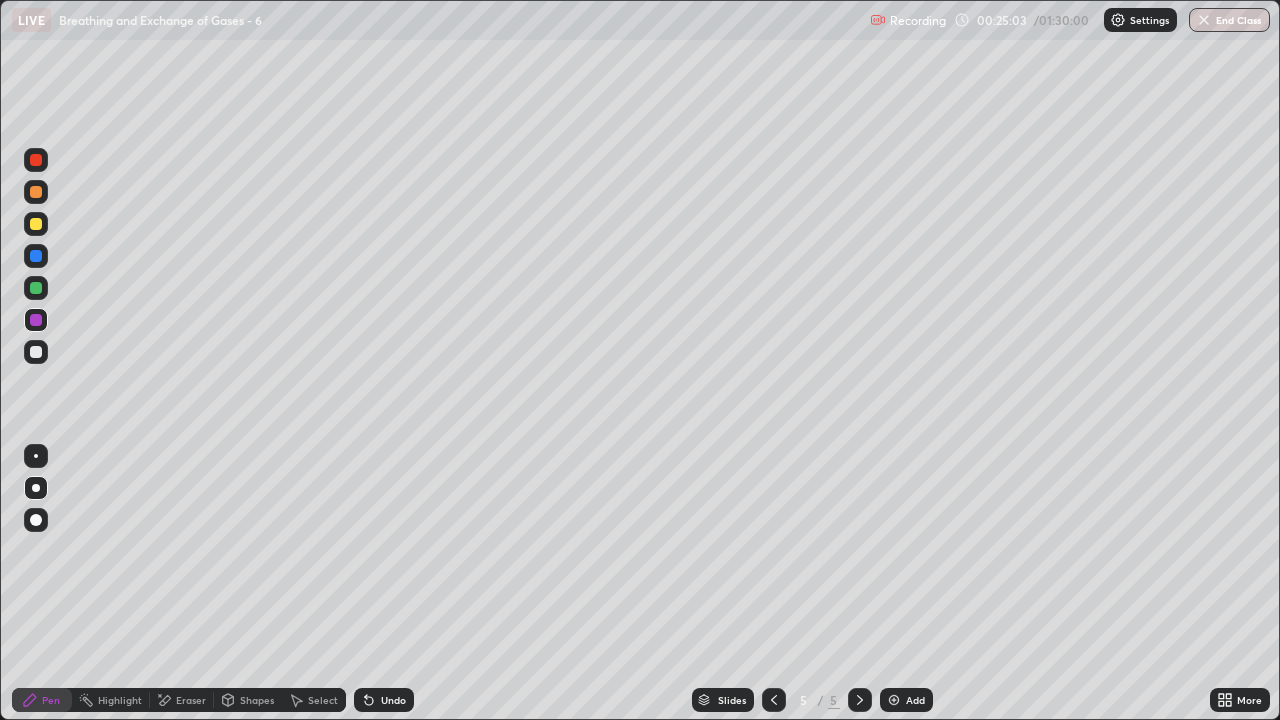 click at bounding box center [36, 352] 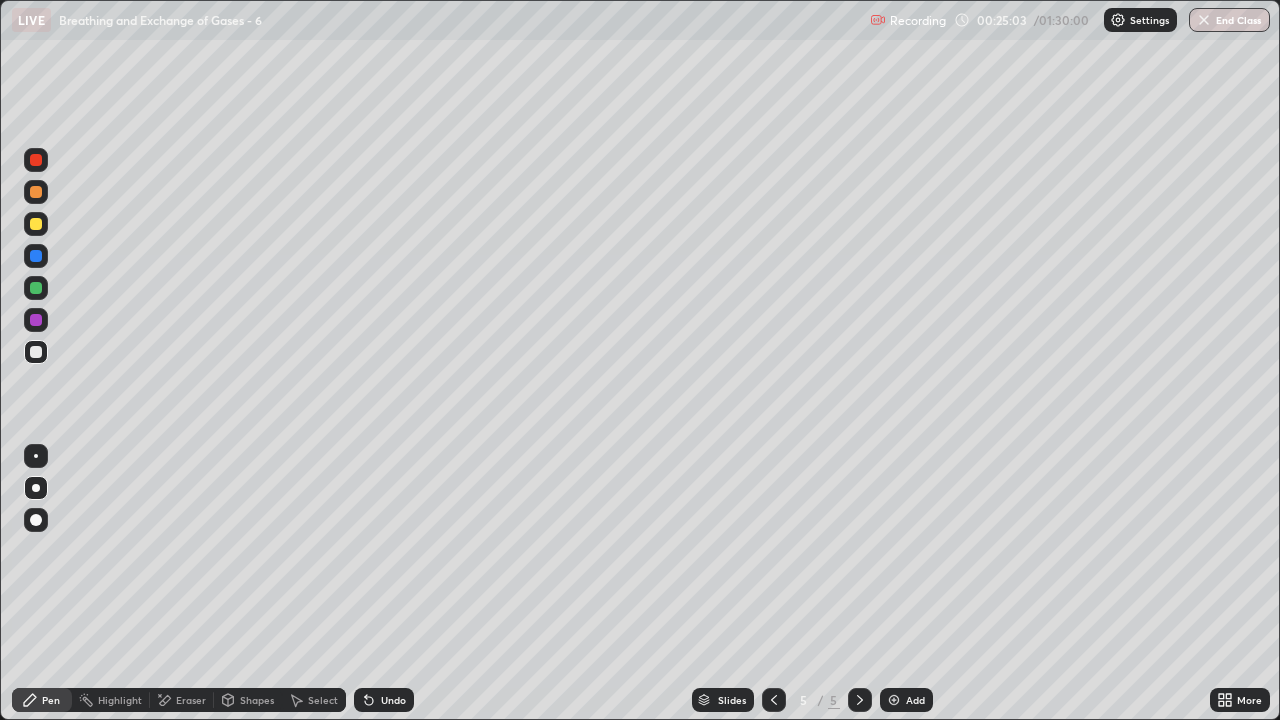 click on "Shapes" at bounding box center [257, 700] 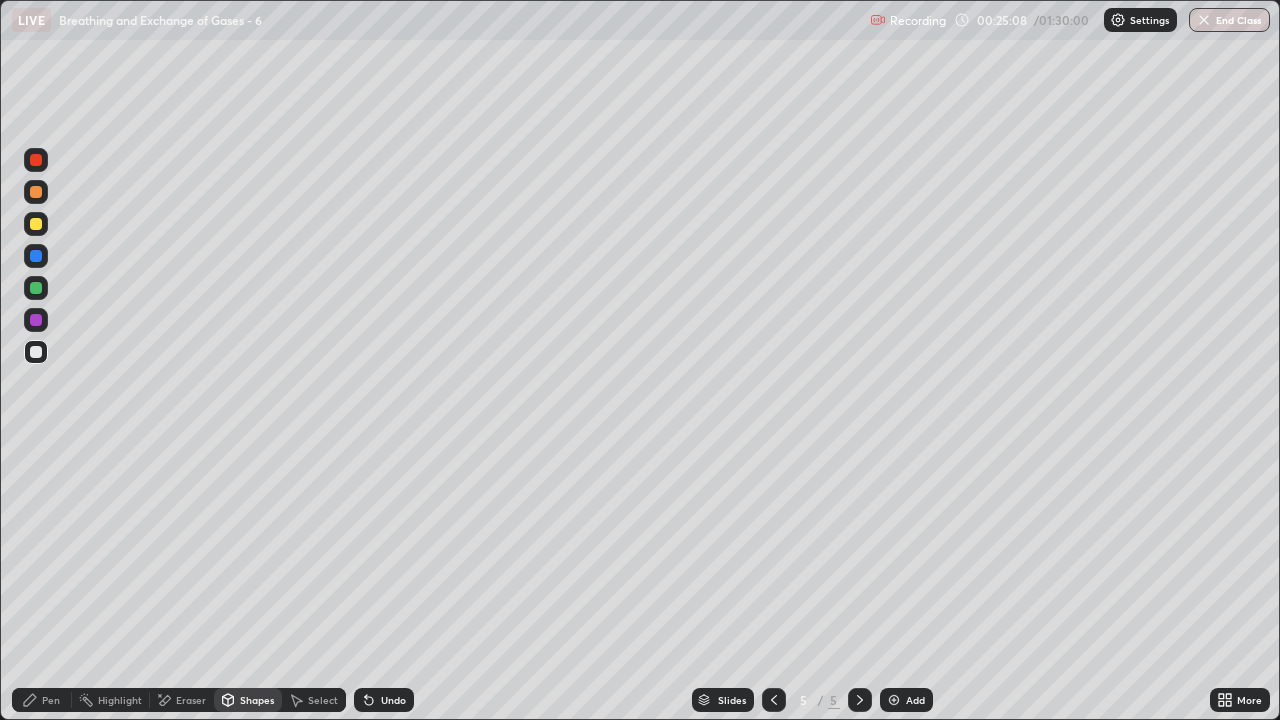 click on "Pen" at bounding box center (51, 700) 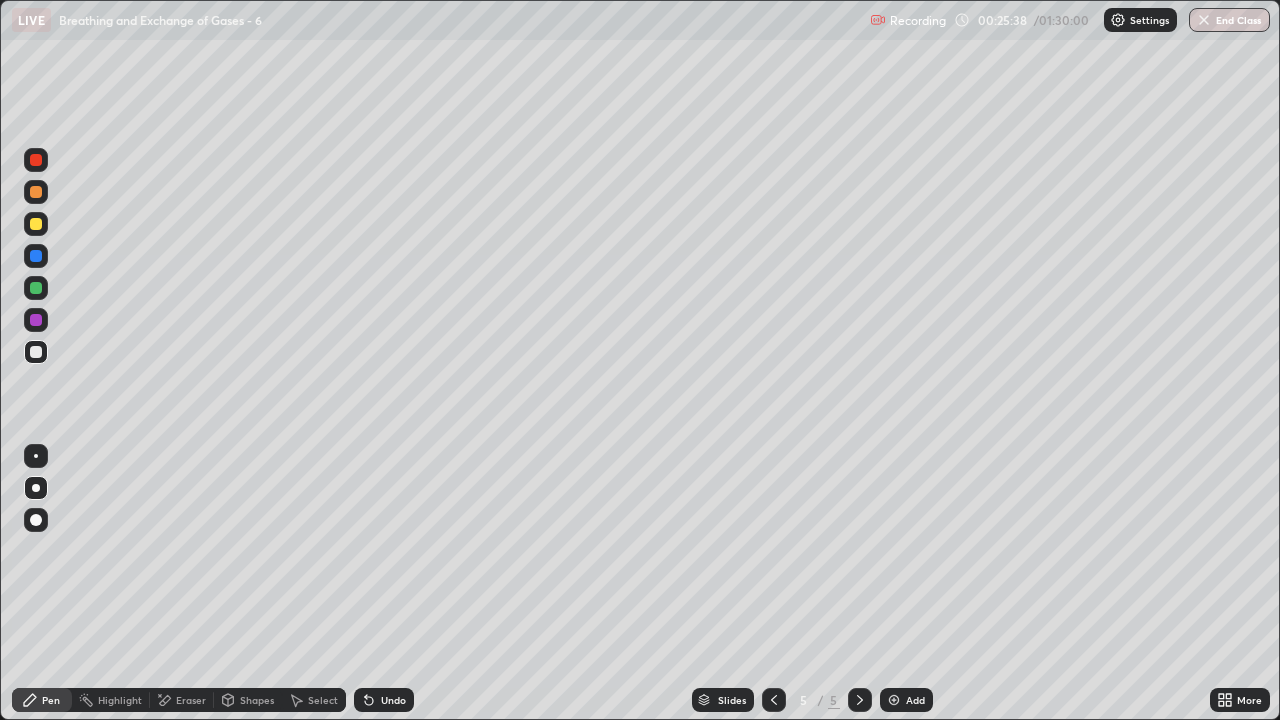click at bounding box center (36, 224) 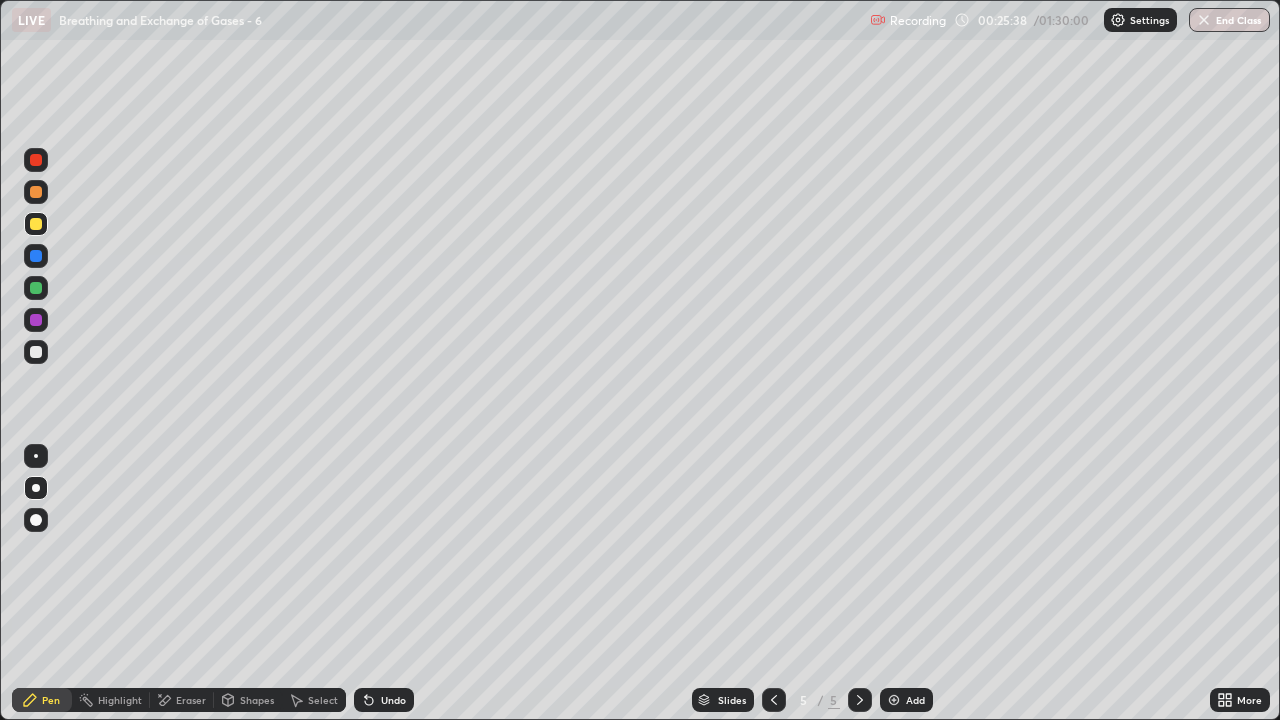 click on "Shapes" at bounding box center (257, 700) 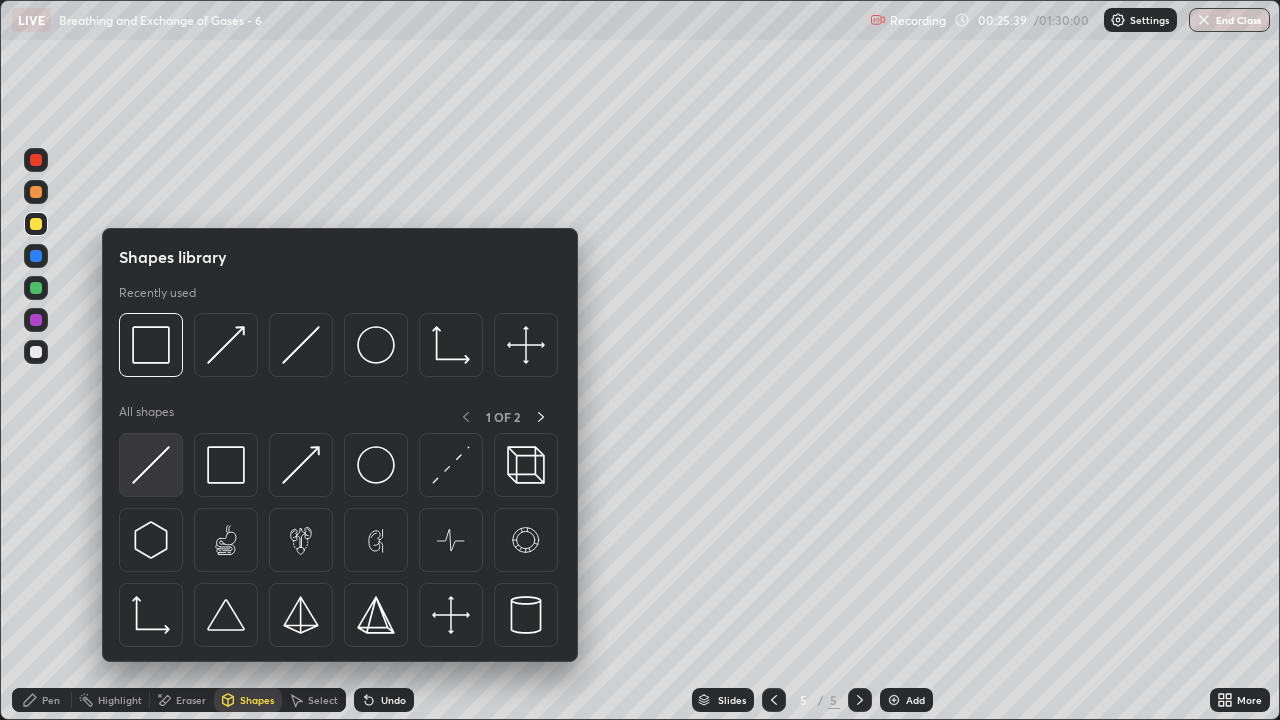 click at bounding box center [151, 465] 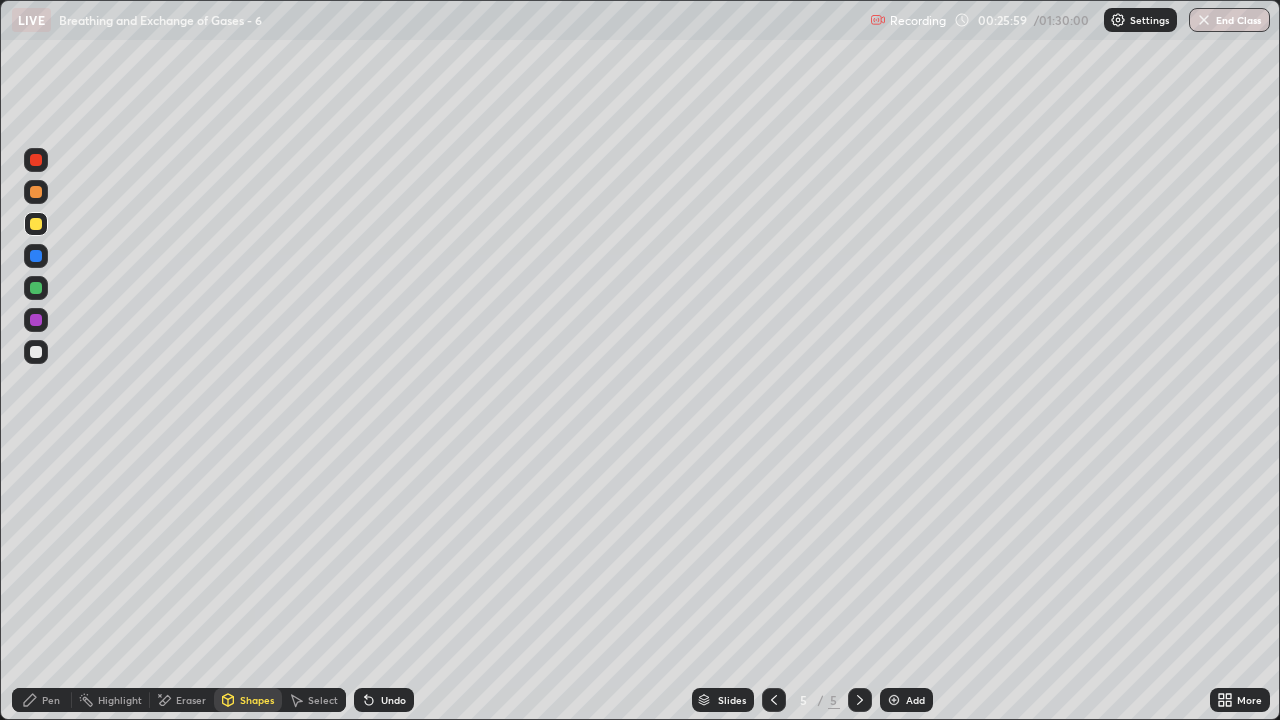 click 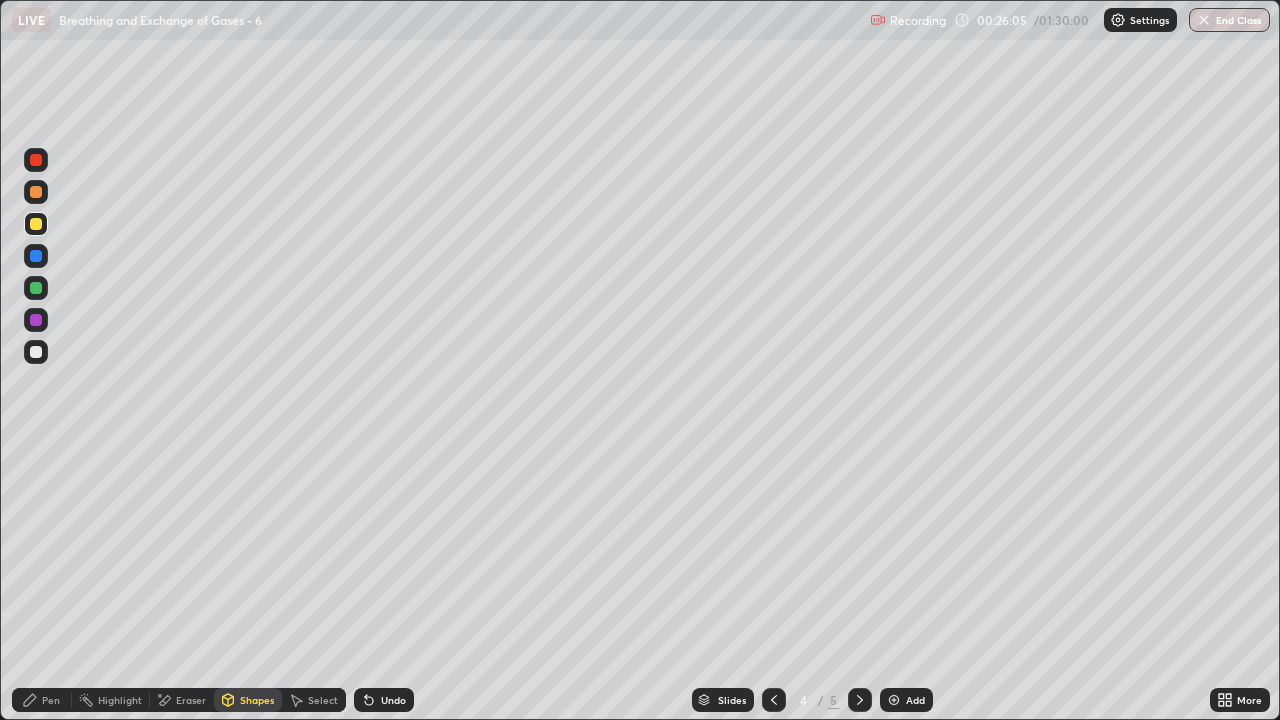click on "Pen" at bounding box center [42, 700] 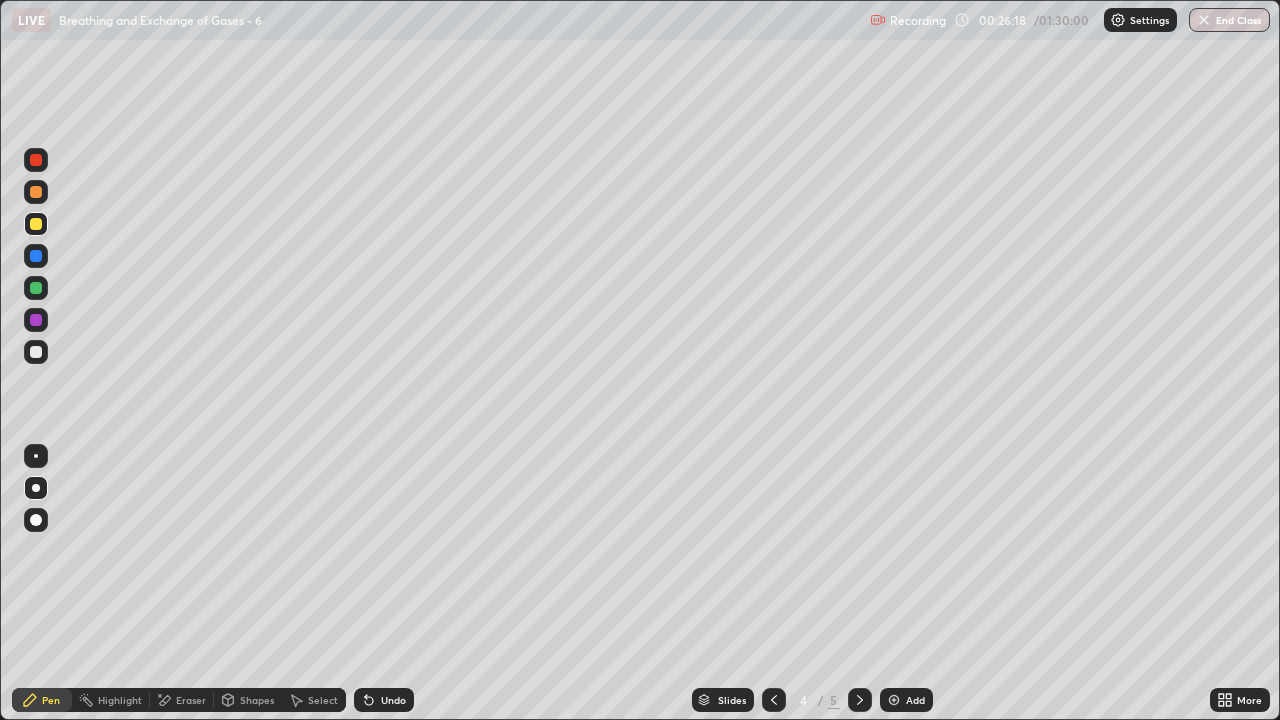 click 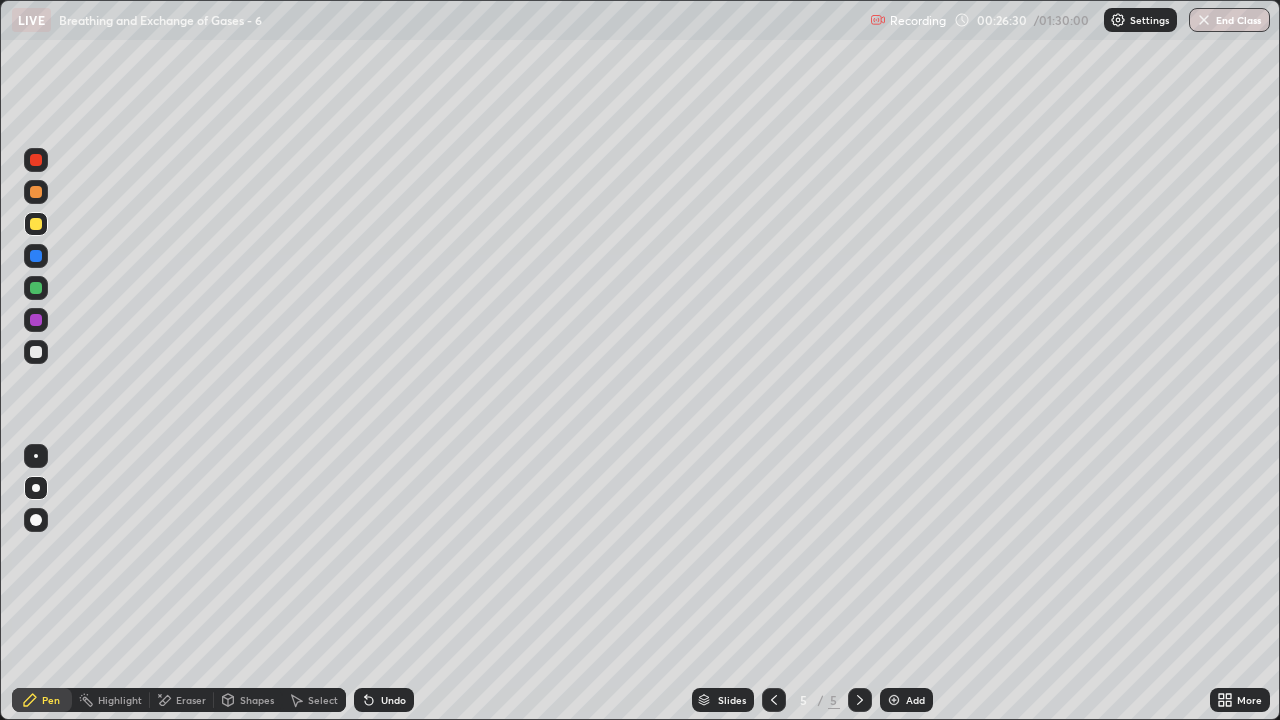 click at bounding box center (36, 352) 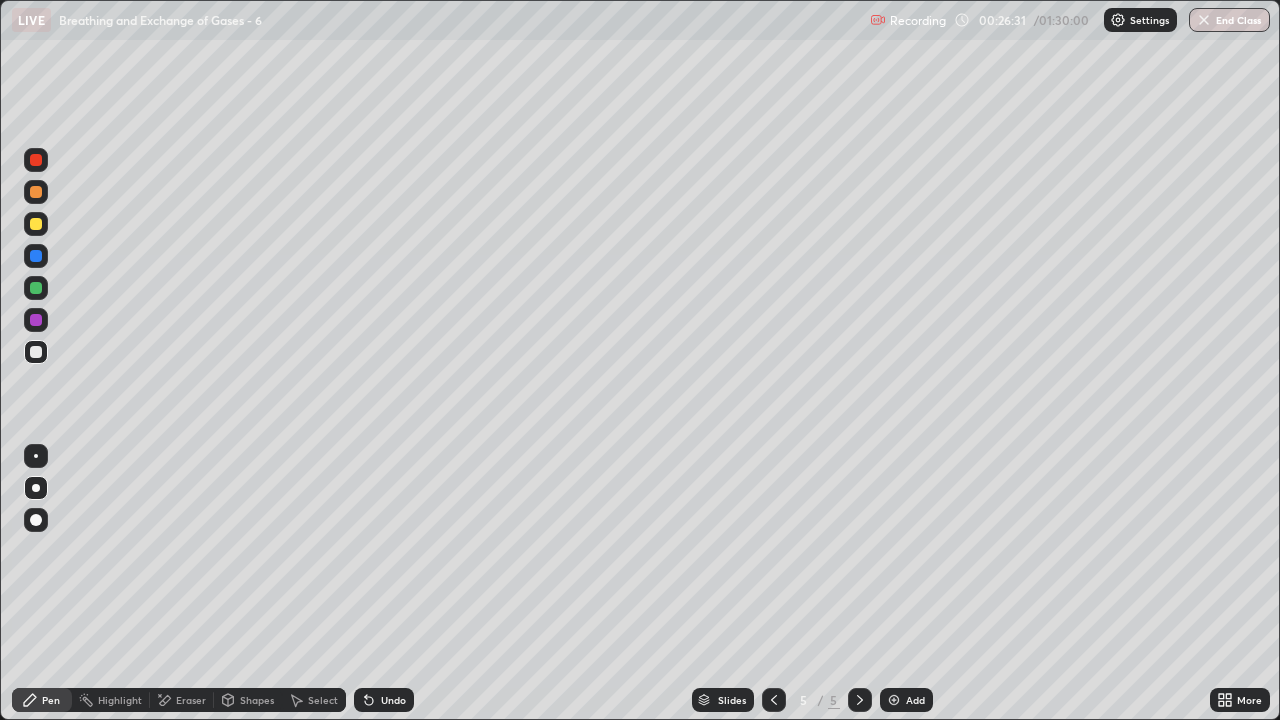 click on "Pen" at bounding box center (42, 700) 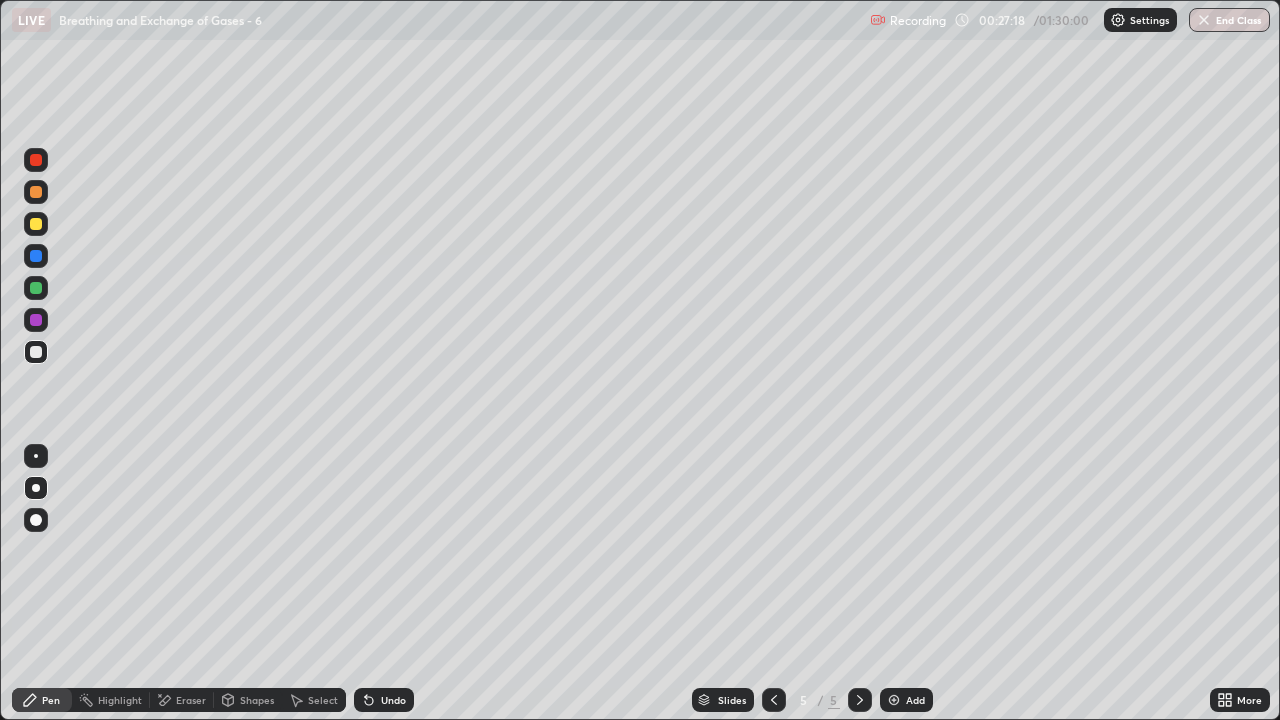 click at bounding box center (36, 224) 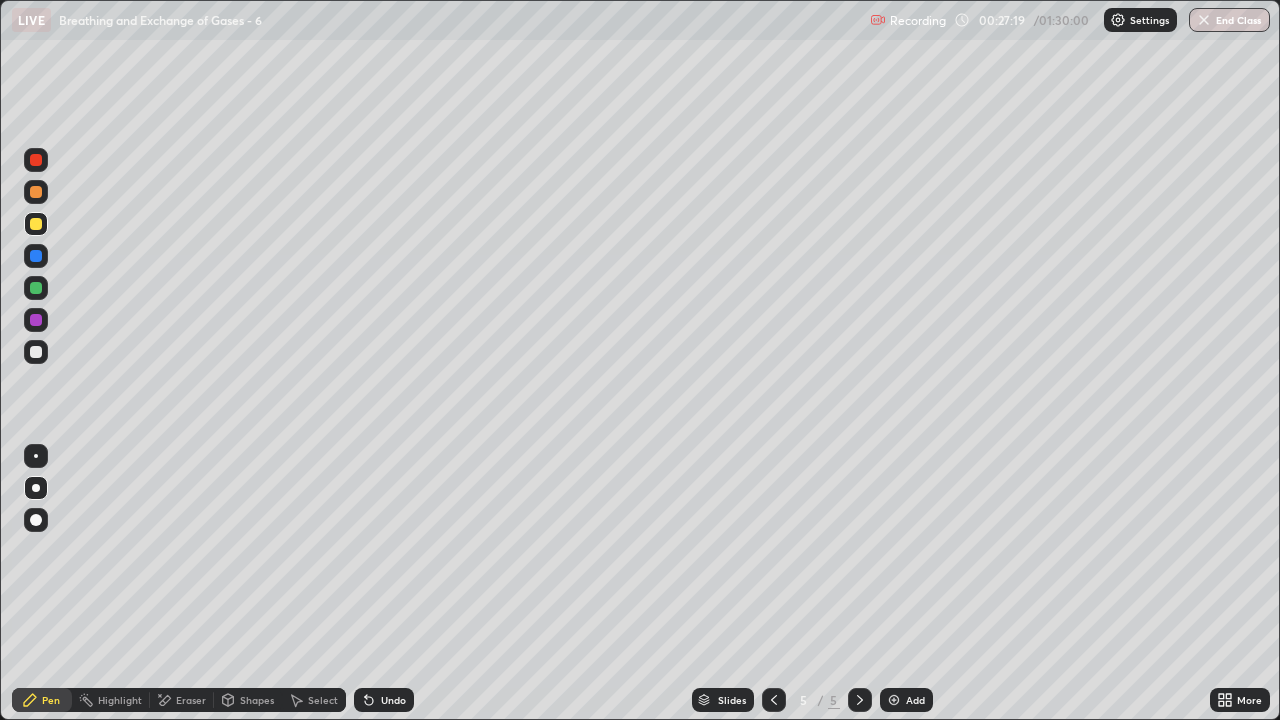 click on "Shapes" at bounding box center (248, 700) 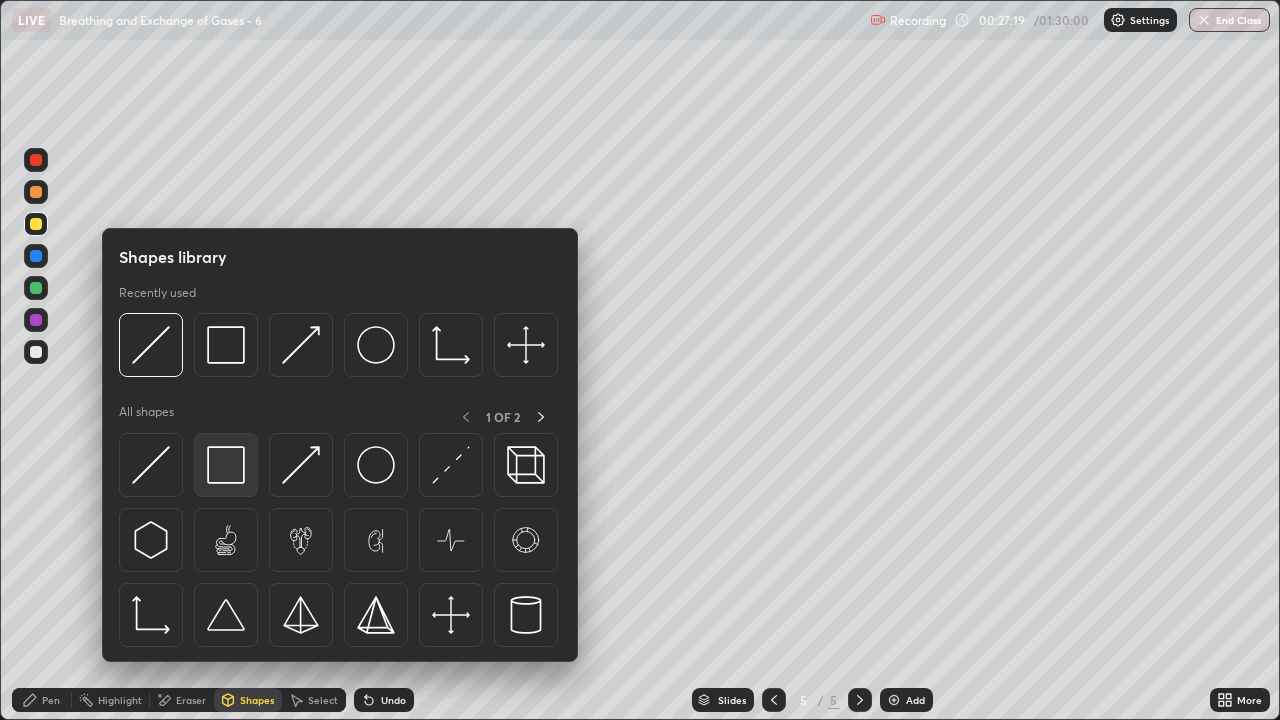 click at bounding box center [226, 465] 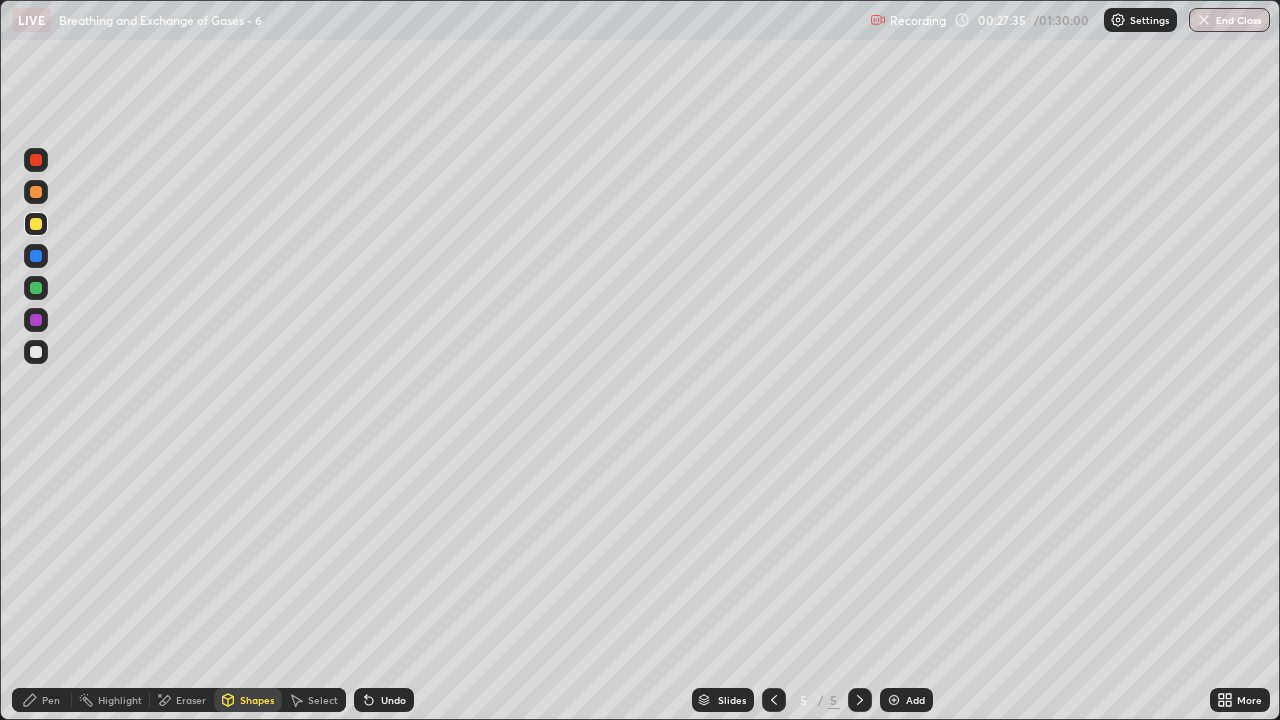 click at bounding box center [36, 352] 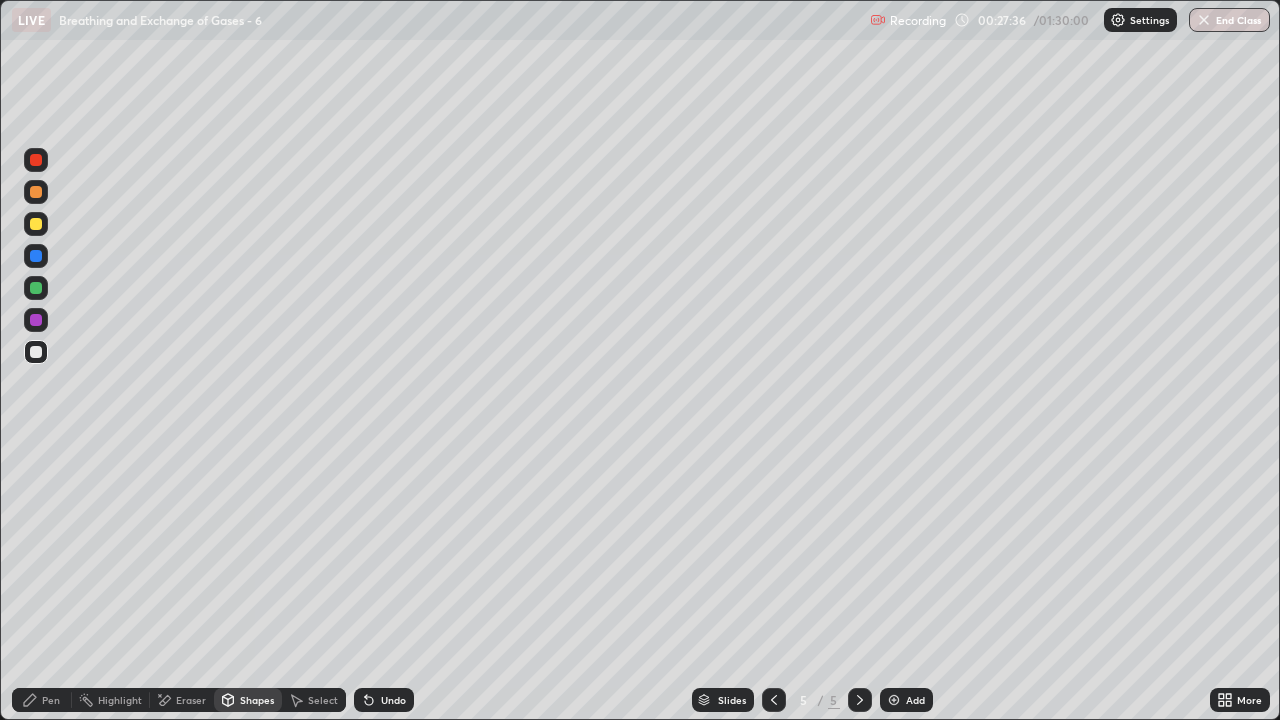 click at bounding box center (36, 224) 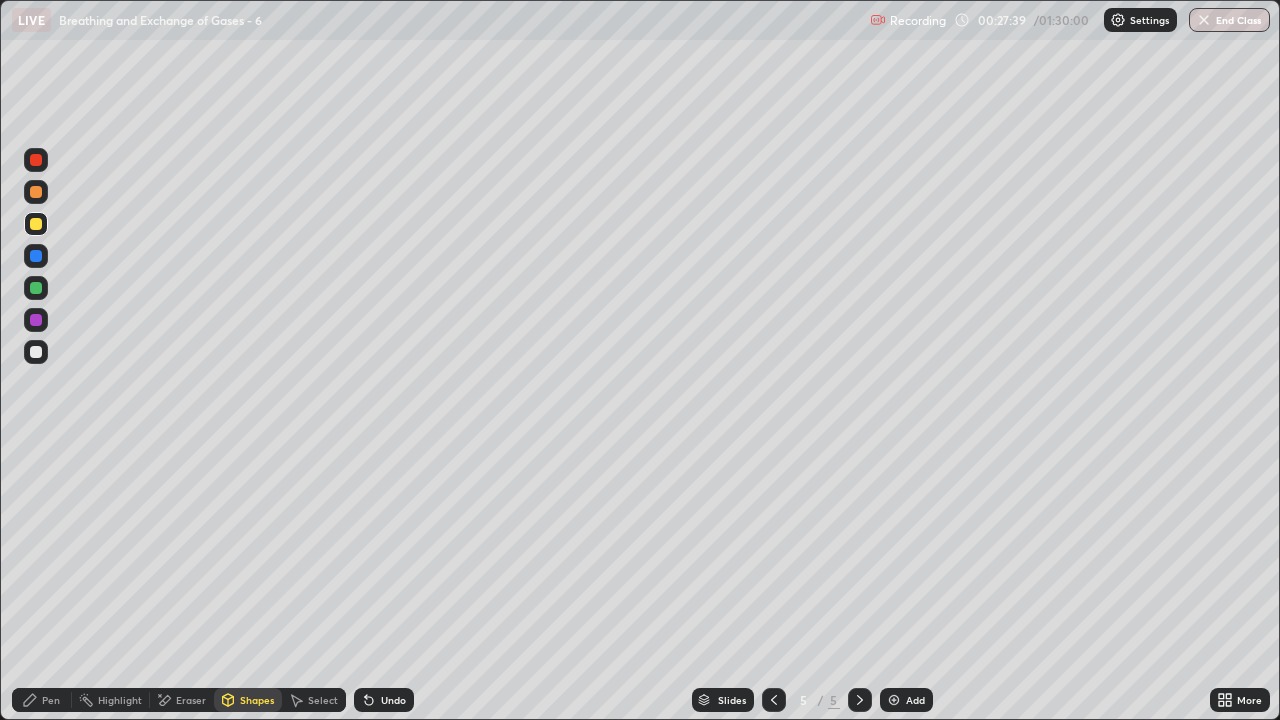 click on "Eraser" at bounding box center (191, 700) 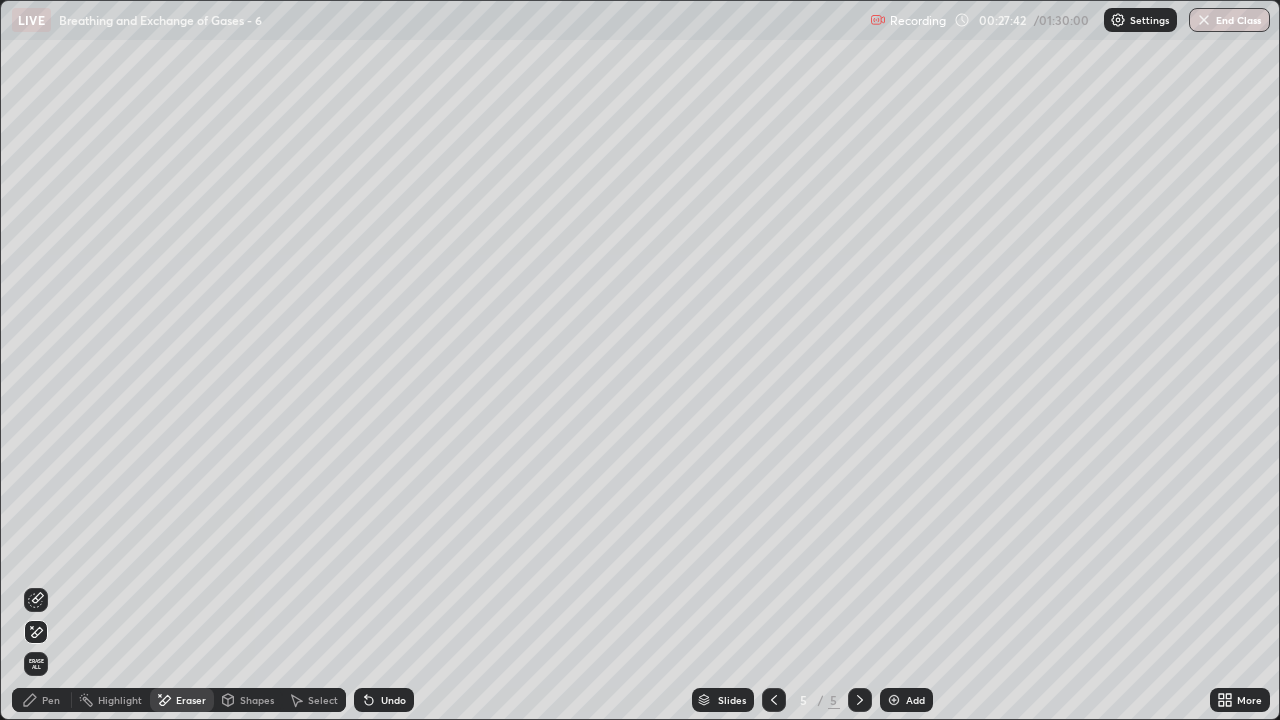 click on "Pen" at bounding box center (51, 700) 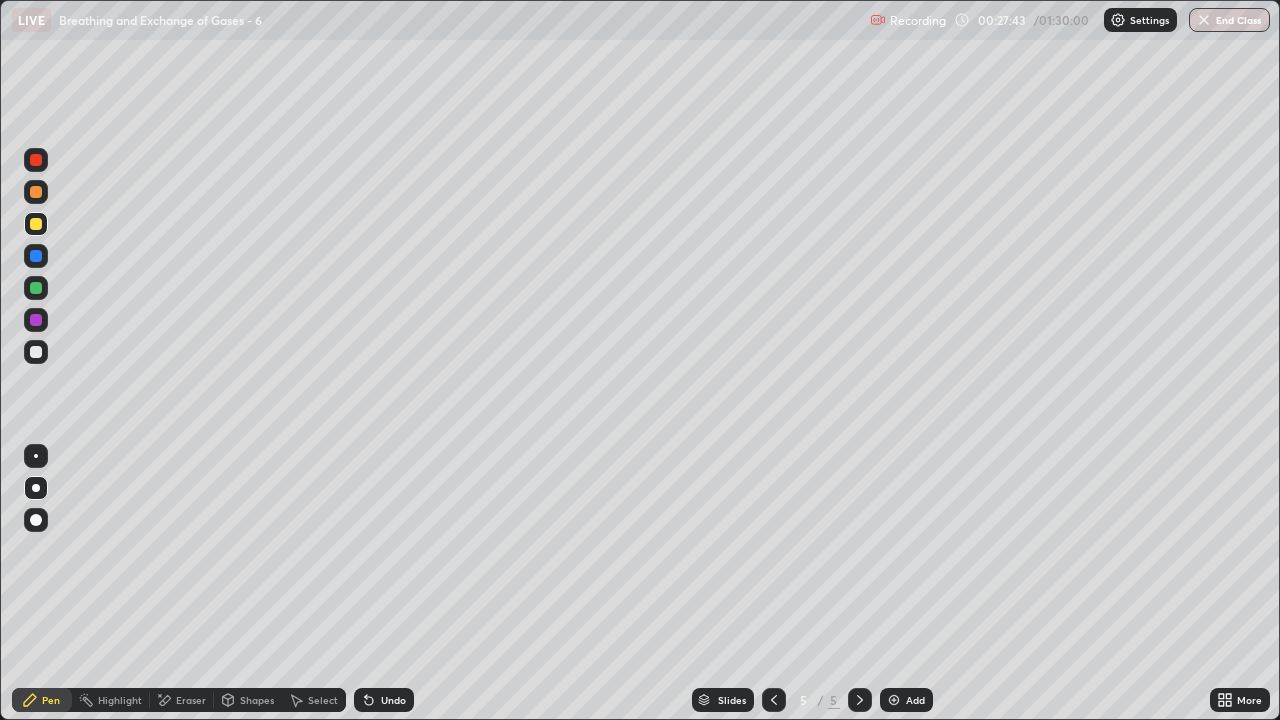 click at bounding box center (36, 224) 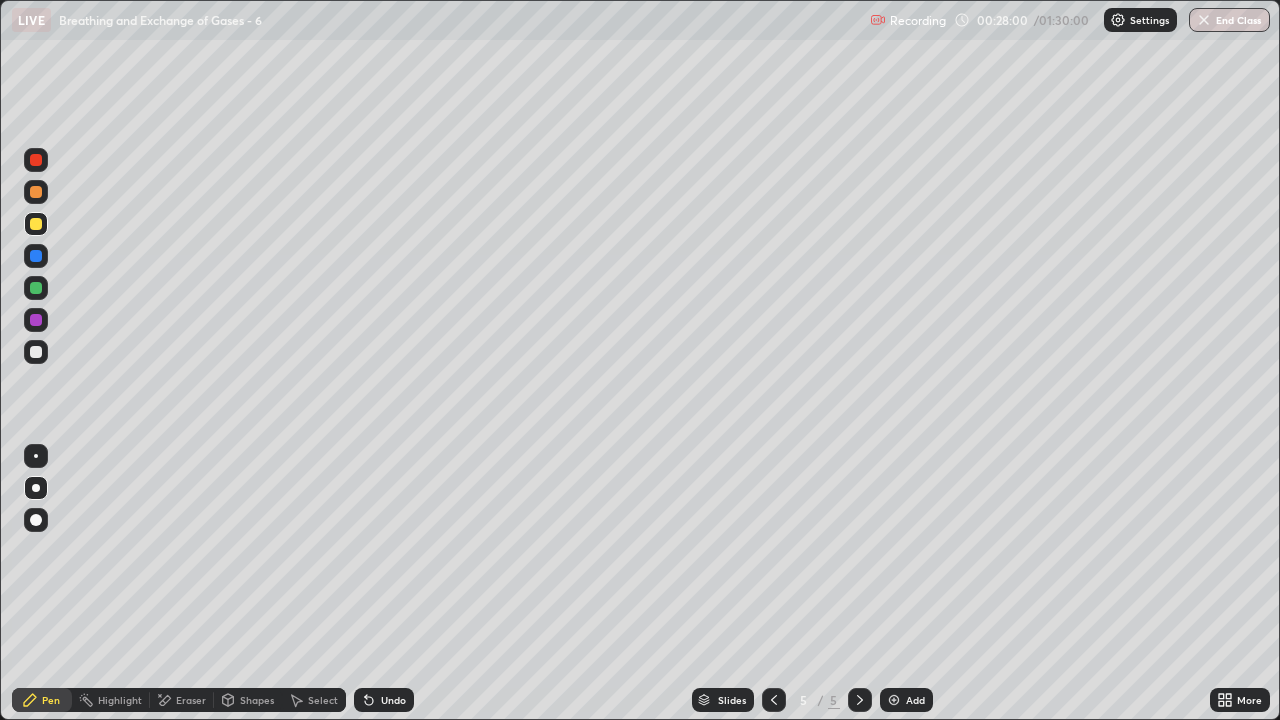 click at bounding box center [36, 352] 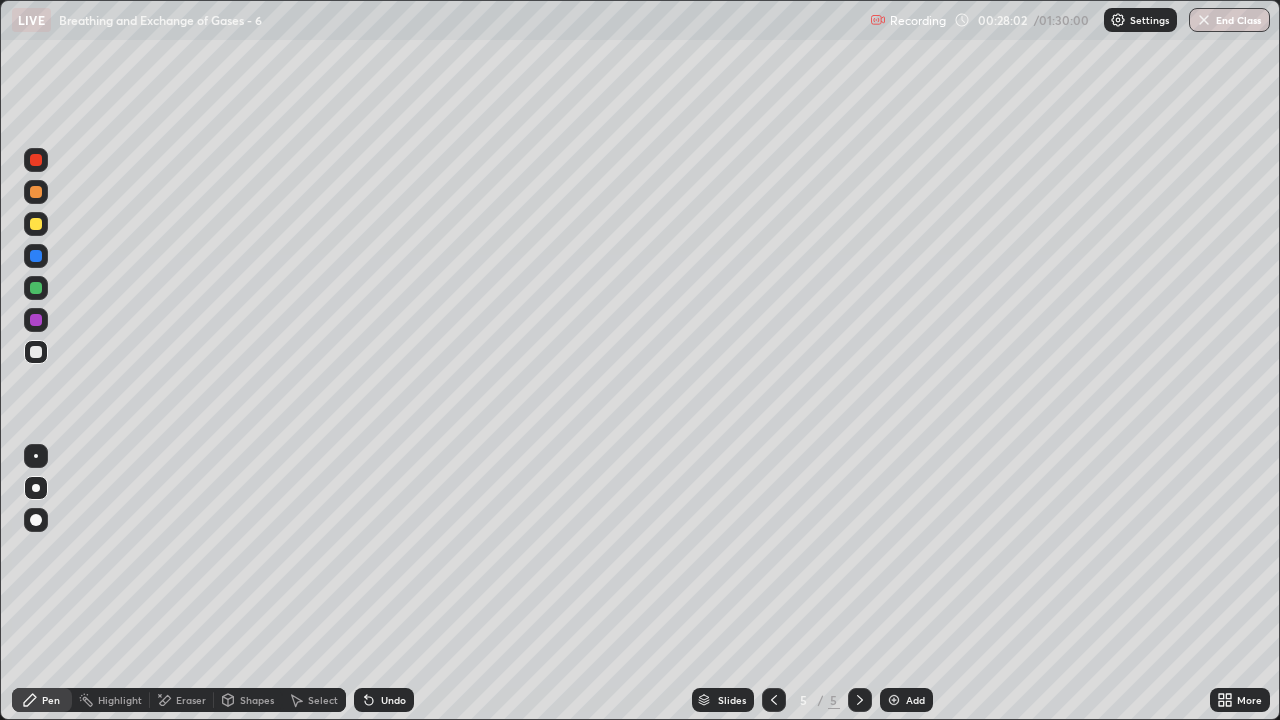 click on "Shapes" at bounding box center (257, 700) 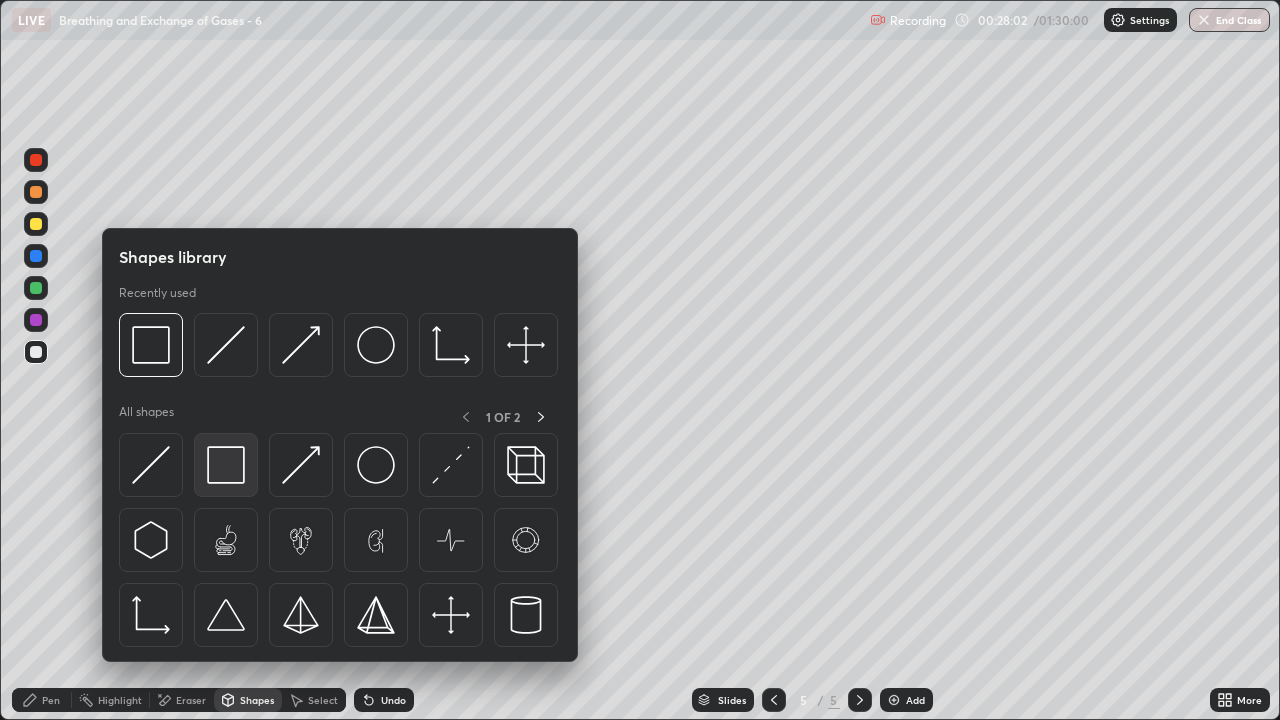 click at bounding box center [226, 465] 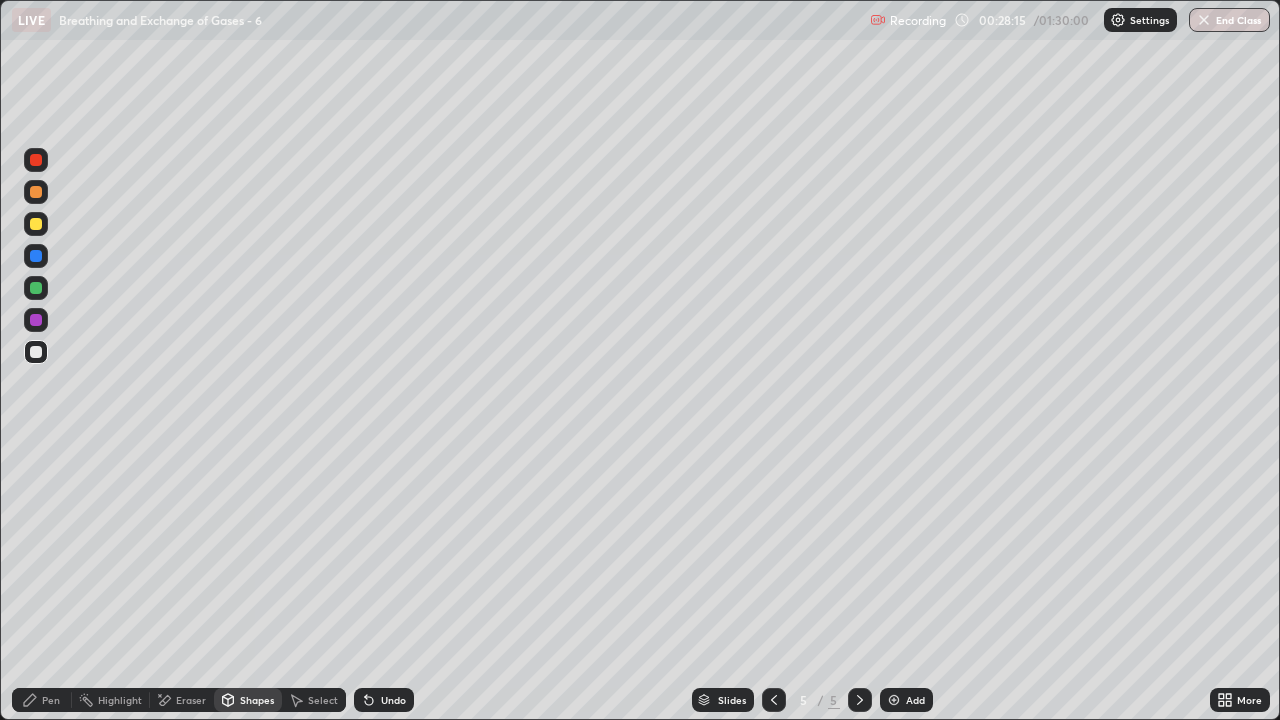 click at bounding box center (36, 224) 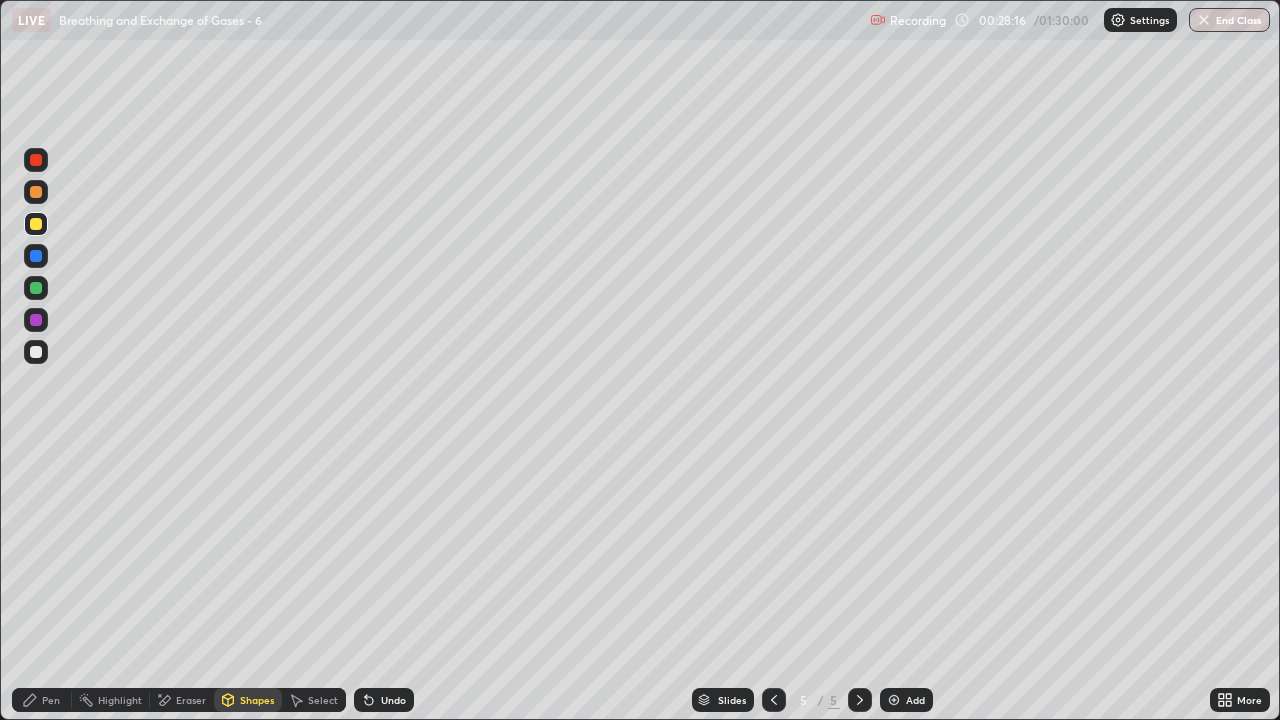 click on "Pen" at bounding box center (51, 700) 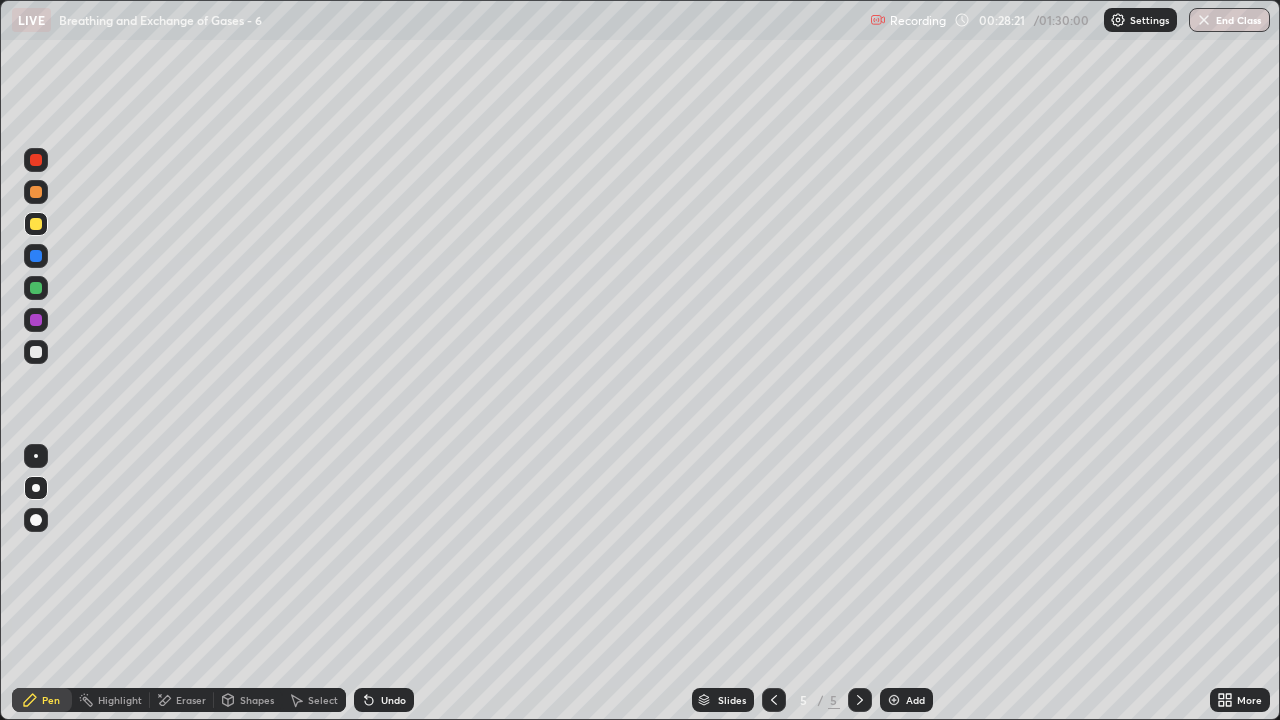 click on "Eraser" at bounding box center [191, 700] 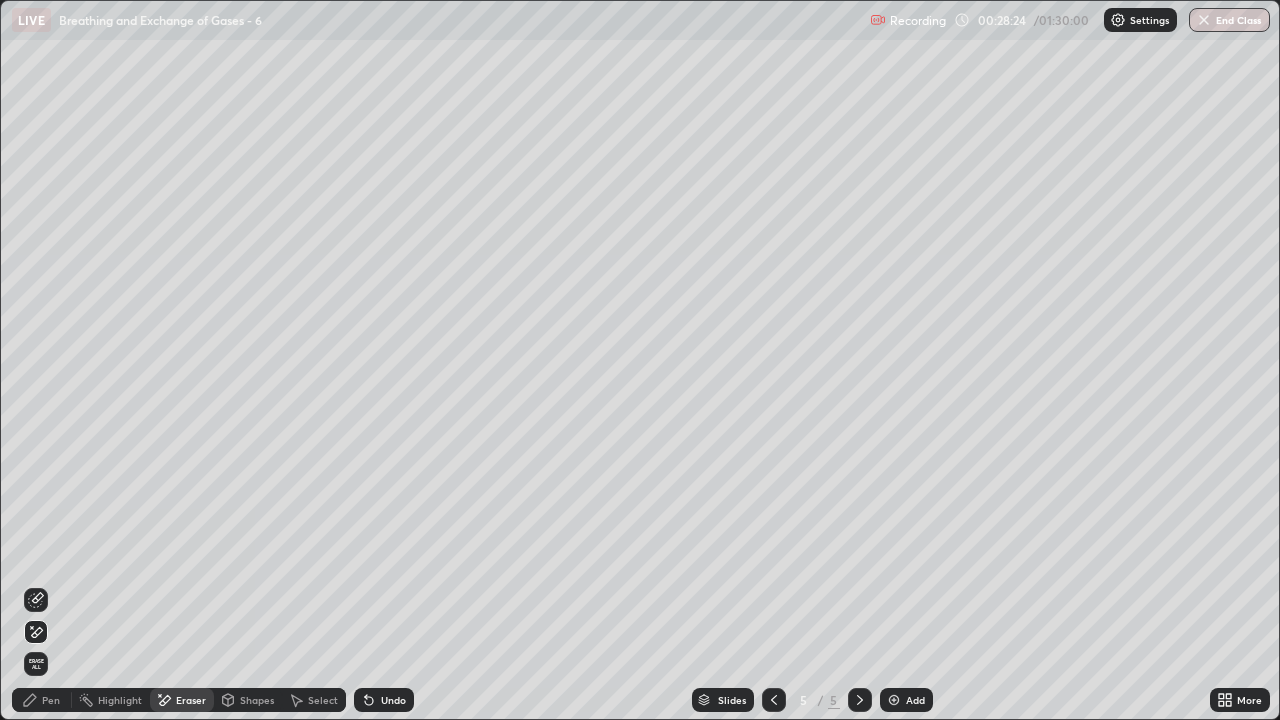 click on "Pen" at bounding box center [51, 700] 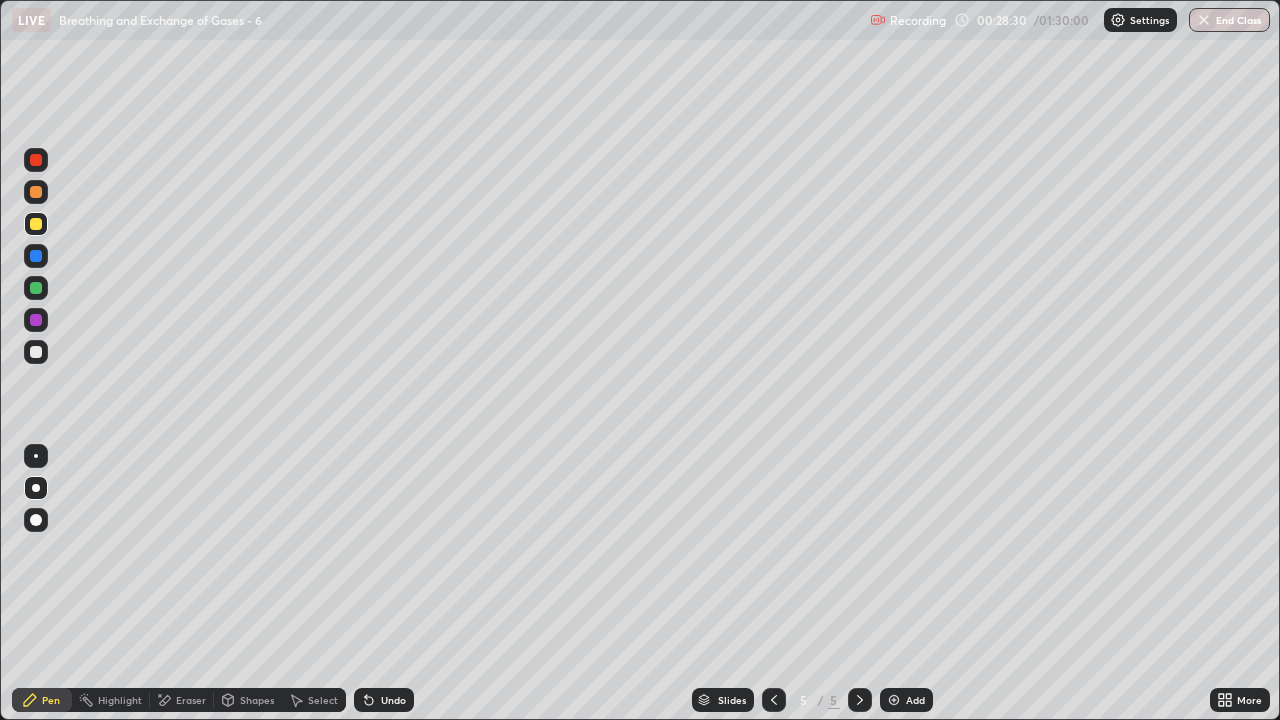 click on "Eraser" at bounding box center (191, 700) 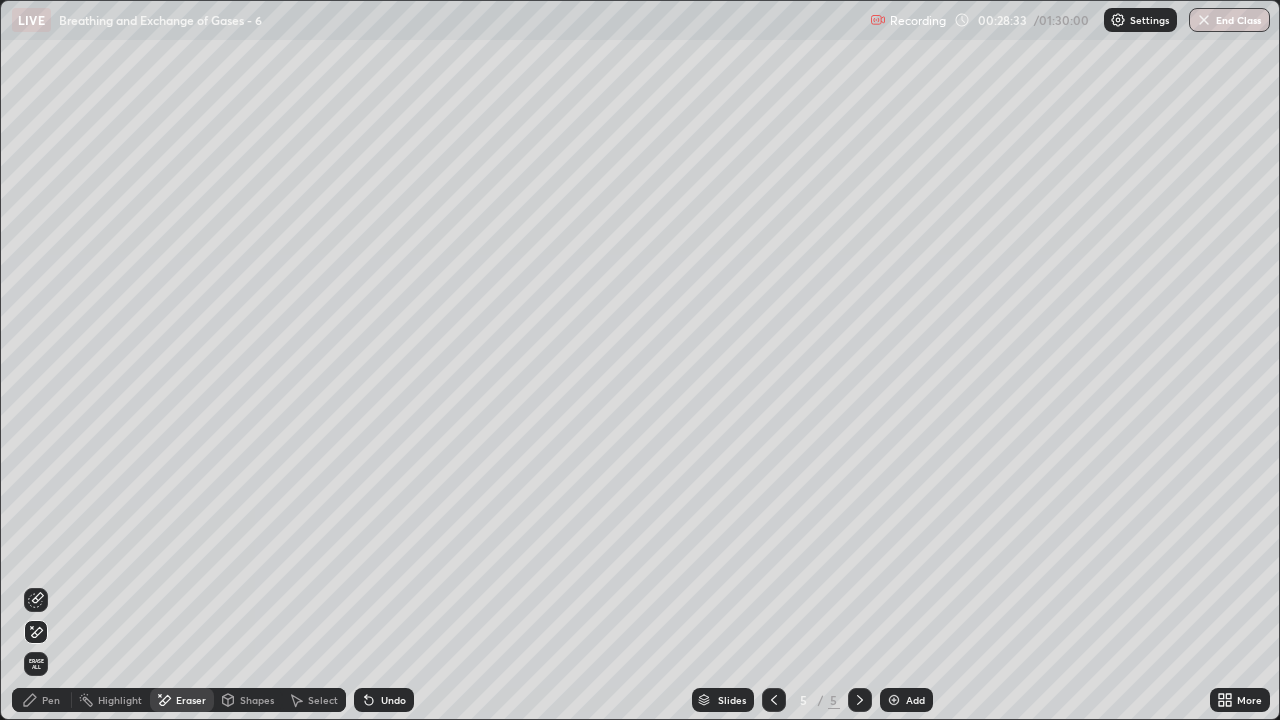 click on "Pen" at bounding box center (51, 700) 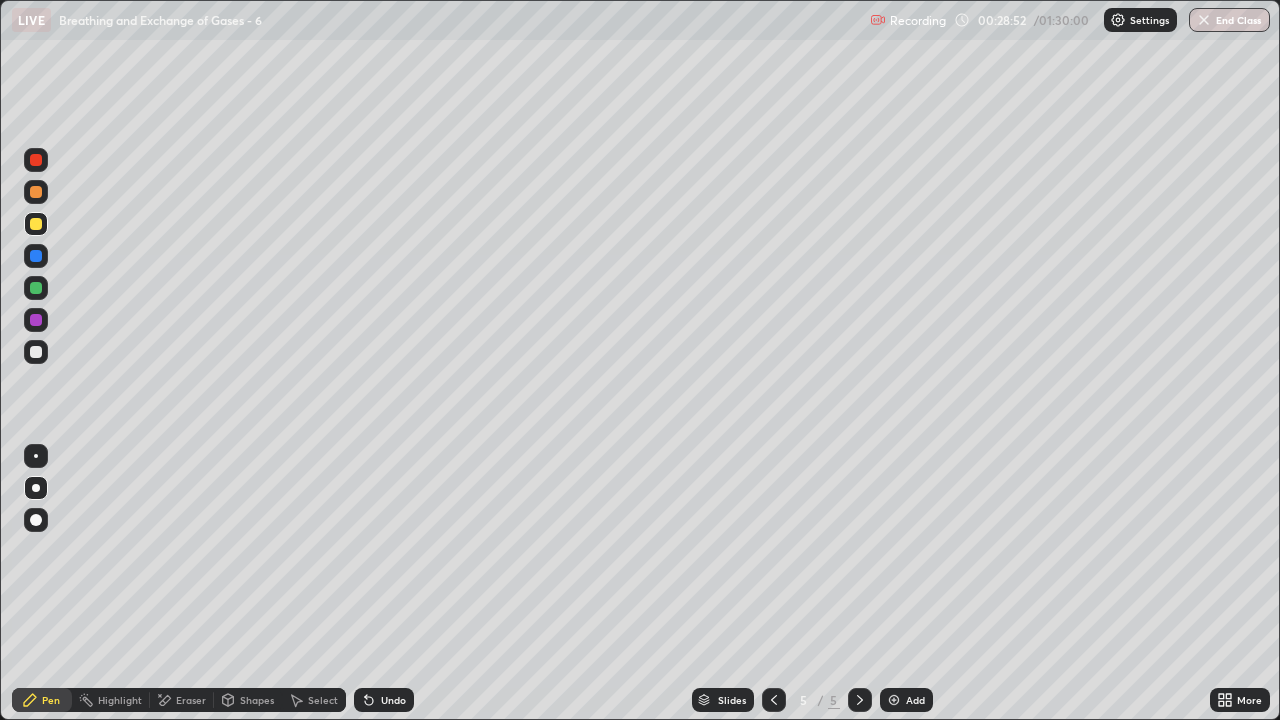 click at bounding box center [36, 352] 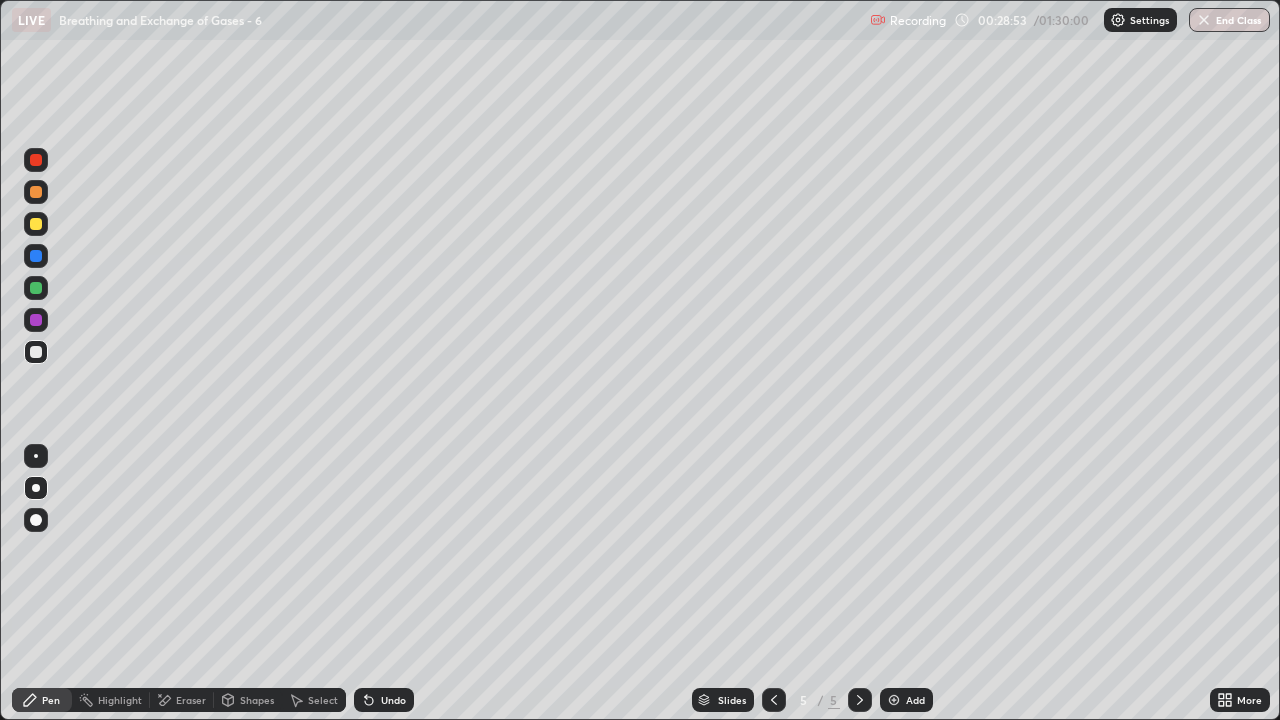 click on "Shapes" at bounding box center [257, 700] 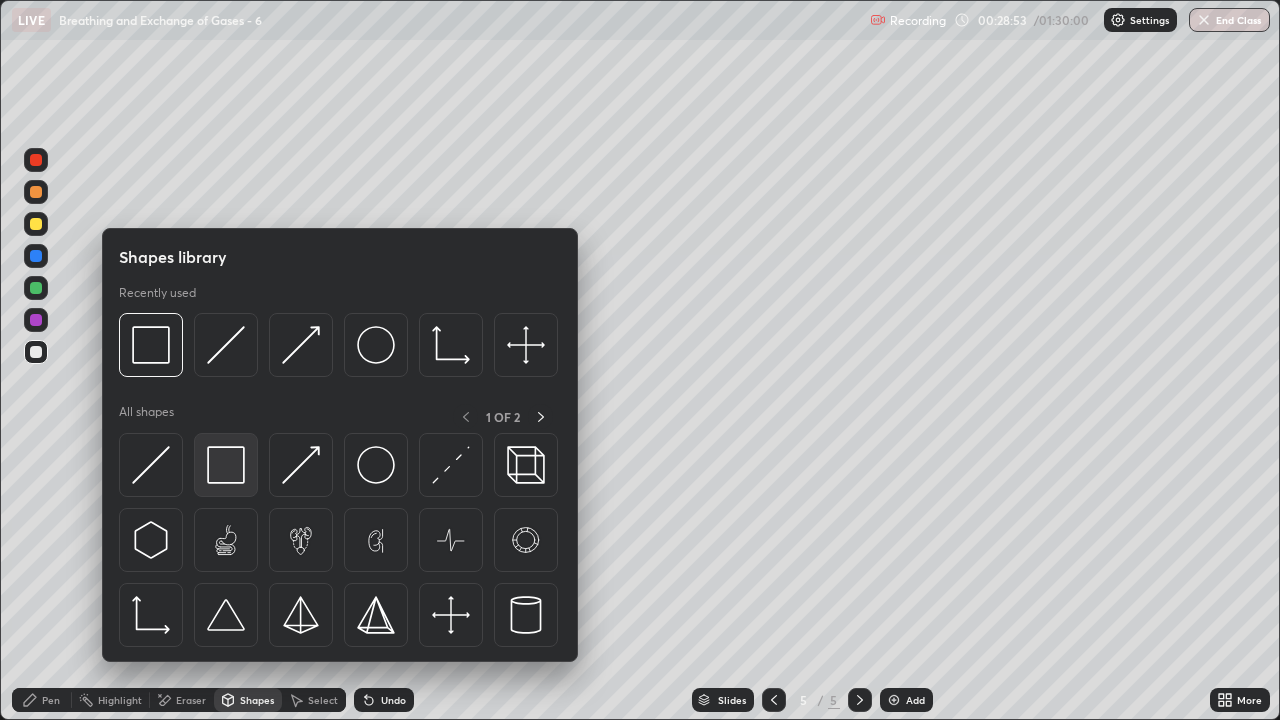 click at bounding box center [226, 465] 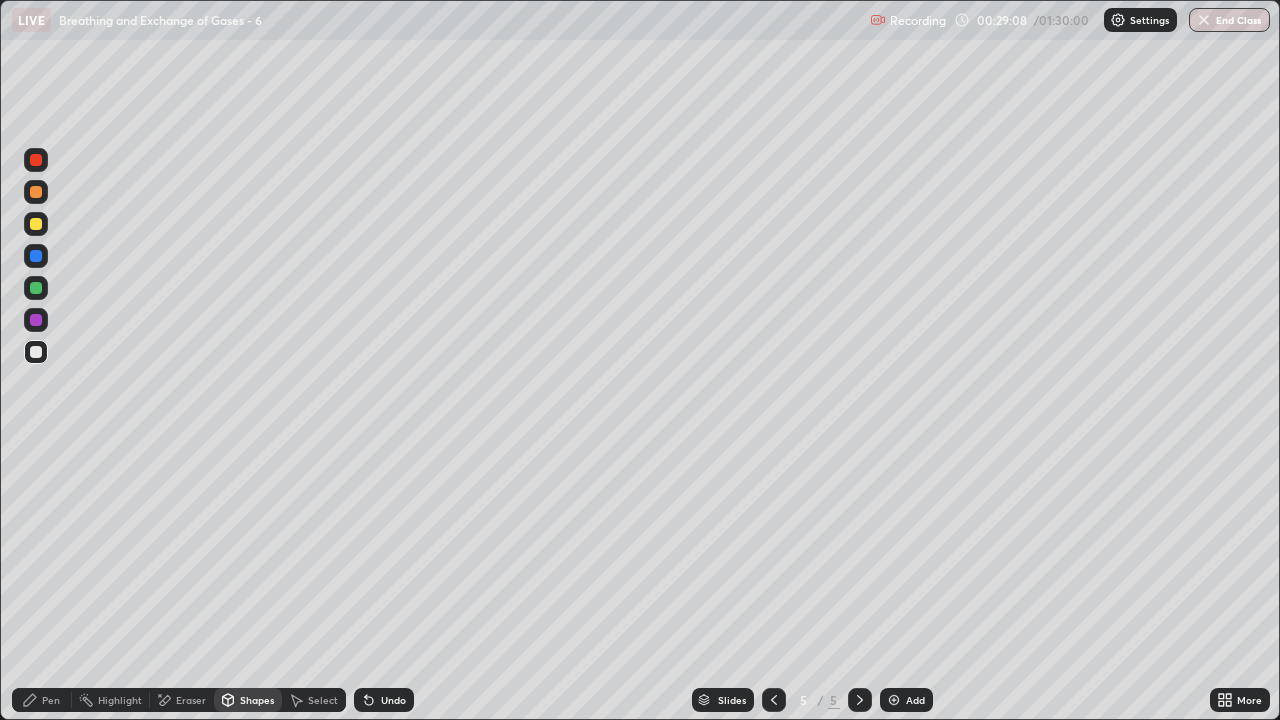 click on "Eraser" at bounding box center [191, 700] 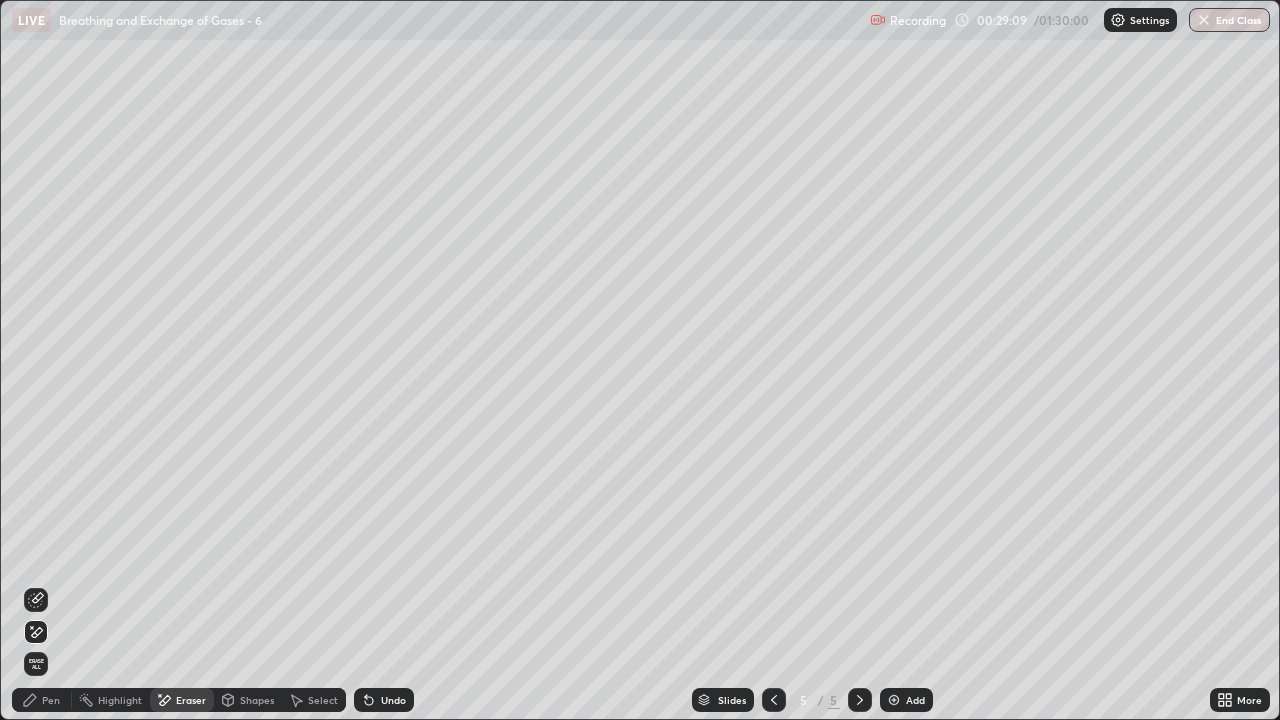click 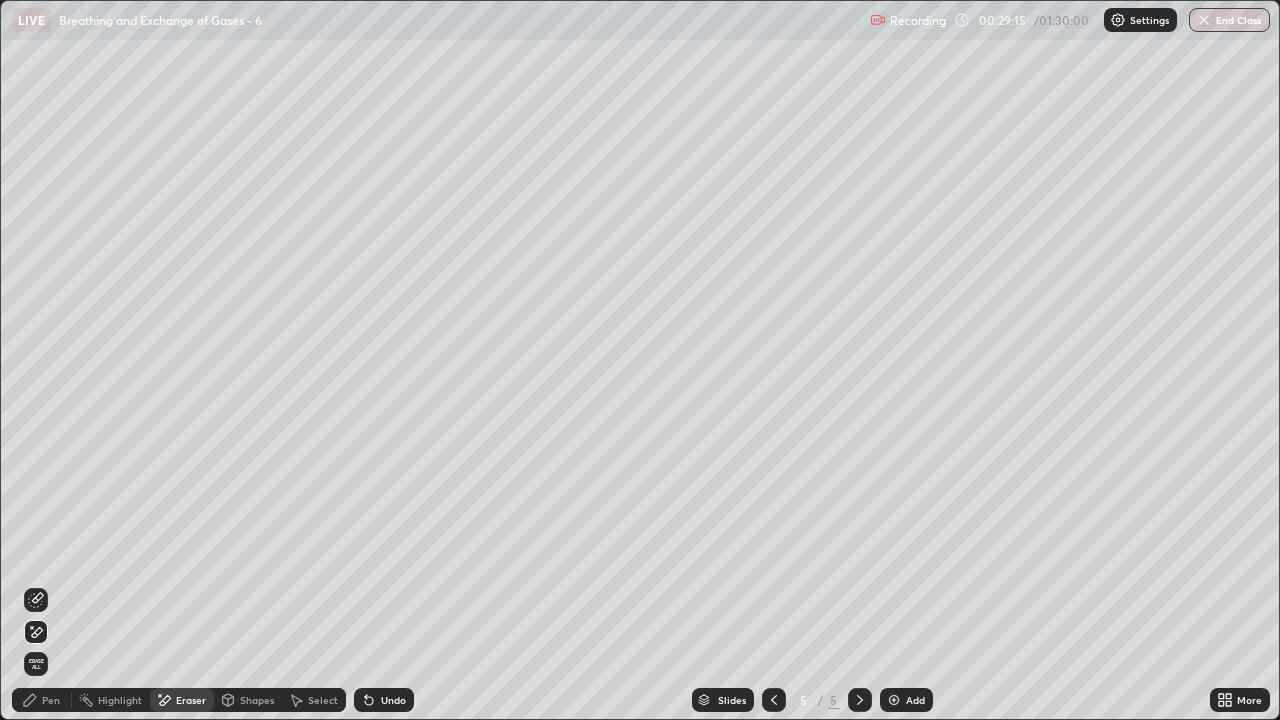 click on "Shapes" at bounding box center (257, 700) 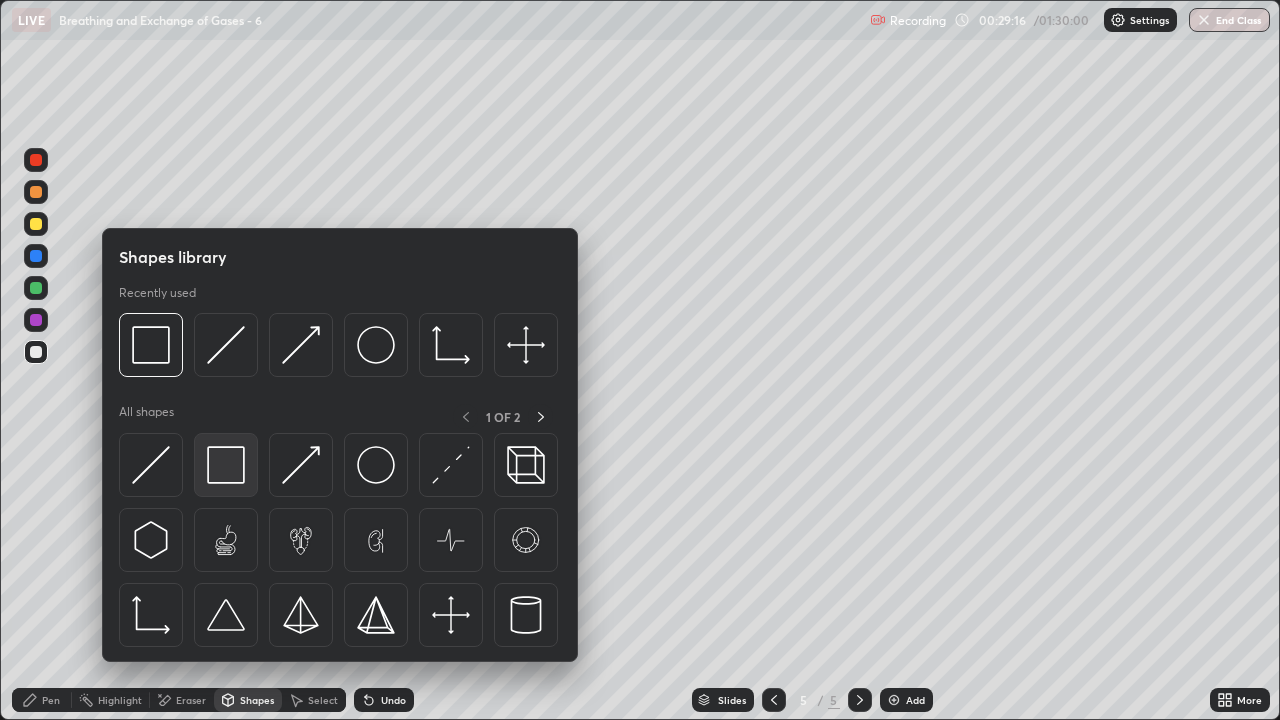 click at bounding box center (226, 465) 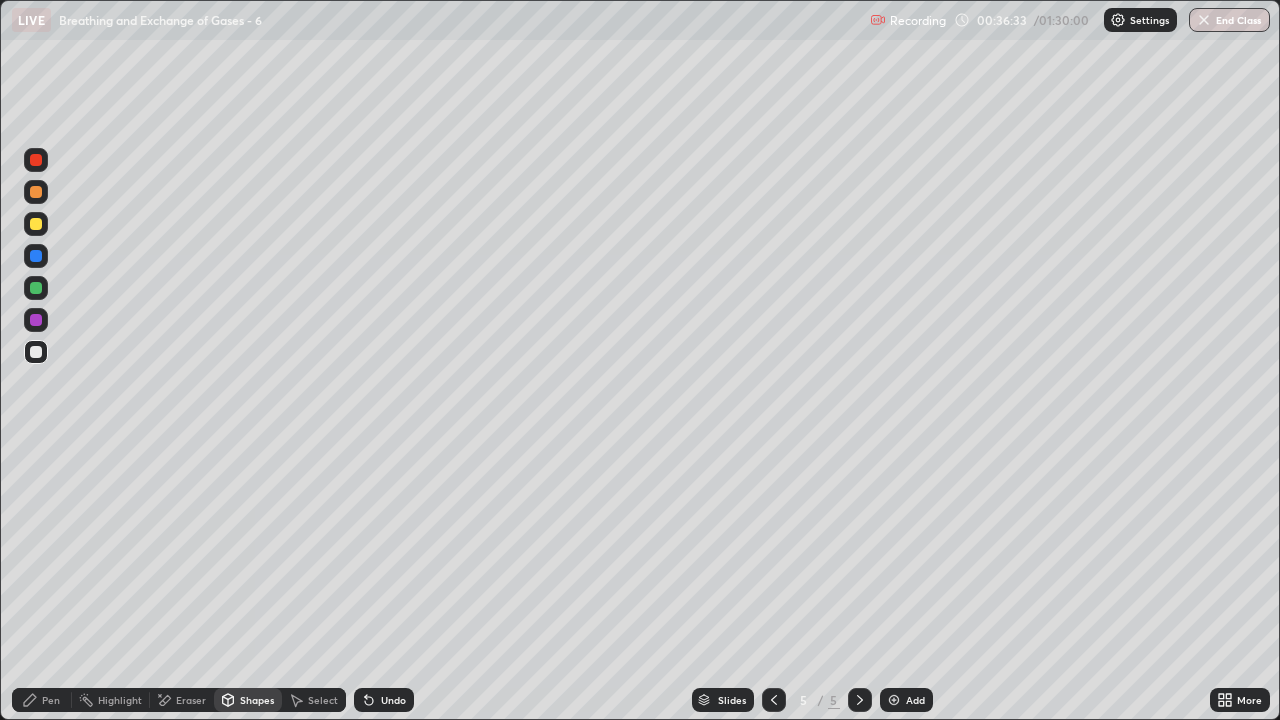 click 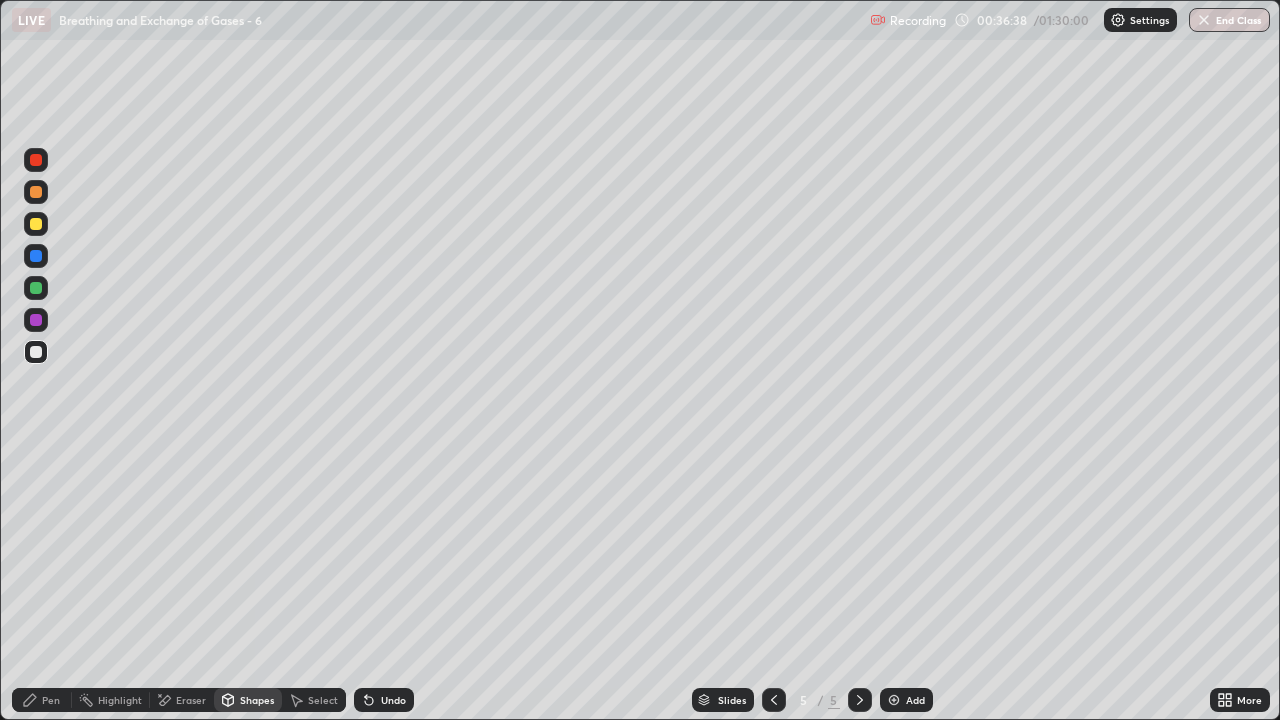 click at bounding box center (860, 700) 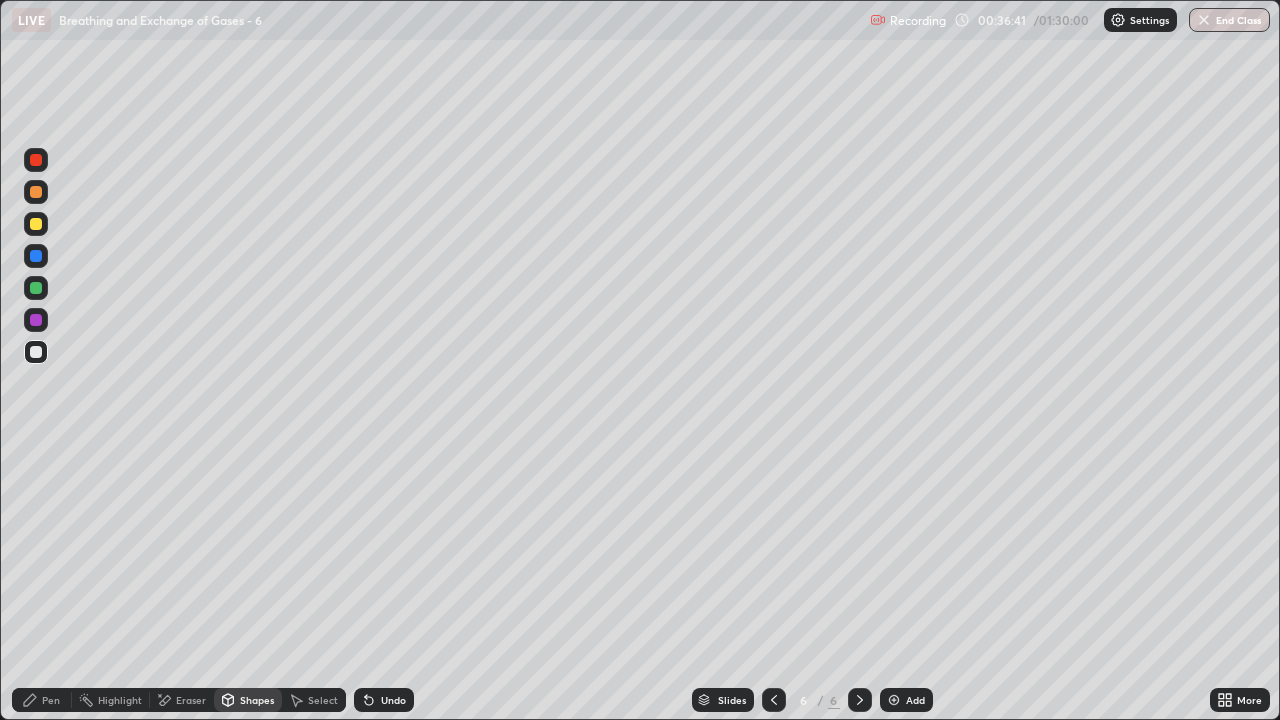 click at bounding box center [36, 352] 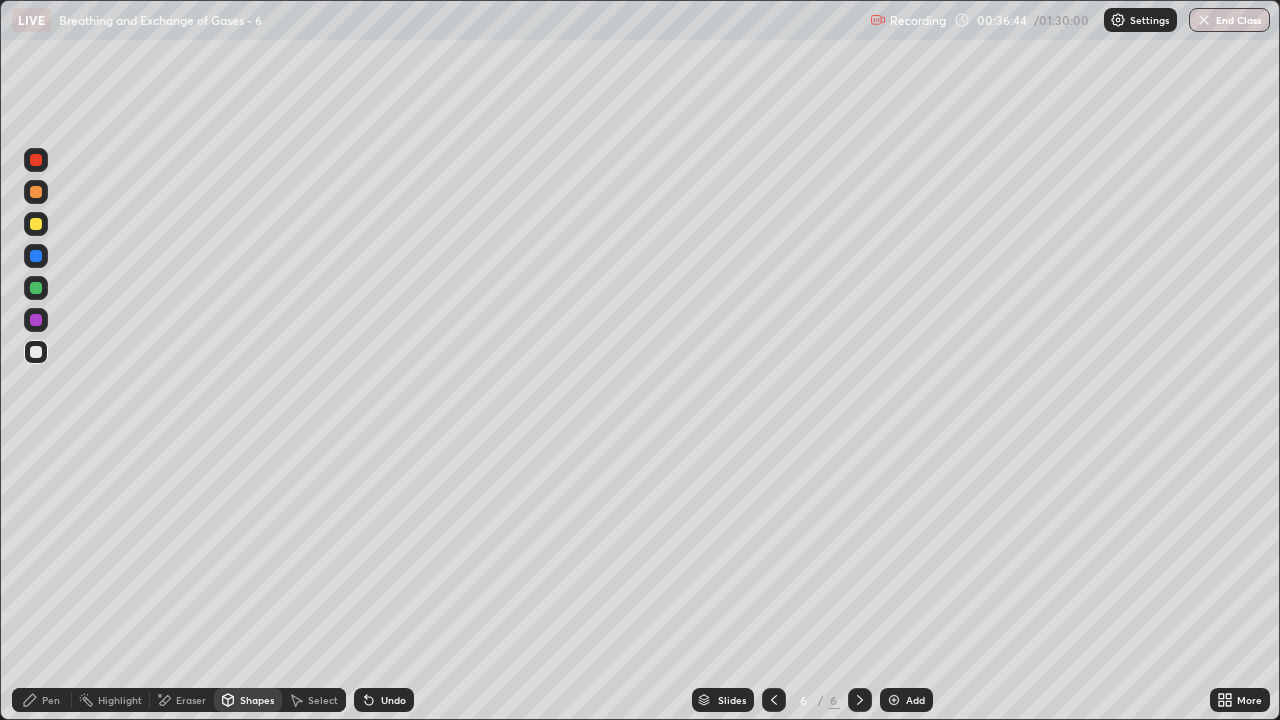 click on "Eraser" at bounding box center (191, 700) 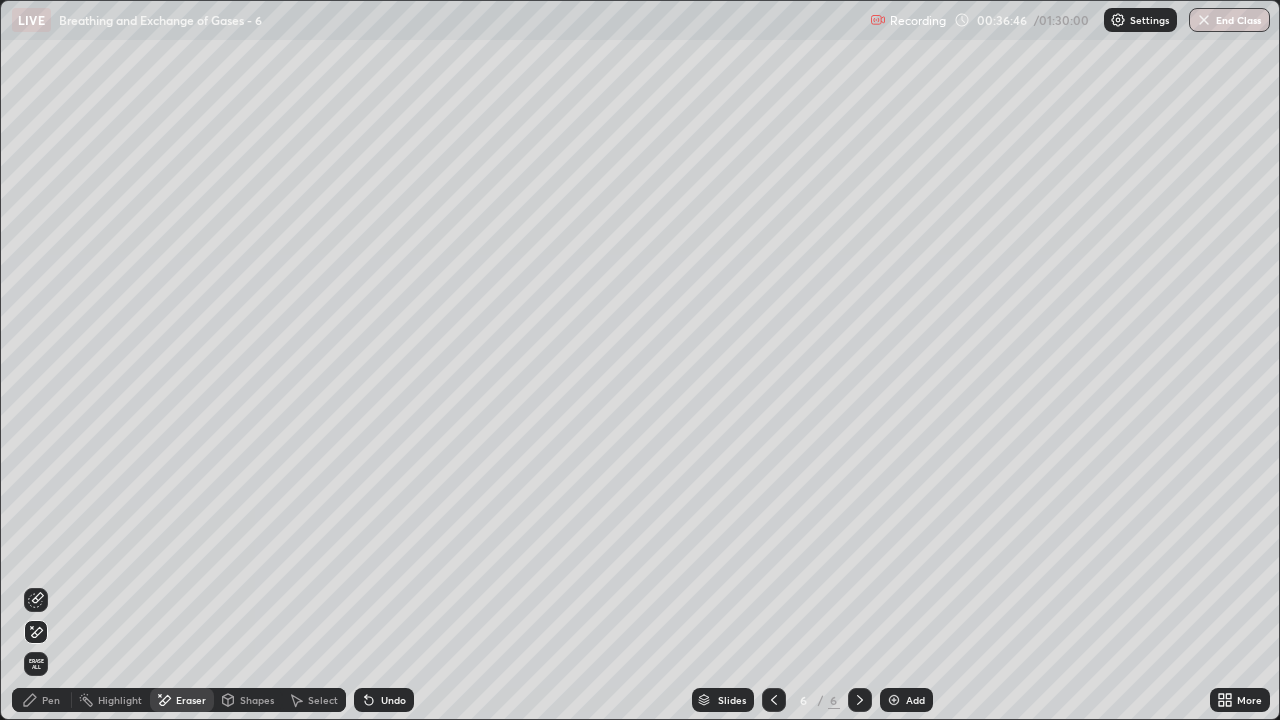 click on "Pen" at bounding box center (51, 700) 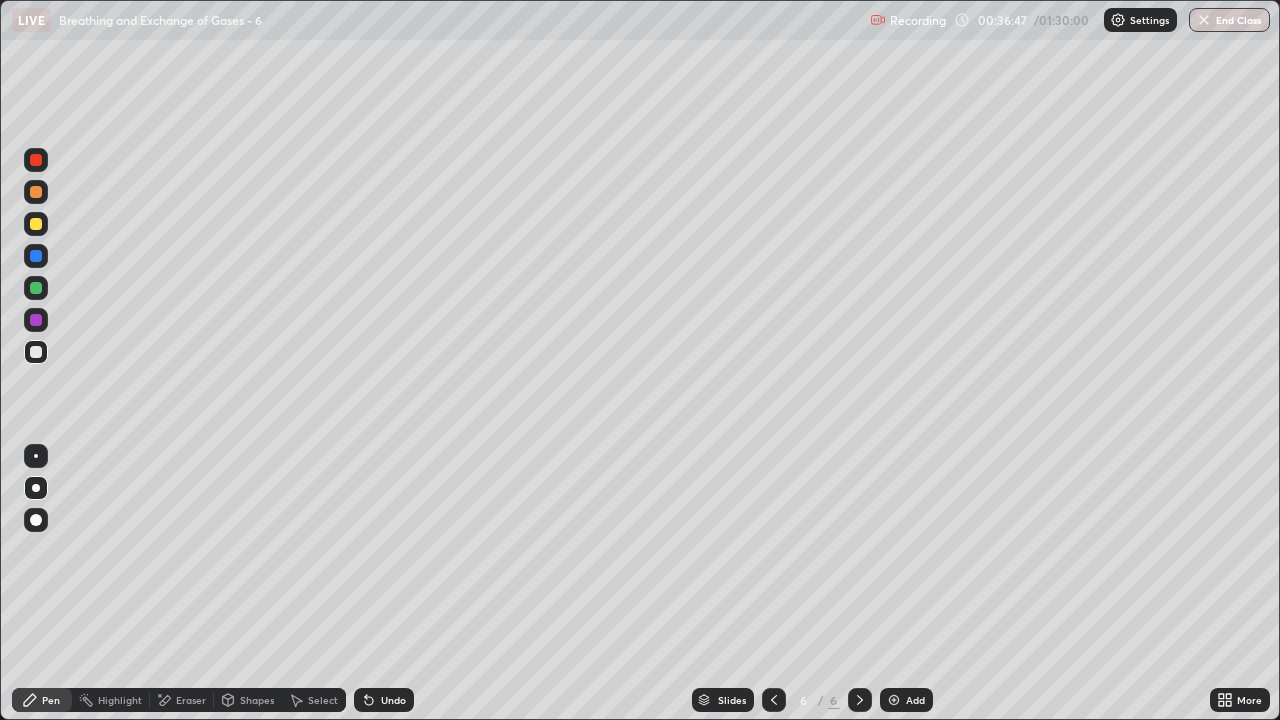 click at bounding box center (36, 224) 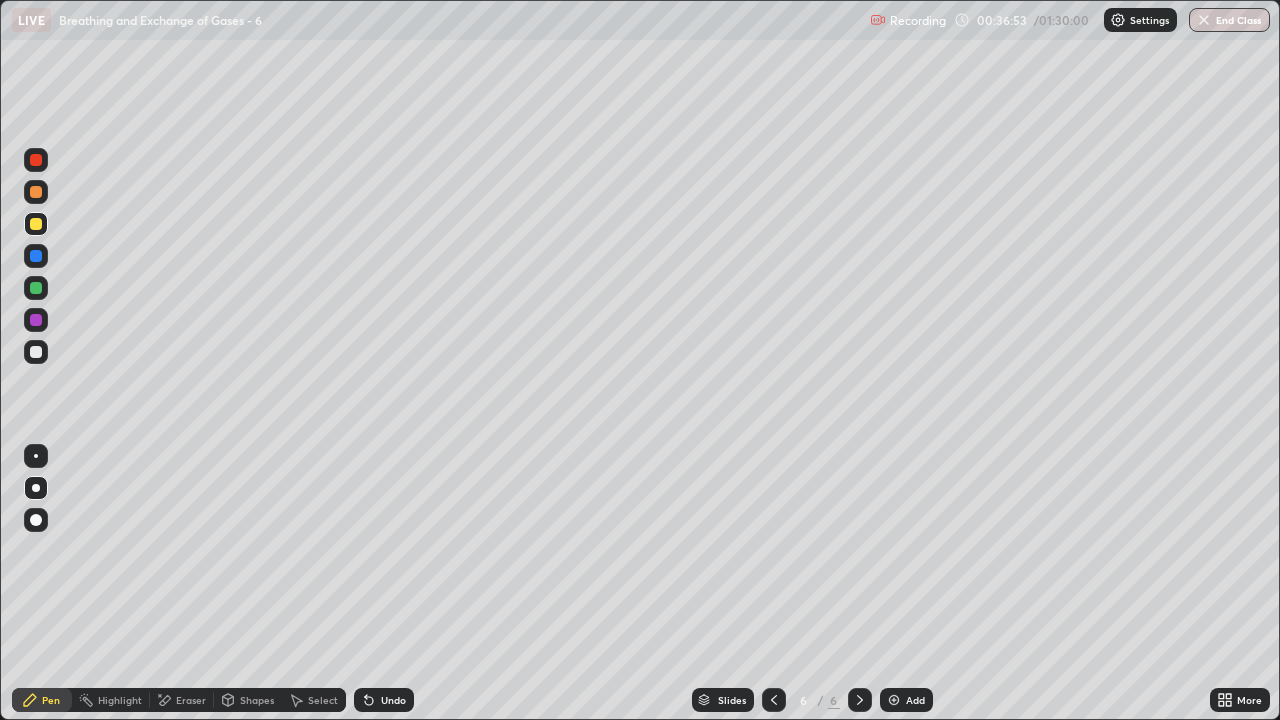 click at bounding box center (36, 192) 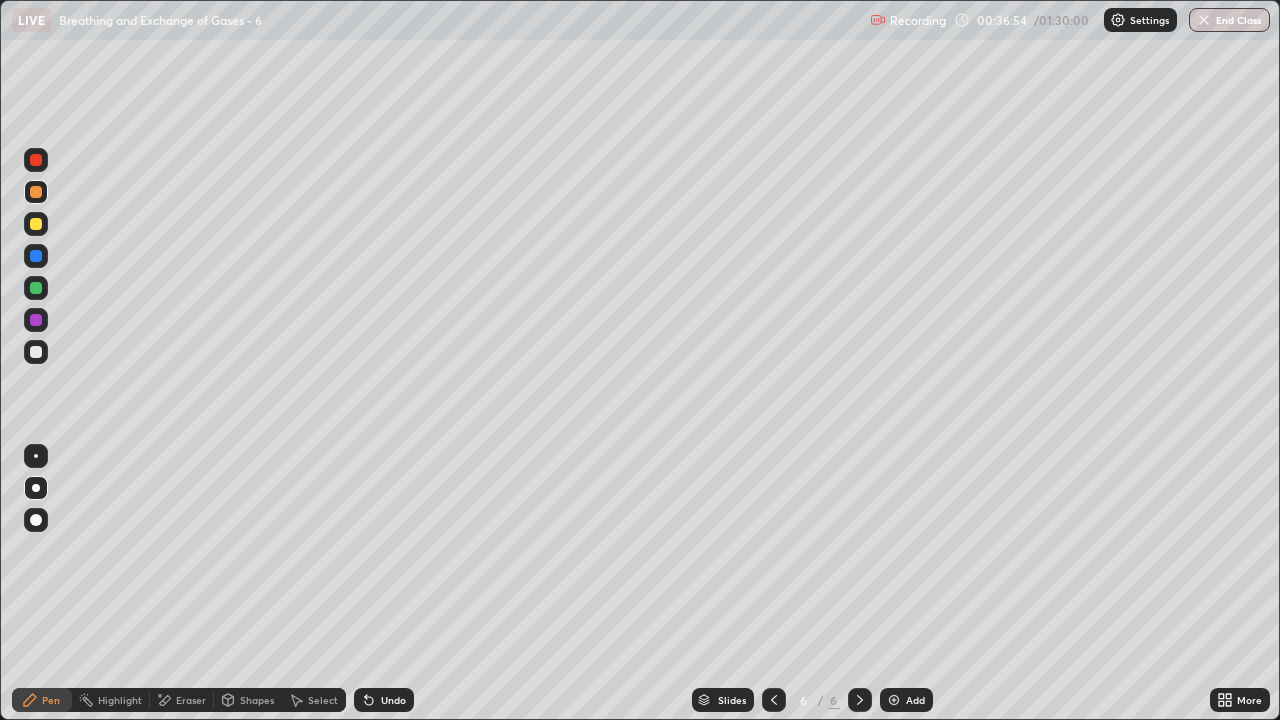 click on "Shapes" at bounding box center [257, 700] 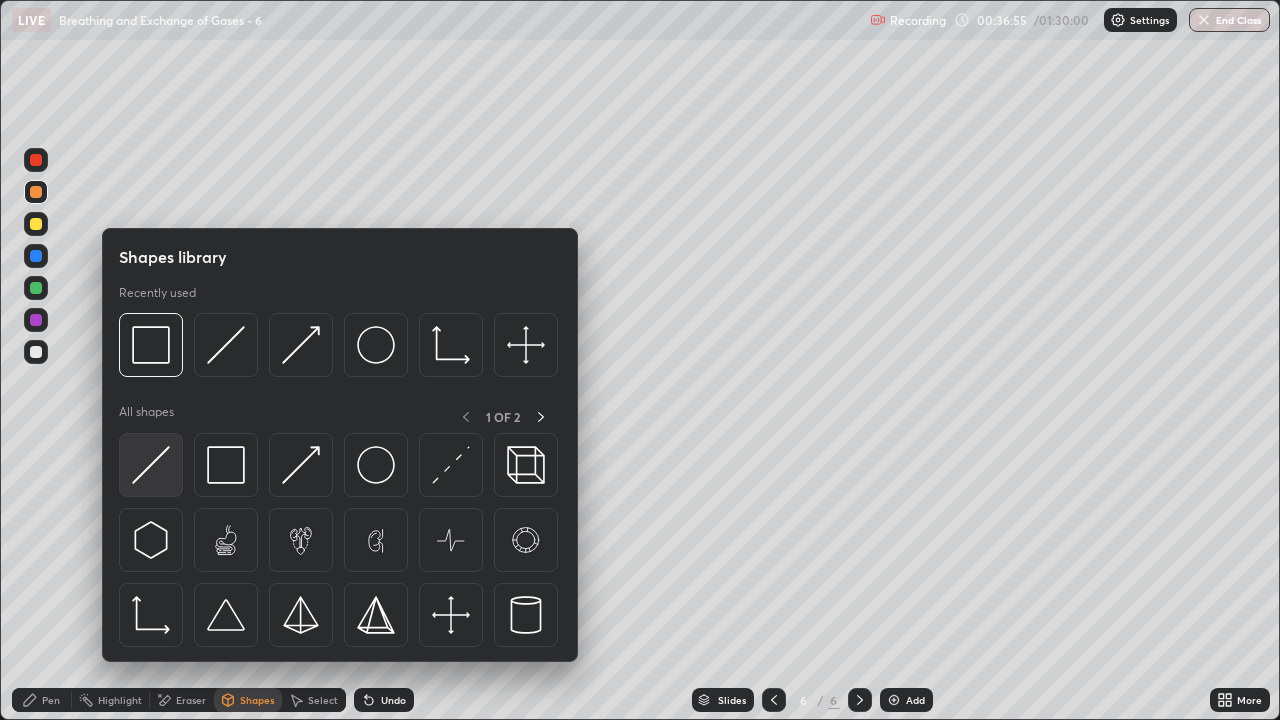click at bounding box center (151, 465) 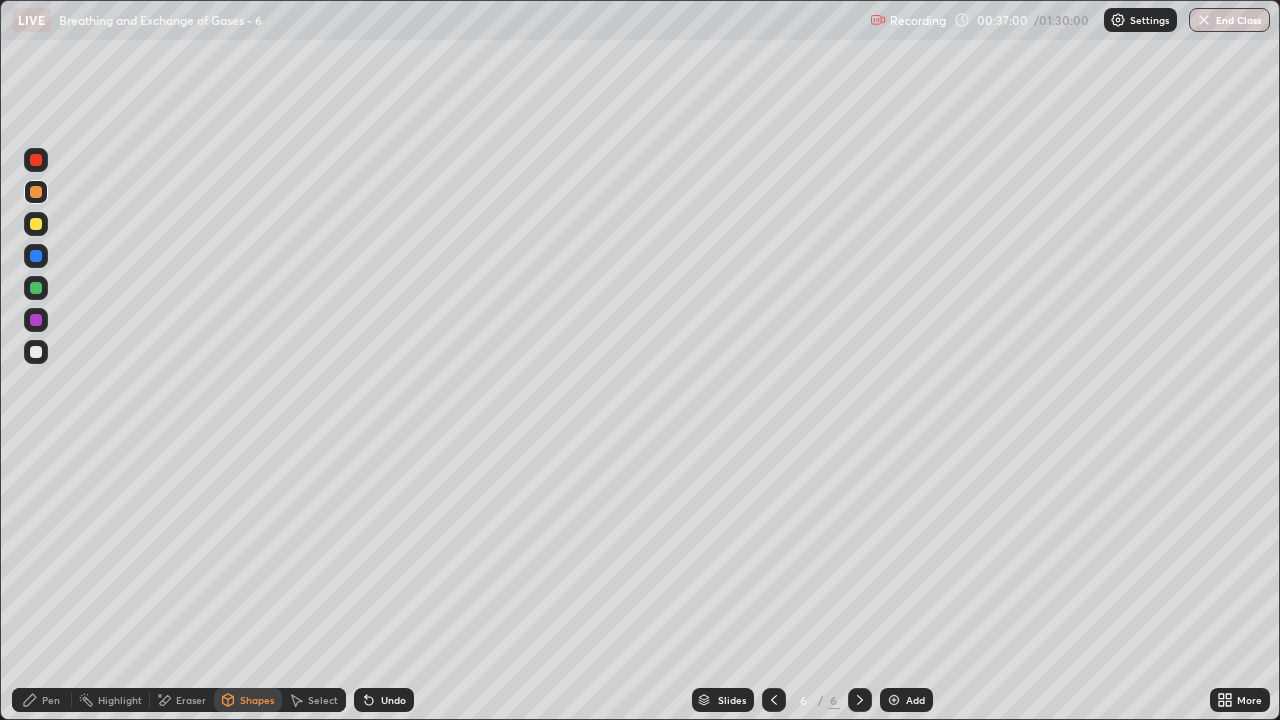 click on "Pen" at bounding box center (51, 700) 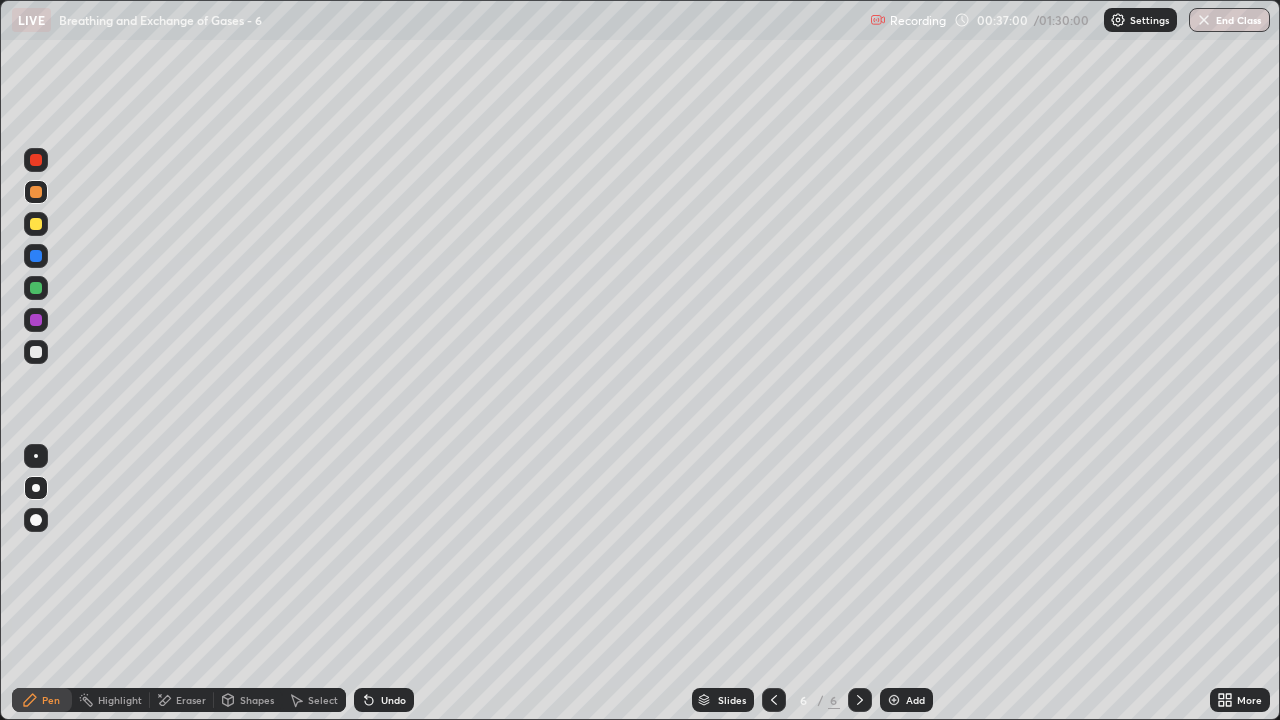 click at bounding box center [36, 352] 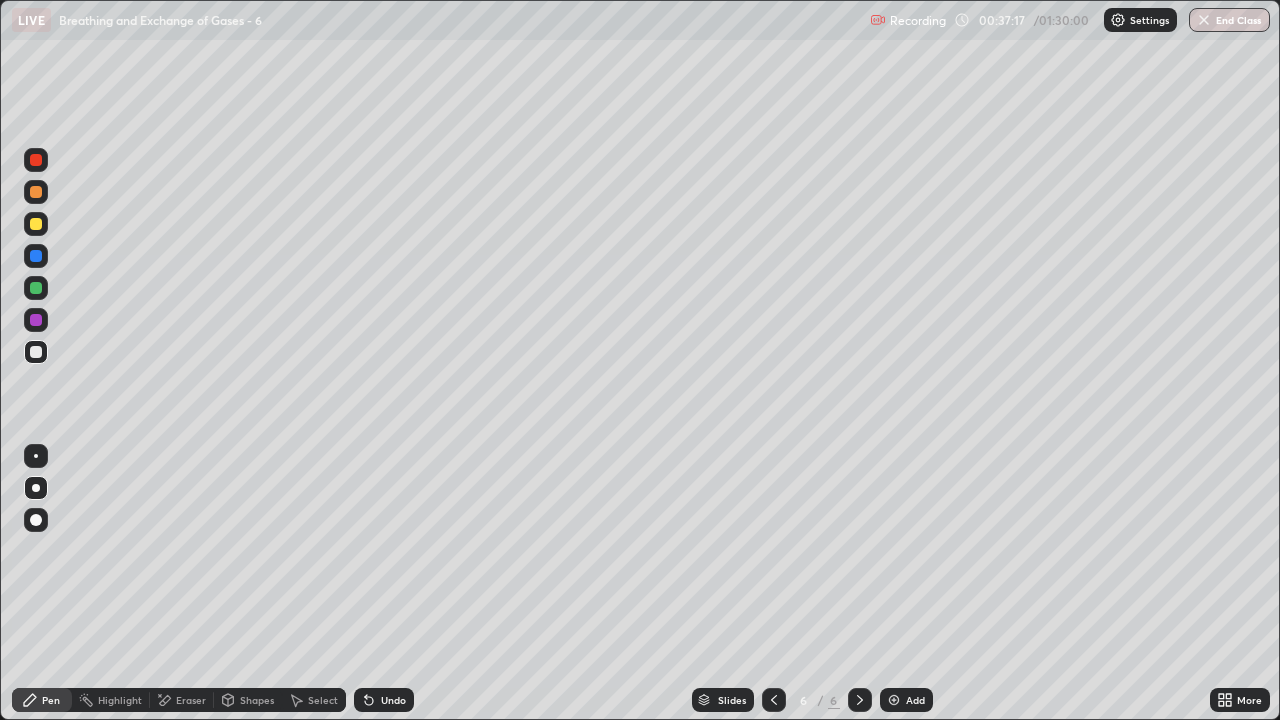 click on "Eraser" at bounding box center [191, 700] 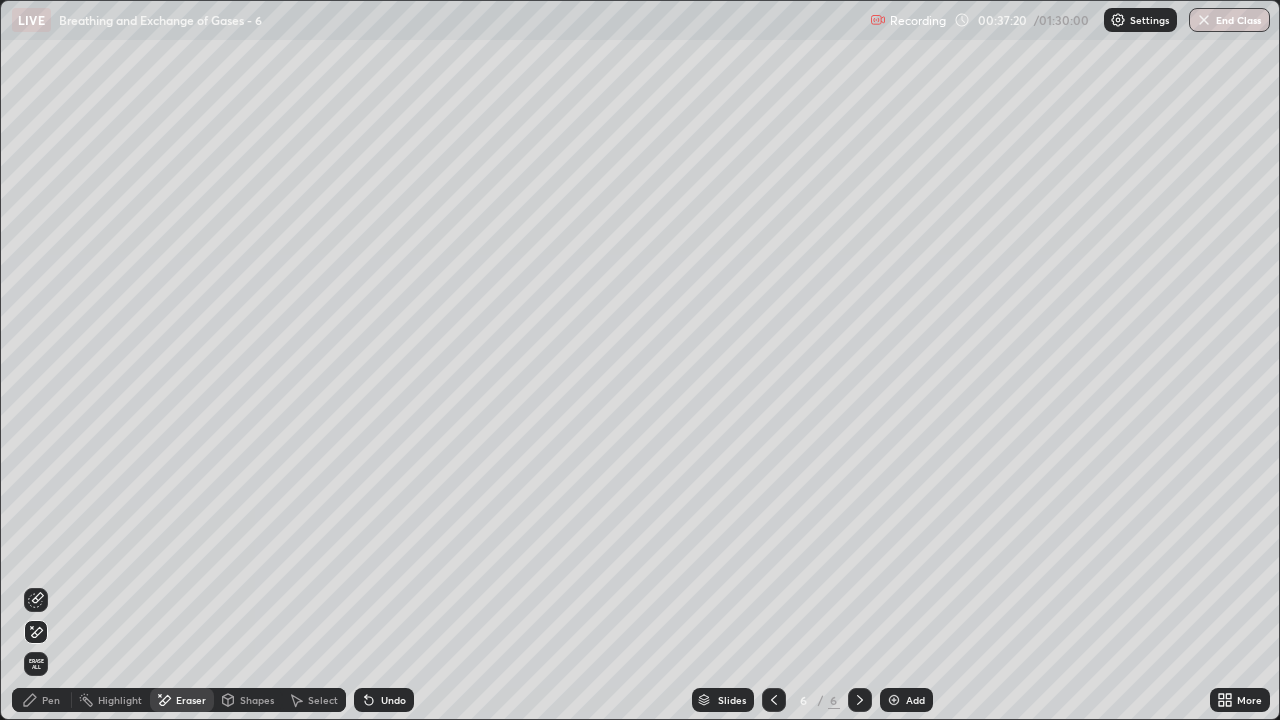 click on "Pen" at bounding box center [42, 700] 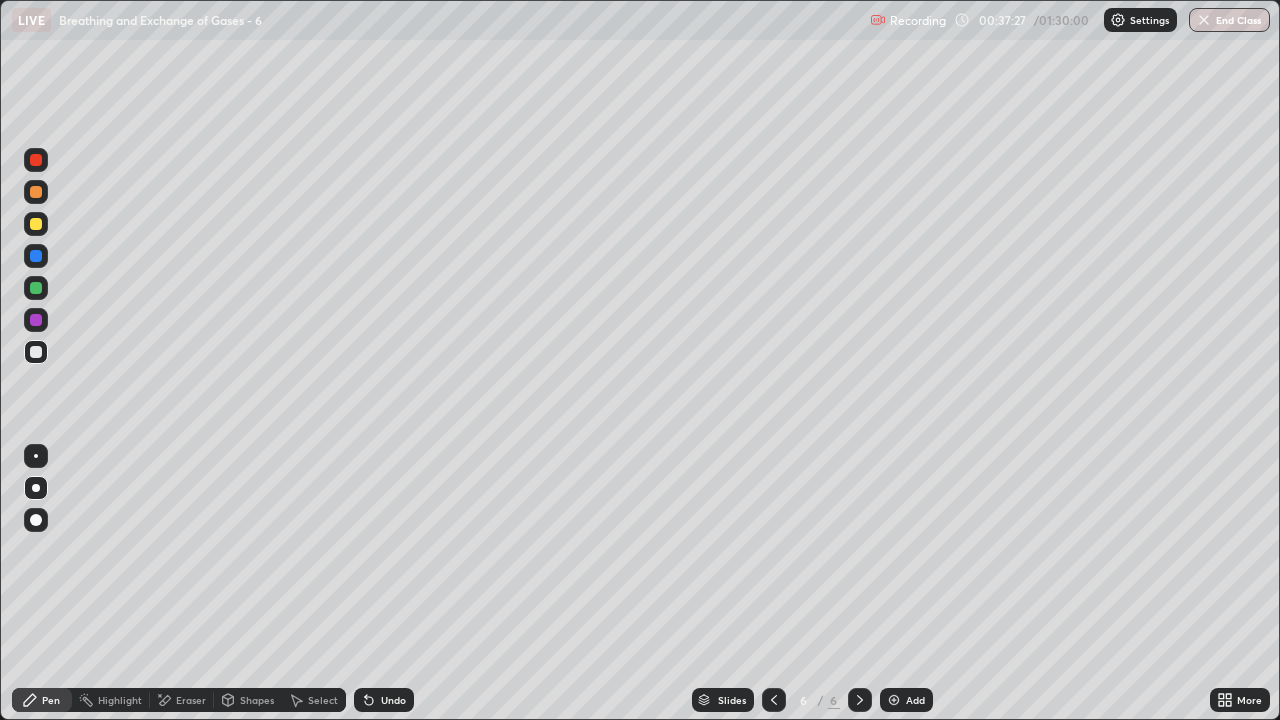 click at bounding box center (36, 224) 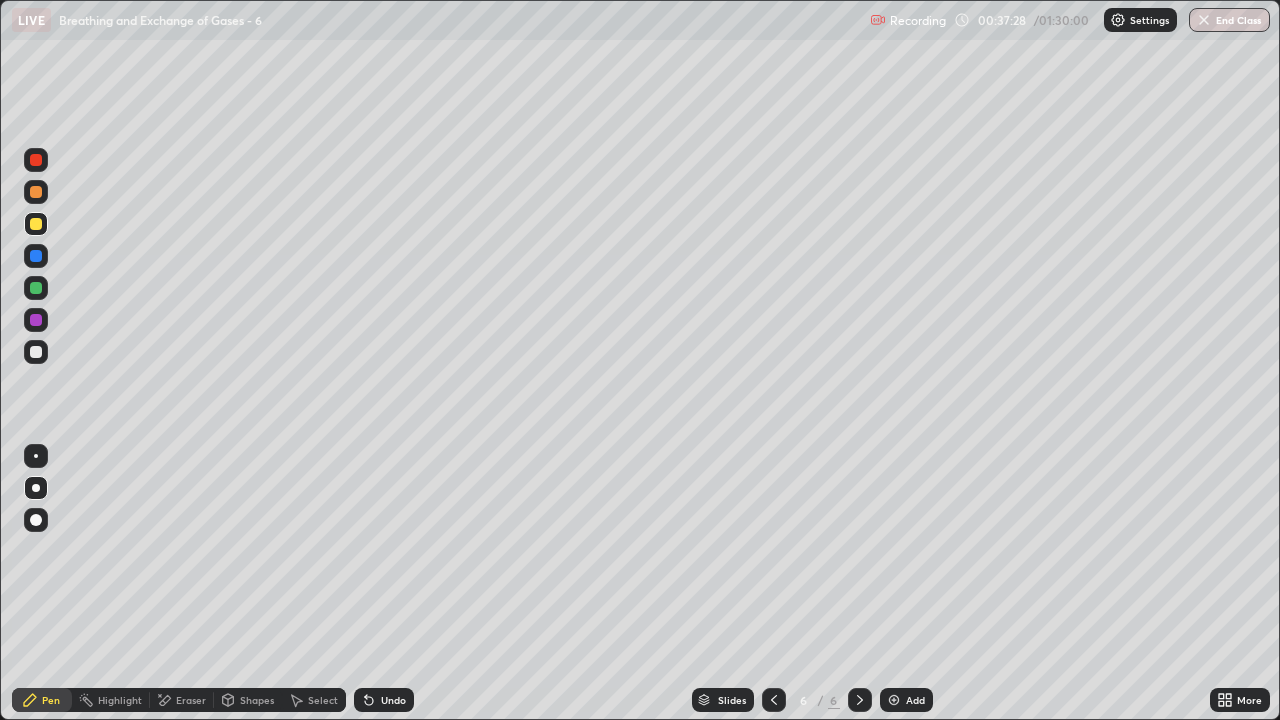 click on "Shapes" at bounding box center (257, 700) 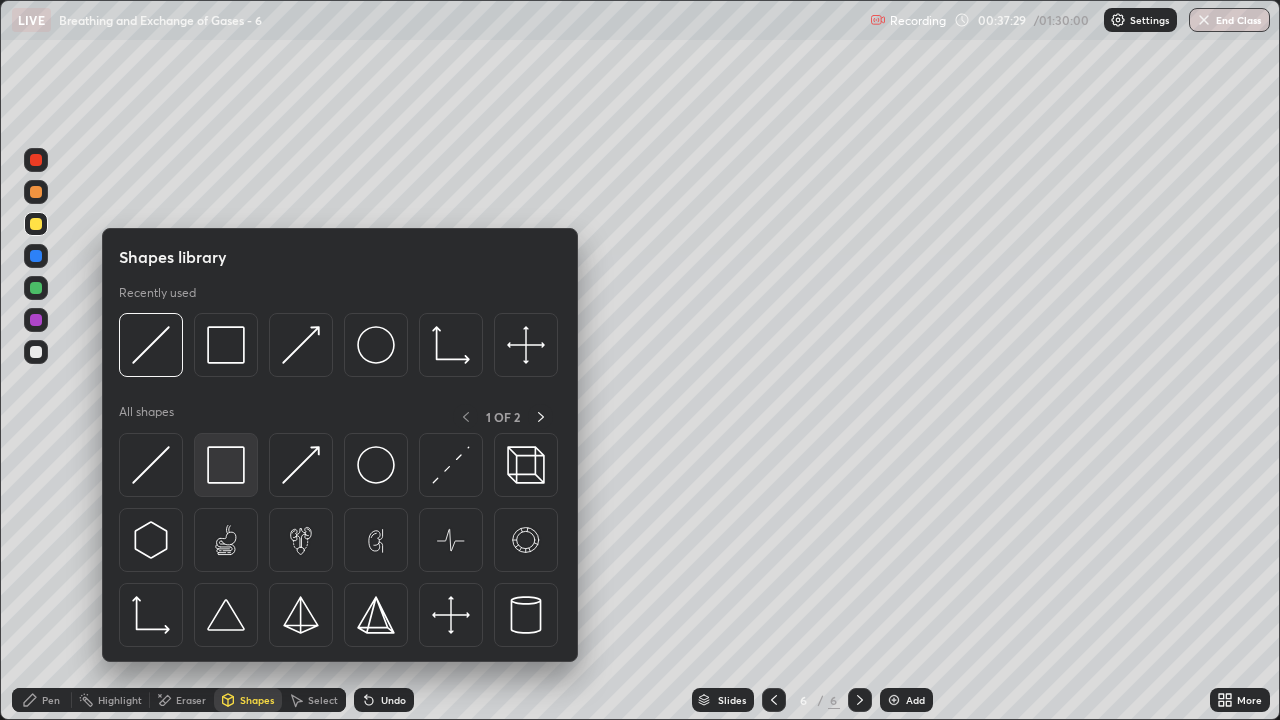 click at bounding box center [226, 465] 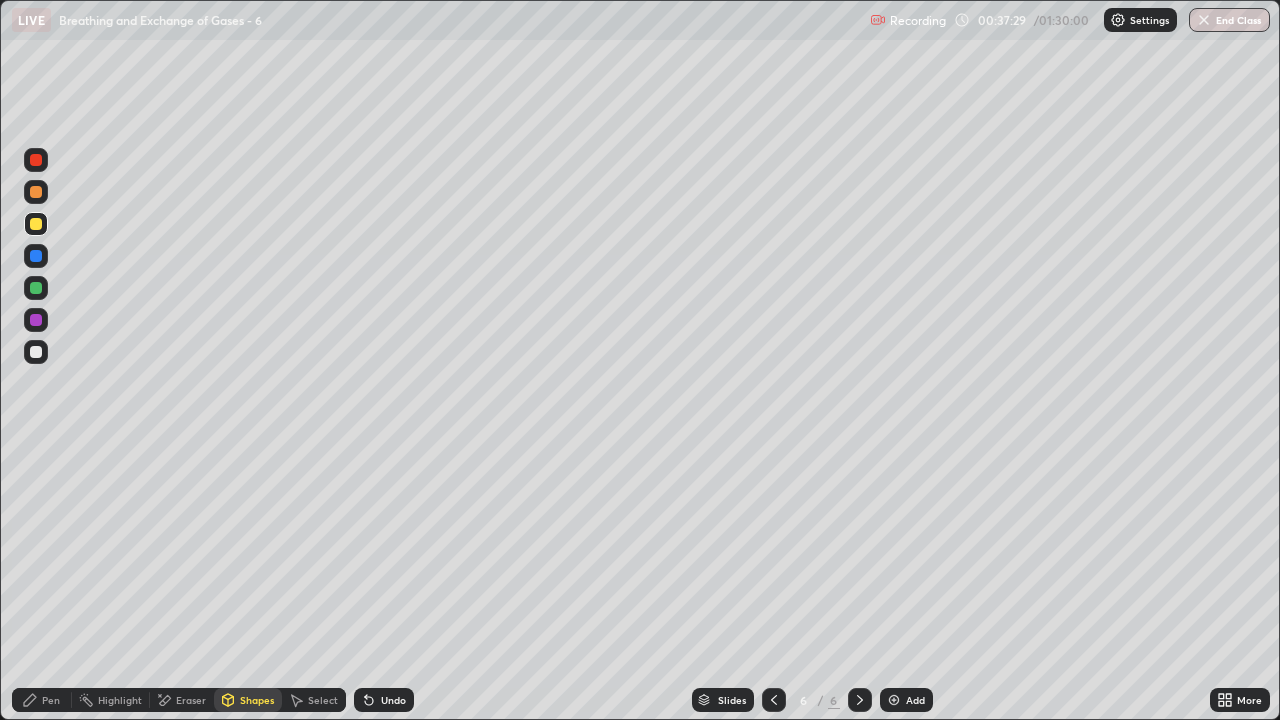 click on "Shapes" at bounding box center (257, 700) 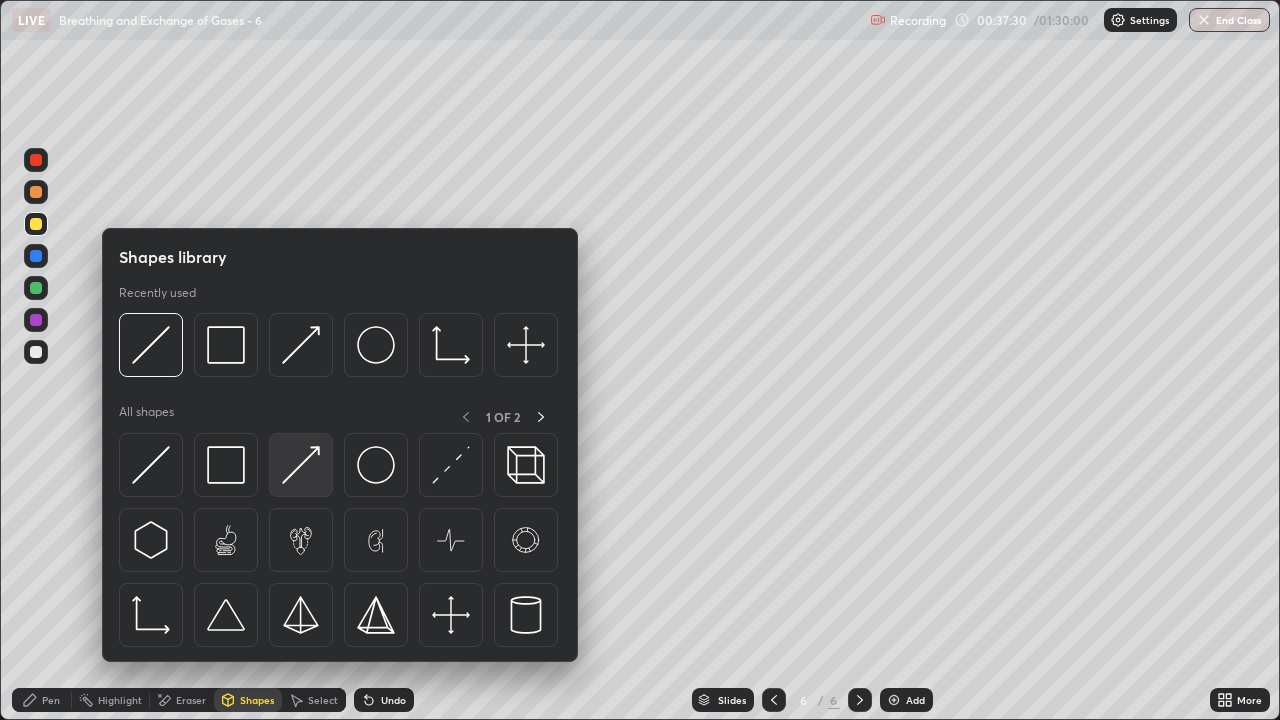 click at bounding box center (301, 465) 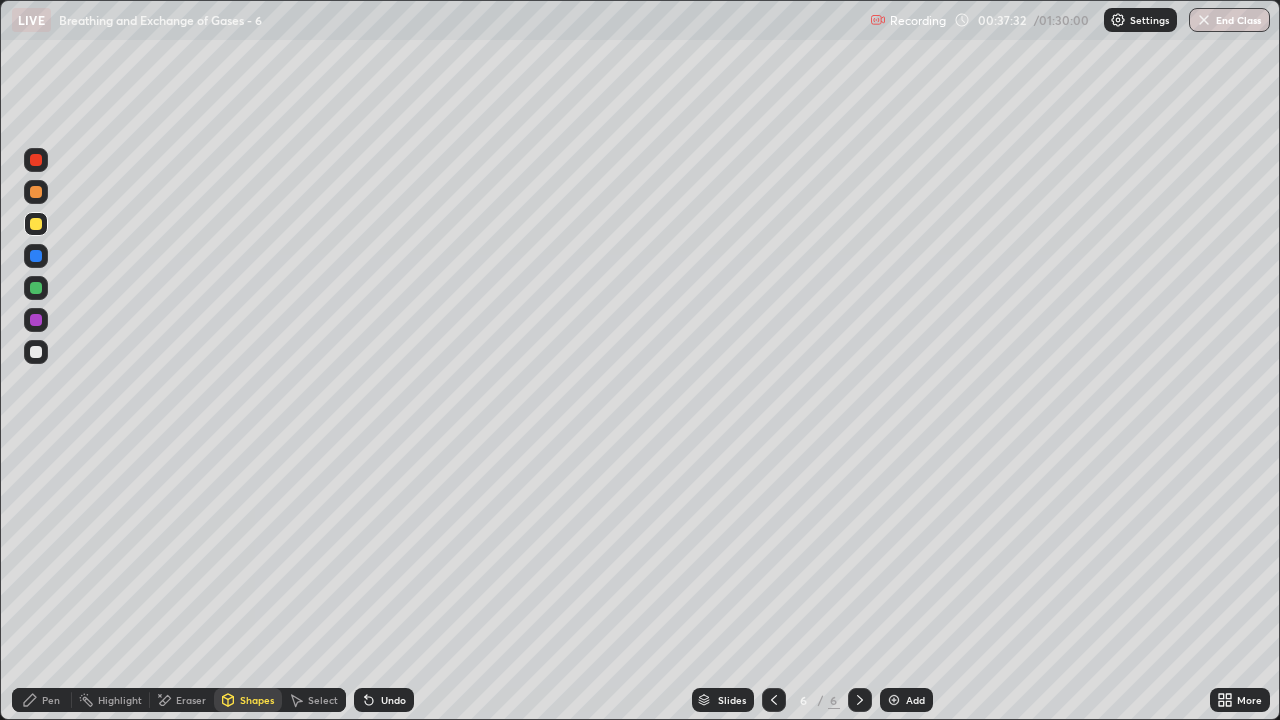 click on "Pen" at bounding box center [51, 700] 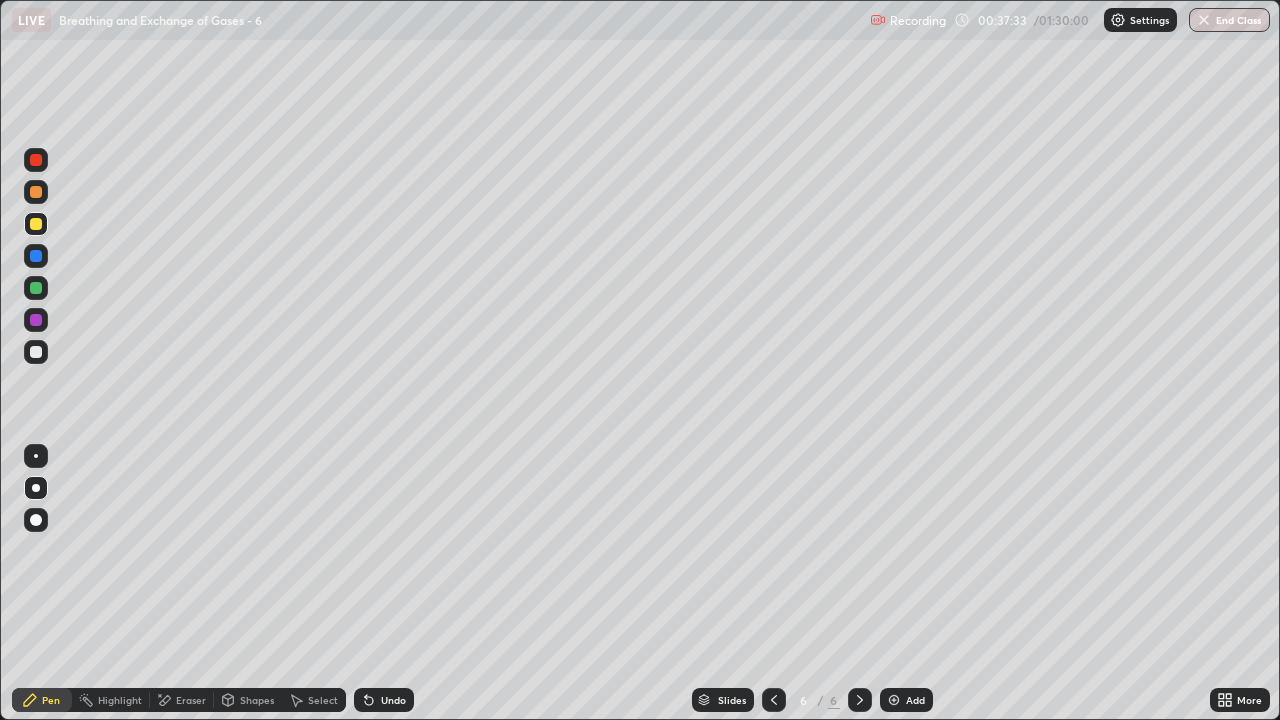 click at bounding box center (36, 352) 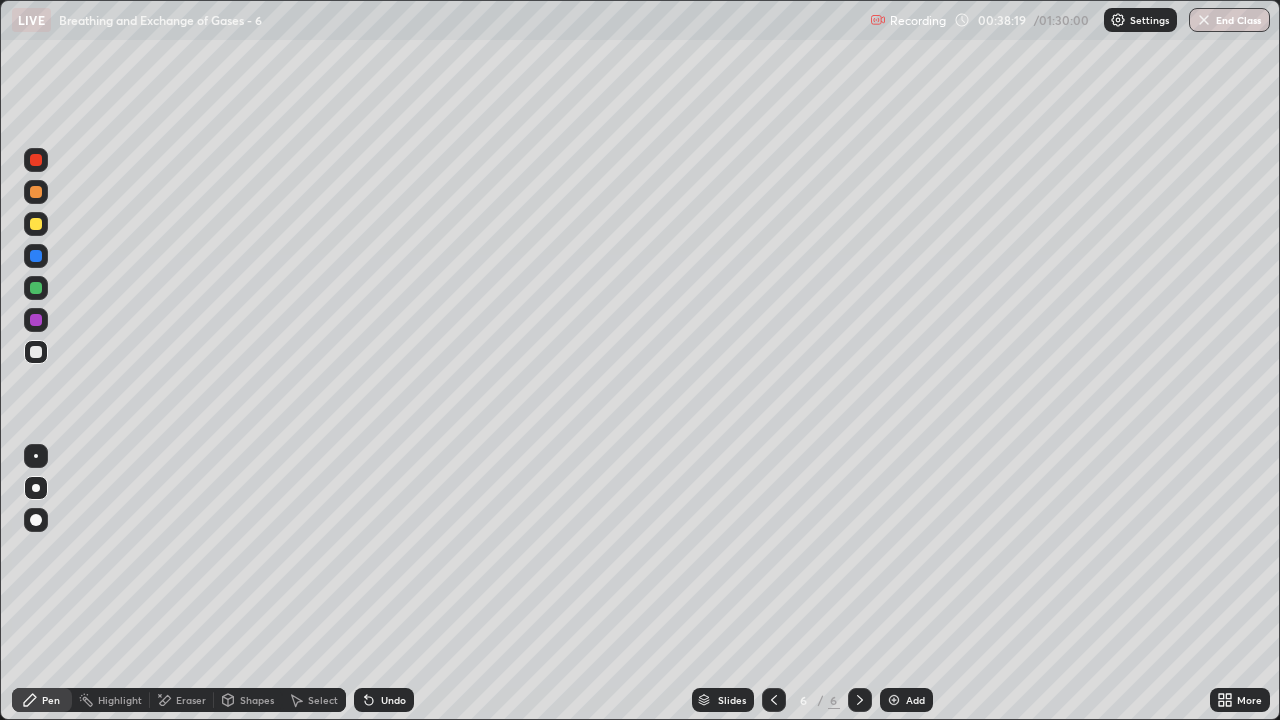 click on "Pen" at bounding box center [51, 700] 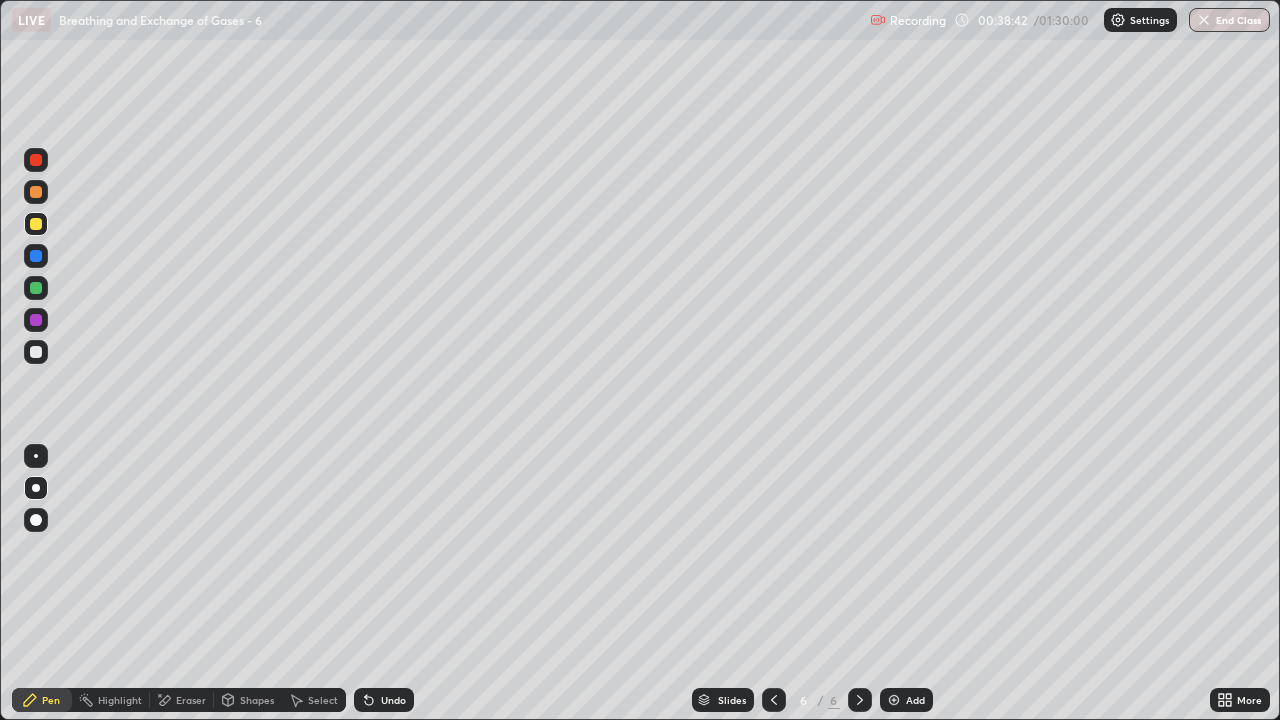 click at bounding box center (36, 192) 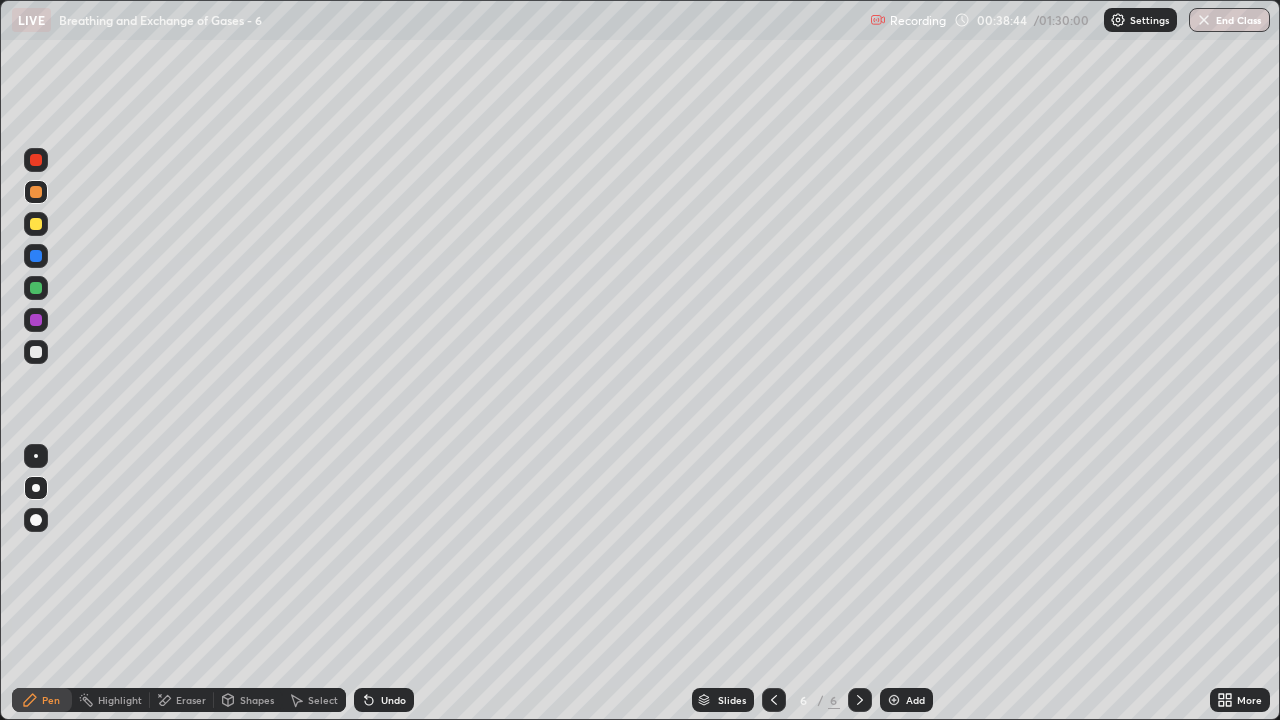 click on "Shapes" at bounding box center [257, 700] 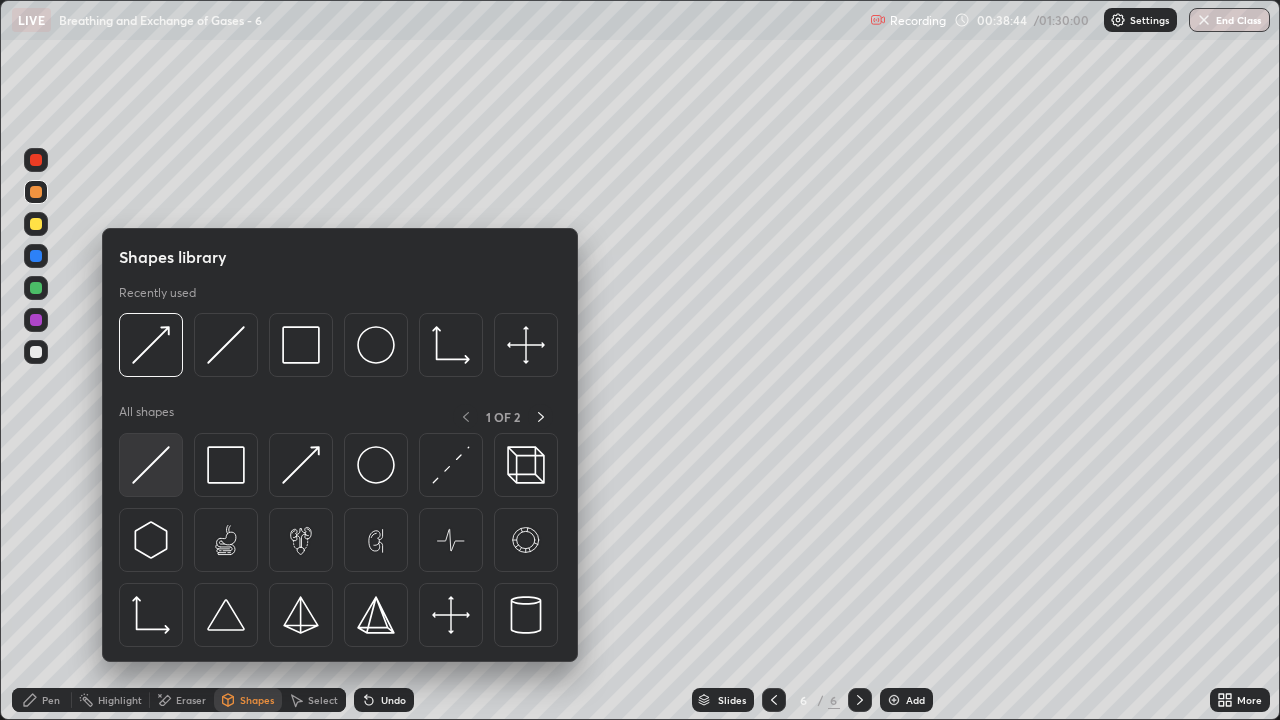 click at bounding box center (151, 465) 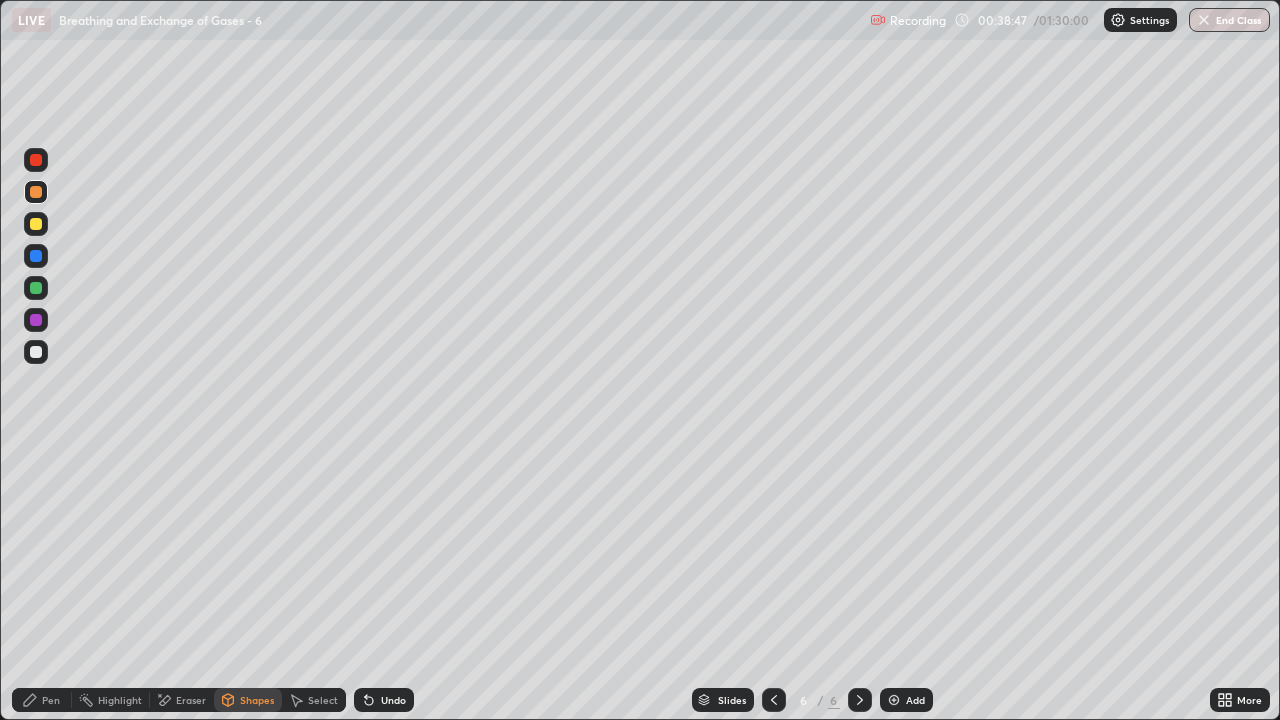 click at bounding box center (36, 224) 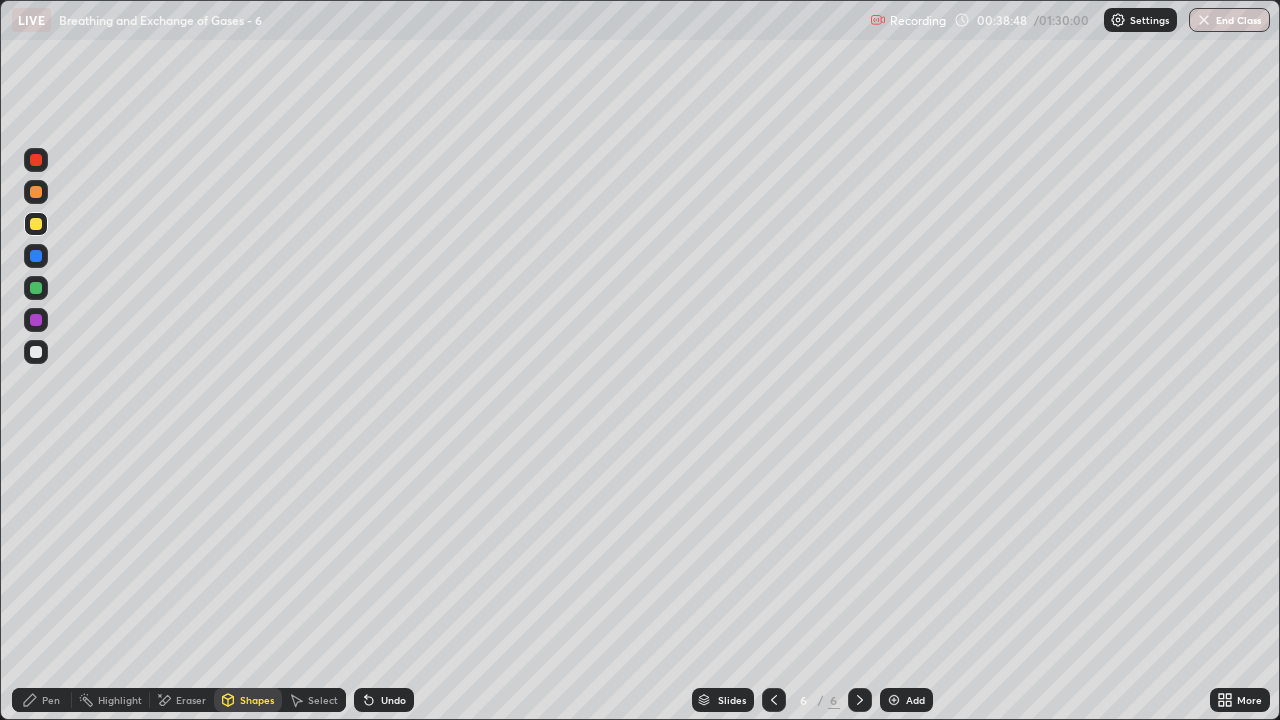 click on "Pen" at bounding box center [51, 700] 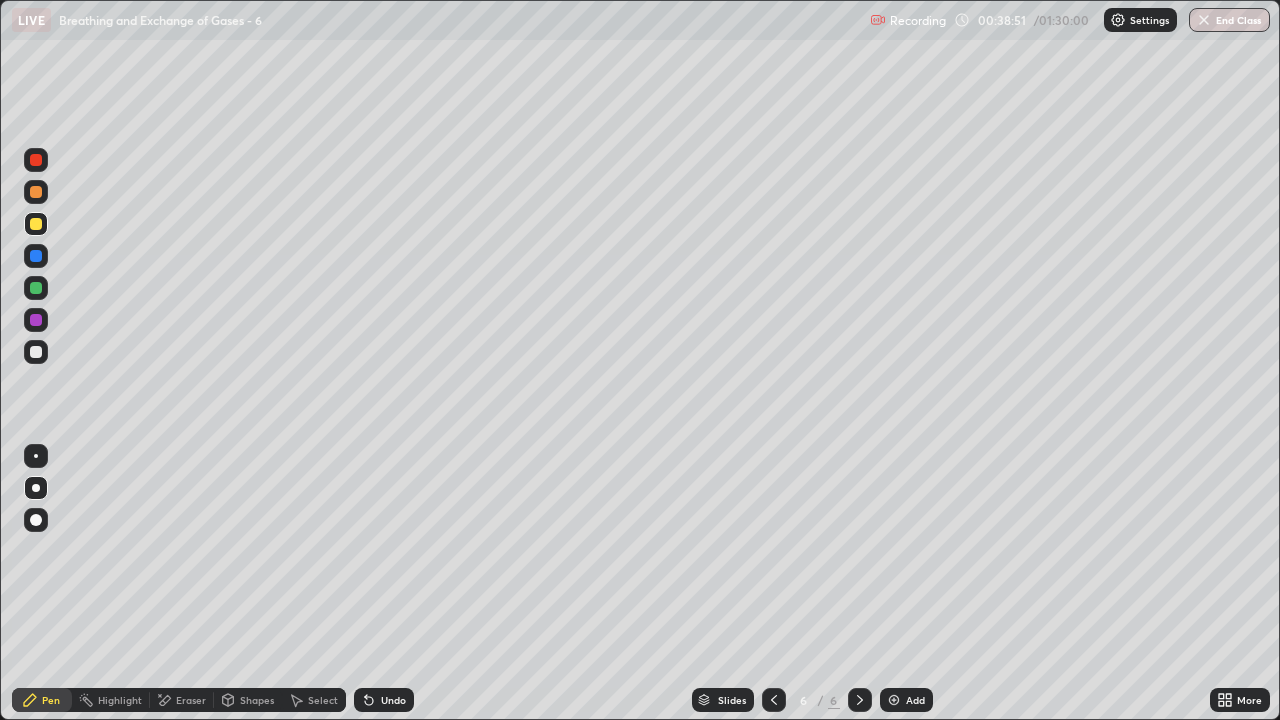 click at bounding box center (36, 192) 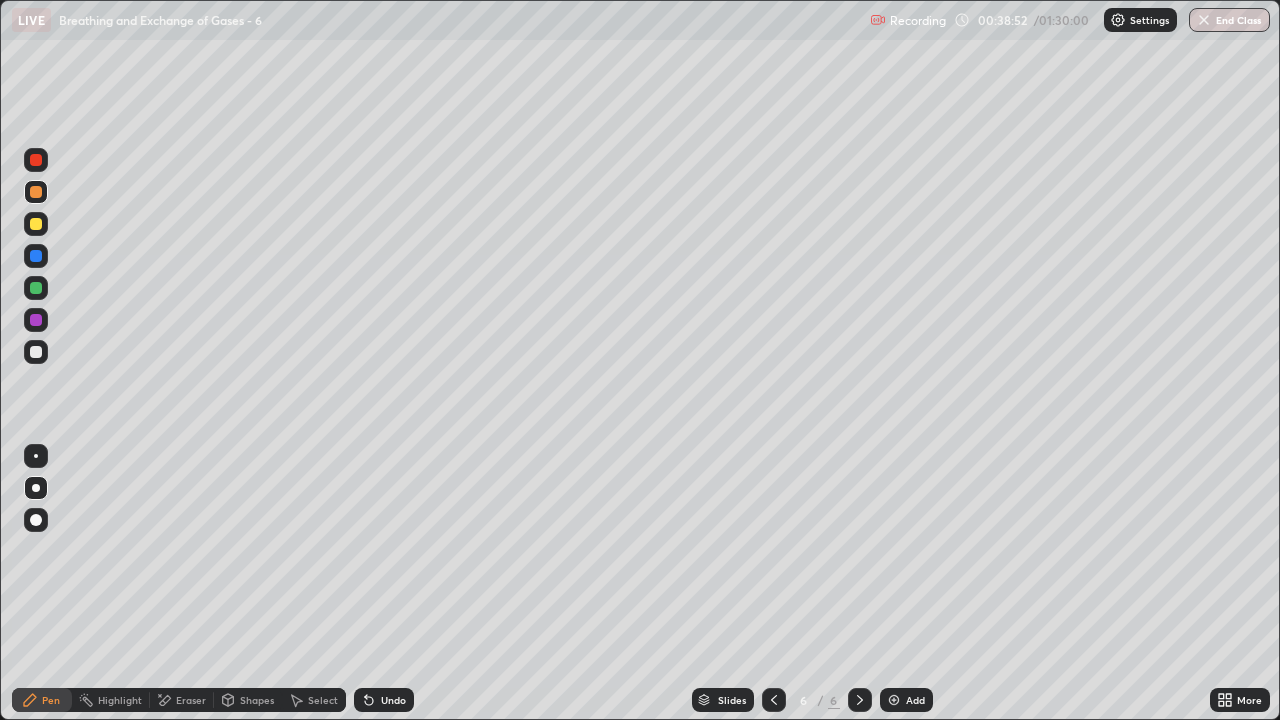 click on "Shapes" at bounding box center [257, 700] 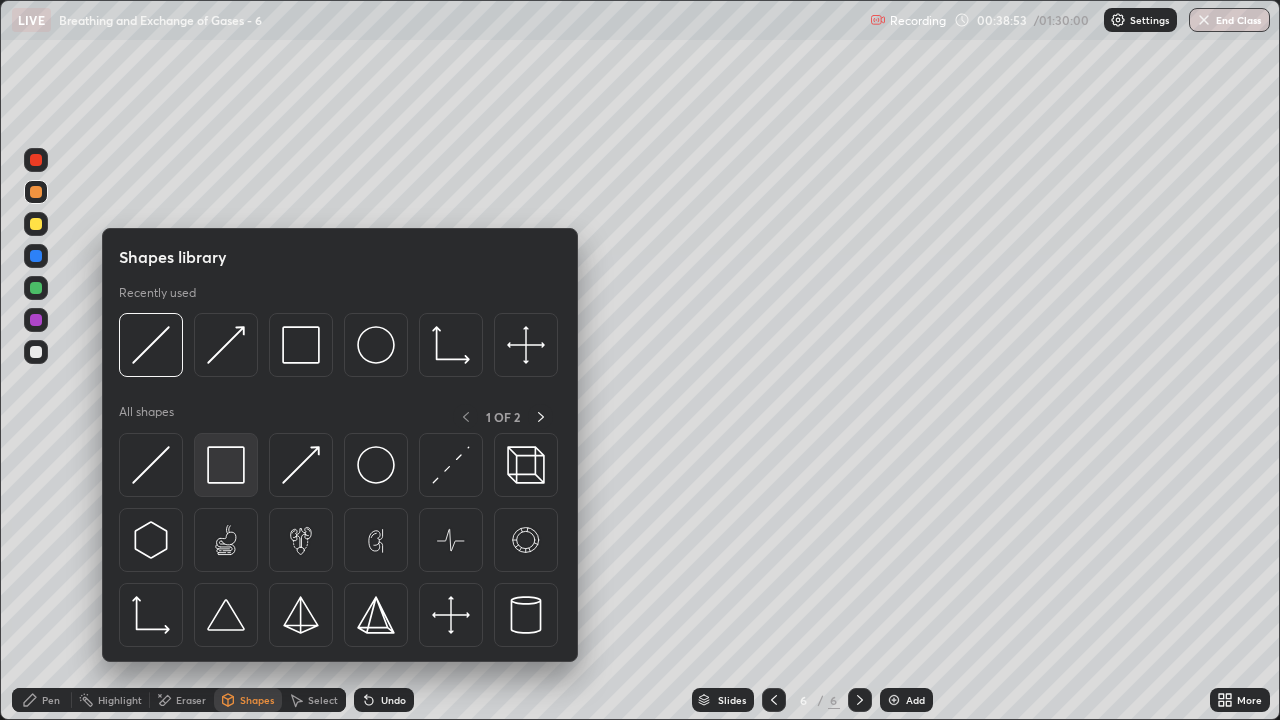 click at bounding box center [226, 465] 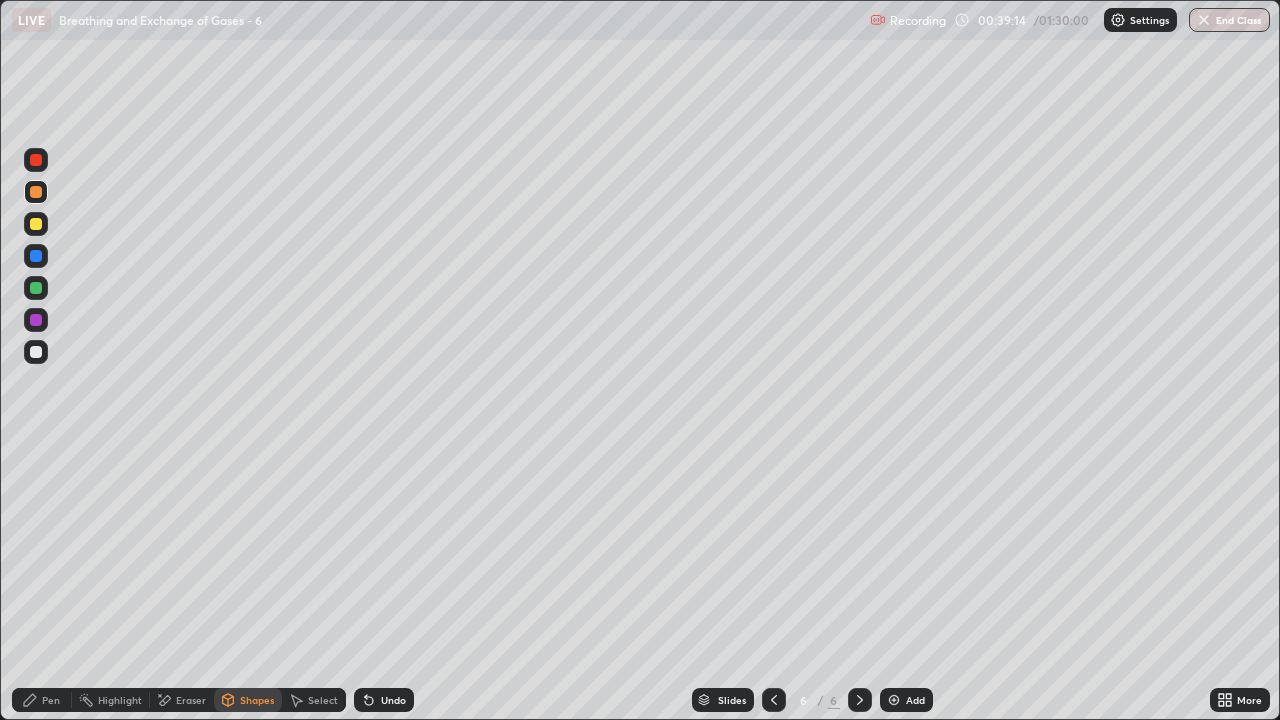 click on "Pen" at bounding box center (51, 700) 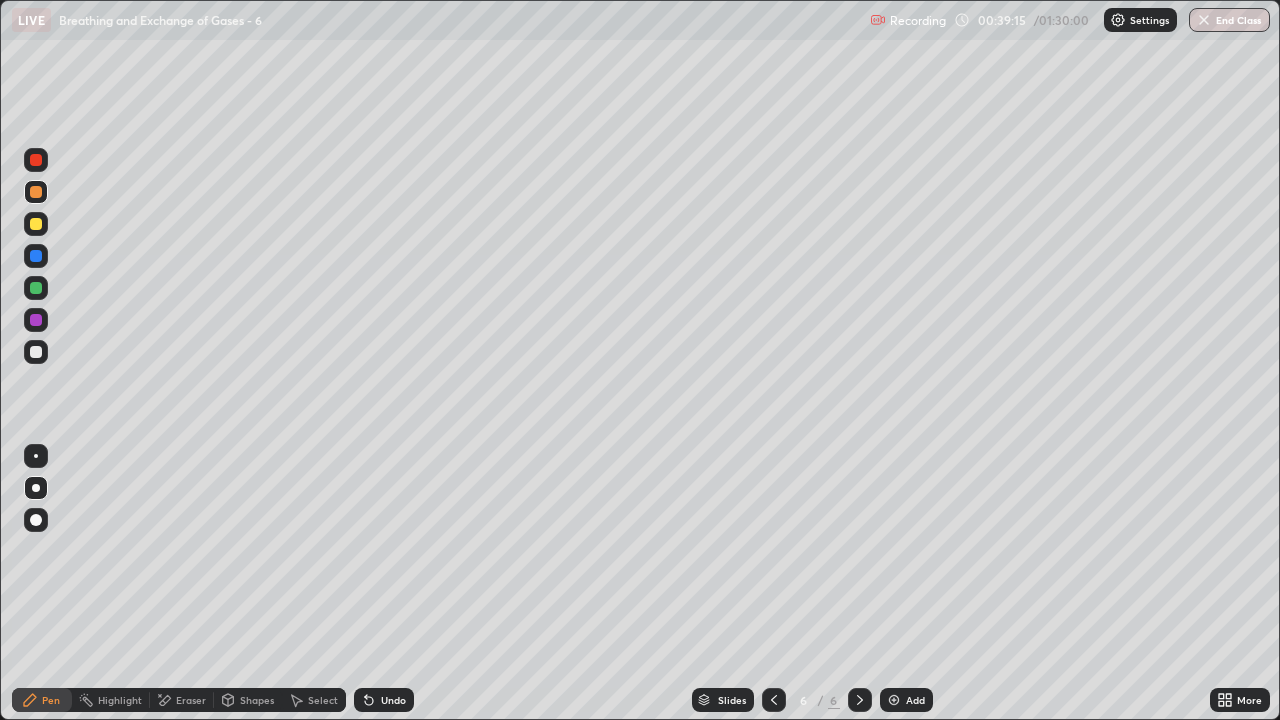 click at bounding box center [36, 352] 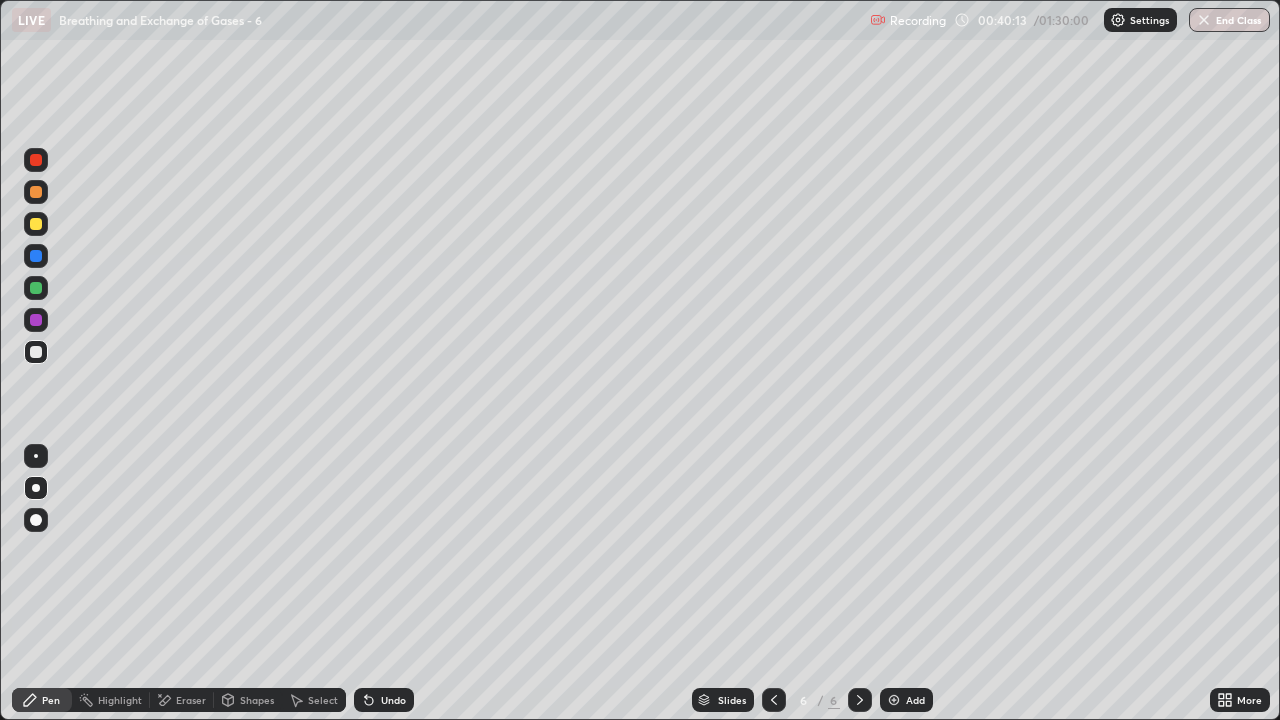 click at bounding box center (36, 224) 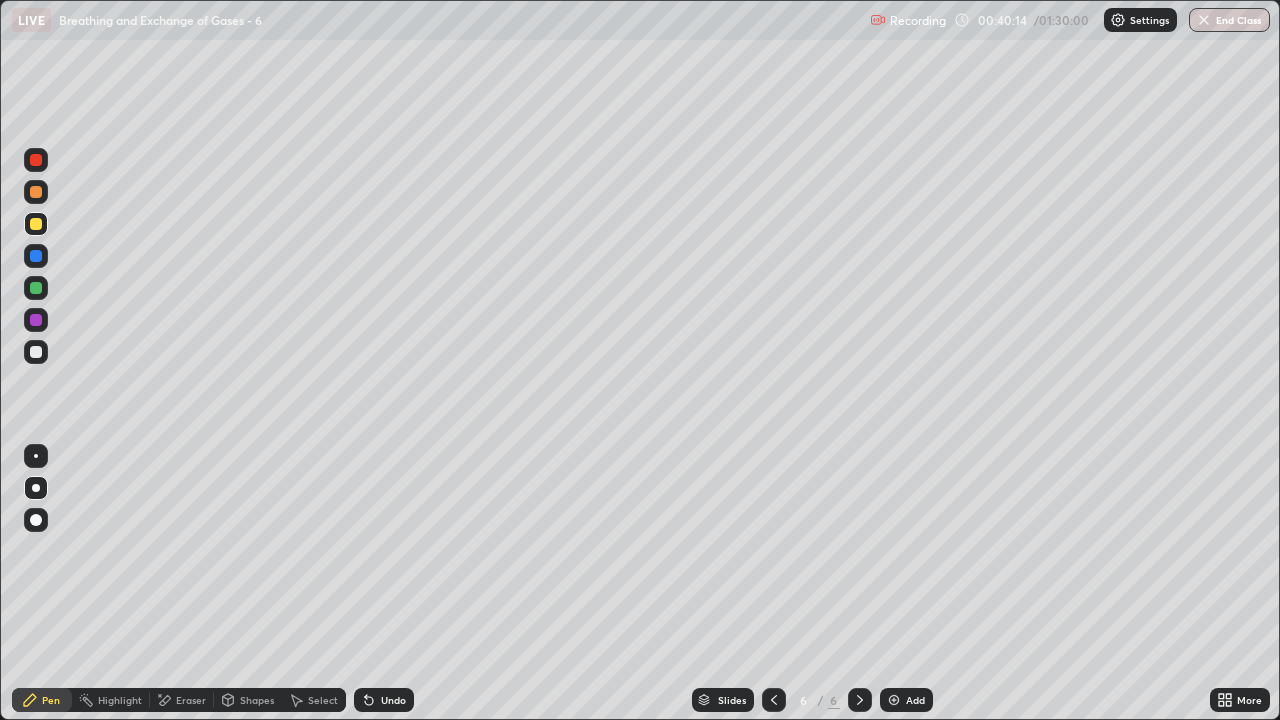 click on "Shapes" at bounding box center (257, 700) 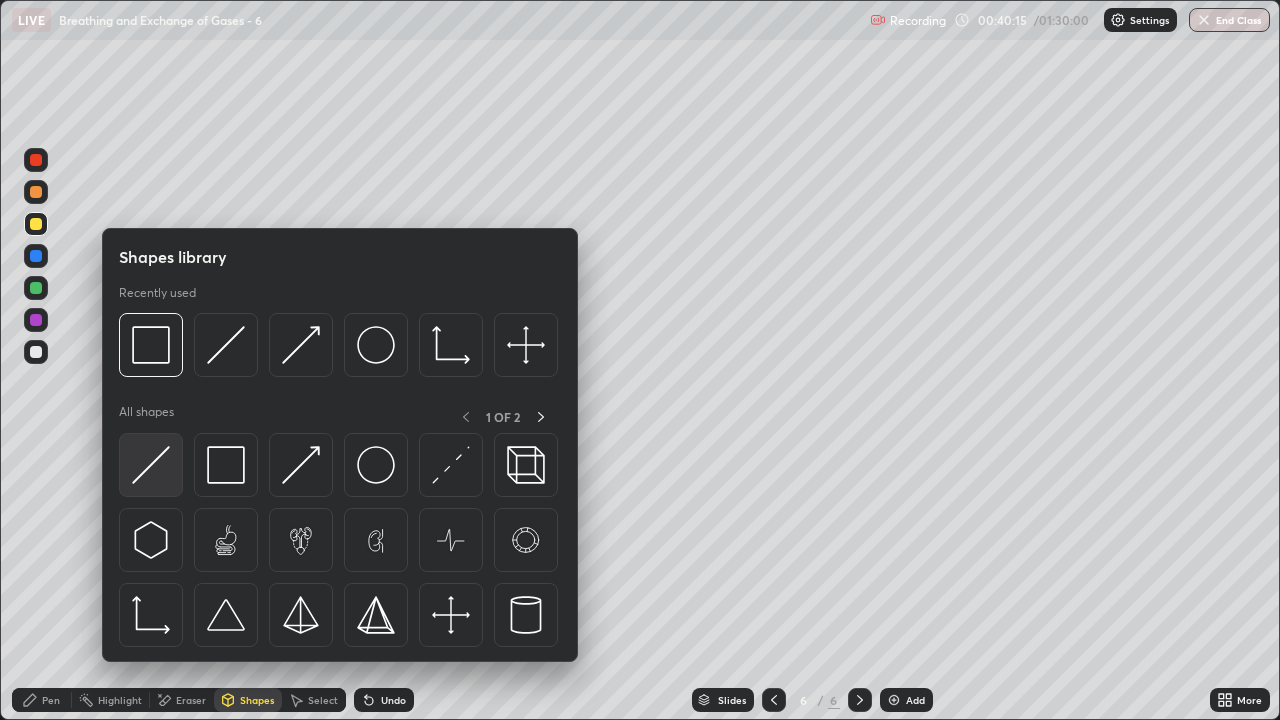 click at bounding box center [151, 465] 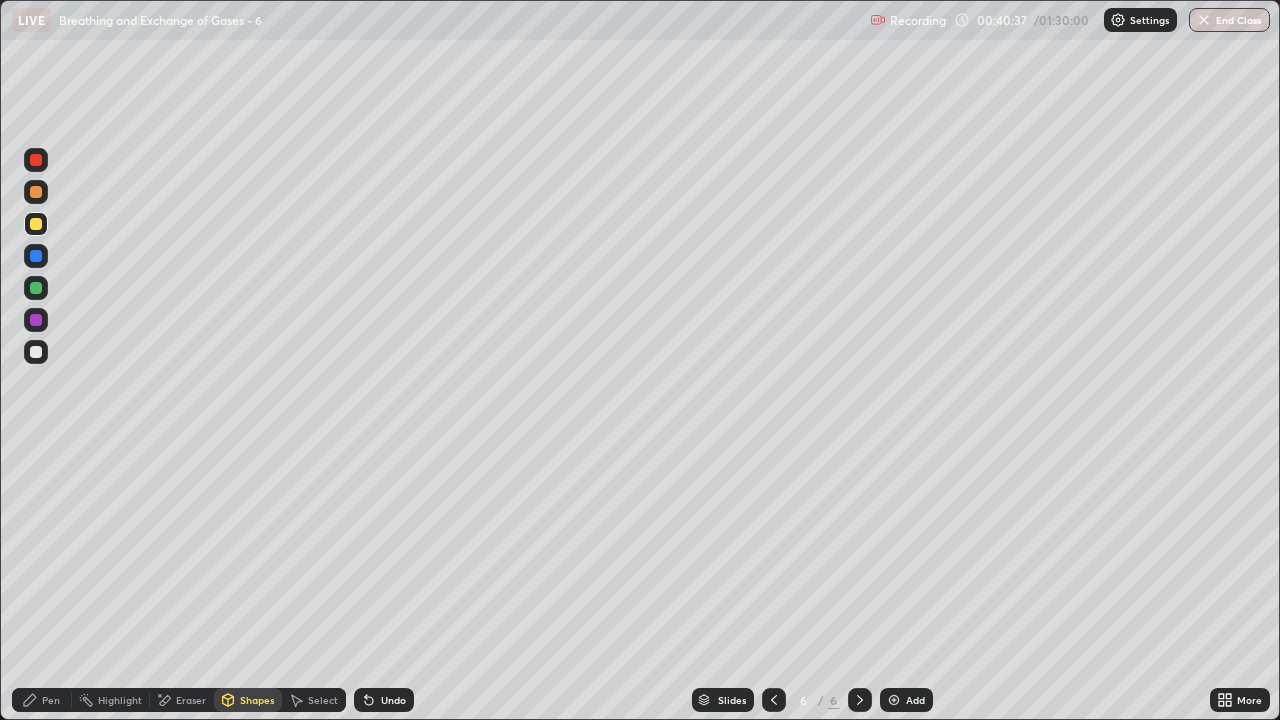 click at bounding box center [36, 192] 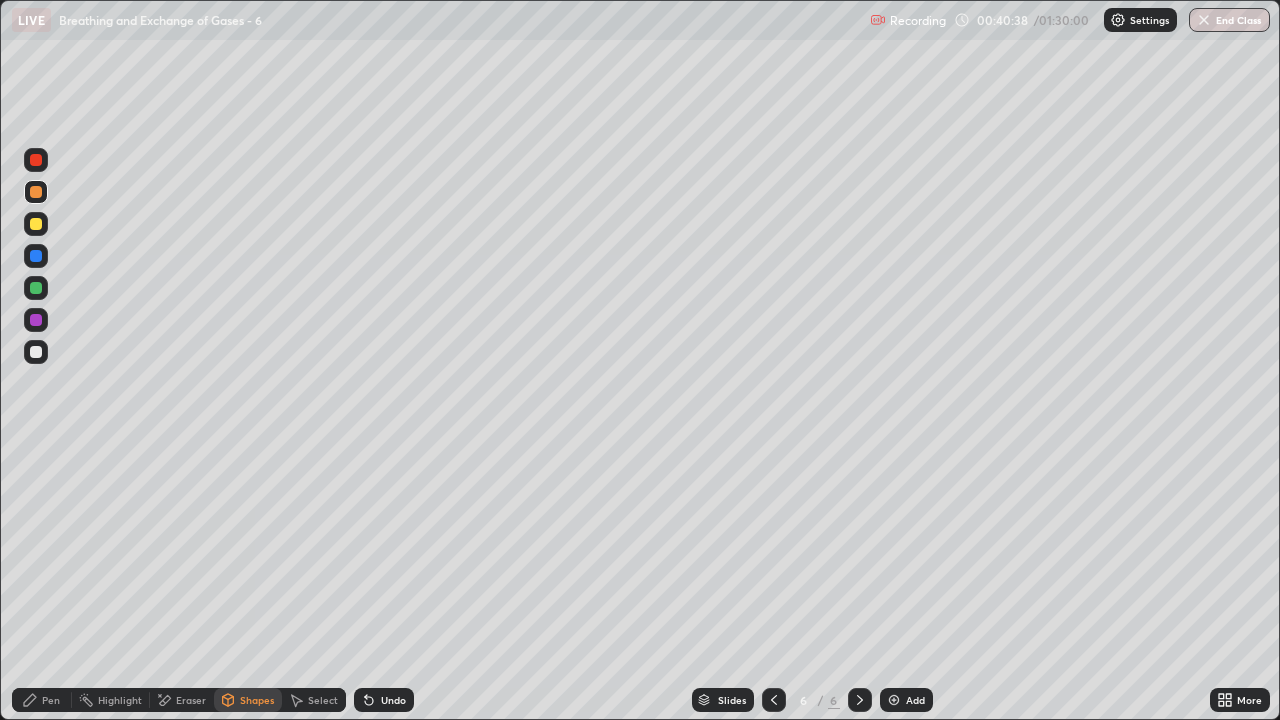 click on "Shapes" at bounding box center [257, 700] 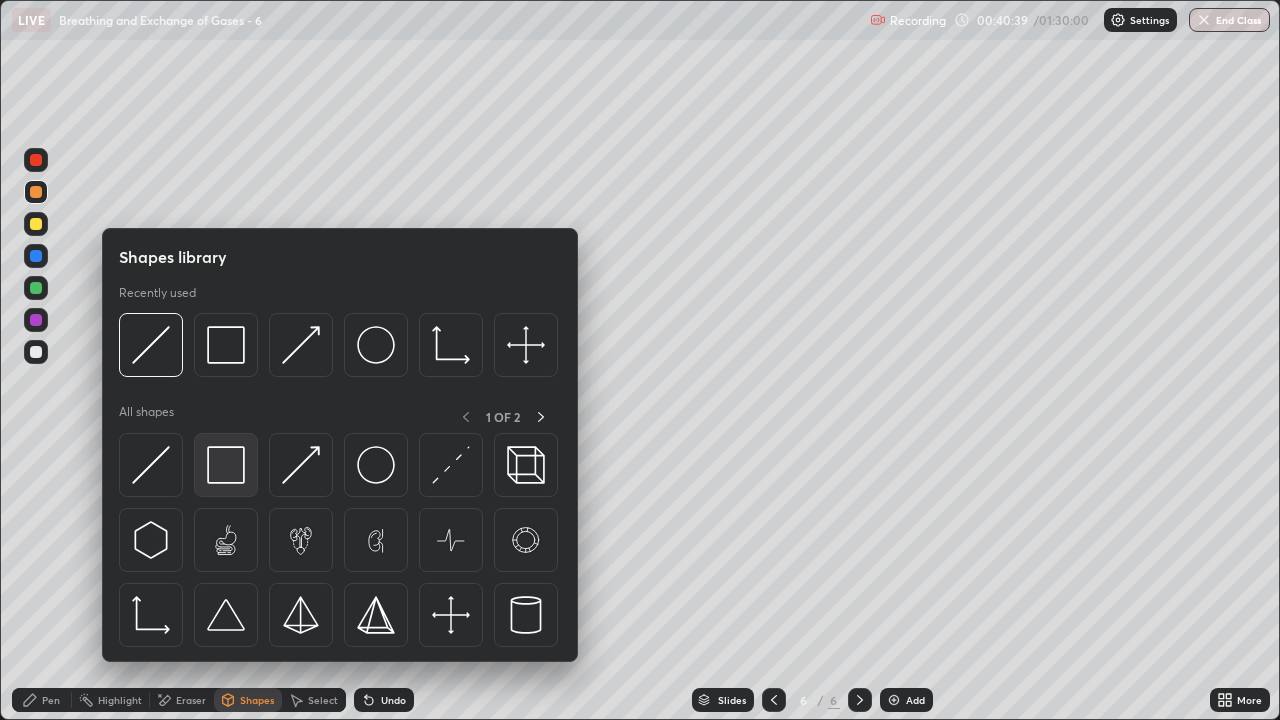 click at bounding box center [226, 465] 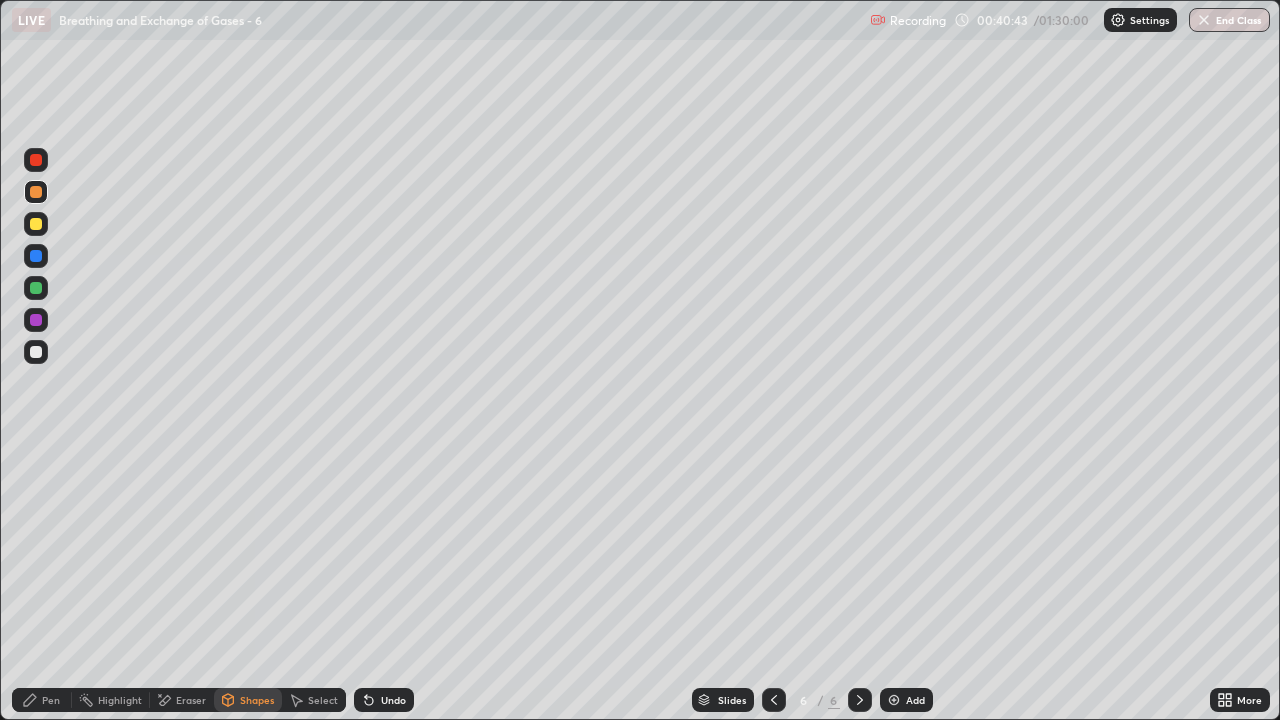 click on "Eraser" at bounding box center [191, 700] 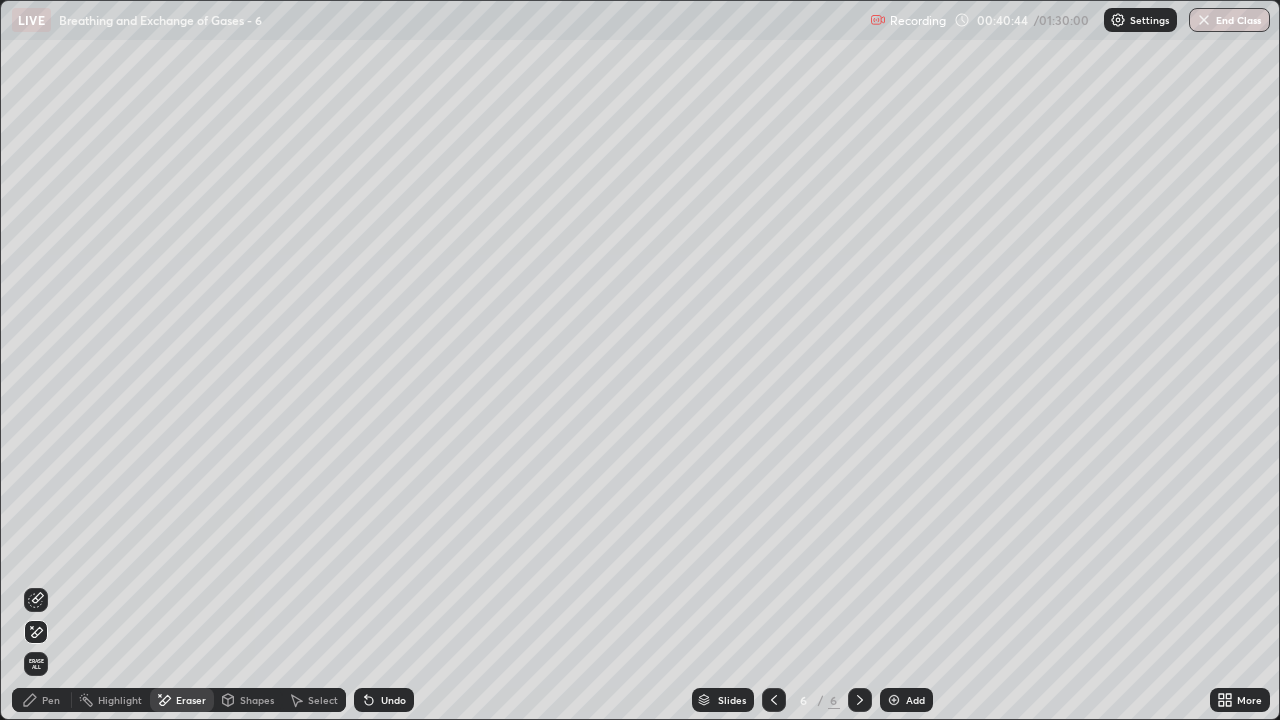 click on "Pen" at bounding box center (51, 700) 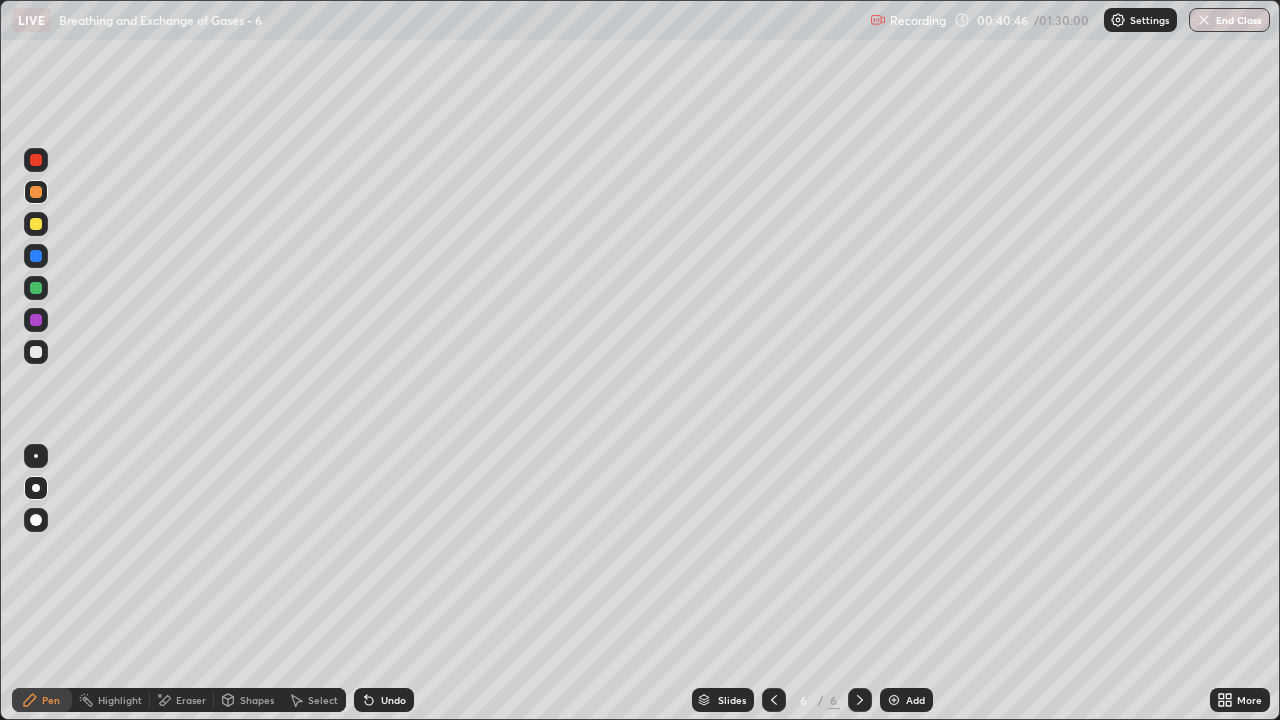 click on "Eraser" at bounding box center (191, 700) 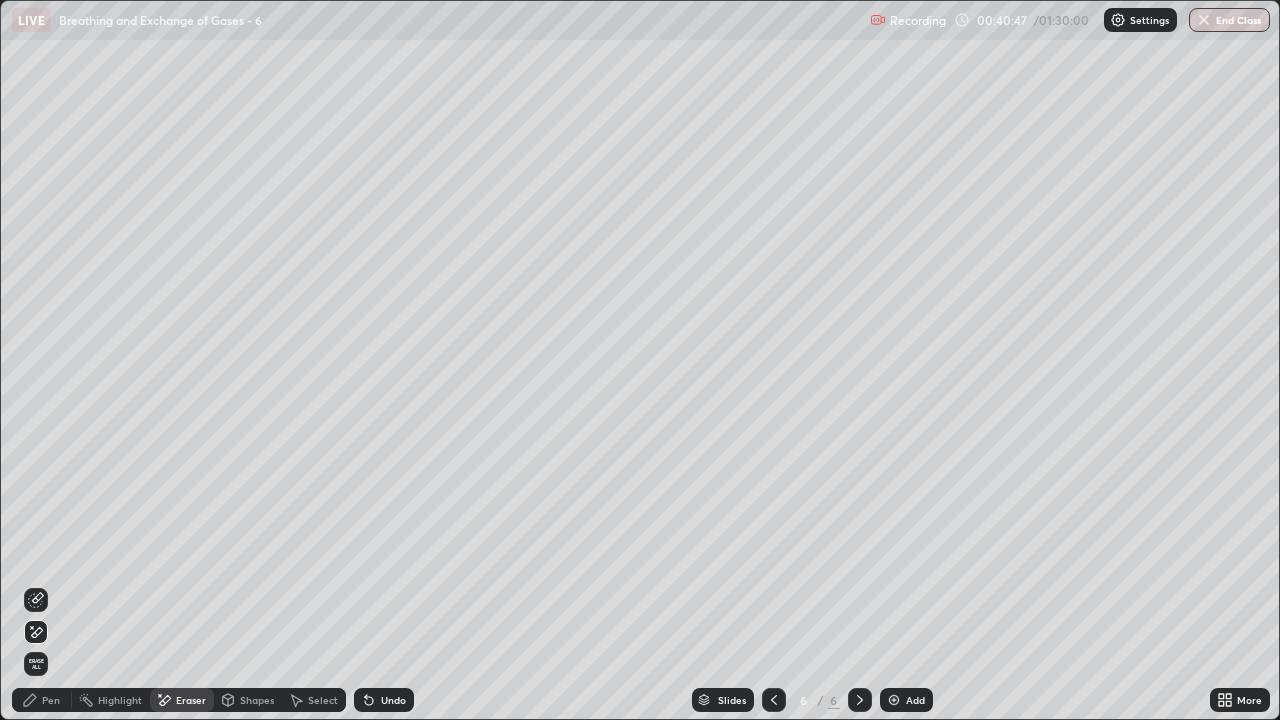click 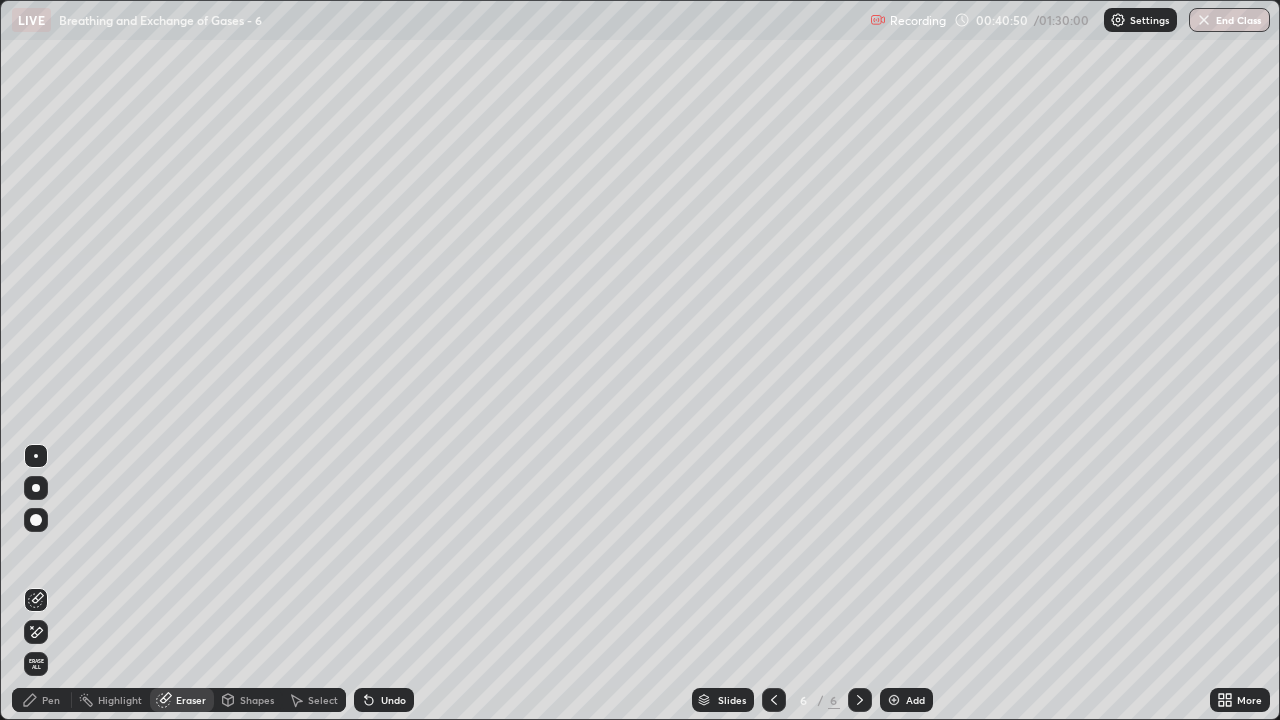 click on "Pen" at bounding box center (42, 700) 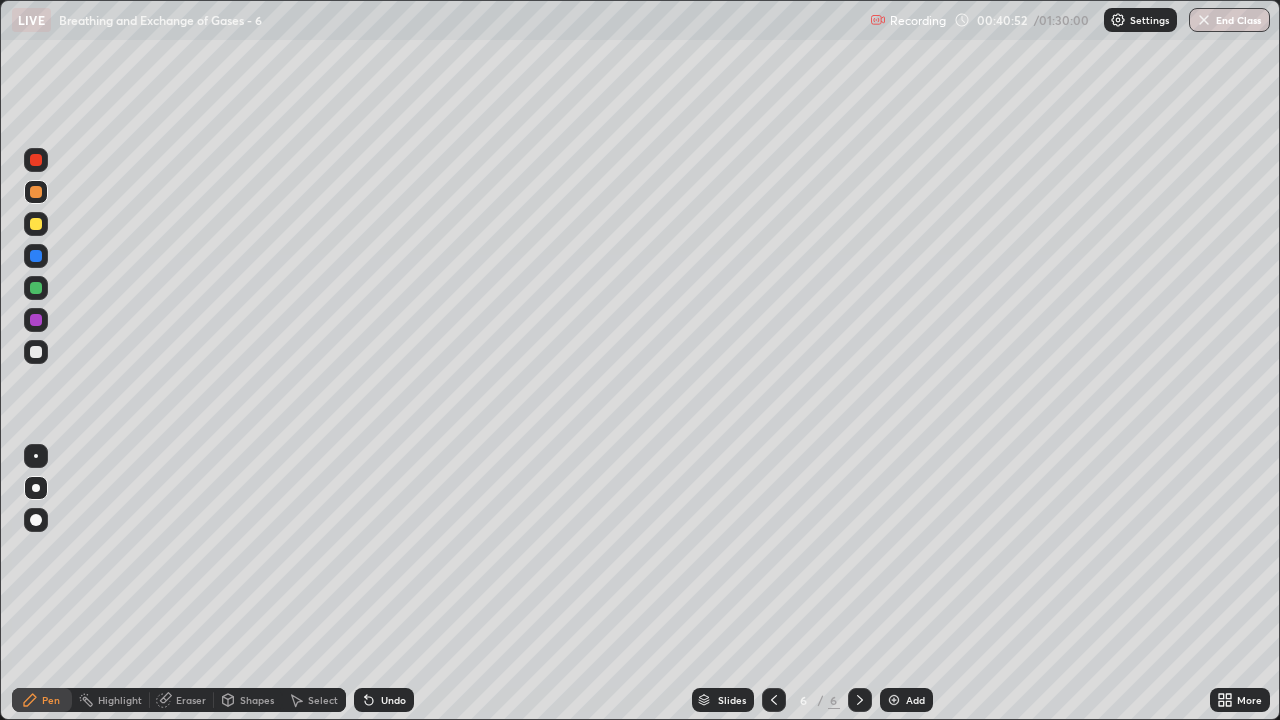 click at bounding box center (36, 224) 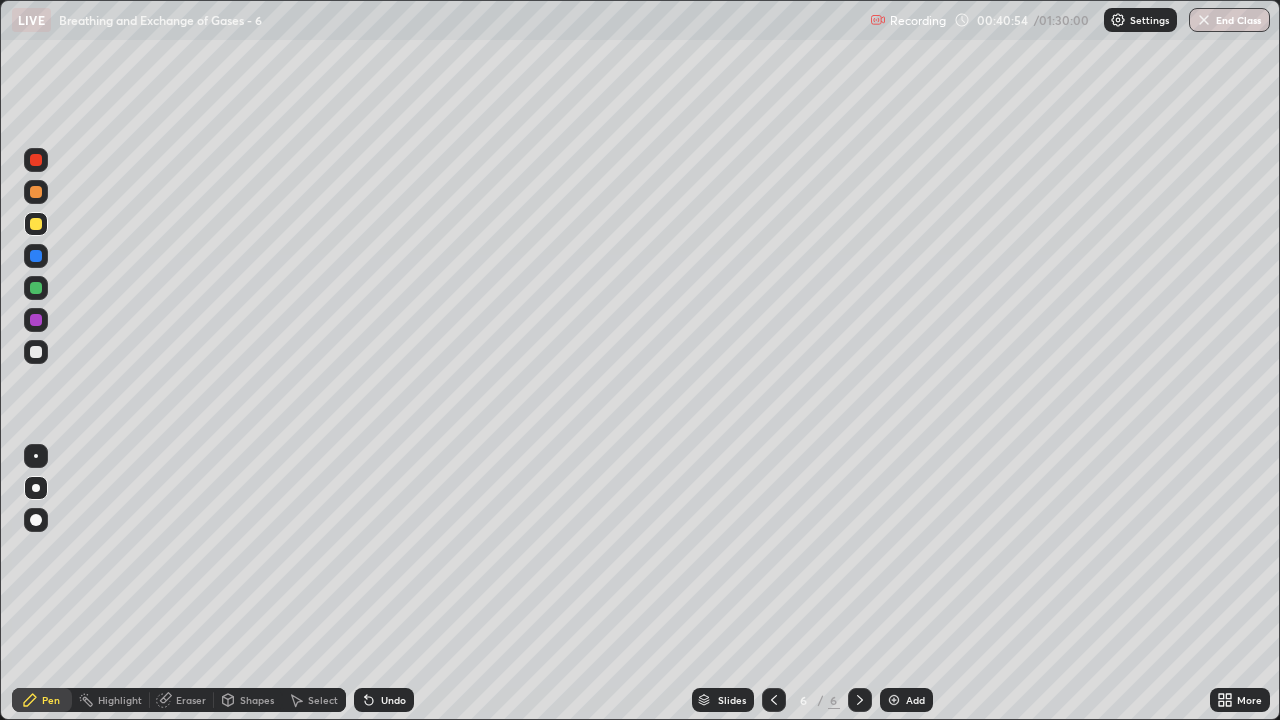 click at bounding box center (36, 320) 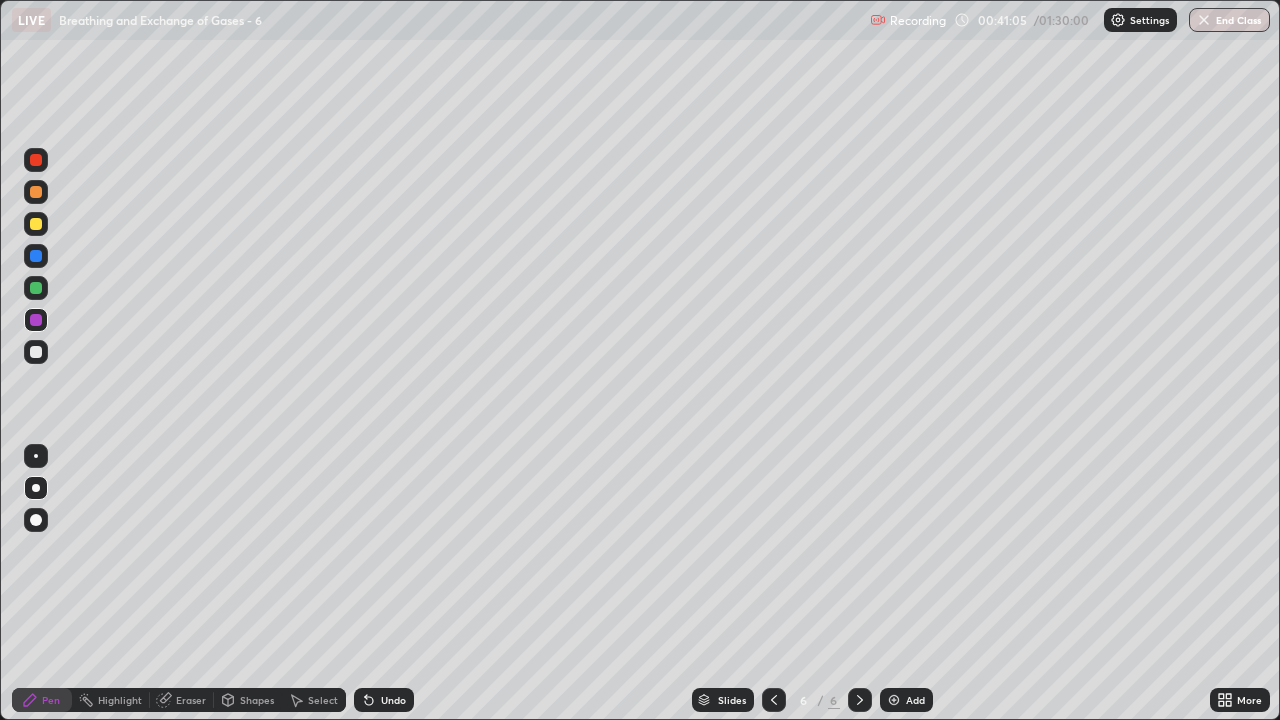 click at bounding box center (36, 224) 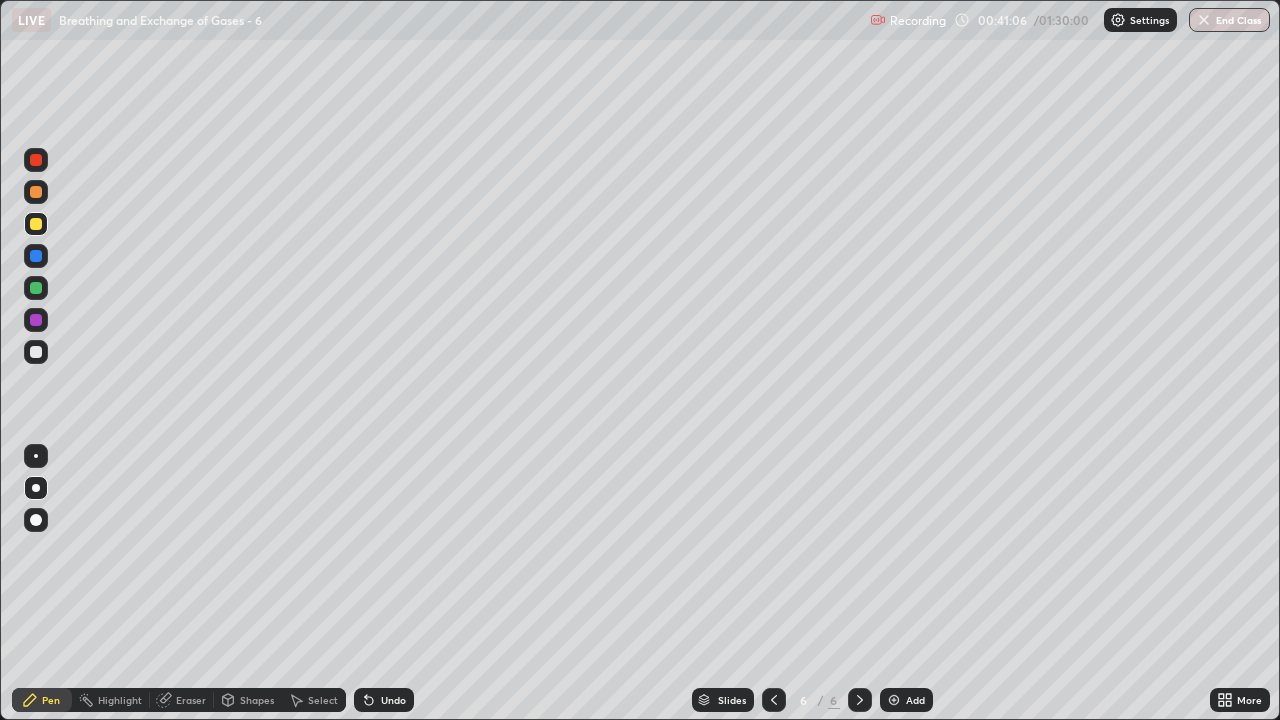 click on "Shapes" at bounding box center [257, 700] 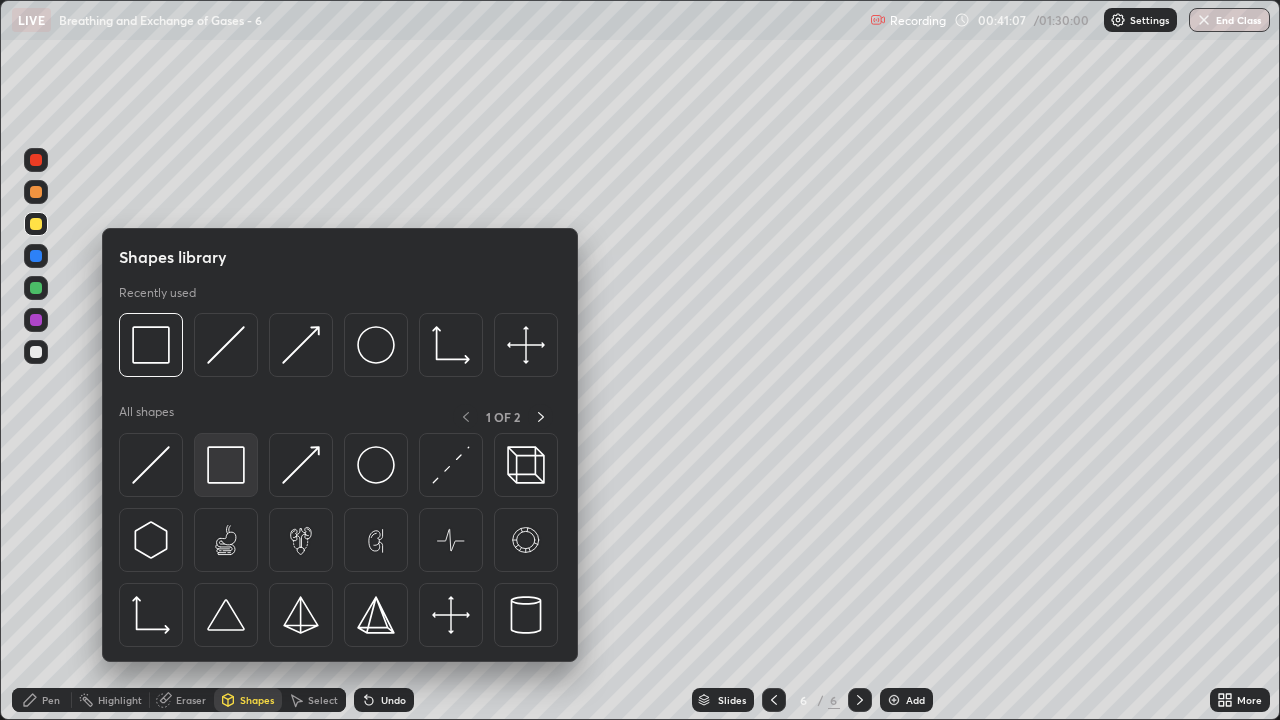 click at bounding box center (226, 465) 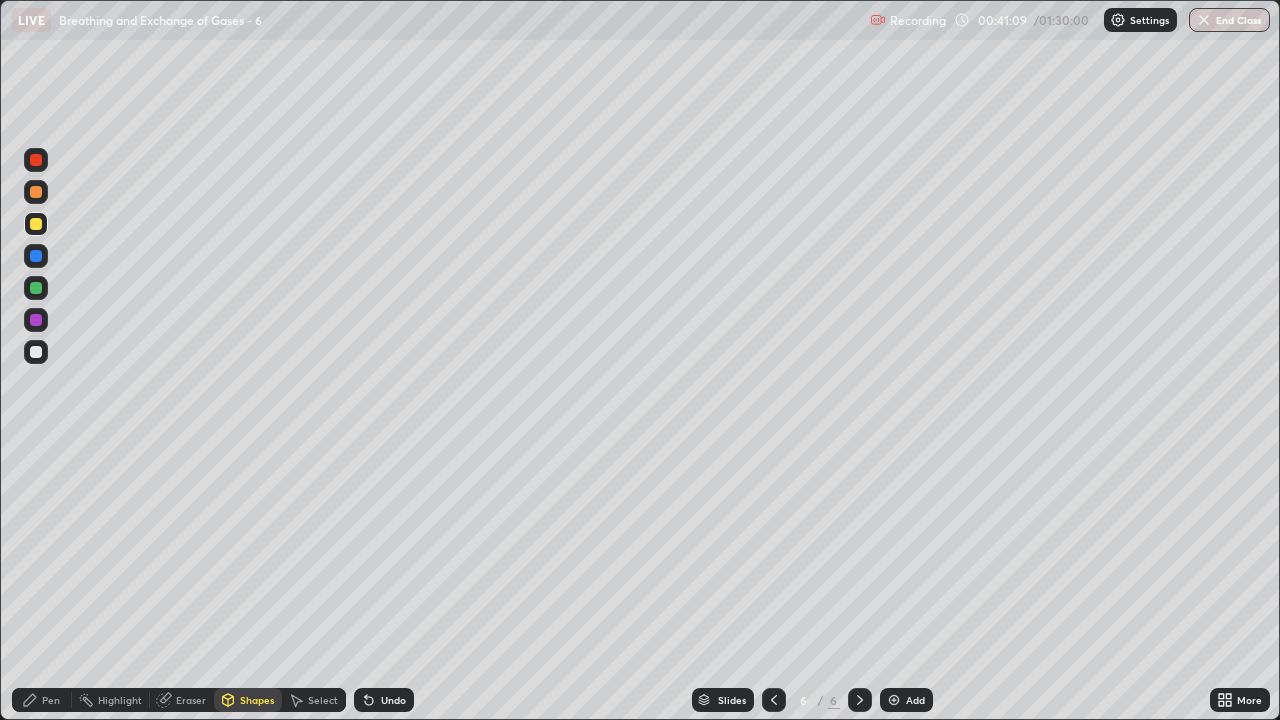 click on "Pen" at bounding box center (42, 700) 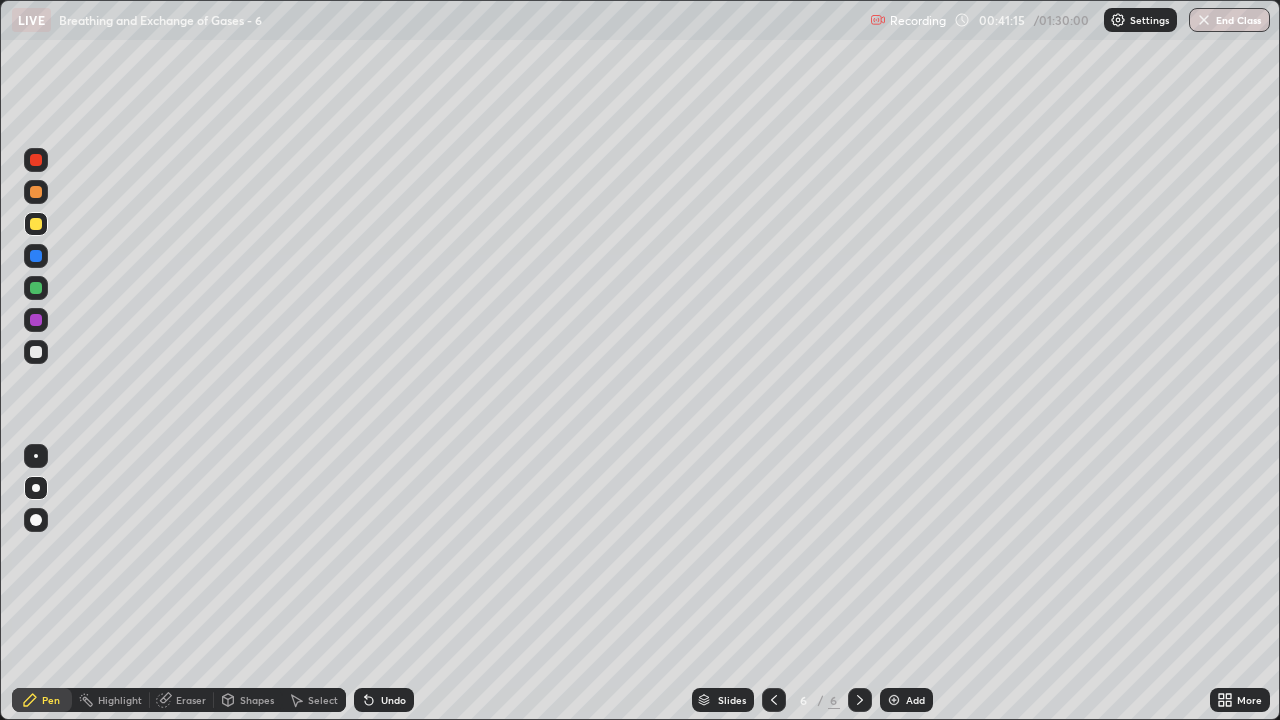 click at bounding box center (36, 288) 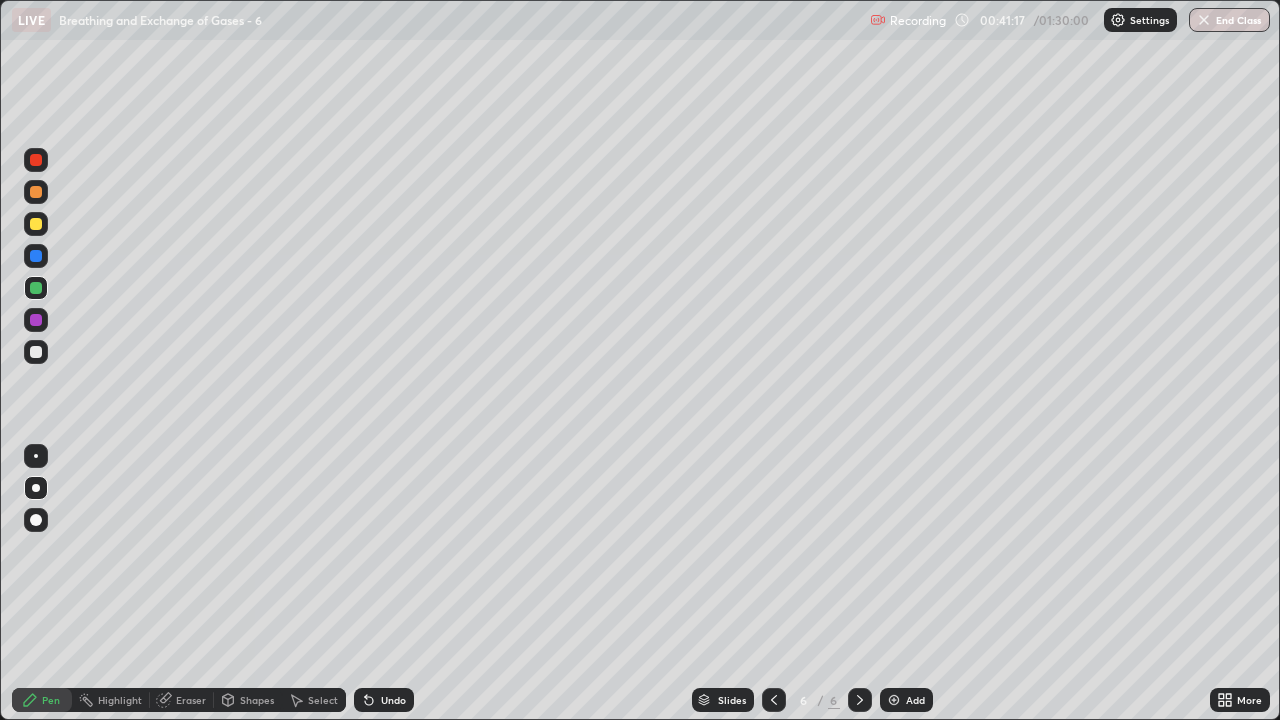 click at bounding box center (36, 320) 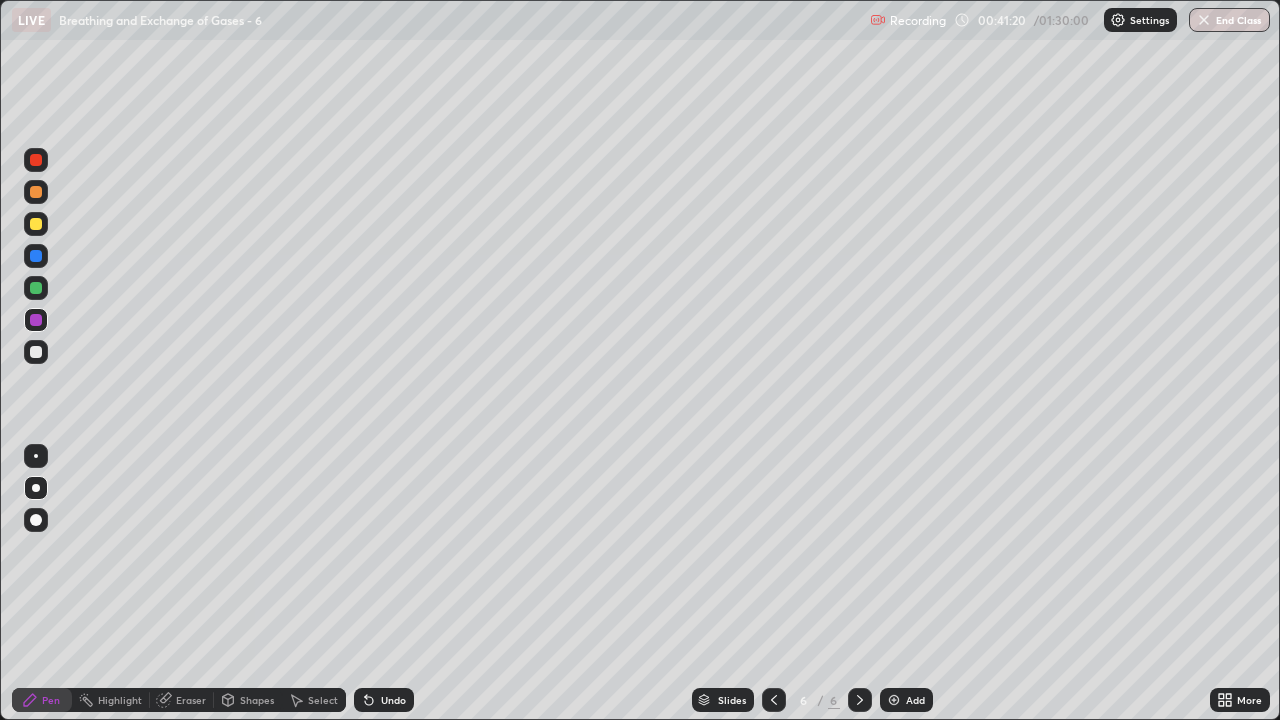 click on "Shapes" at bounding box center [257, 700] 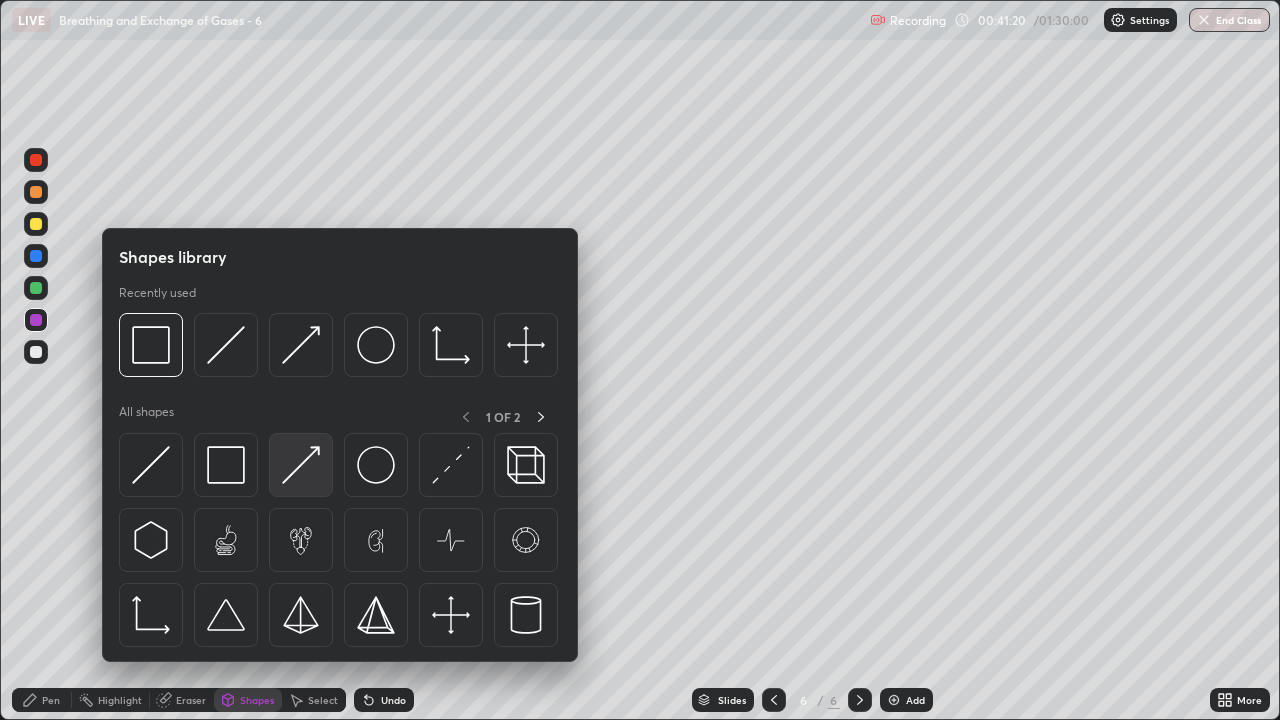 click at bounding box center (301, 465) 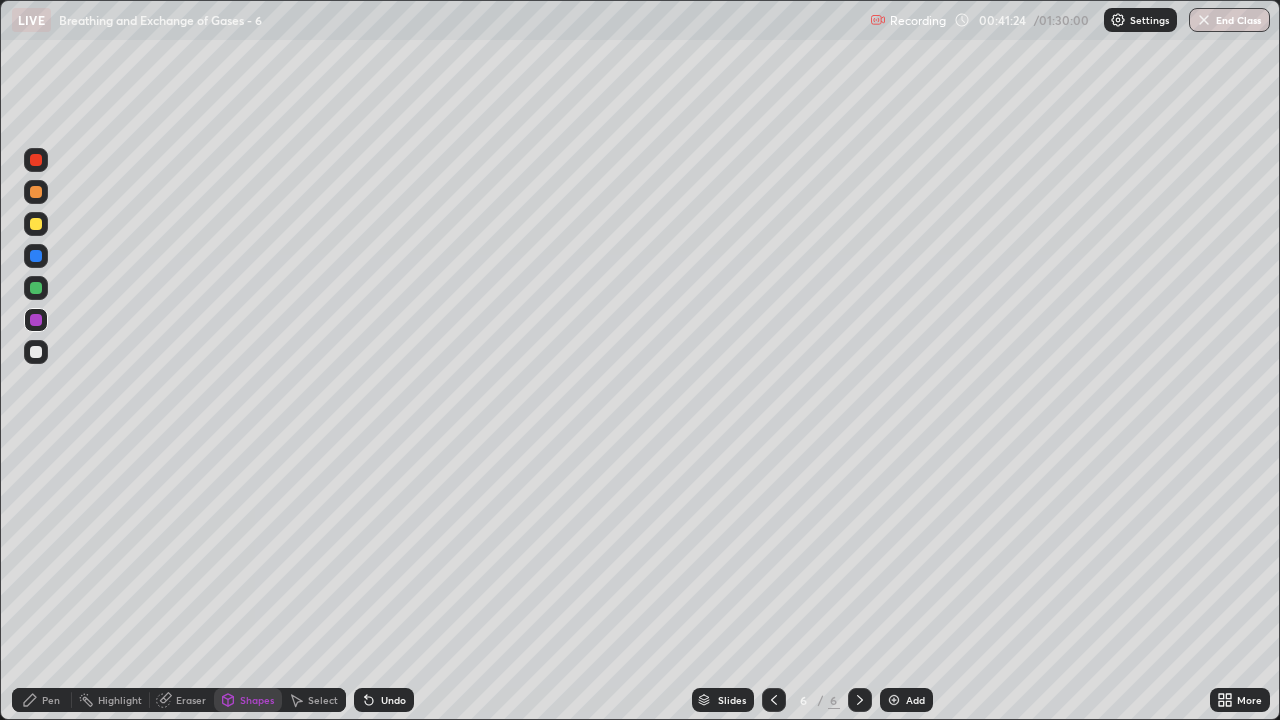 click on "Pen" at bounding box center [42, 700] 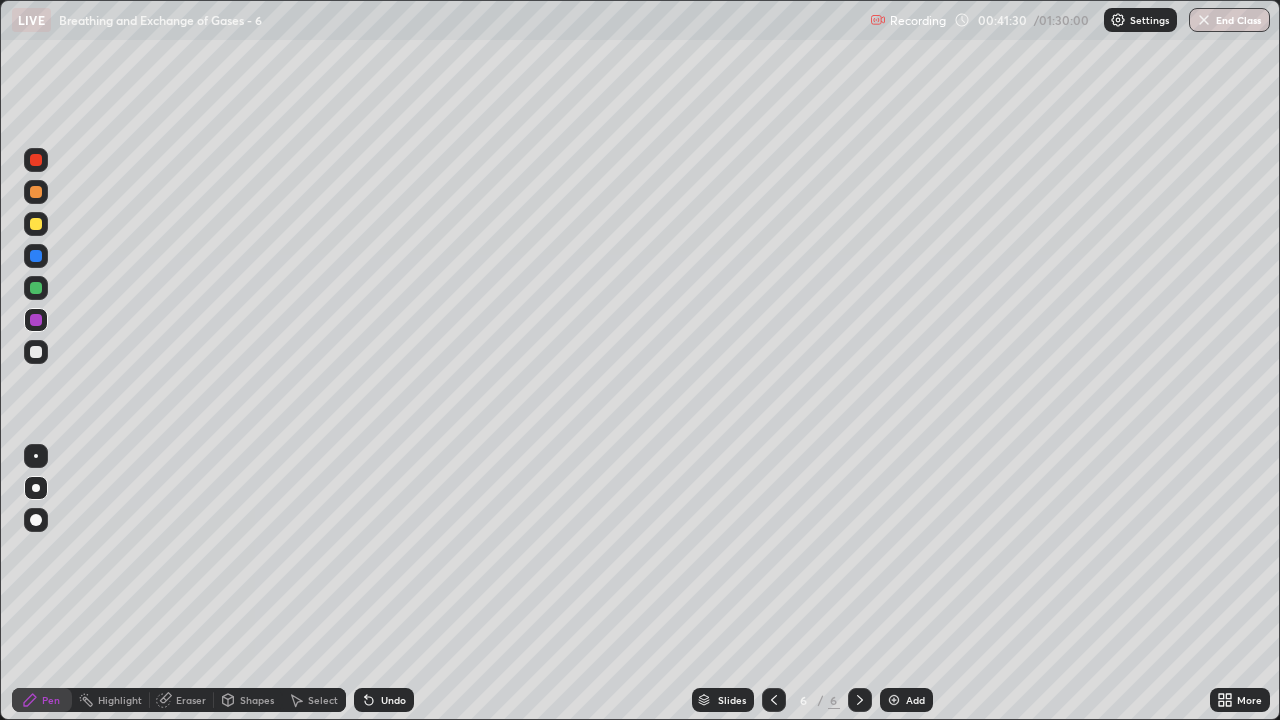 click at bounding box center [36, 352] 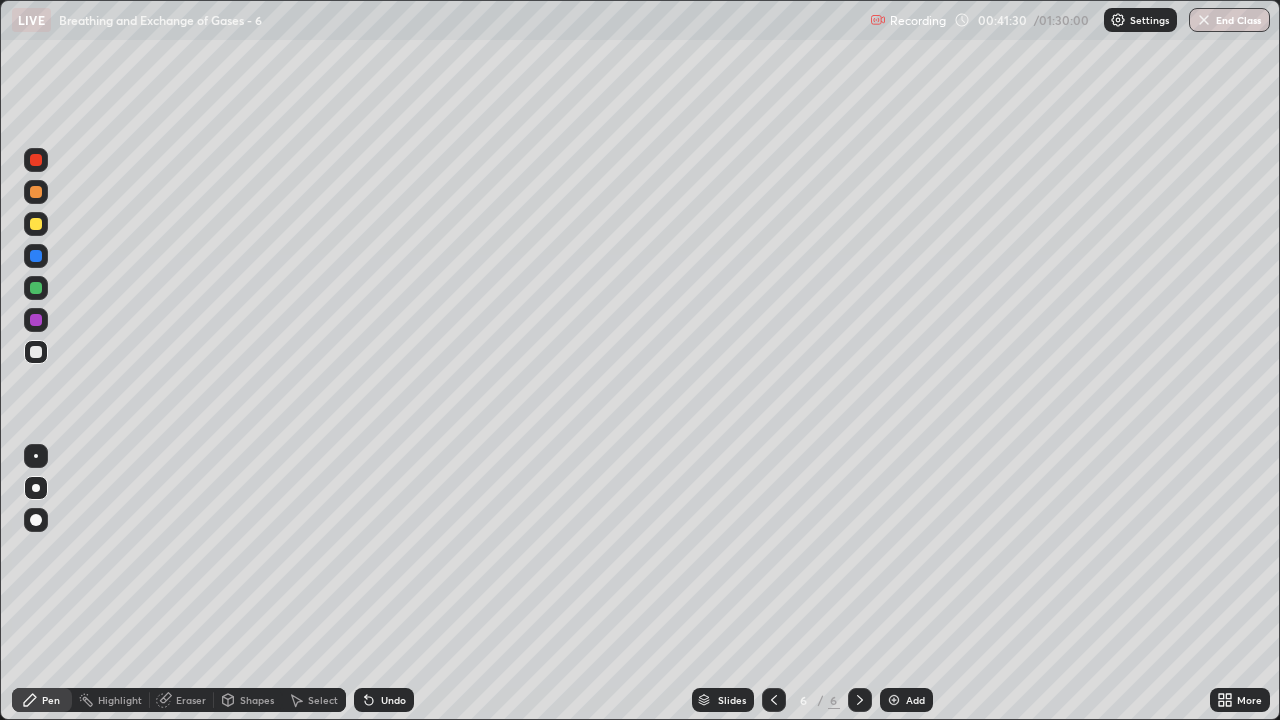 click on "Eraser" at bounding box center [191, 700] 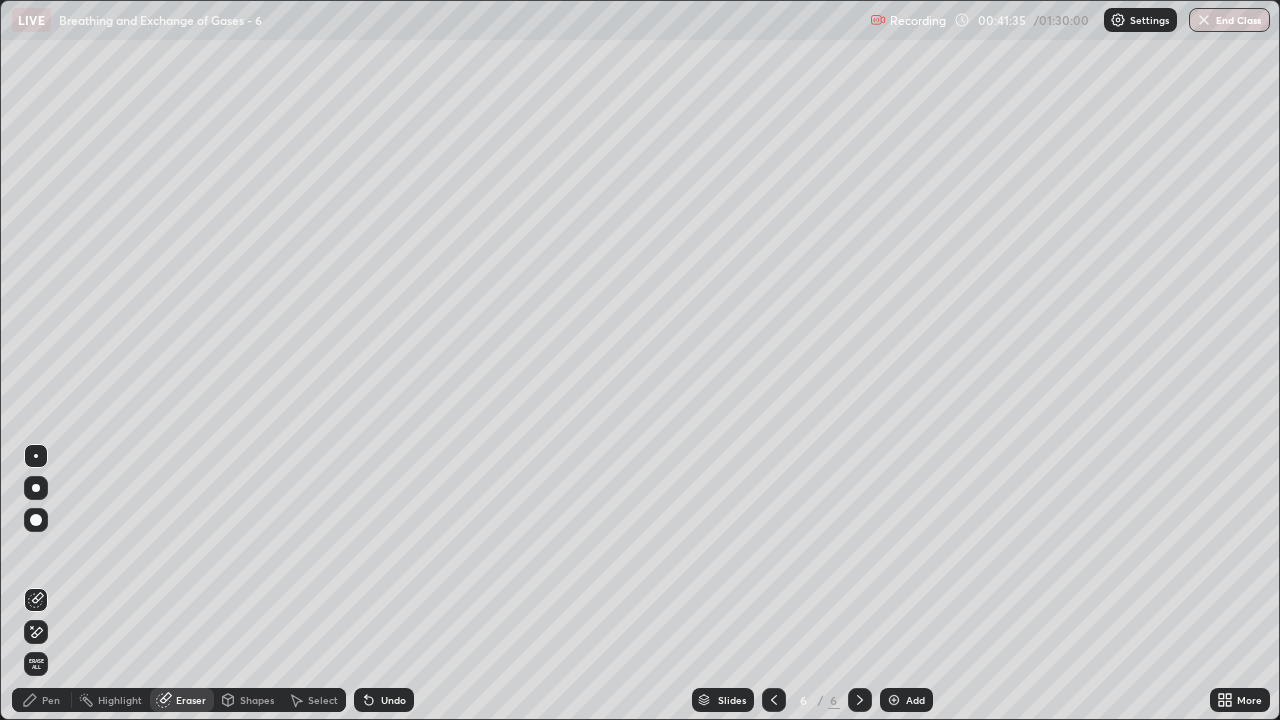 click on "Eraser" at bounding box center (191, 700) 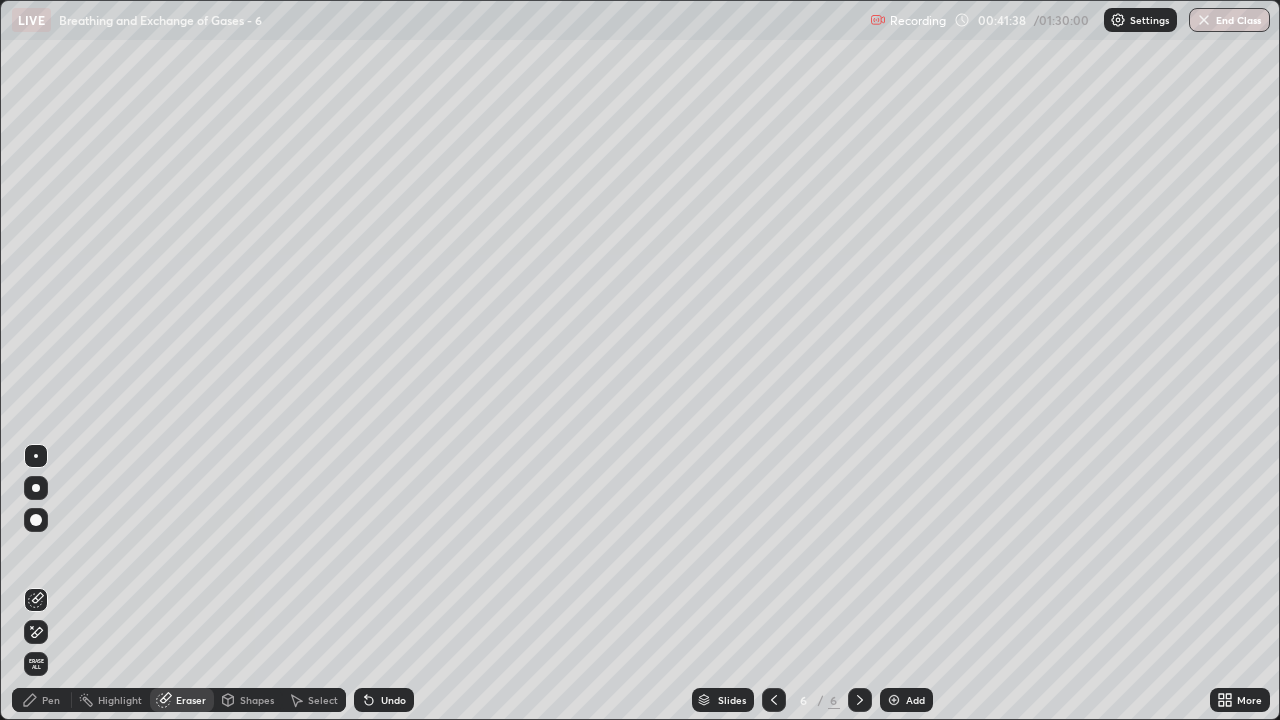 click on "Pen" at bounding box center [51, 700] 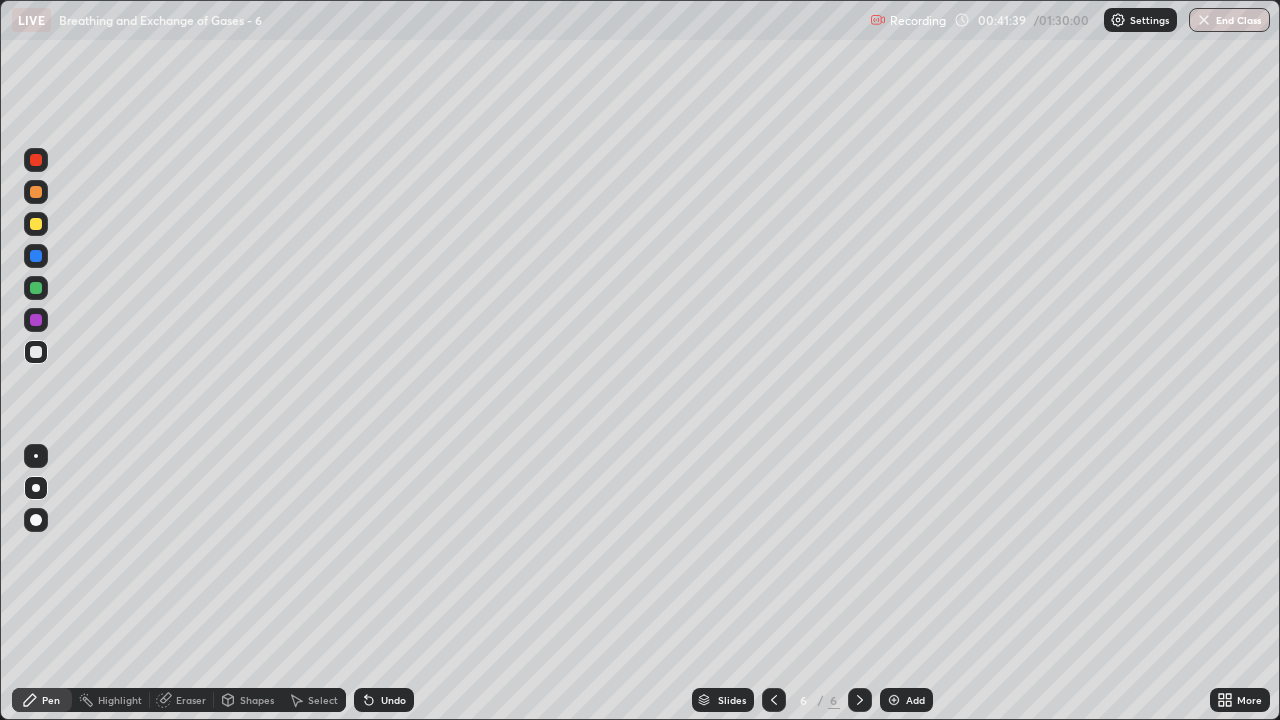 click at bounding box center (36, 320) 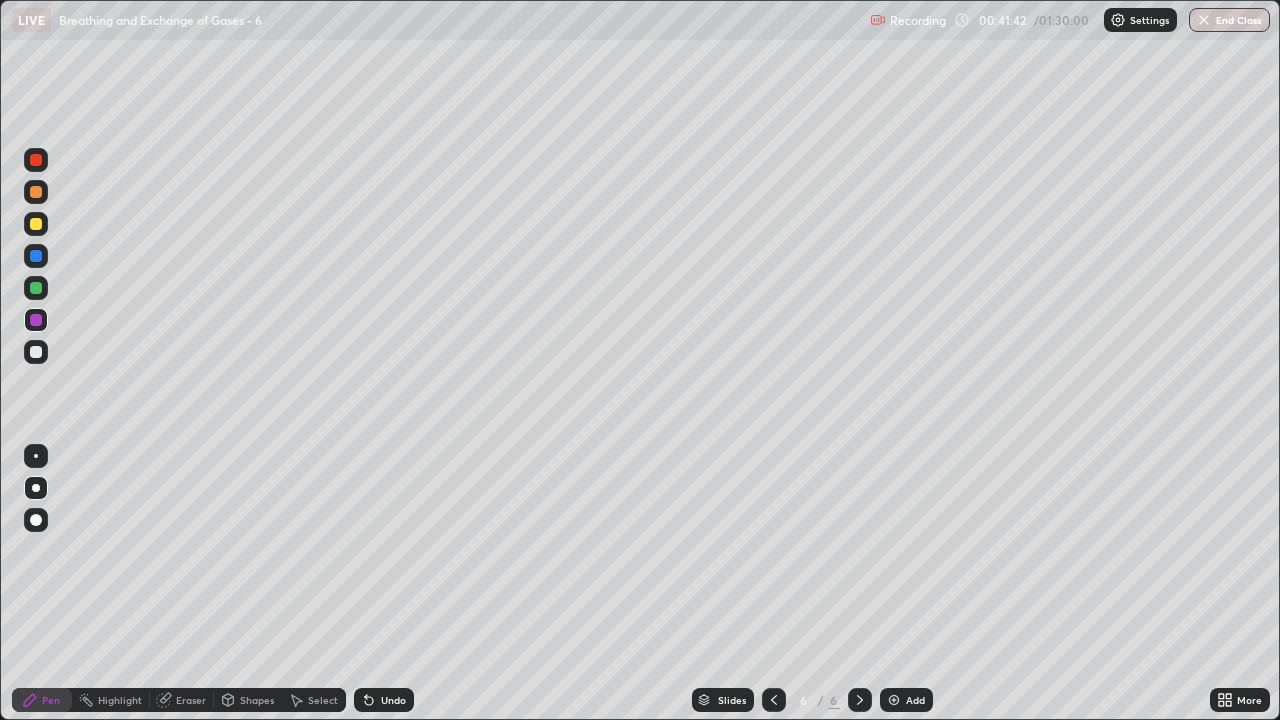 click on "Shapes" at bounding box center [257, 700] 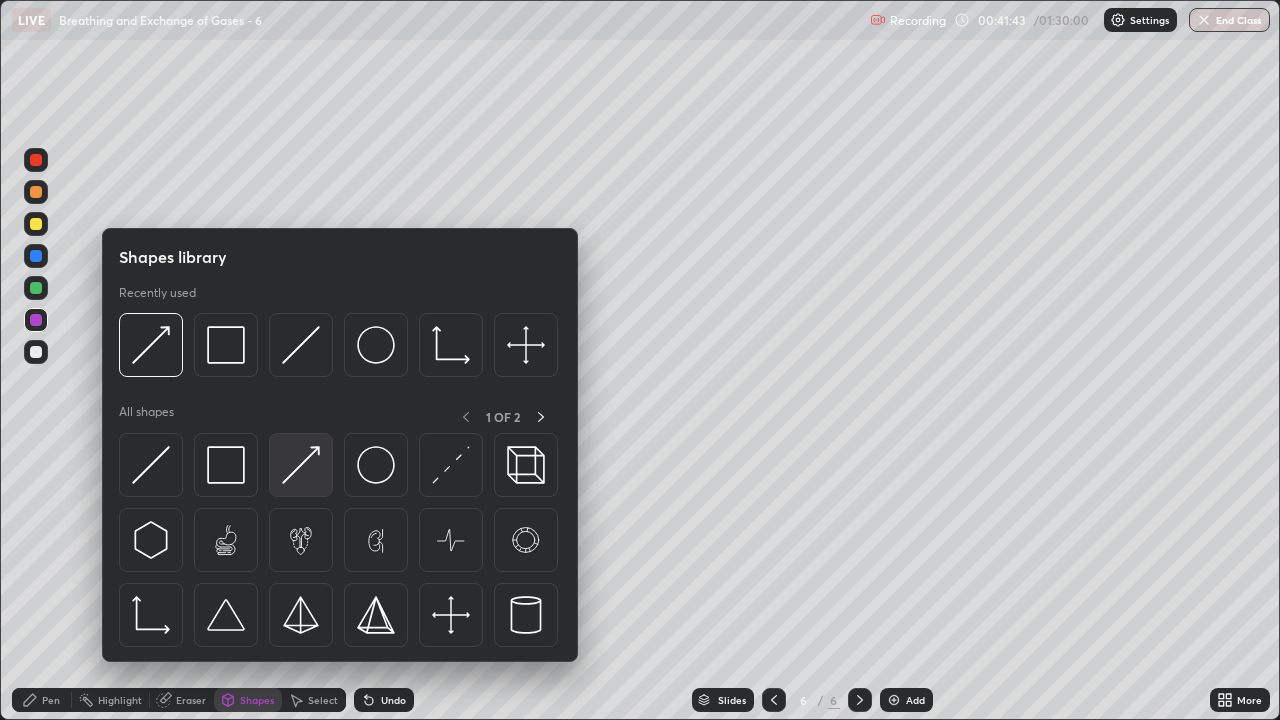 click at bounding box center [301, 465] 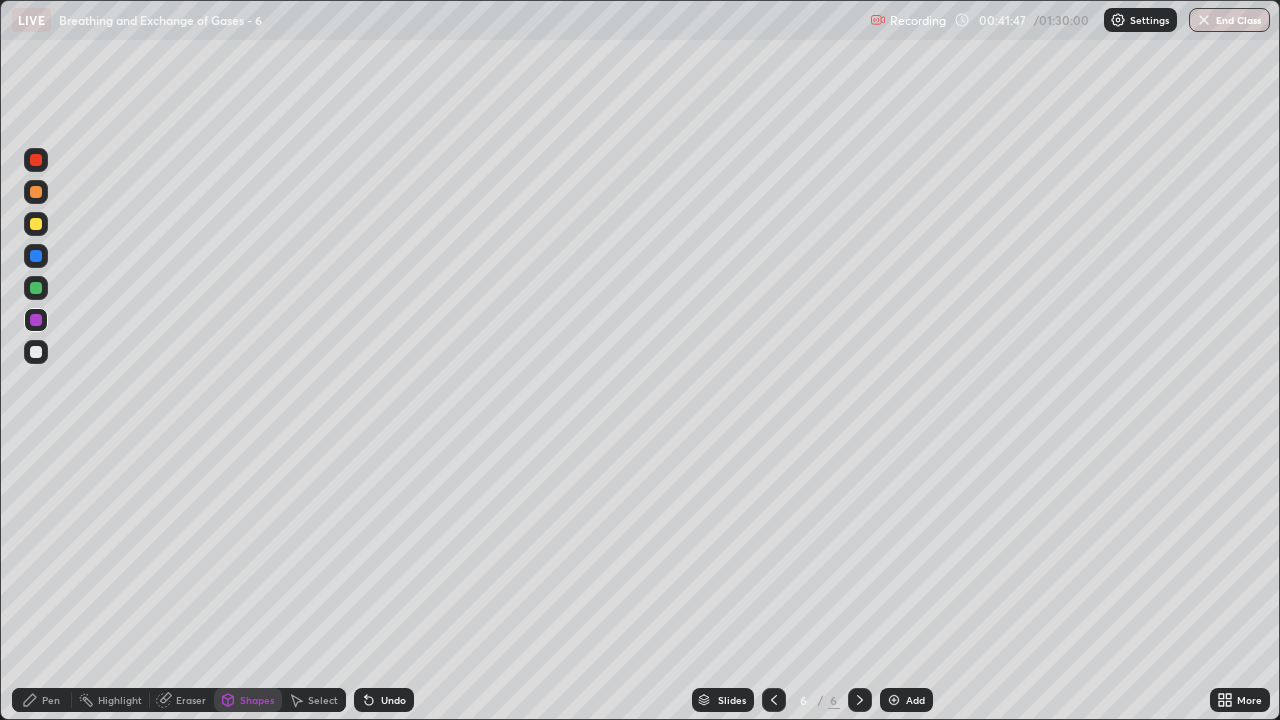 click on "Pen" at bounding box center (51, 700) 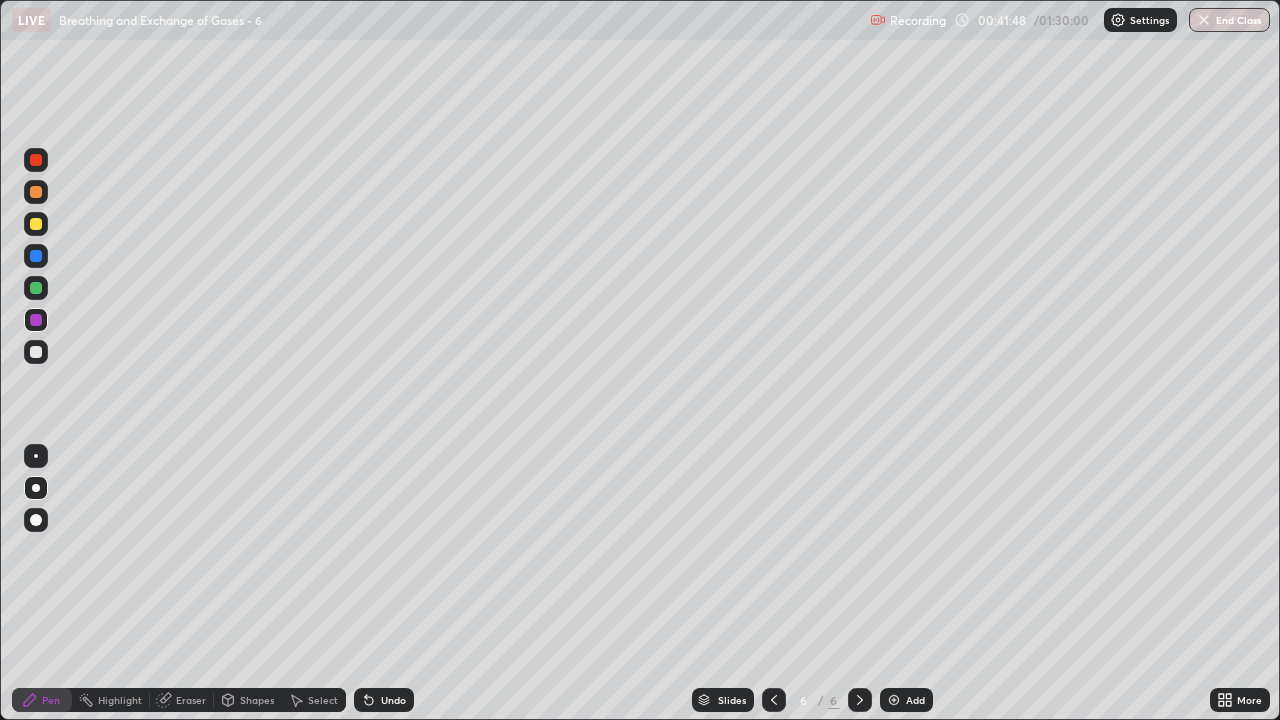 click on "Pen" at bounding box center [51, 700] 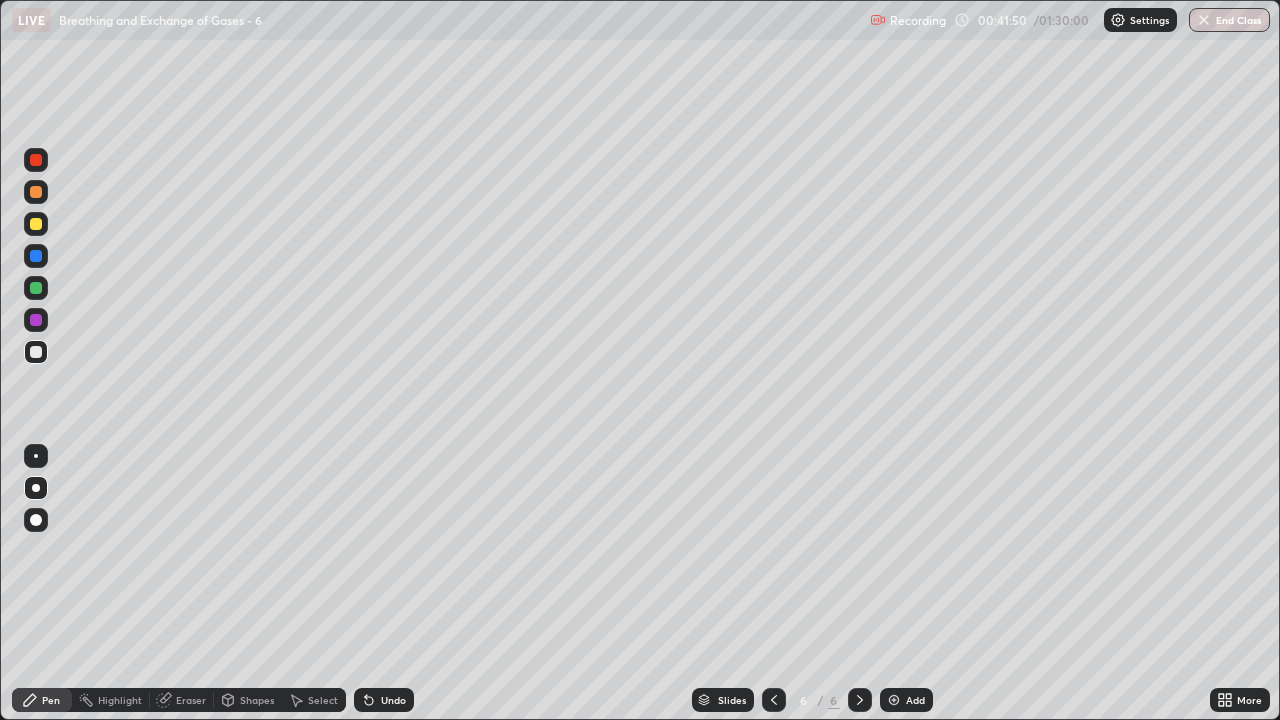 click on "Pen" at bounding box center [42, 700] 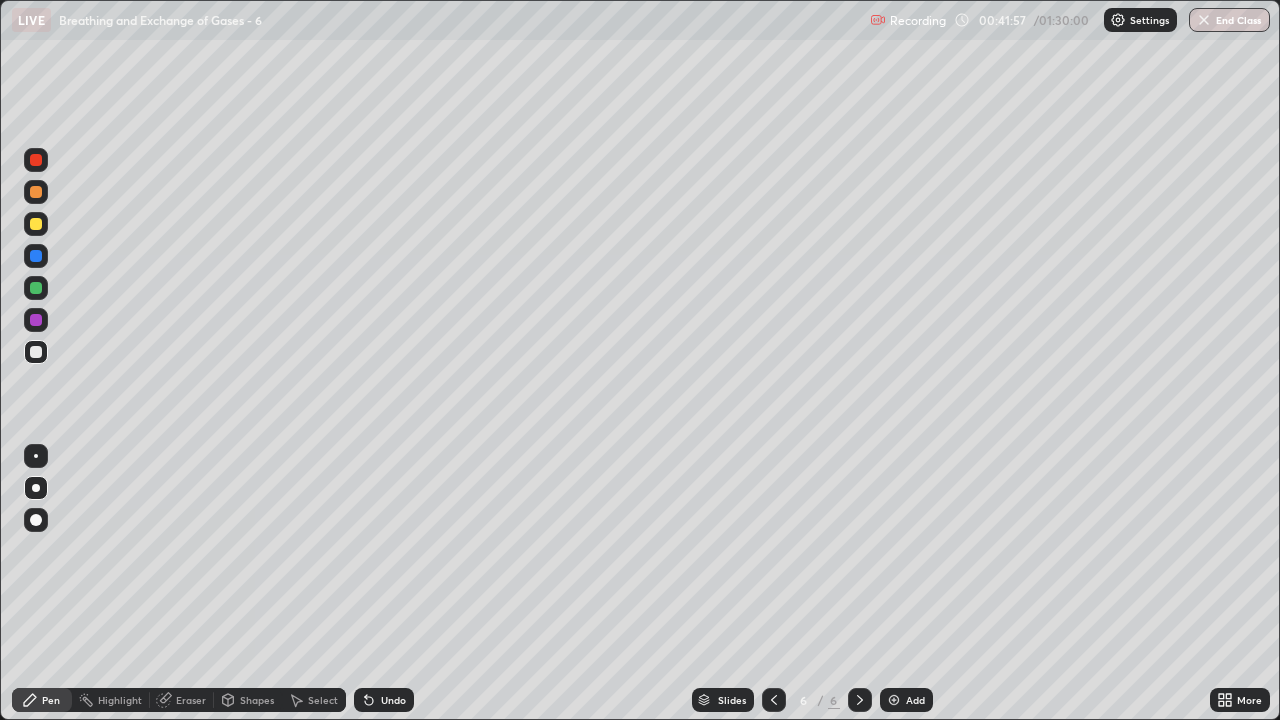 click on "Eraser" at bounding box center (191, 700) 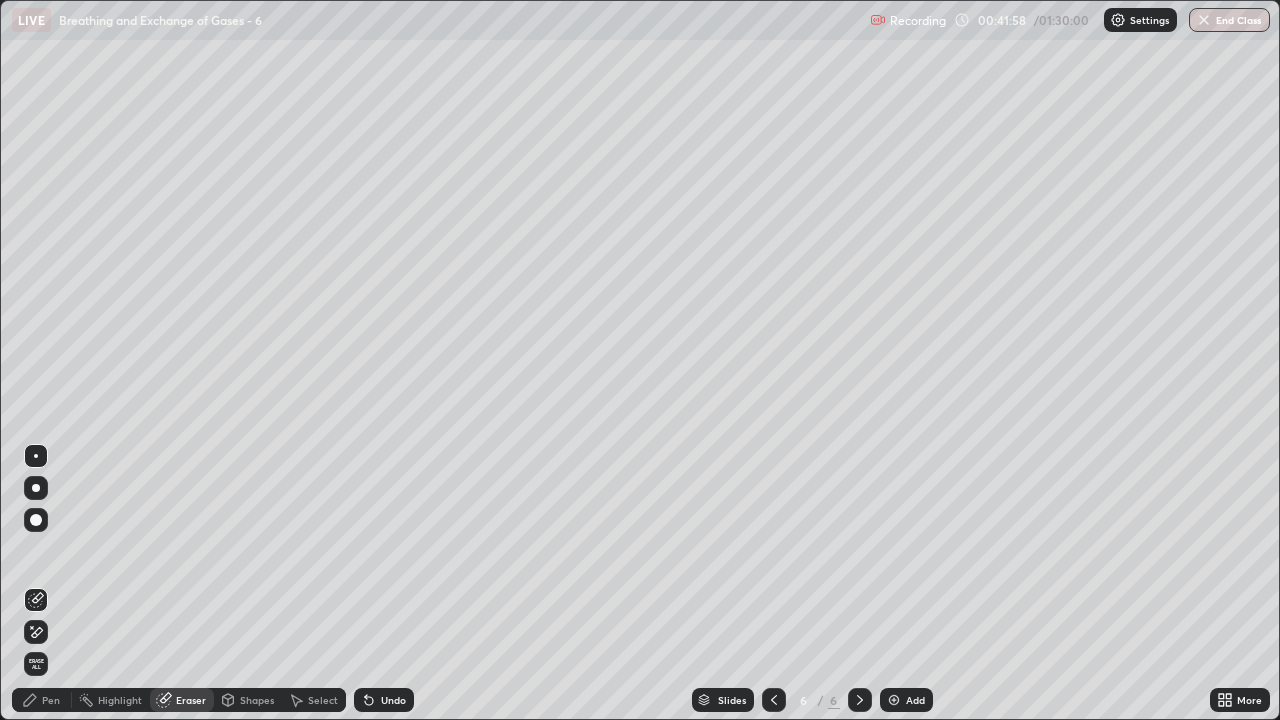 click on "Shapes" at bounding box center (257, 700) 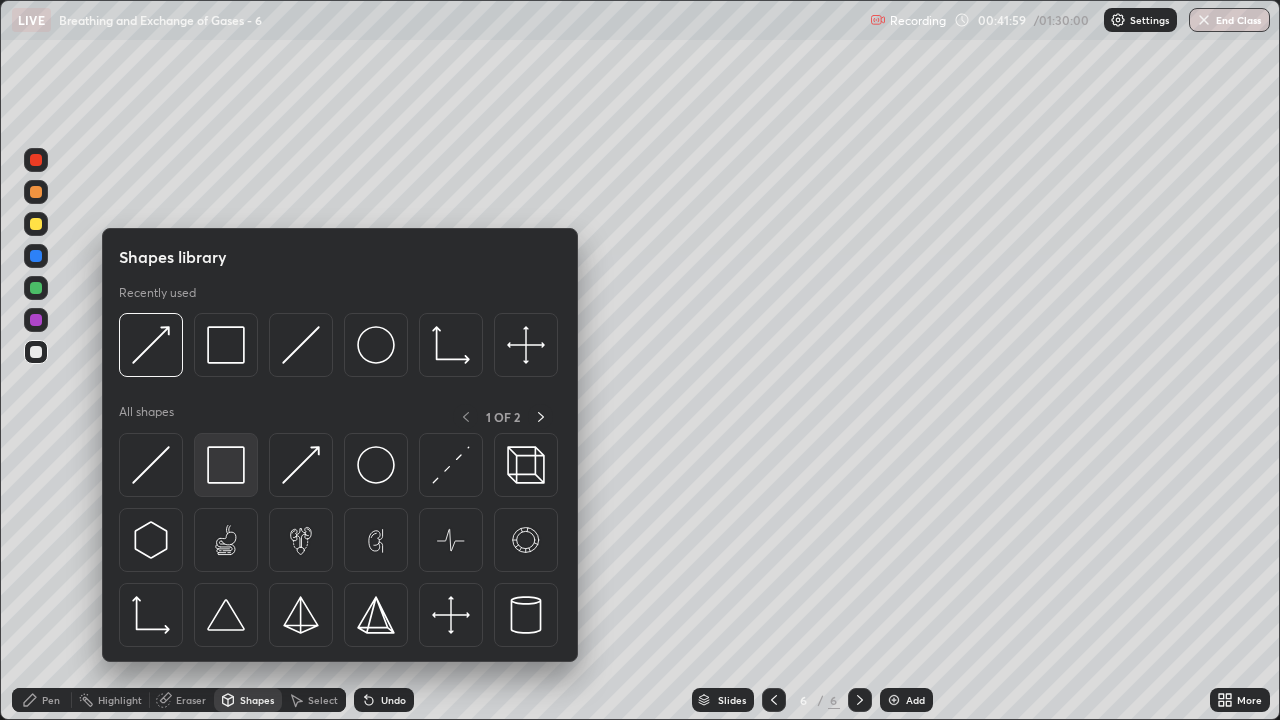 click at bounding box center (226, 465) 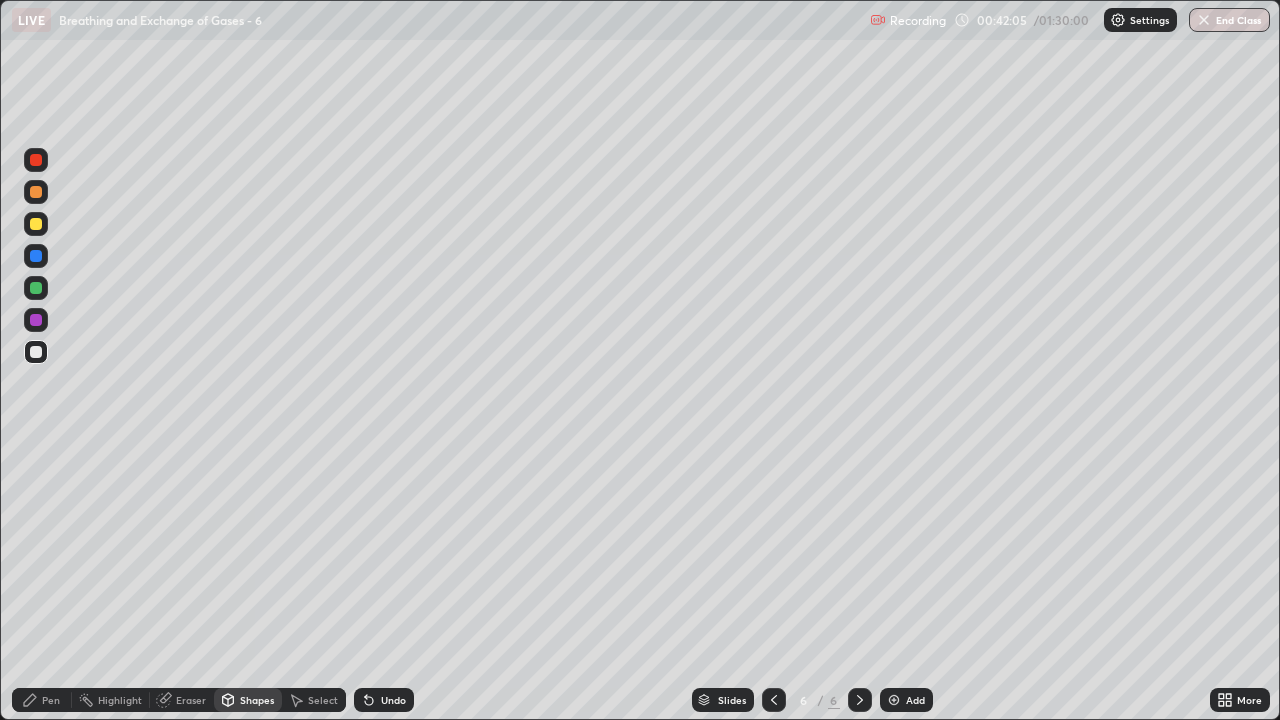 click at bounding box center (36, 256) 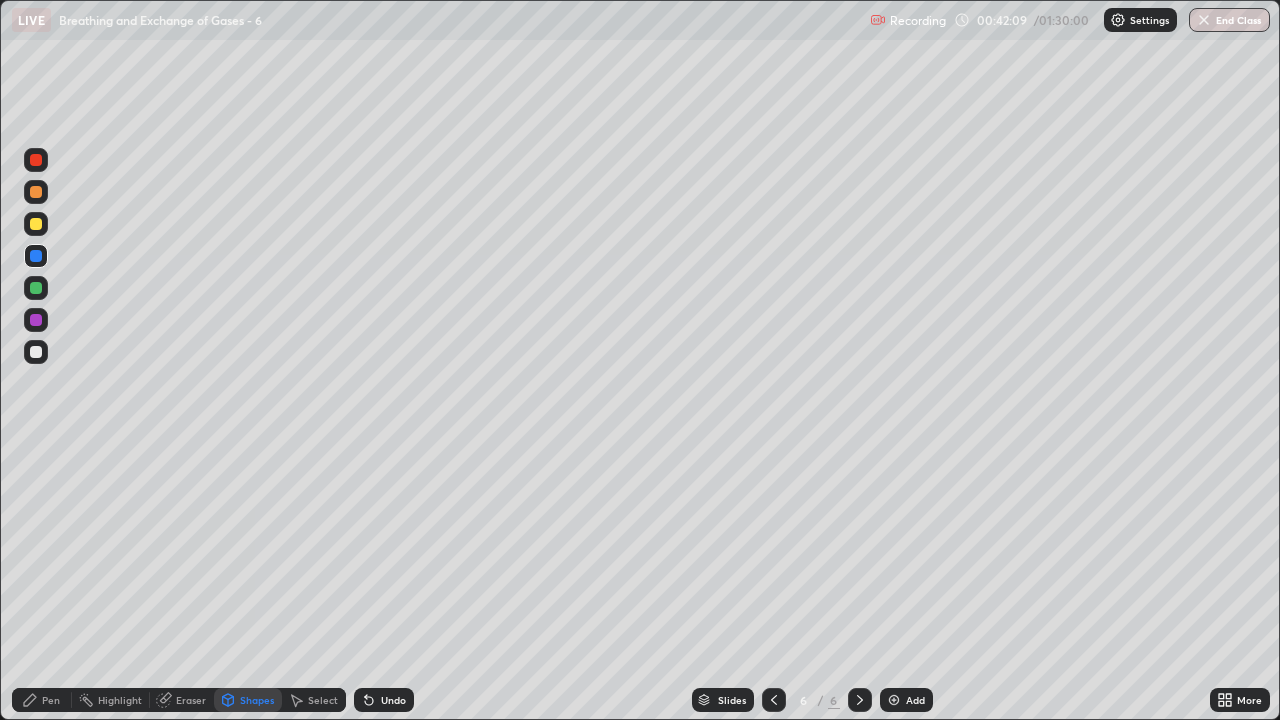 click on "Eraser" at bounding box center (191, 700) 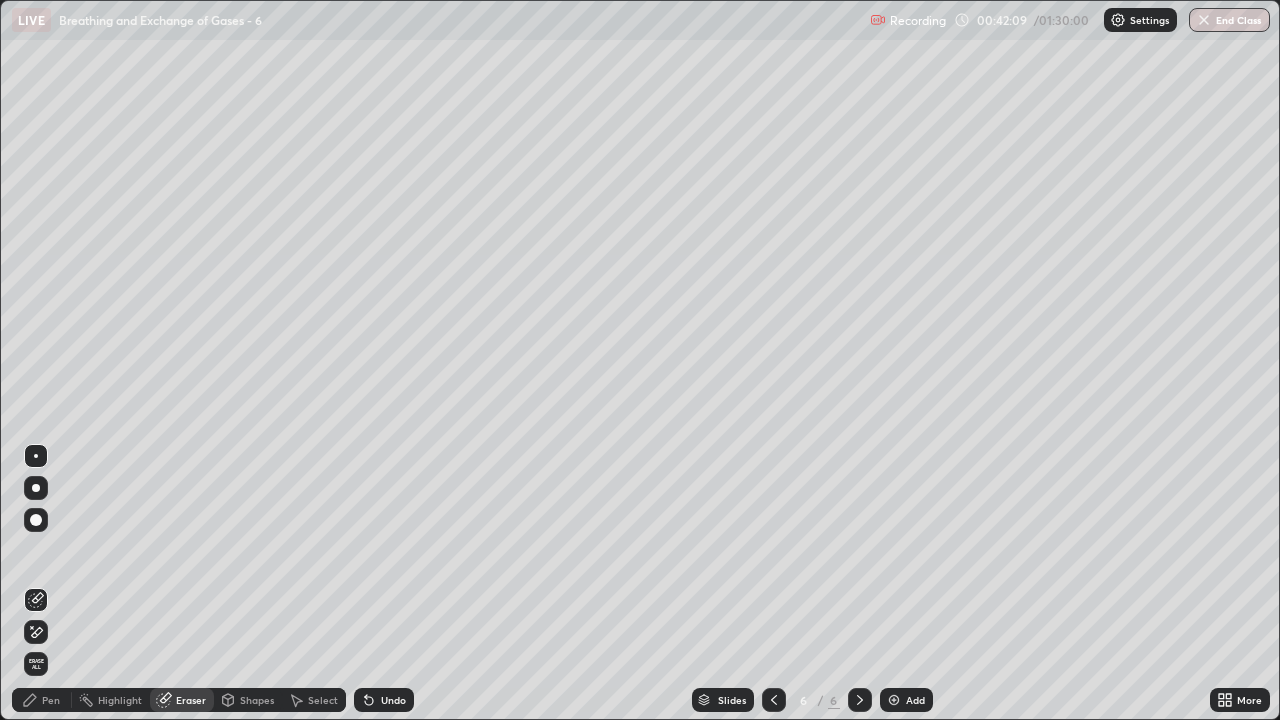 click at bounding box center (36, 600) 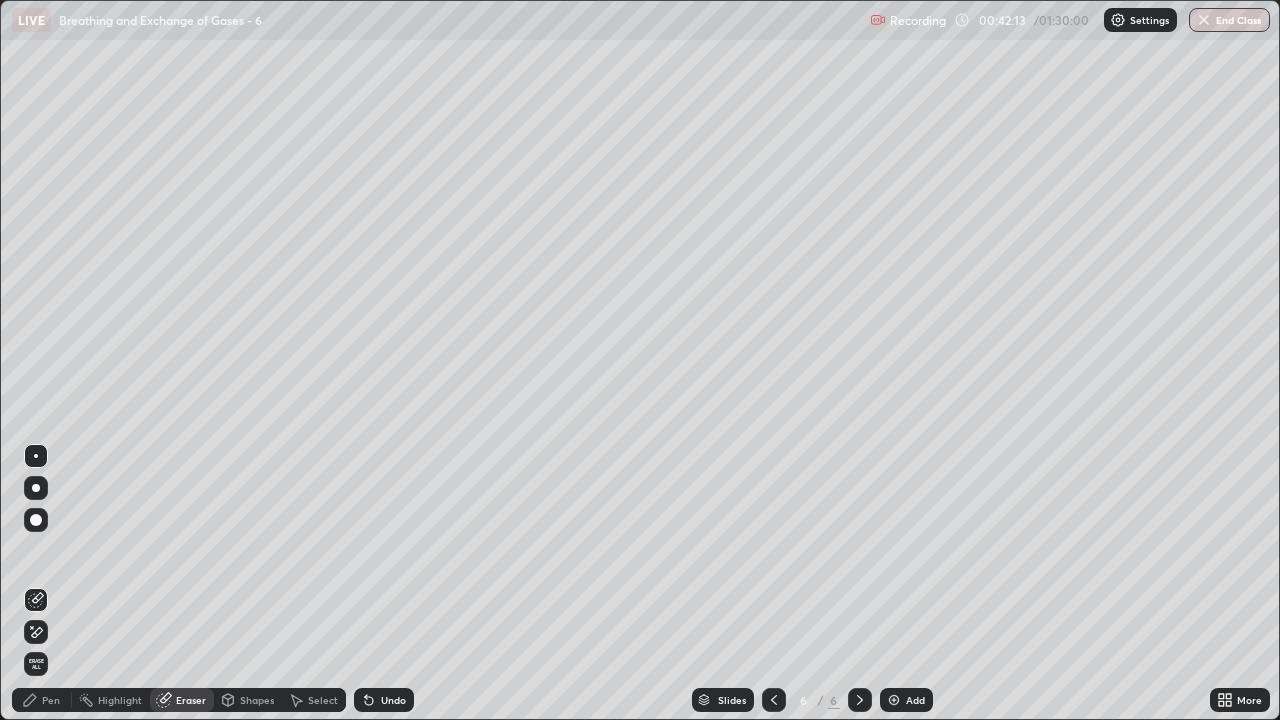click on "Pen" at bounding box center [51, 700] 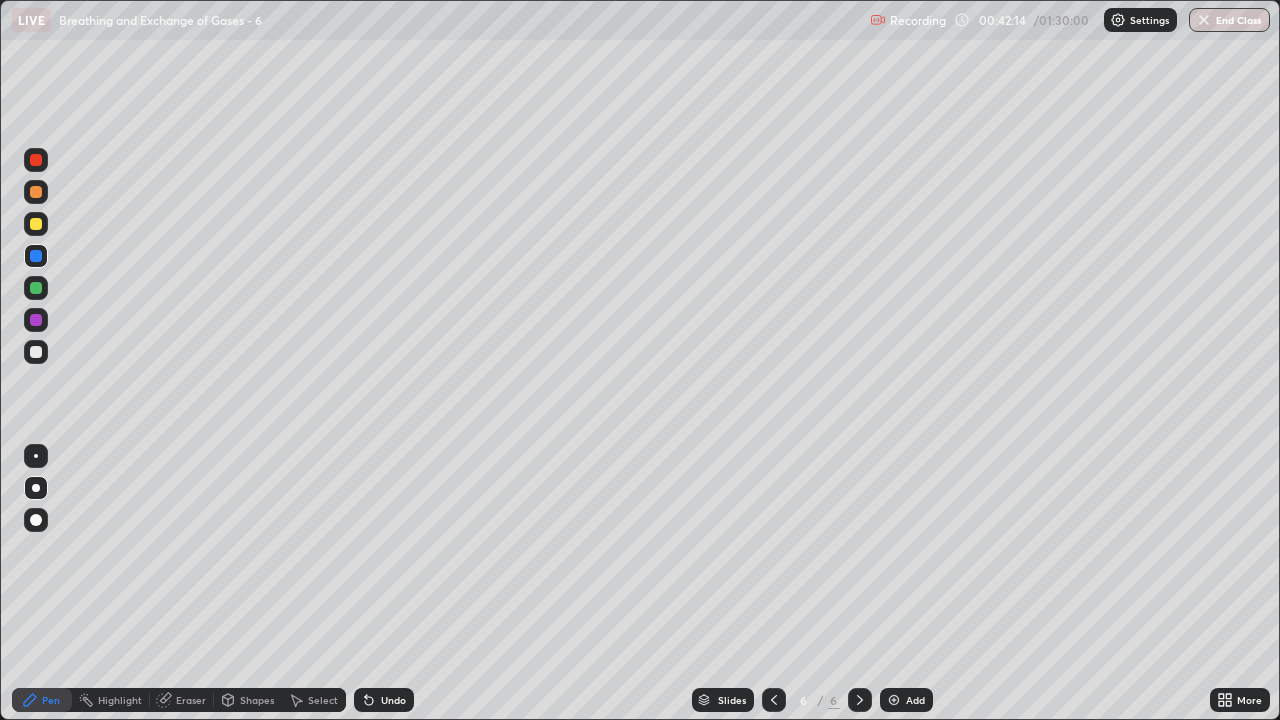 click at bounding box center [36, 256] 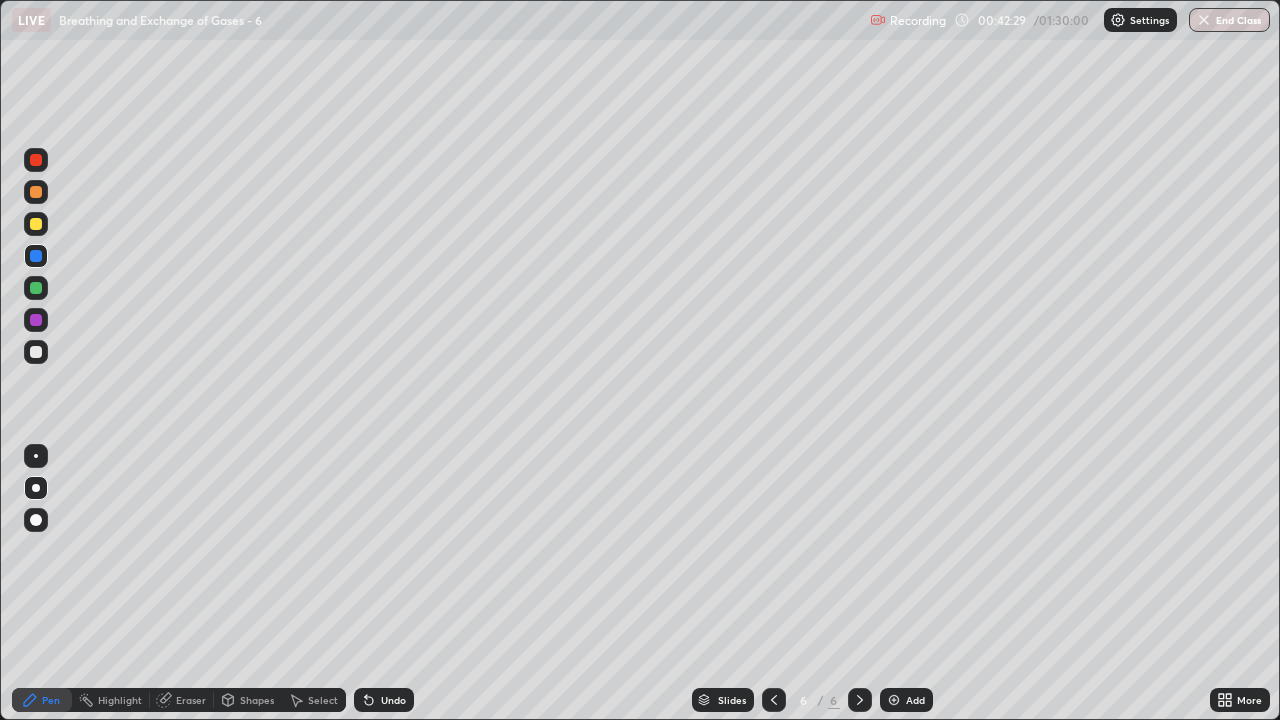 click at bounding box center (36, 192) 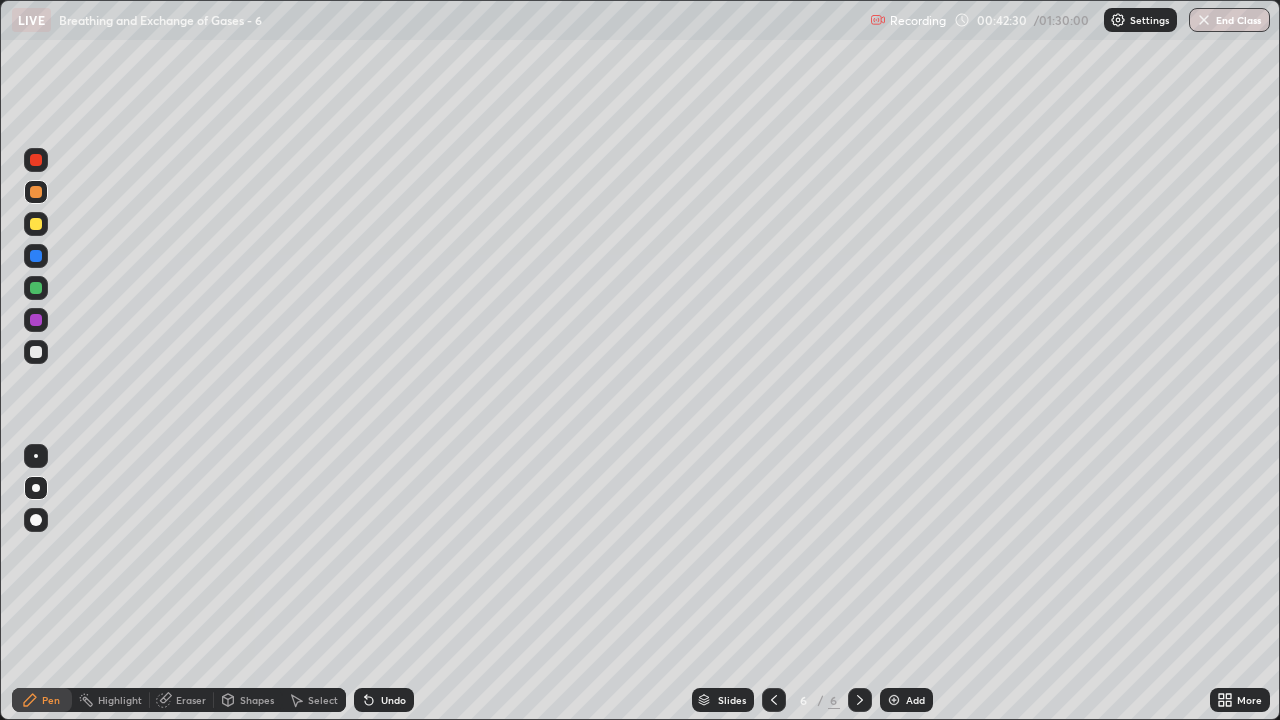 click on "Shapes" at bounding box center [257, 700] 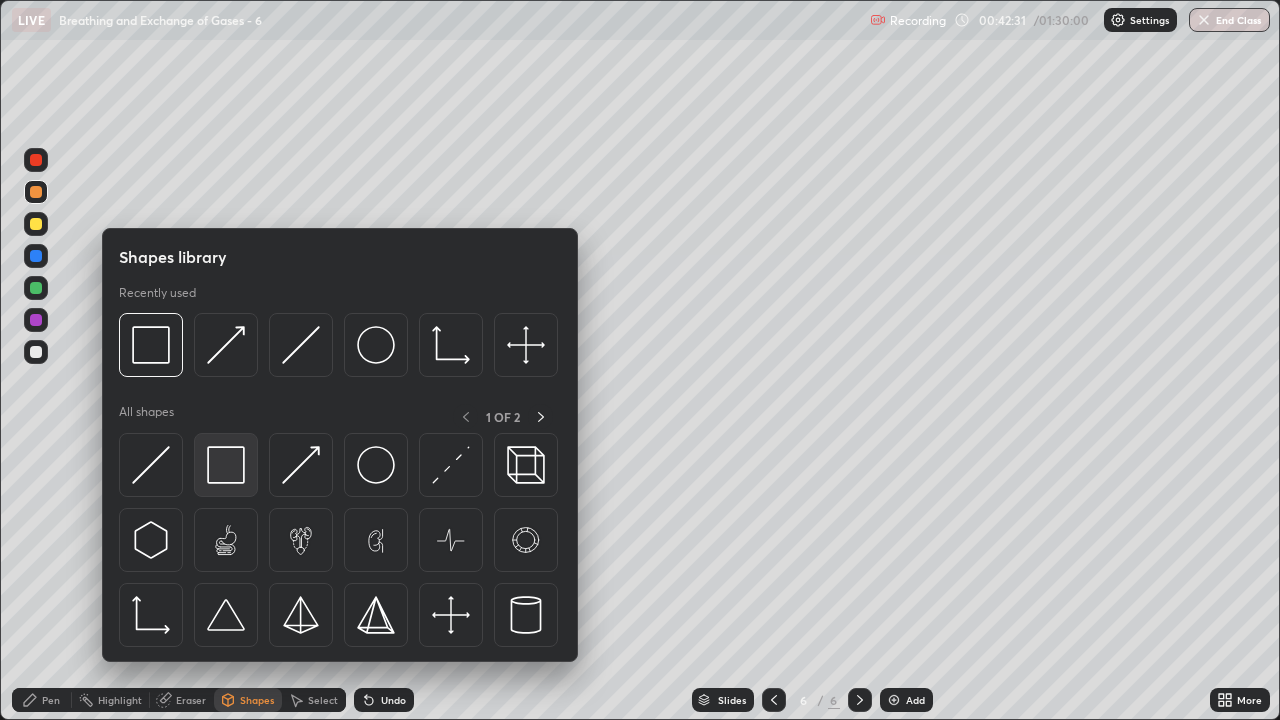 click at bounding box center [226, 465] 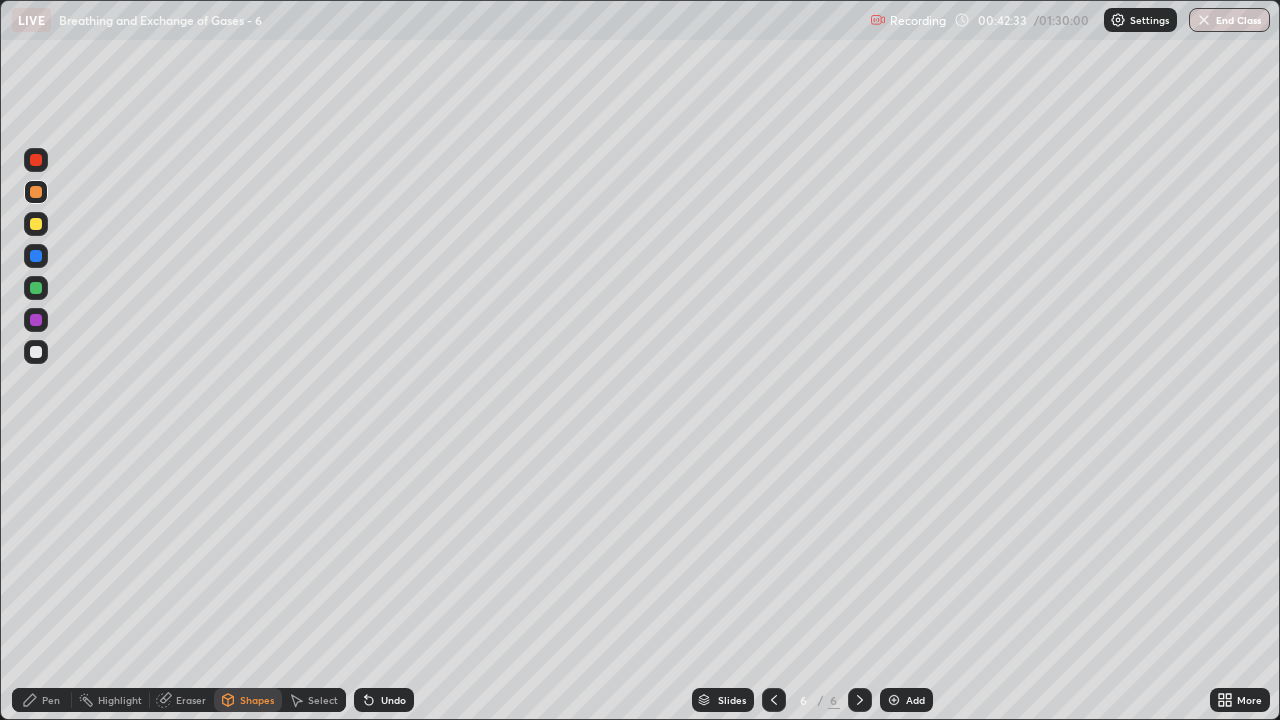 click at bounding box center (36, 192) 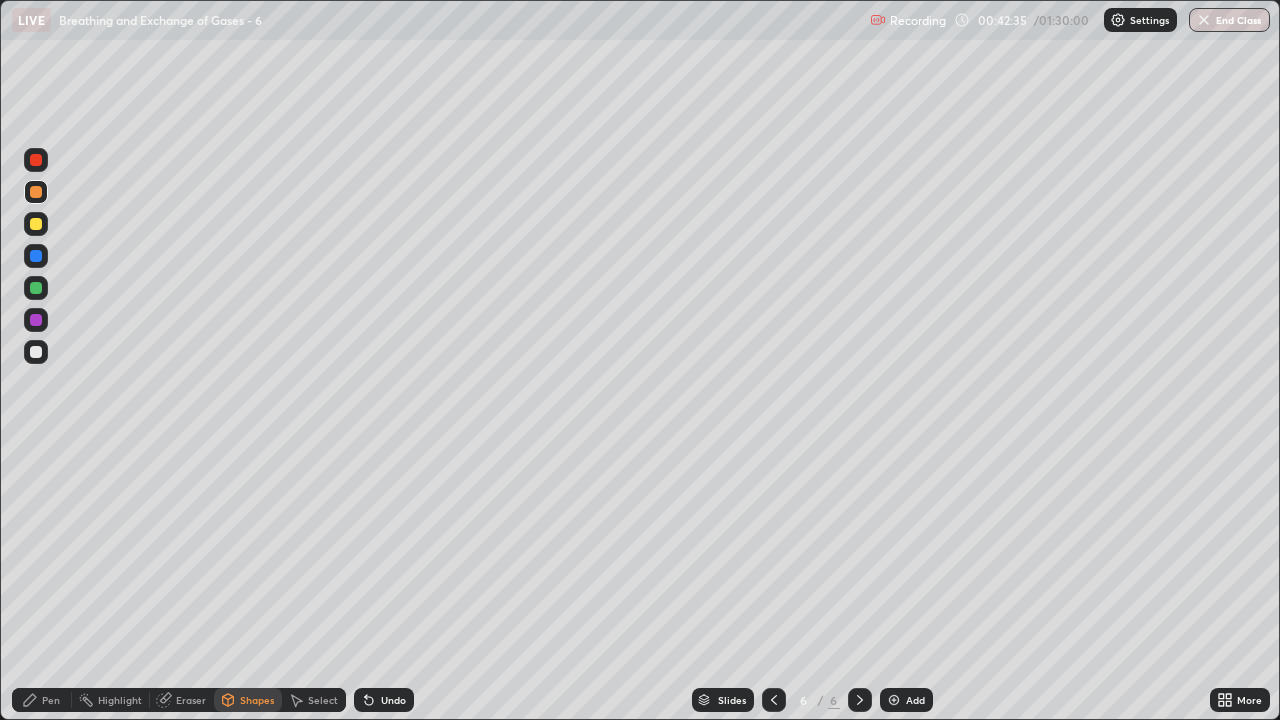 click on "Shapes" at bounding box center (257, 700) 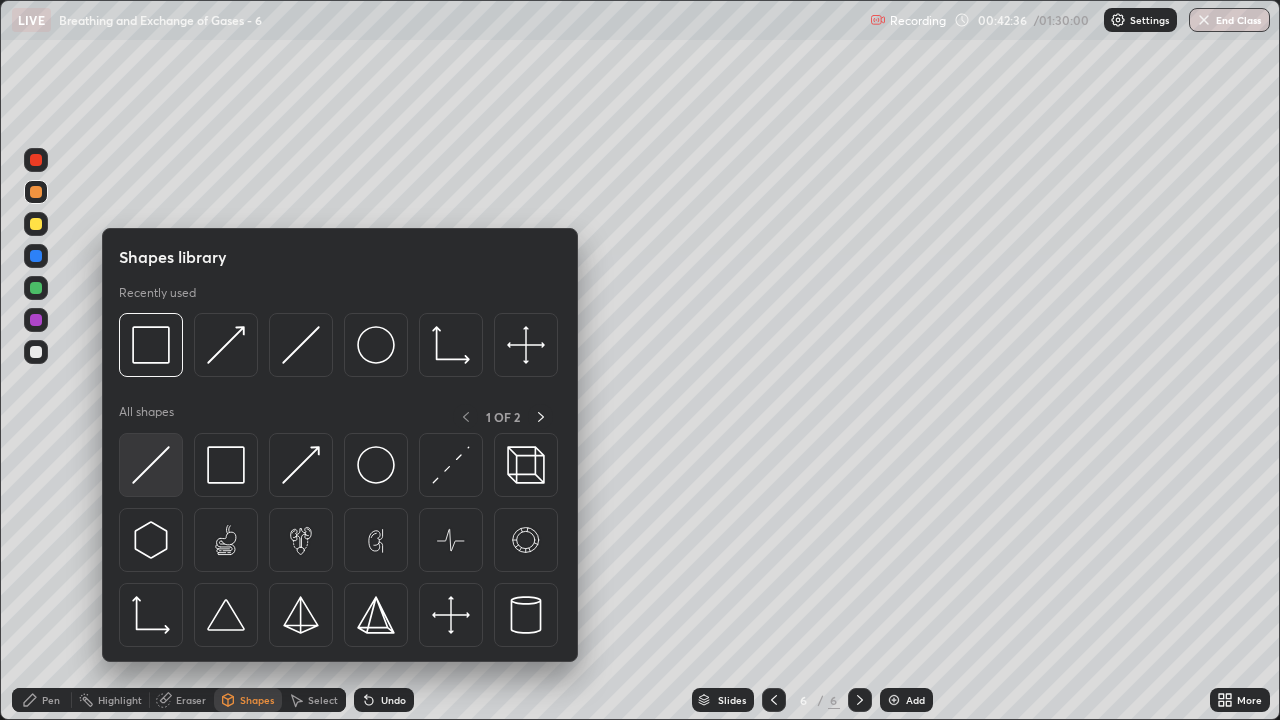 click at bounding box center [151, 465] 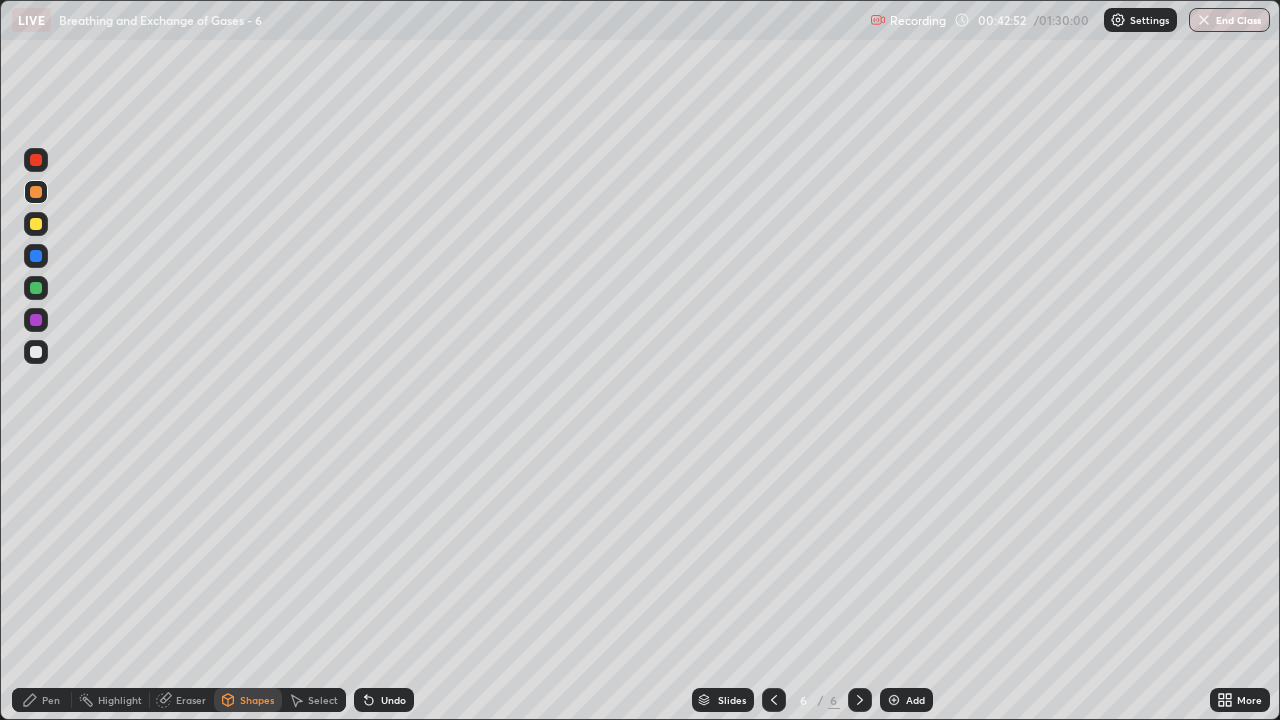 click on "Pen" at bounding box center [42, 700] 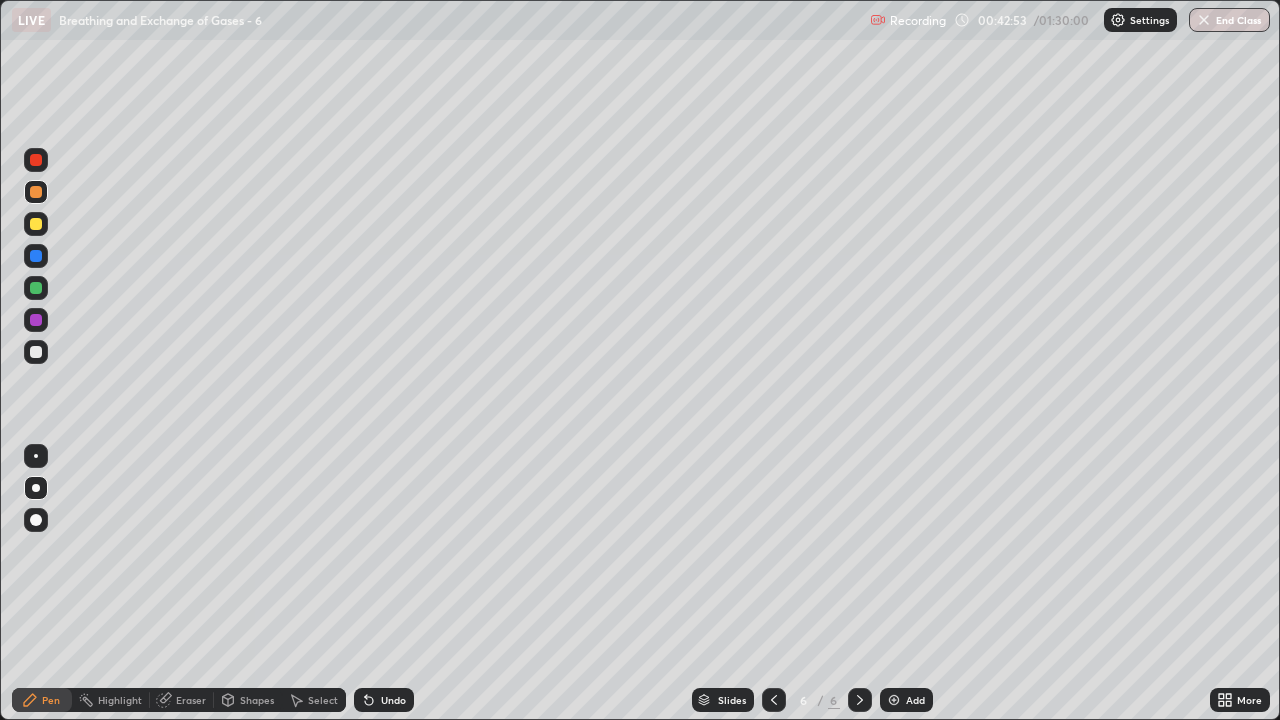 click at bounding box center [36, 288] 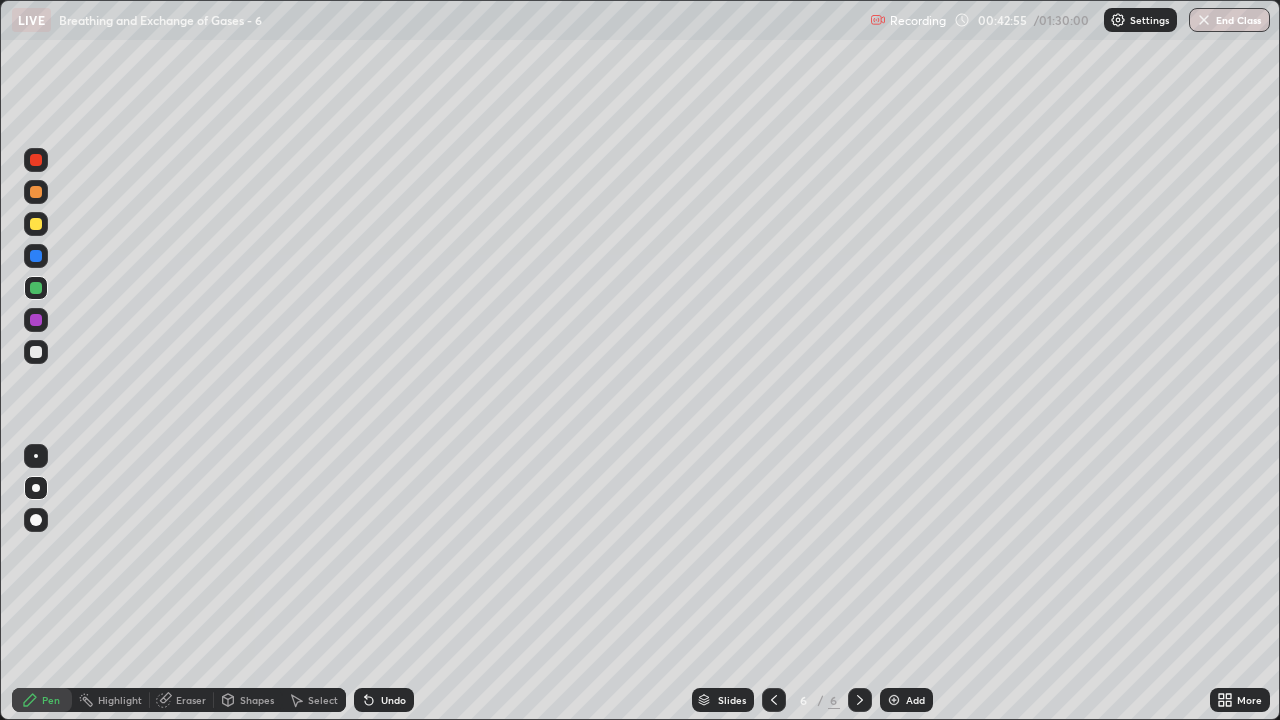 click on "Pen" at bounding box center (42, 700) 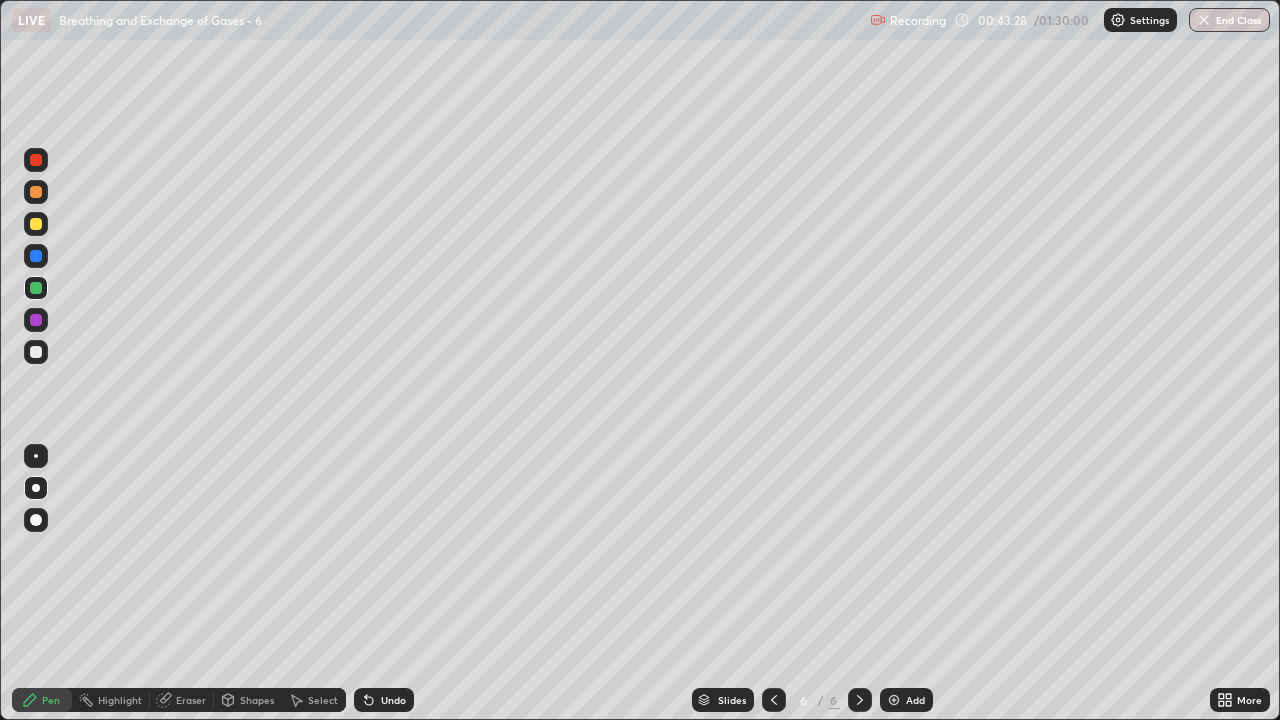 click at bounding box center (36, 224) 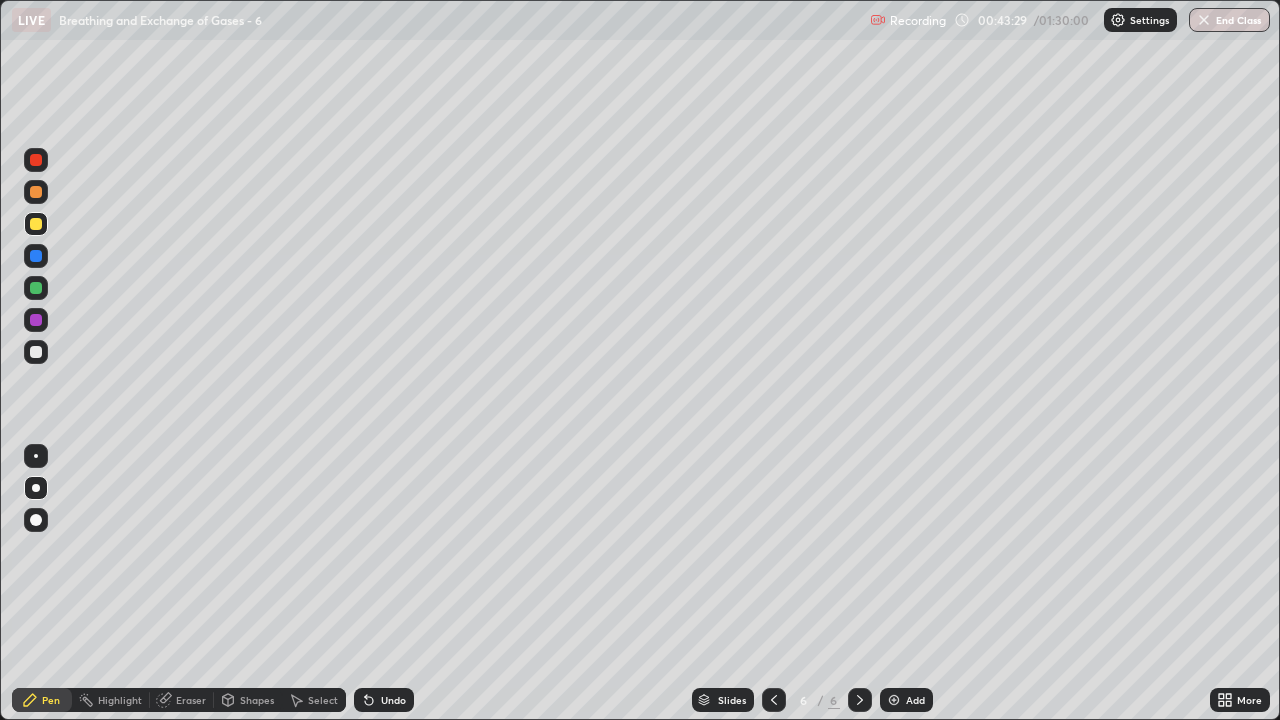 click on "Shapes" at bounding box center (257, 700) 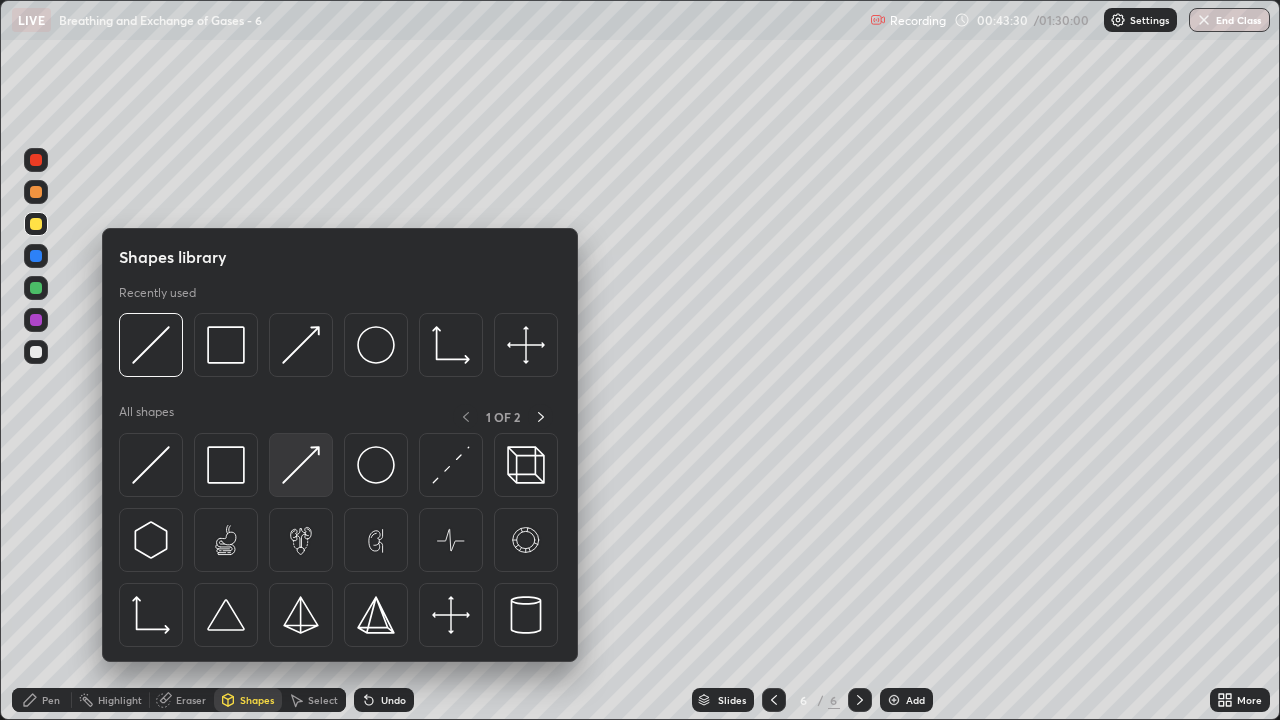 click at bounding box center [301, 465] 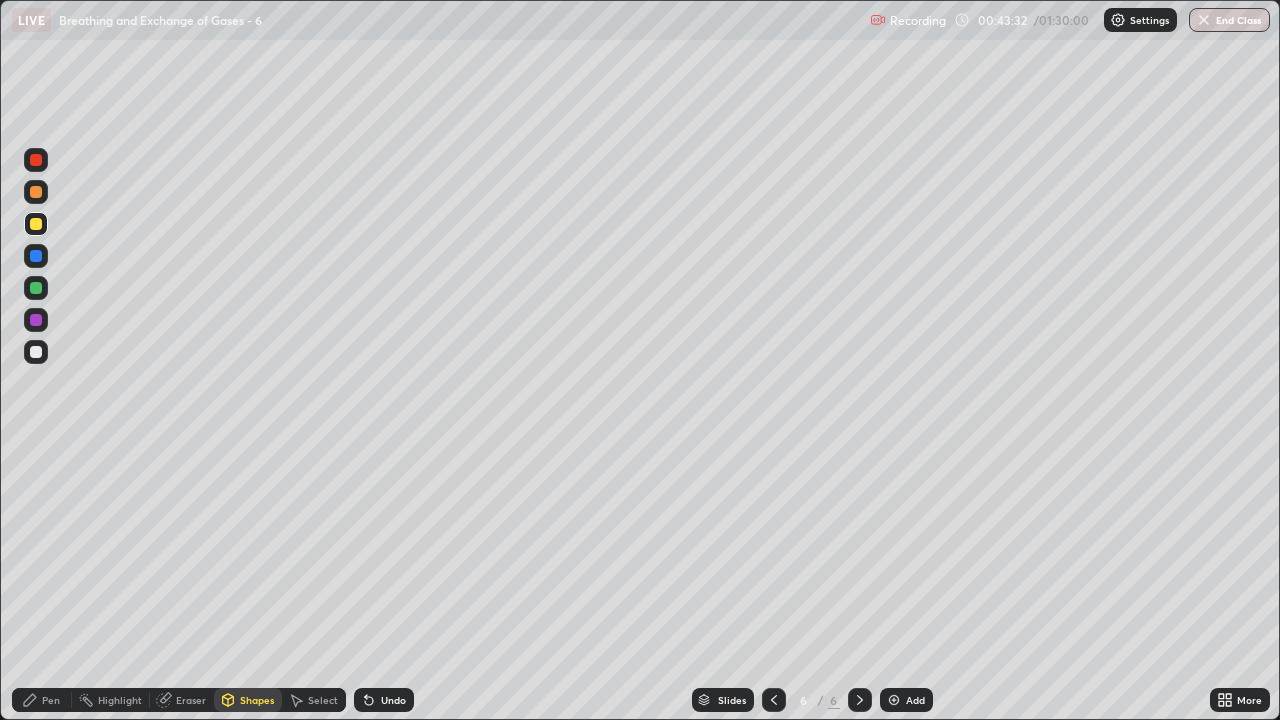 click 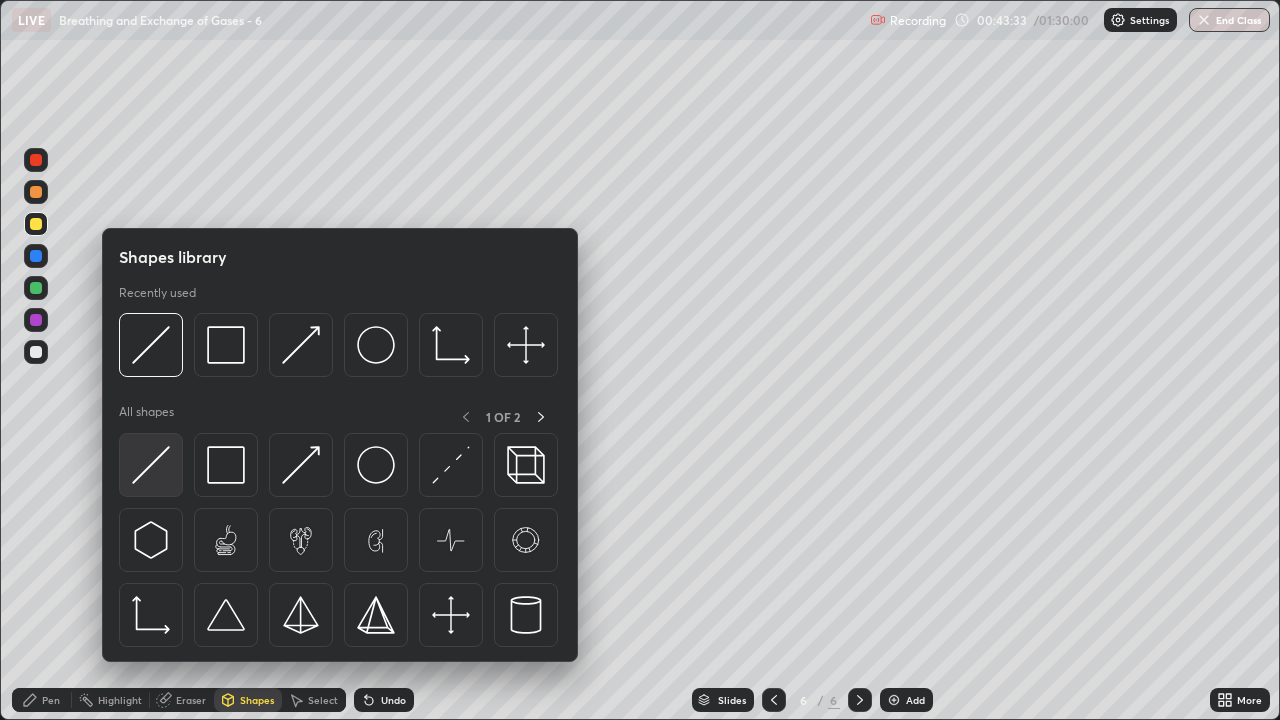 click at bounding box center [151, 465] 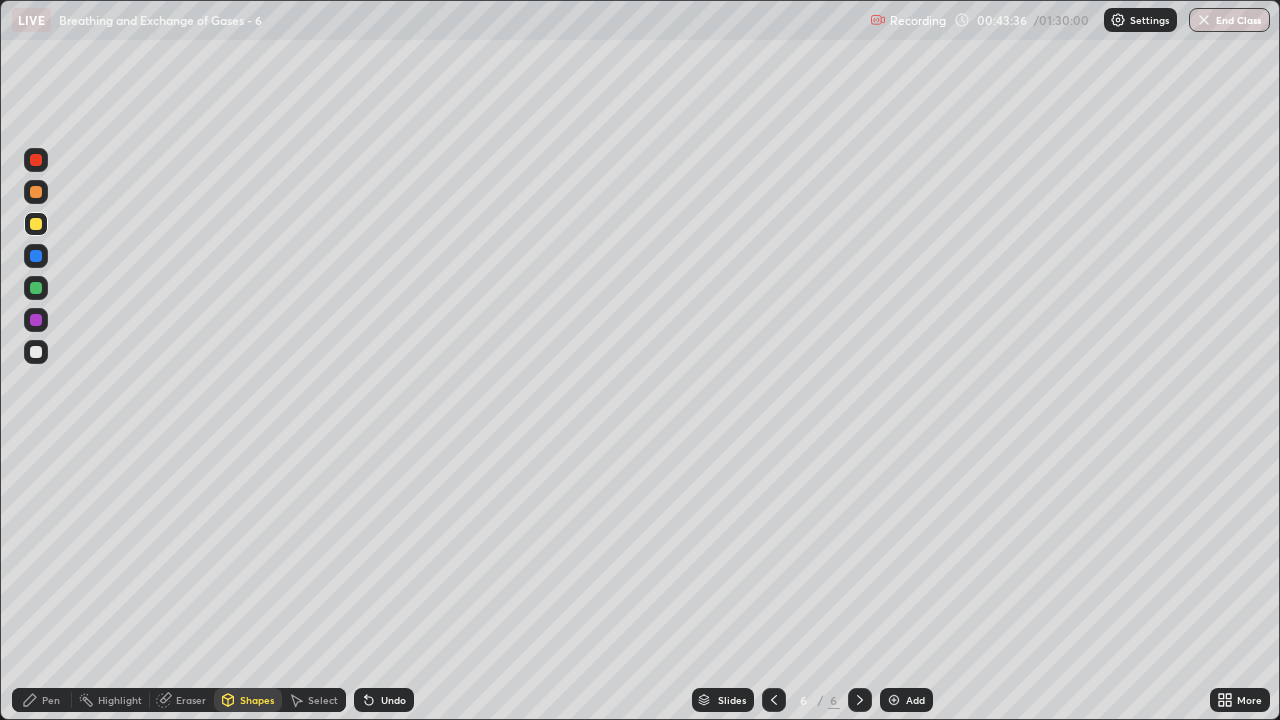 click on "Pen" at bounding box center (42, 700) 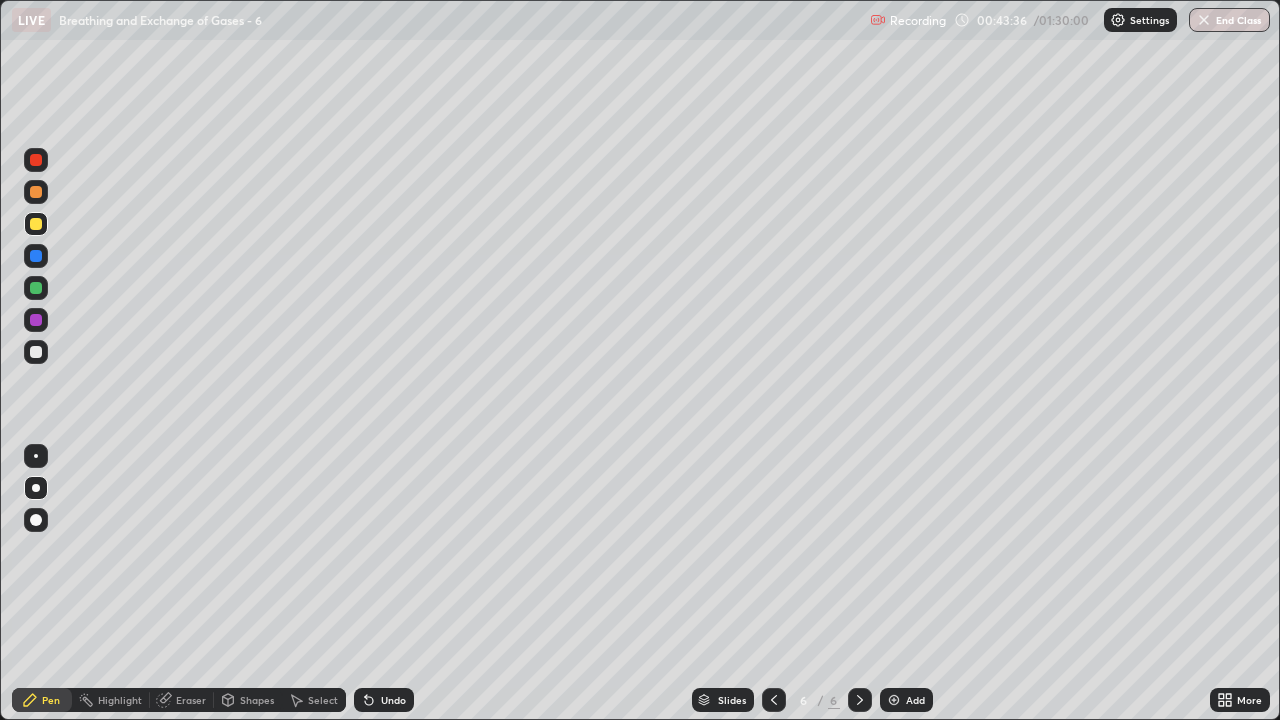 click on "Pen" at bounding box center [51, 700] 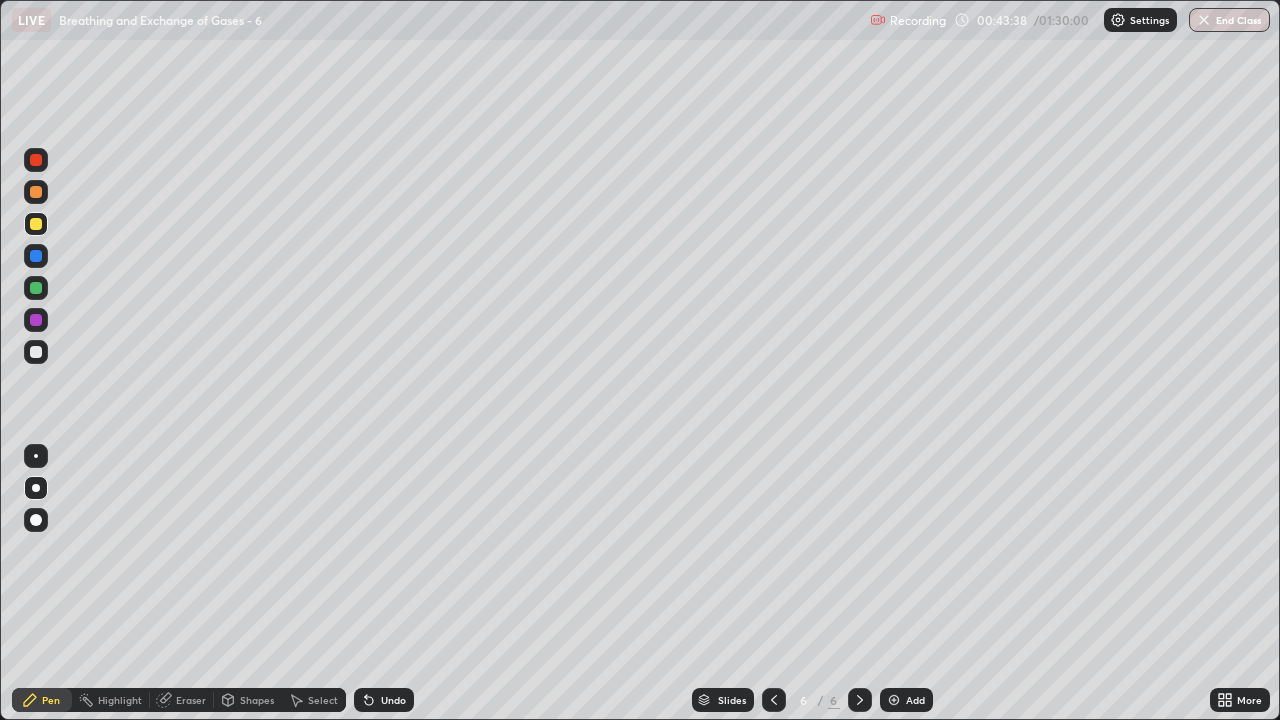click on "Pen" at bounding box center (51, 700) 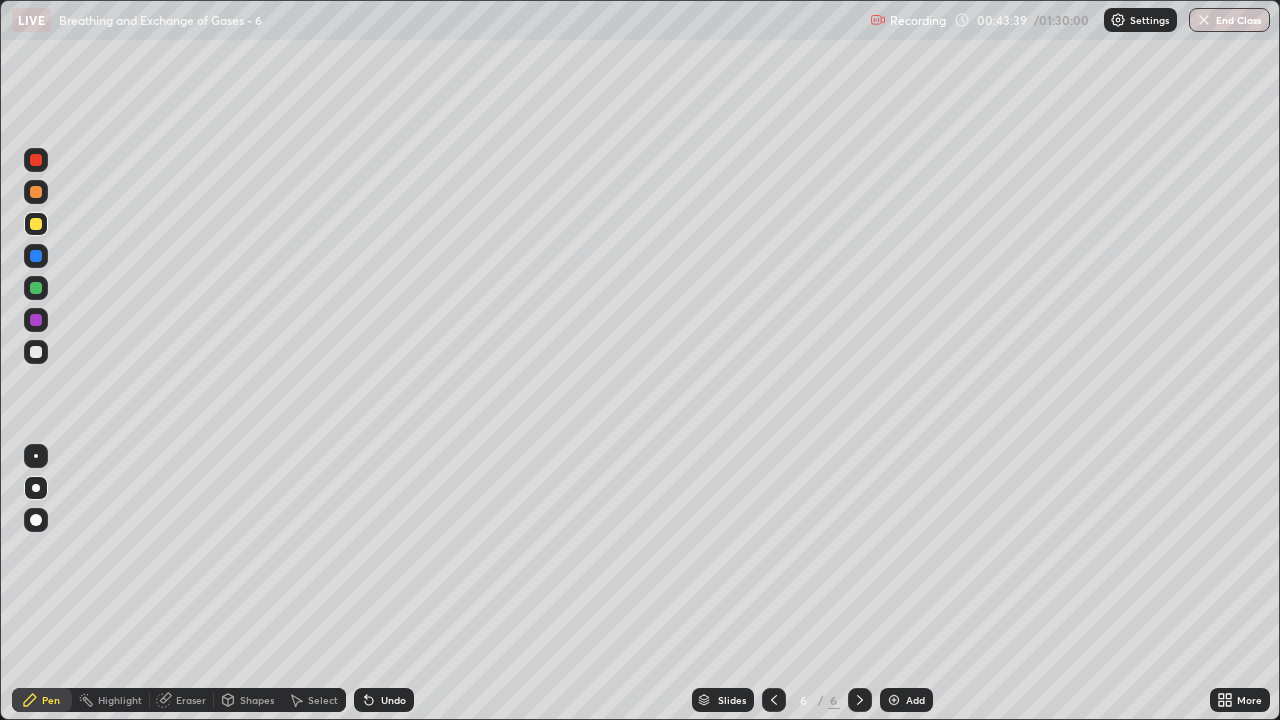 click on "Shapes" at bounding box center [257, 700] 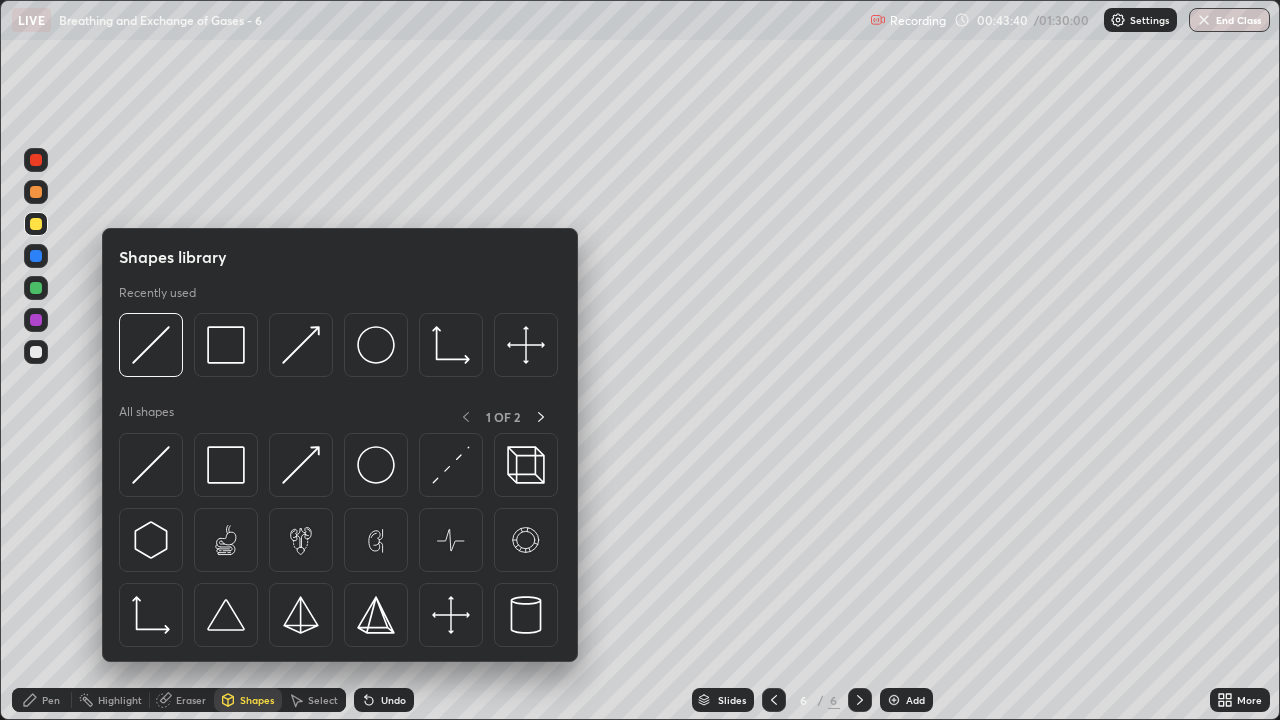 click at bounding box center (36, 224) 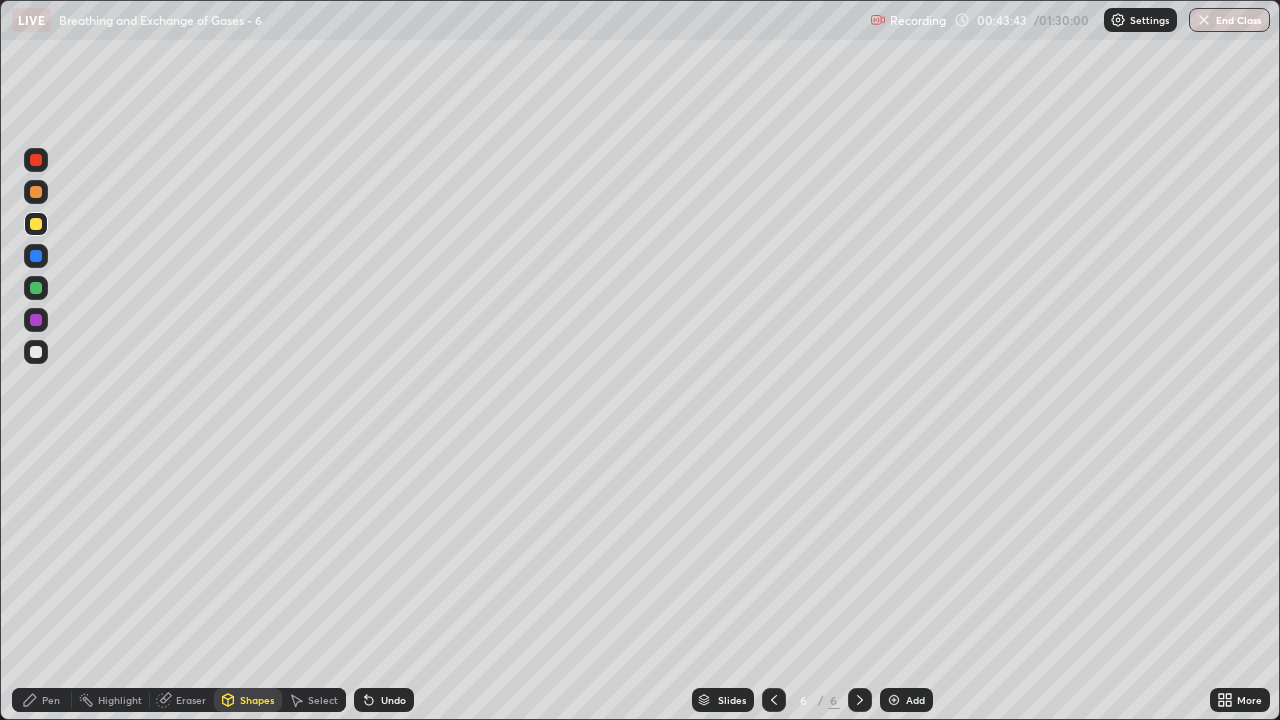 click on "Eraser" at bounding box center [182, 700] 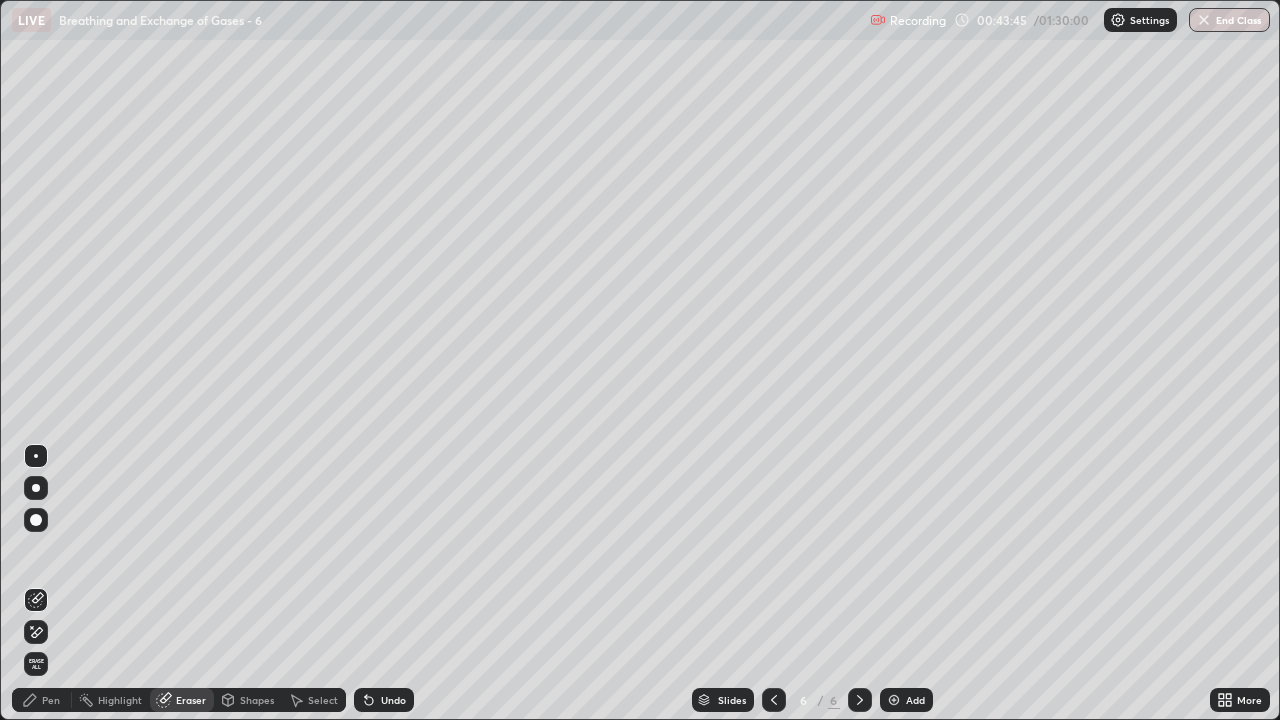 click on "Pen" at bounding box center (51, 700) 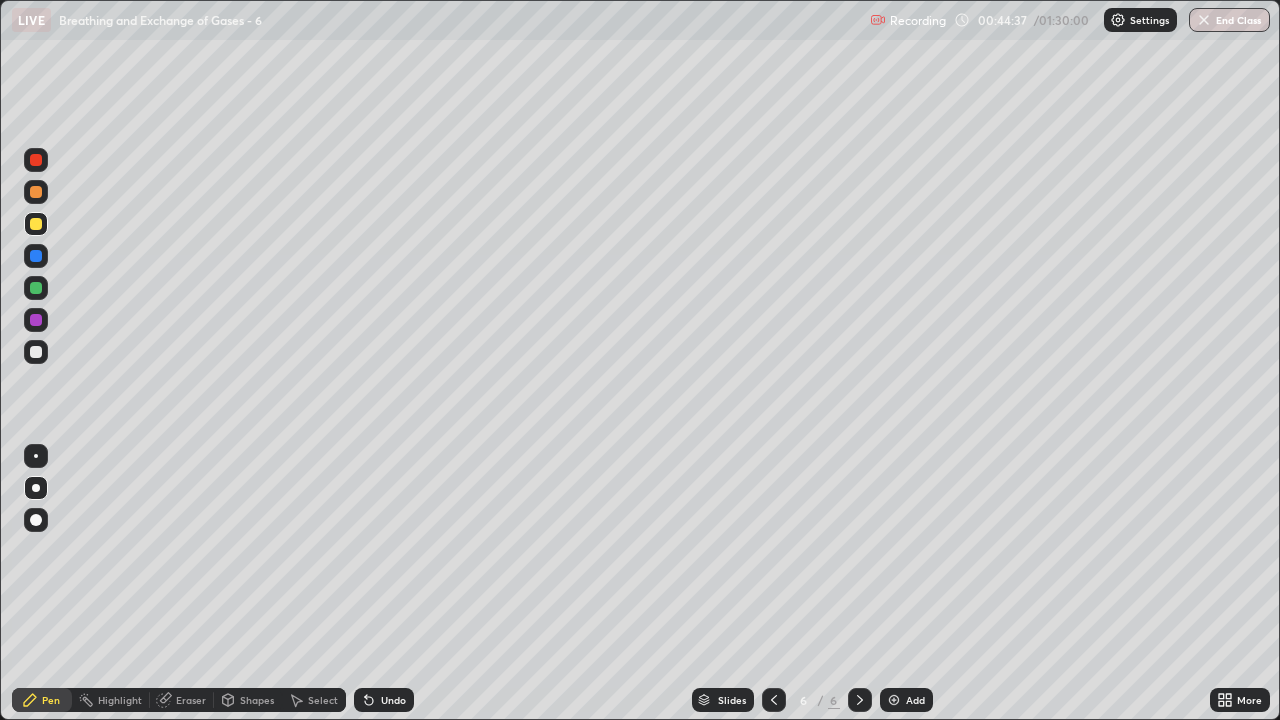 click on "Eraser" at bounding box center [191, 700] 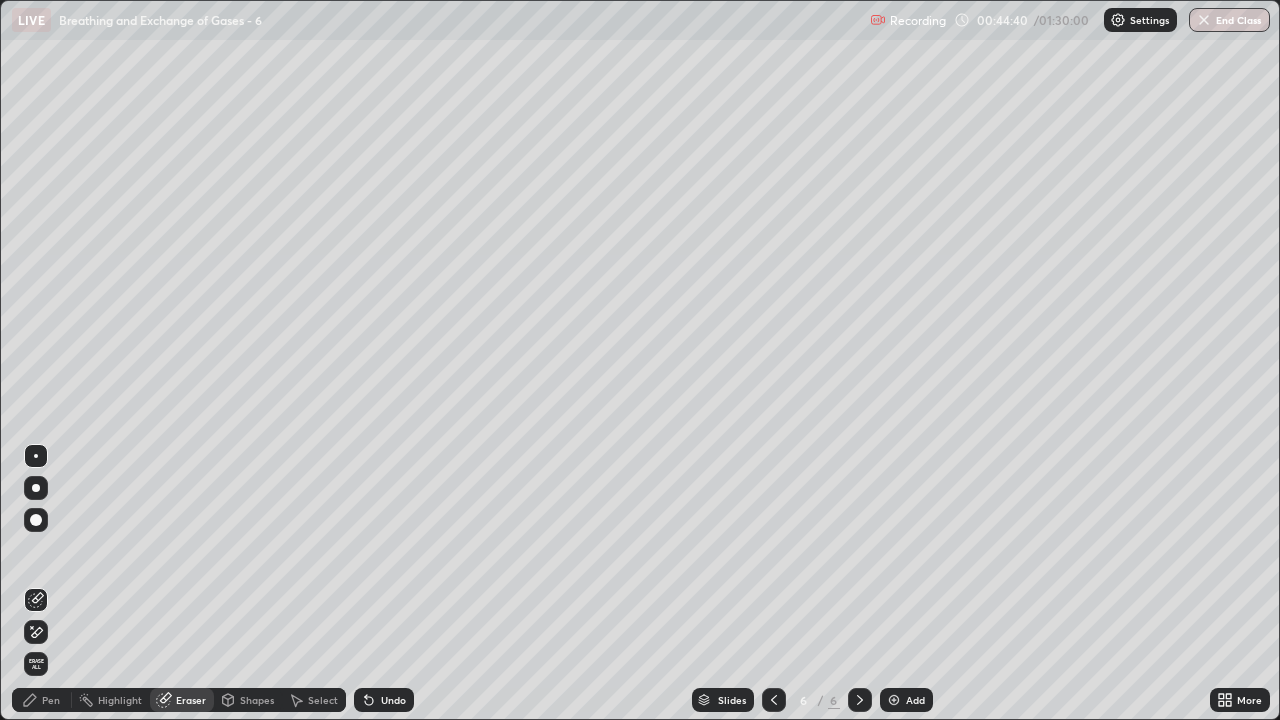 click on "Pen" at bounding box center [51, 700] 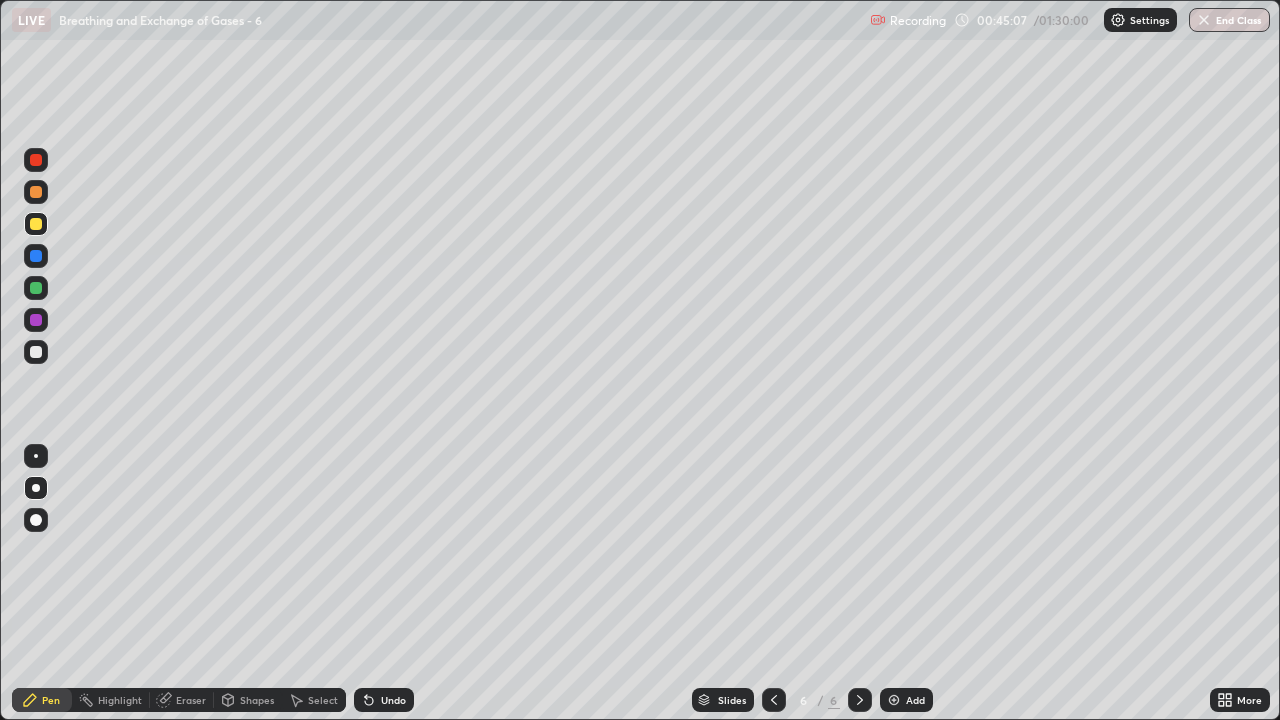 click at bounding box center (36, 352) 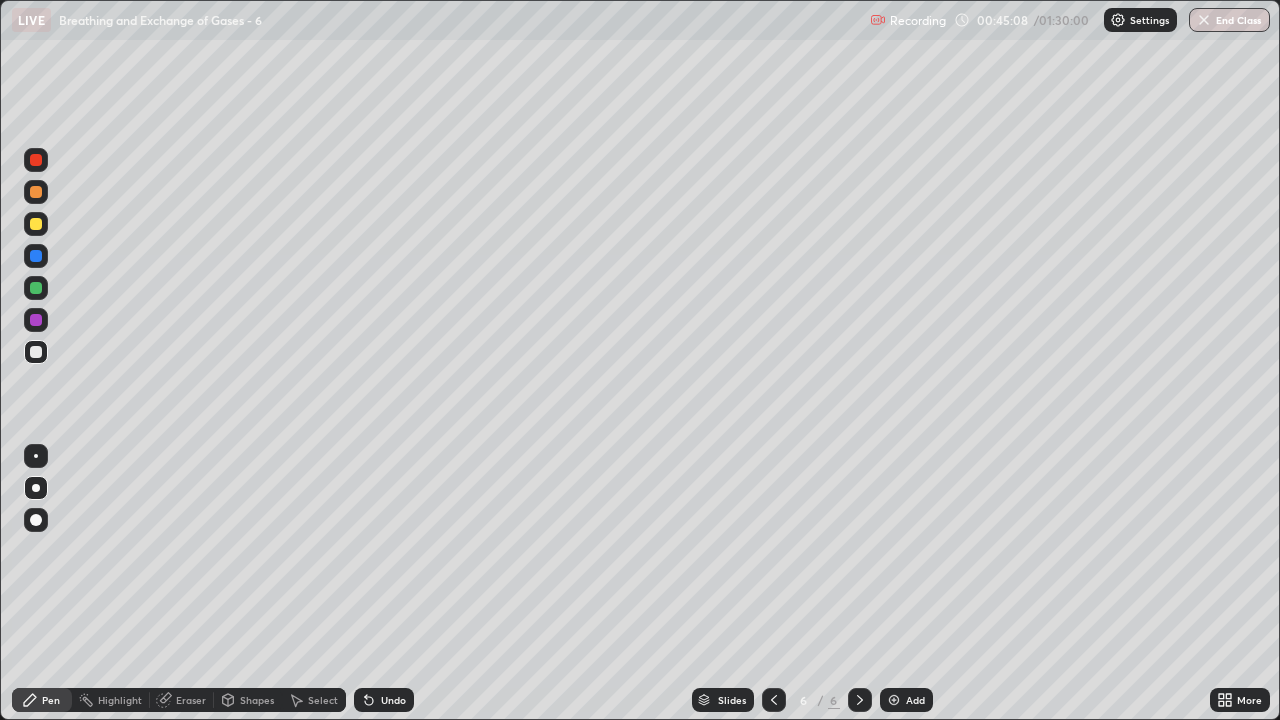 click on "Shapes" at bounding box center (257, 700) 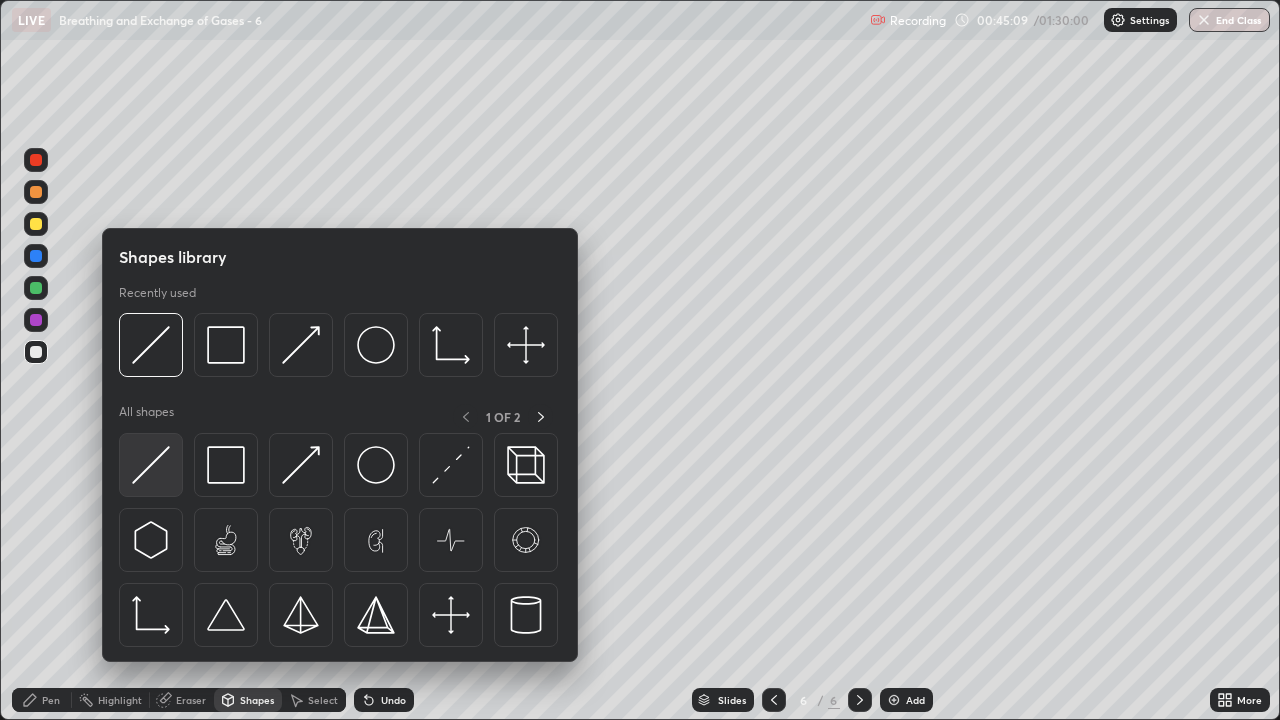 click at bounding box center (151, 465) 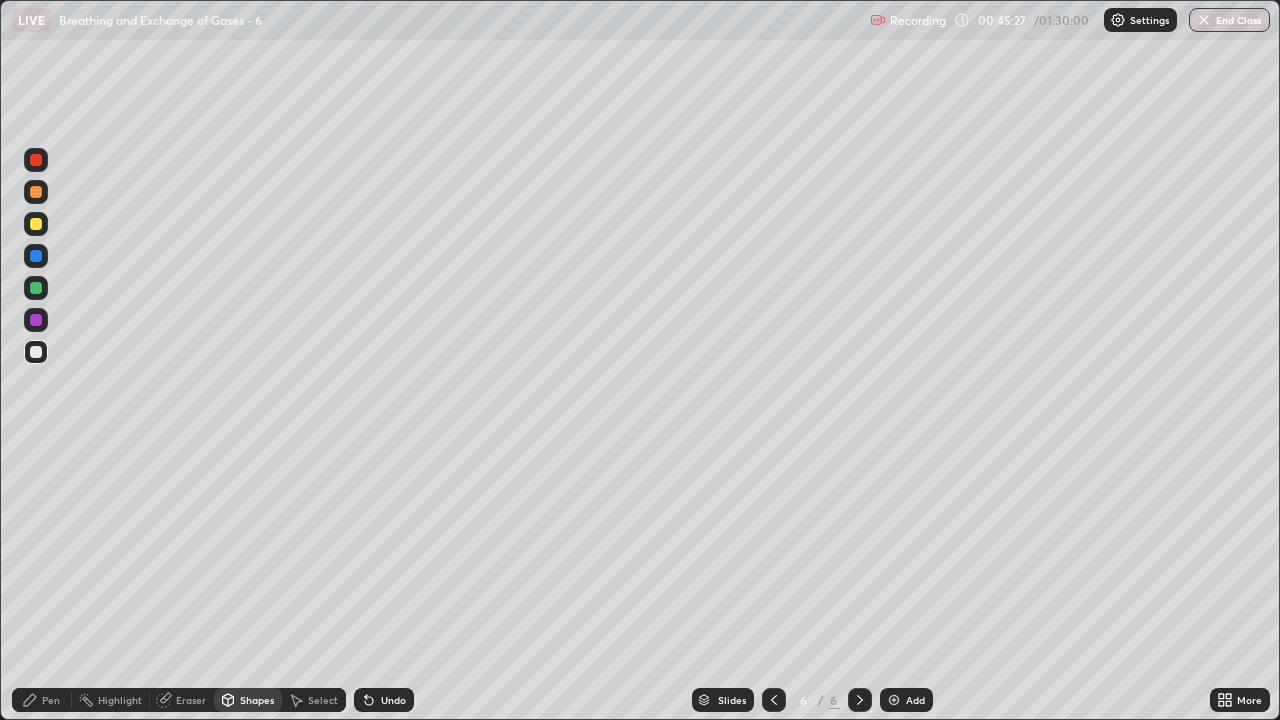 click at bounding box center [36, 192] 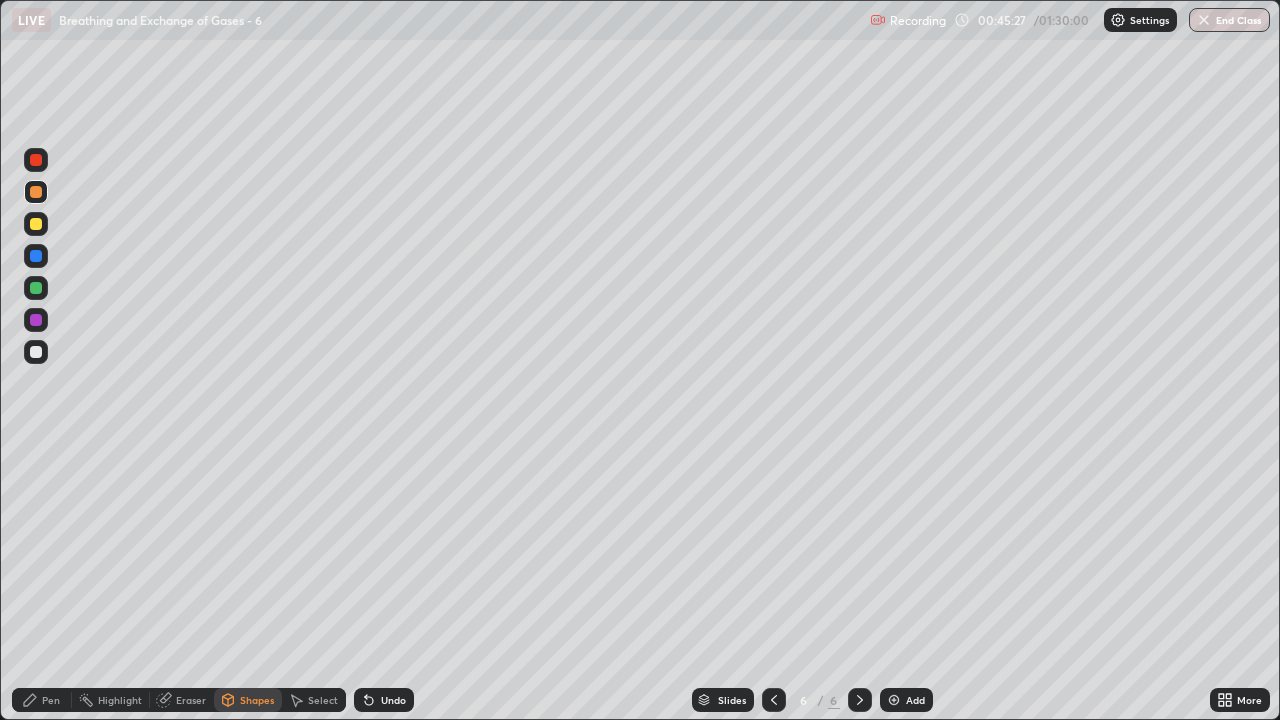 click at bounding box center (36, 160) 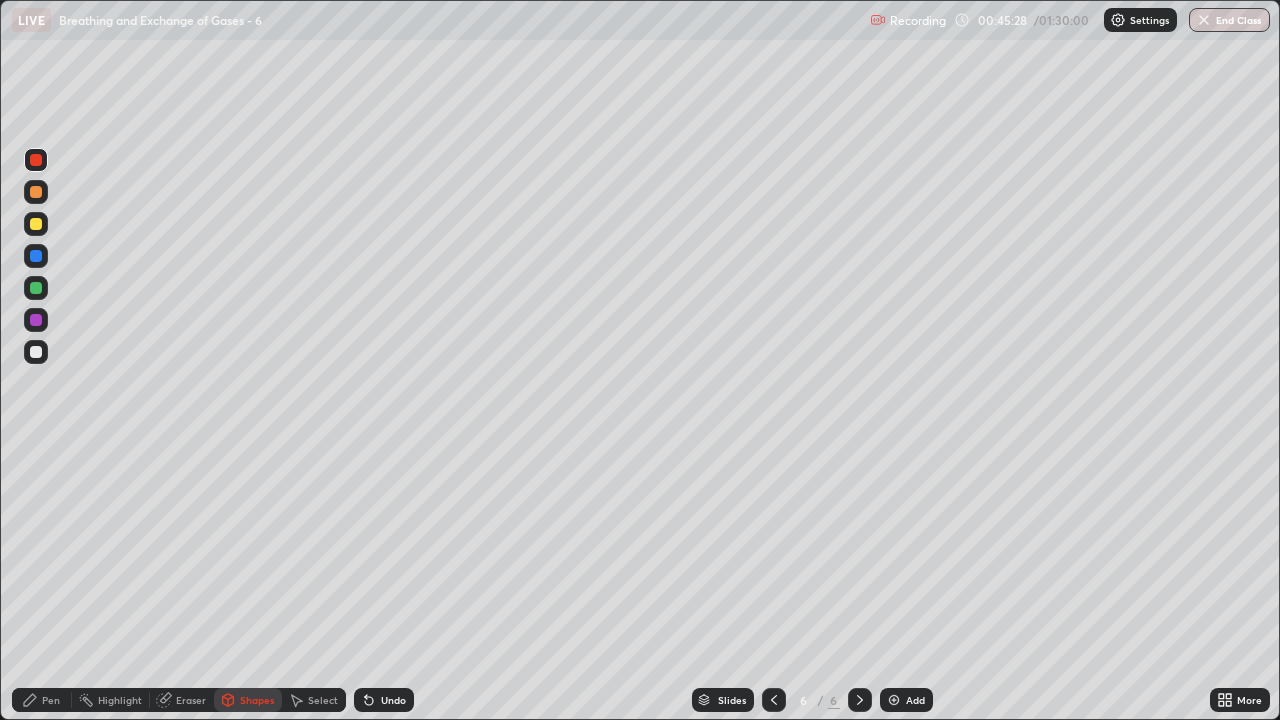 click on "Shapes" at bounding box center (257, 700) 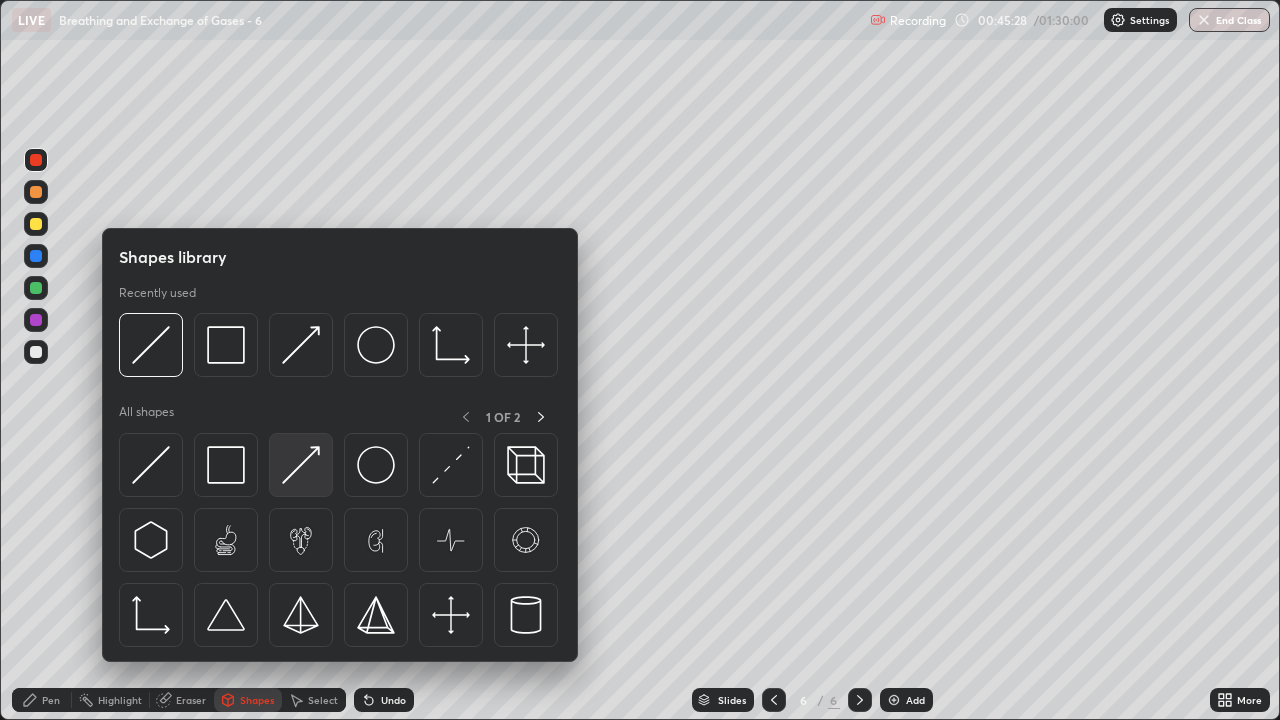 click at bounding box center (301, 465) 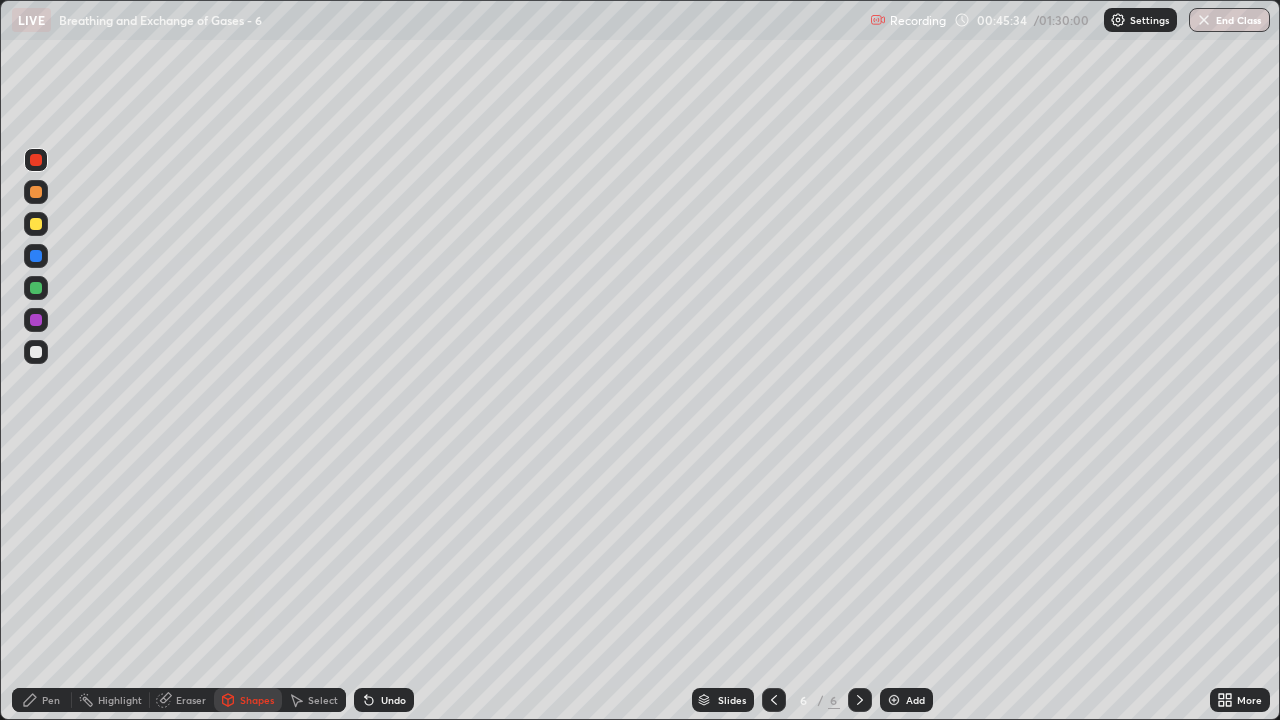 click at bounding box center (36, 352) 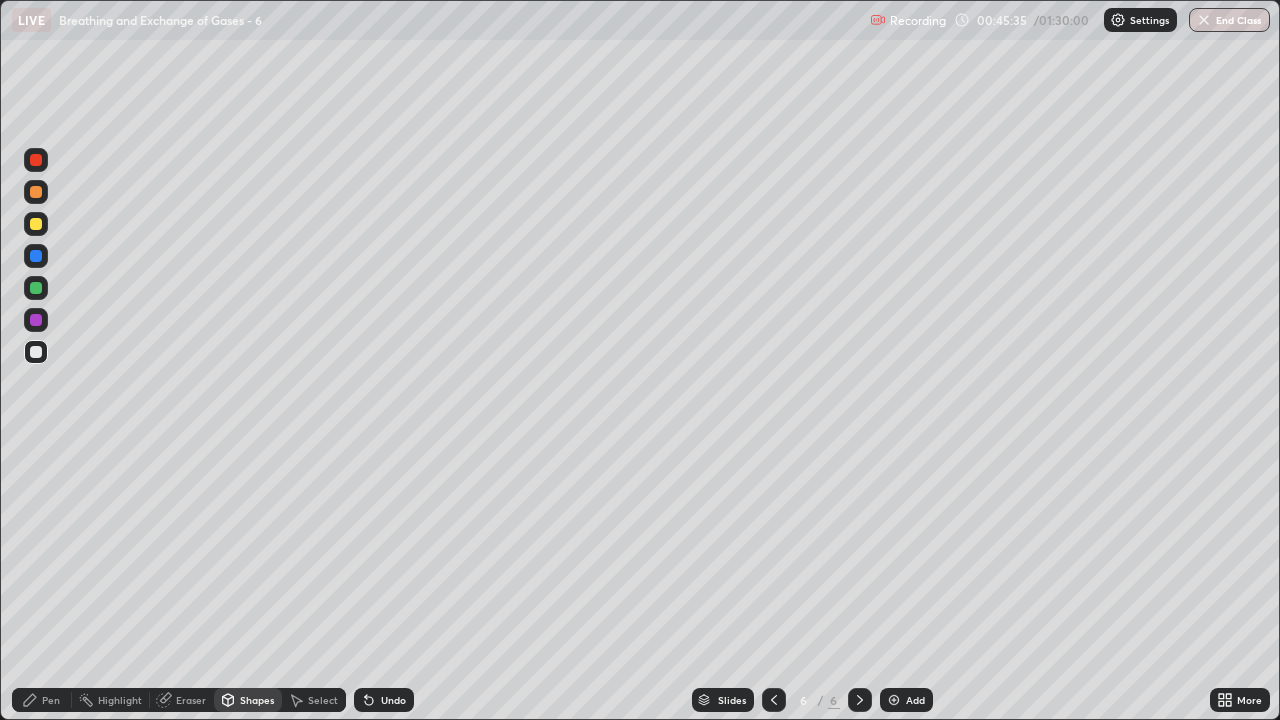 click on "Pen" at bounding box center (42, 700) 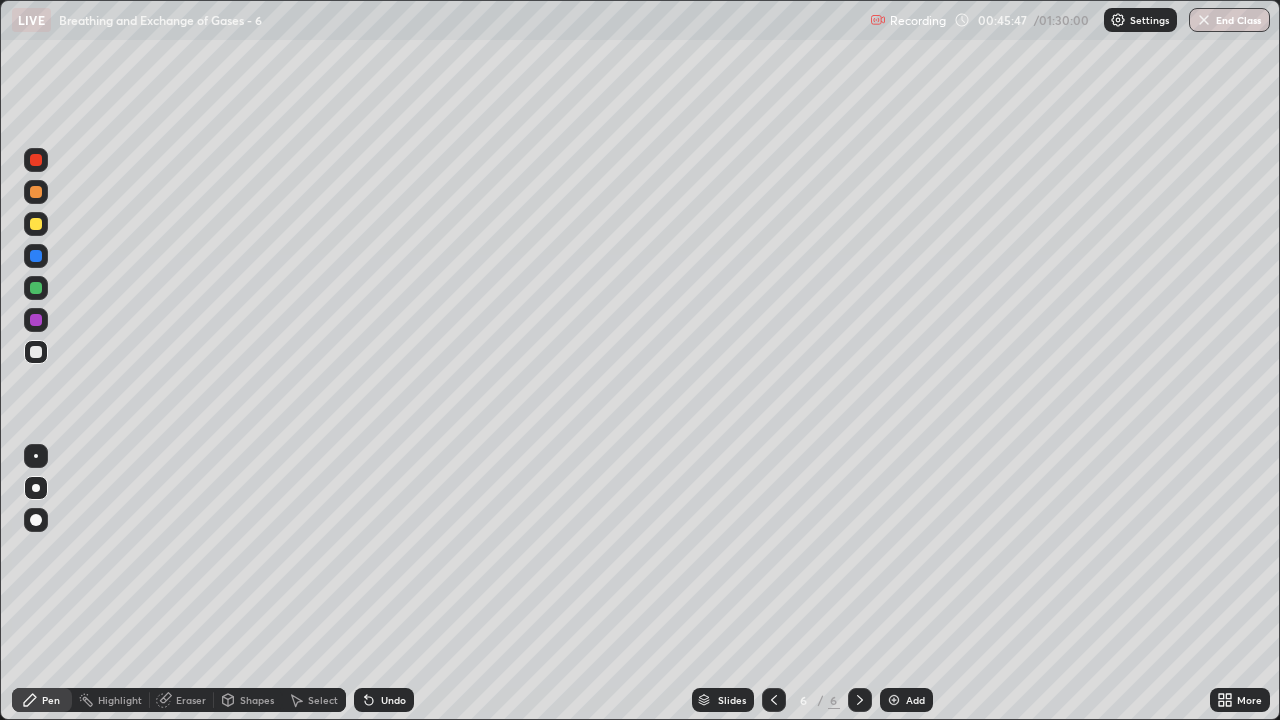 click at bounding box center (36, 224) 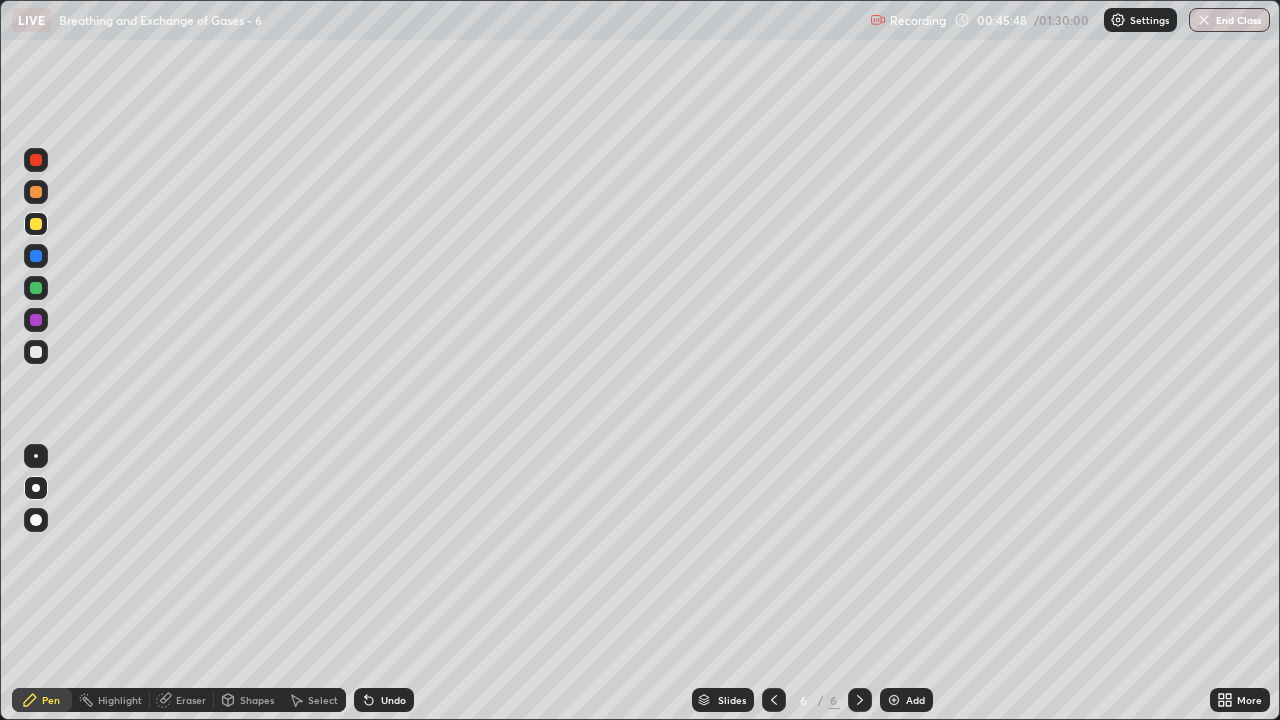 click on "Shapes" at bounding box center (257, 700) 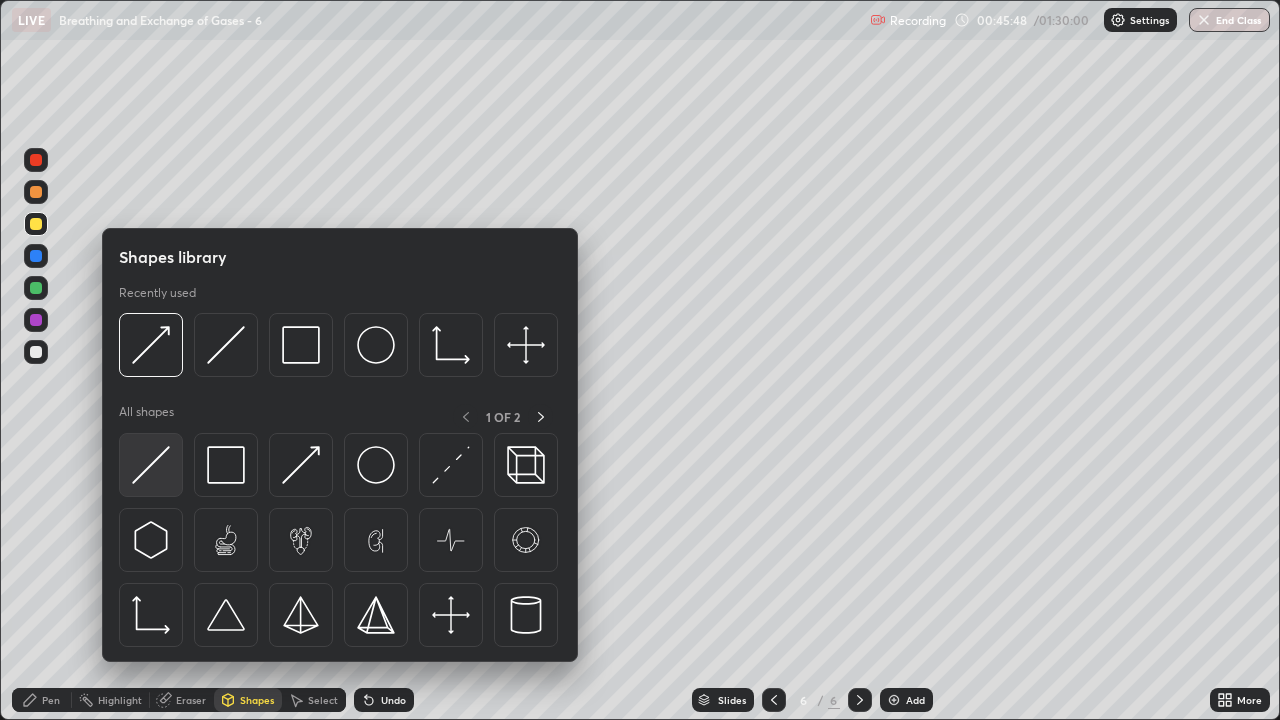 click at bounding box center (151, 465) 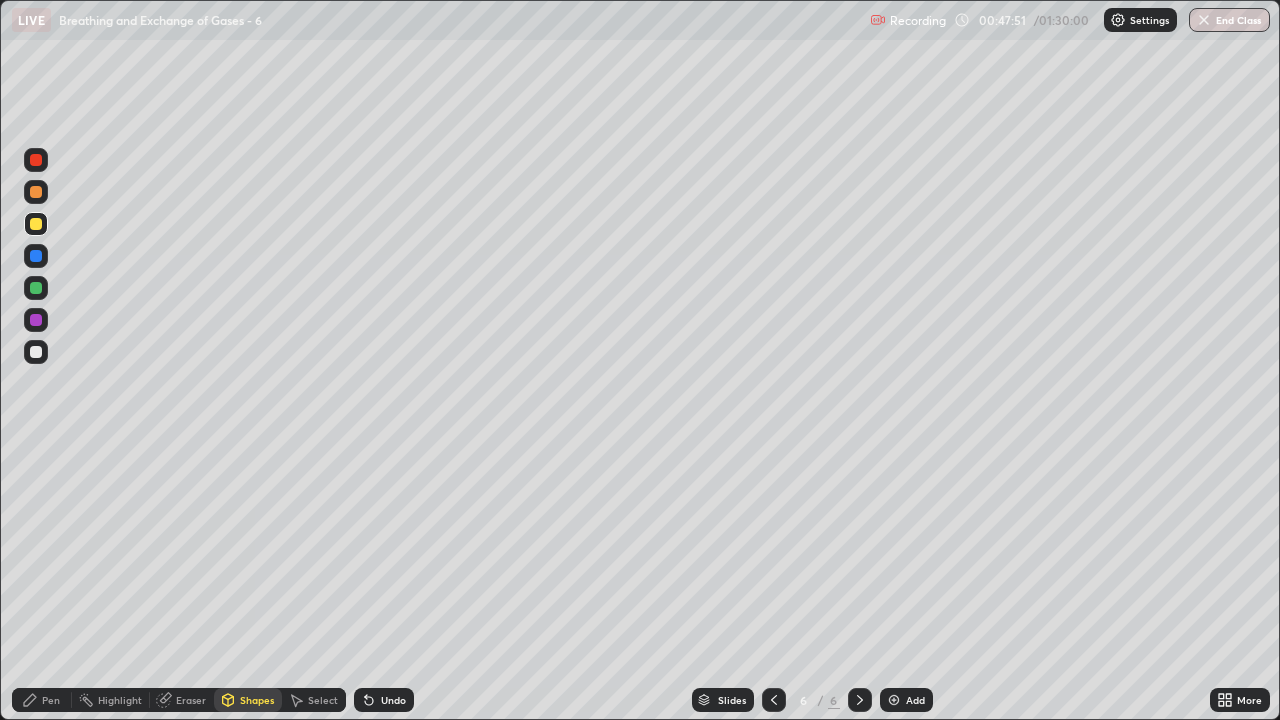 click at bounding box center [860, 700] 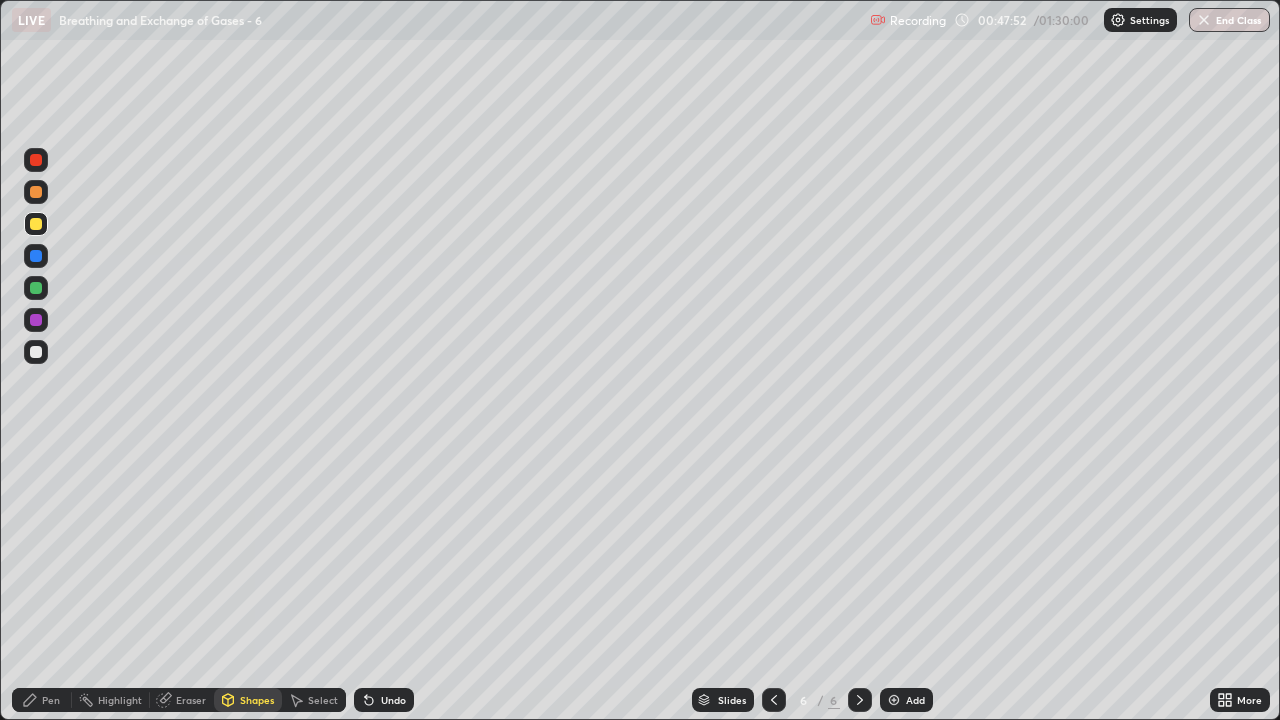 click at bounding box center [894, 700] 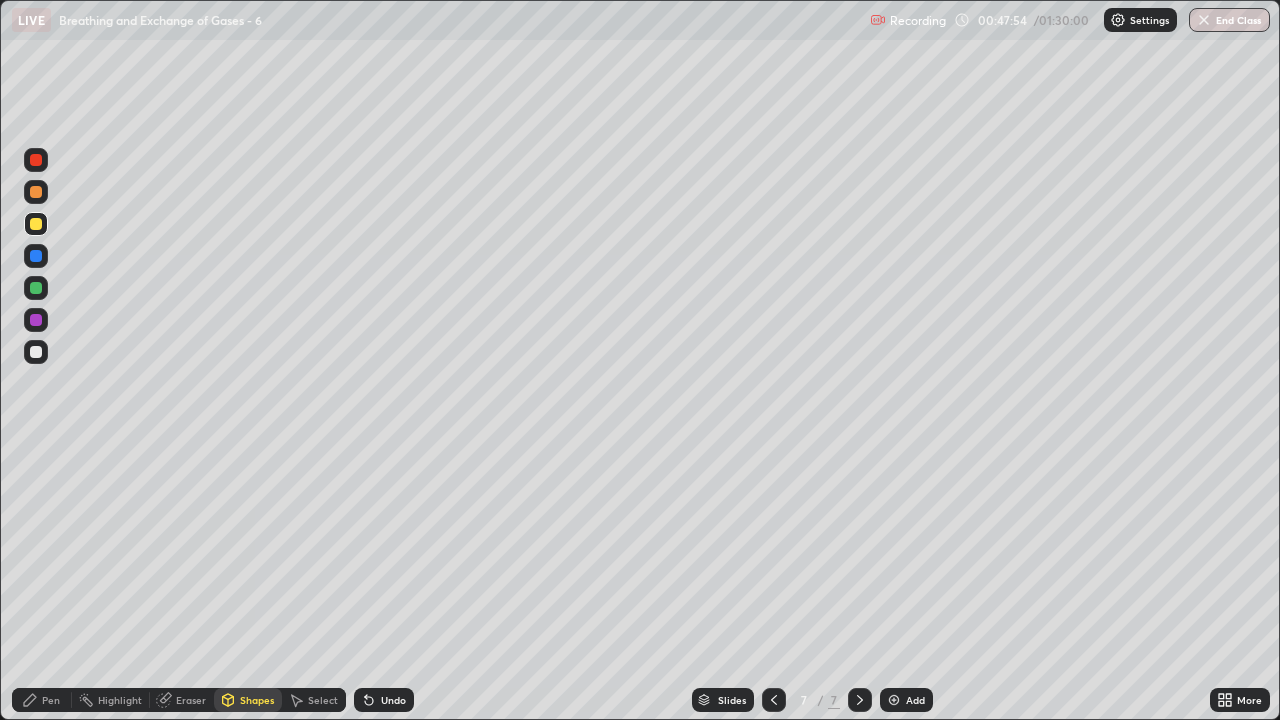 click at bounding box center (36, 192) 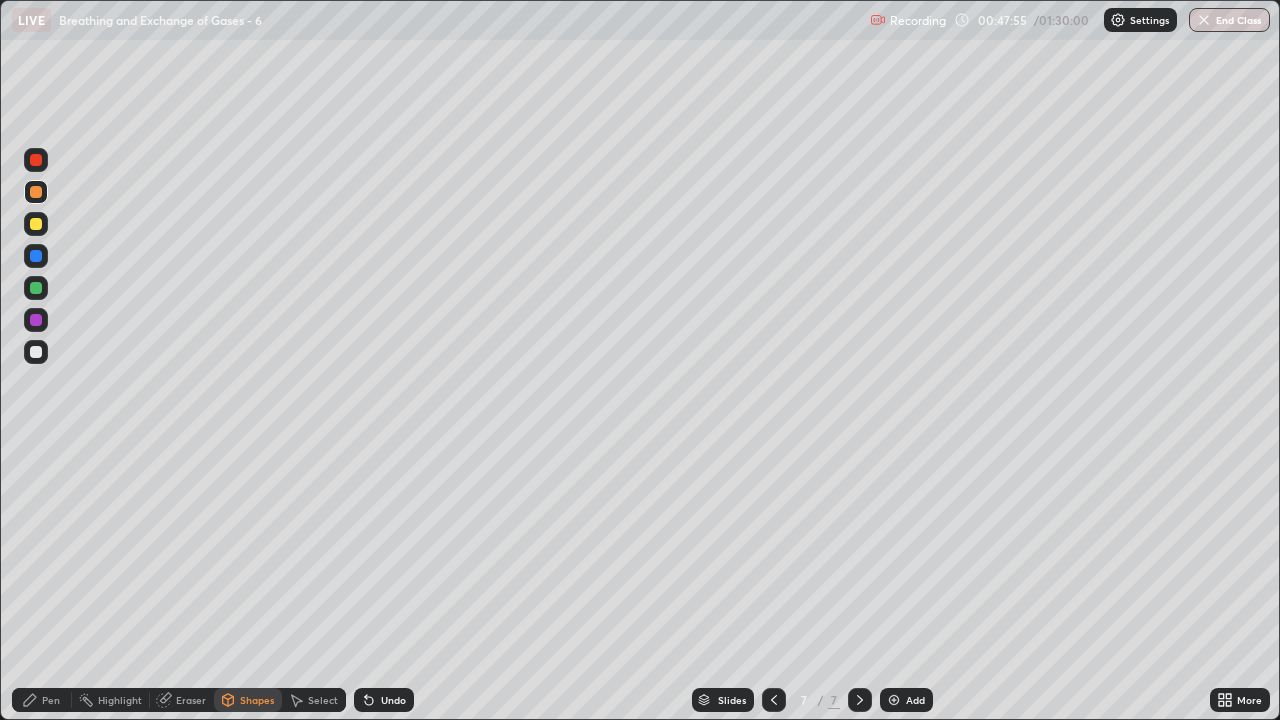 click on "Pen" at bounding box center [51, 700] 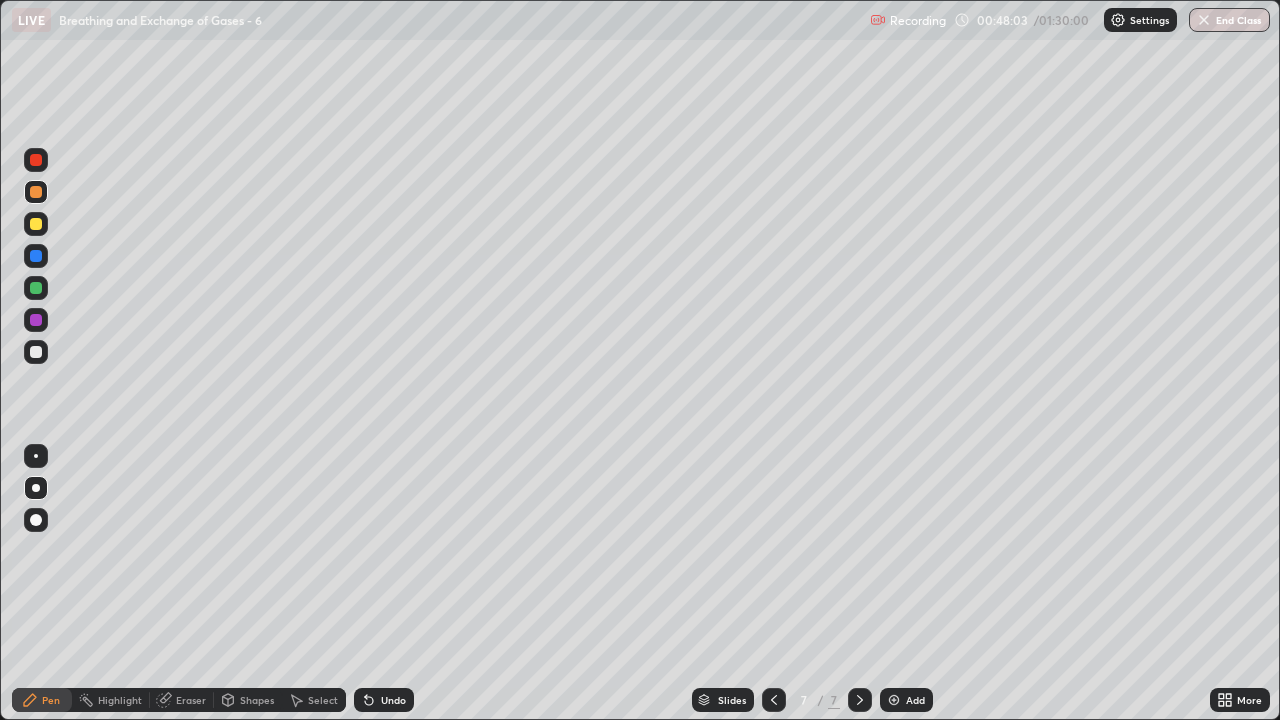 click 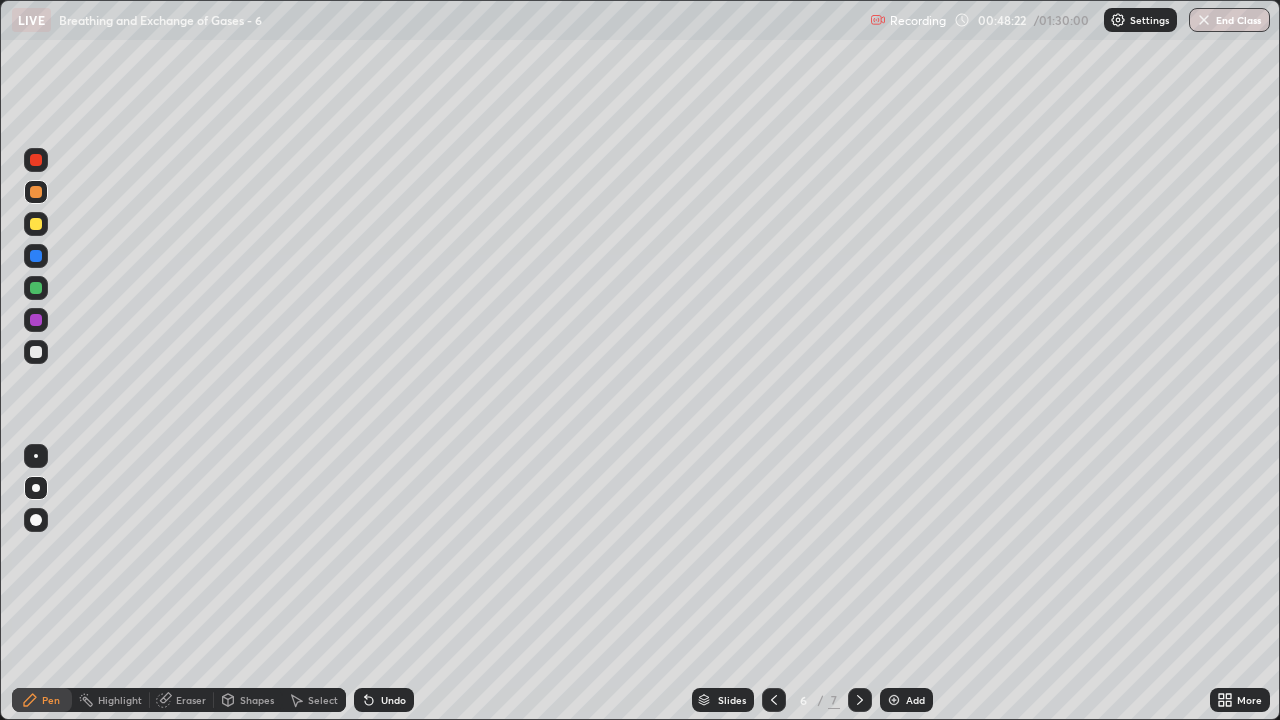 click 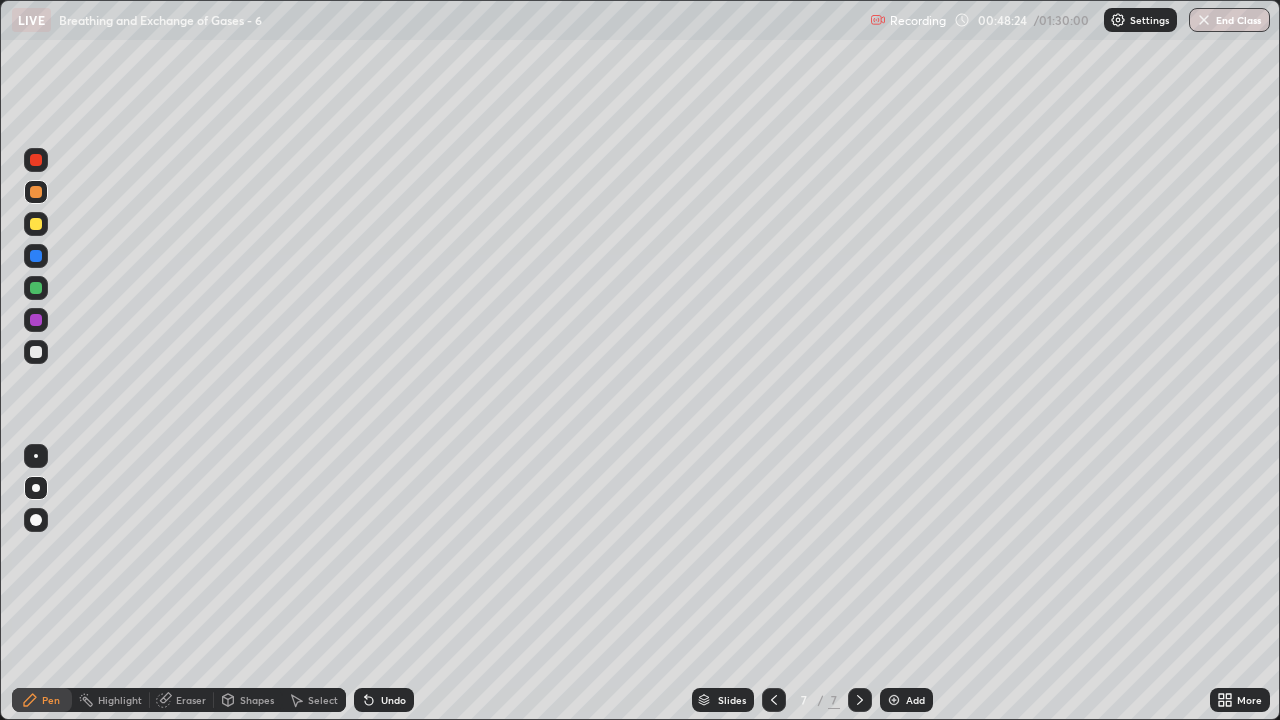 click at bounding box center [36, 192] 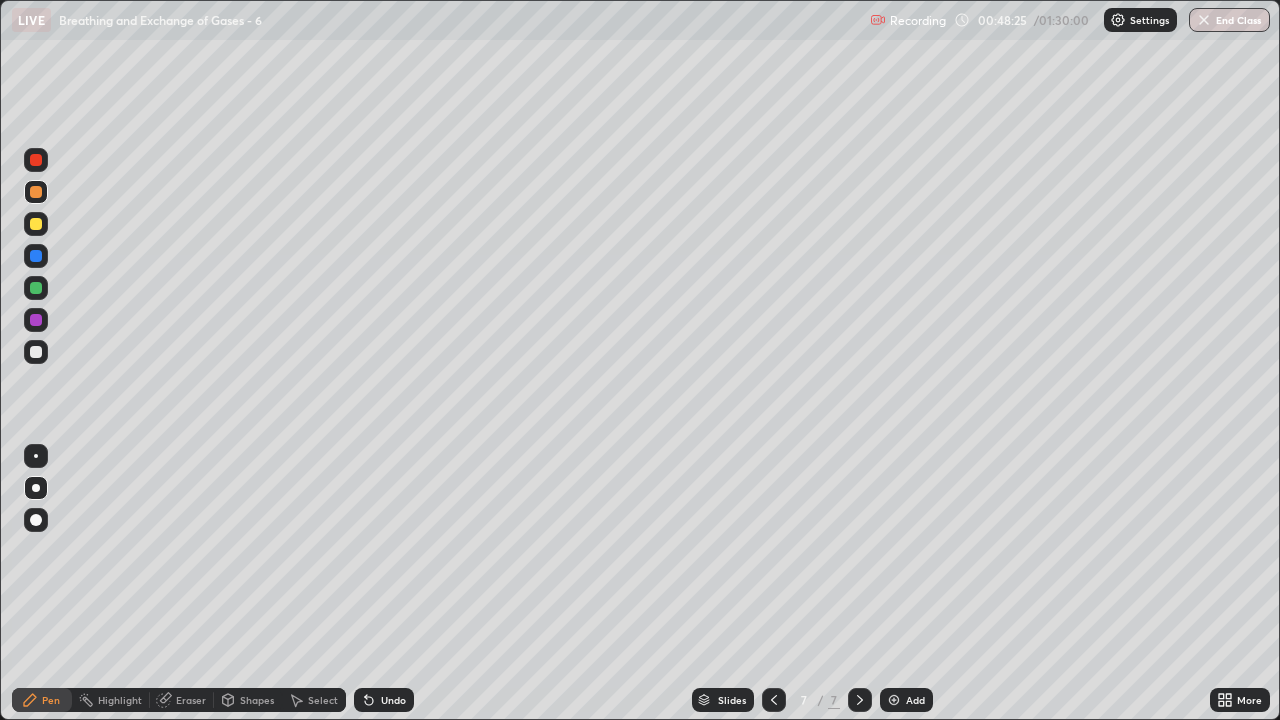 click on "Pen" at bounding box center [51, 700] 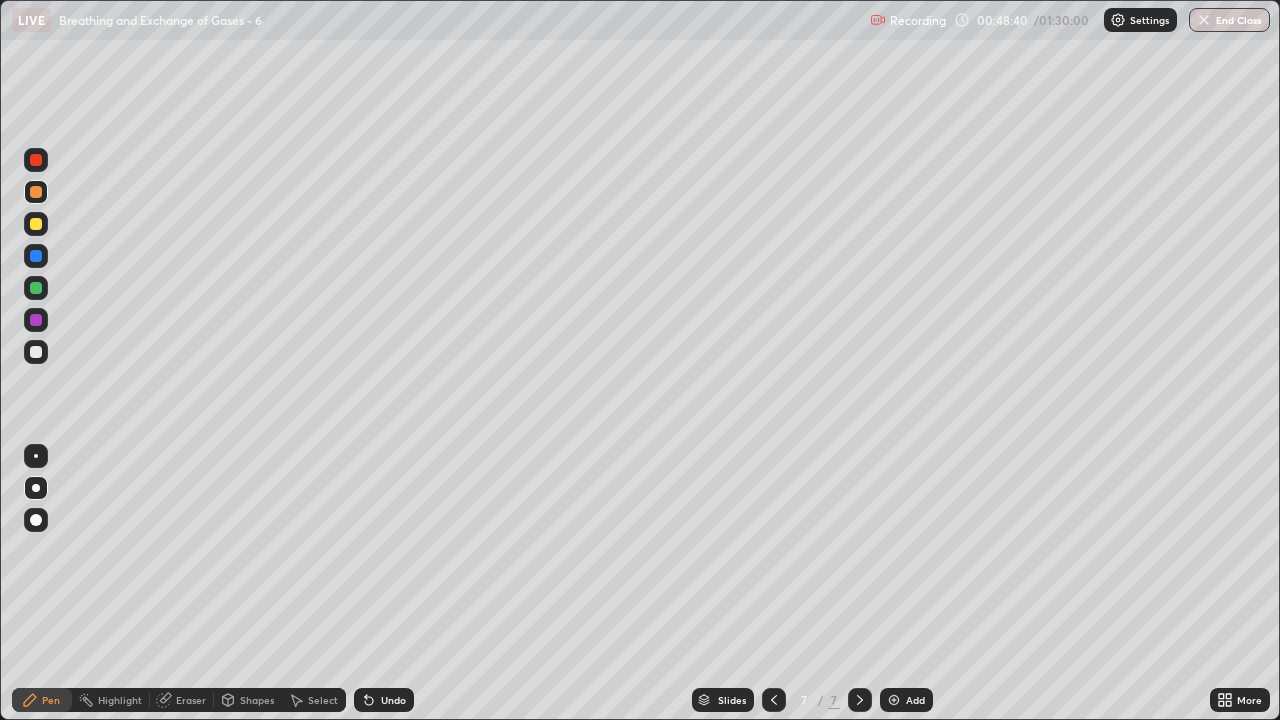 click at bounding box center [36, 224] 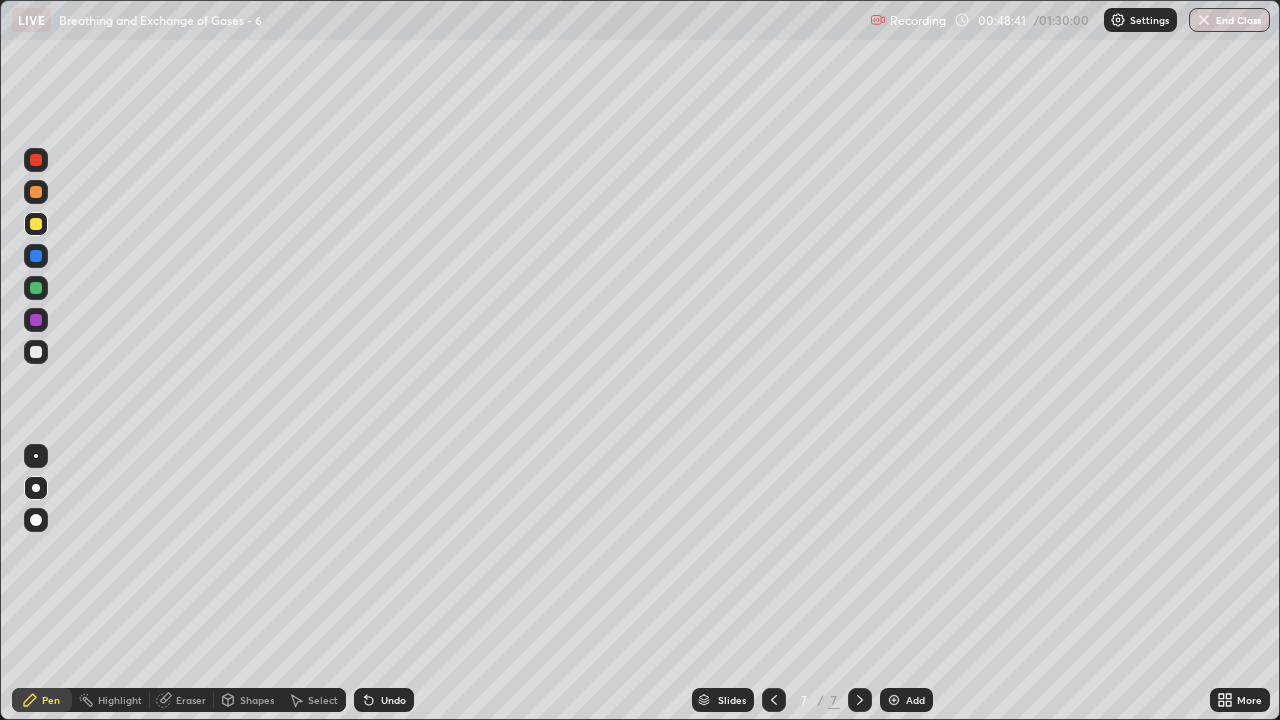 click on "Shapes" at bounding box center [257, 700] 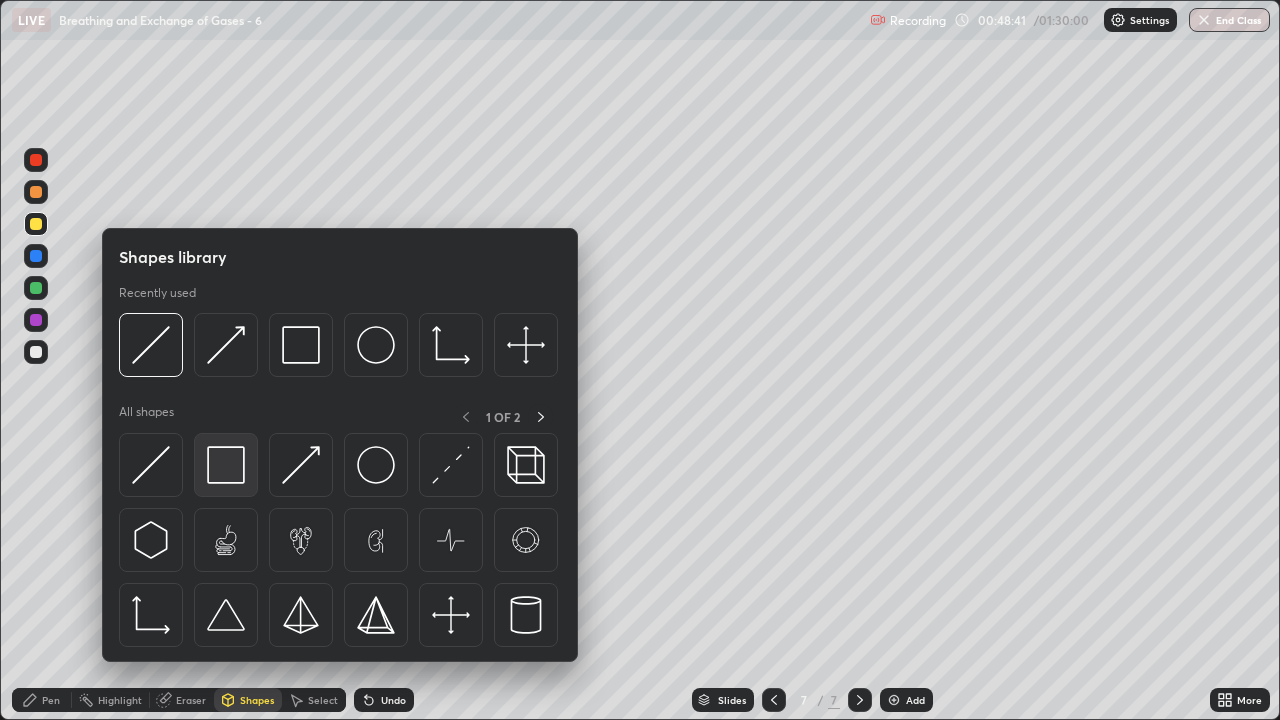 click at bounding box center [226, 465] 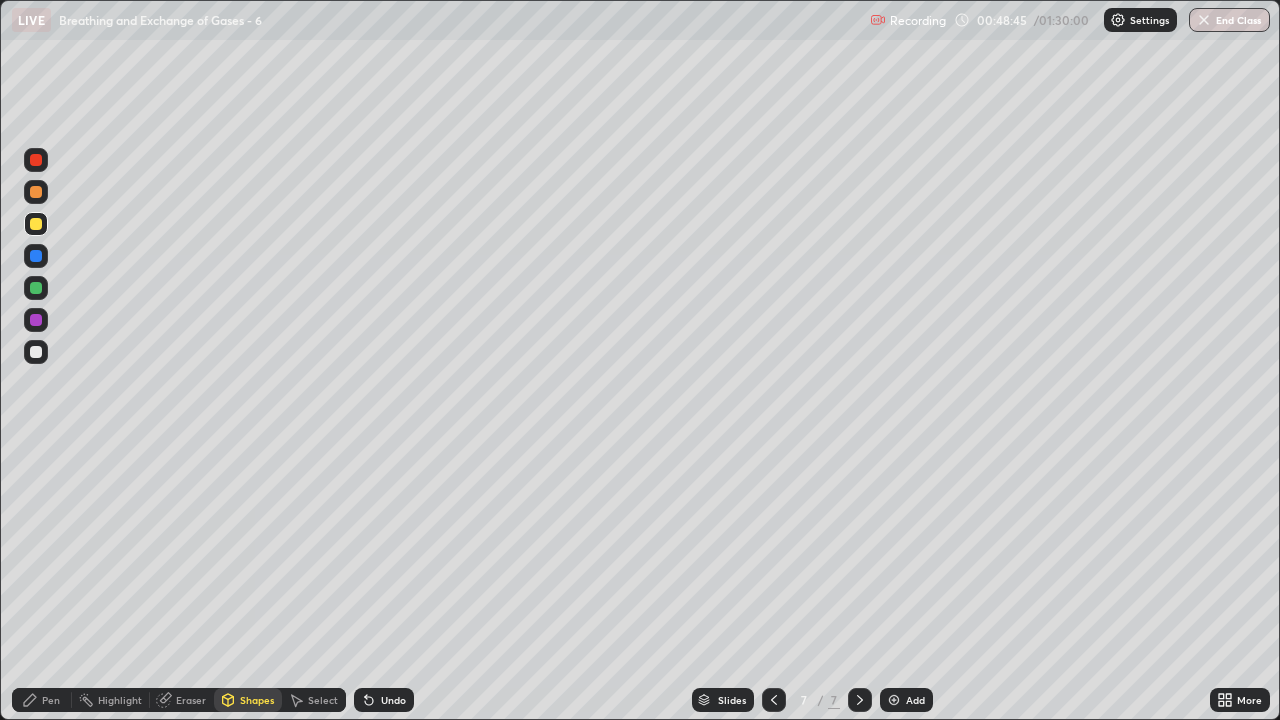 click at bounding box center (36, 352) 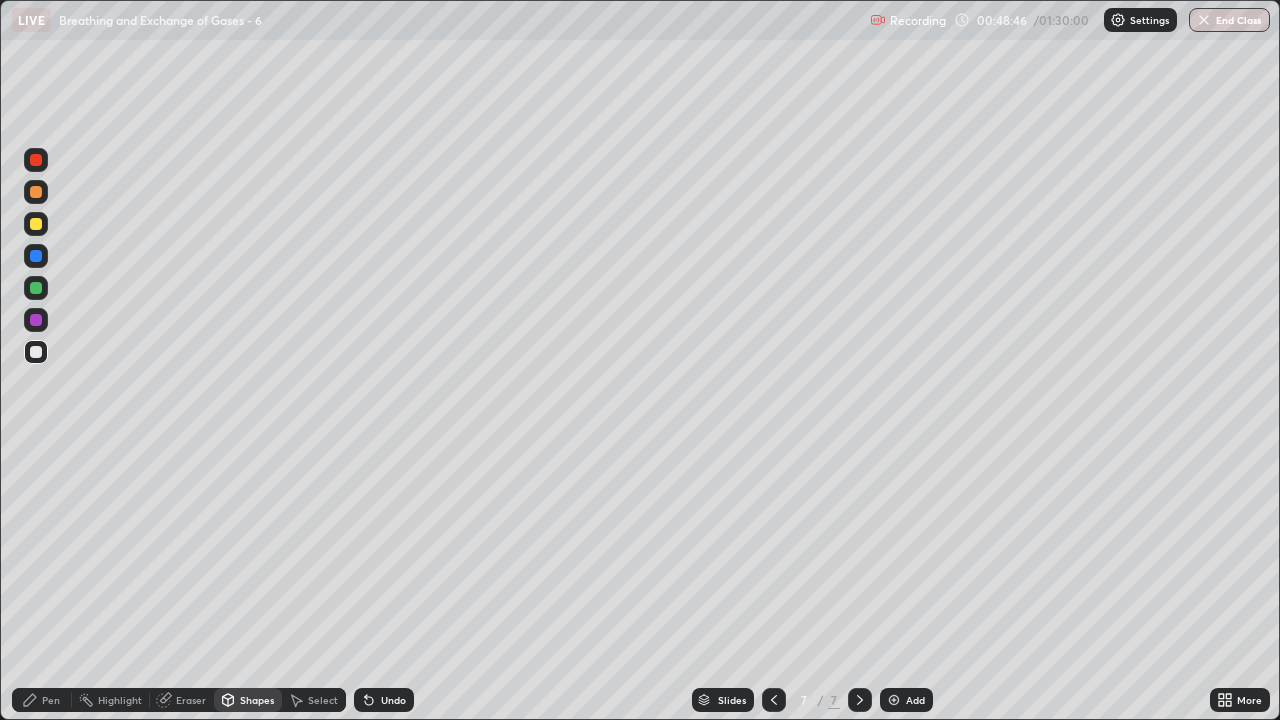 click on "Shapes" at bounding box center [257, 700] 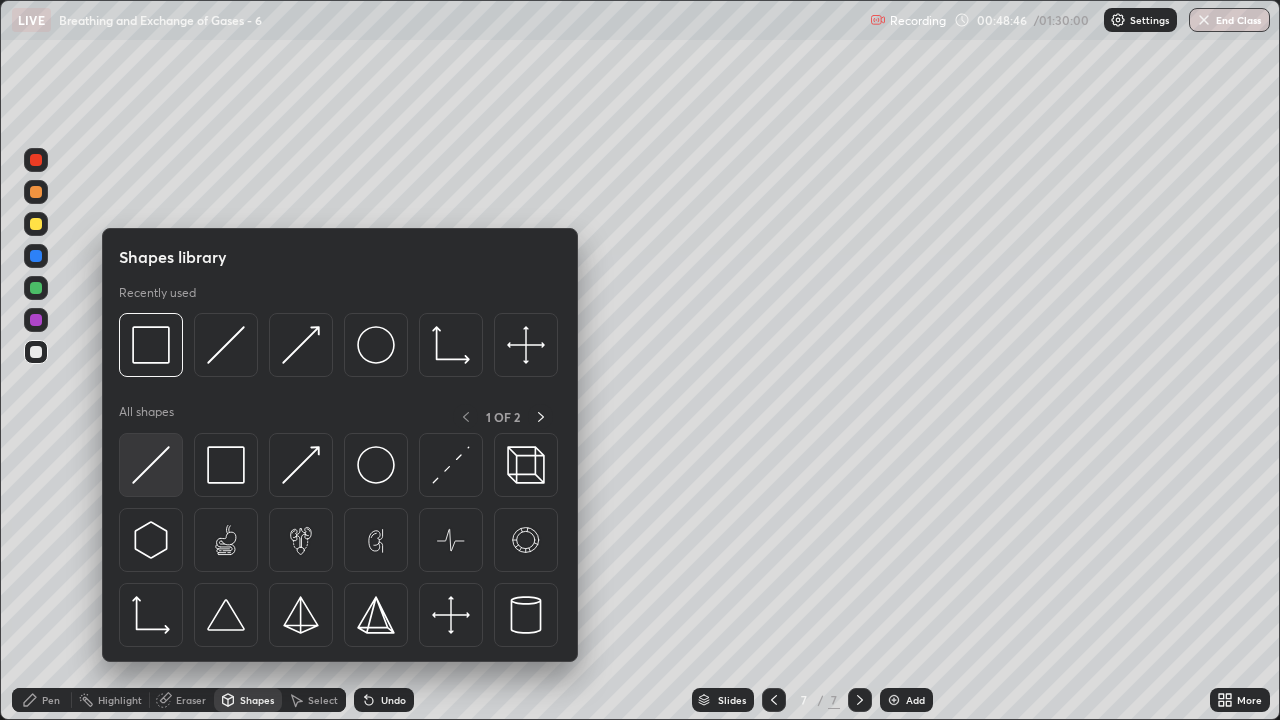 click at bounding box center (151, 465) 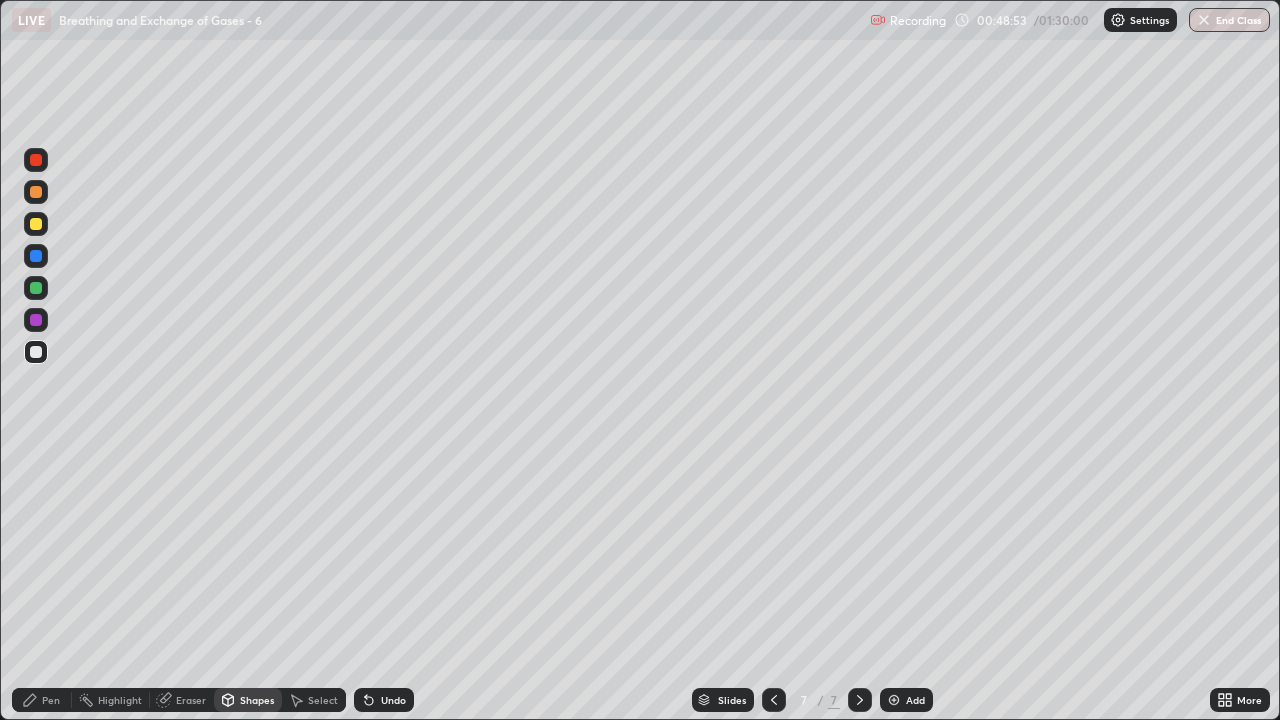 click on "Pen" at bounding box center [42, 700] 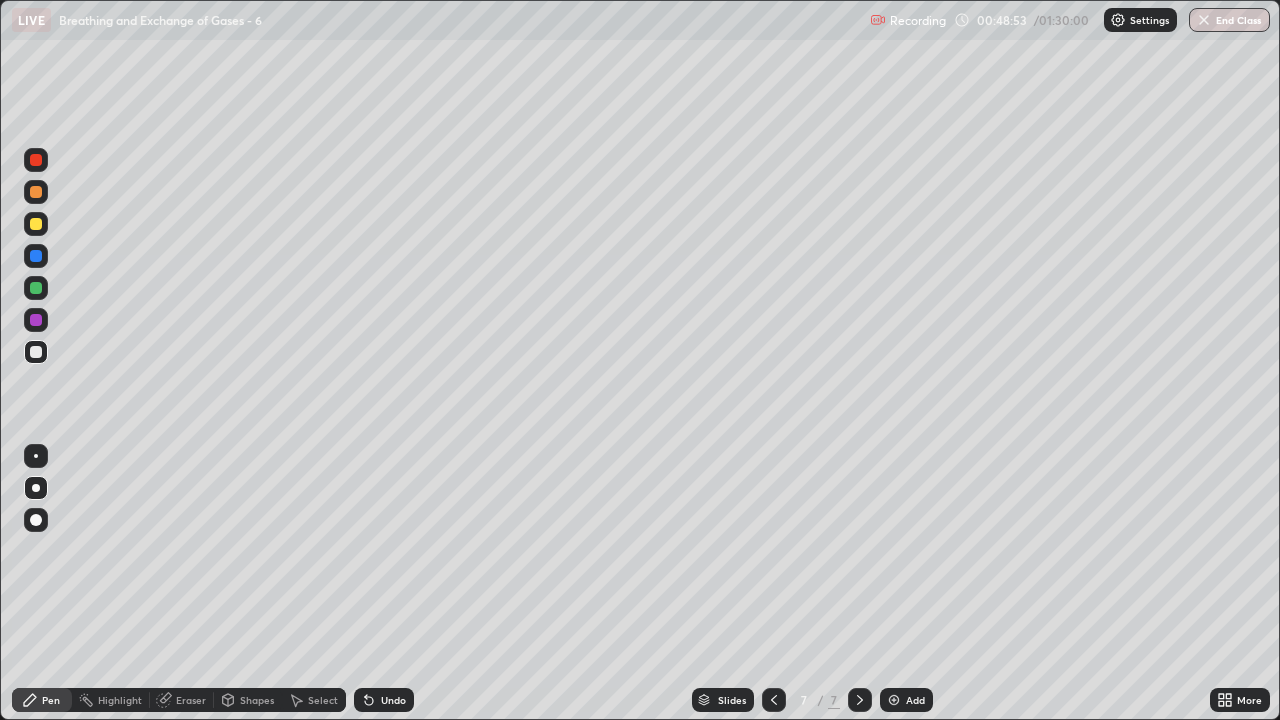 click at bounding box center [36, 352] 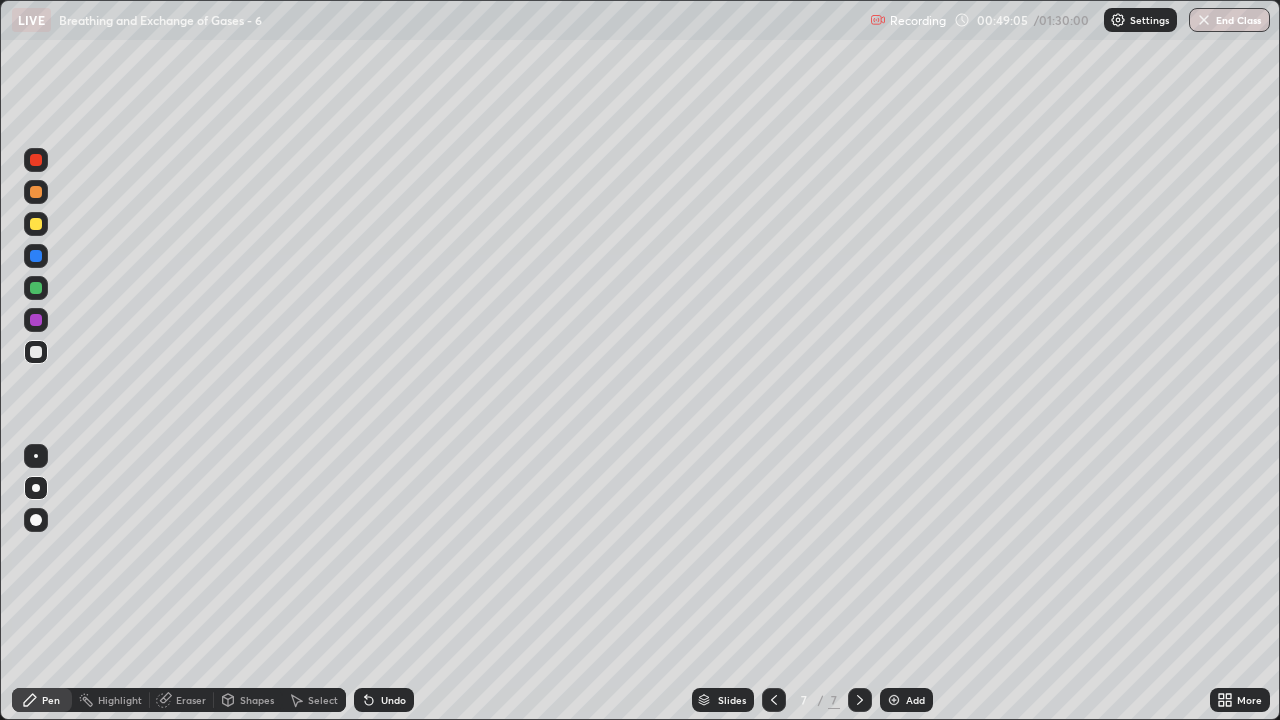click at bounding box center [36, 352] 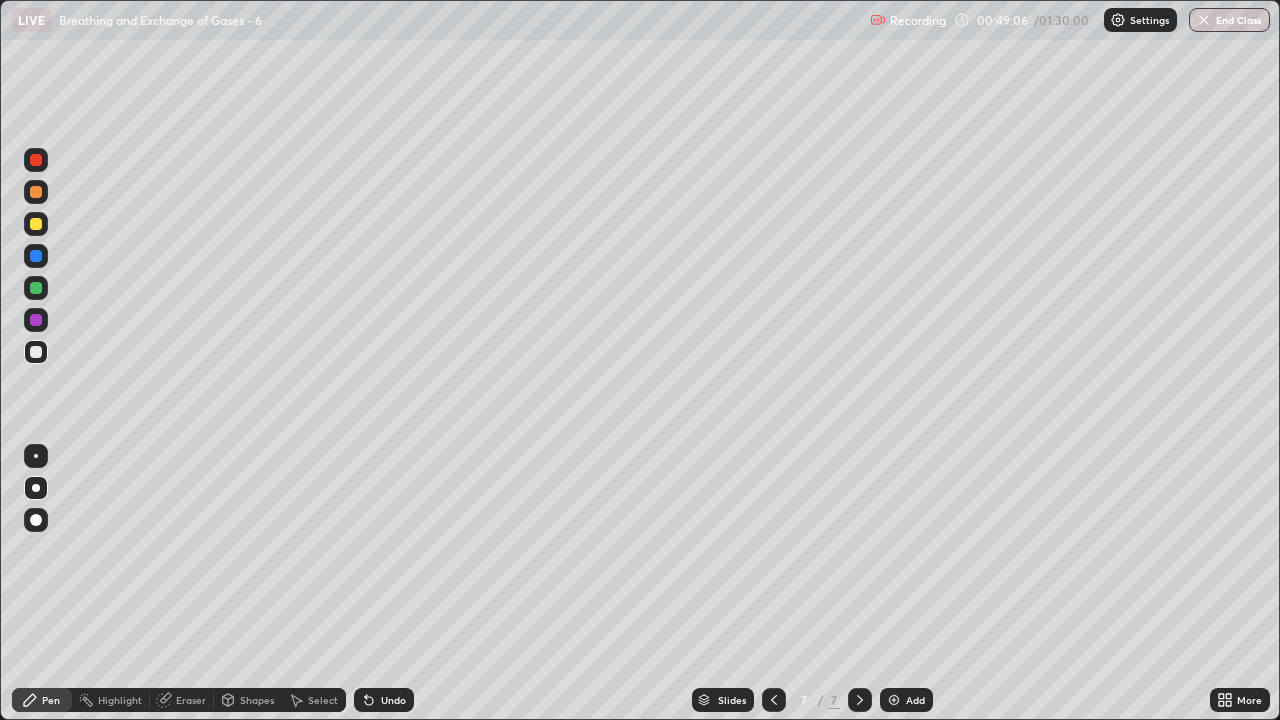 click on "Shapes" at bounding box center [257, 700] 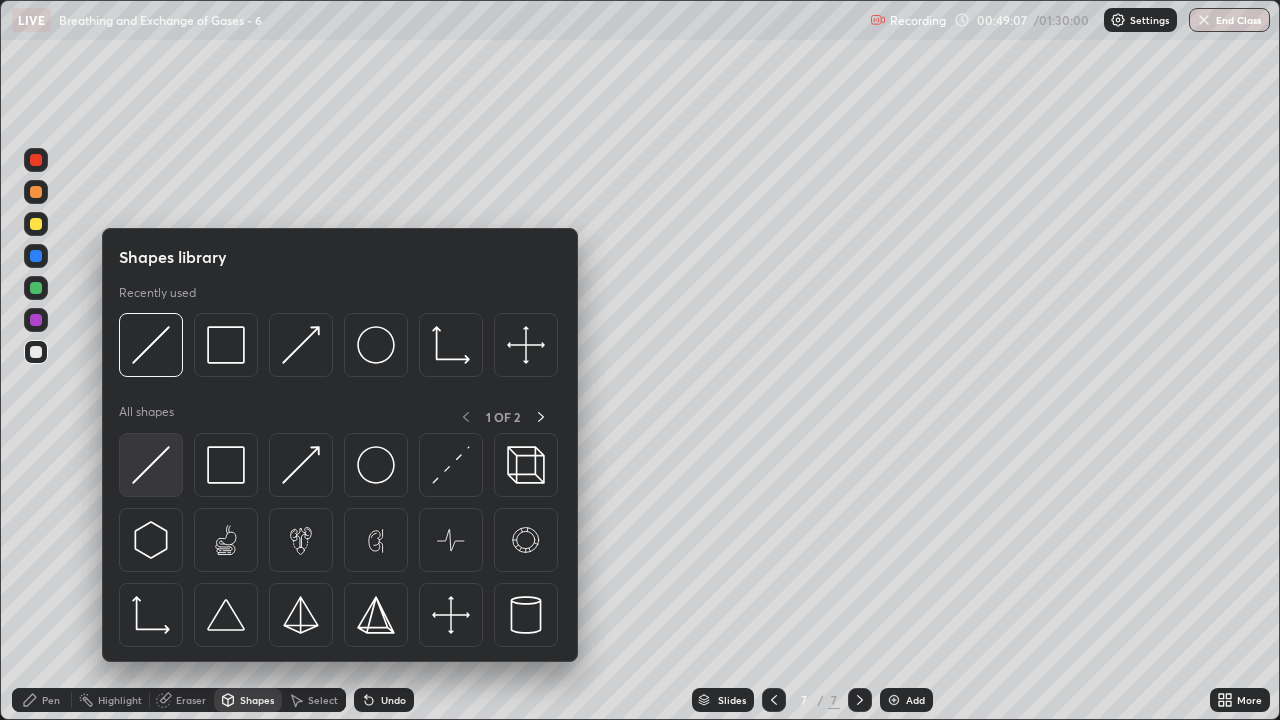 click at bounding box center (151, 465) 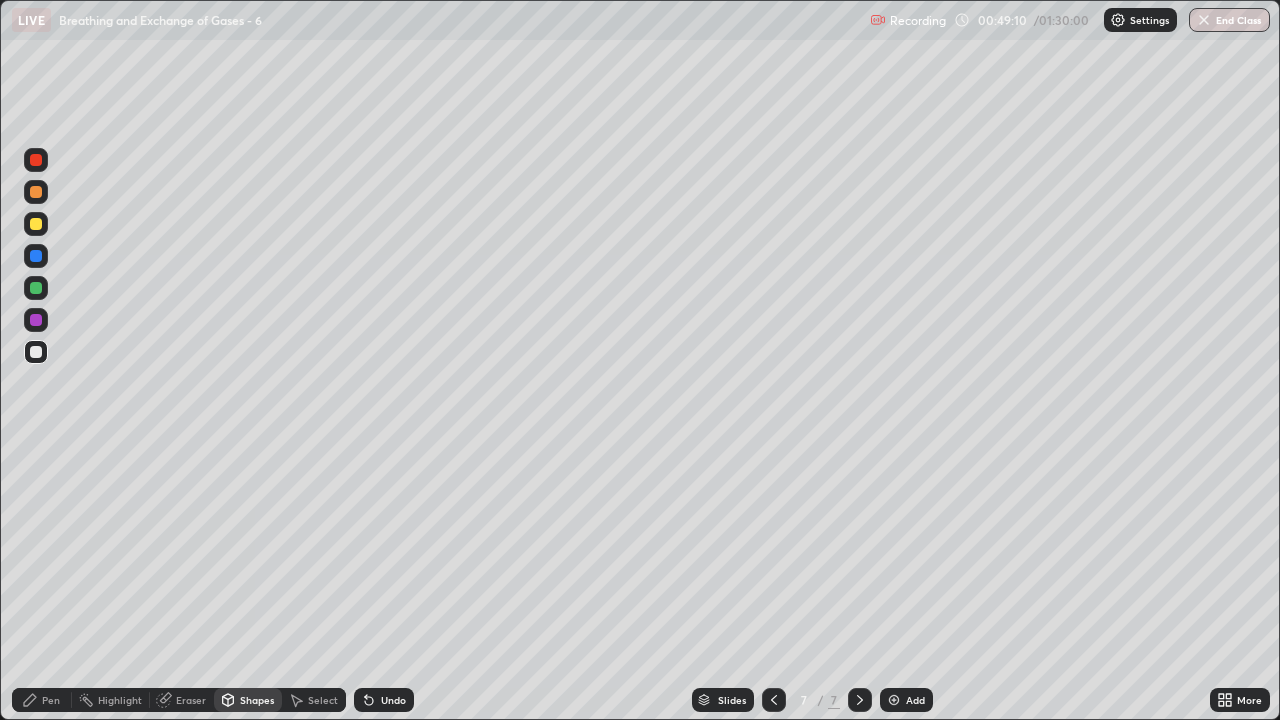 click at bounding box center [36, 224] 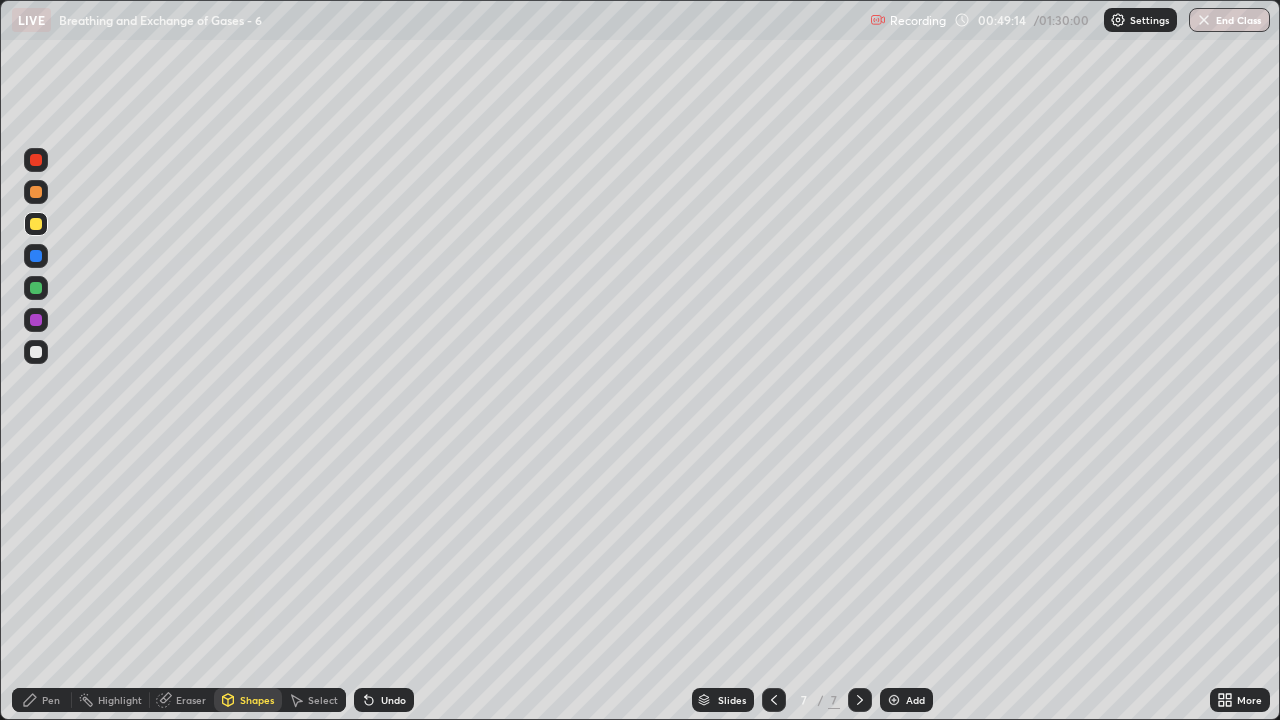 click at bounding box center [36, 352] 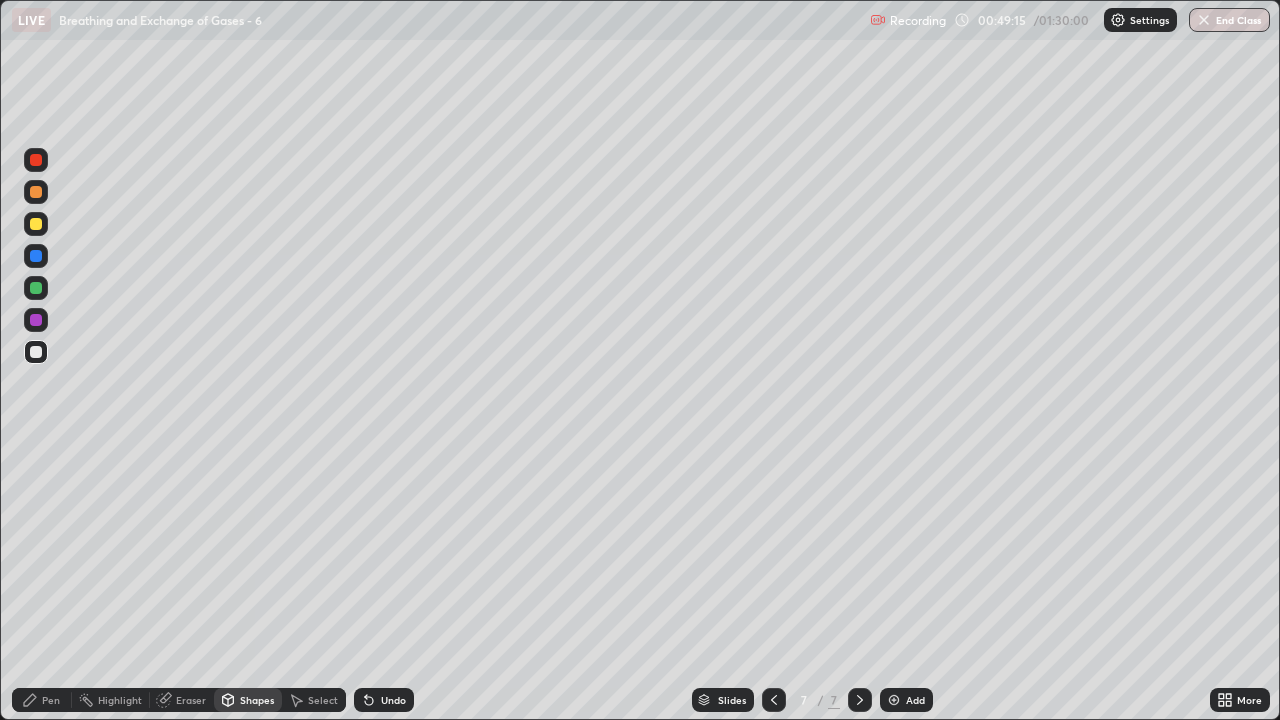 click on "Shapes" at bounding box center (257, 700) 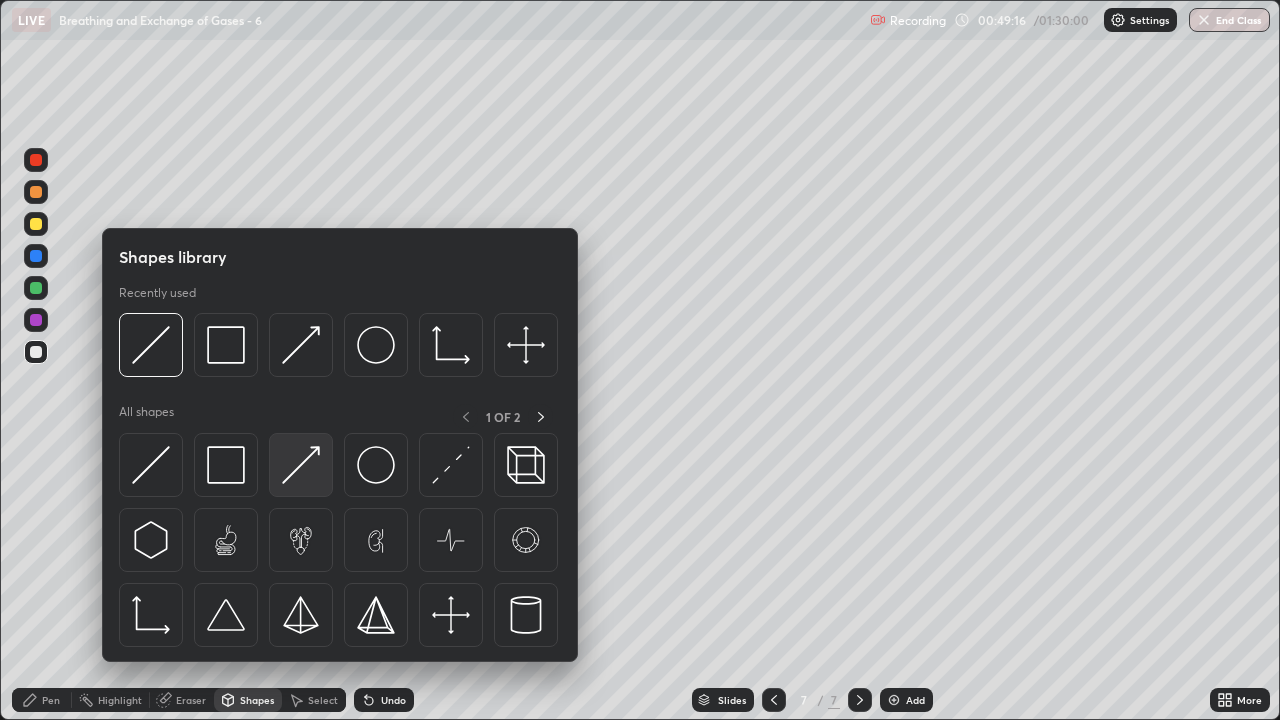 click at bounding box center (301, 465) 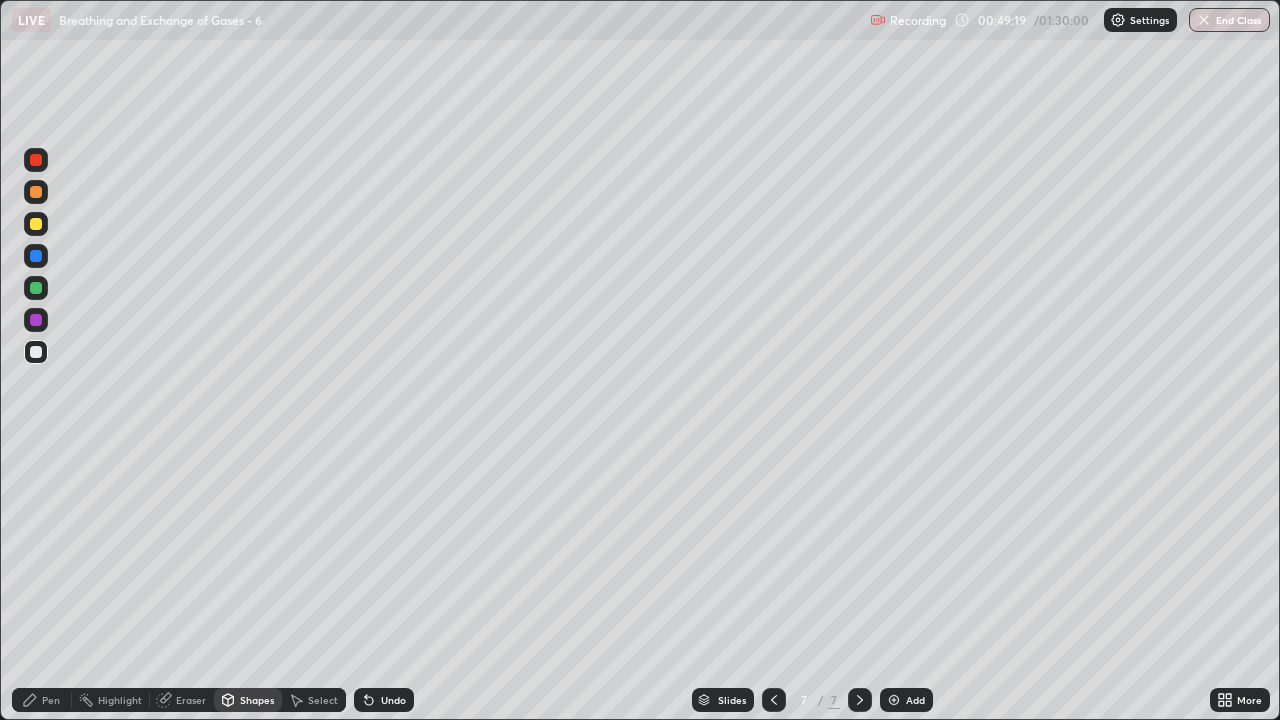 click at bounding box center [36, 224] 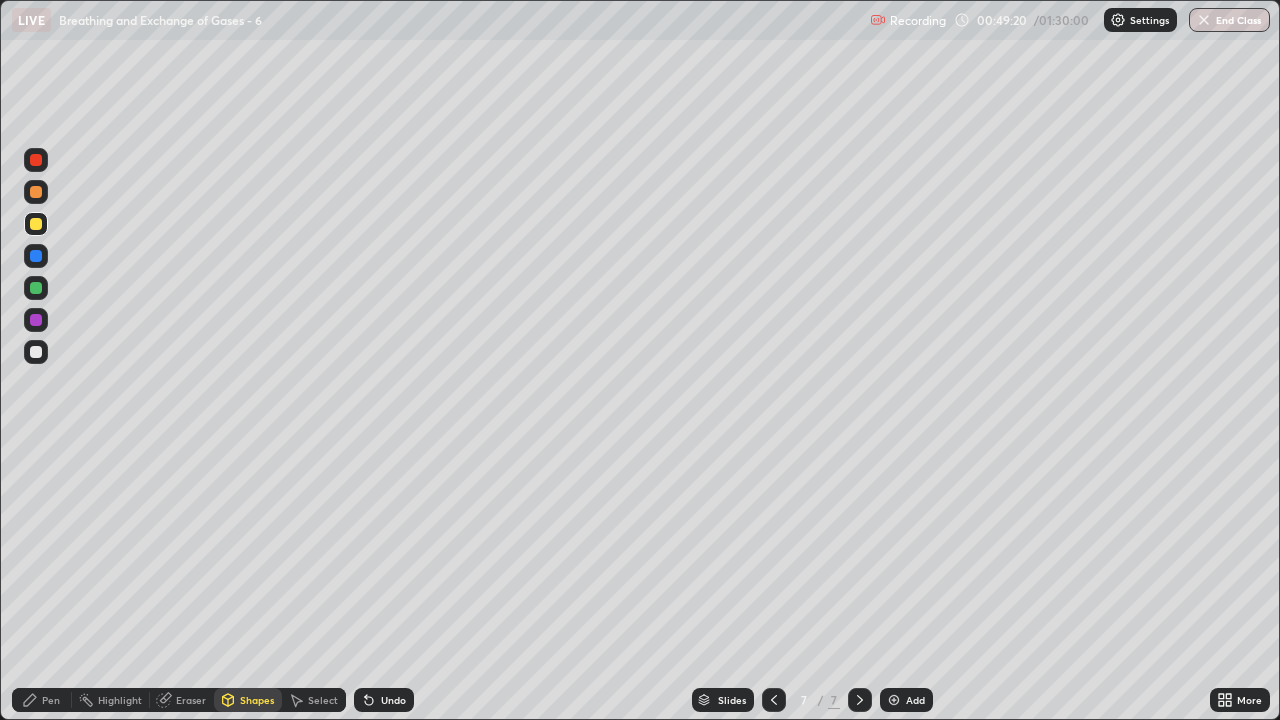 click on "Pen" at bounding box center [51, 700] 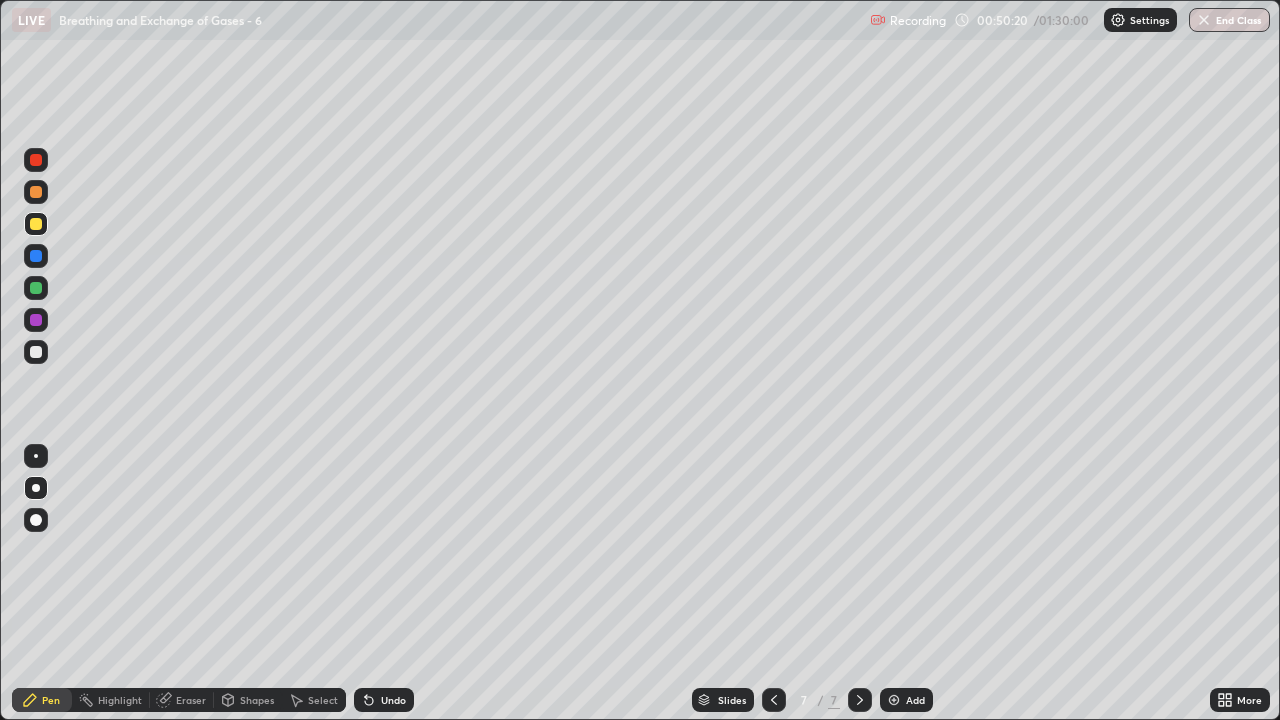 click on "Shapes" at bounding box center [257, 700] 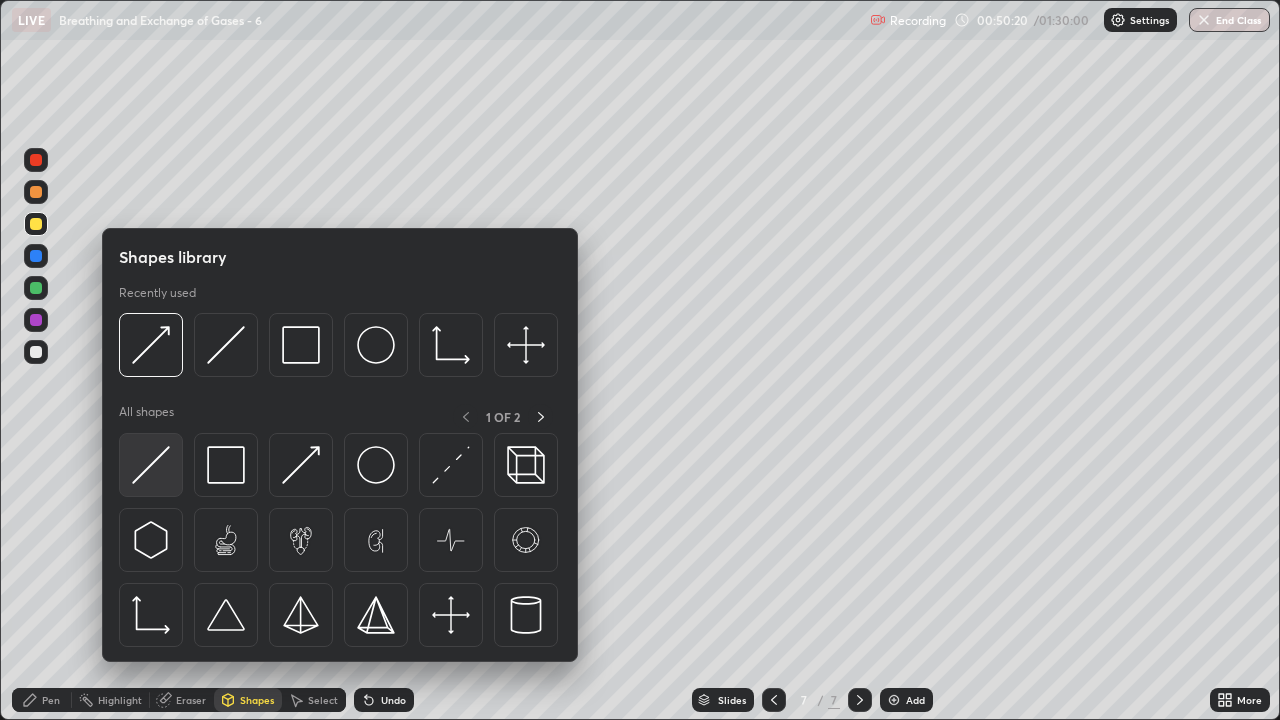 click at bounding box center [151, 465] 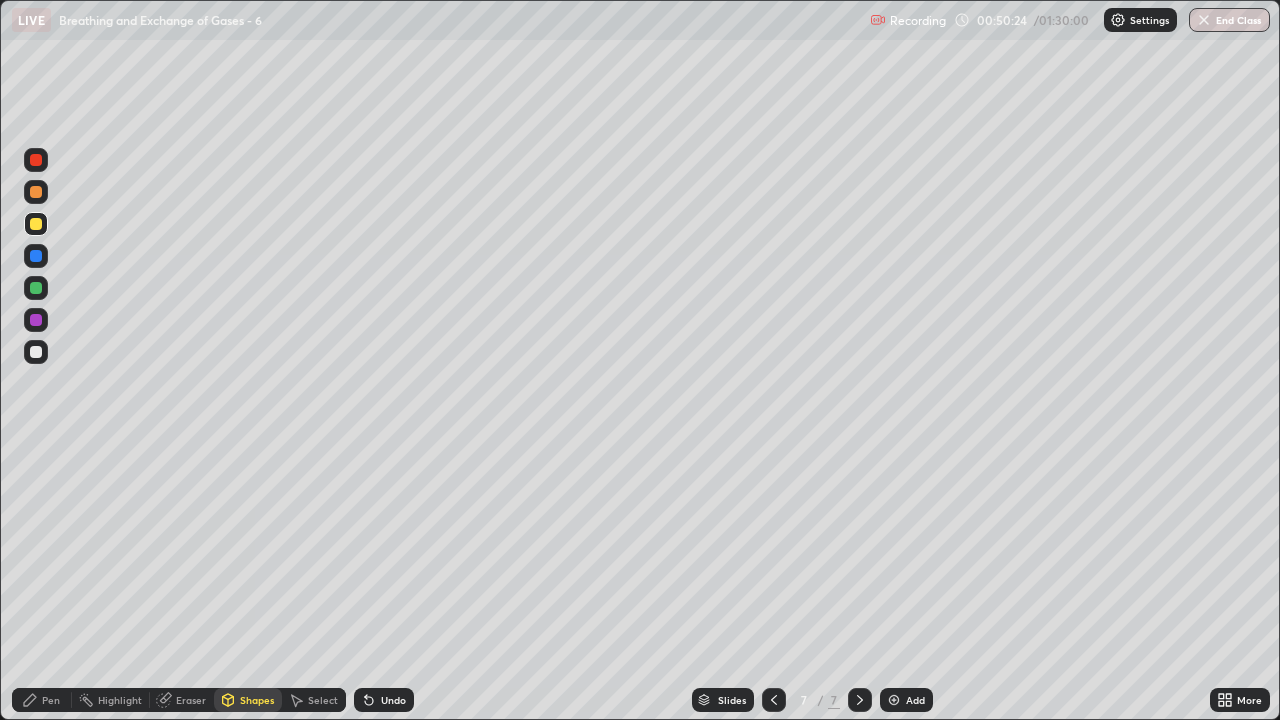 click at bounding box center [36, 352] 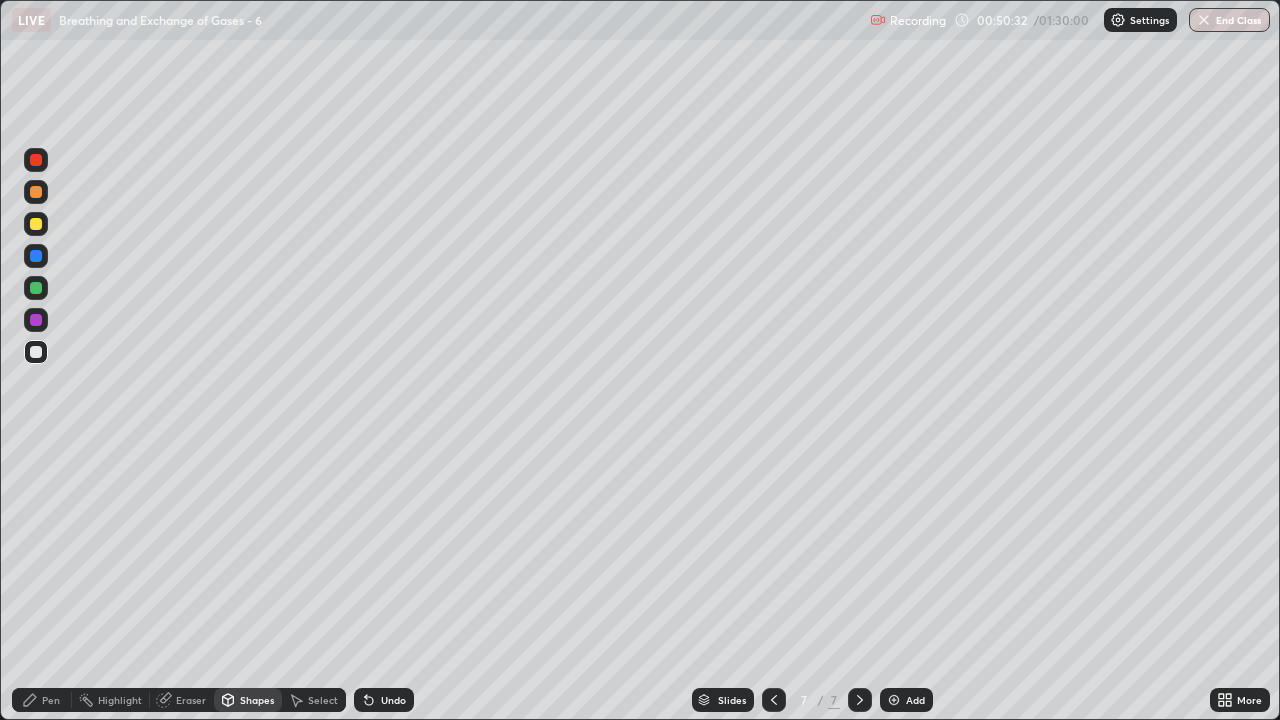 click on "Shapes" at bounding box center [257, 700] 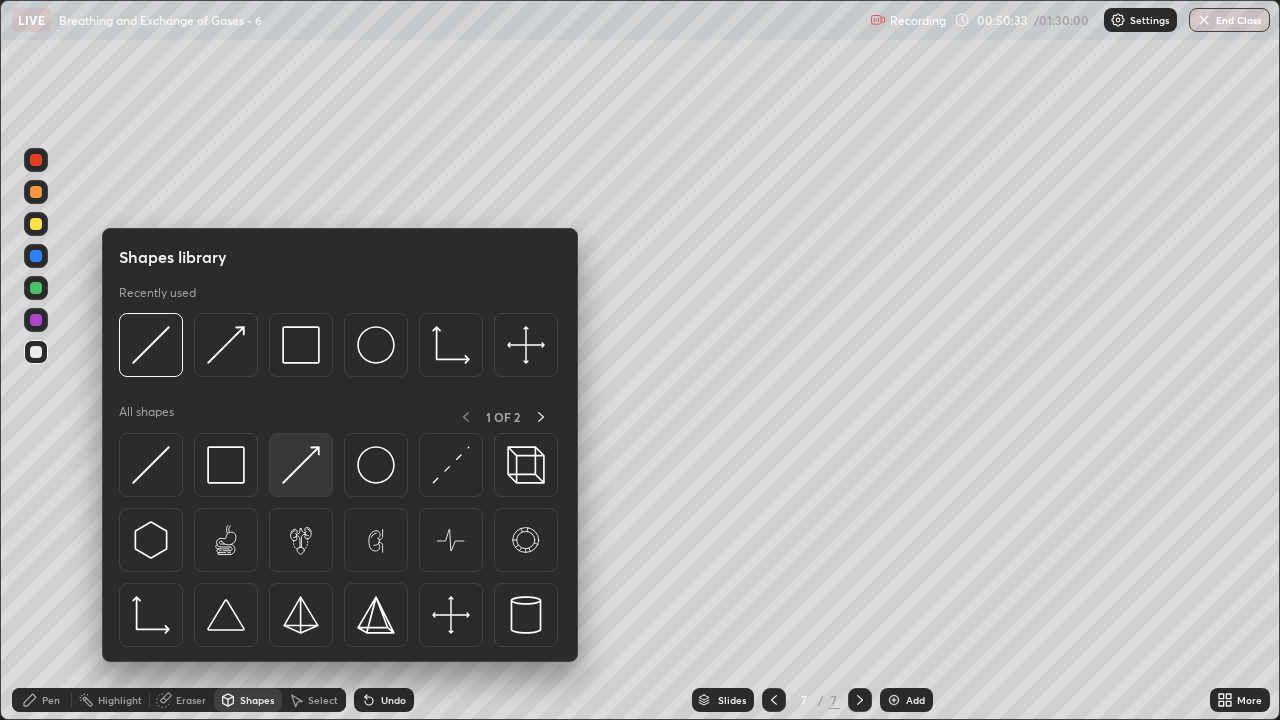 click at bounding box center [301, 465] 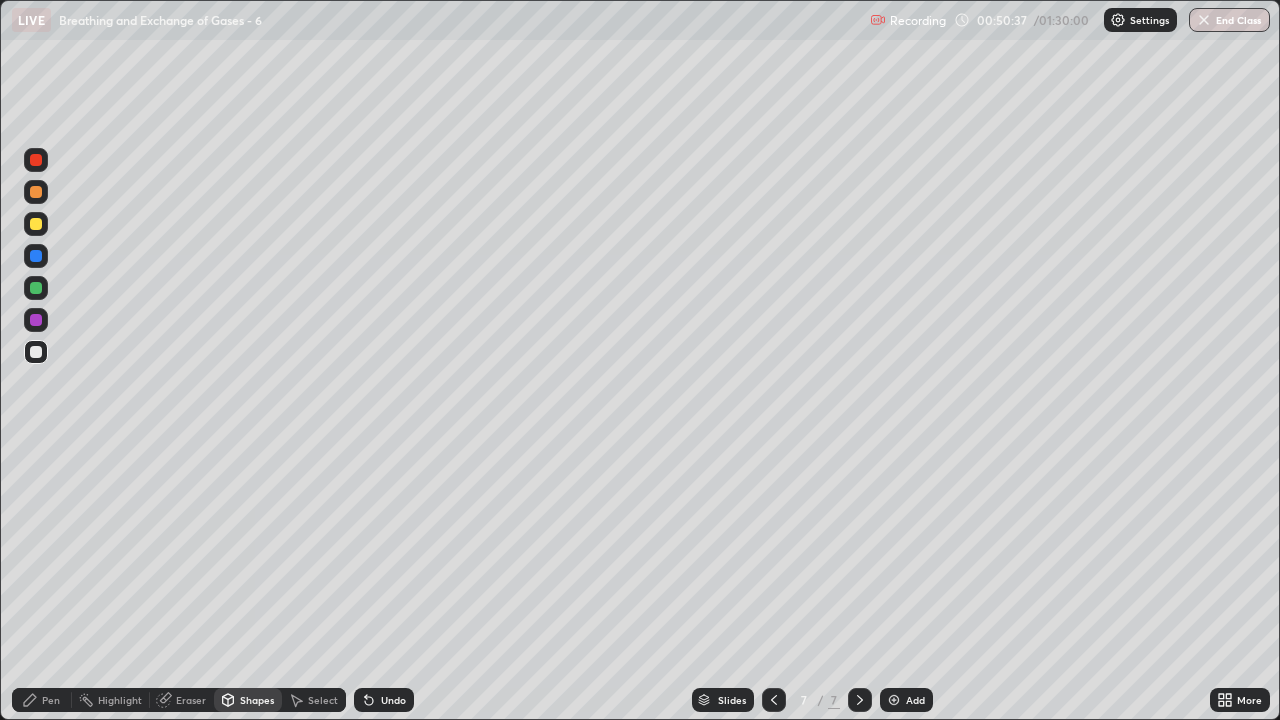 click on "Eraser" at bounding box center [191, 700] 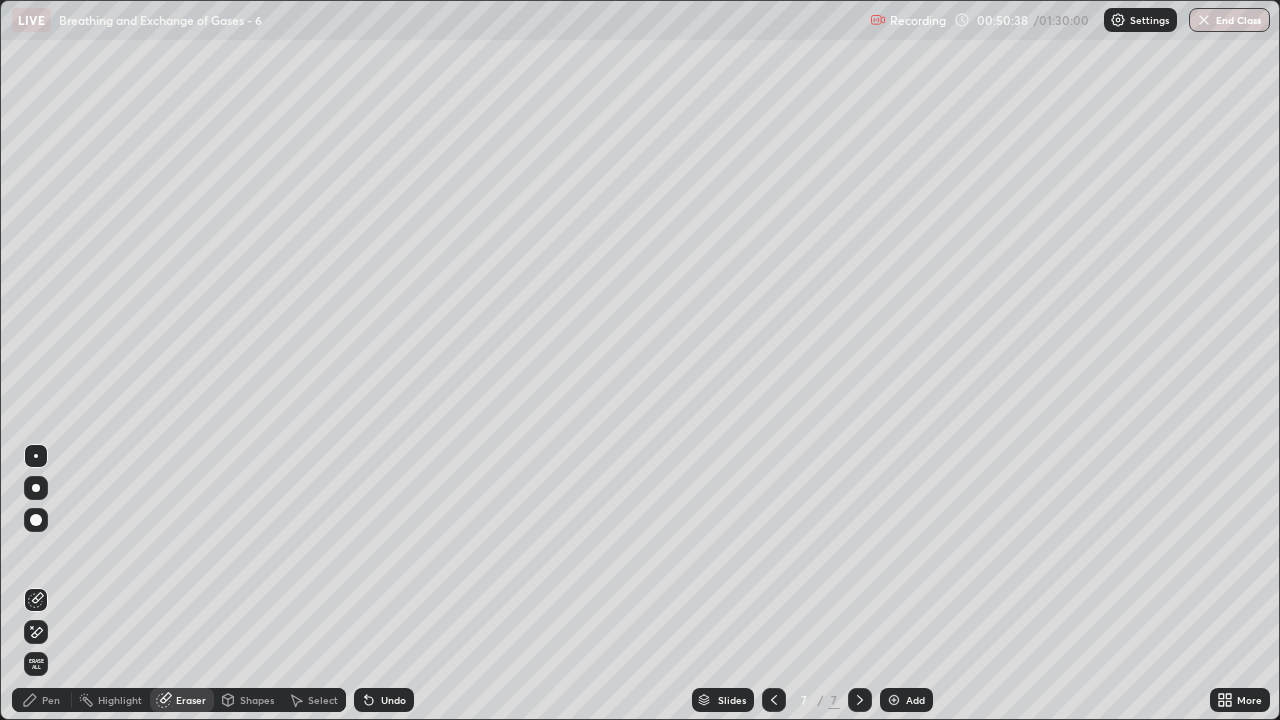 click 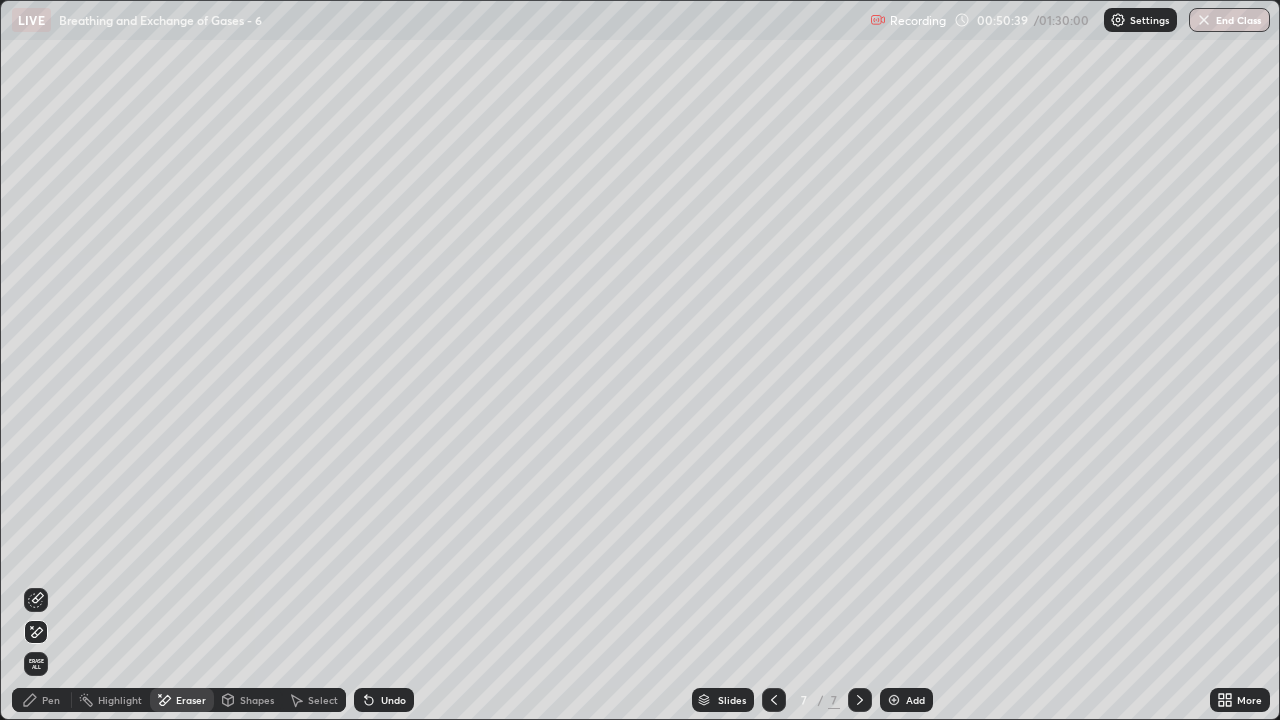 click on "Shapes" at bounding box center [257, 700] 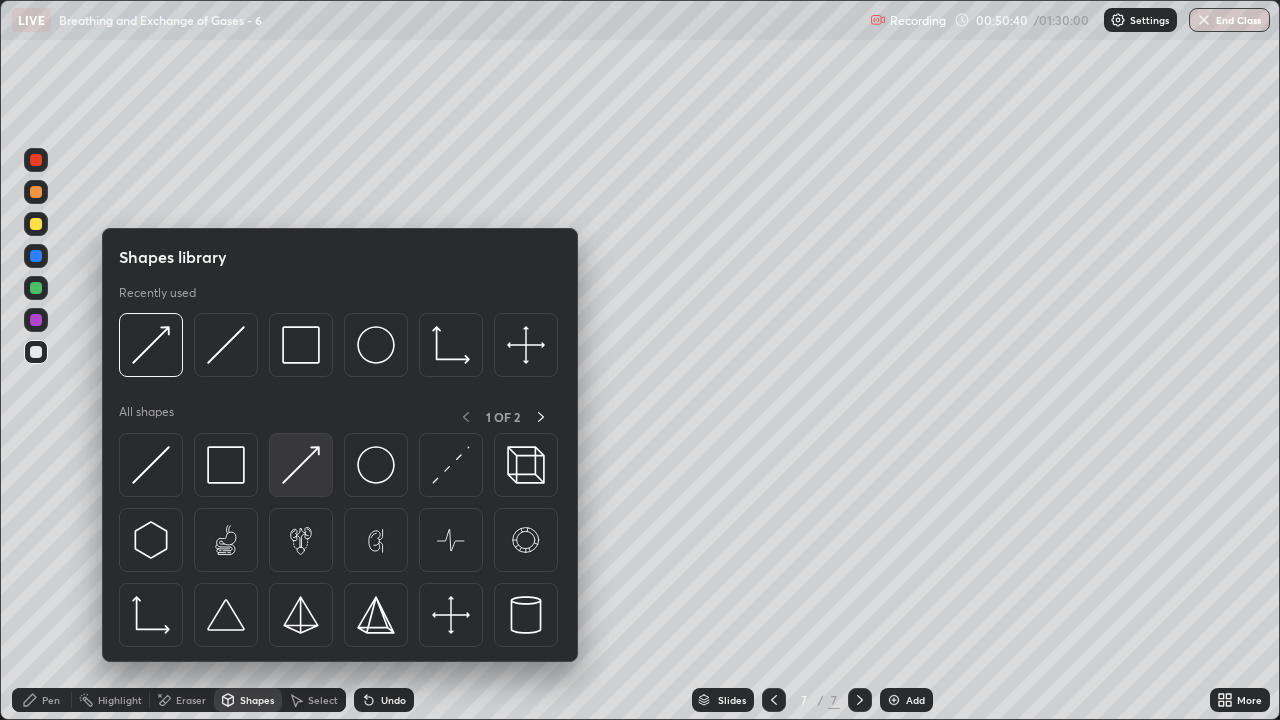 click at bounding box center [301, 465] 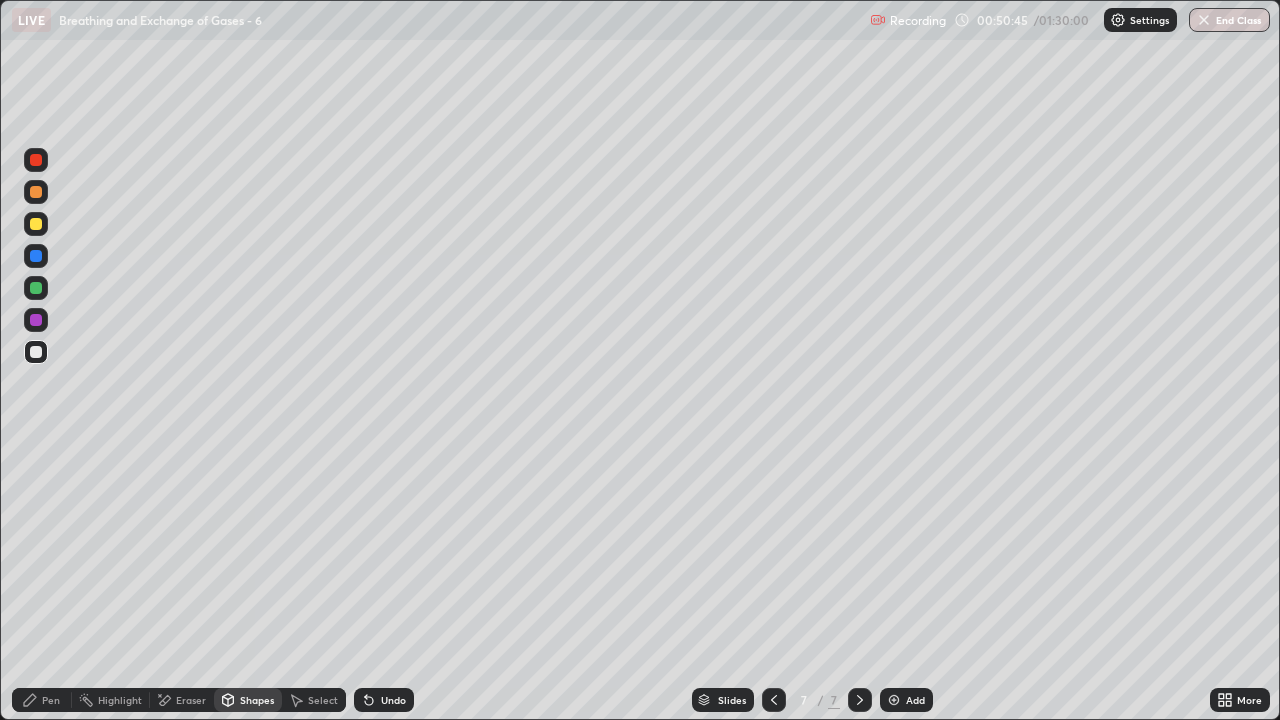 click on "Eraser" at bounding box center [191, 700] 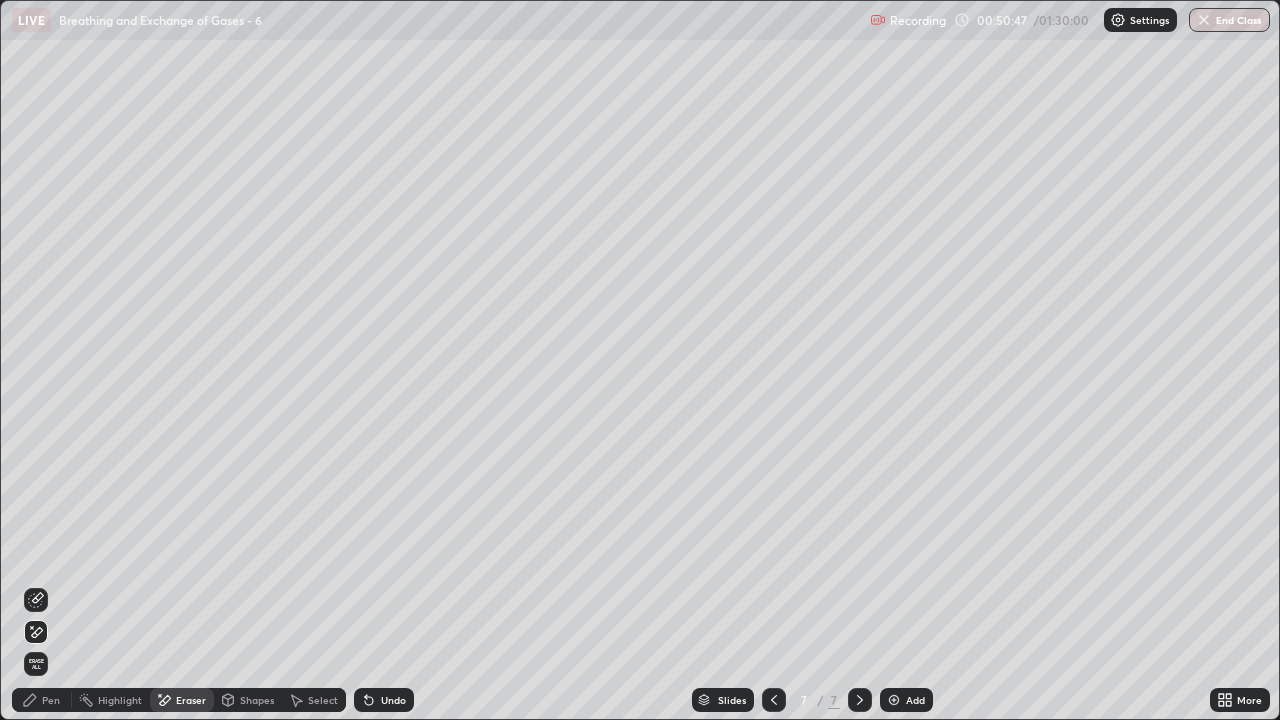 click on "Shapes" at bounding box center (257, 700) 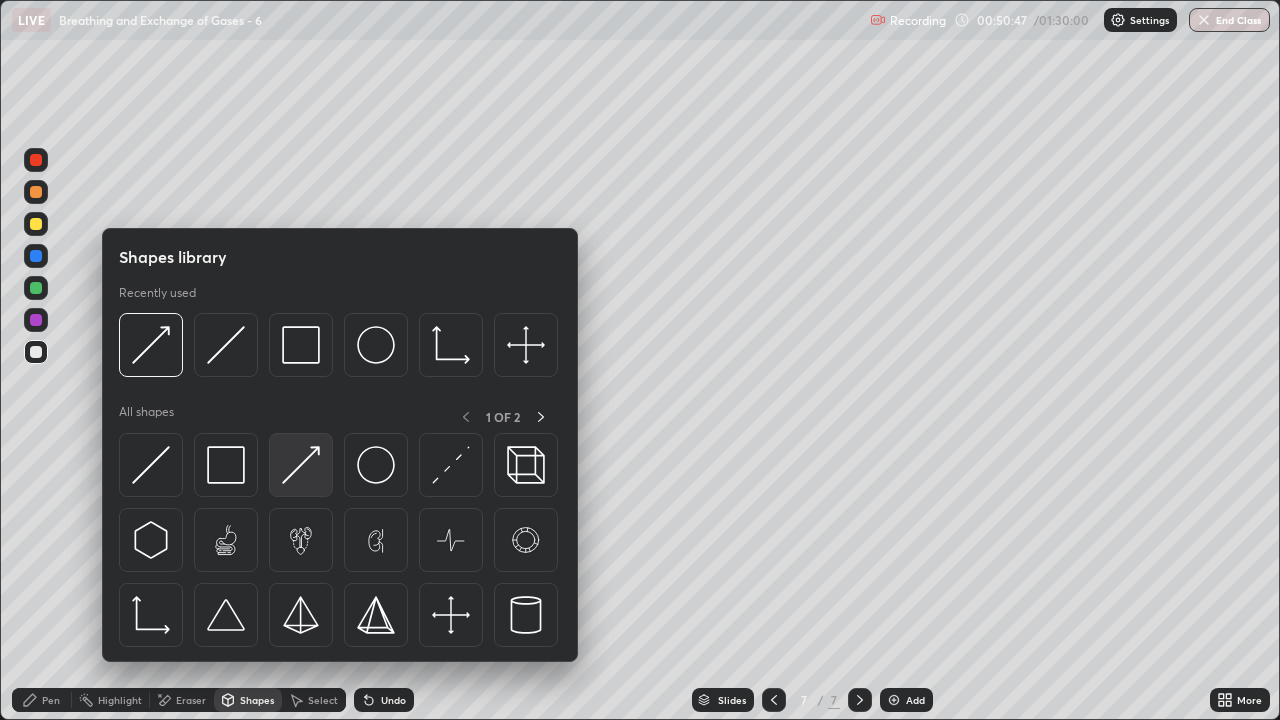 click at bounding box center [301, 465] 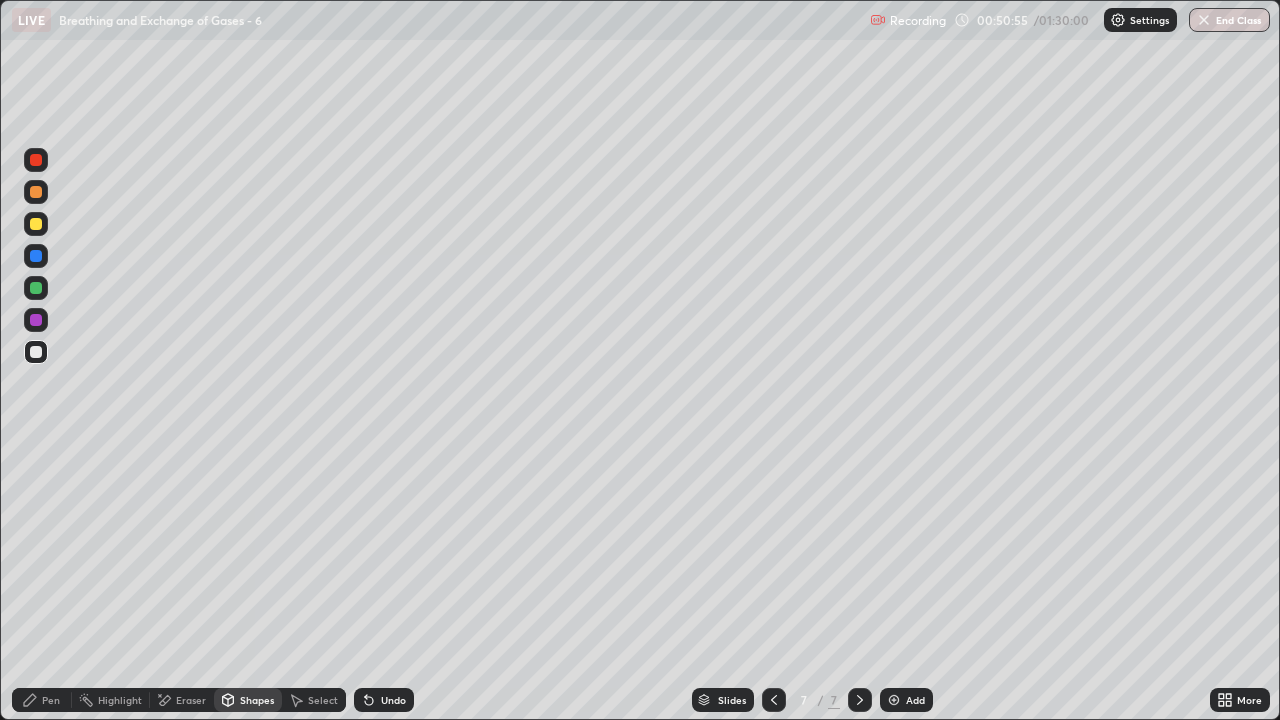 click on "Pen" at bounding box center [51, 700] 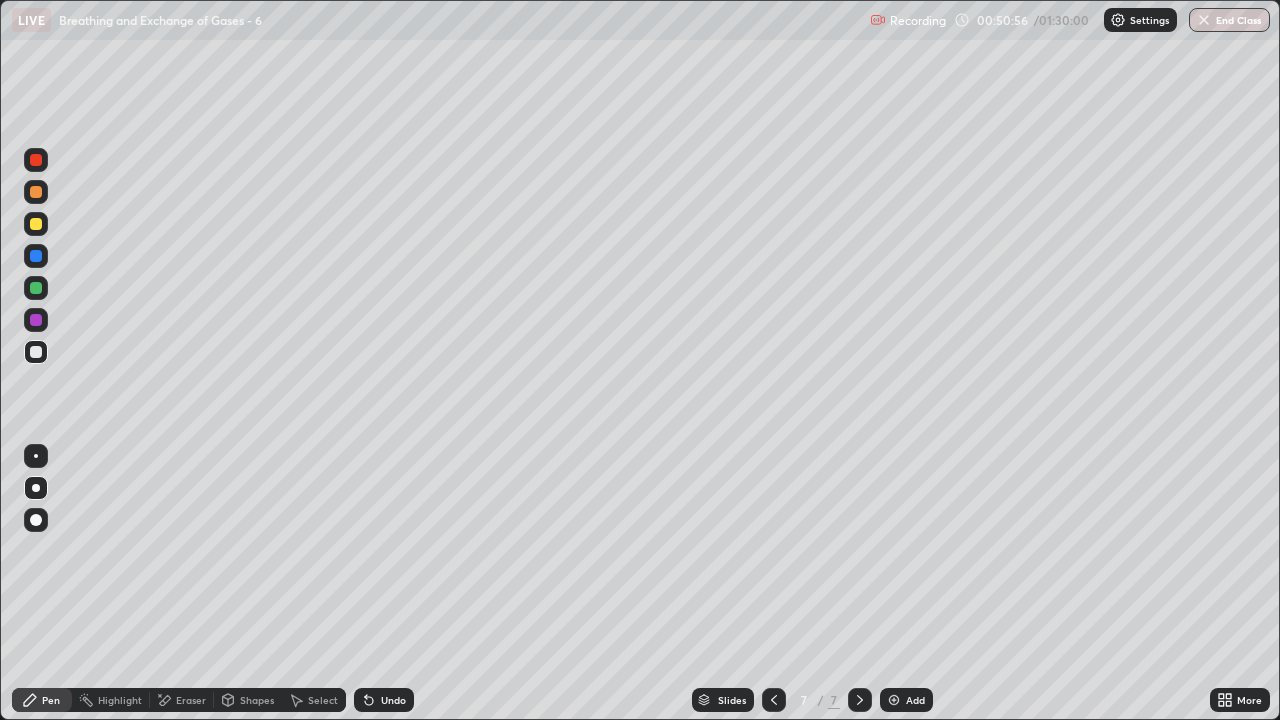 click at bounding box center (36, 224) 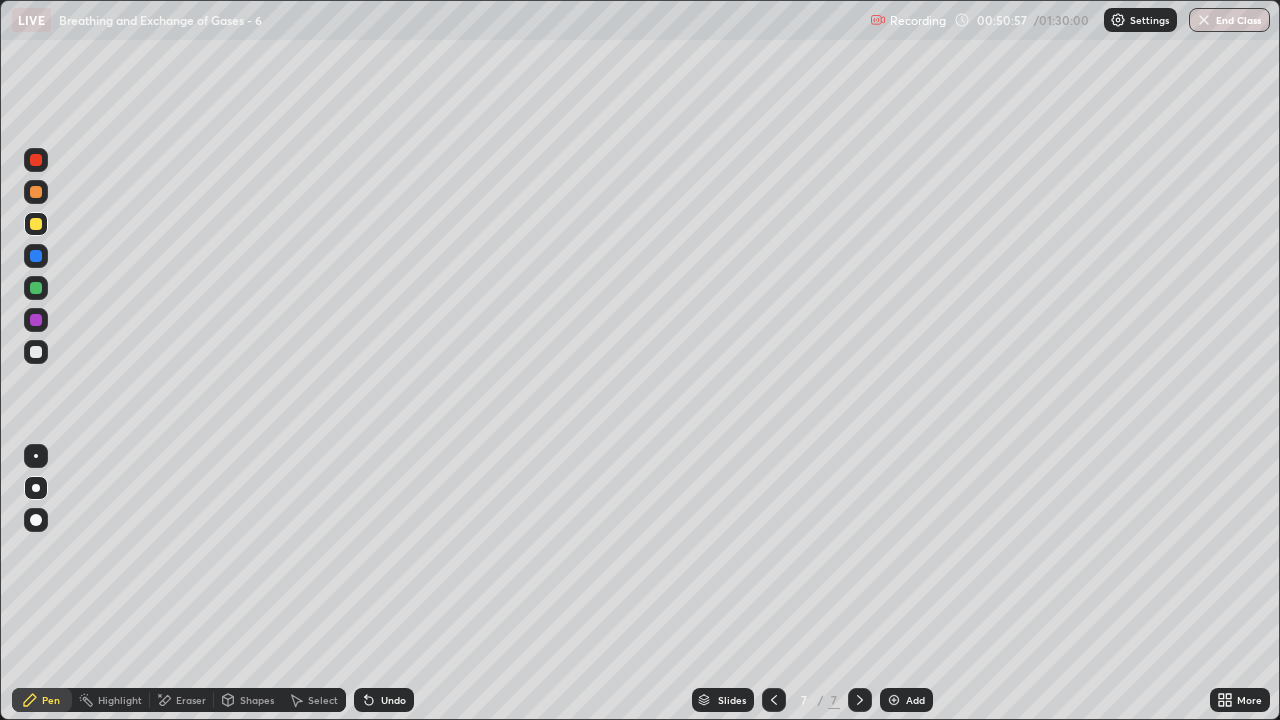 click on "Pen" at bounding box center (51, 700) 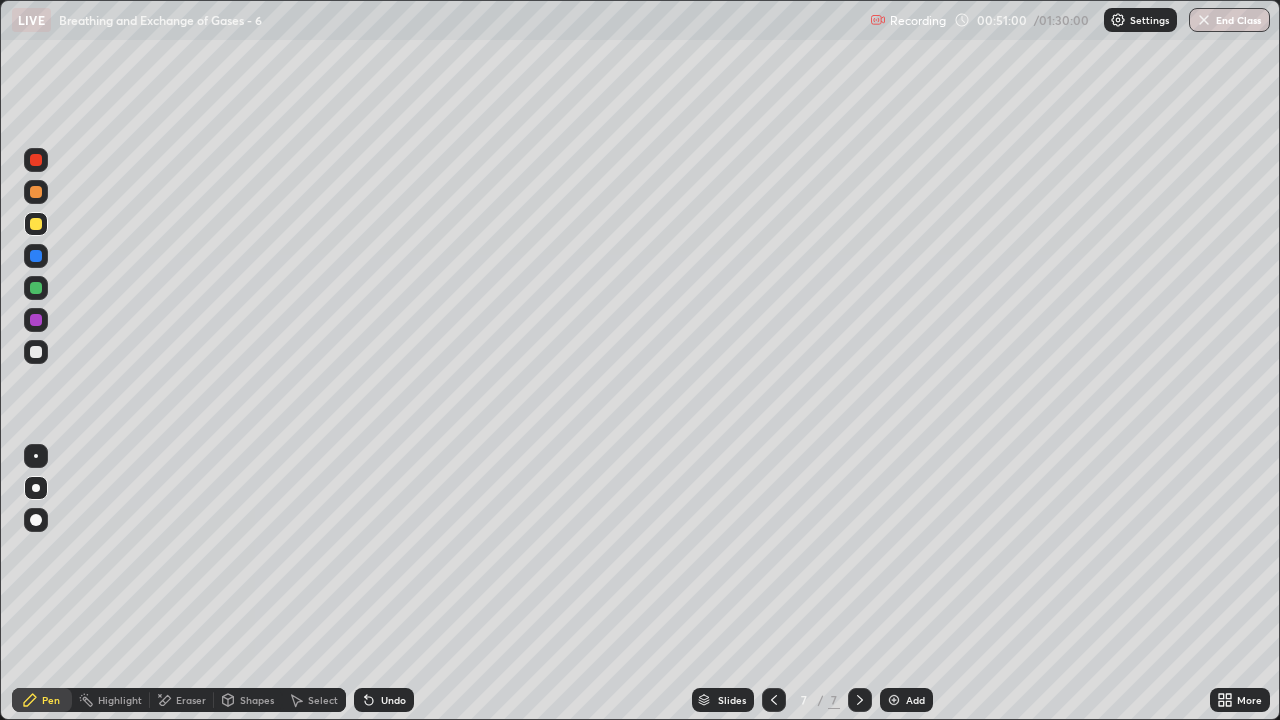 click on "Eraser" at bounding box center (191, 700) 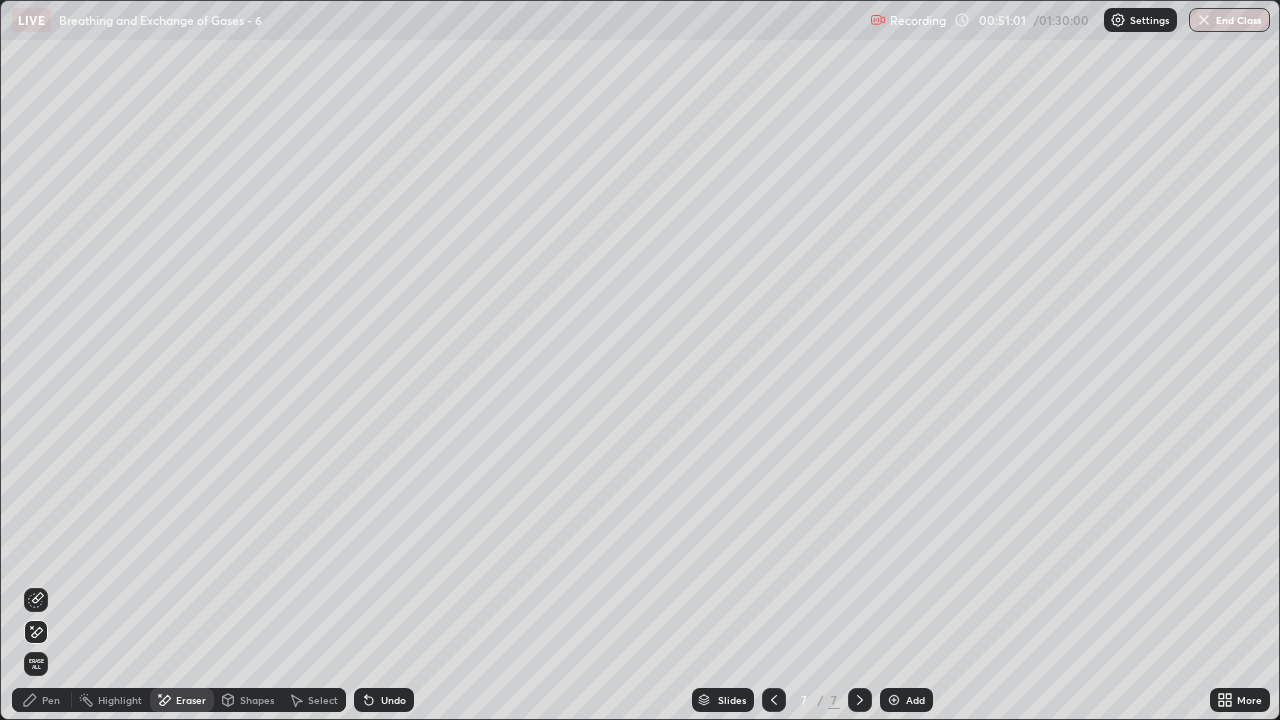 click on "Pen" at bounding box center [51, 700] 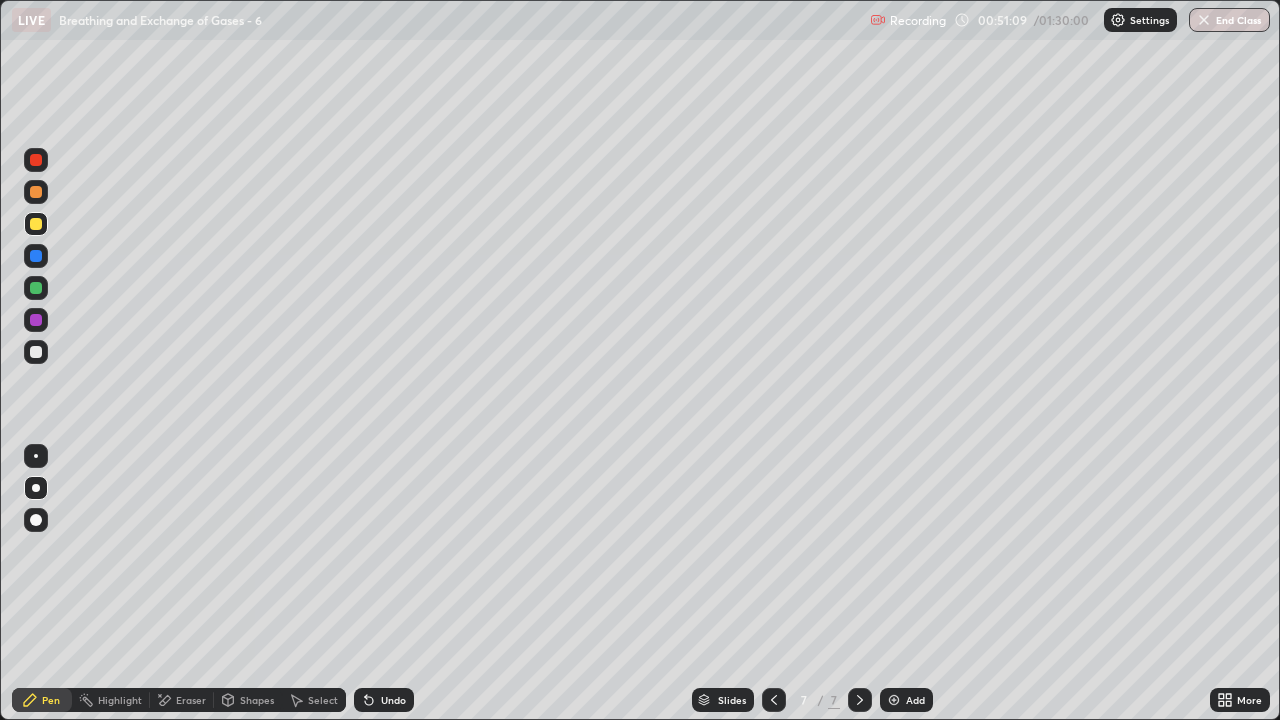 click on "Eraser" at bounding box center (191, 700) 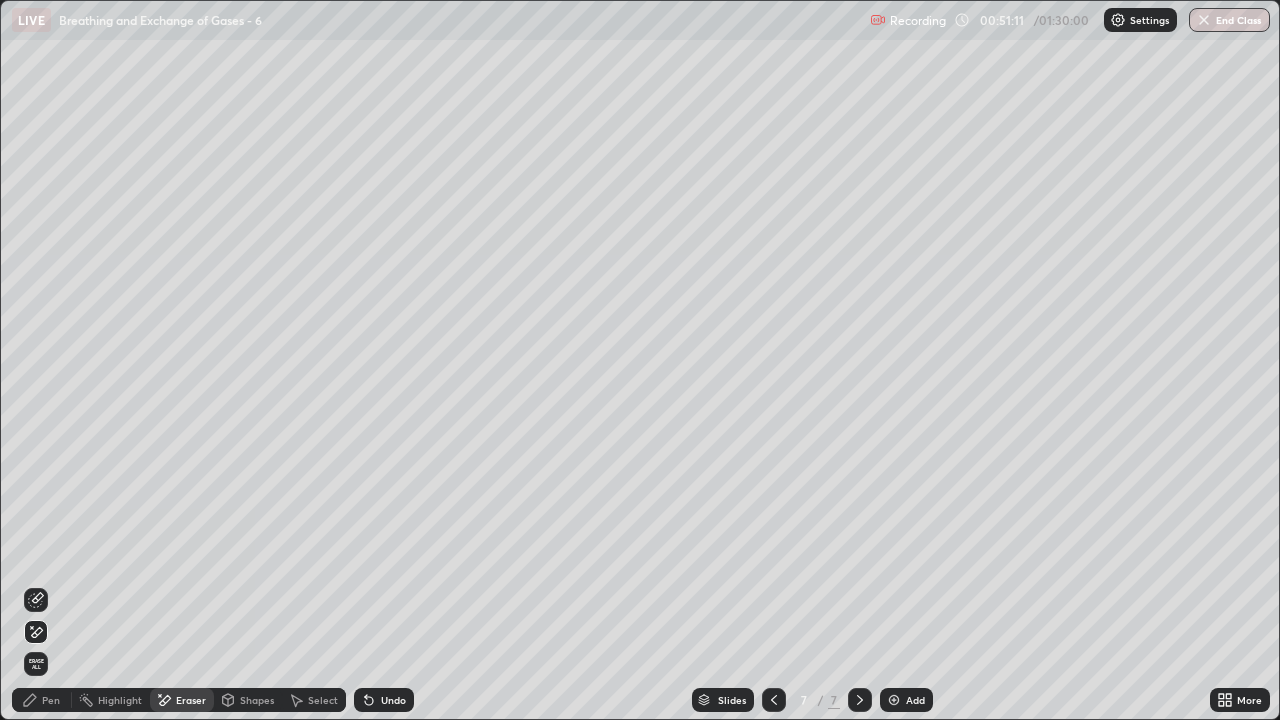 click on "Pen" at bounding box center (51, 700) 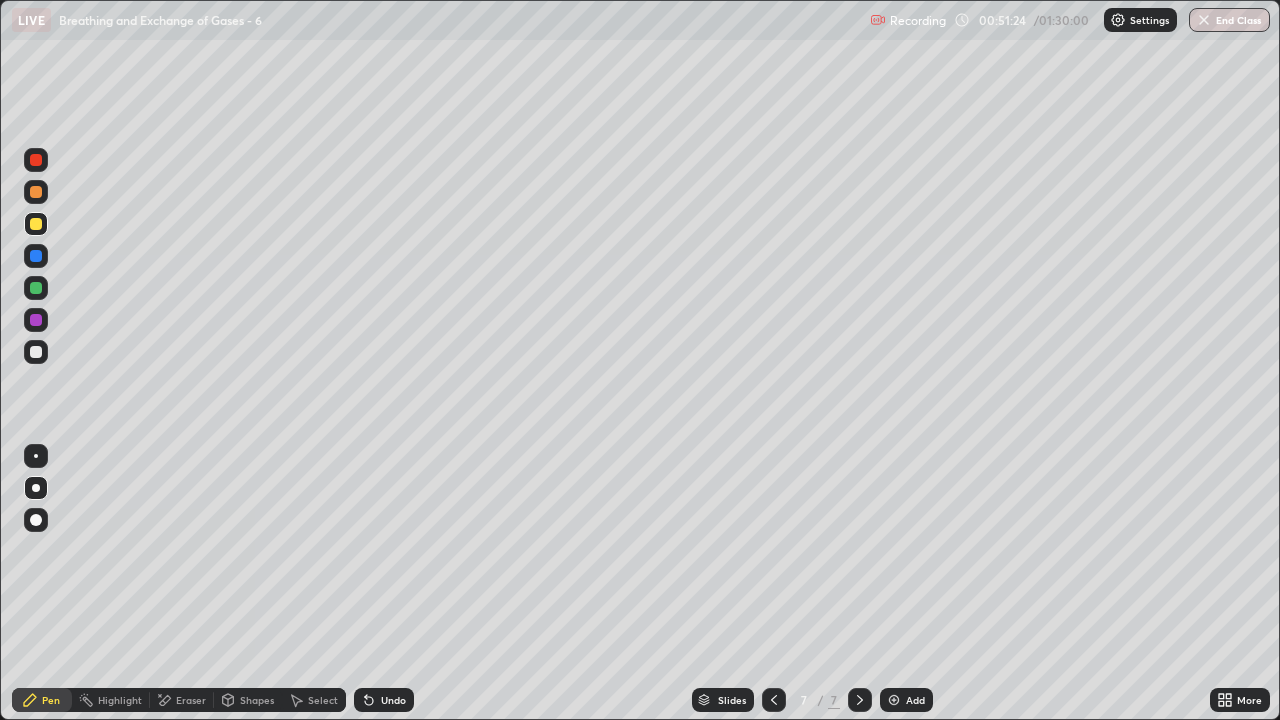 click at bounding box center (36, 224) 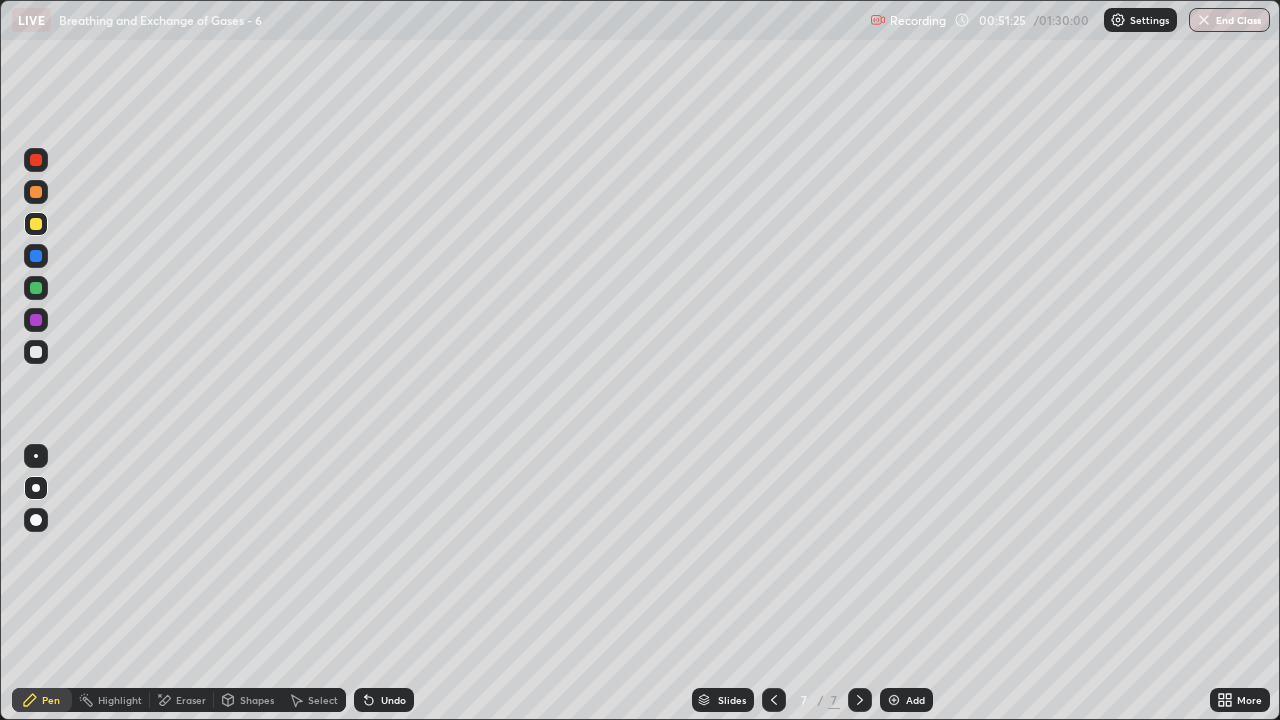 click at bounding box center (36, 352) 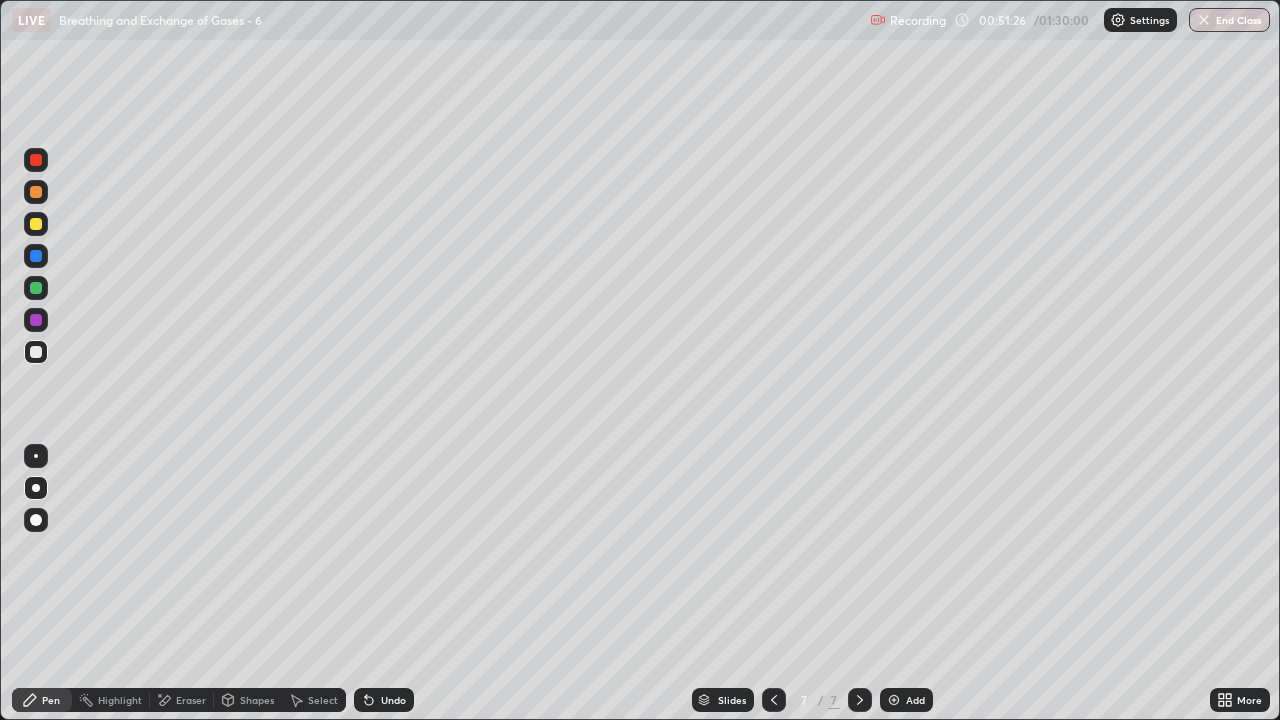 click on "Pen" at bounding box center [51, 700] 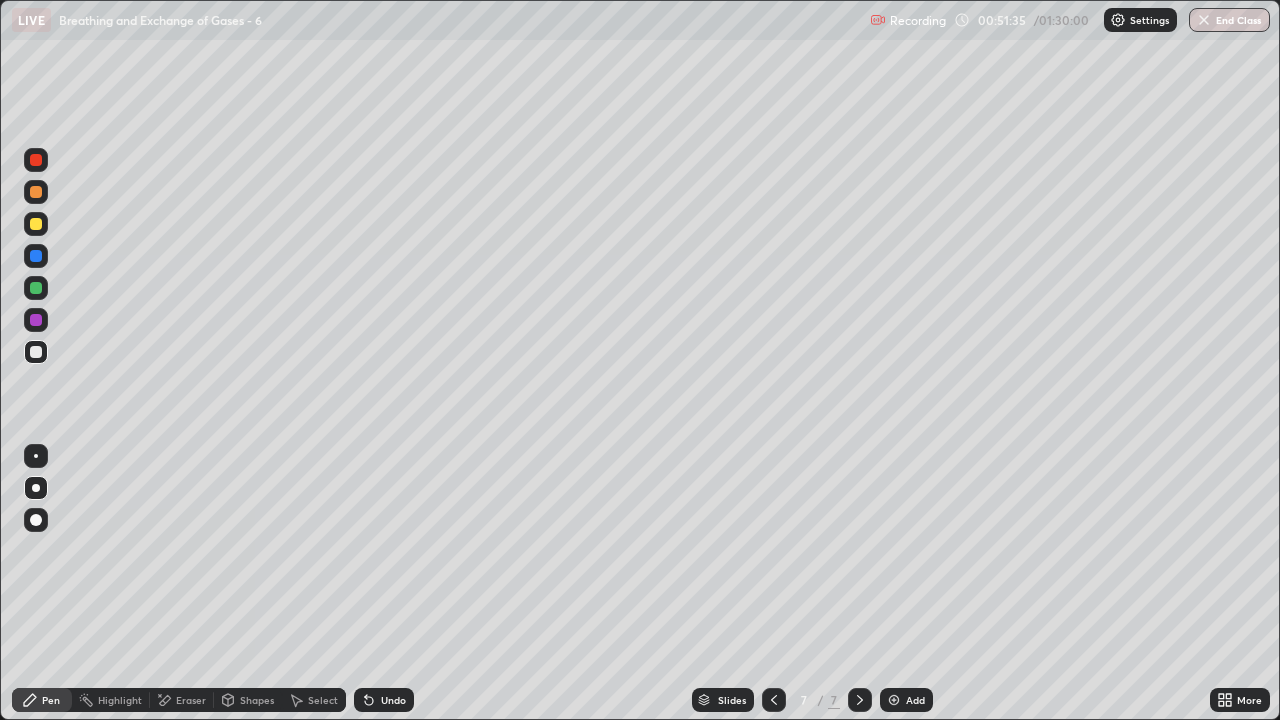 click on "Shapes" at bounding box center [248, 700] 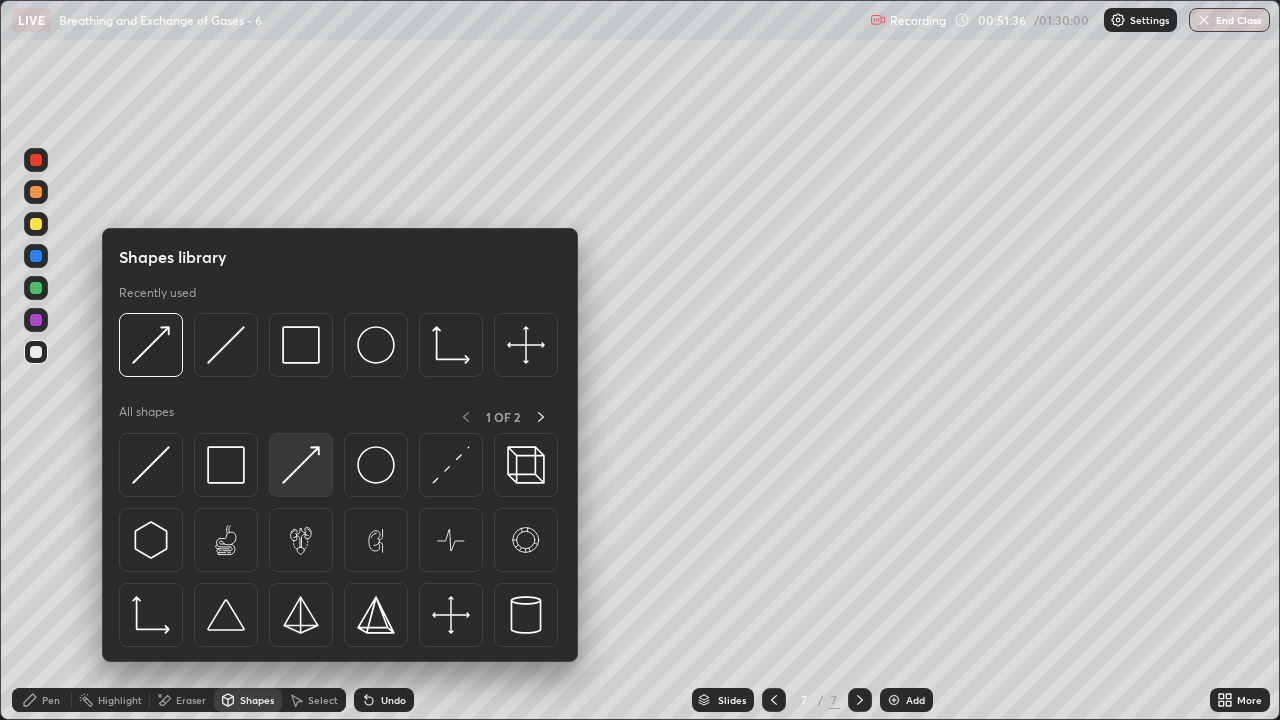 click at bounding box center [301, 465] 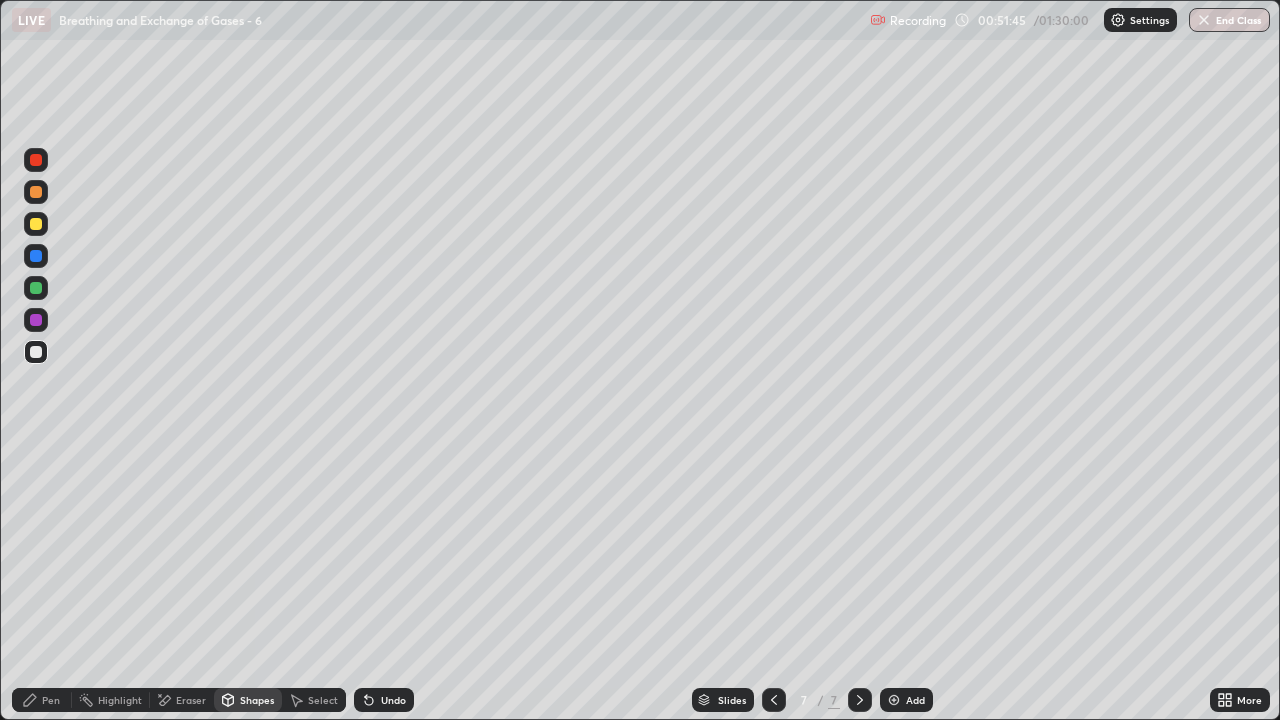 click on "Pen" at bounding box center [51, 700] 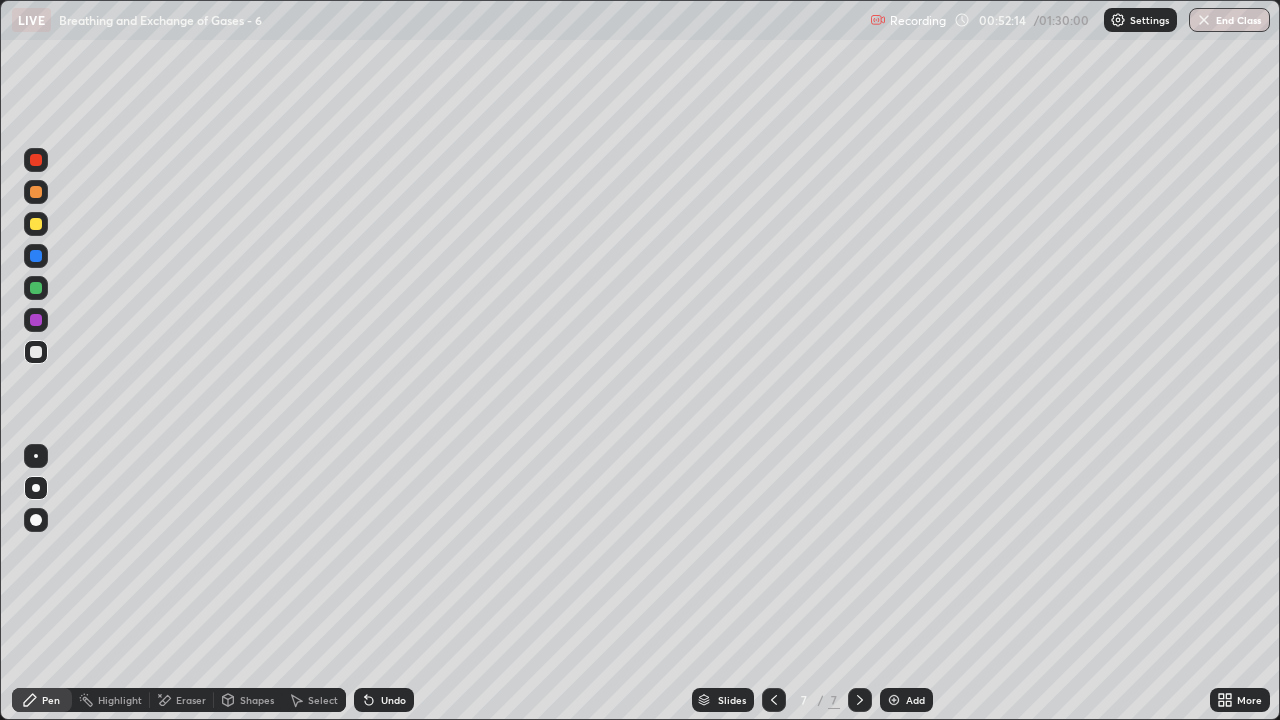 click at bounding box center (36, 352) 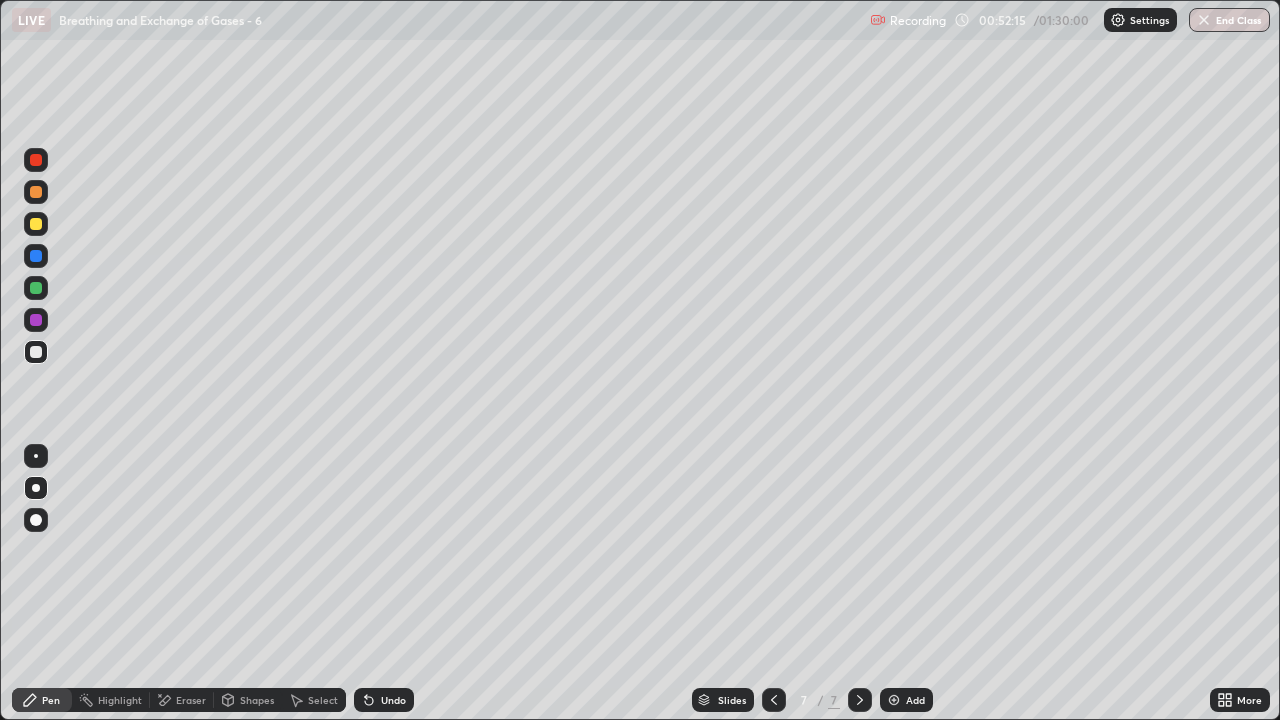 click at bounding box center [36, 288] 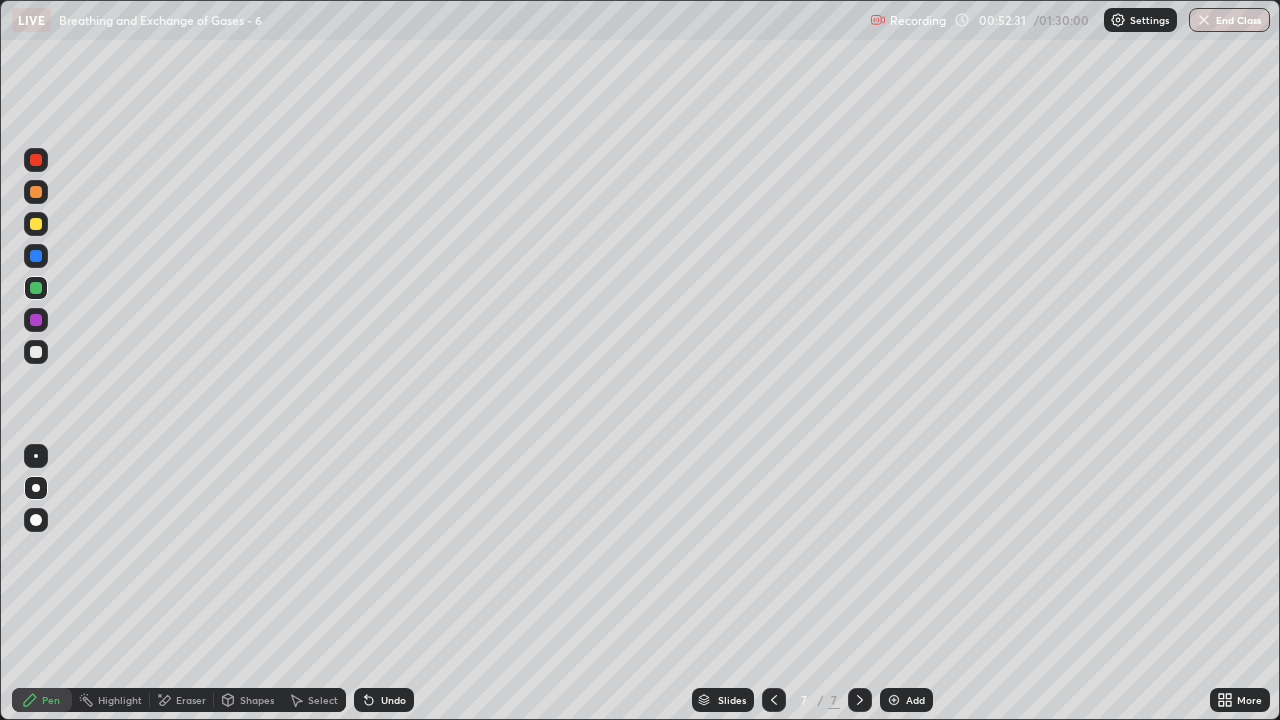 click on "Shapes" at bounding box center [257, 700] 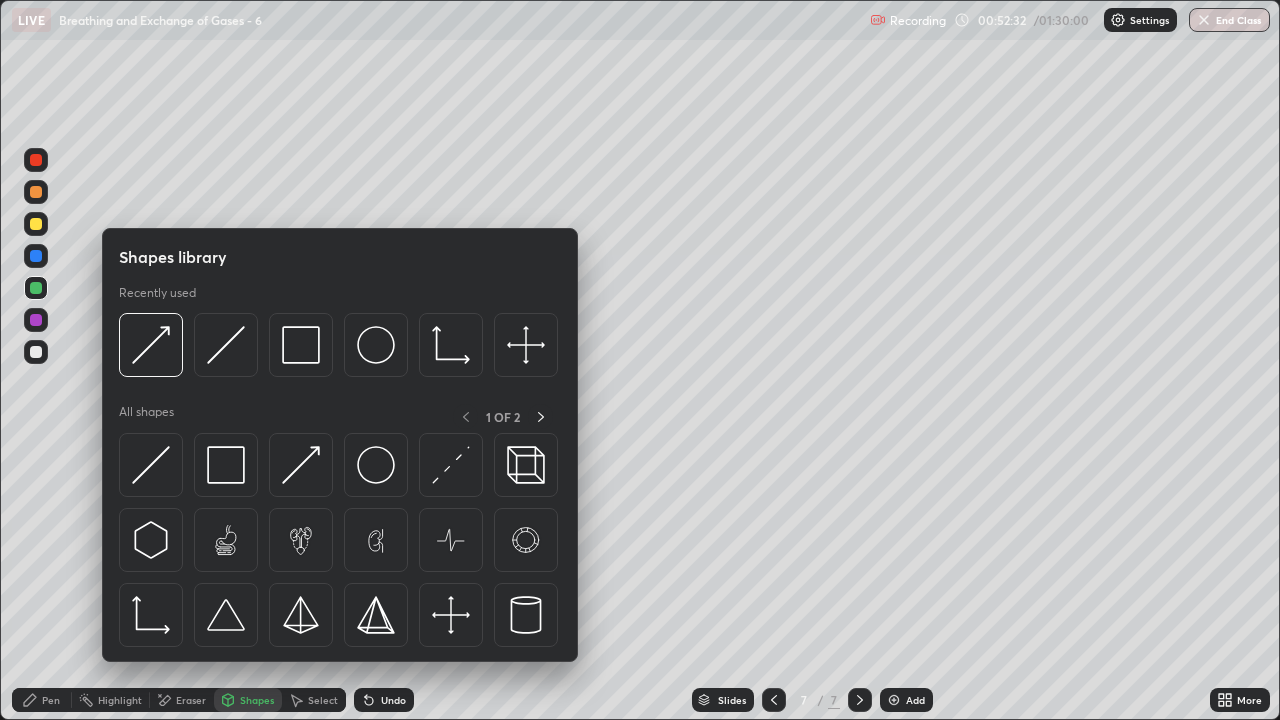 click on "Eraser" at bounding box center (191, 700) 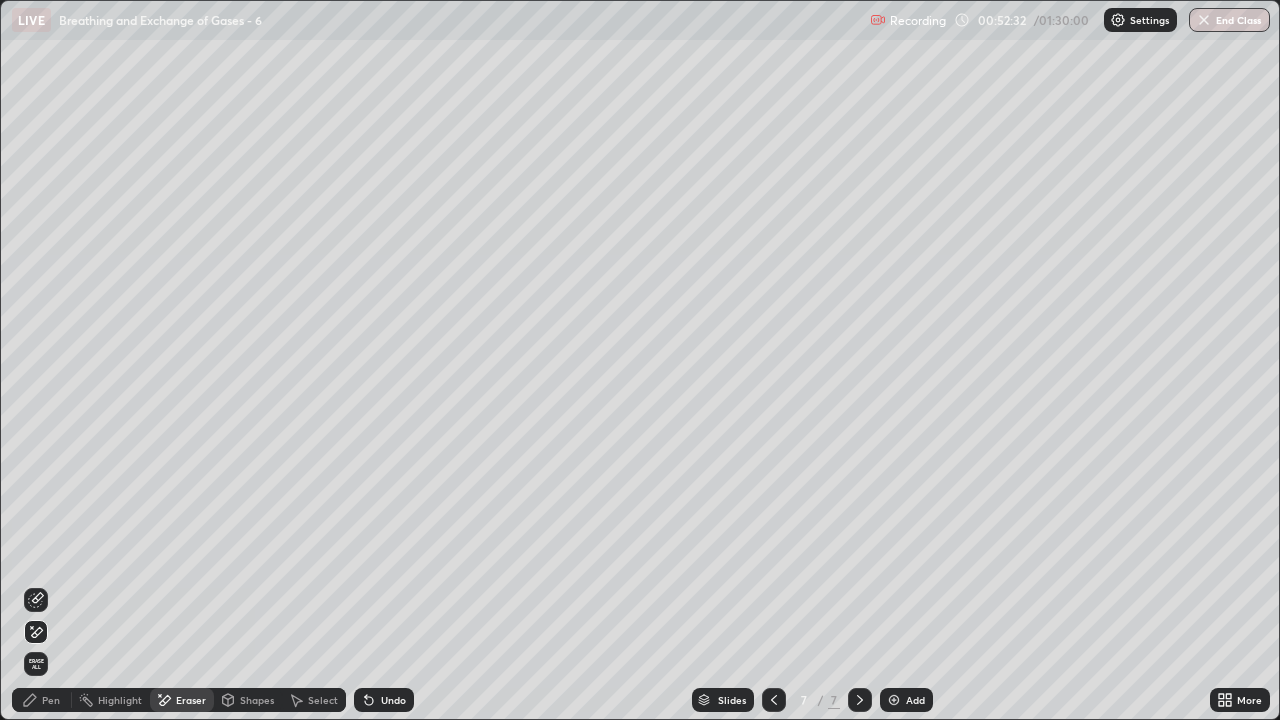 click 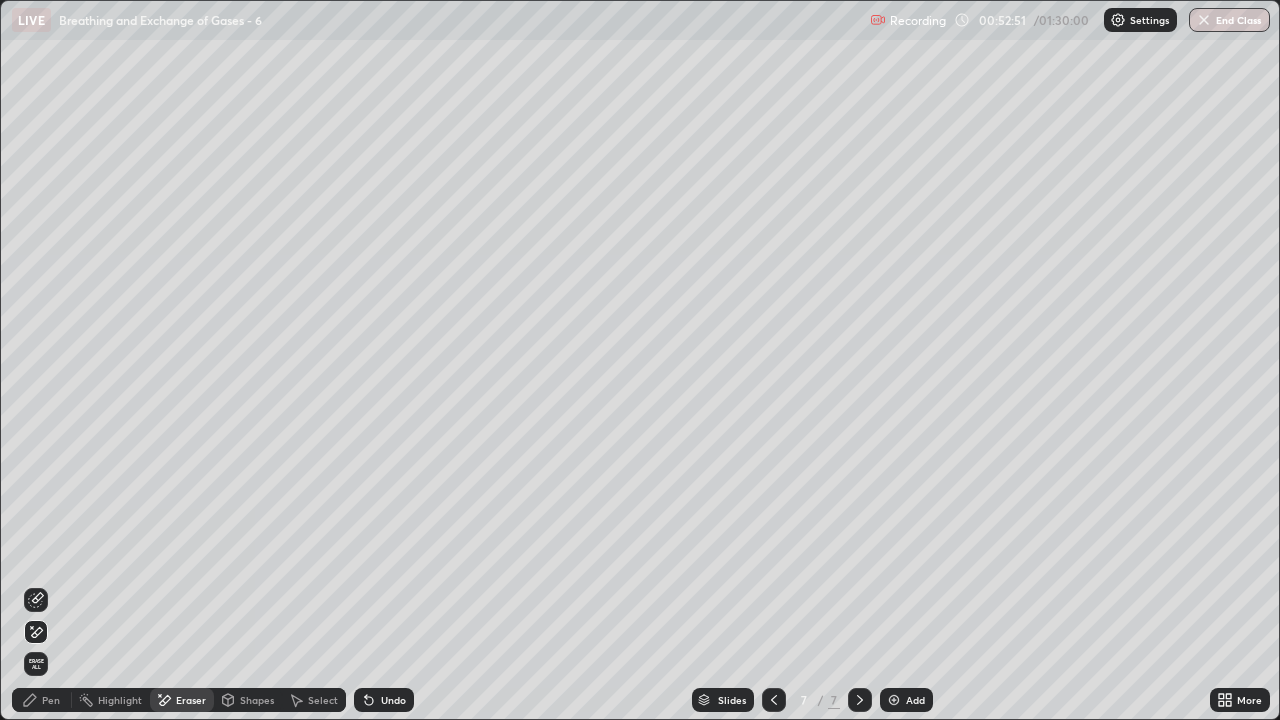 click on "Pen" at bounding box center [51, 700] 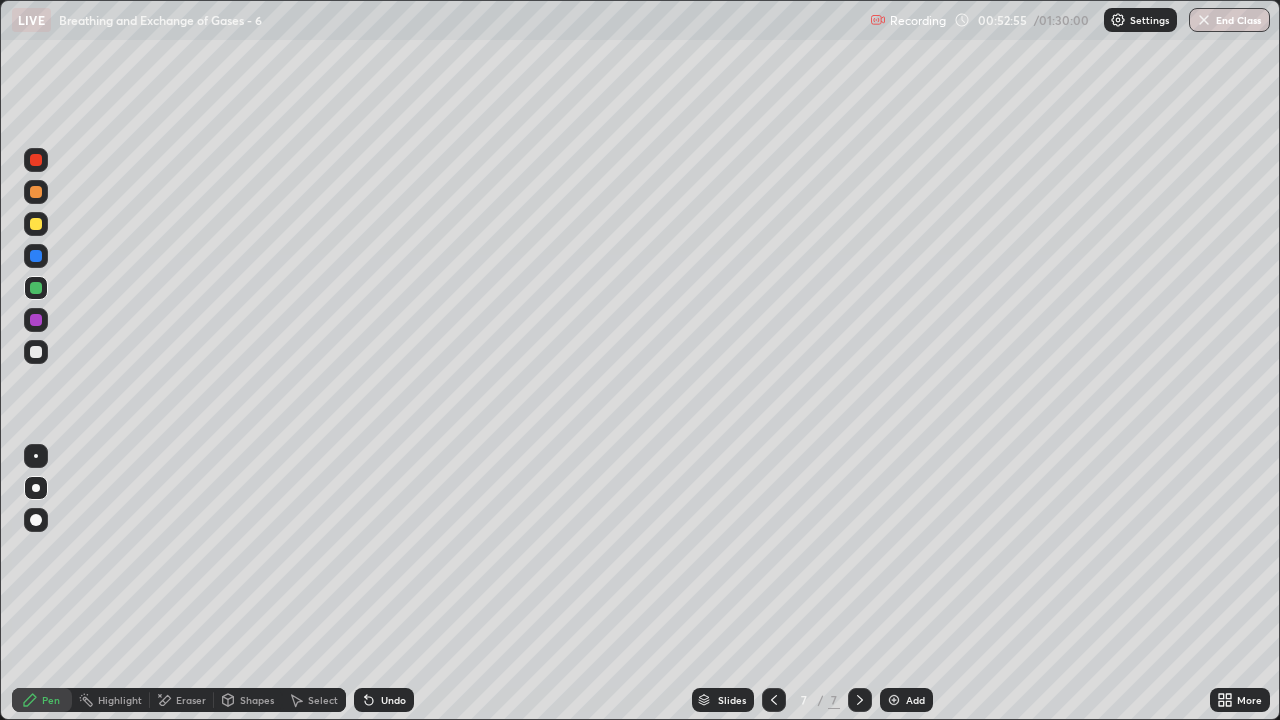 click at bounding box center [36, 320] 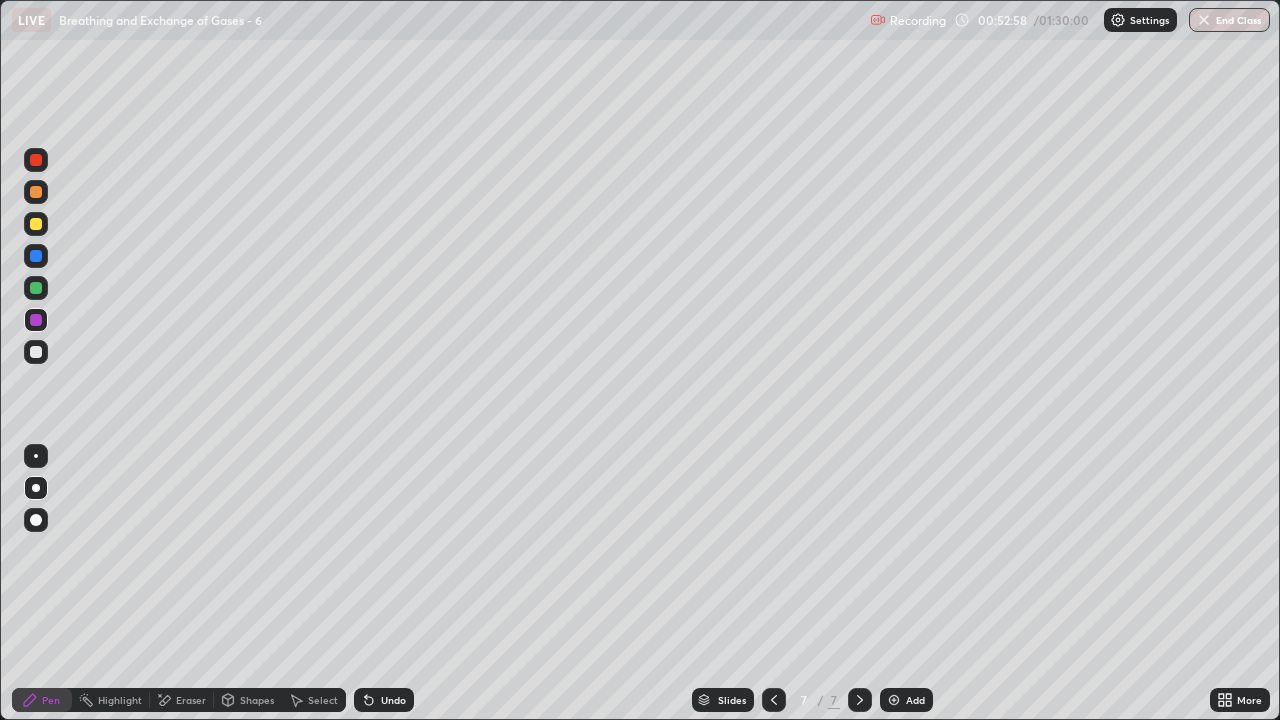 click at bounding box center (36, 192) 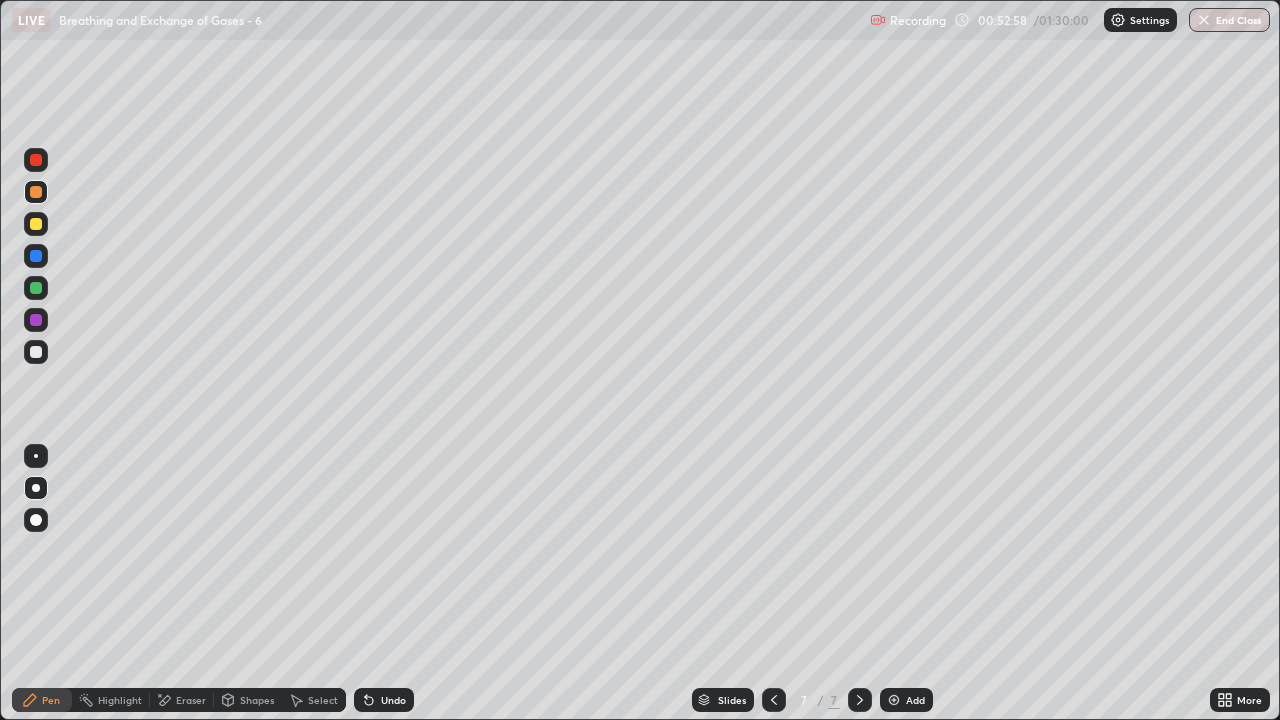 click at bounding box center [36, 320] 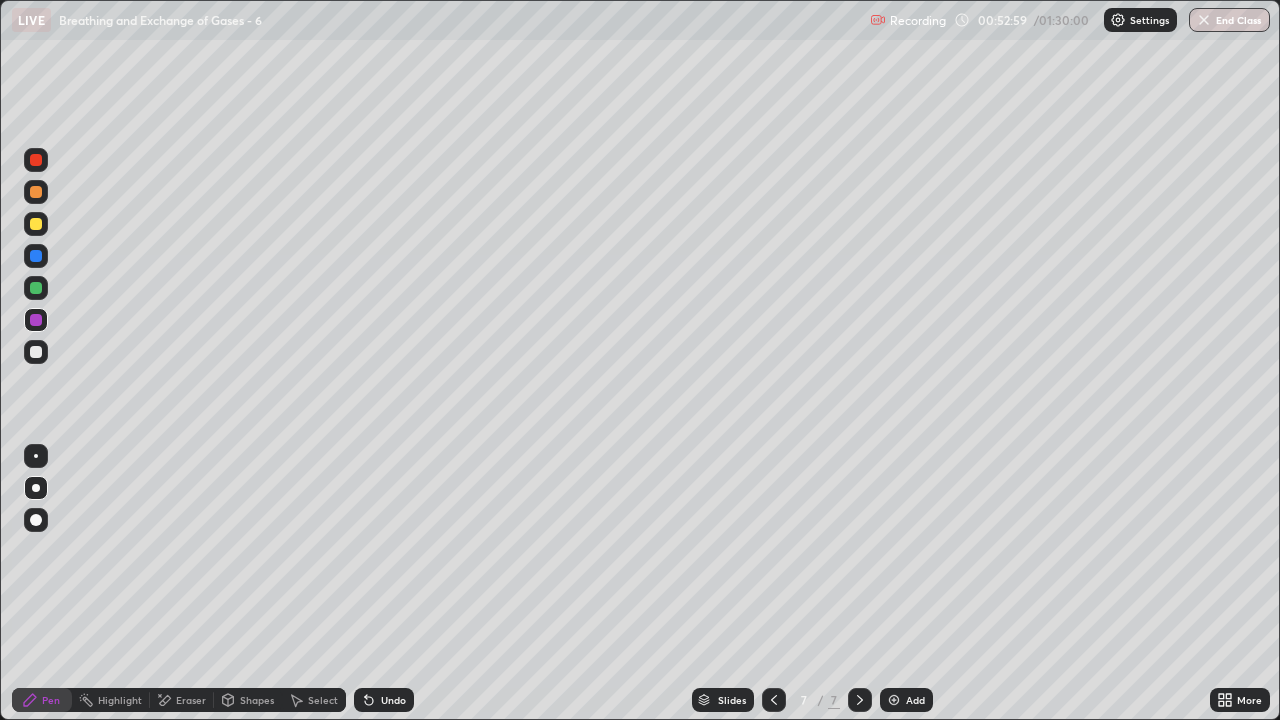 click on "Shapes" at bounding box center [257, 700] 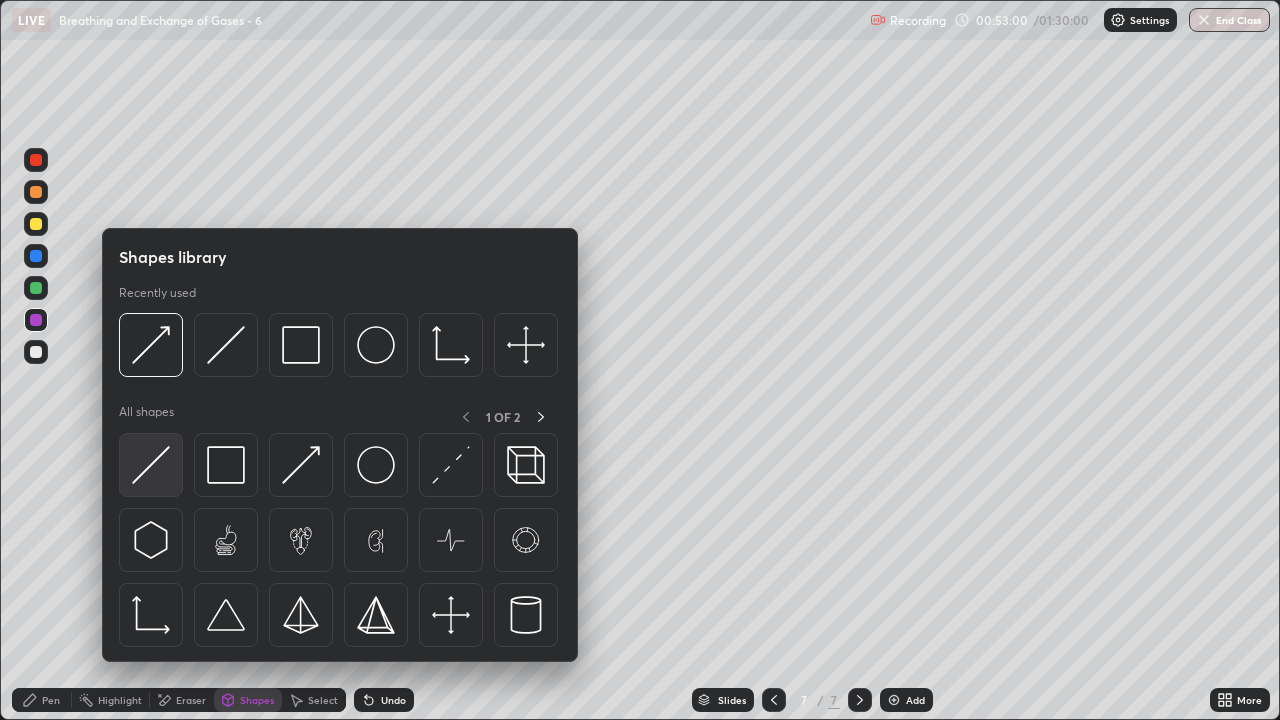 click at bounding box center [151, 465] 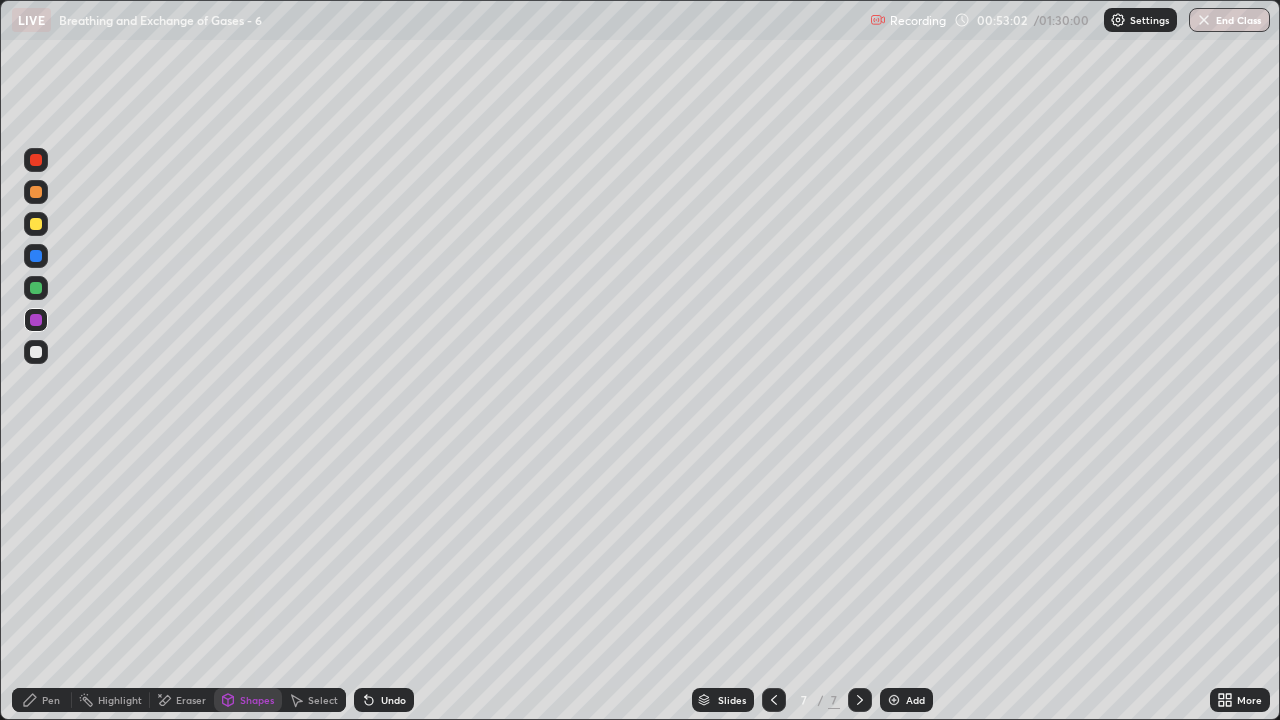 click on "Shapes" at bounding box center [257, 700] 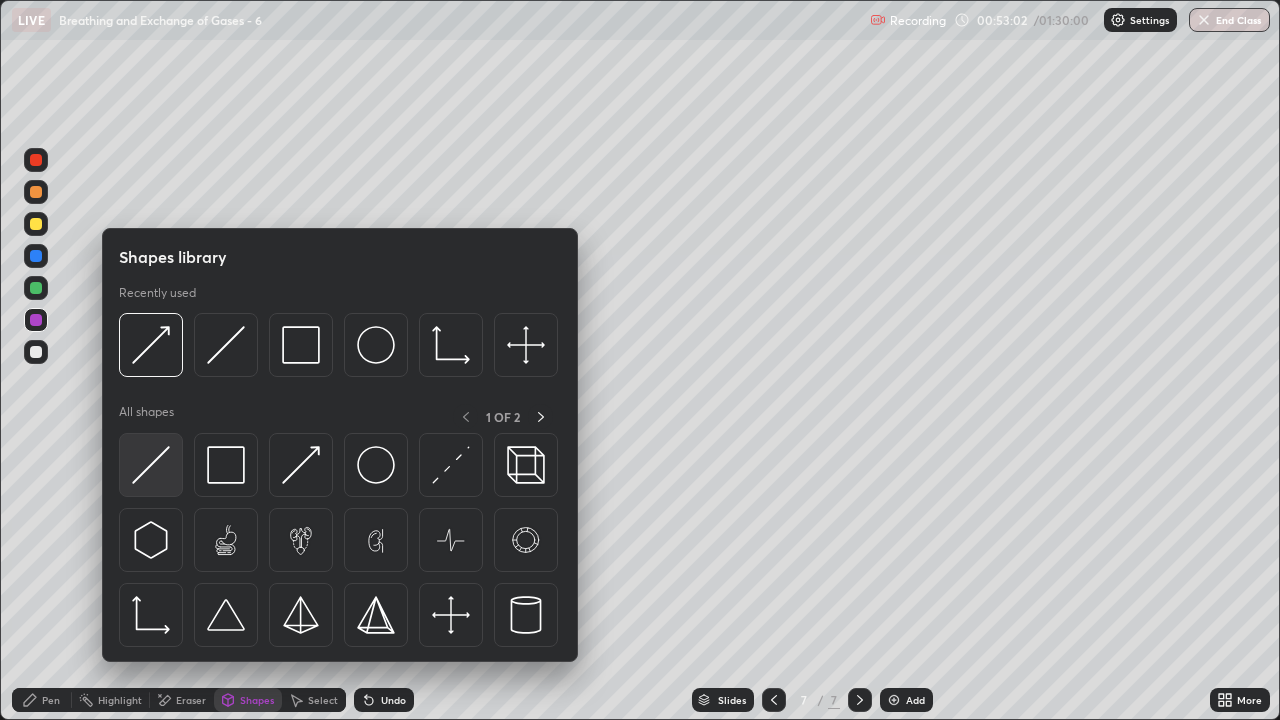 click at bounding box center [151, 465] 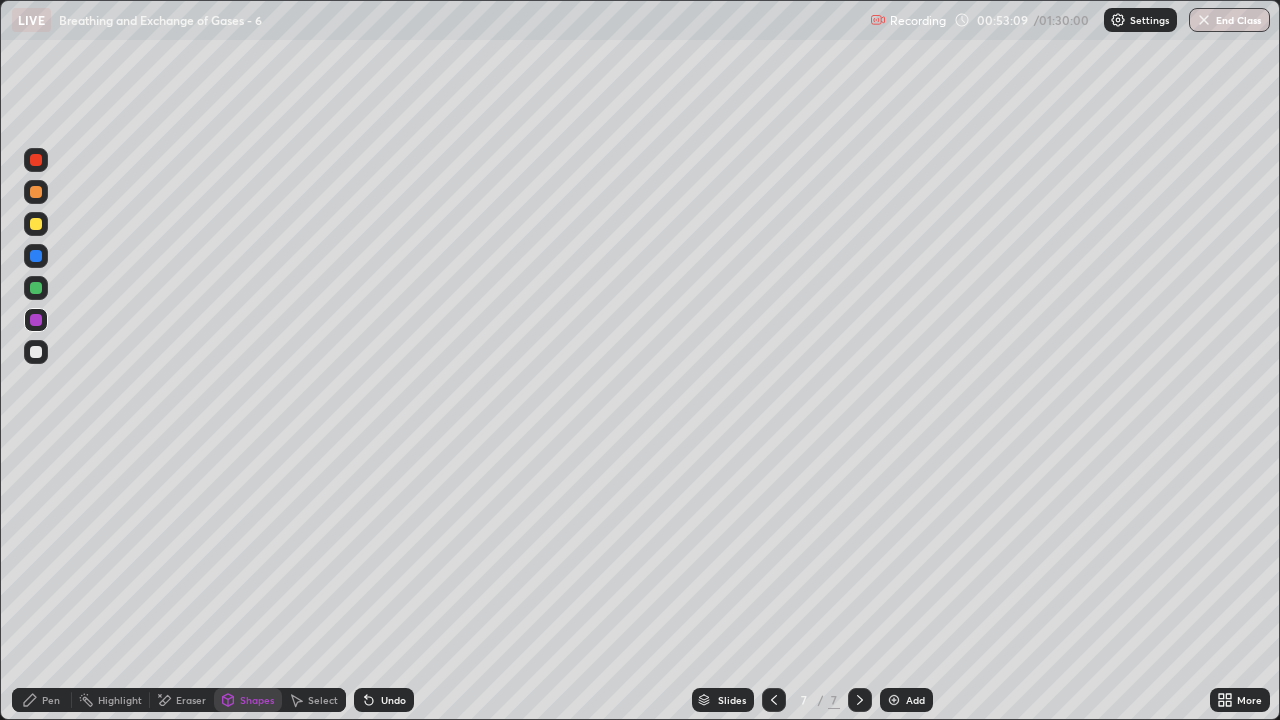 click on "Eraser" at bounding box center [191, 700] 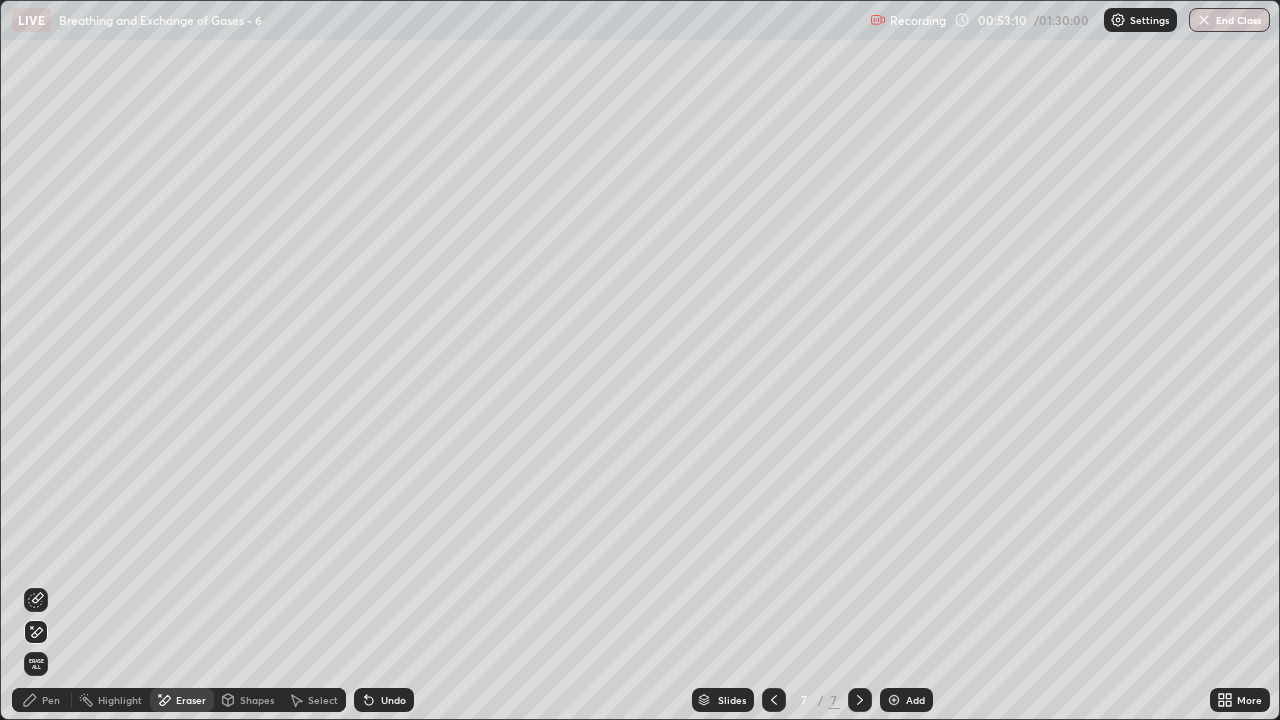 click 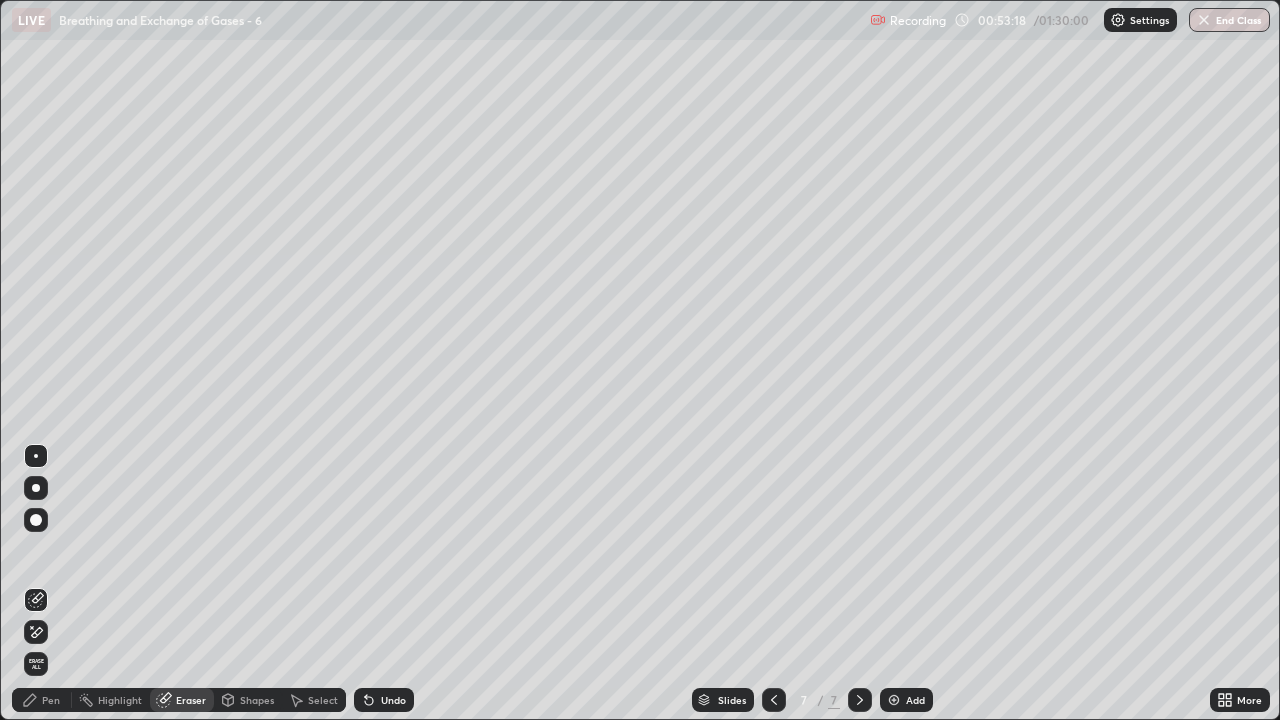 click on "Pen" at bounding box center (51, 700) 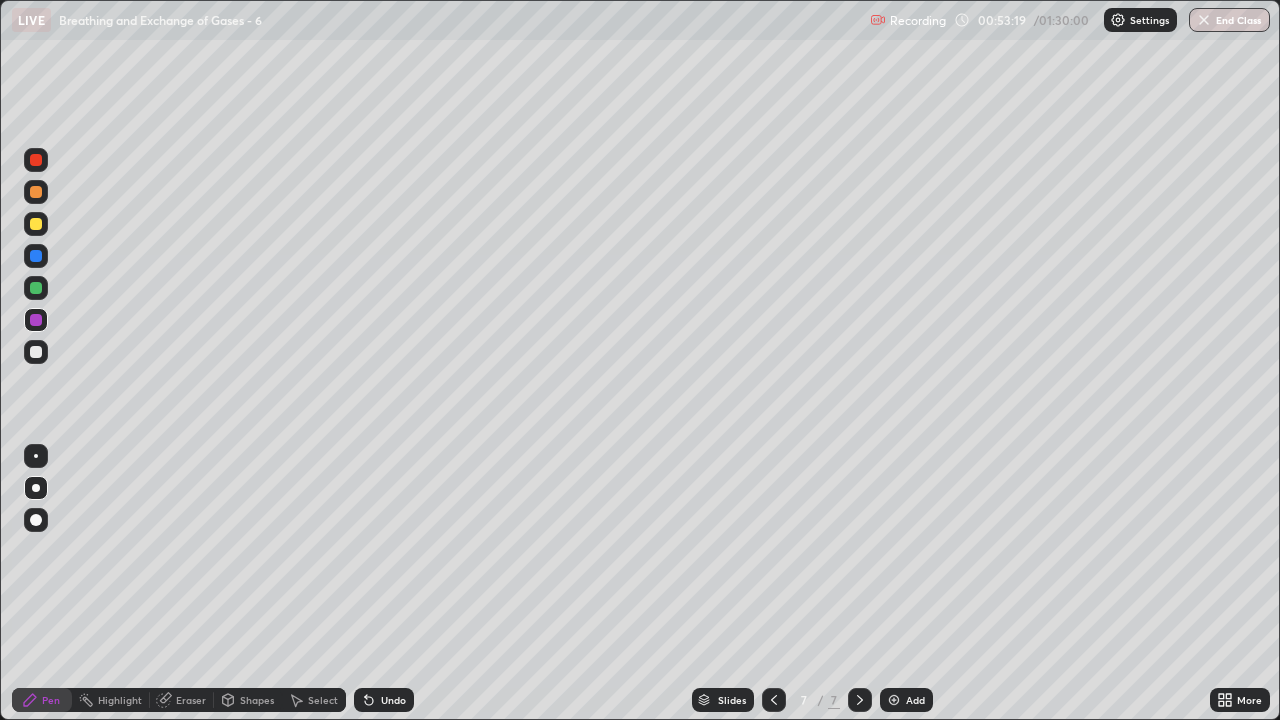 click at bounding box center [36, 352] 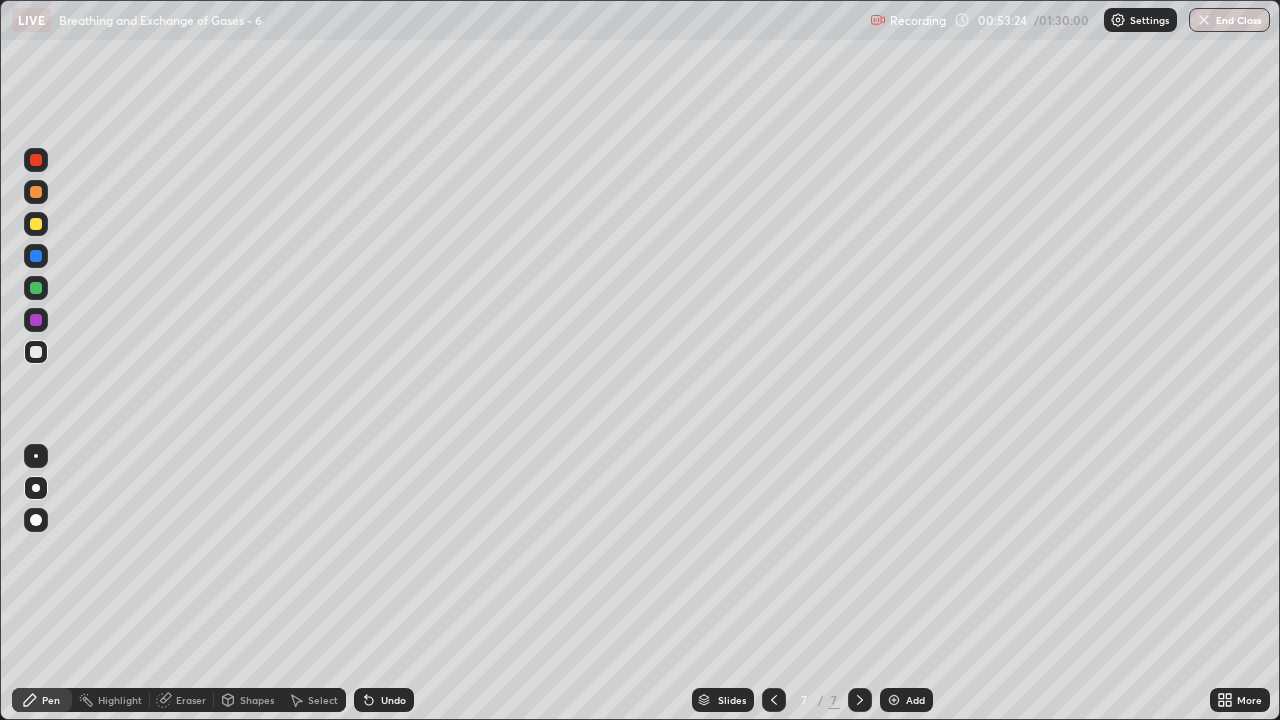 click on "Highlight" at bounding box center [111, 700] 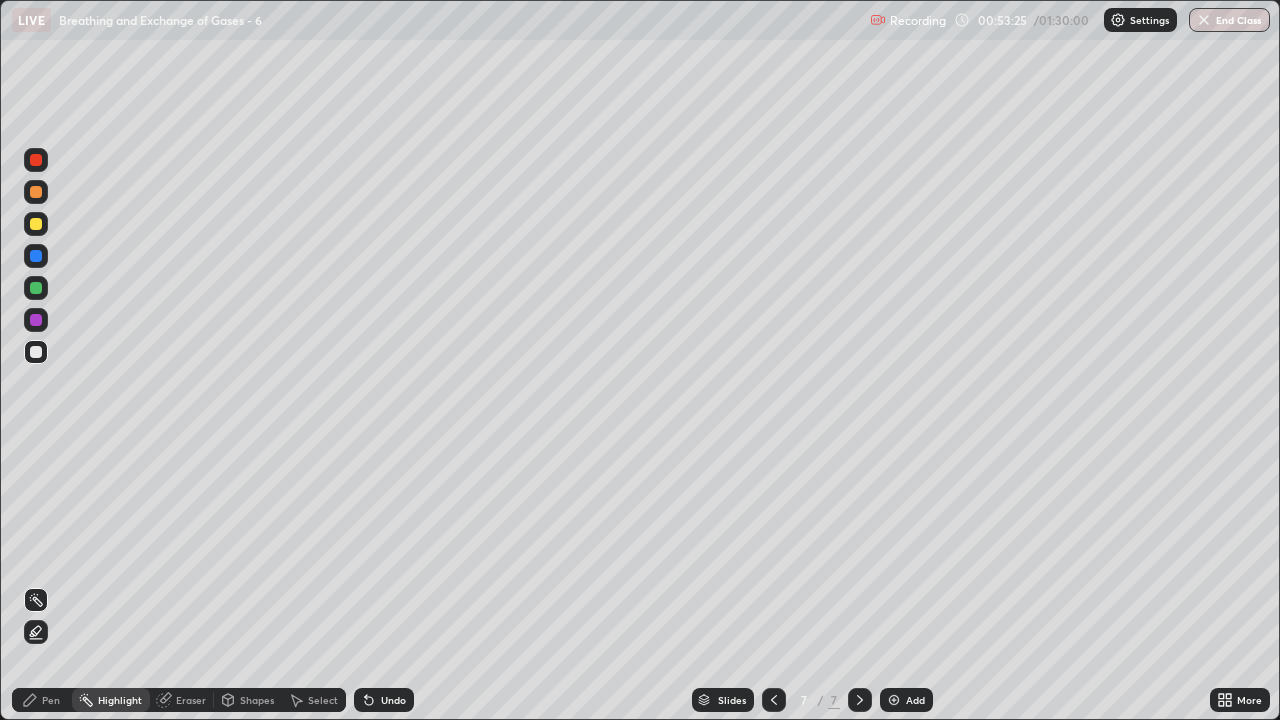 click on "Eraser" at bounding box center [191, 700] 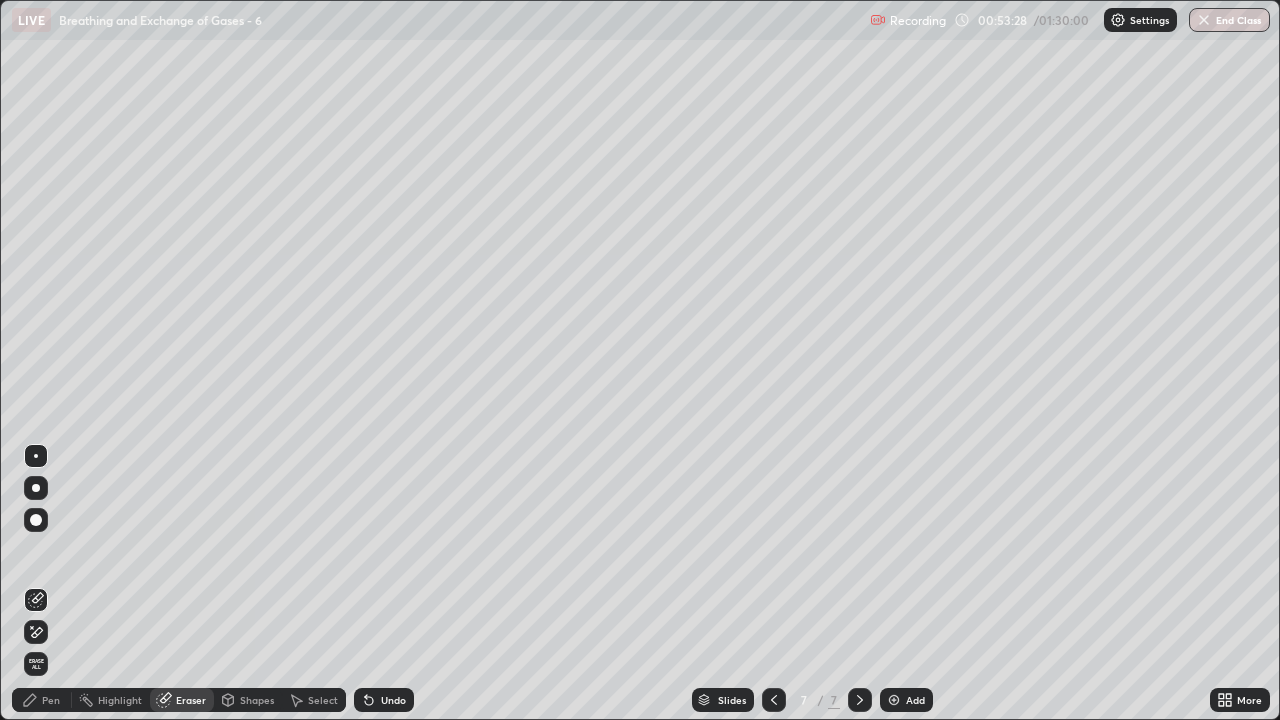 click on "Pen" at bounding box center [51, 700] 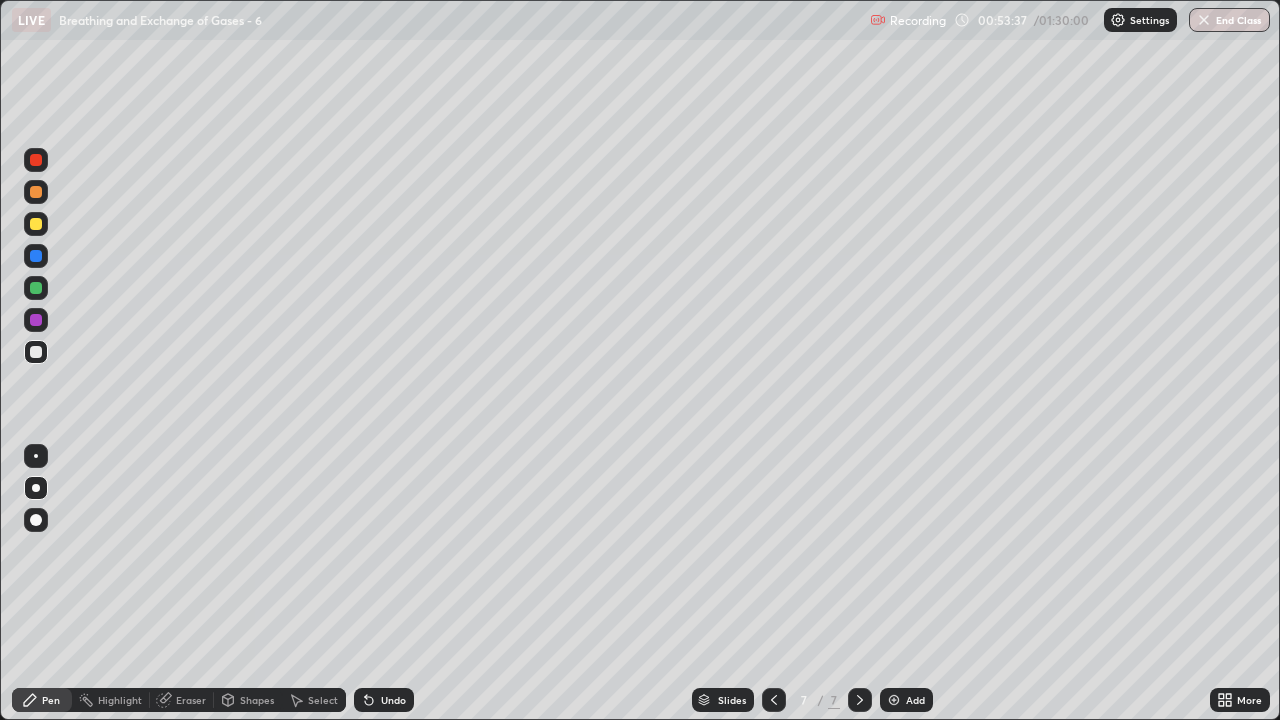 click at bounding box center [36, 352] 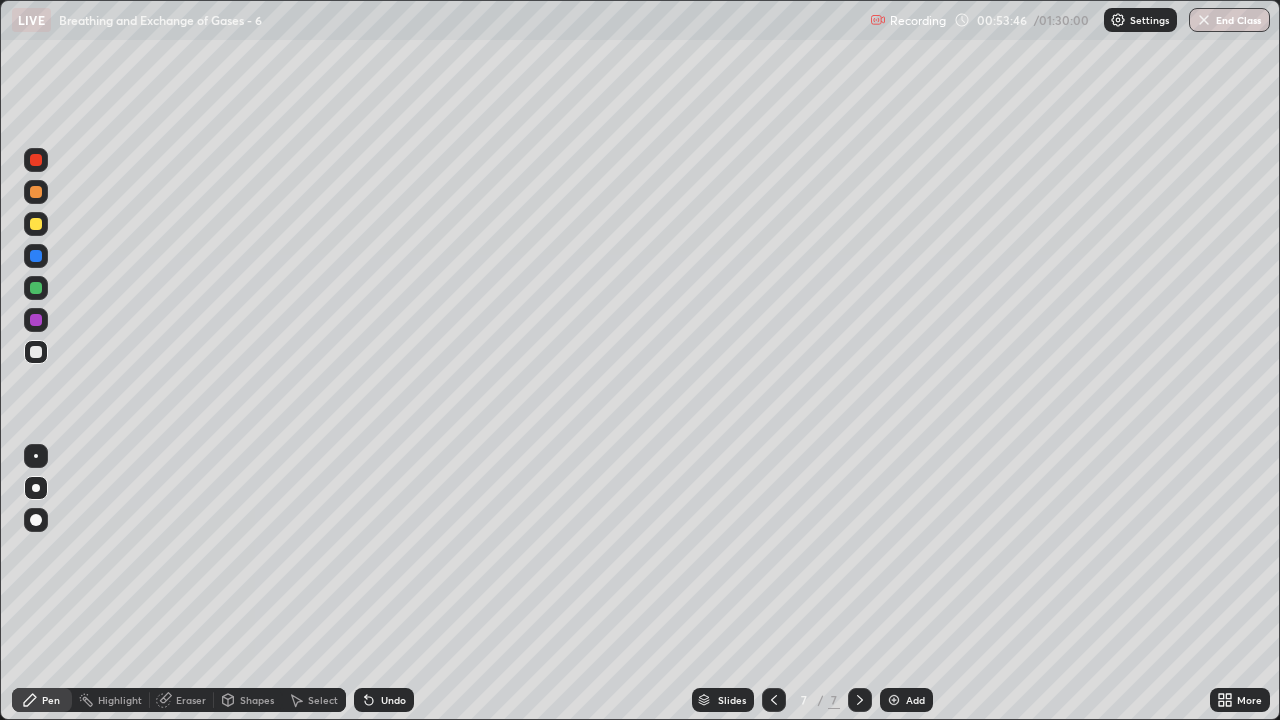 click at bounding box center [36, 320] 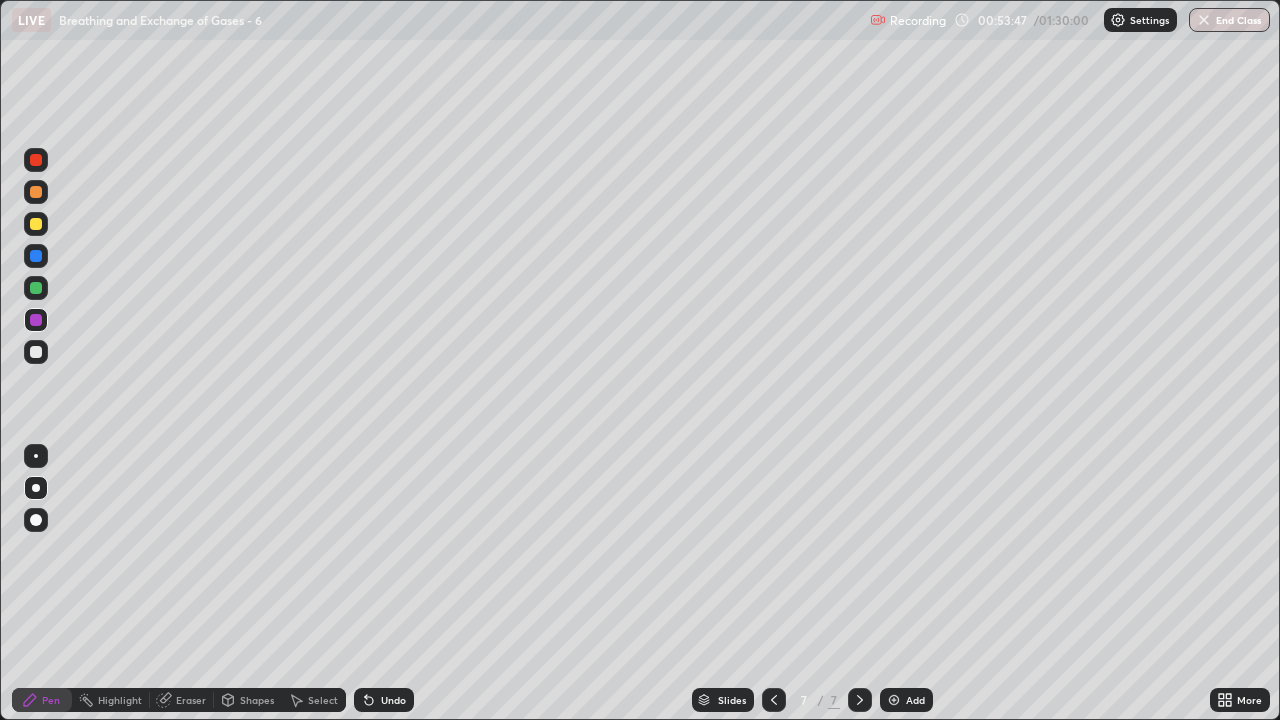 click on "Shapes" at bounding box center [257, 700] 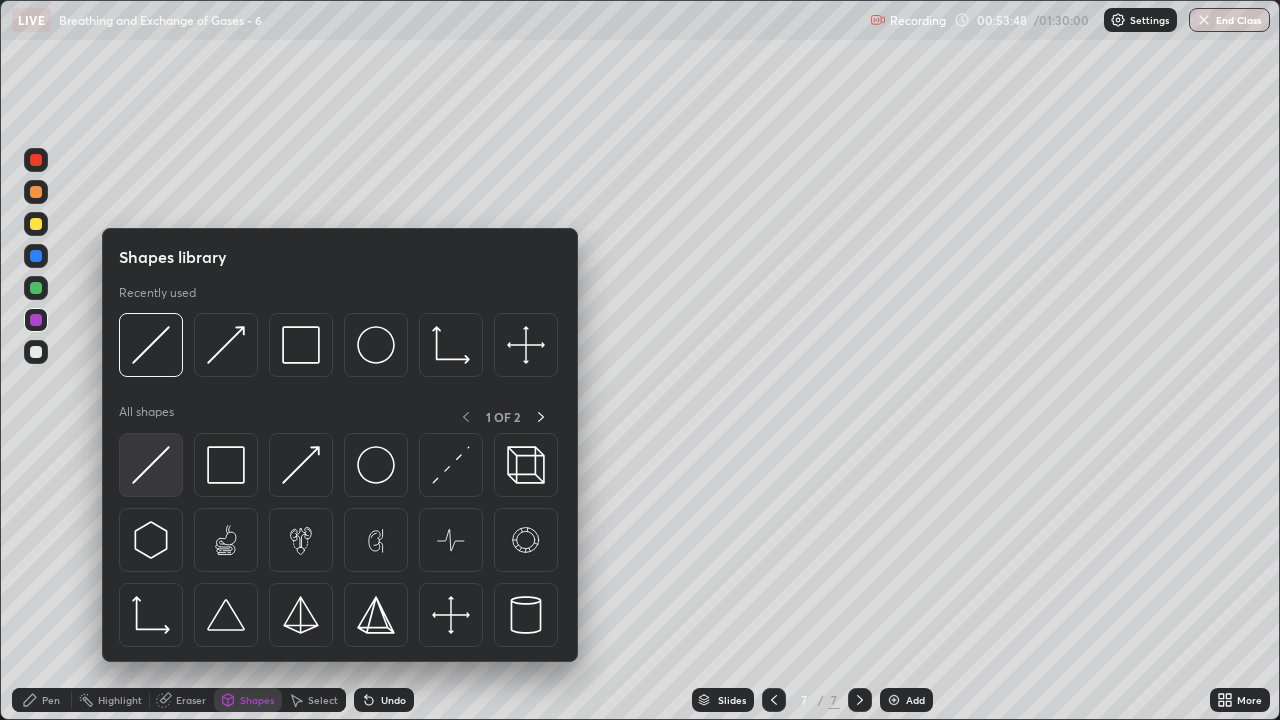 click at bounding box center (151, 465) 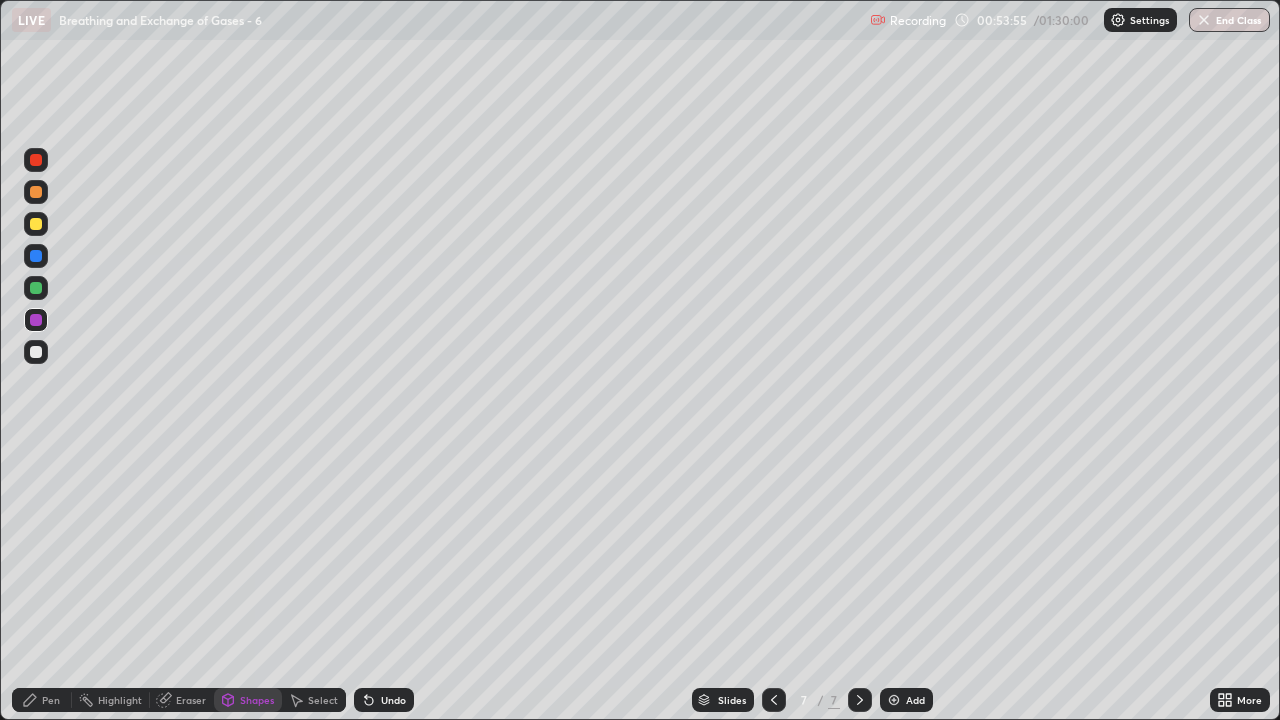 click on "Eraser" at bounding box center [191, 700] 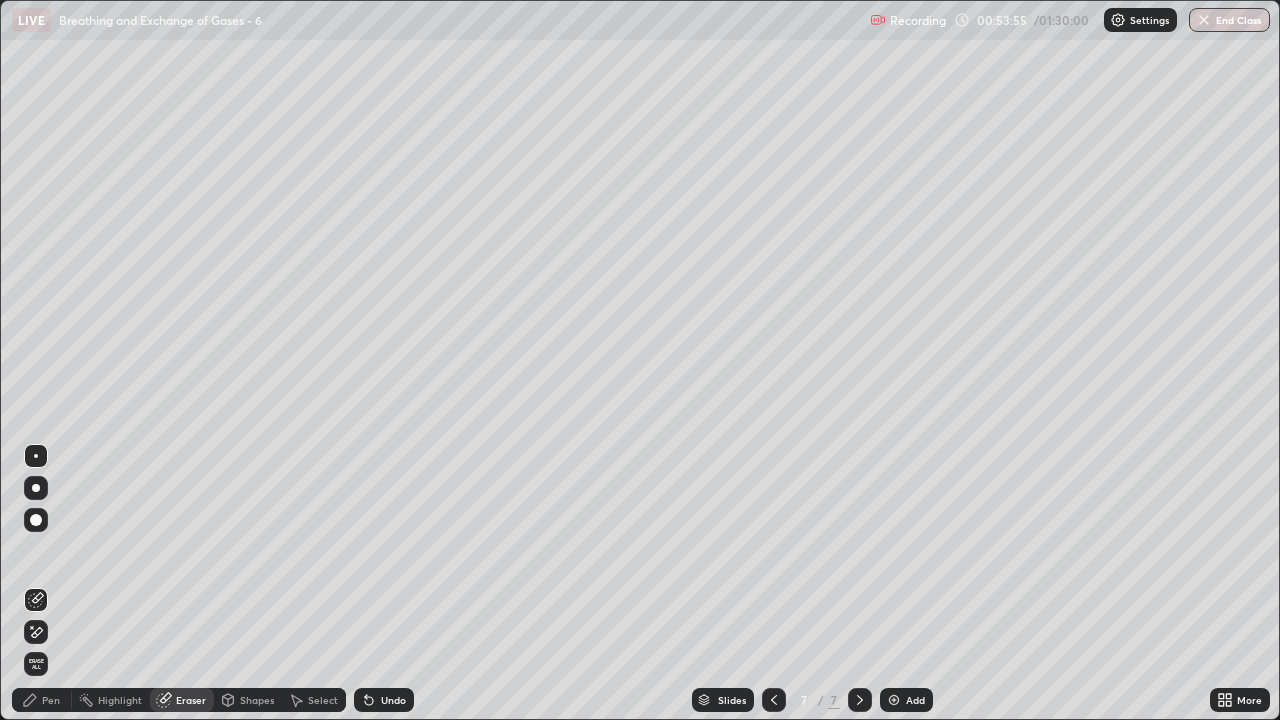 click on "Eraser" at bounding box center [191, 700] 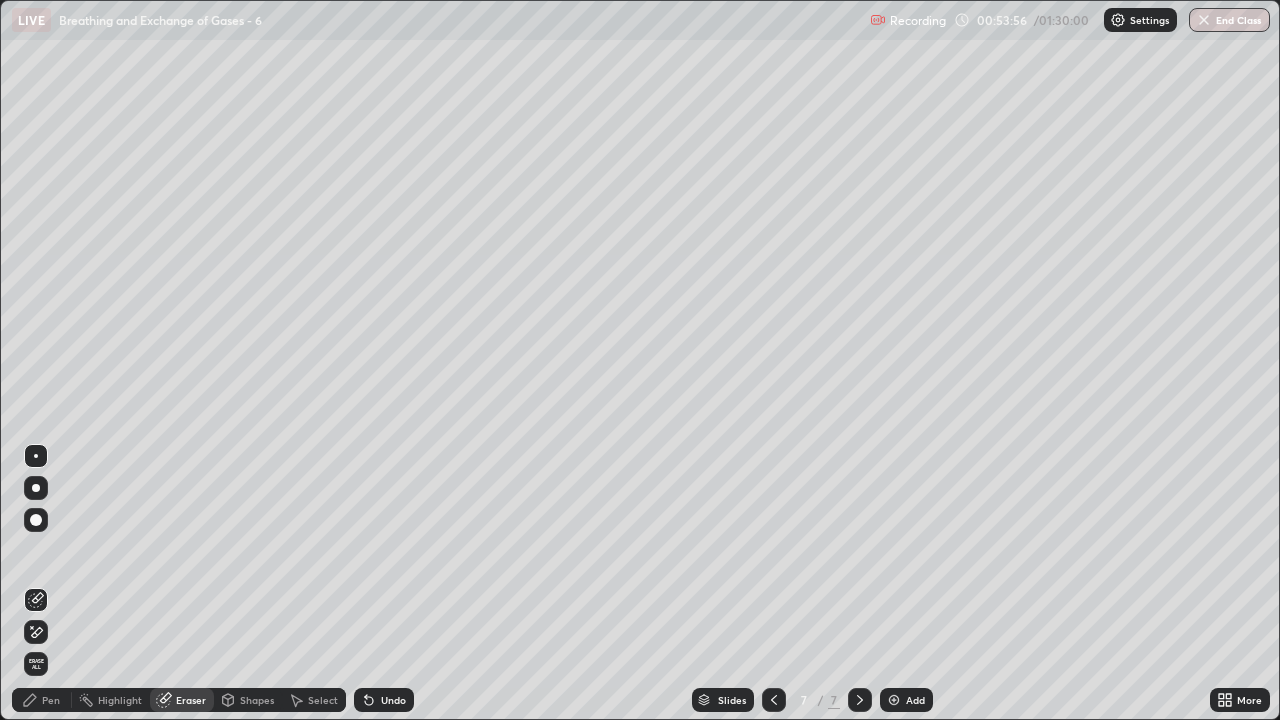 click 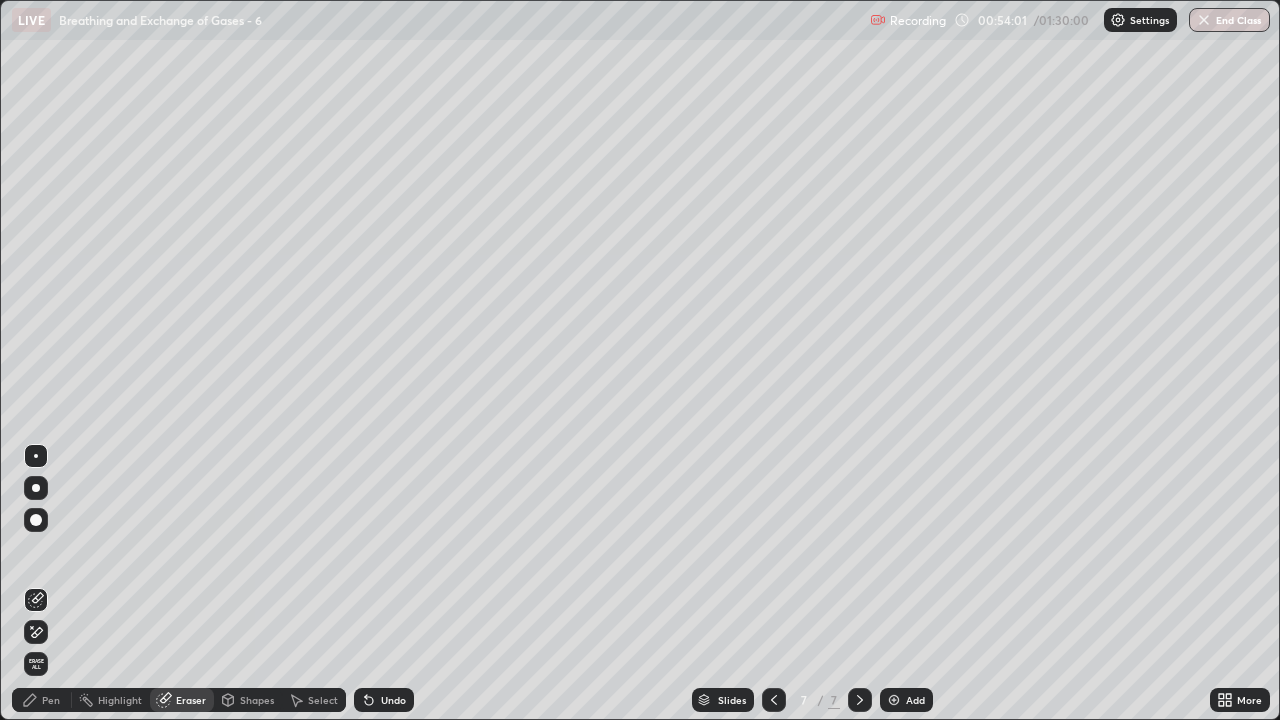 click on "Pen" at bounding box center [51, 700] 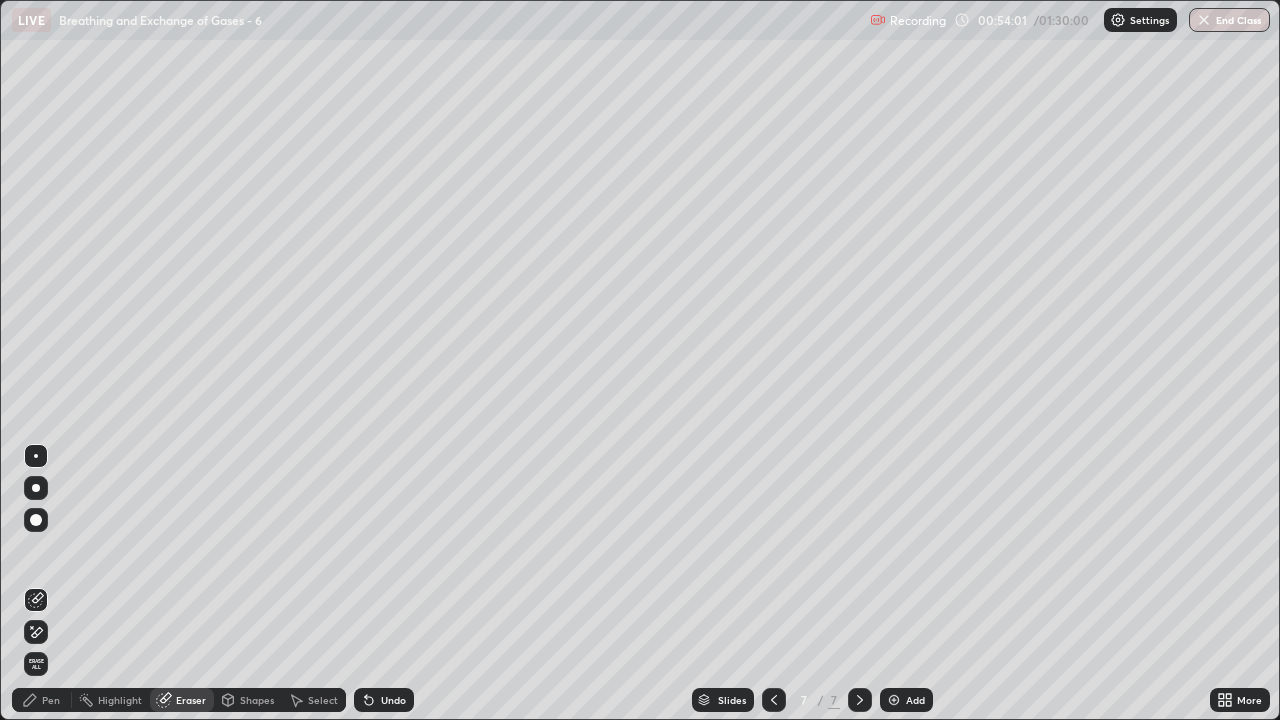 click on "Pen" at bounding box center (51, 700) 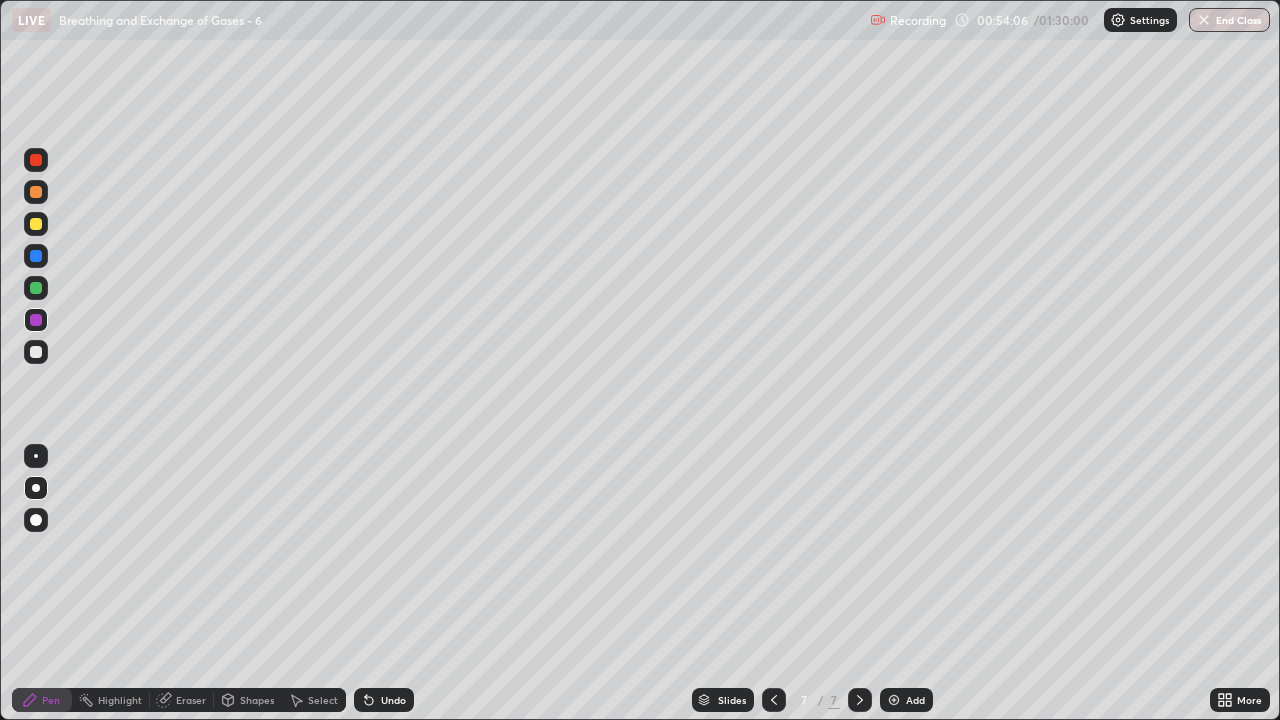 click at bounding box center (36, 256) 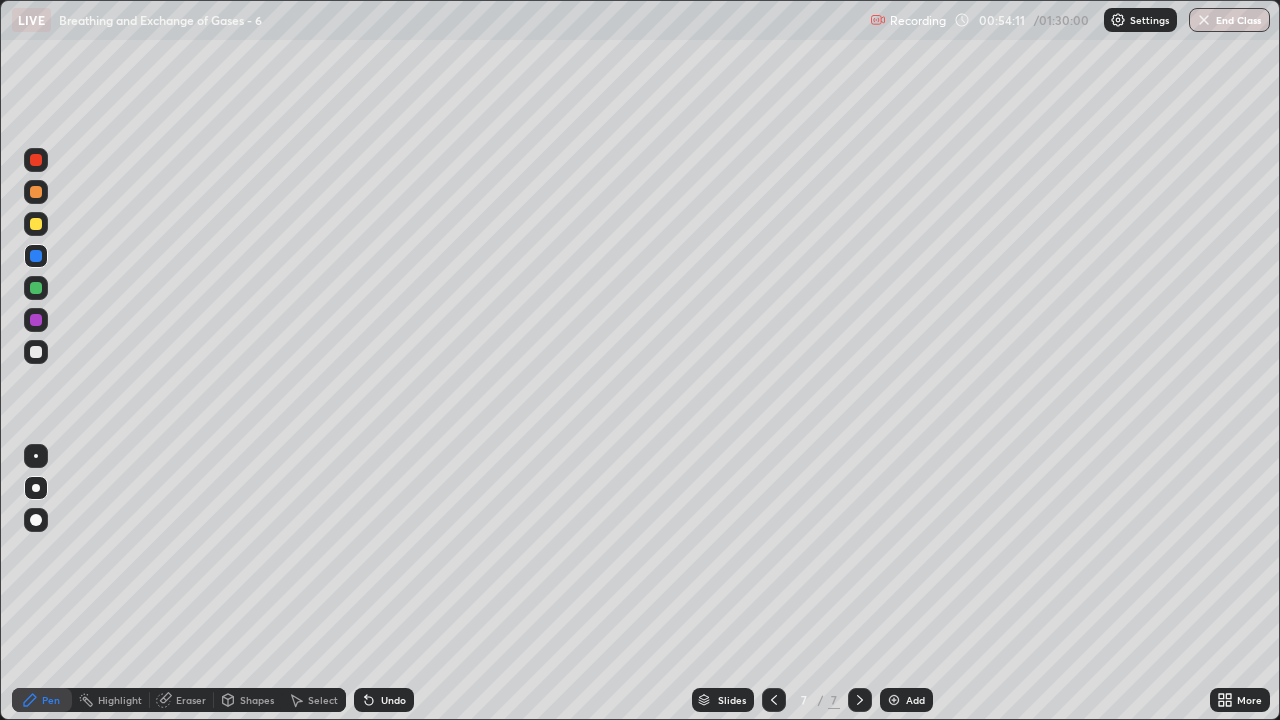 click on "Pen" at bounding box center (51, 700) 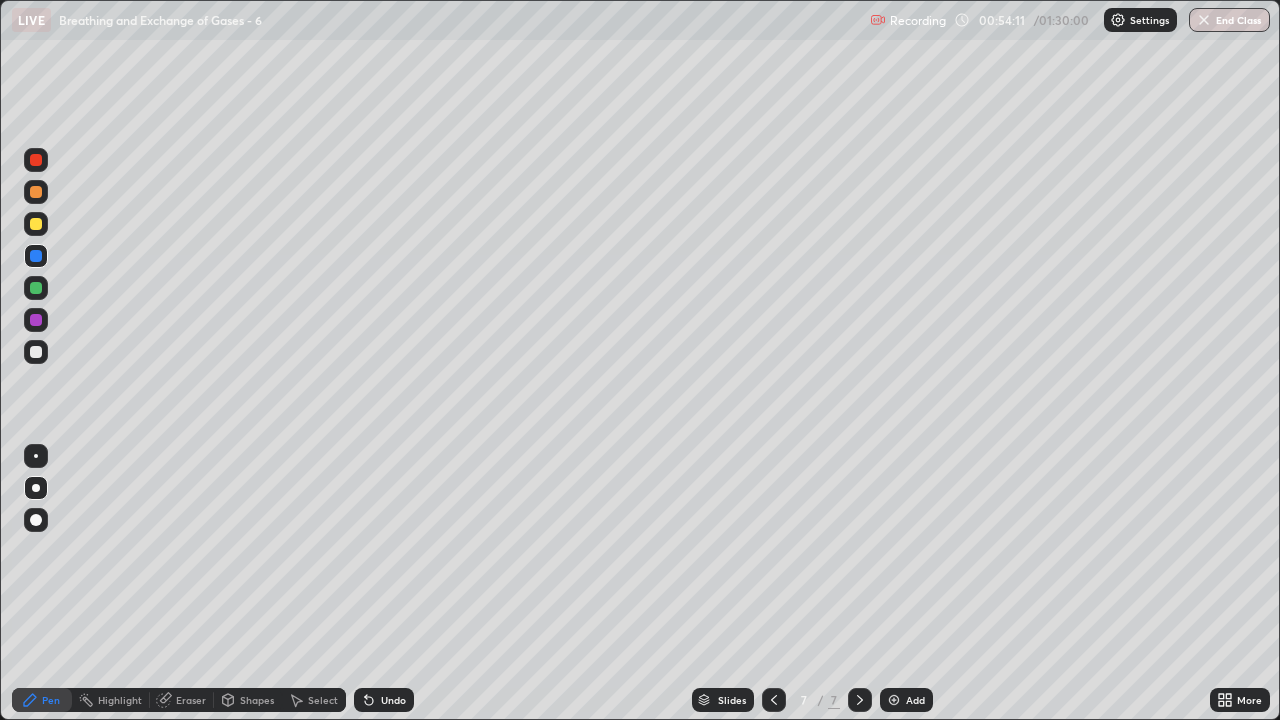 click on "Pen" at bounding box center [51, 700] 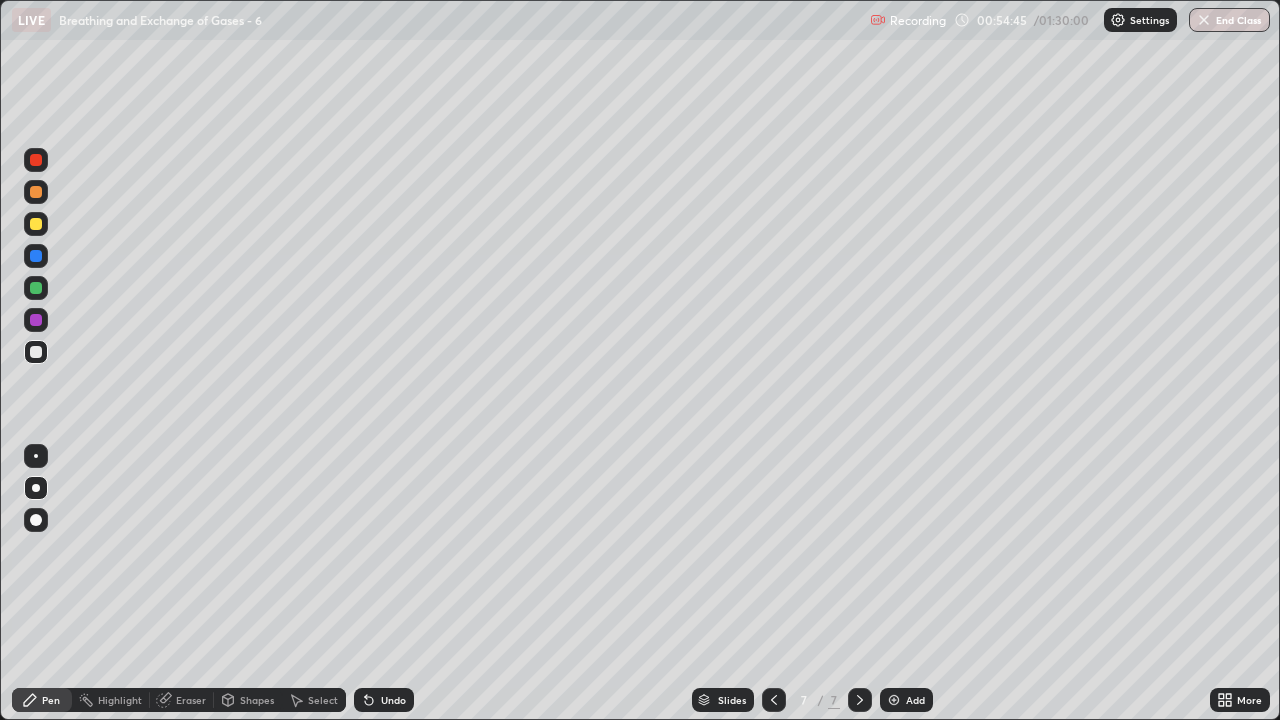 click on "Pen" at bounding box center [42, 700] 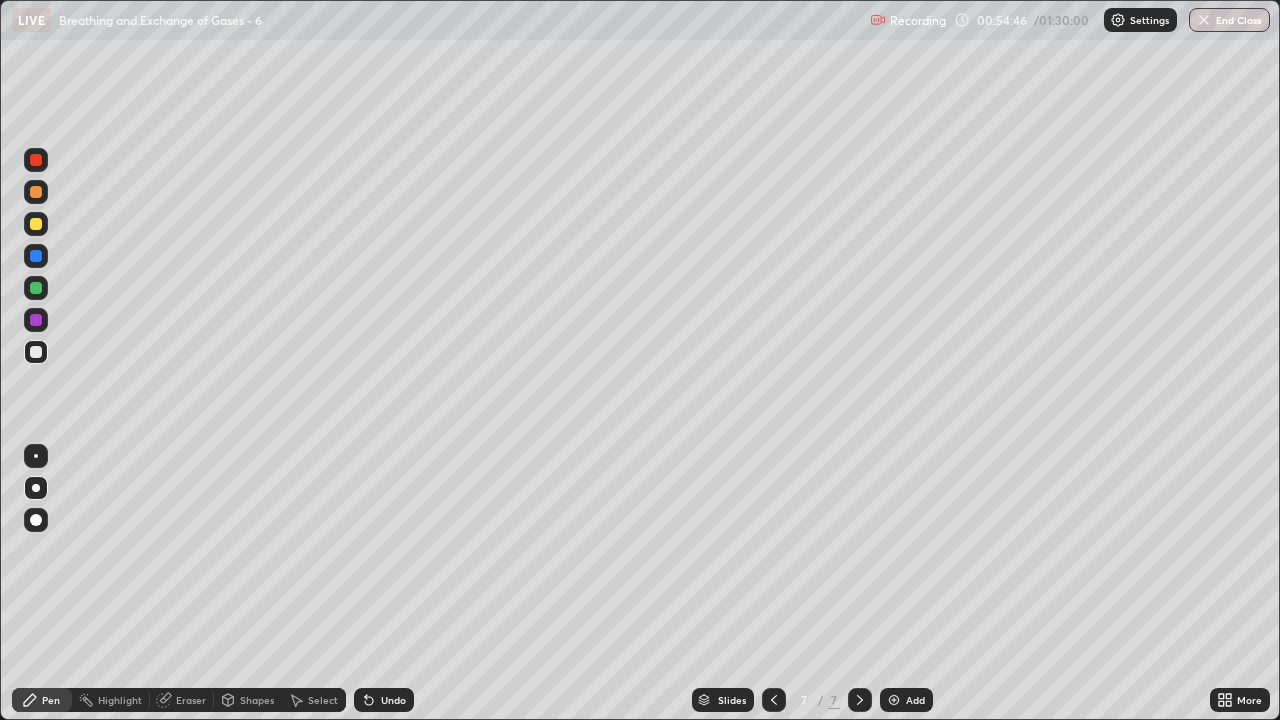 click at bounding box center (36, 288) 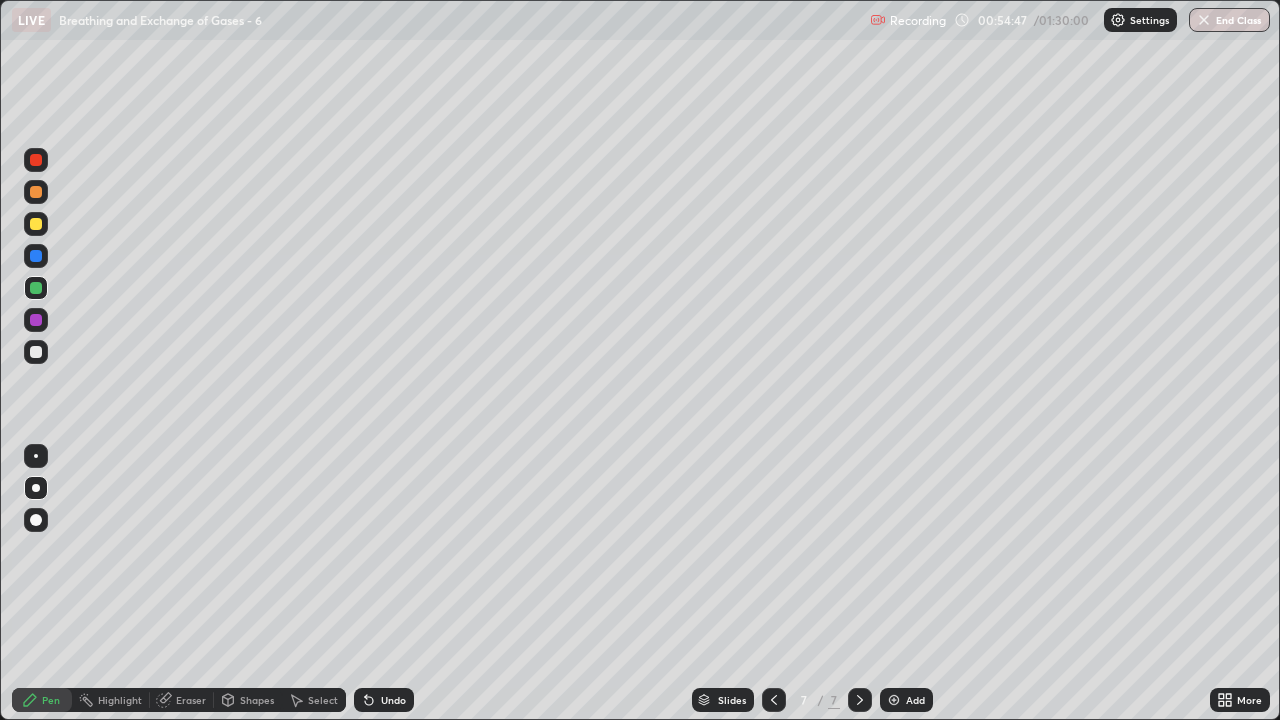click at bounding box center [36, 256] 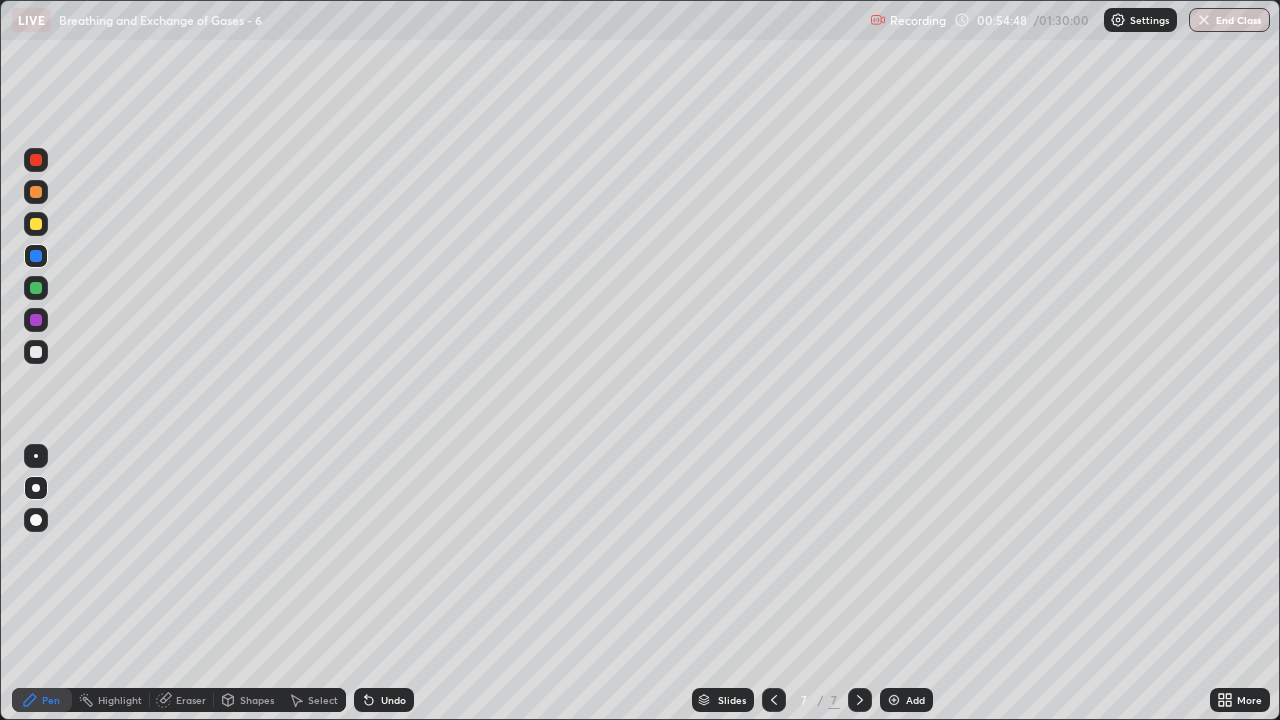 click on "Shapes" at bounding box center (248, 700) 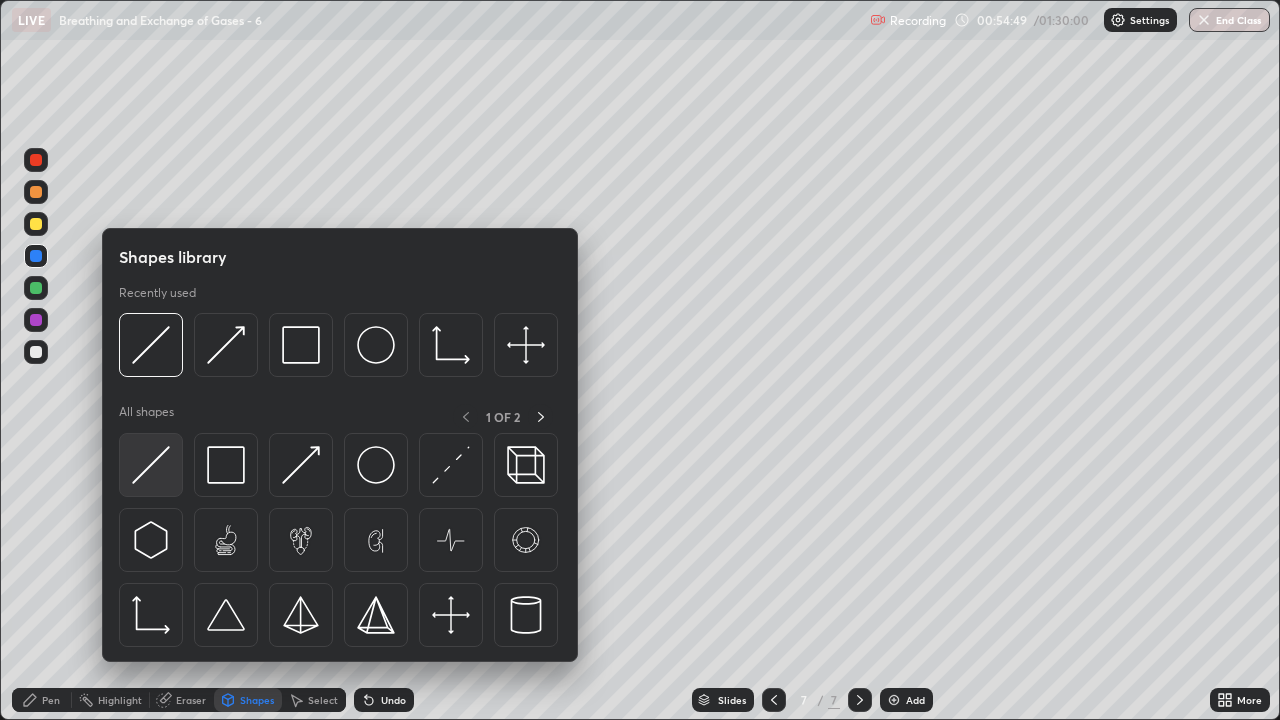 click at bounding box center (151, 465) 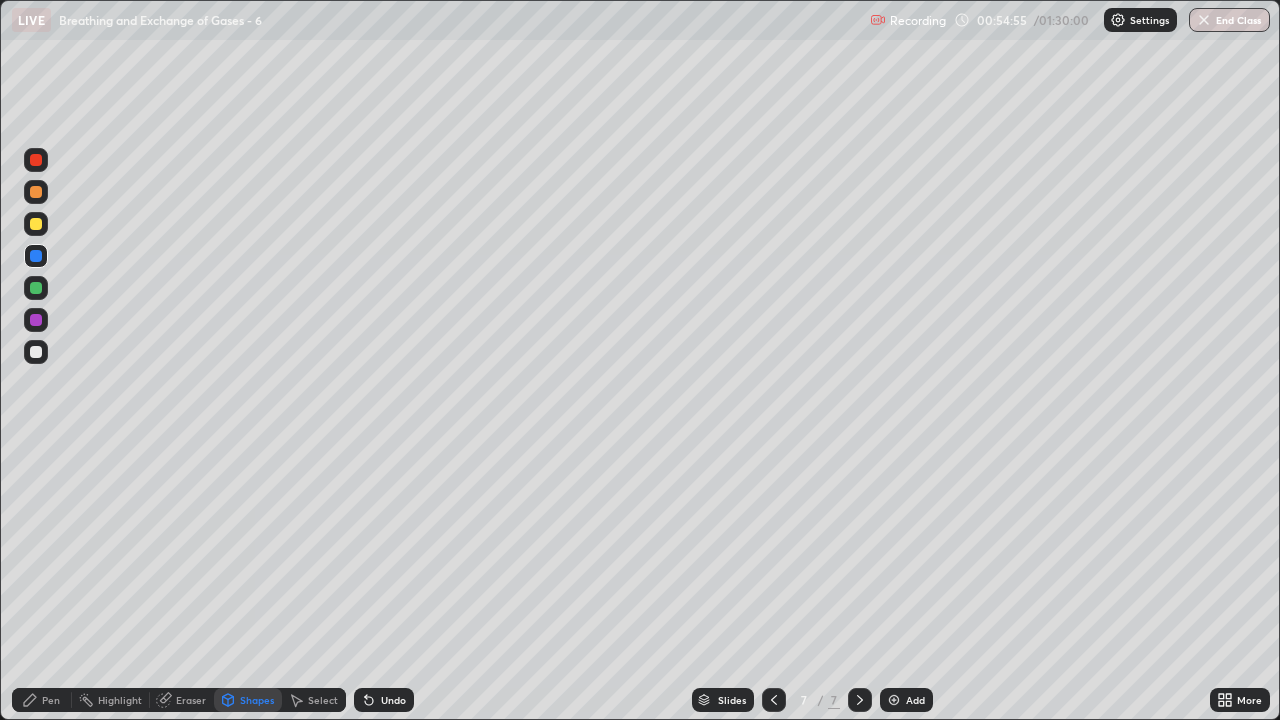 click on "Eraser" at bounding box center (182, 700) 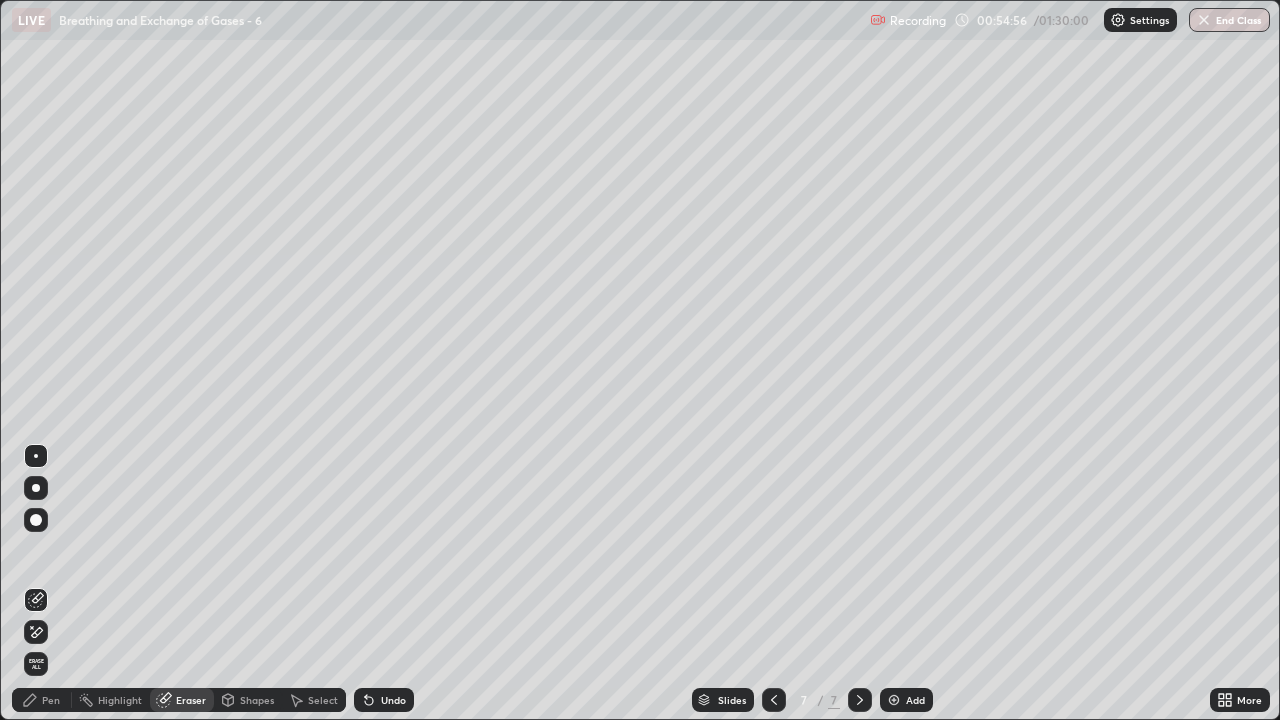 click 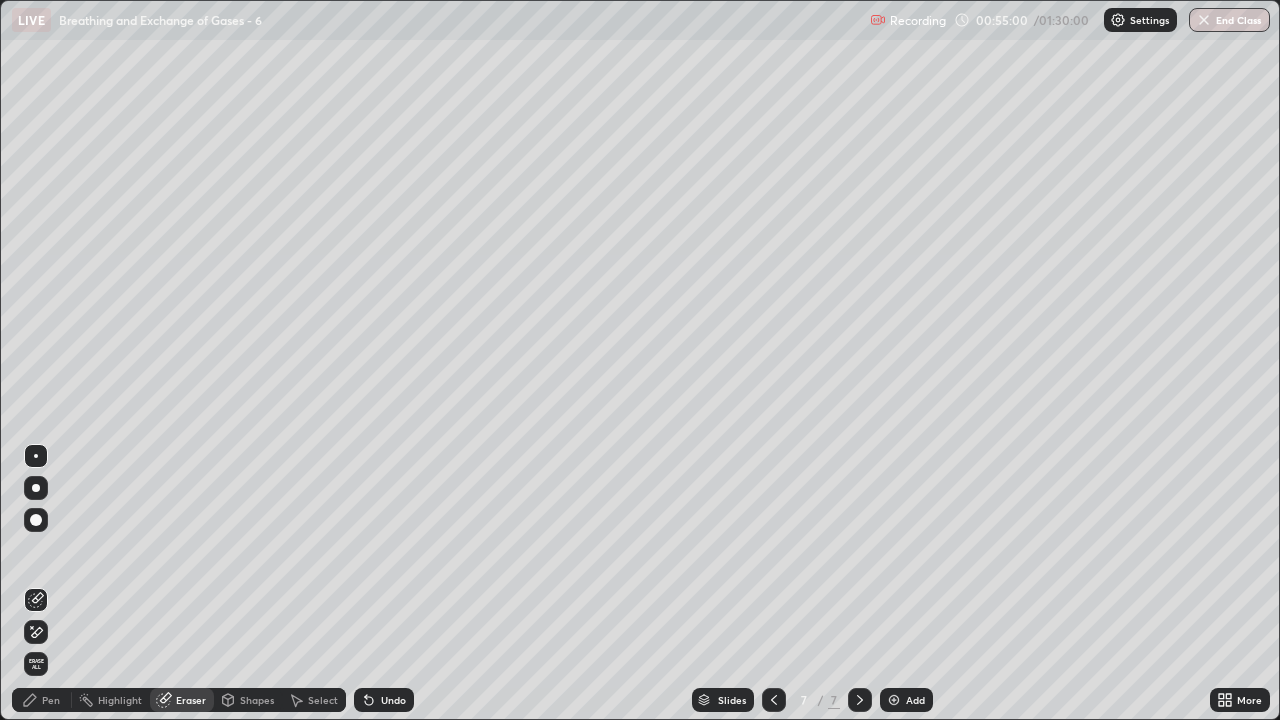 click on "Pen" at bounding box center (51, 700) 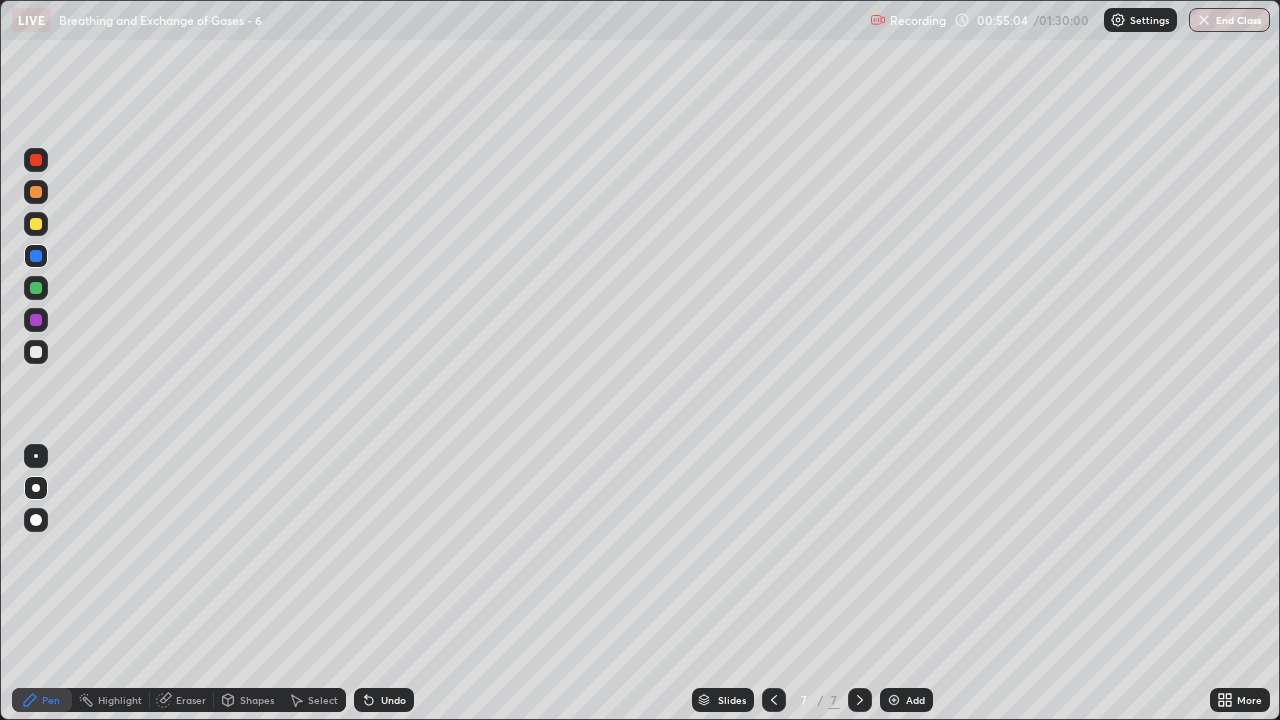 click at bounding box center (36, 288) 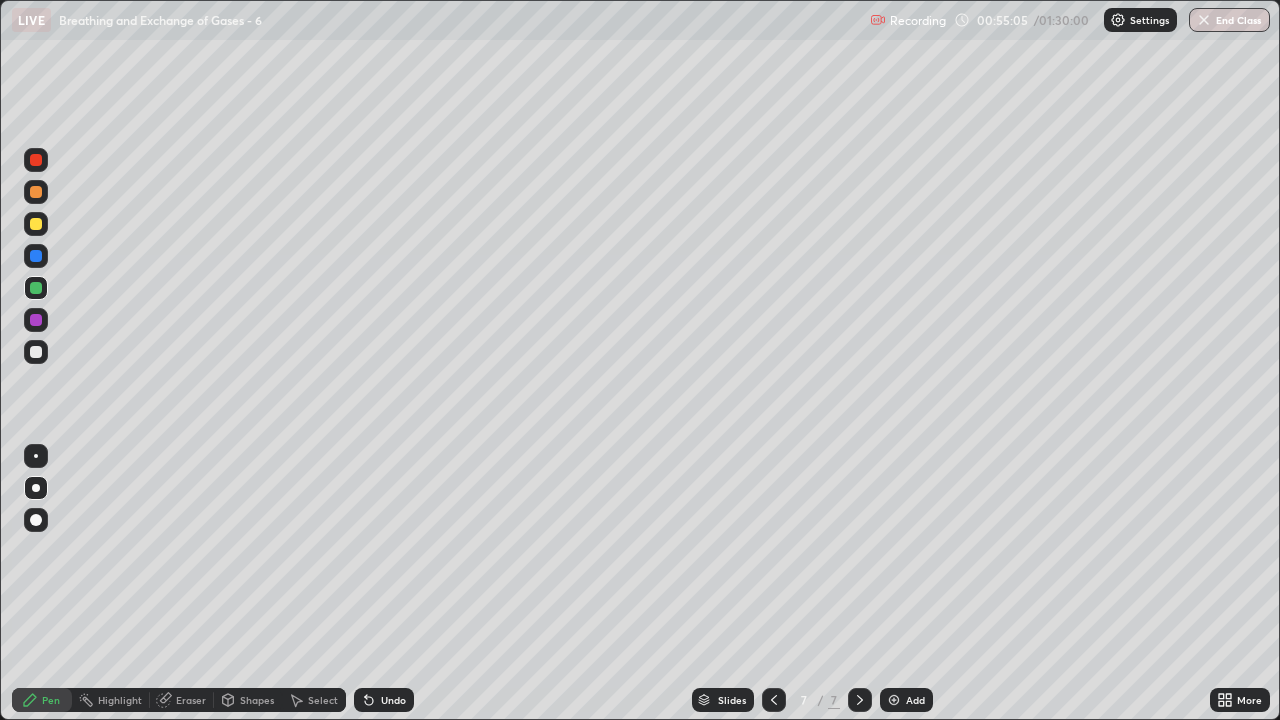 click at bounding box center (36, 320) 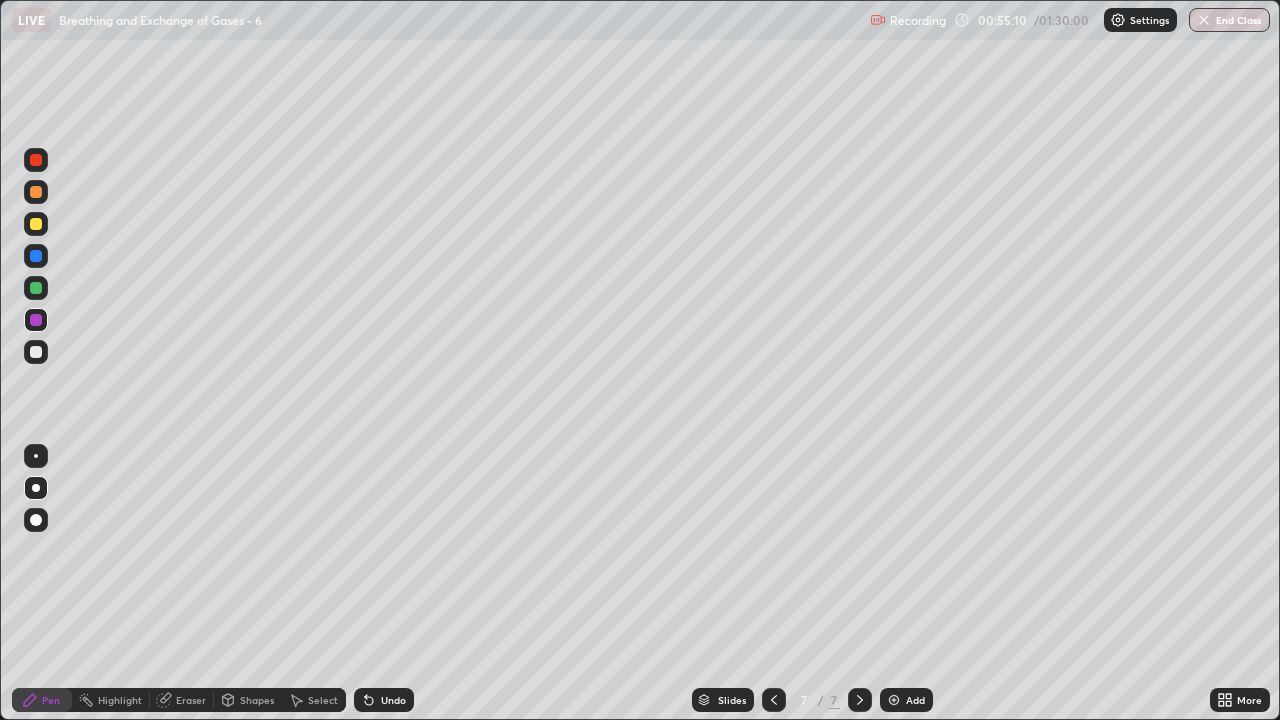 click on "Pen" at bounding box center [51, 700] 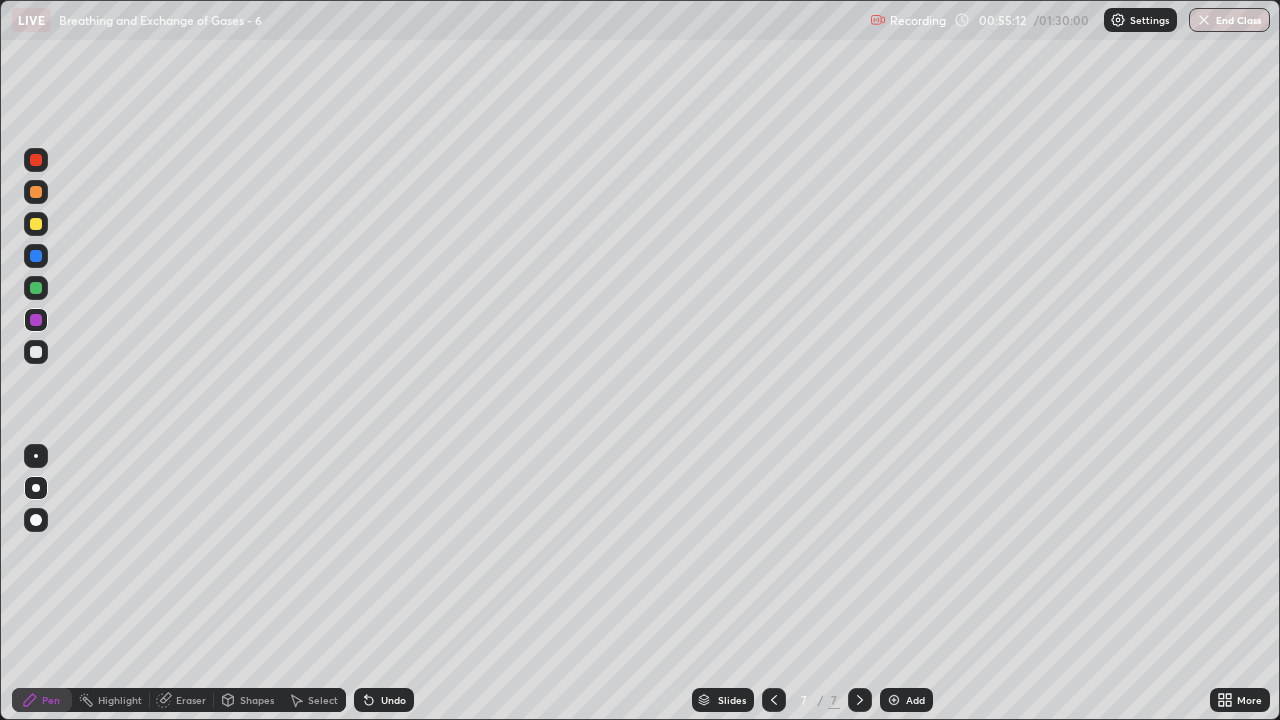 click at bounding box center [36, 288] 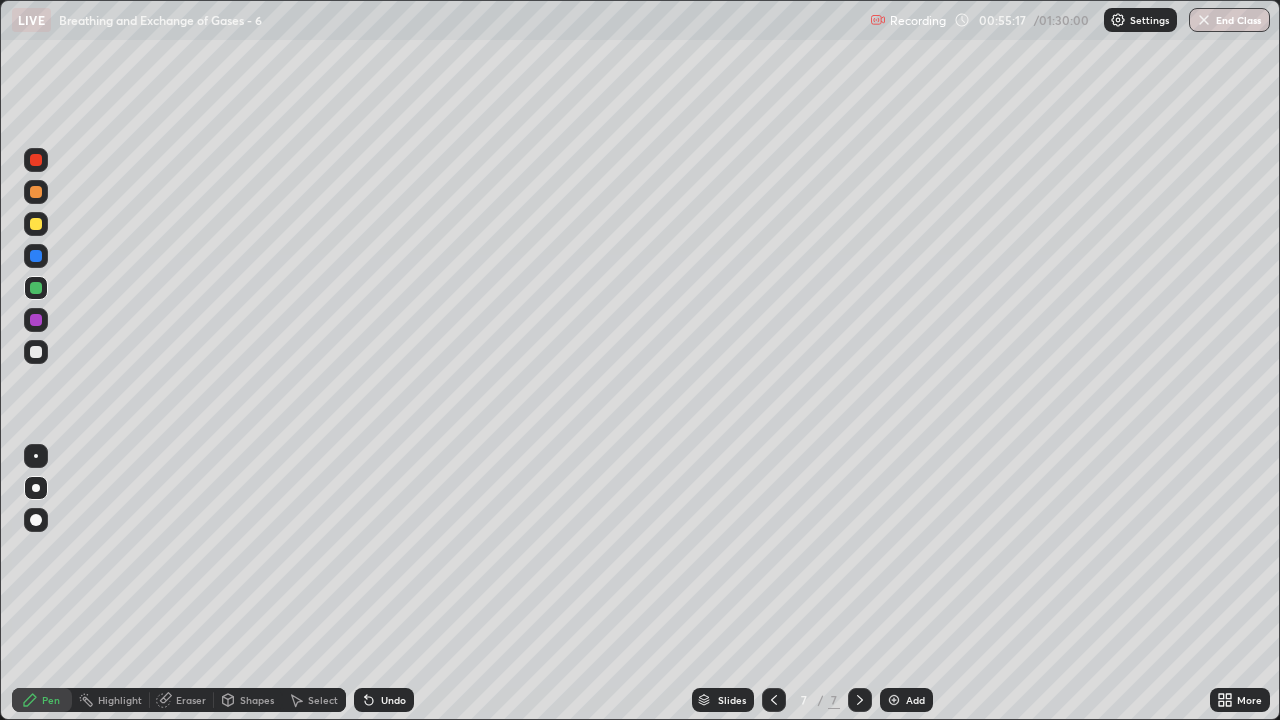 click on "Eraser" at bounding box center (191, 700) 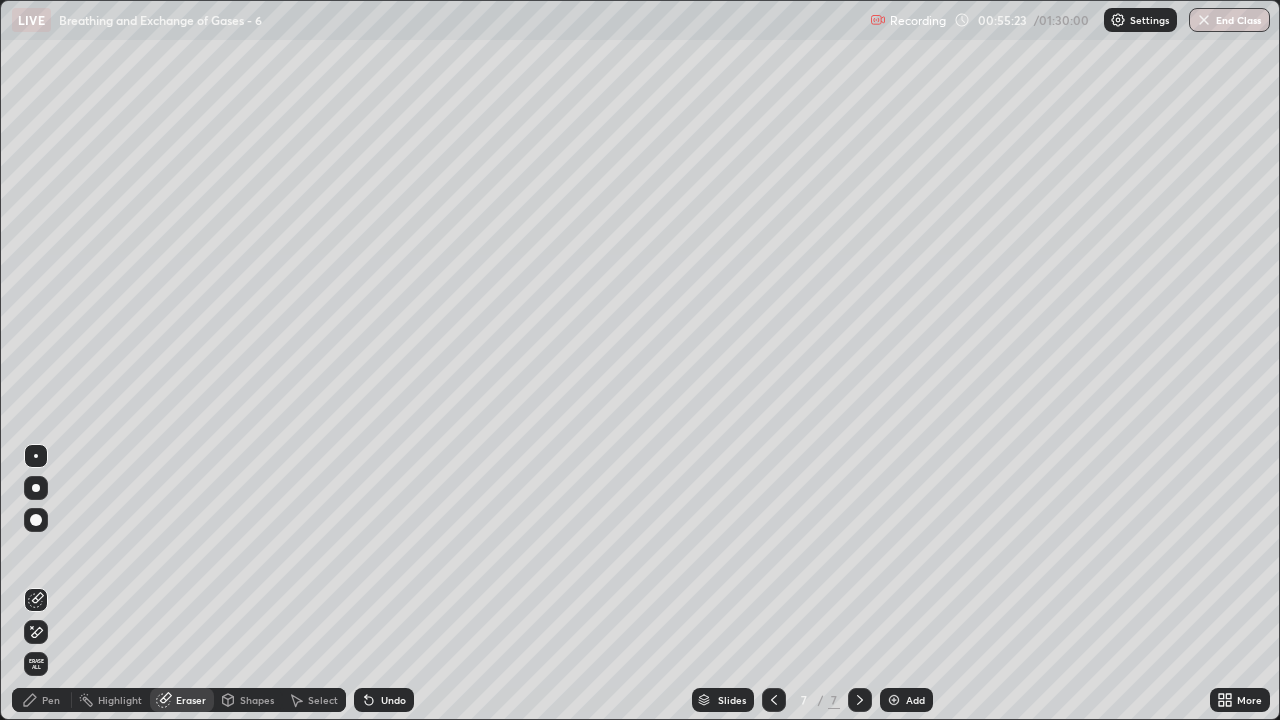 click on "Pen" at bounding box center (42, 700) 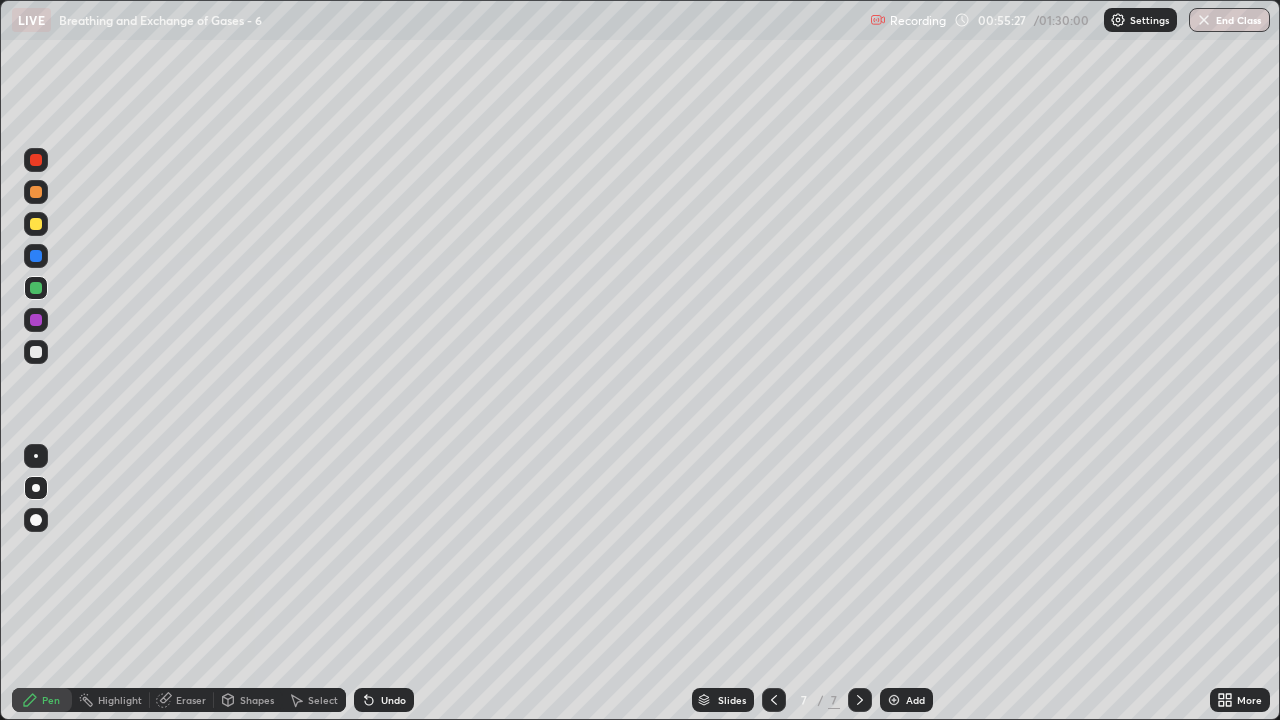 click on "Shapes" at bounding box center (257, 700) 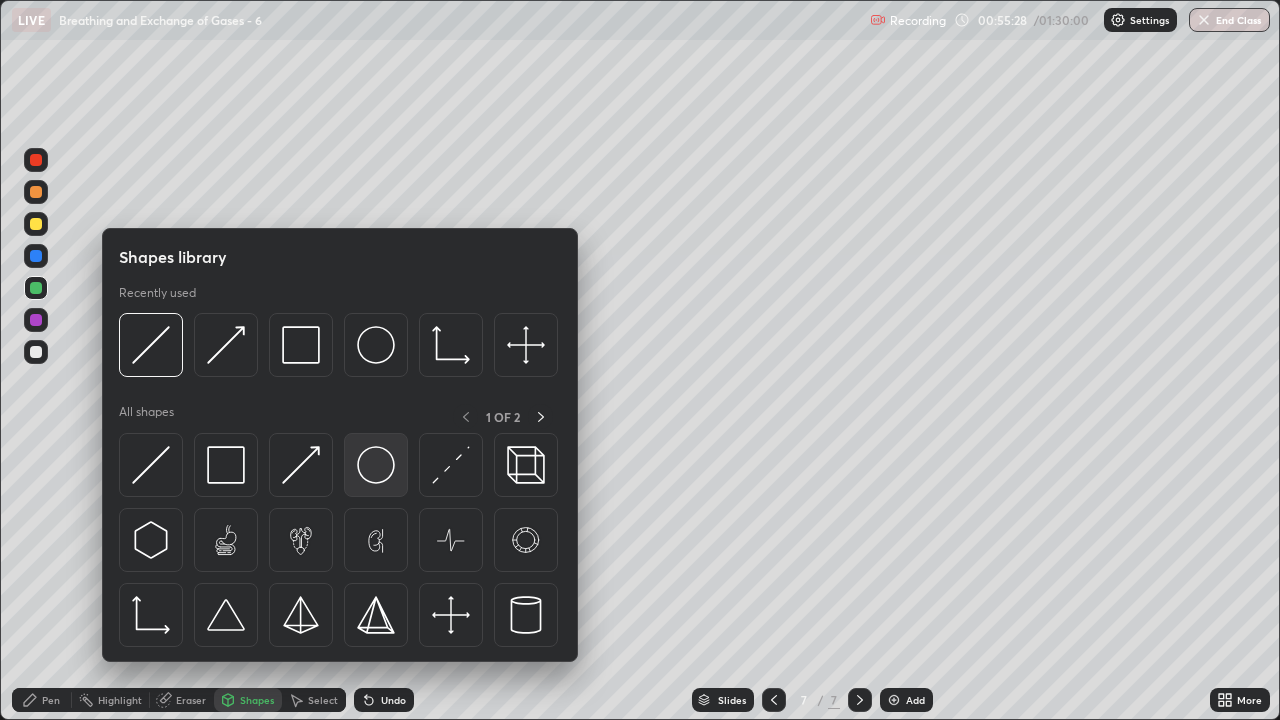 click at bounding box center [376, 465] 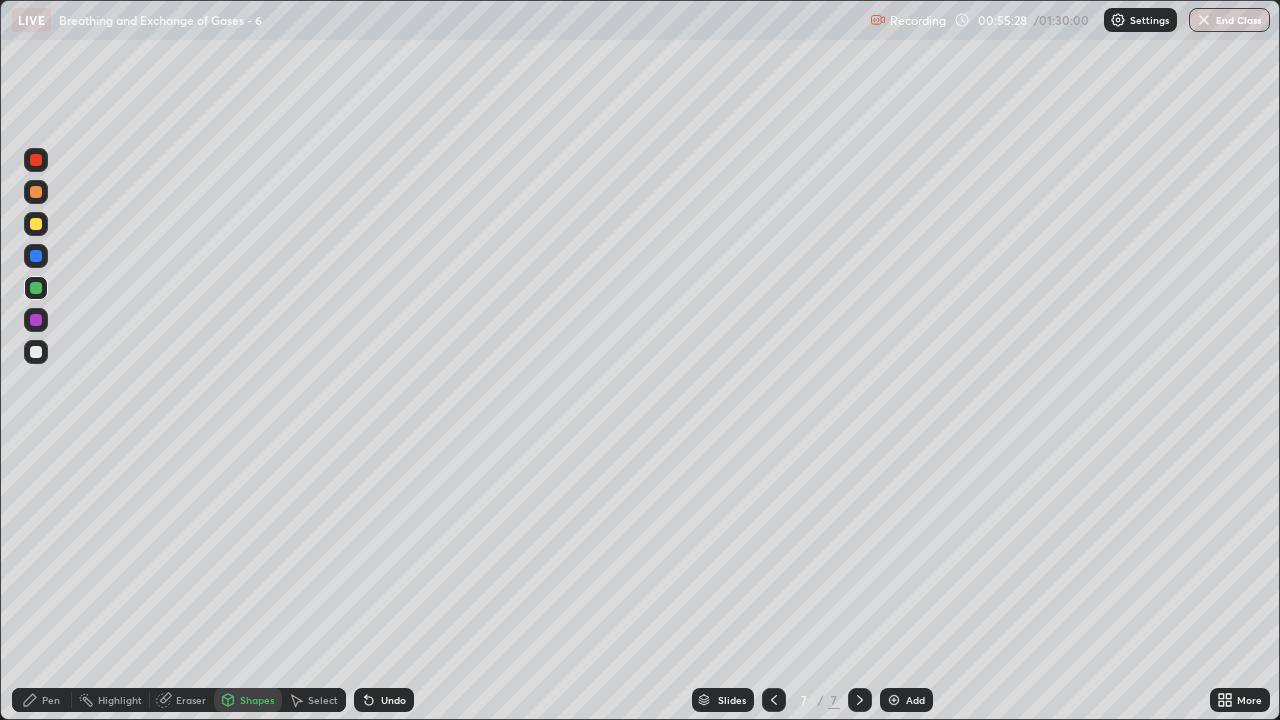 click at bounding box center (36, 352) 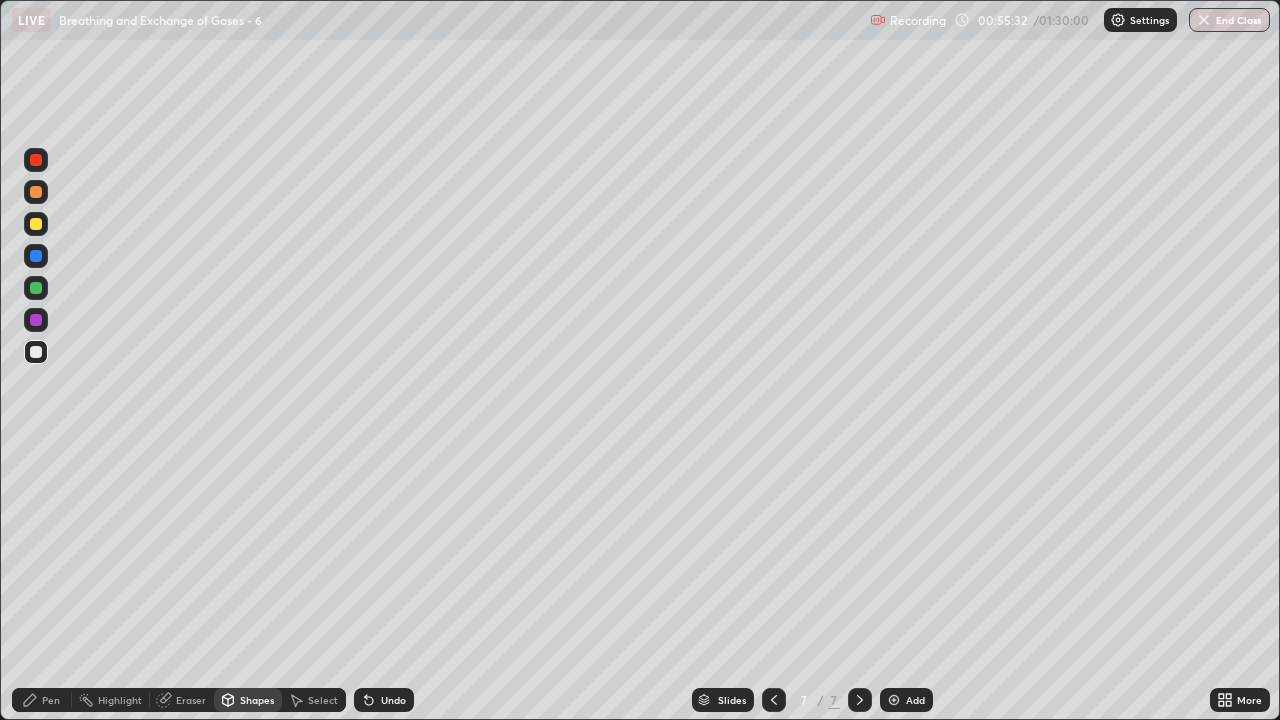 click on "Pen" at bounding box center (51, 700) 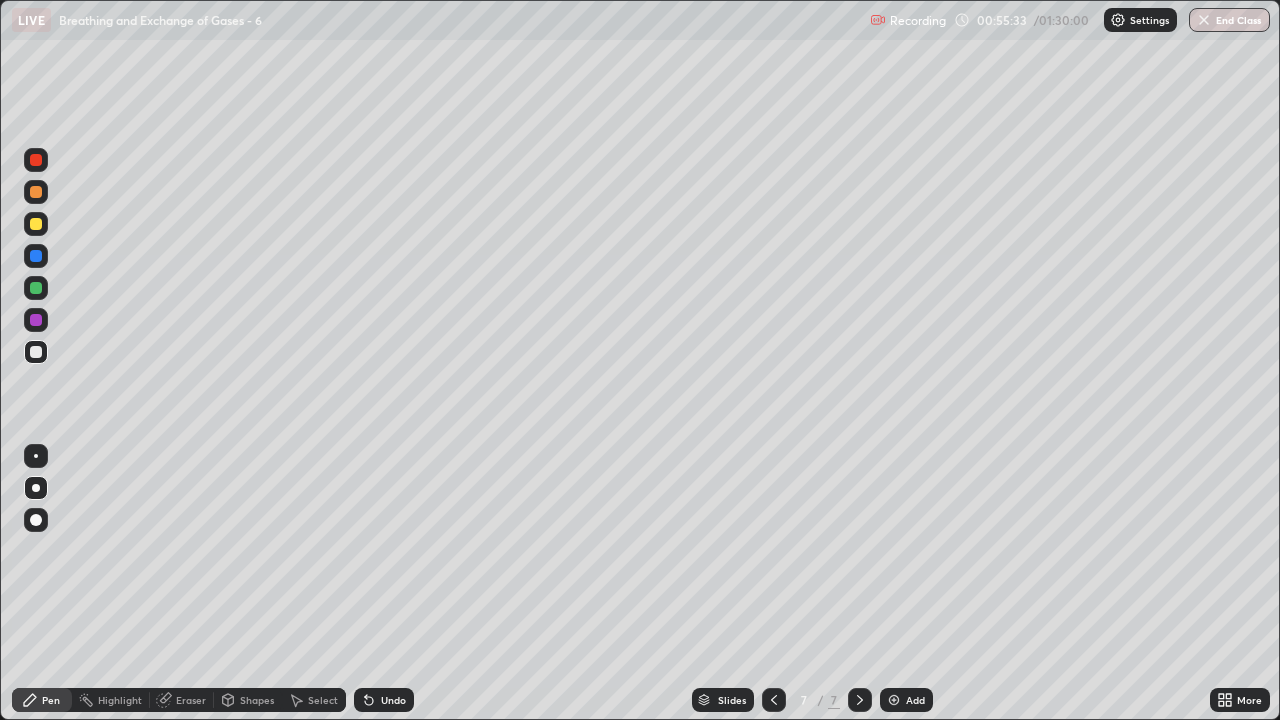 click at bounding box center (36, 320) 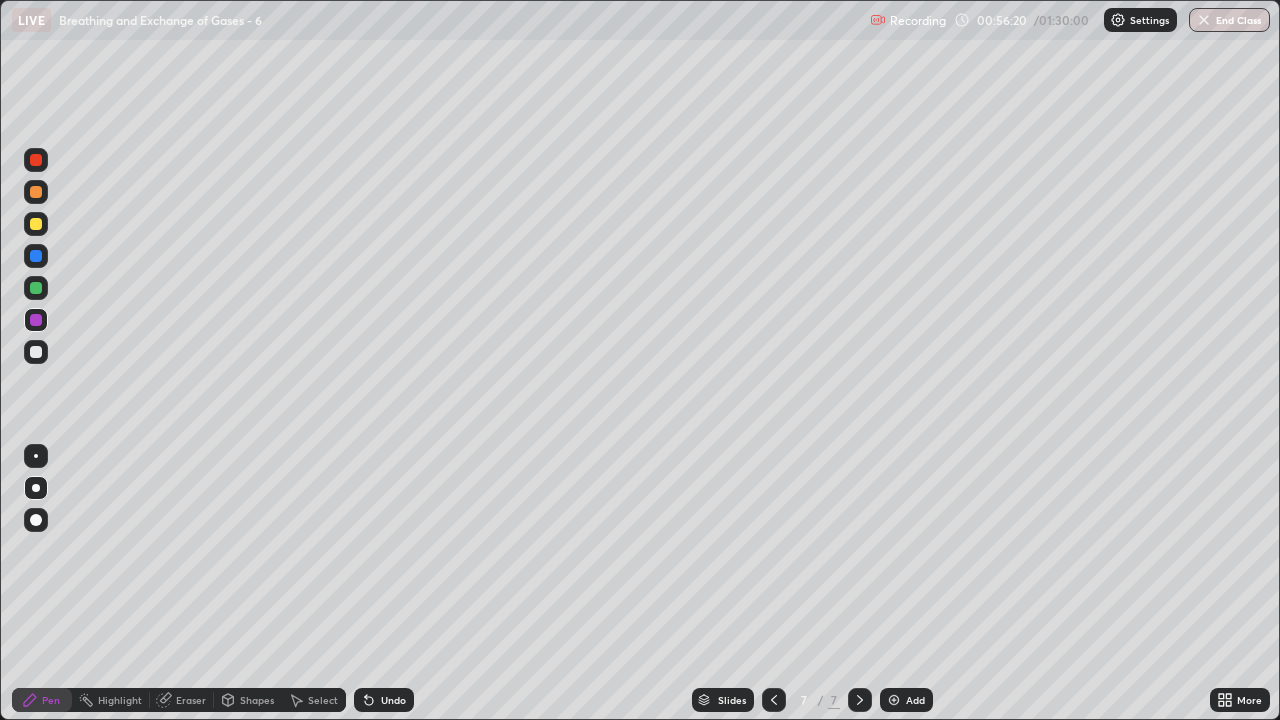 click on "Eraser" at bounding box center (191, 700) 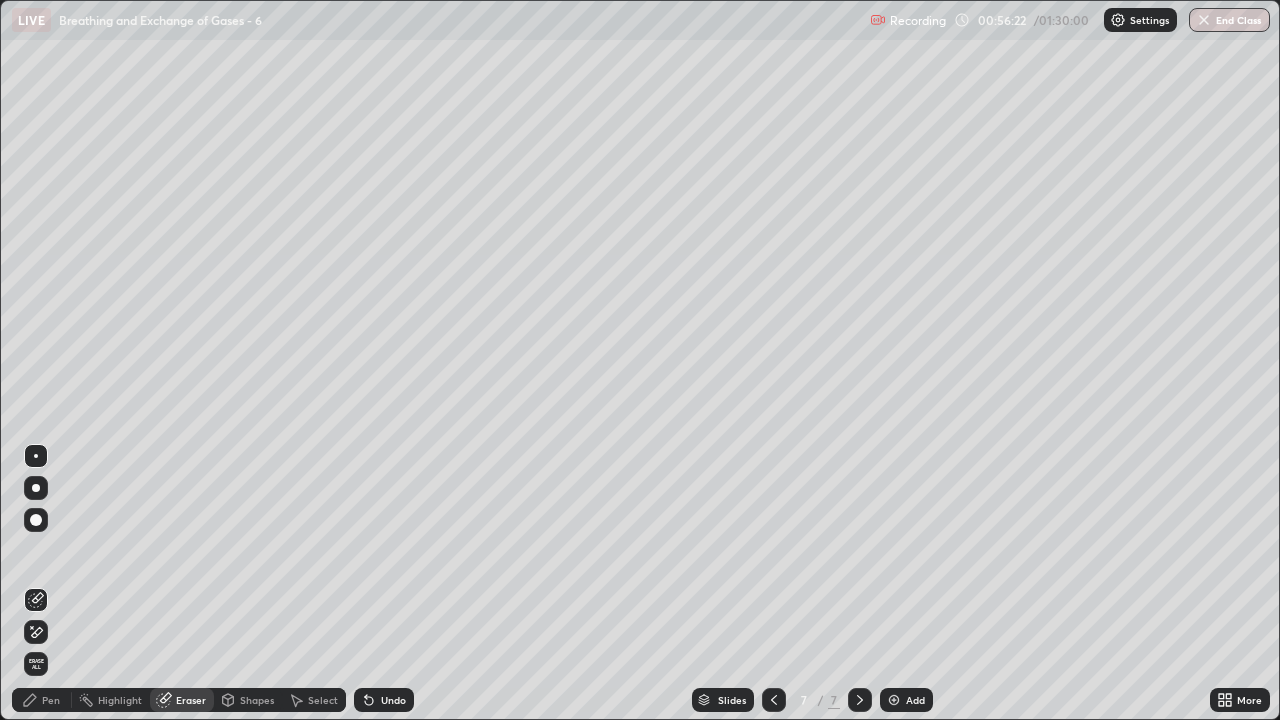 click at bounding box center (36, 632) 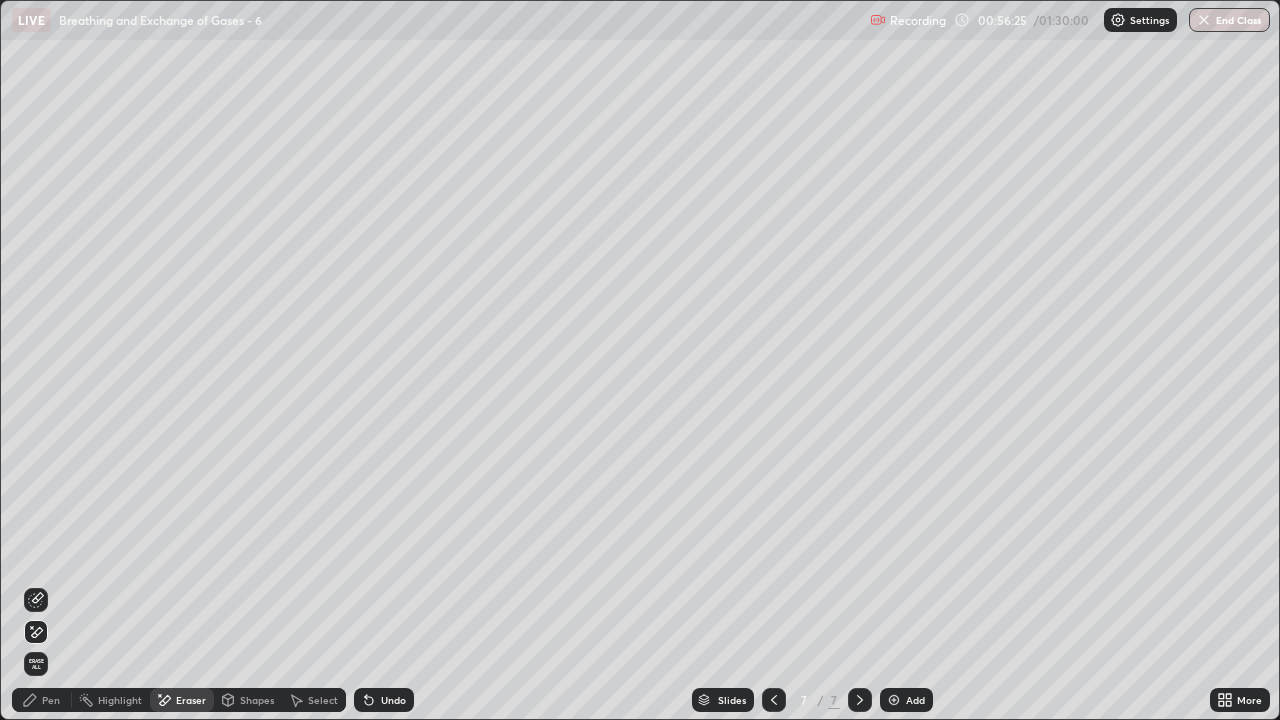 click on "Pen" at bounding box center [51, 700] 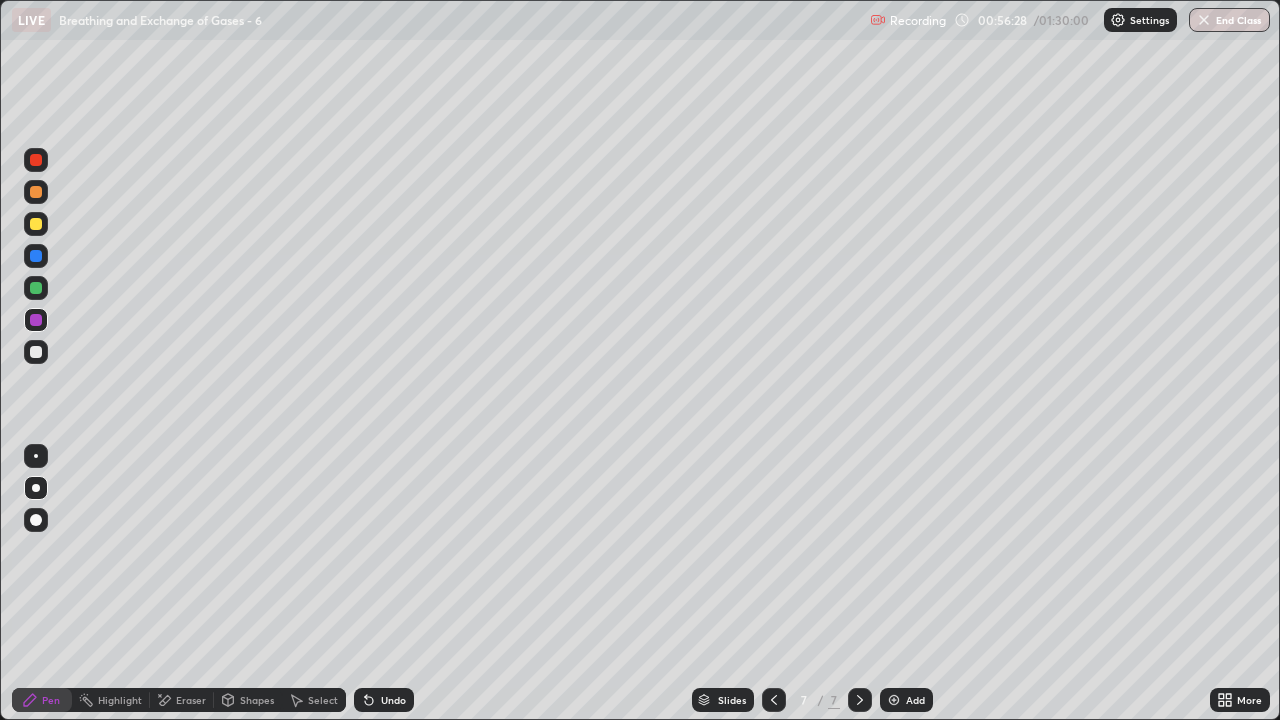 click at bounding box center [36, 192] 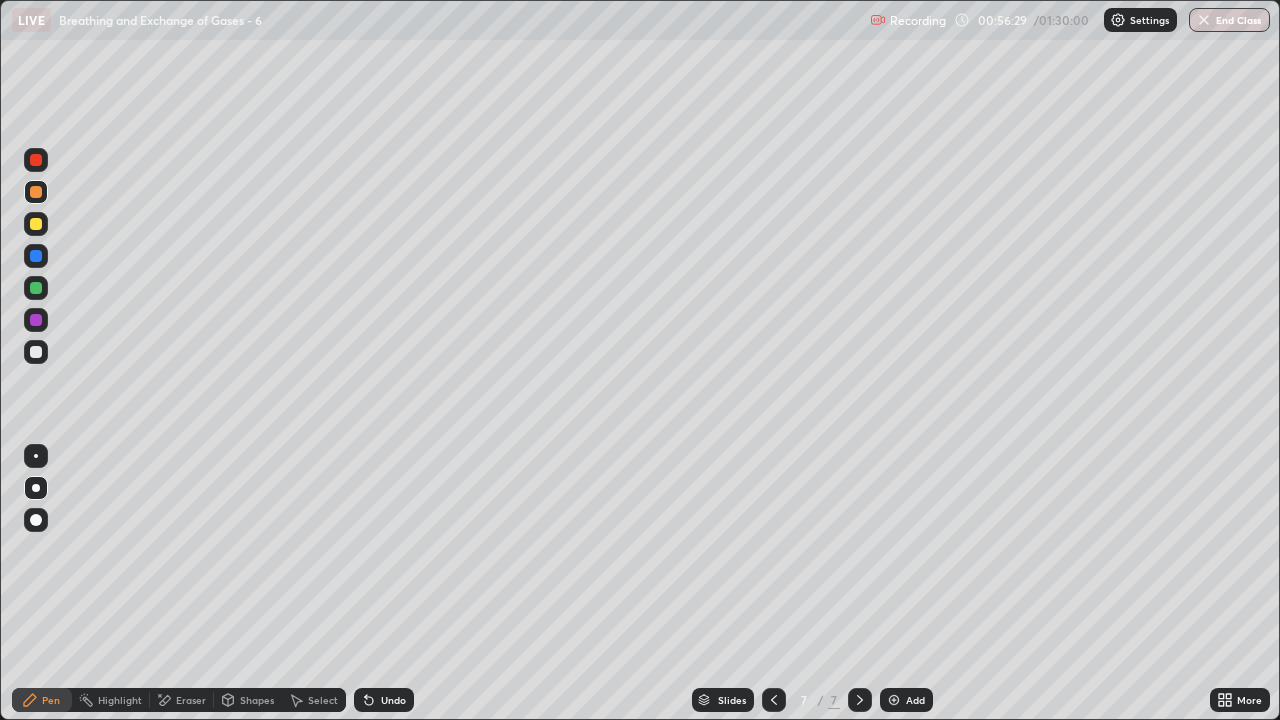 click on "Eraser" at bounding box center (191, 700) 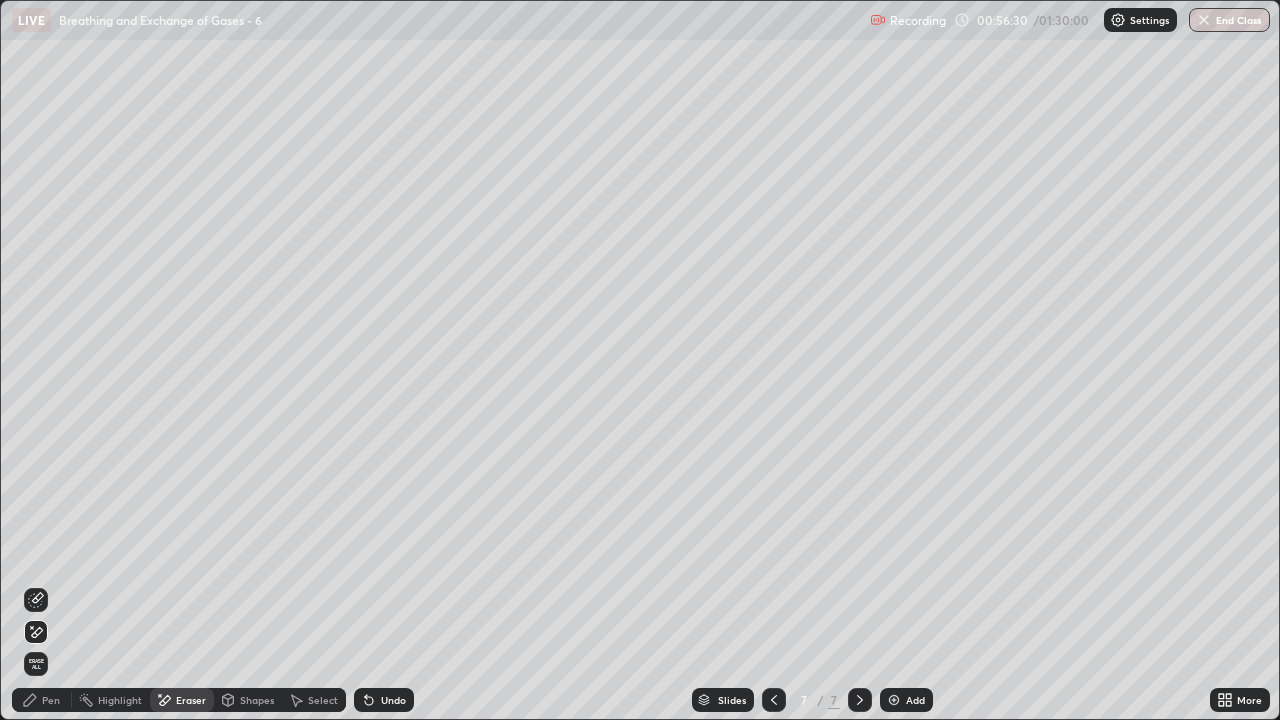 click on "Shapes" at bounding box center (257, 700) 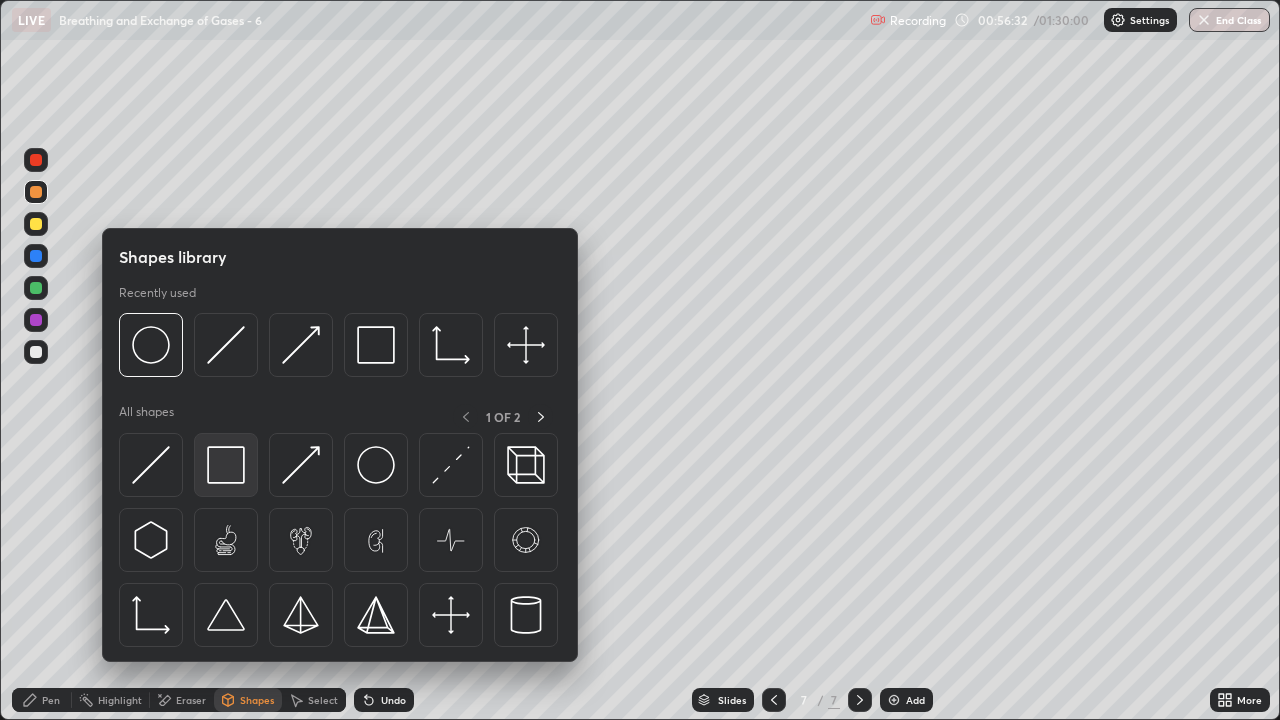 click at bounding box center [226, 465] 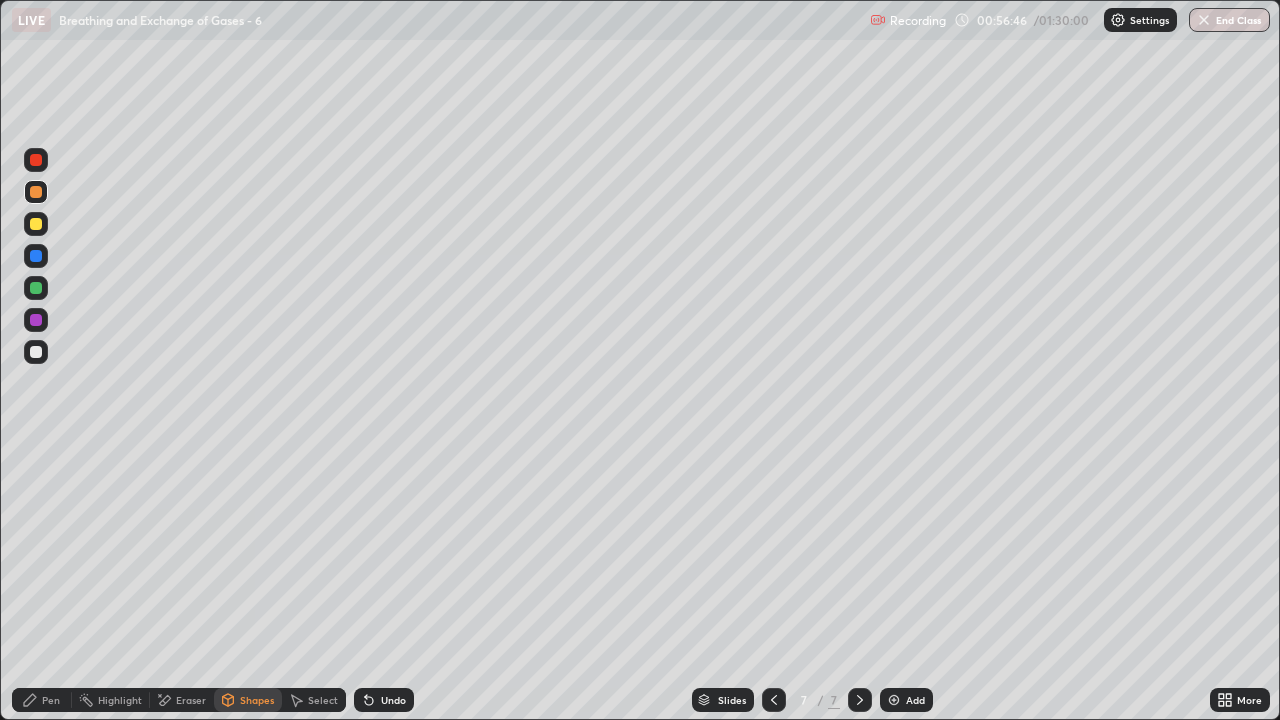 click on "Eraser" at bounding box center (191, 700) 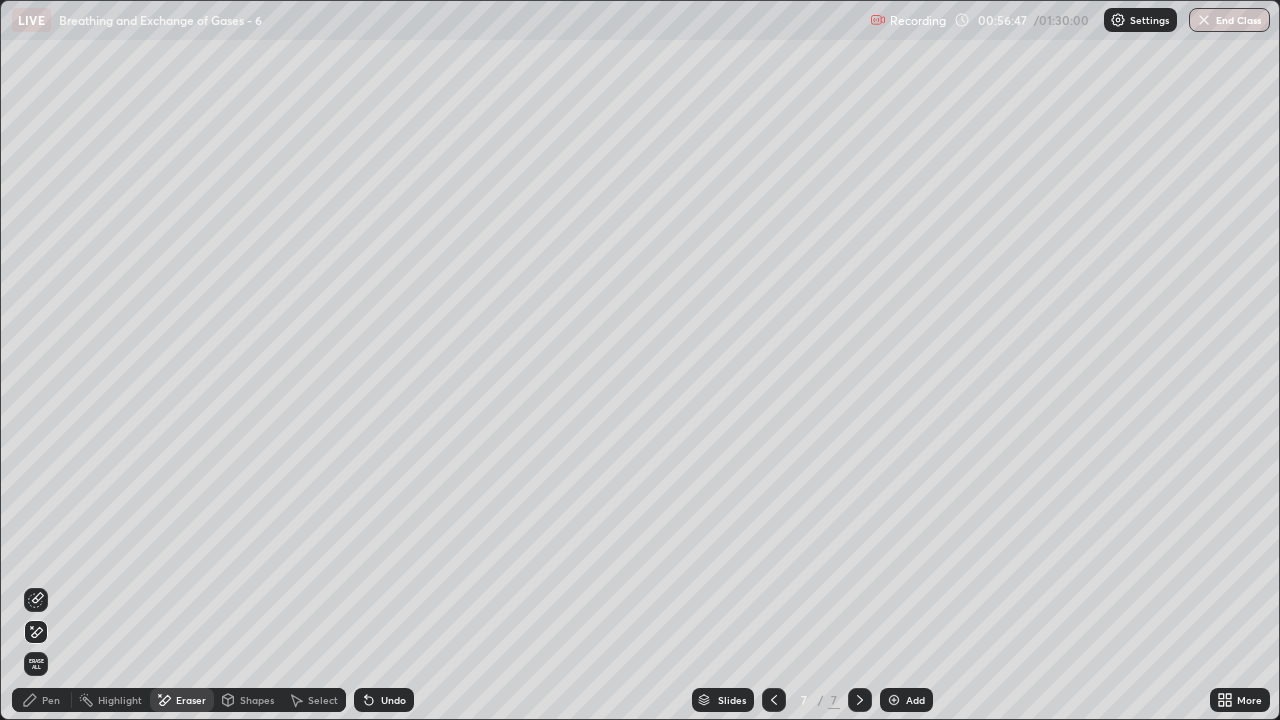 click on "Pen" at bounding box center [51, 700] 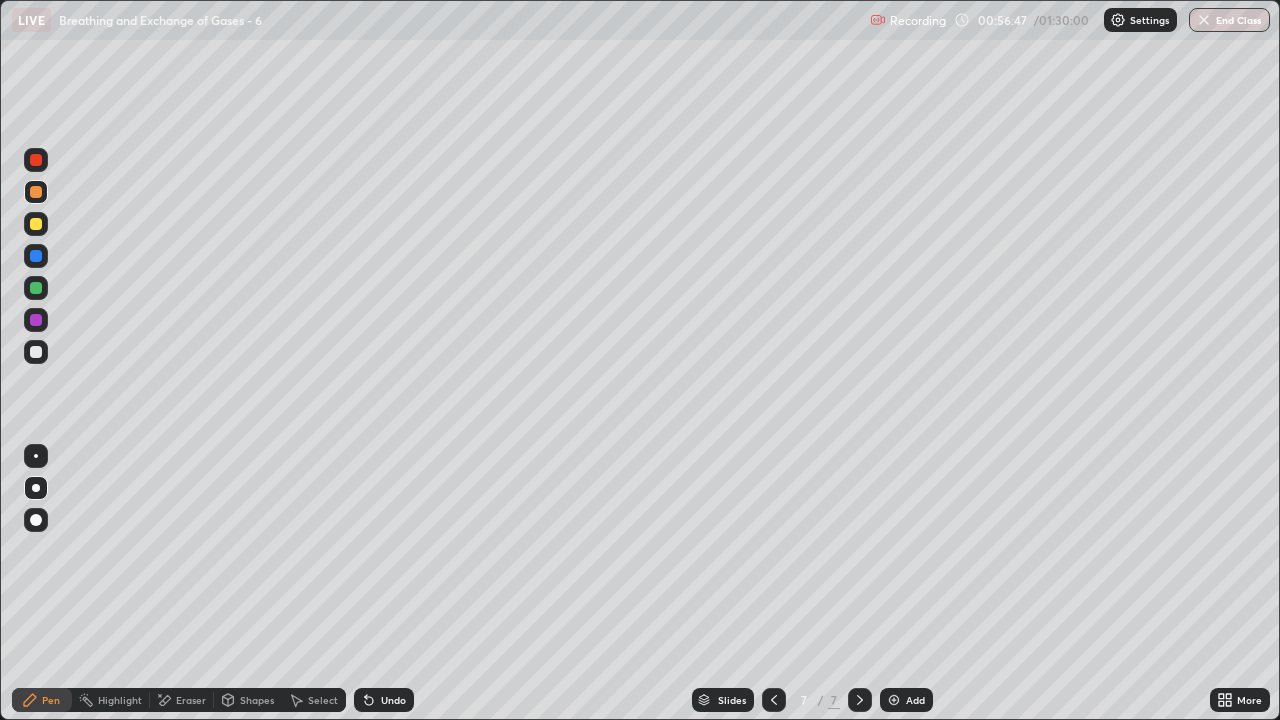 click at bounding box center [36, 352] 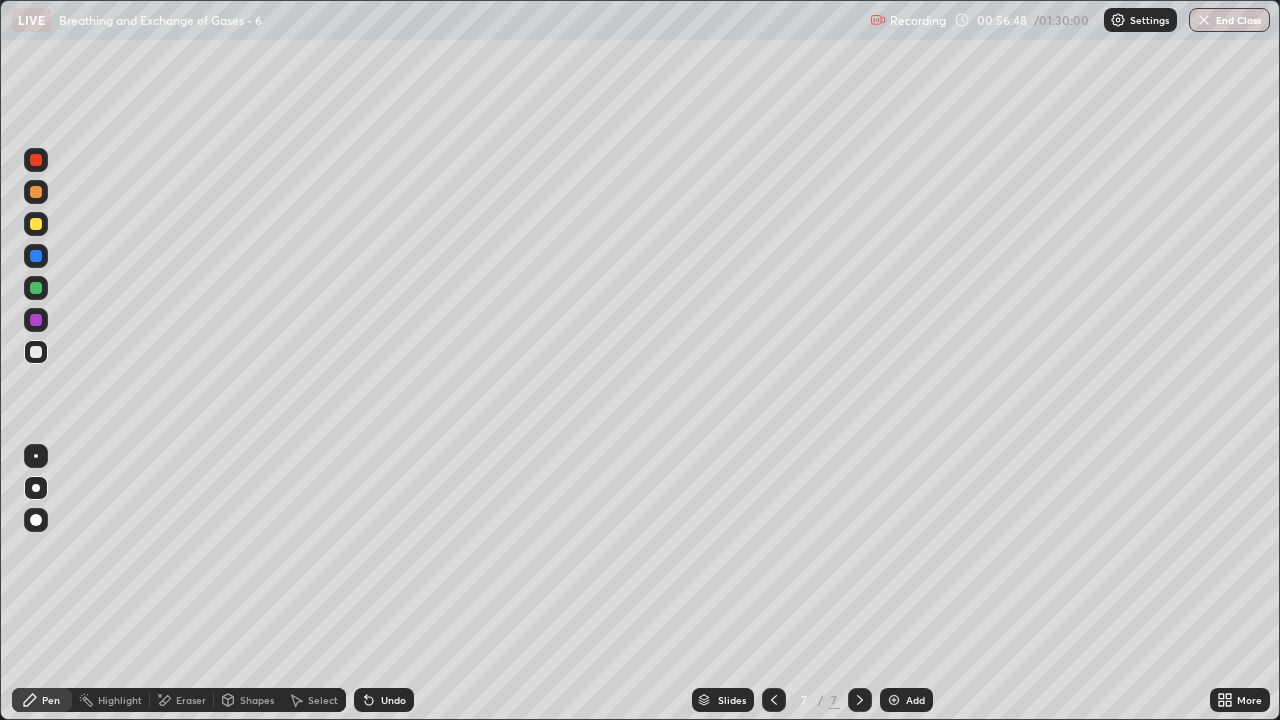click at bounding box center (36, 288) 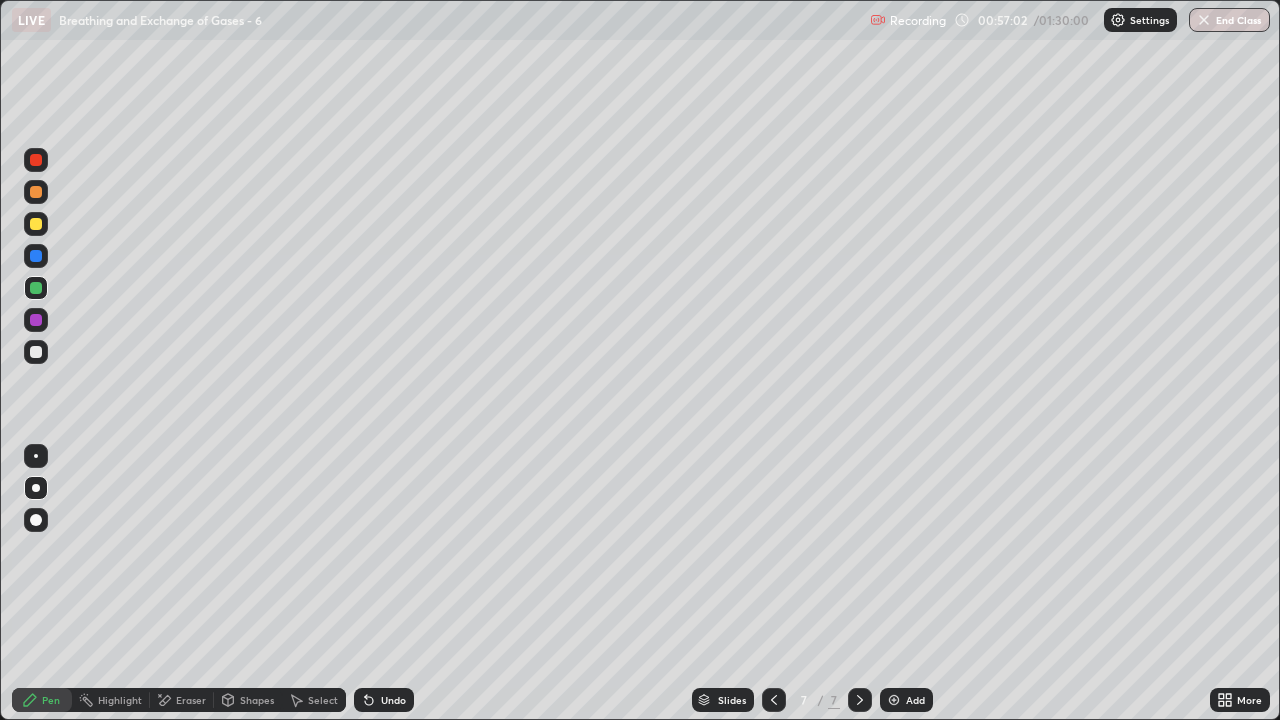 click on "Eraser" at bounding box center [191, 700] 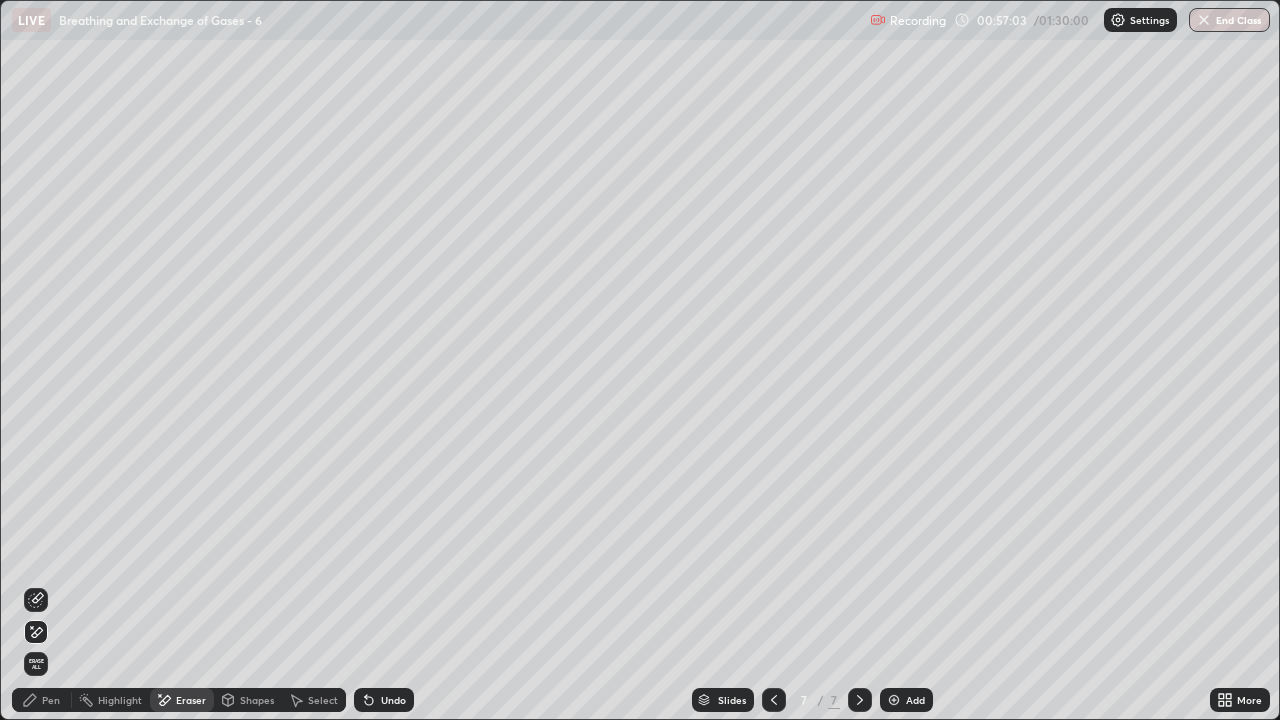 click 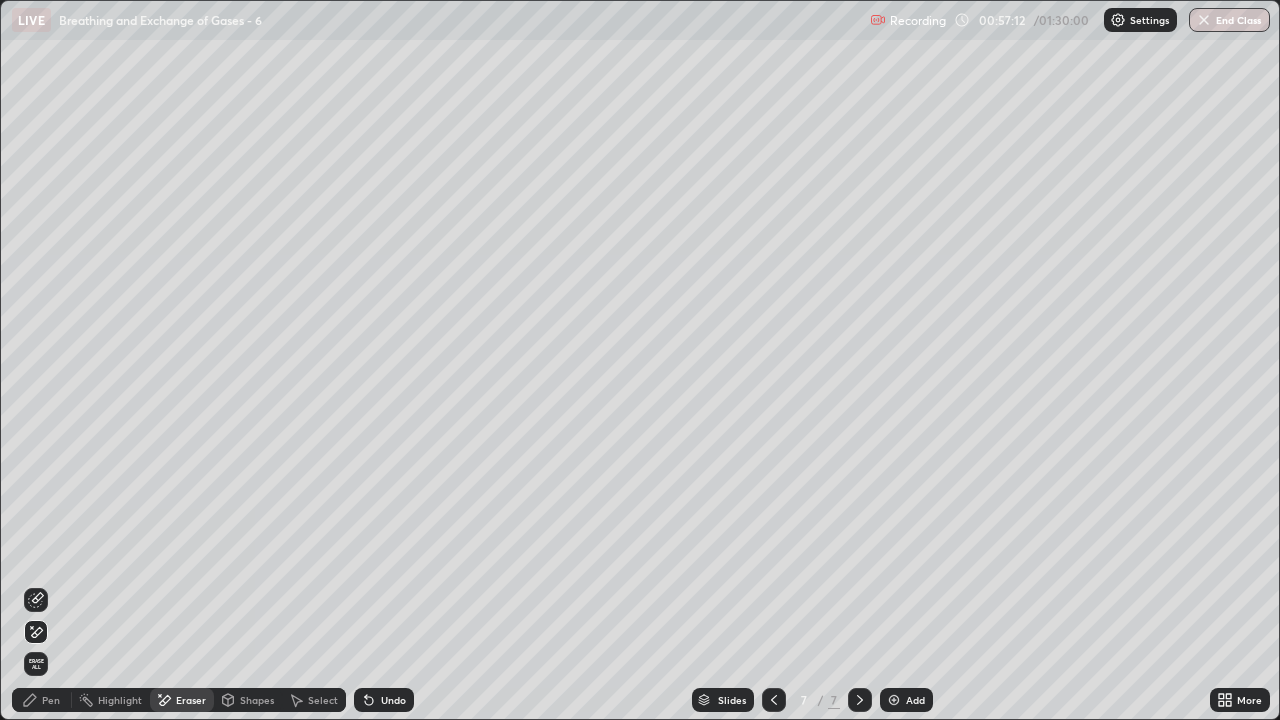 click 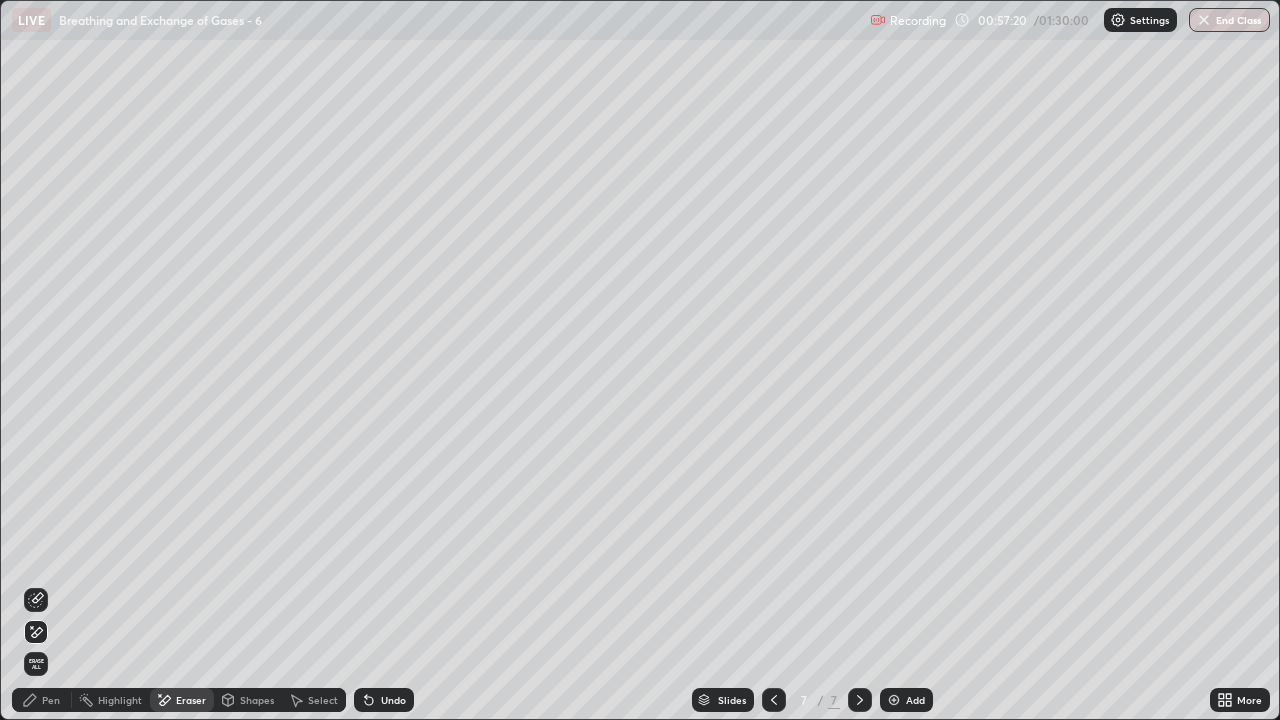 click 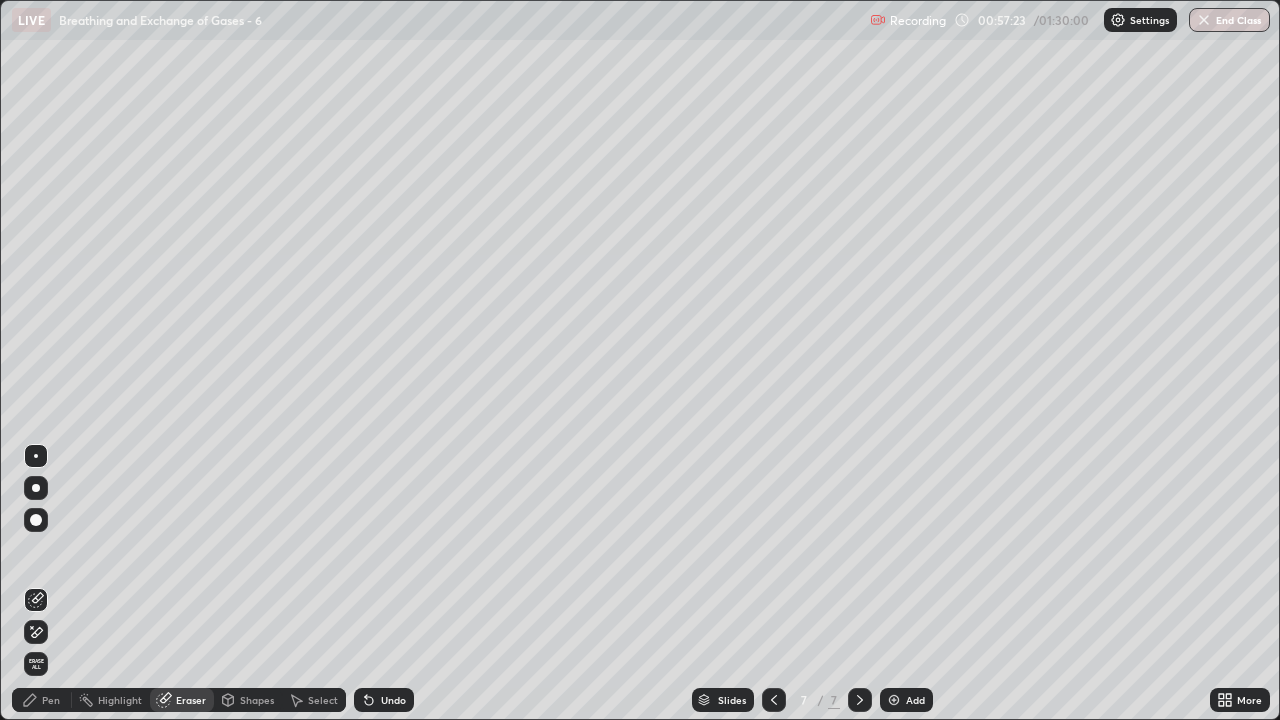 click on "Shapes" at bounding box center [257, 700] 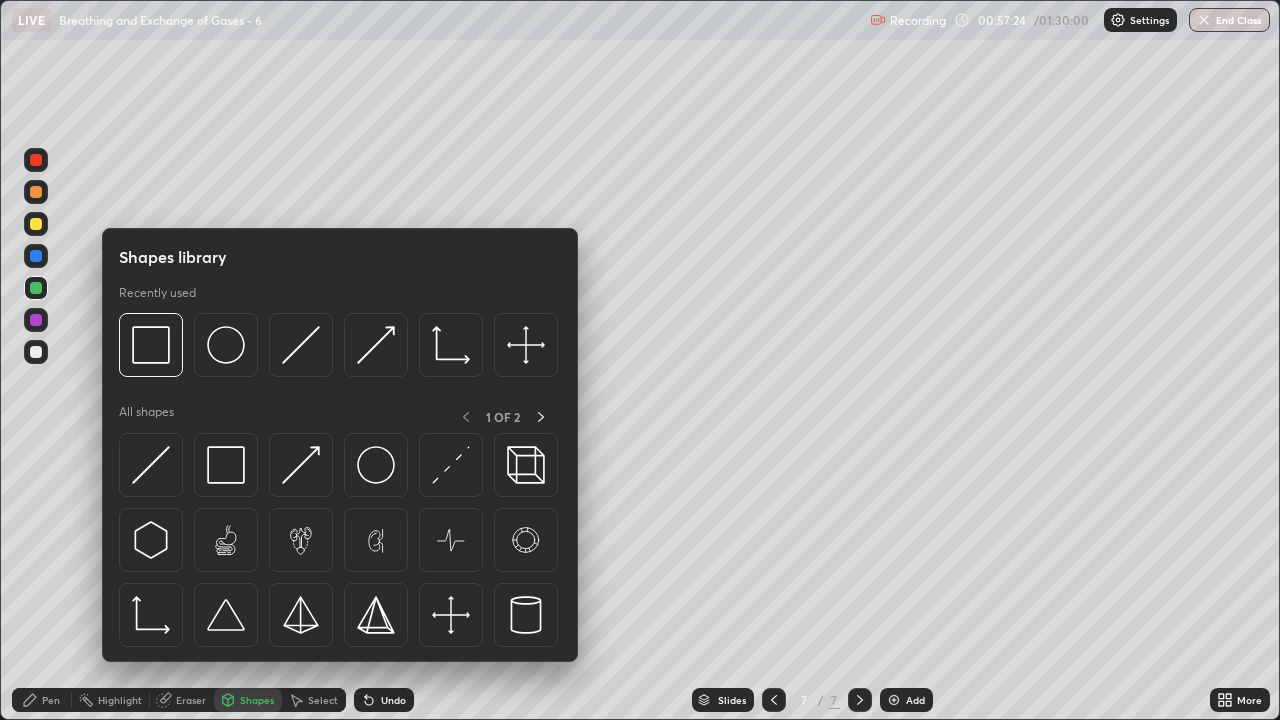 click on "Eraser" at bounding box center [191, 700] 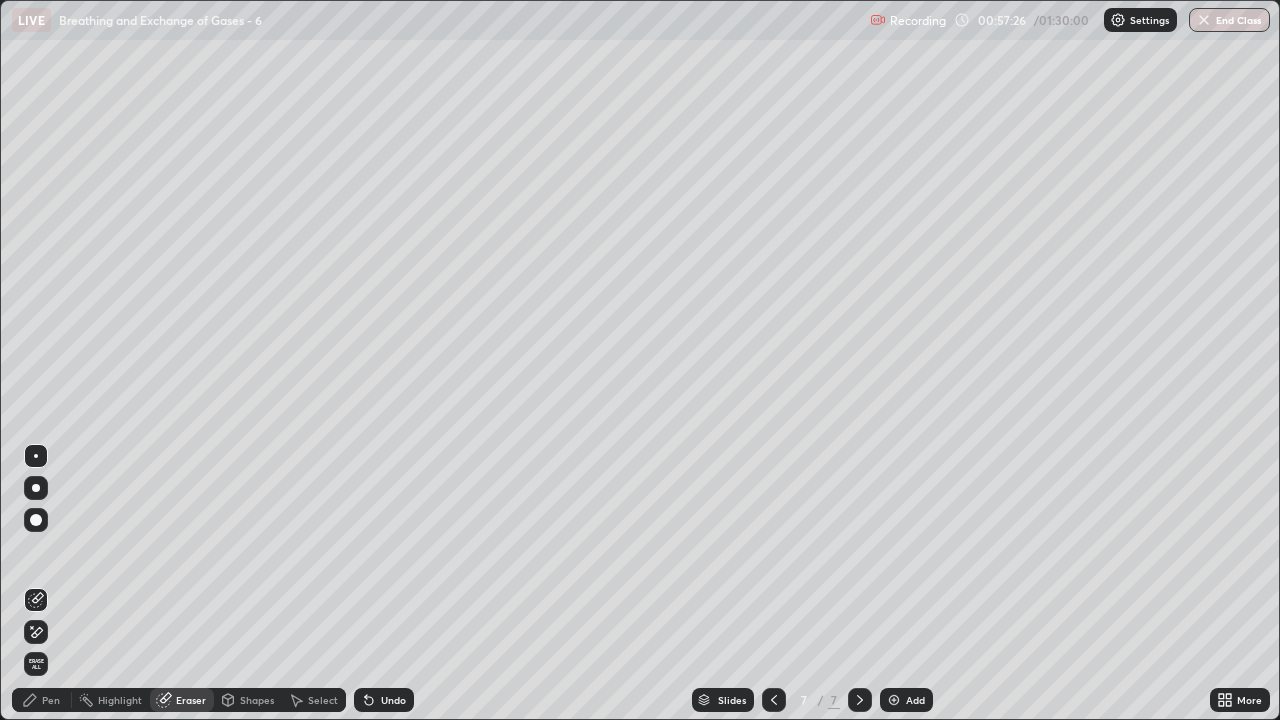 click on "Pen" at bounding box center [51, 700] 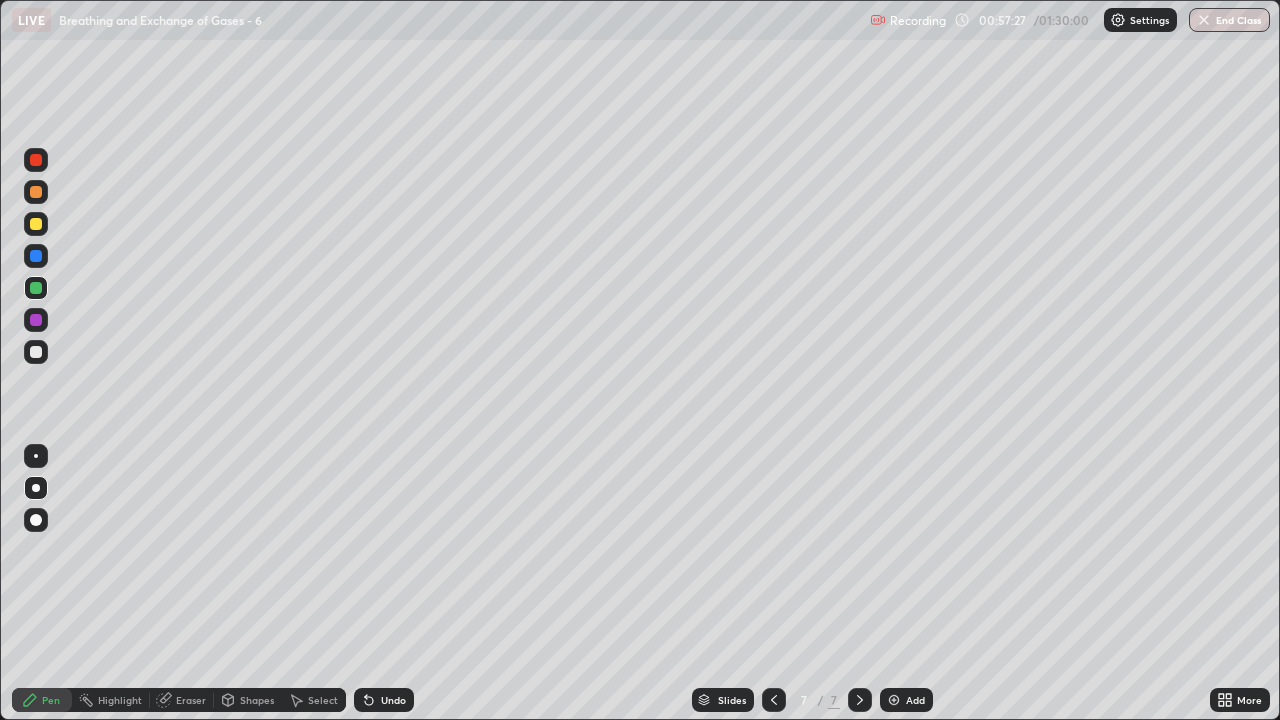 click at bounding box center [36, 352] 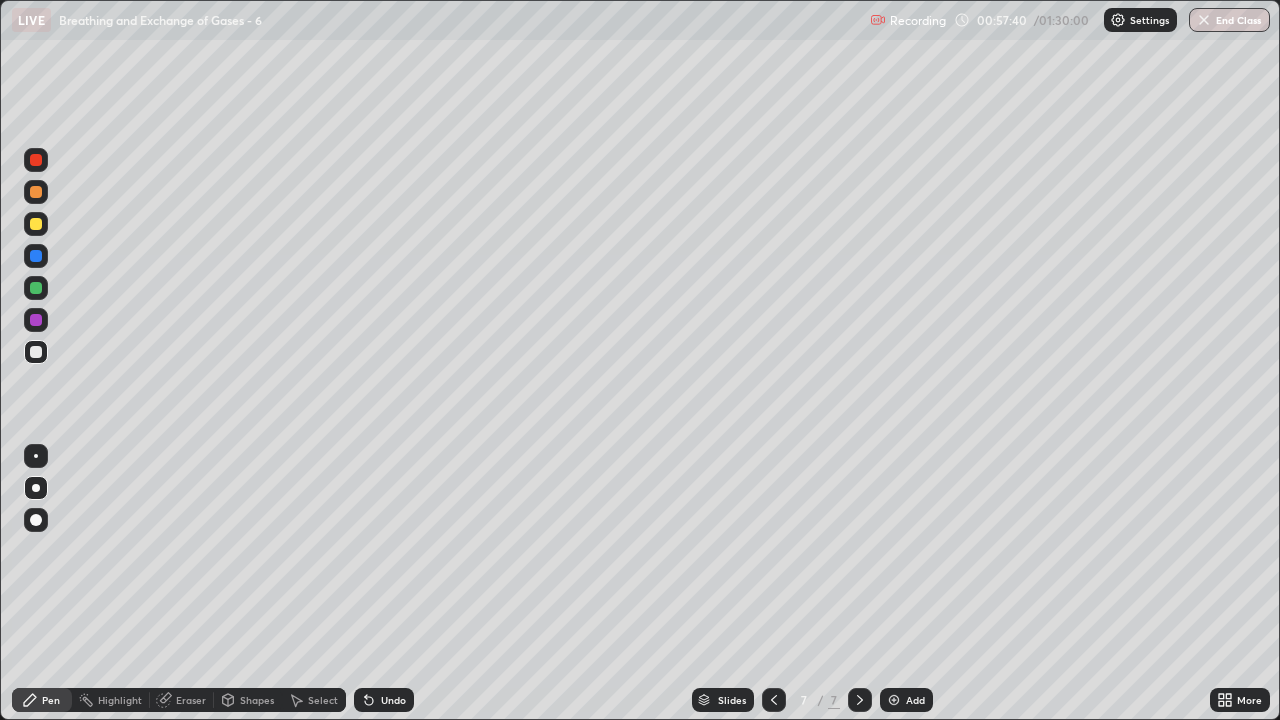 click on "Pen" at bounding box center (42, 700) 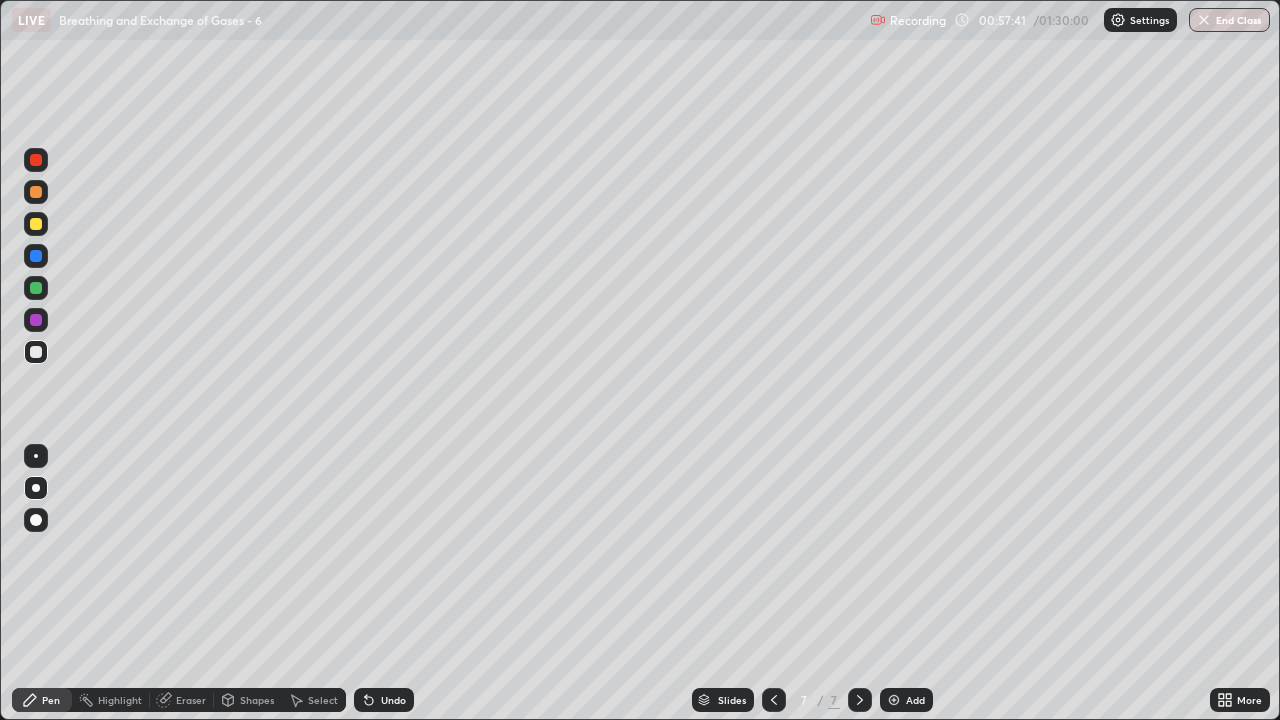 click at bounding box center [36, 288] 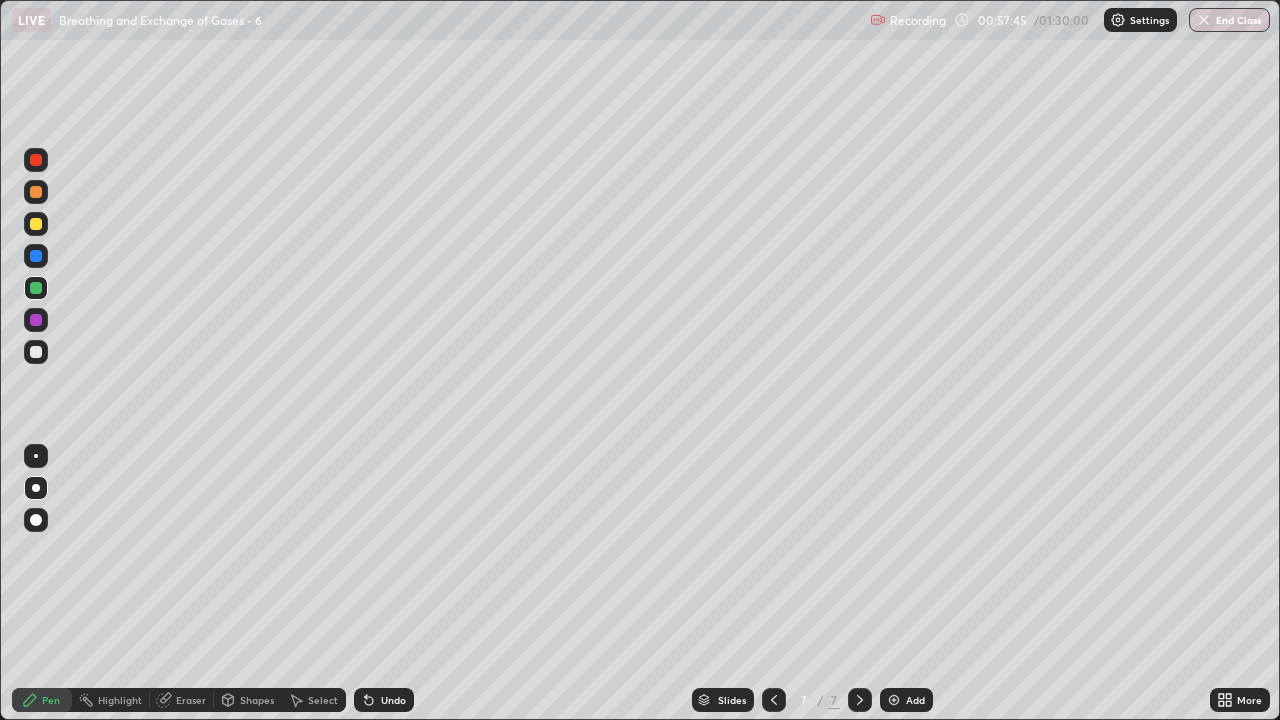 click at bounding box center [36, 352] 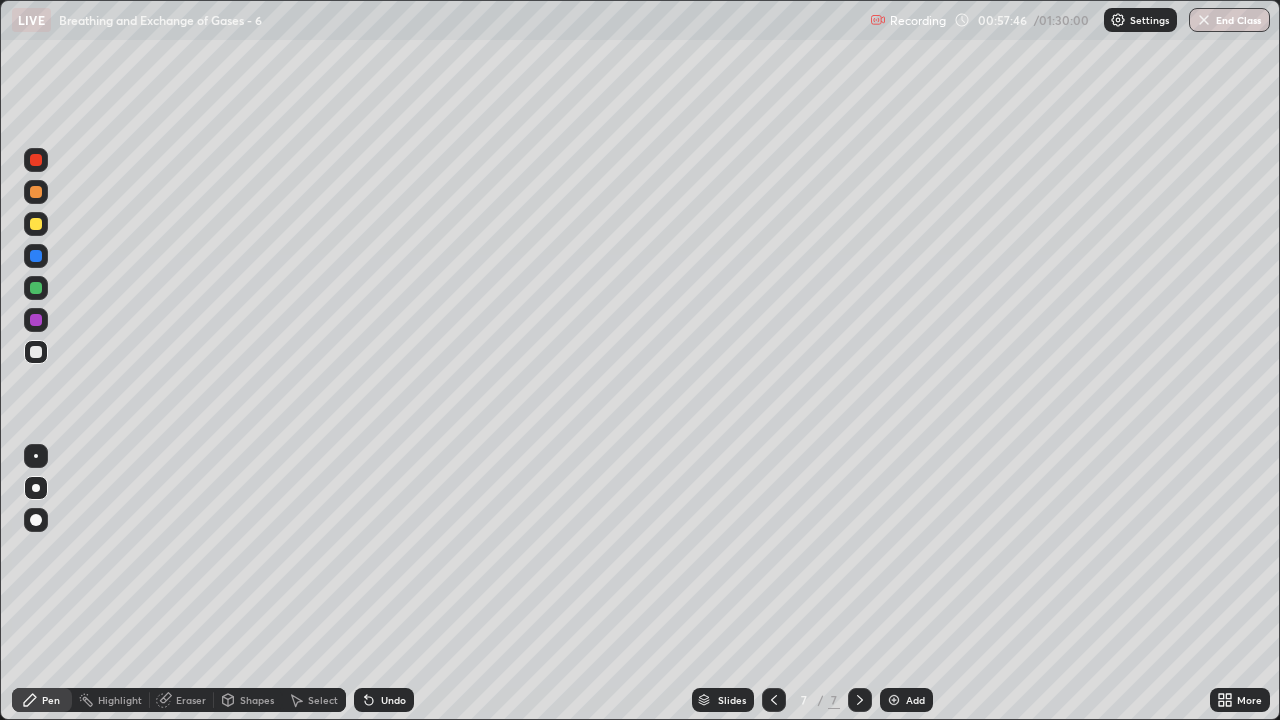click on "Shapes" at bounding box center [257, 700] 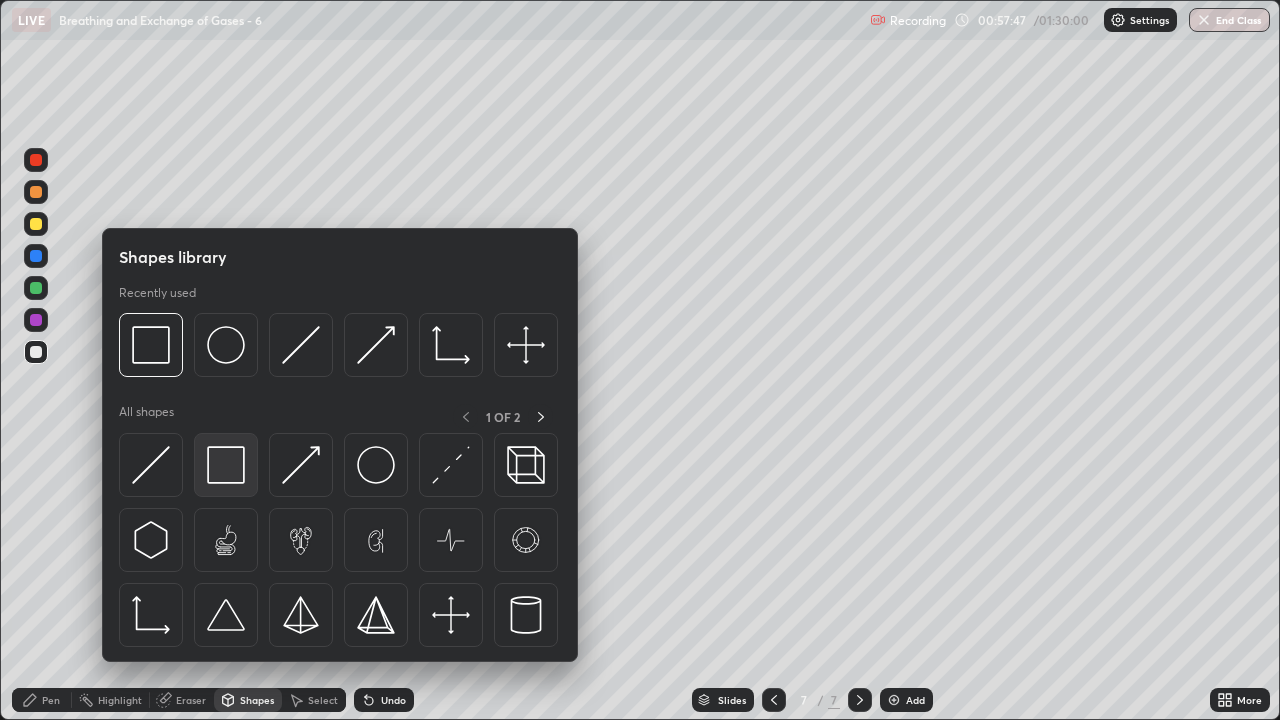 click at bounding box center [226, 465] 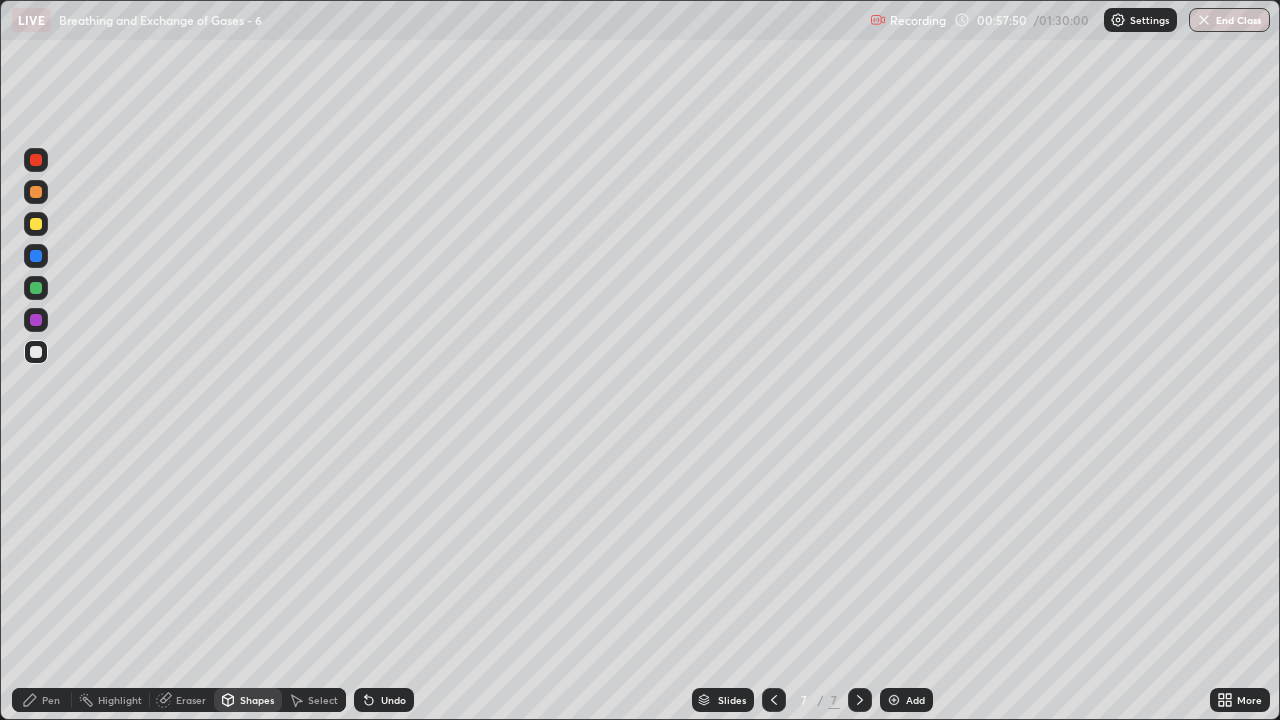 click on "Pen" at bounding box center [51, 700] 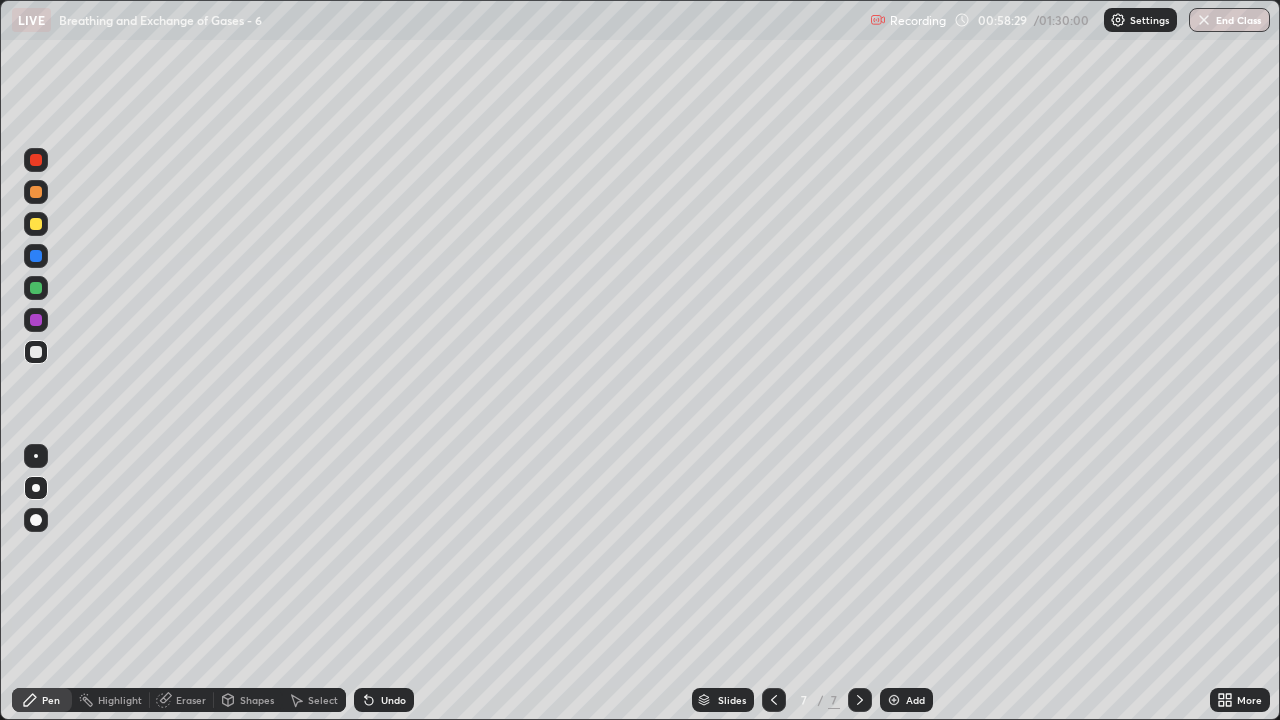 click at bounding box center [36, 288] 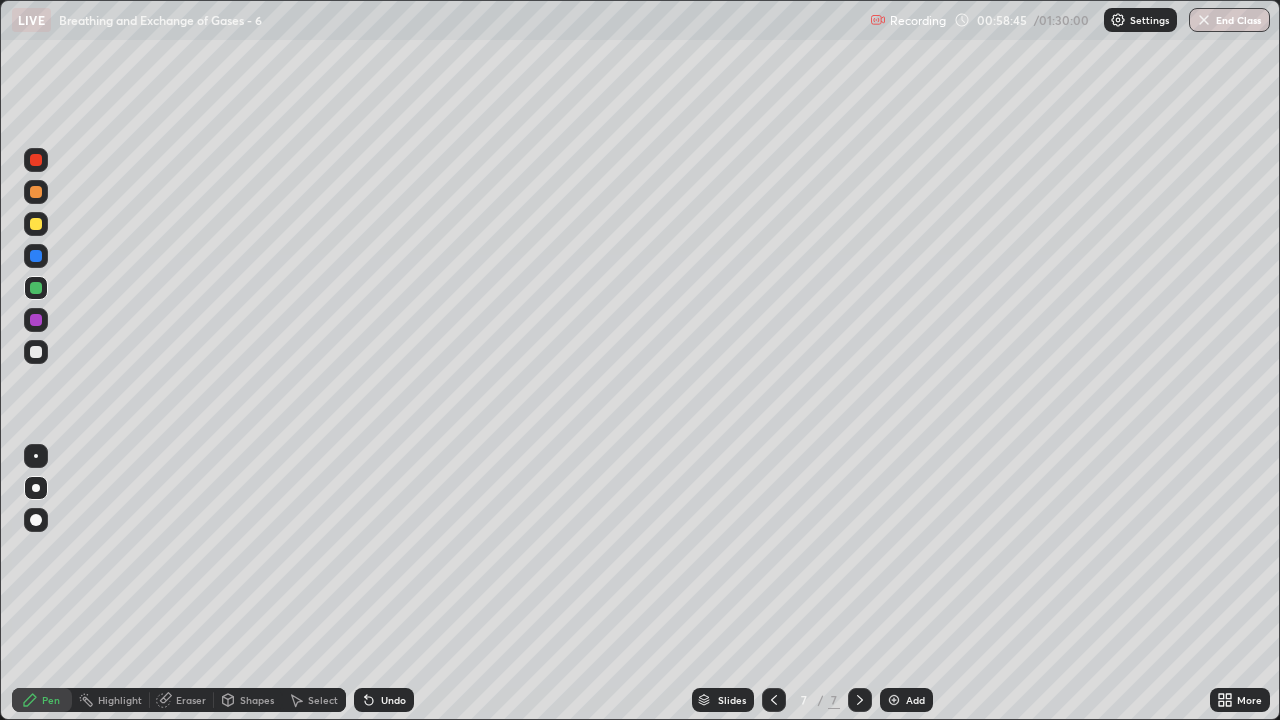 click at bounding box center [36, 352] 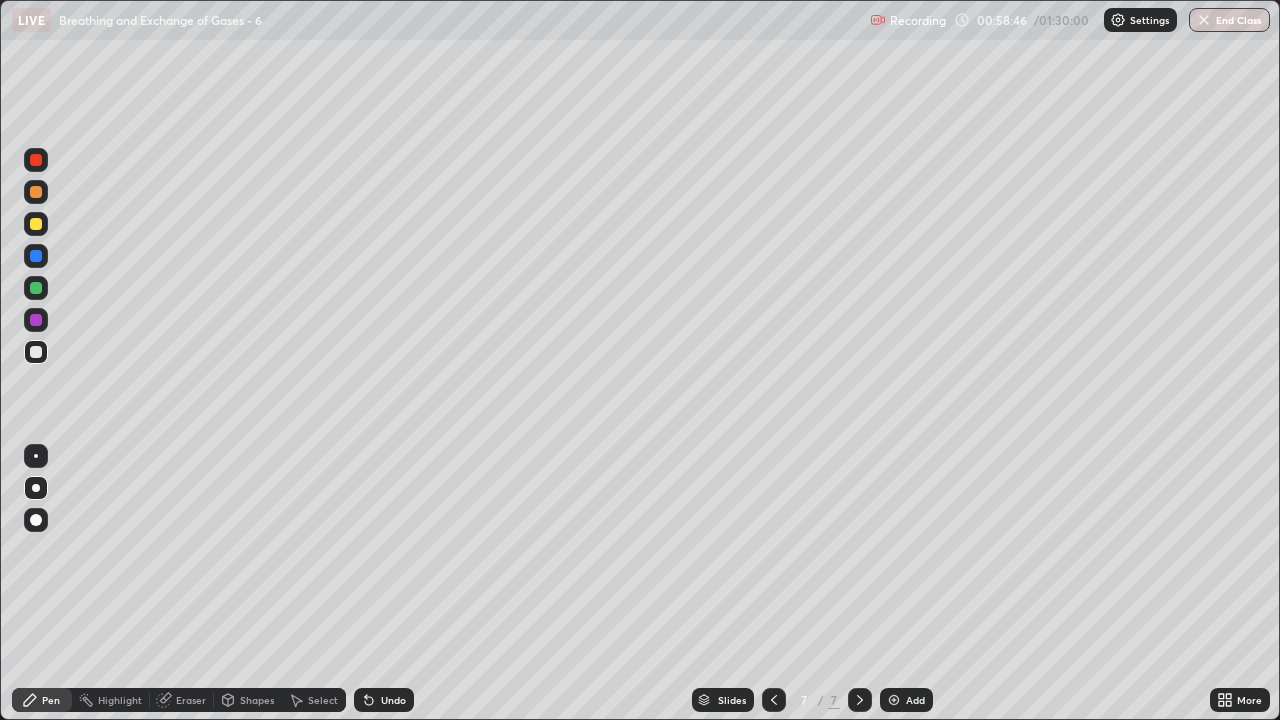 click at bounding box center [36, 224] 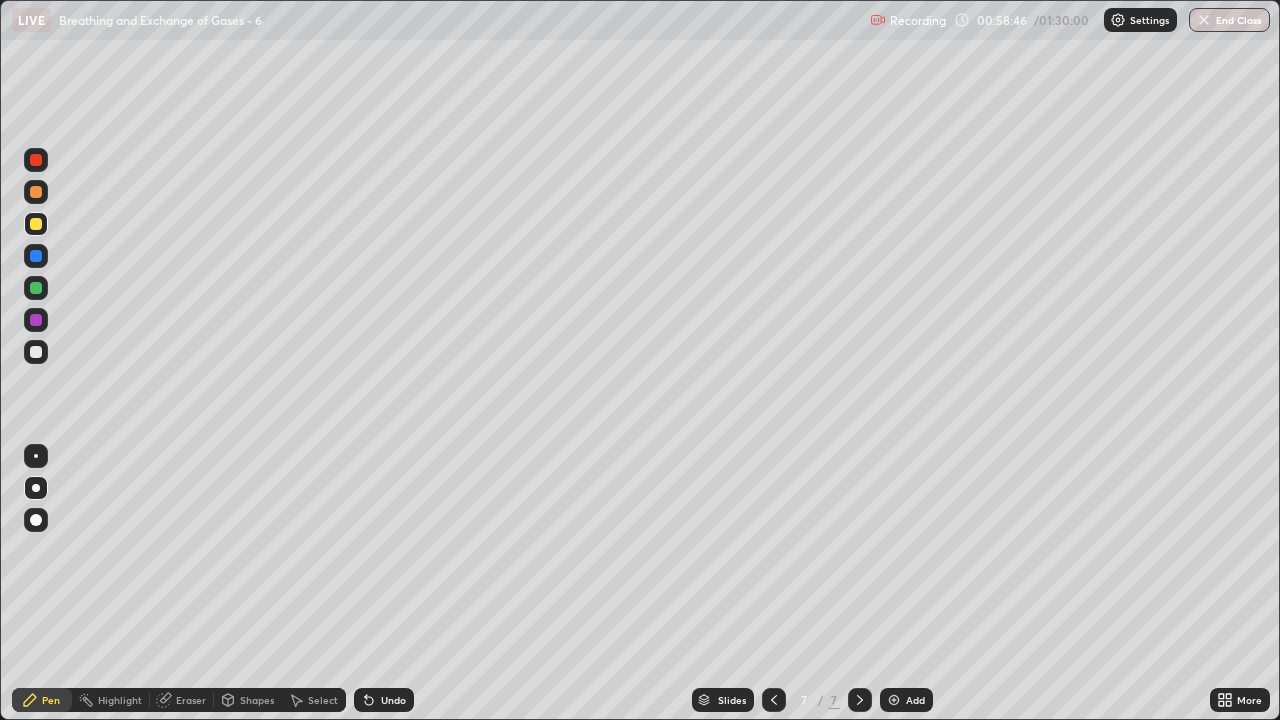 click on "Shapes" at bounding box center [257, 700] 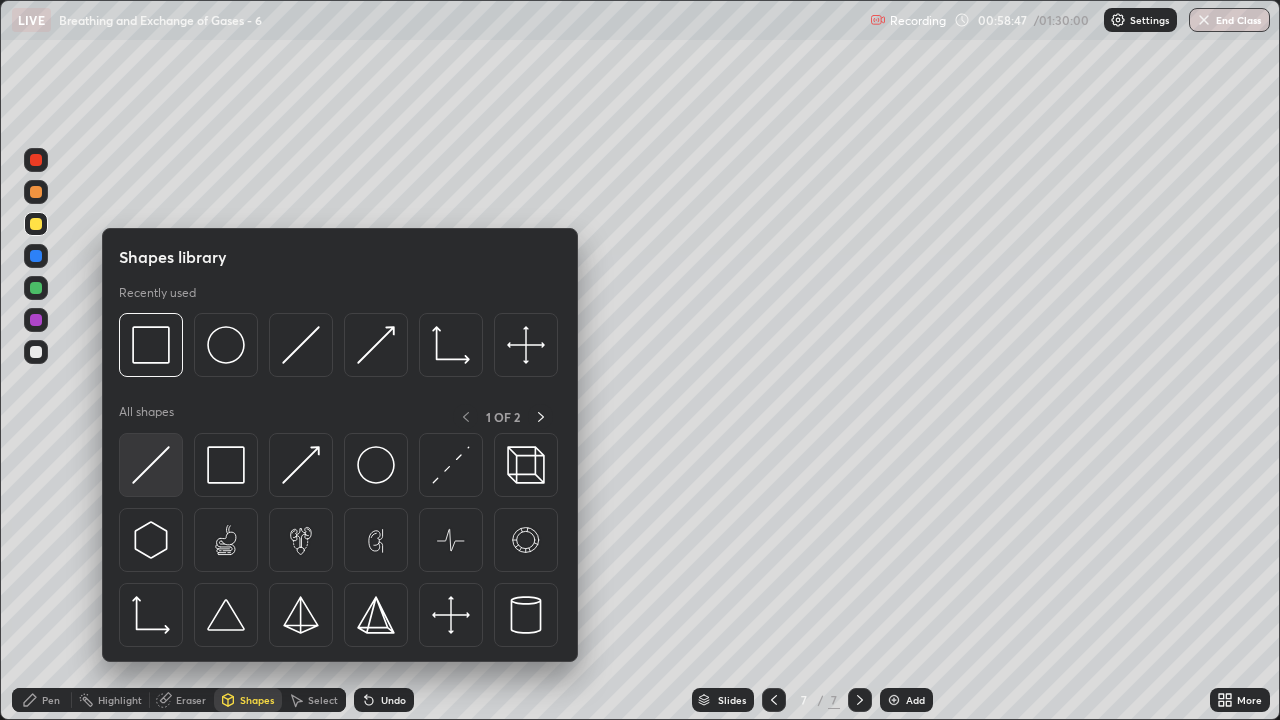 click at bounding box center [151, 465] 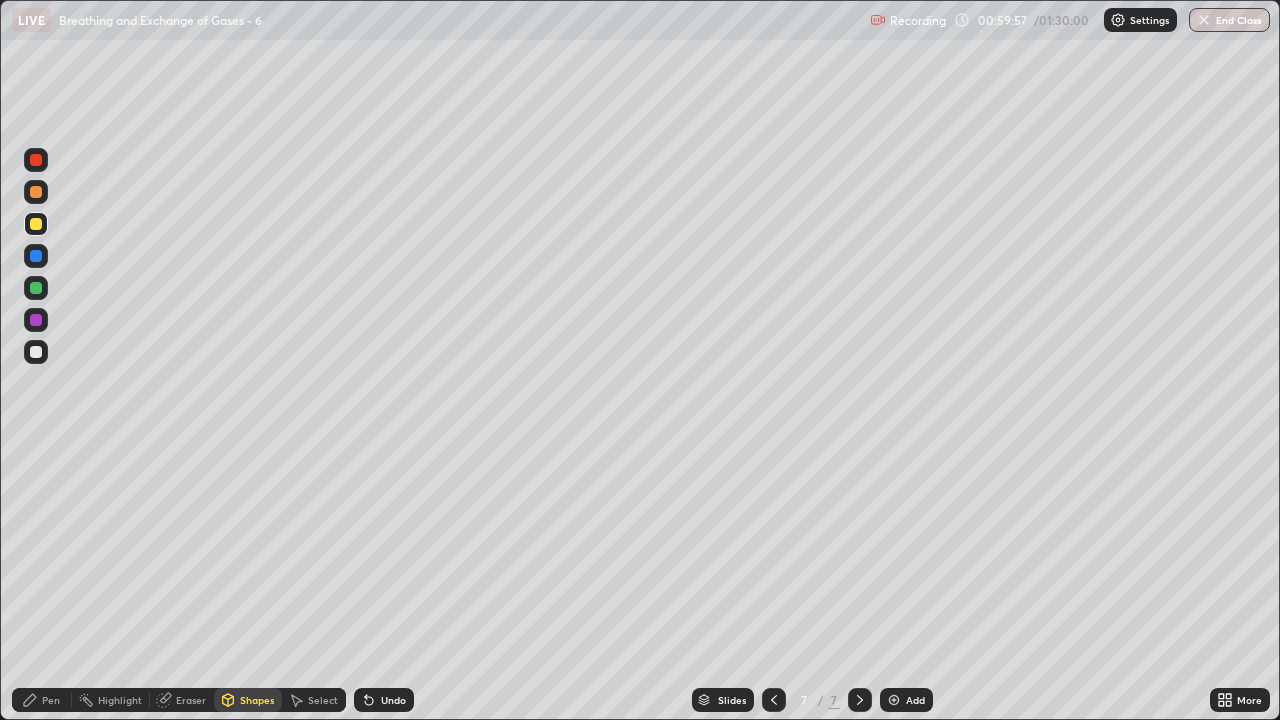 click on "Eraser" at bounding box center (191, 700) 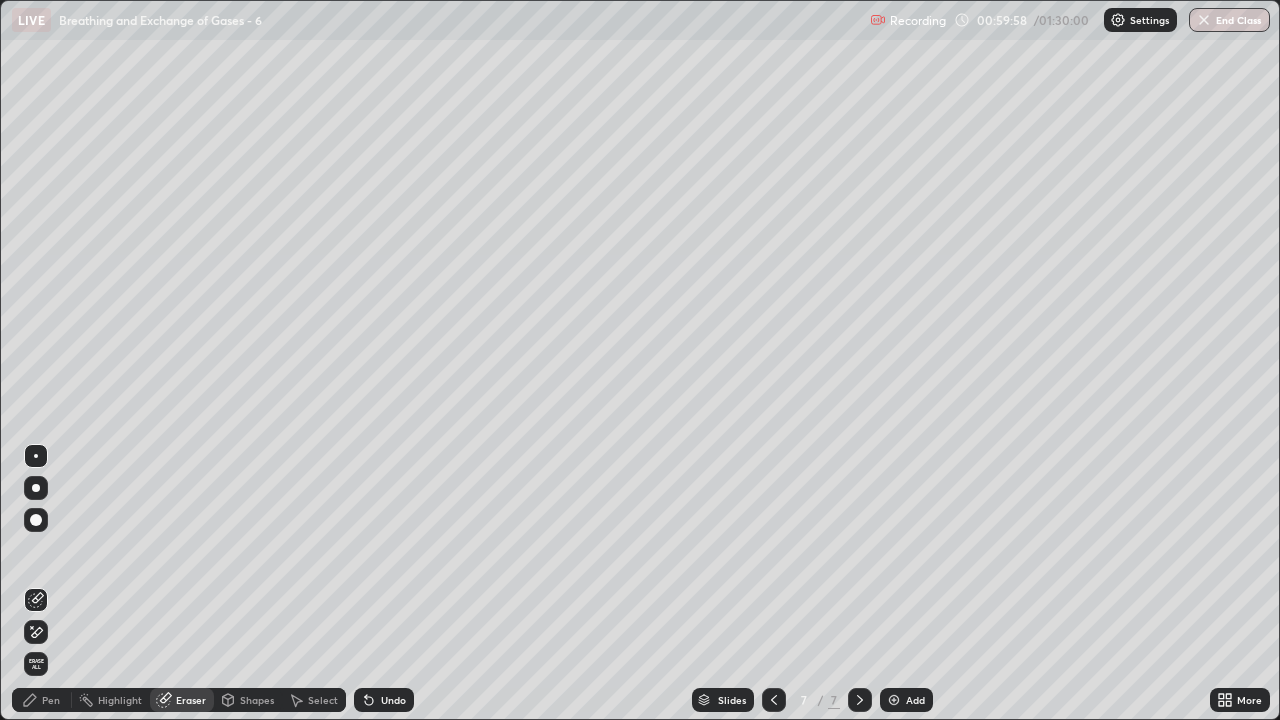click 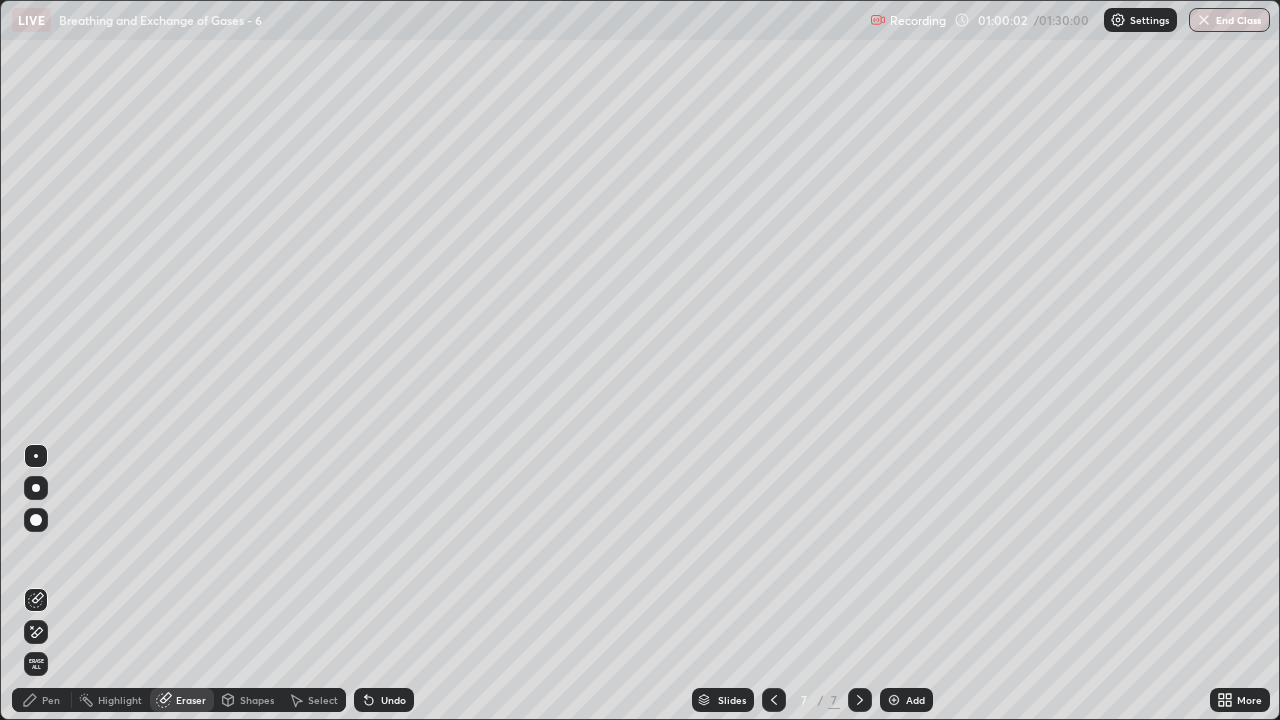 click on "Eraser" at bounding box center [191, 700] 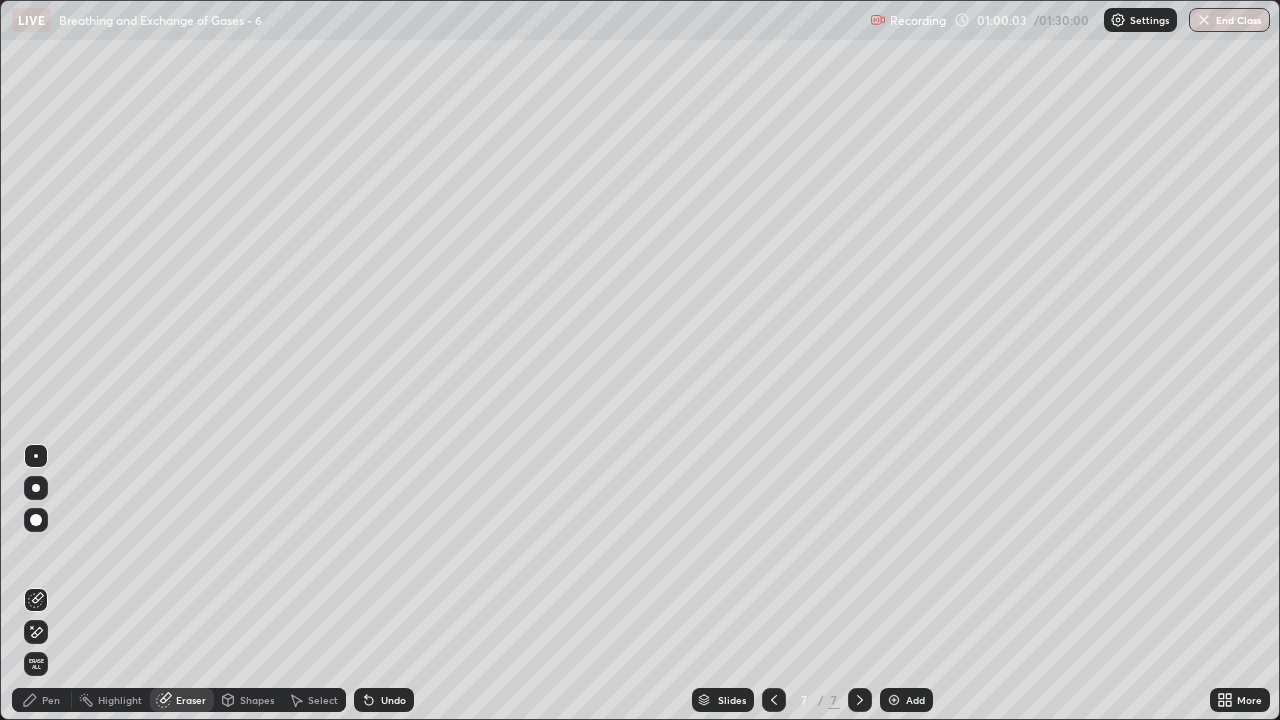 click on "Pen" at bounding box center [51, 700] 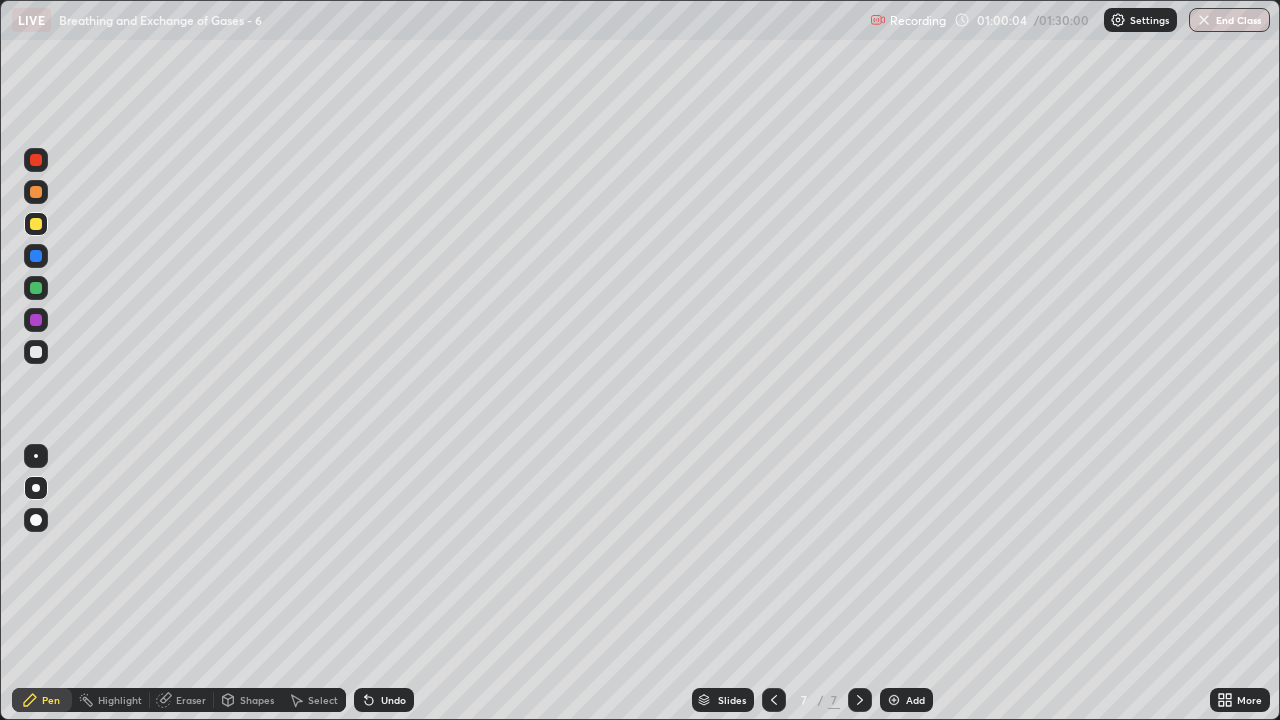 click at bounding box center (36, 352) 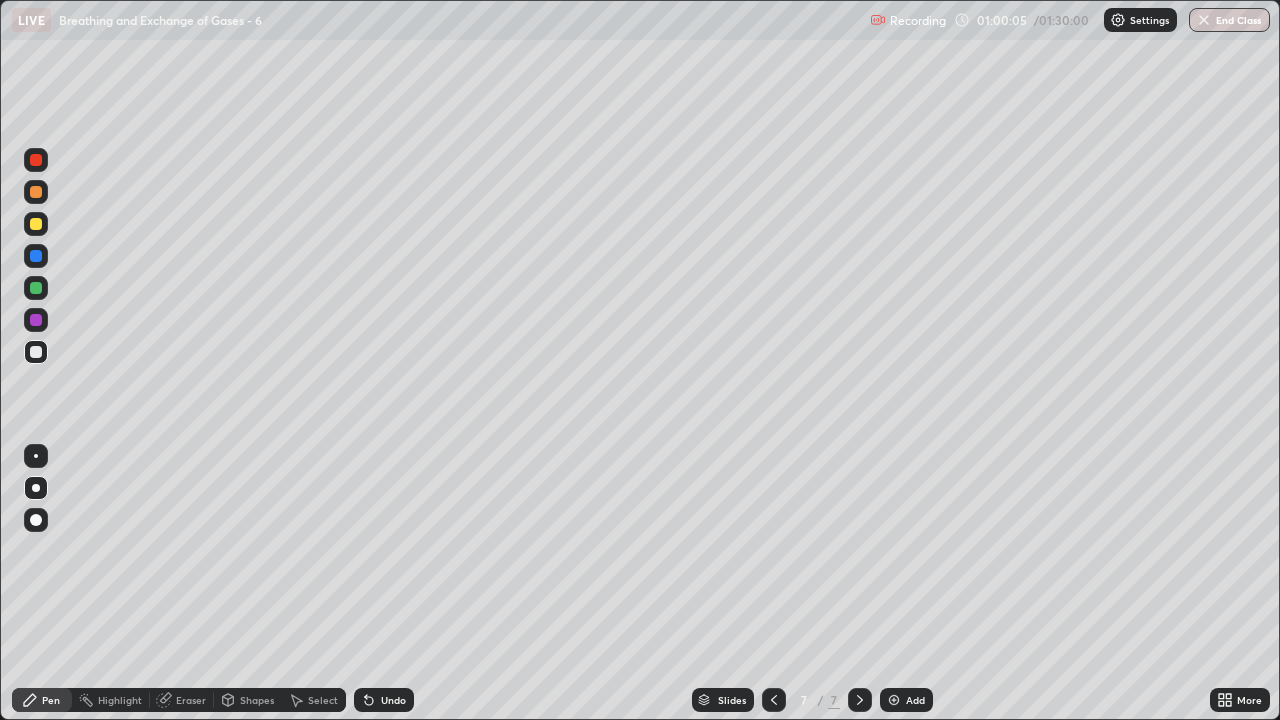 click on "Shapes" at bounding box center (257, 700) 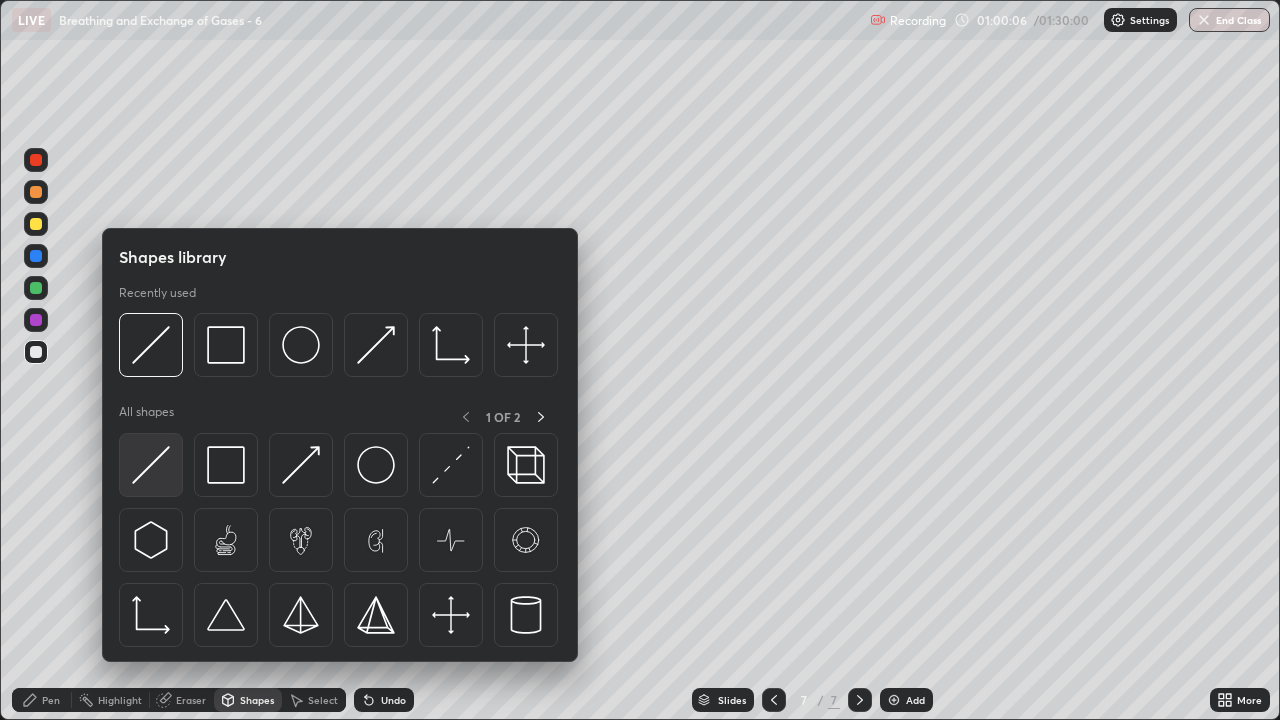 click at bounding box center [151, 465] 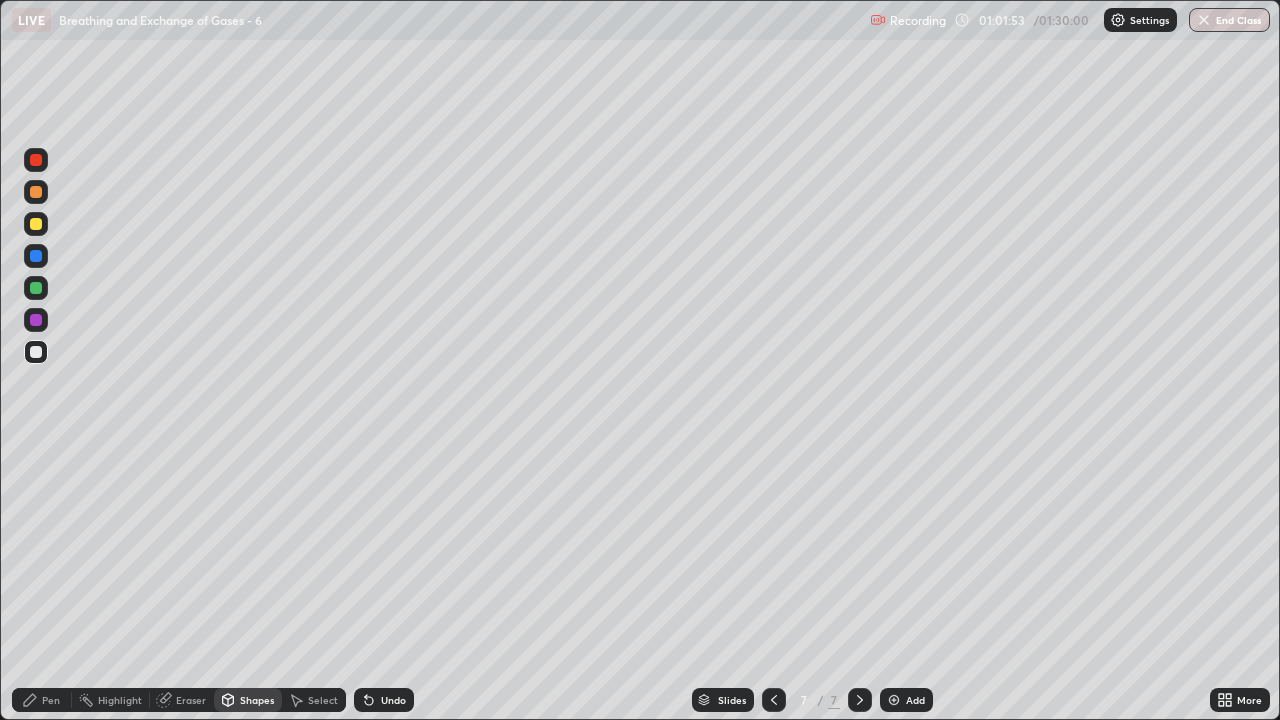 click on "Pen" at bounding box center [51, 700] 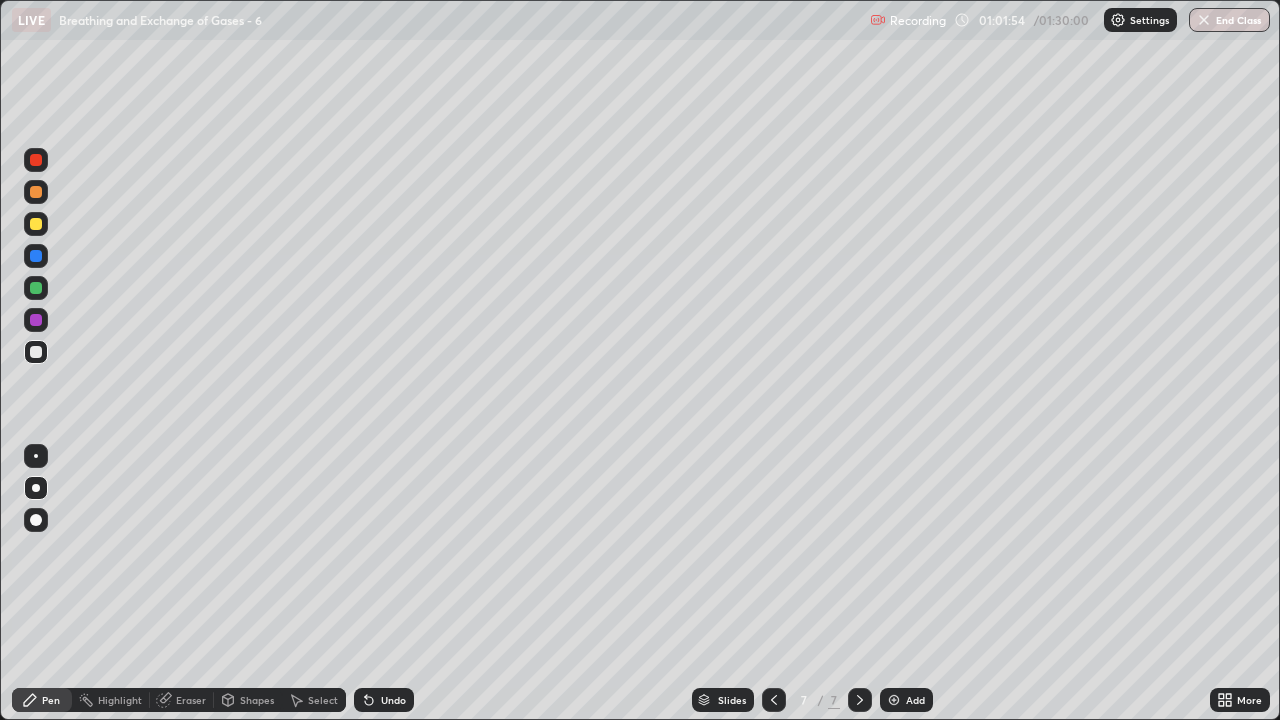 click at bounding box center (36, 352) 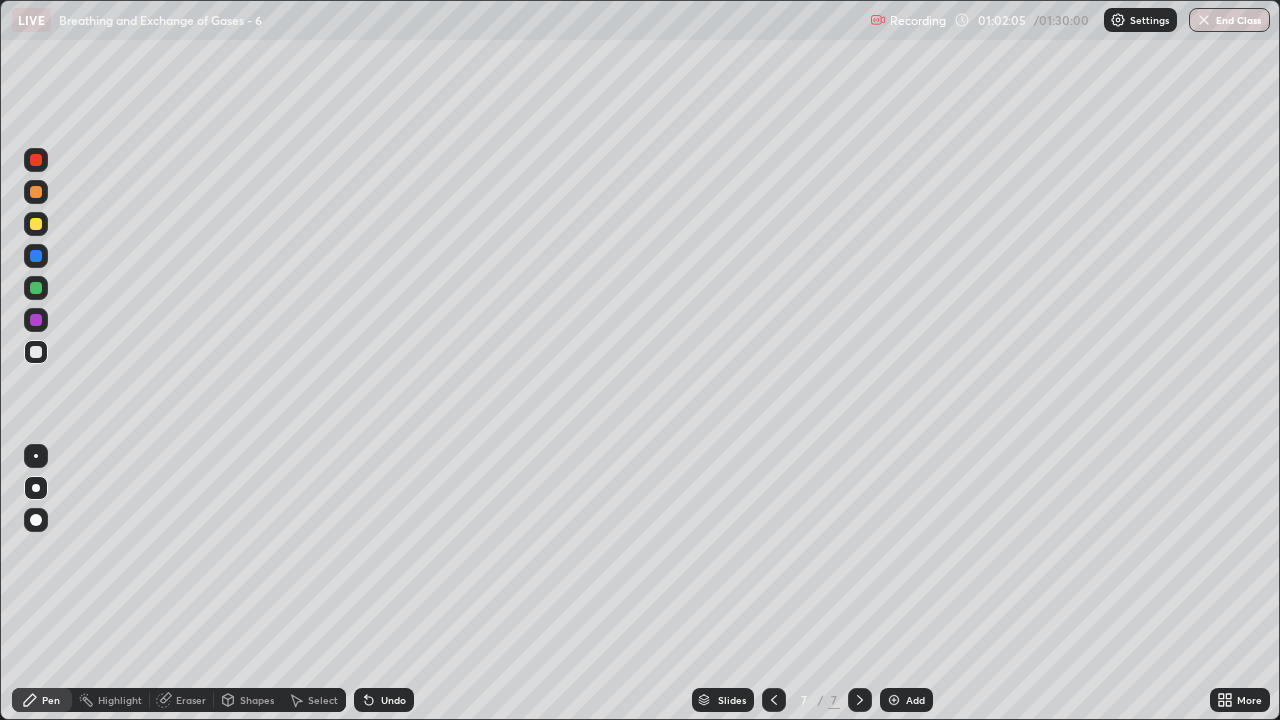 click on "Eraser" at bounding box center [191, 700] 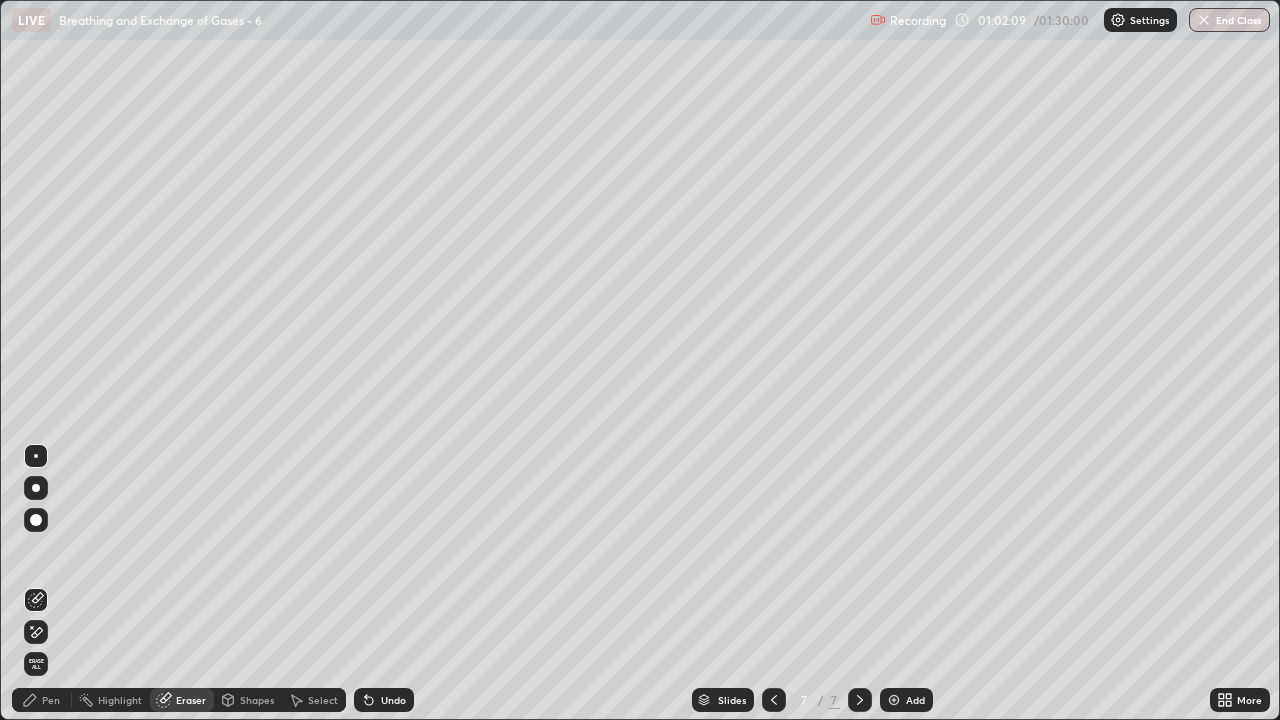 click on "Pen" at bounding box center (51, 700) 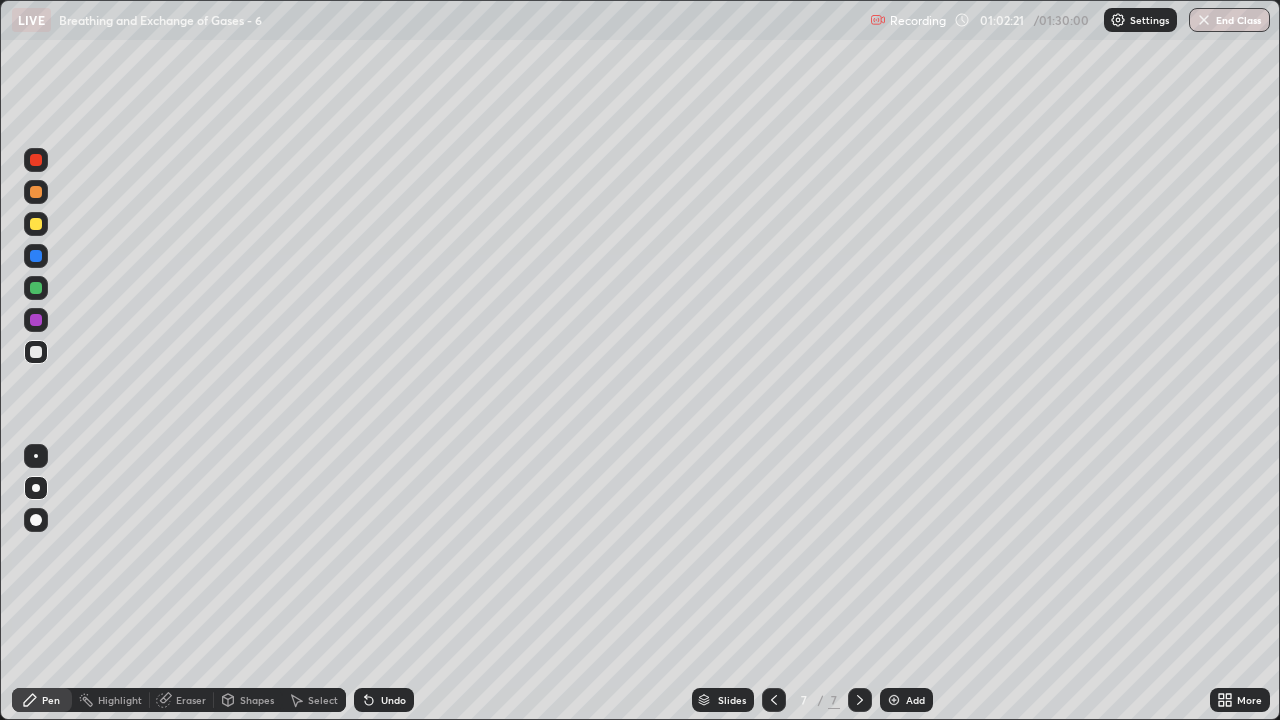 click at bounding box center (36, 224) 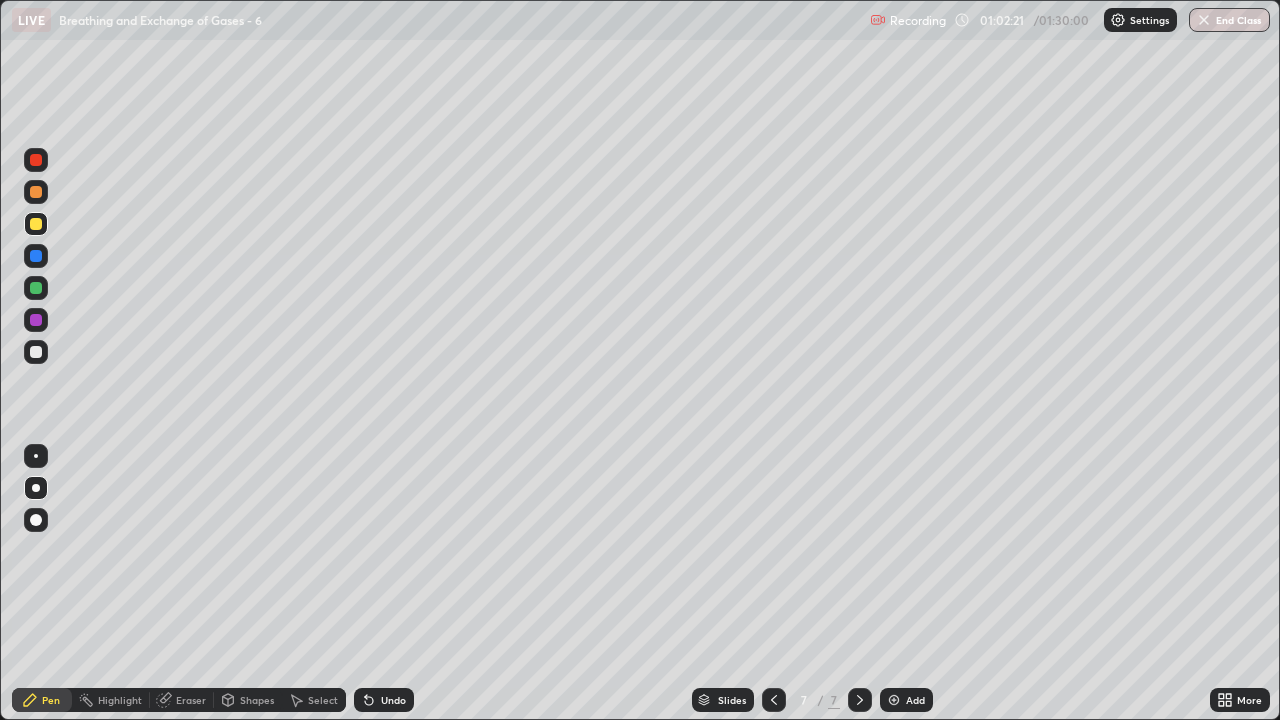 click on "Shapes" at bounding box center [257, 700] 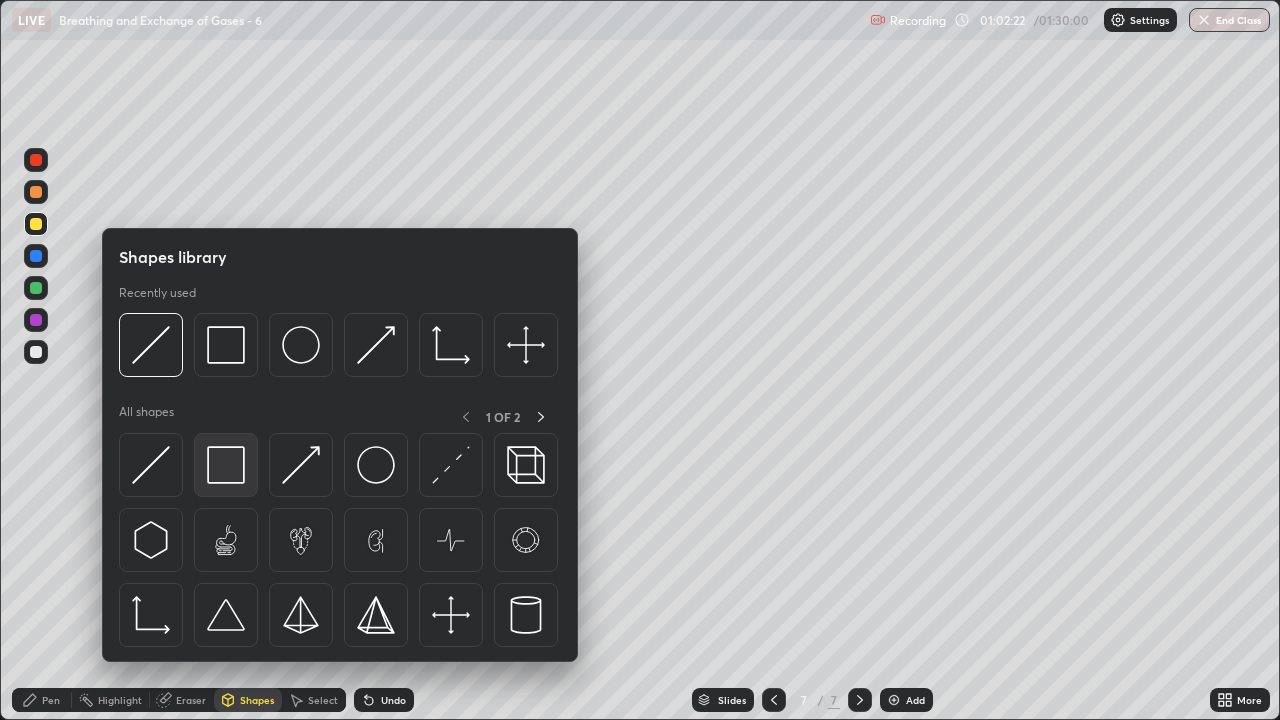 click at bounding box center [226, 465] 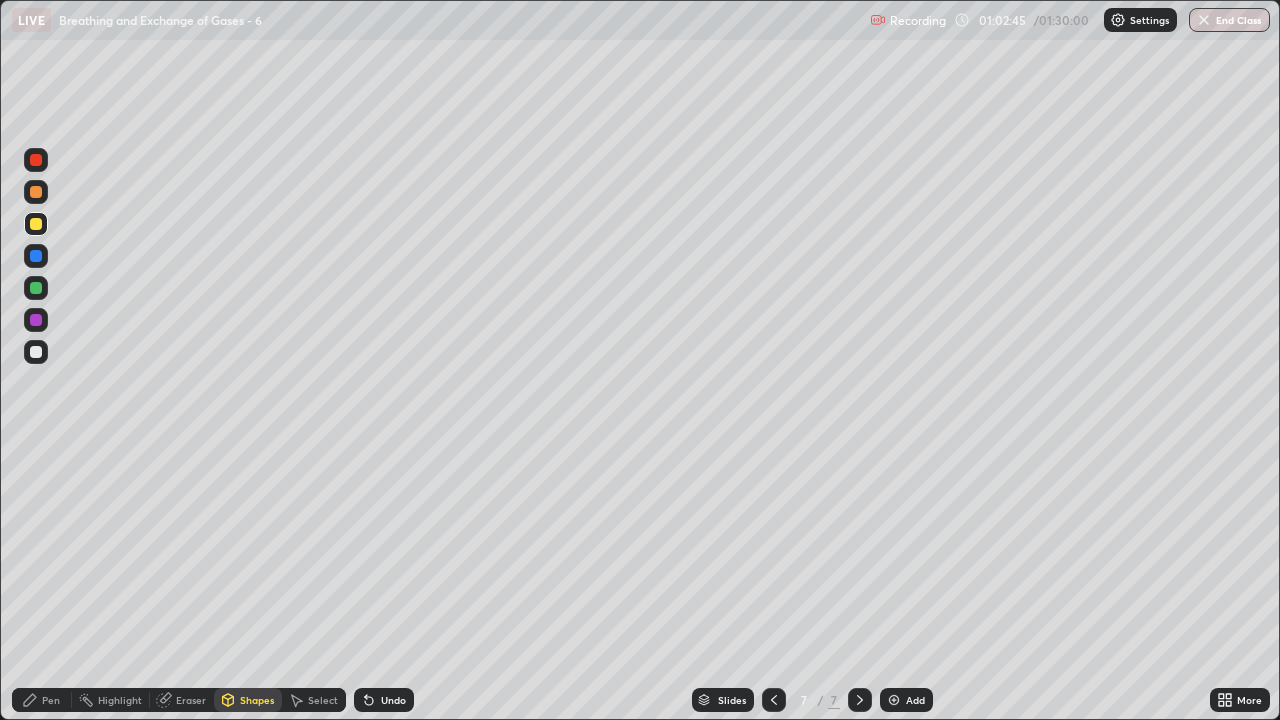 click at bounding box center [36, 224] 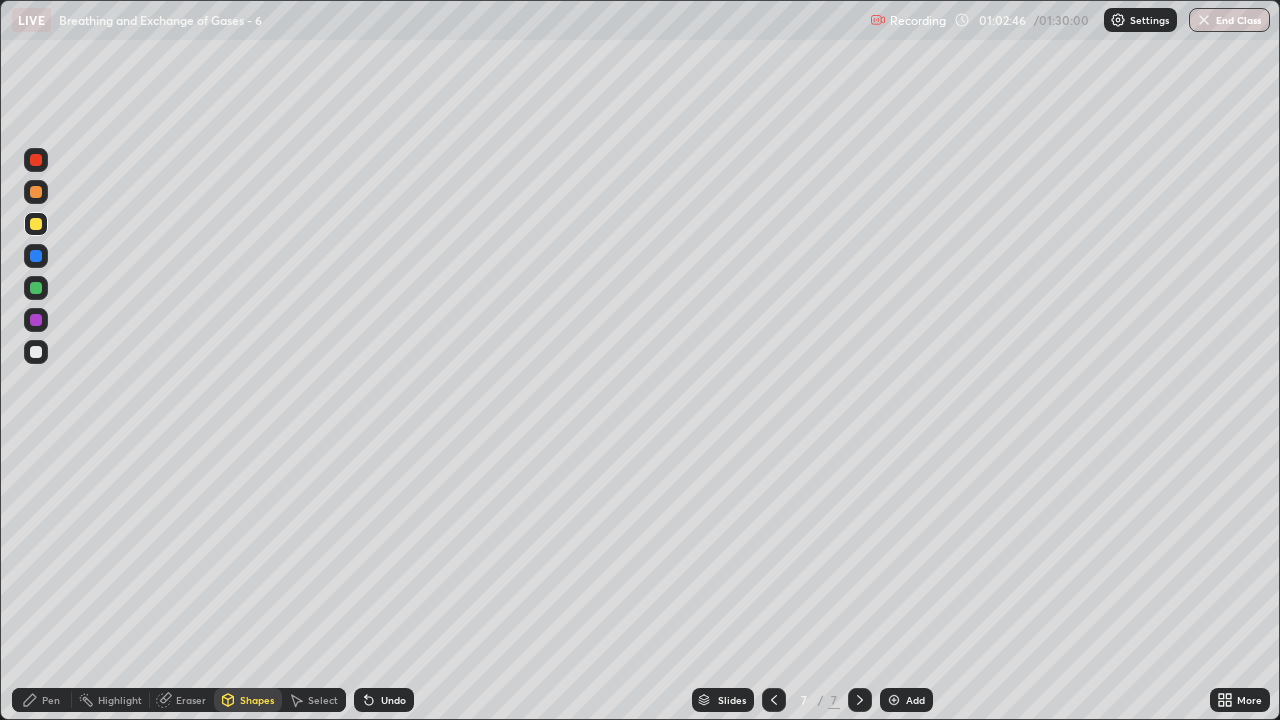 click on "Pen" at bounding box center [51, 700] 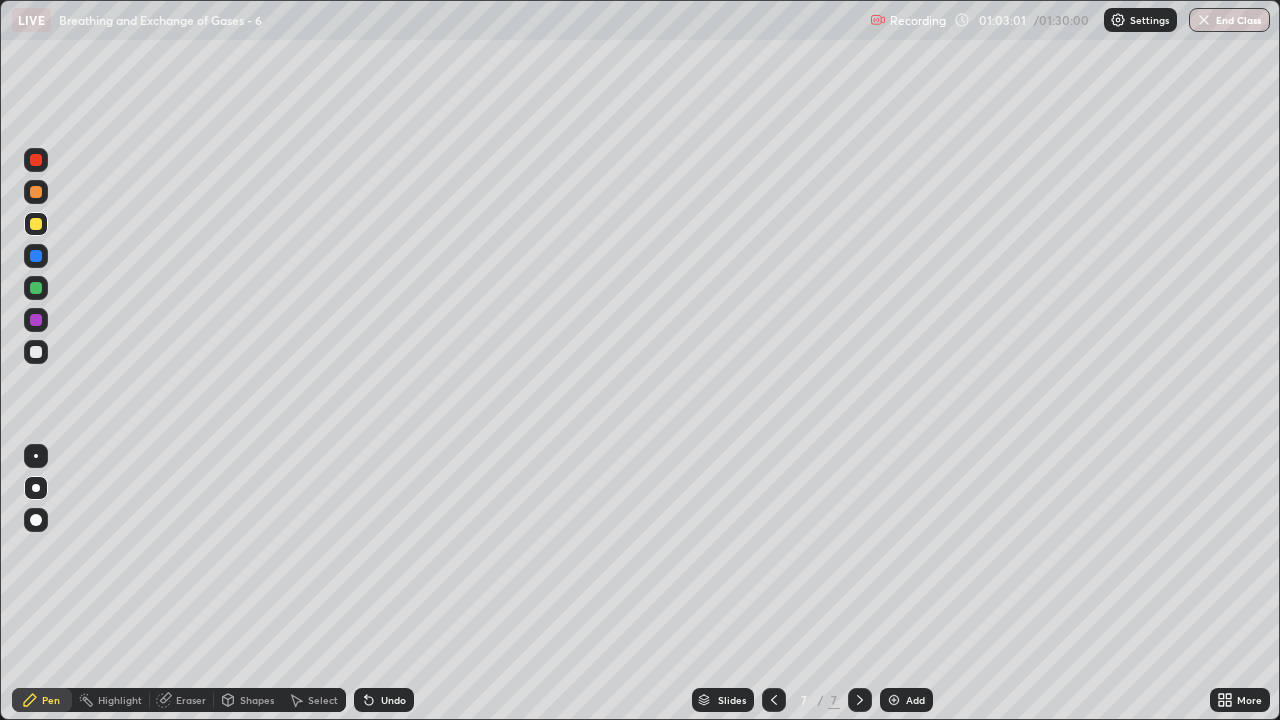 click on "Eraser" at bounding box center [191, 700] 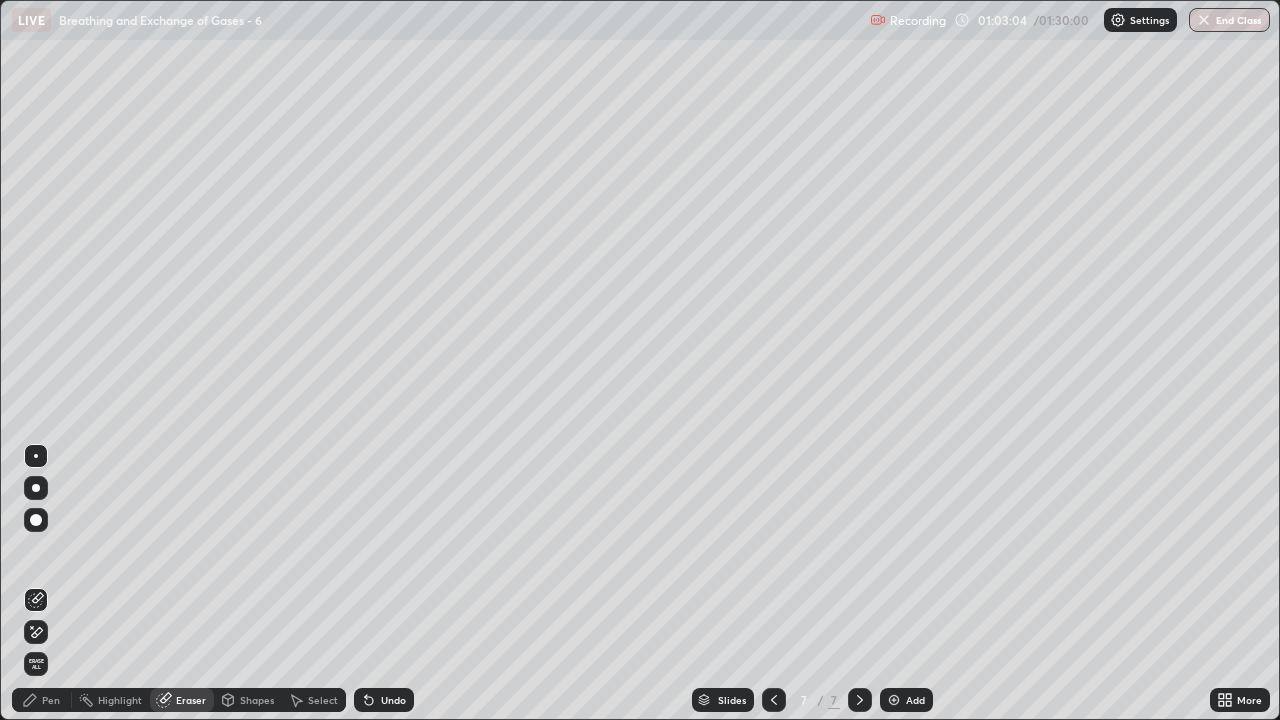 click on "Pen" at bounding box center (42, 700) 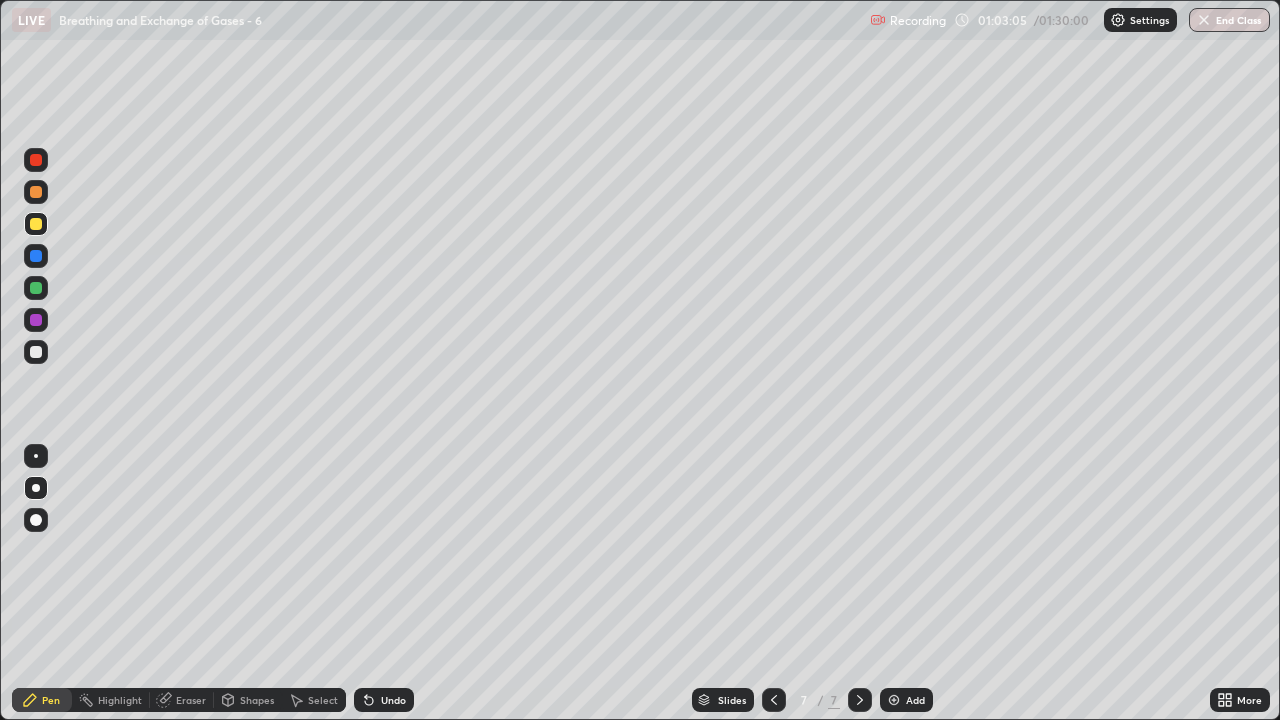 click at bounding box center [36, 288] 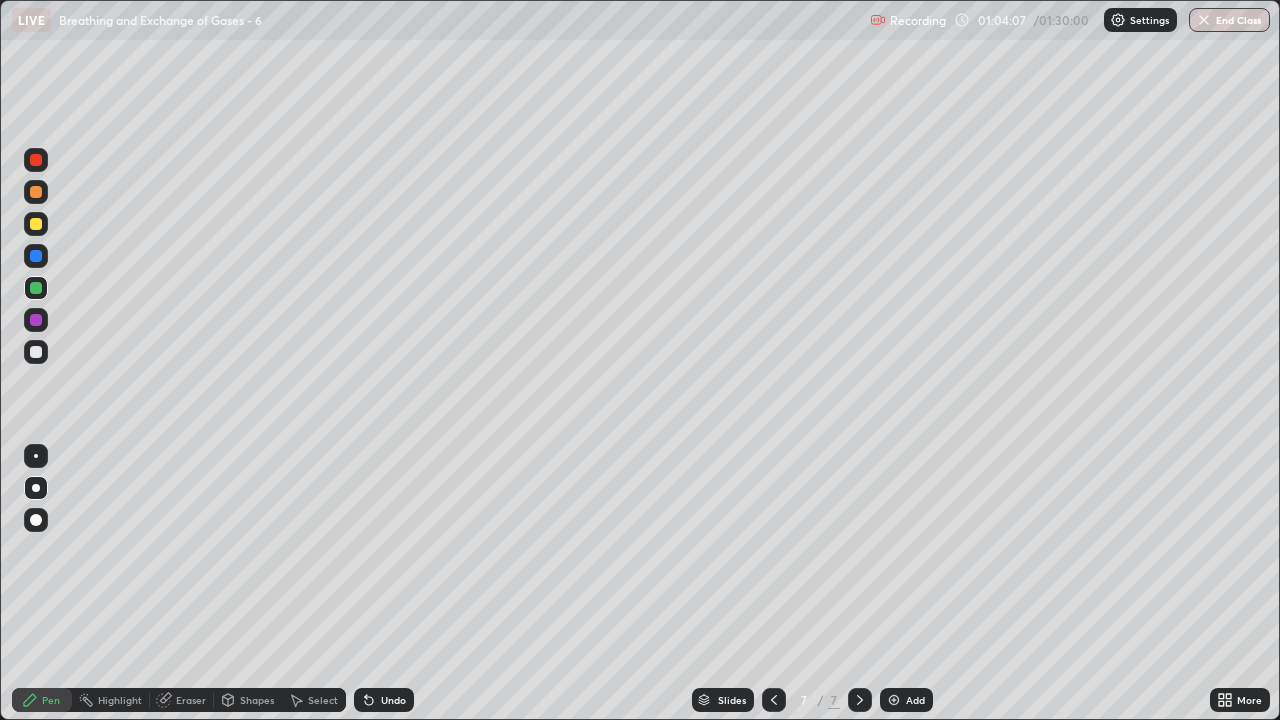 click on "Eraser" at bounding box center [182, 700] 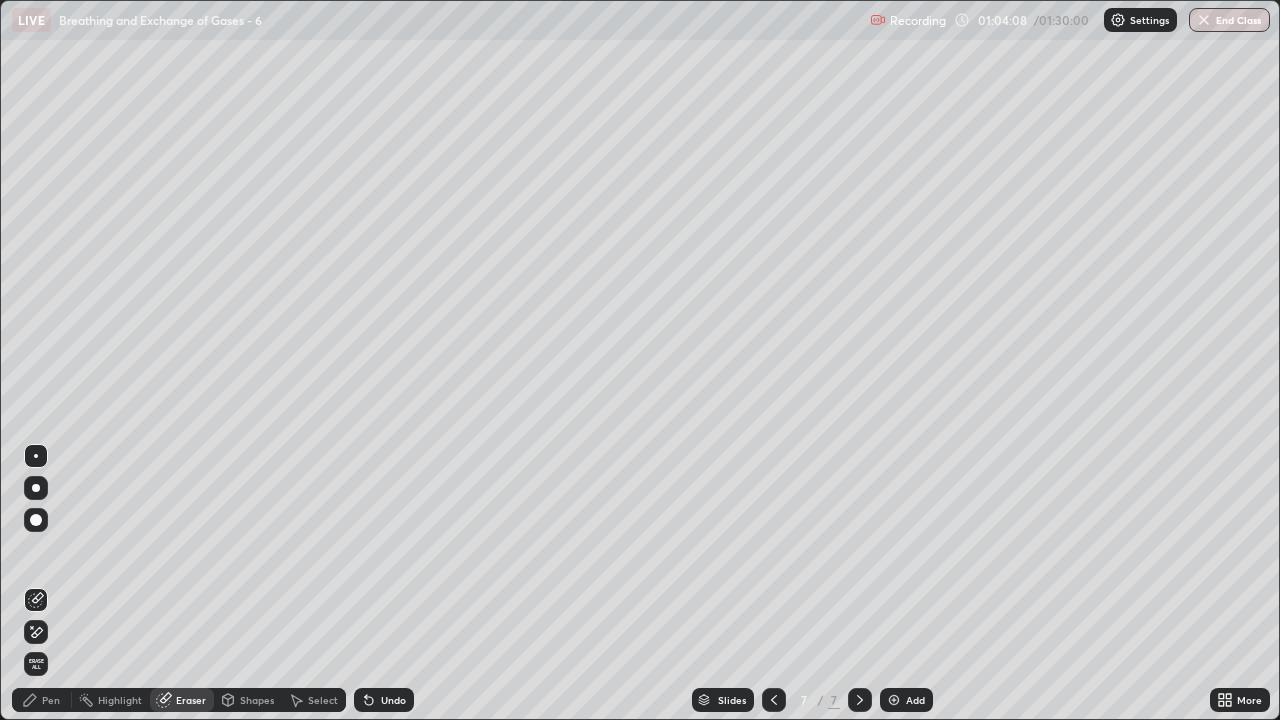 click on "Pen" at bounding box center [51, 700] 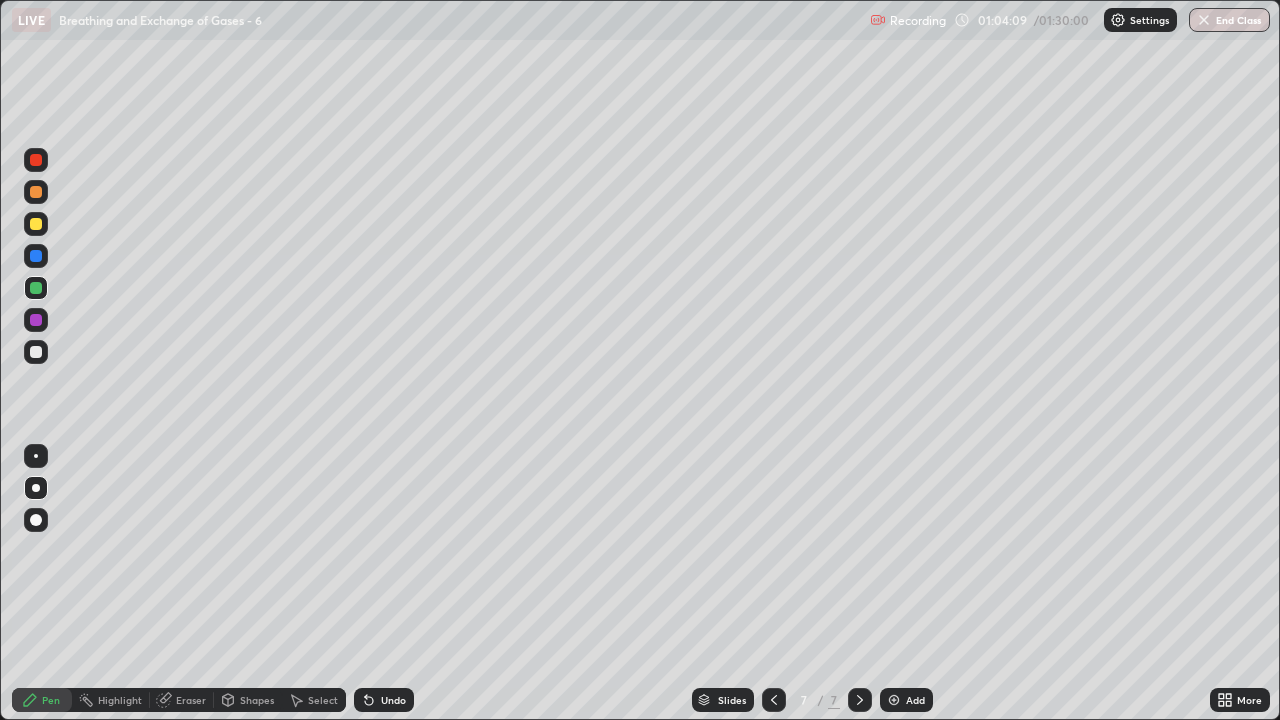click at bounding box center [36, 224] 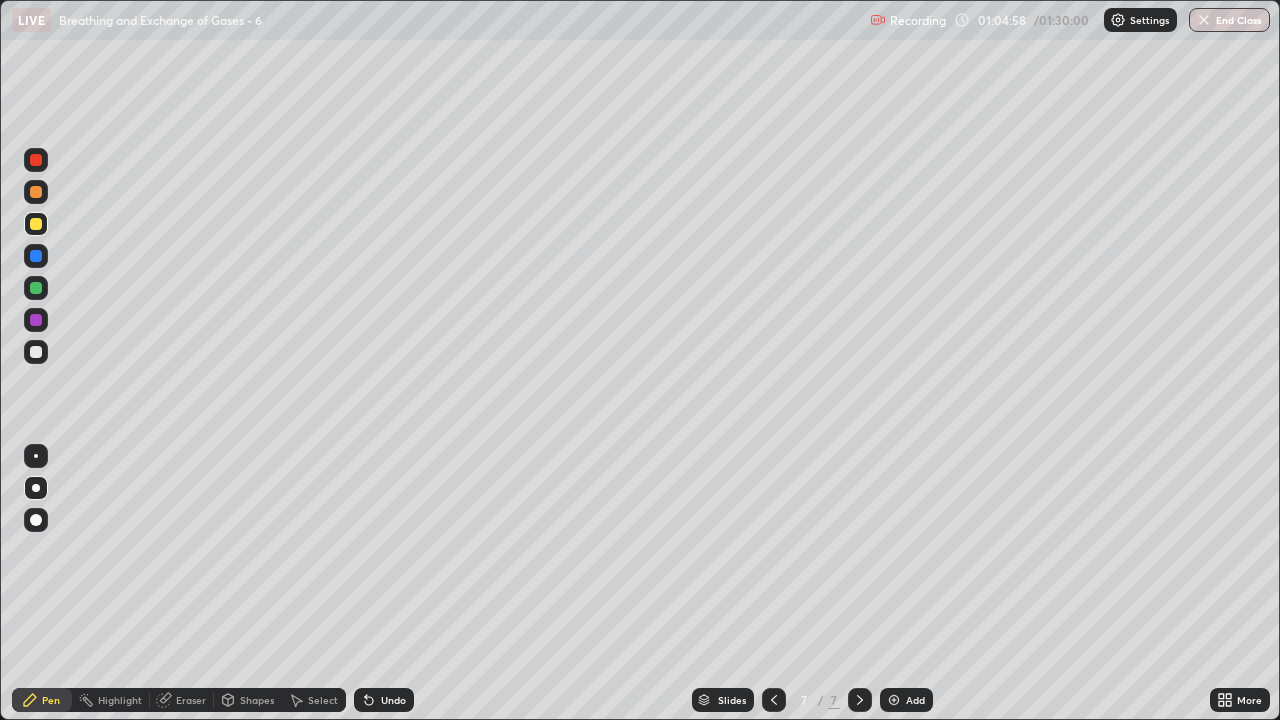click 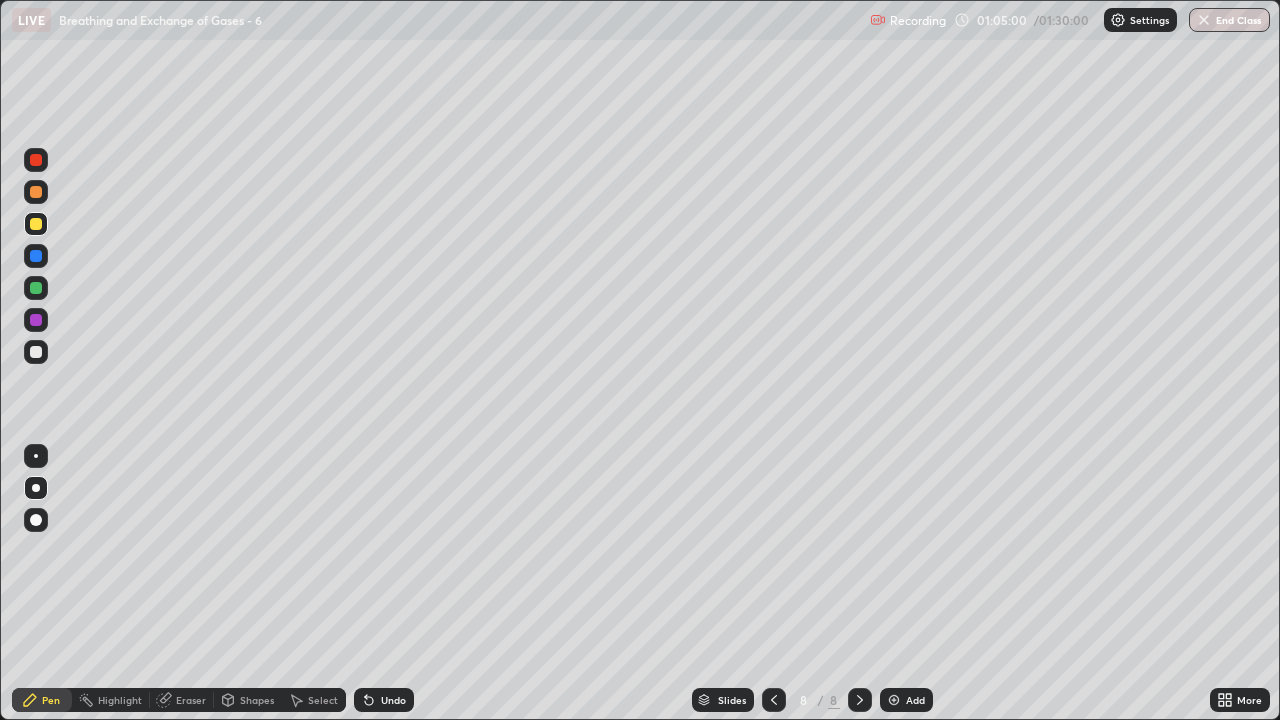 click on "Pen" at bounding box center [51, 700] 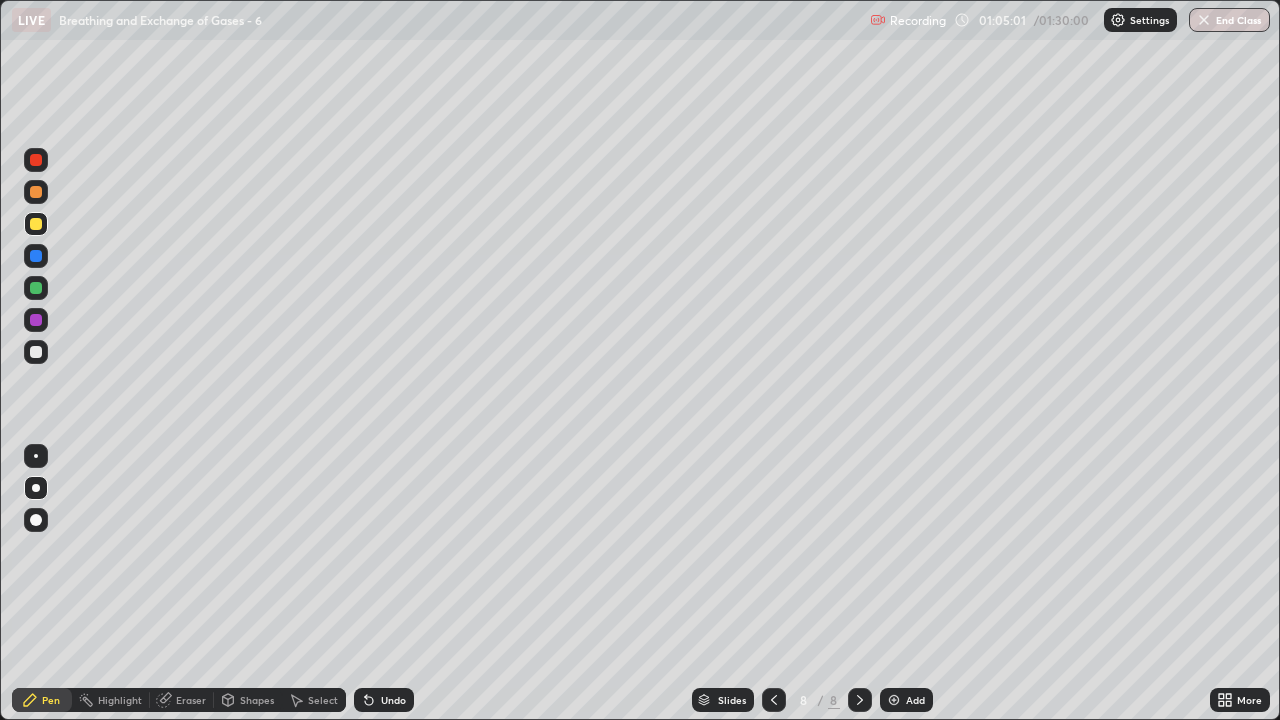click at bounding box center (36, 224) 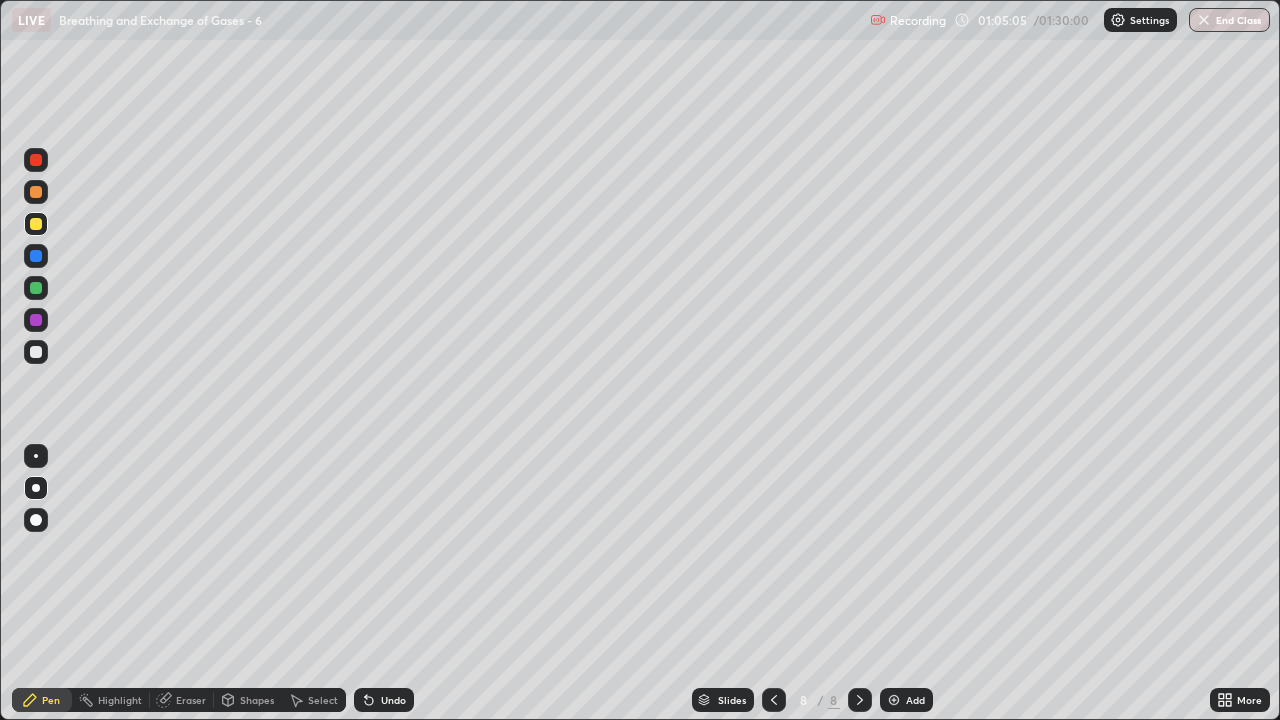 click at bounding box center [36, 352] 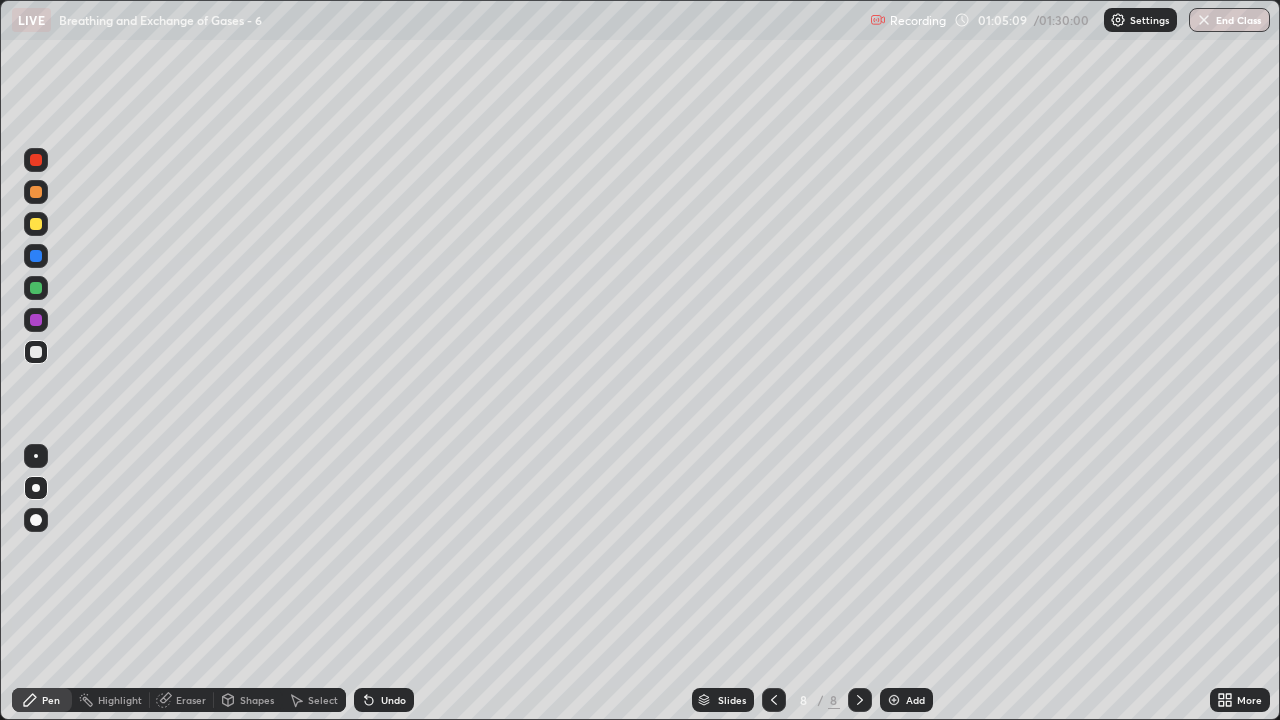 click at bounding box center (36, 224) 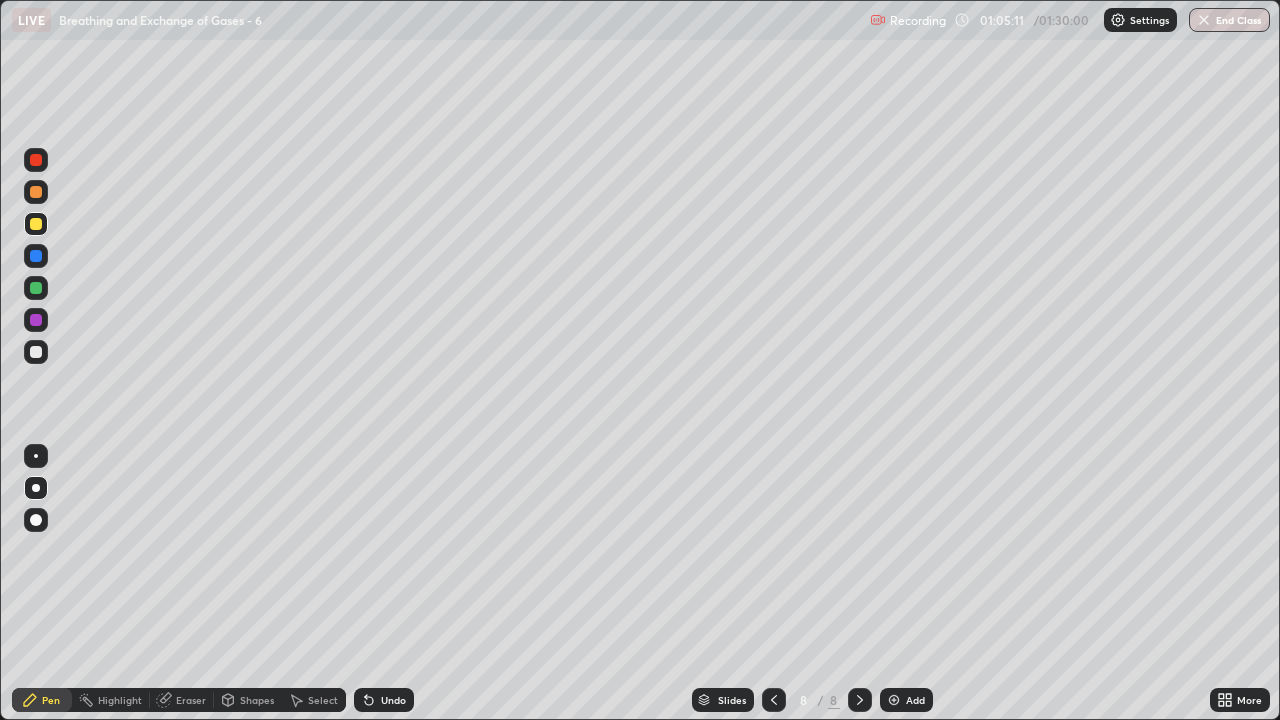 click on "Eraser" at bounding box center [191, 700] 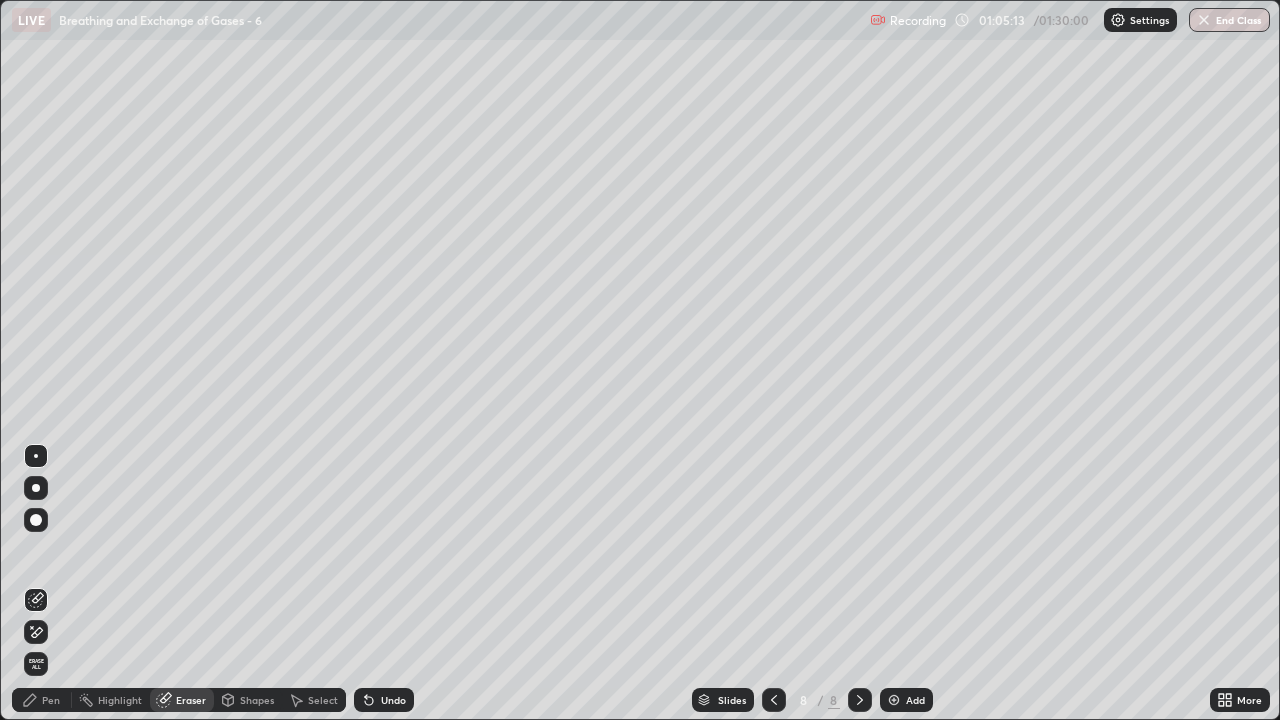 click on "Pen" at bounding box center [51, 700] 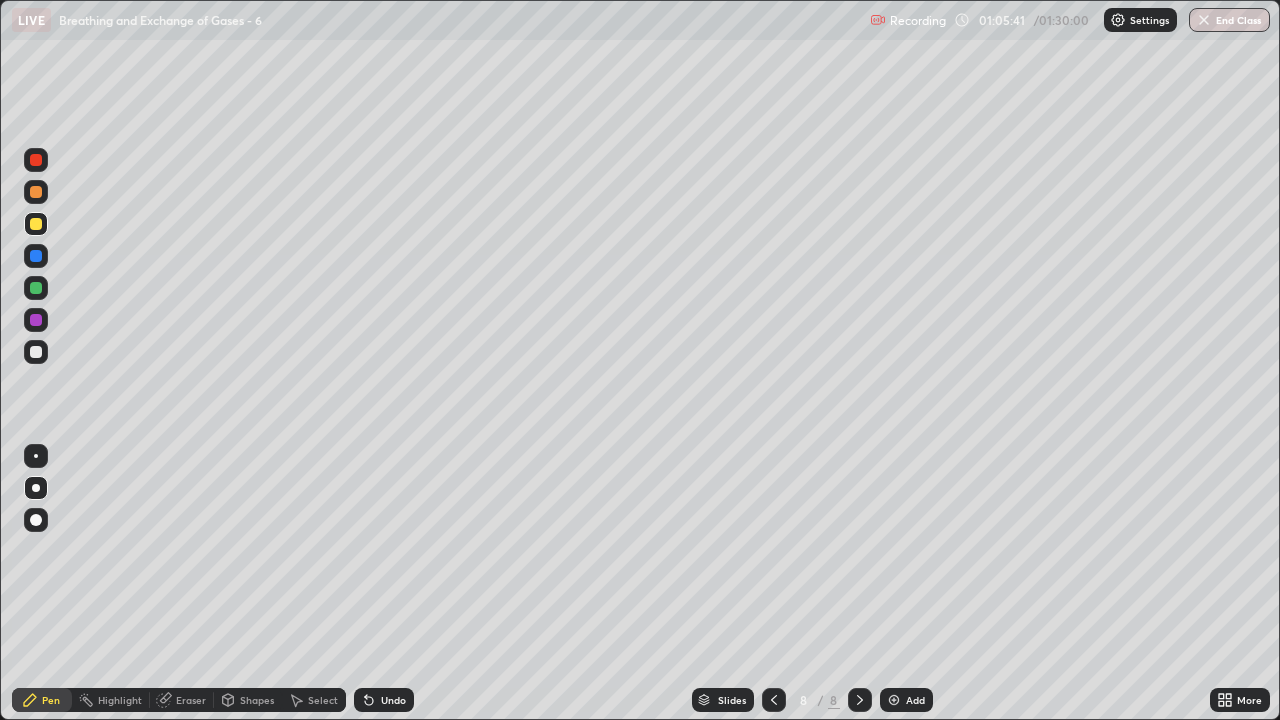 click at bounding box center [36, 192] 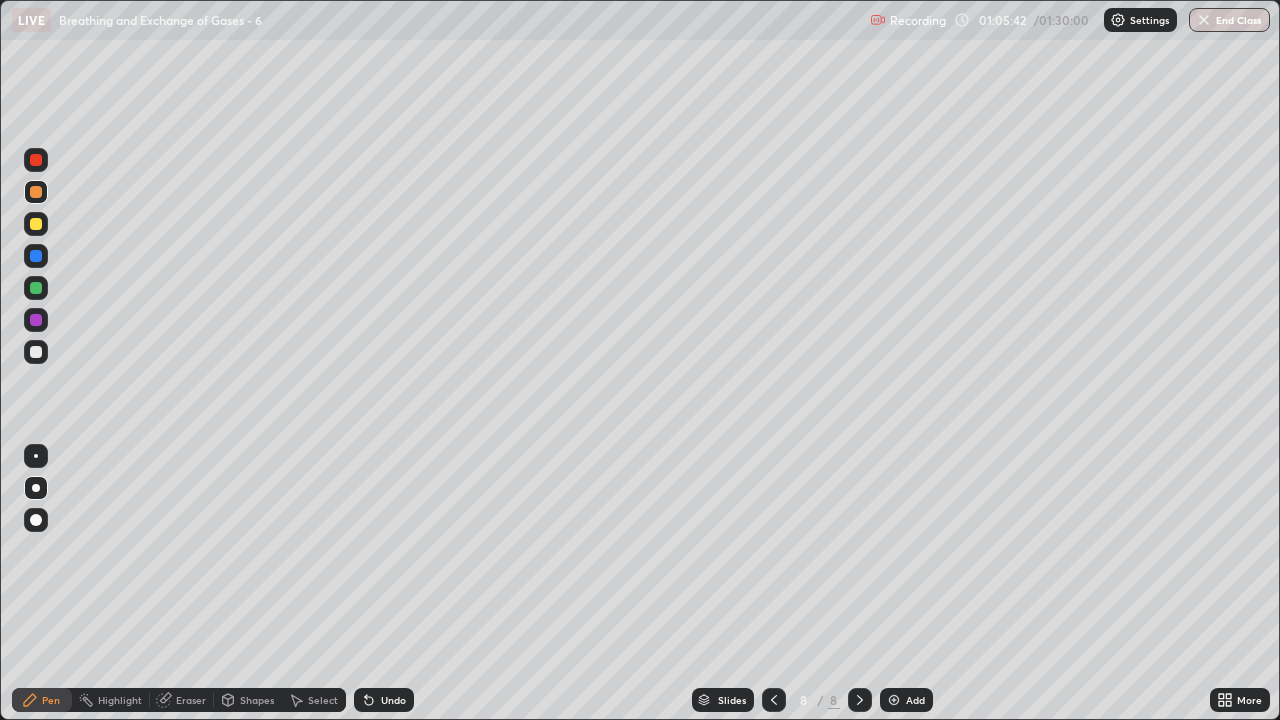 click on "Shapes" at bounding box center [257, 700] 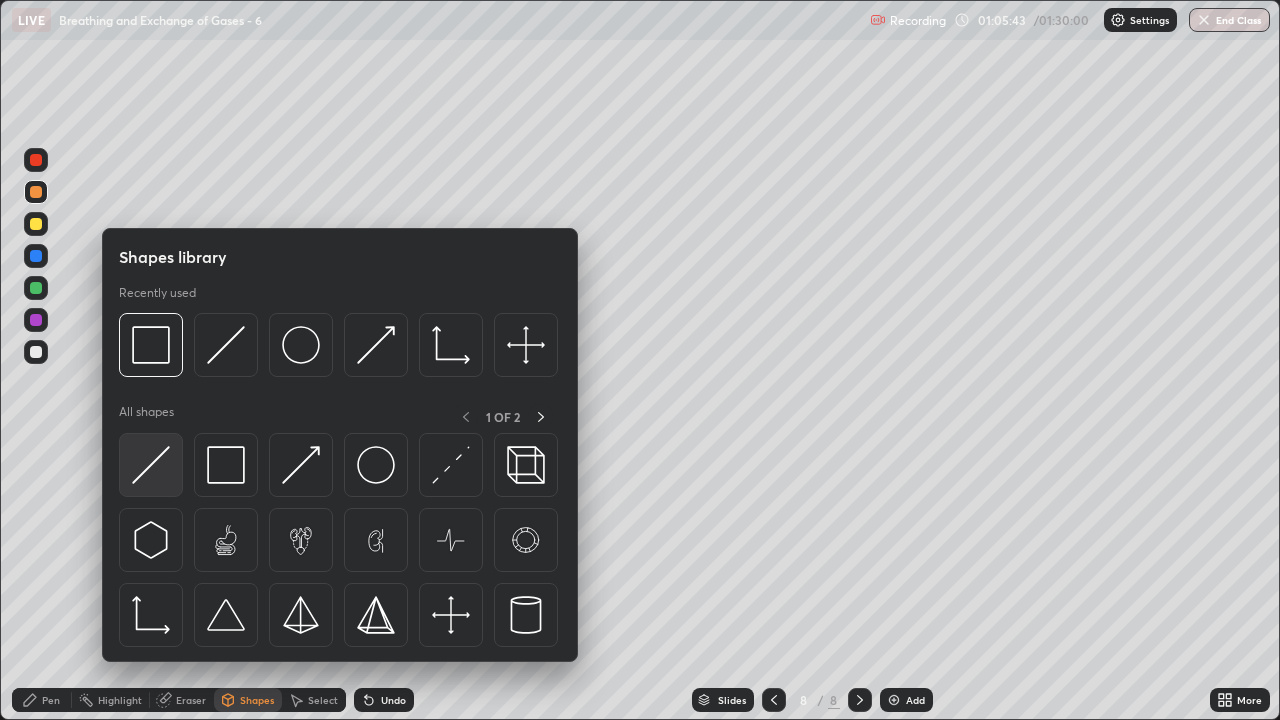 click at bounding box center [151, 465] 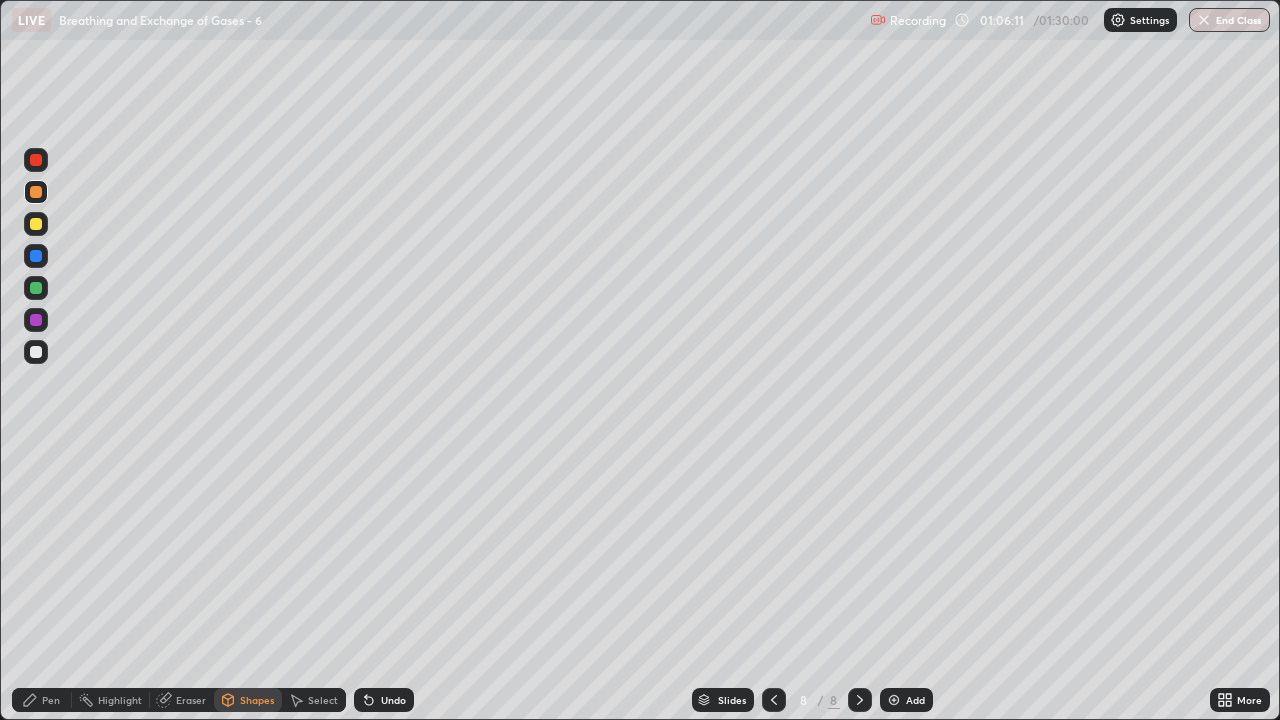 click on "Pen" at bounding box center [51, 700] 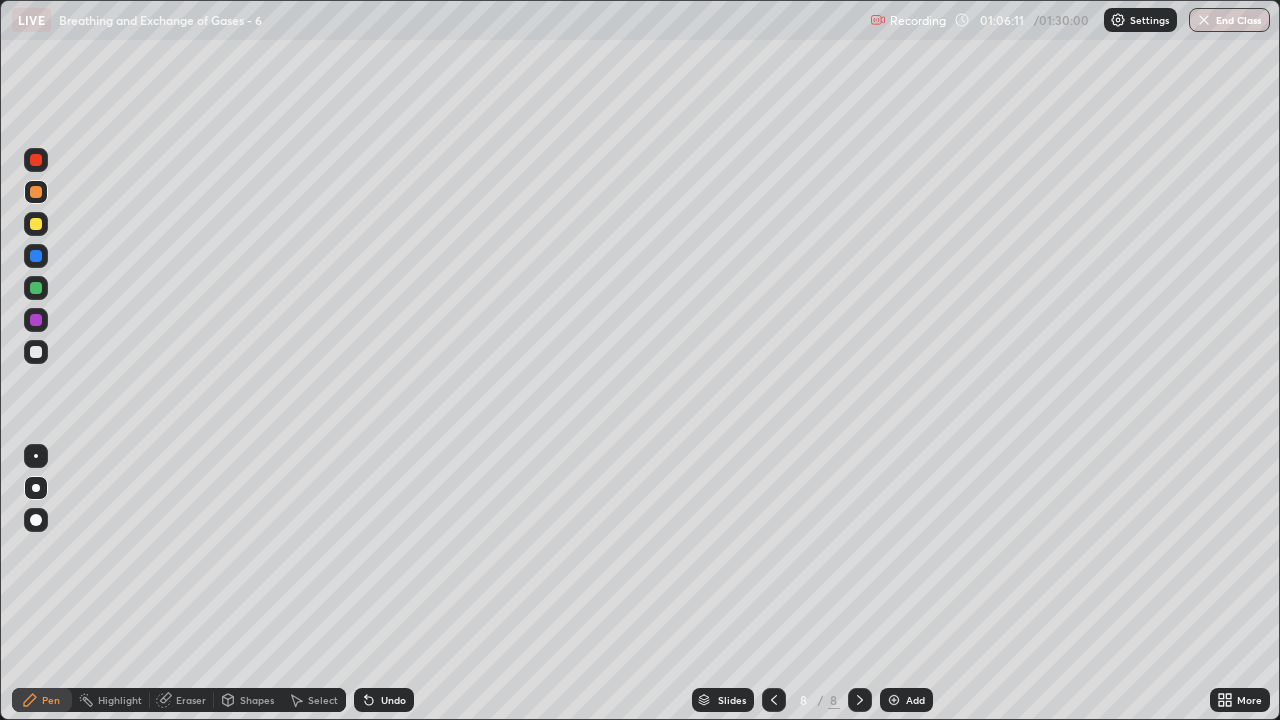 click at bounding box center [36, 352] 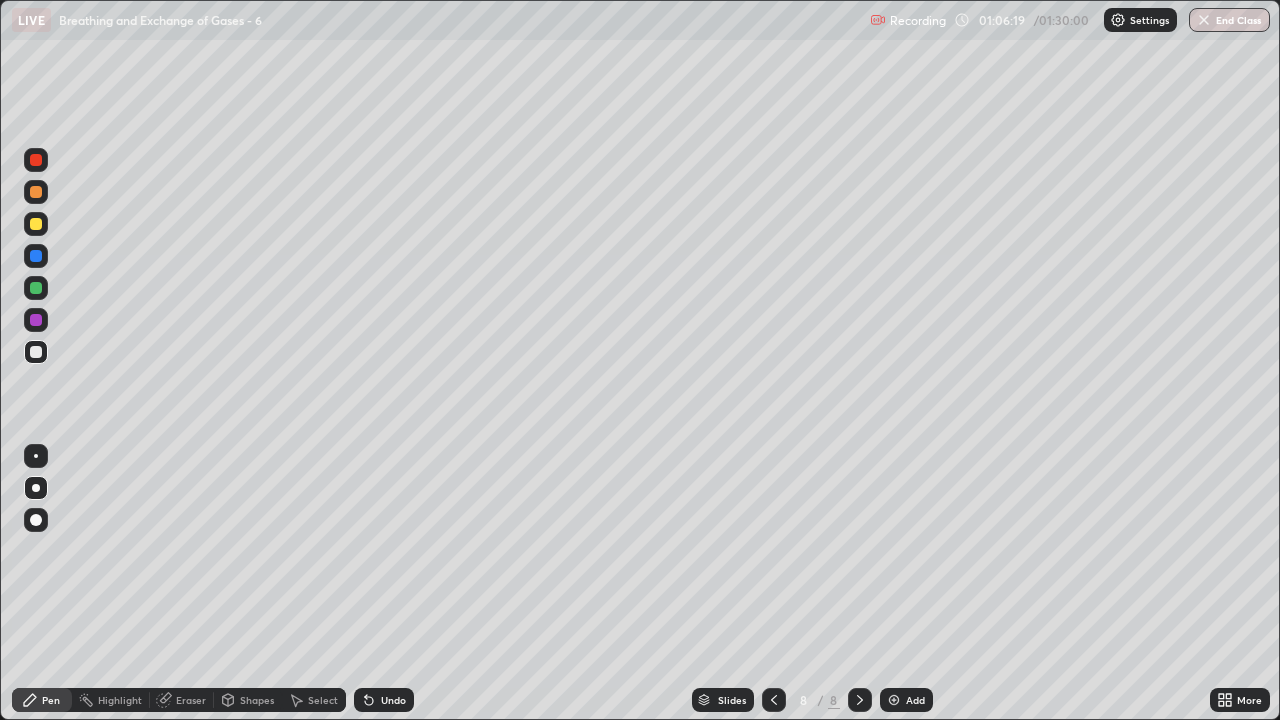 click on "Shapes" at bounding box center (257, 700) 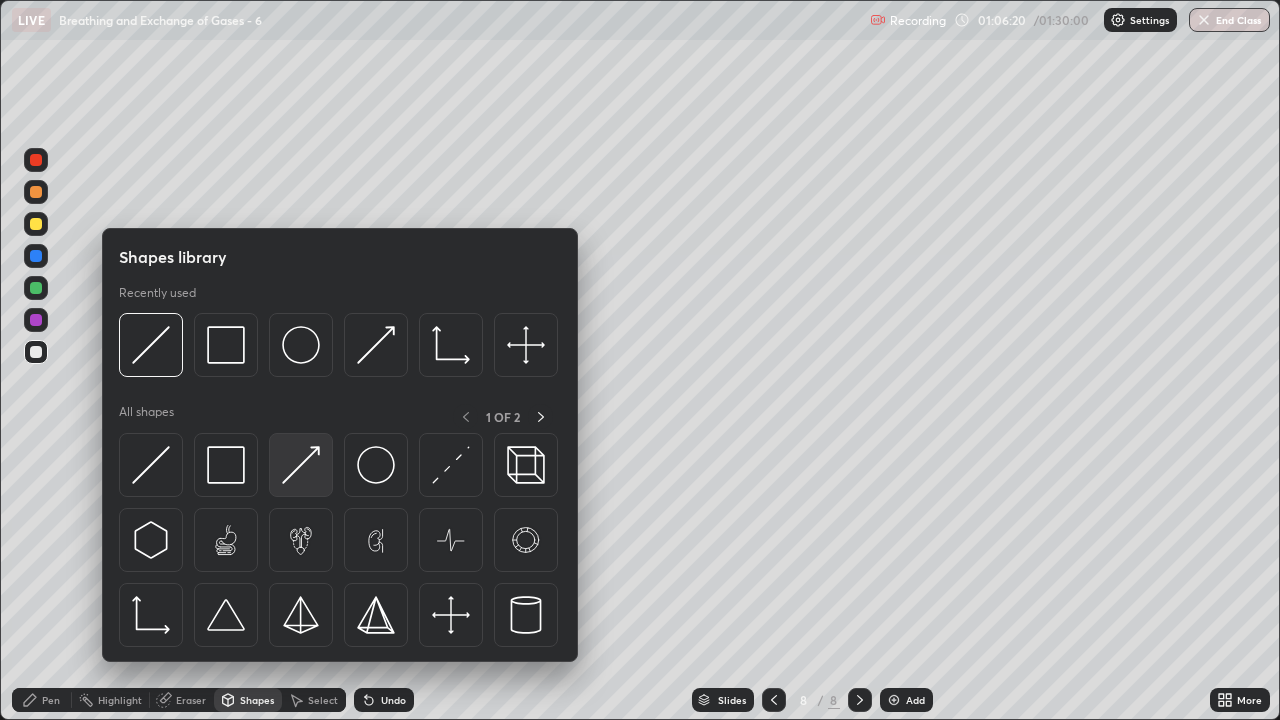 click at bounding box center (301, 465) 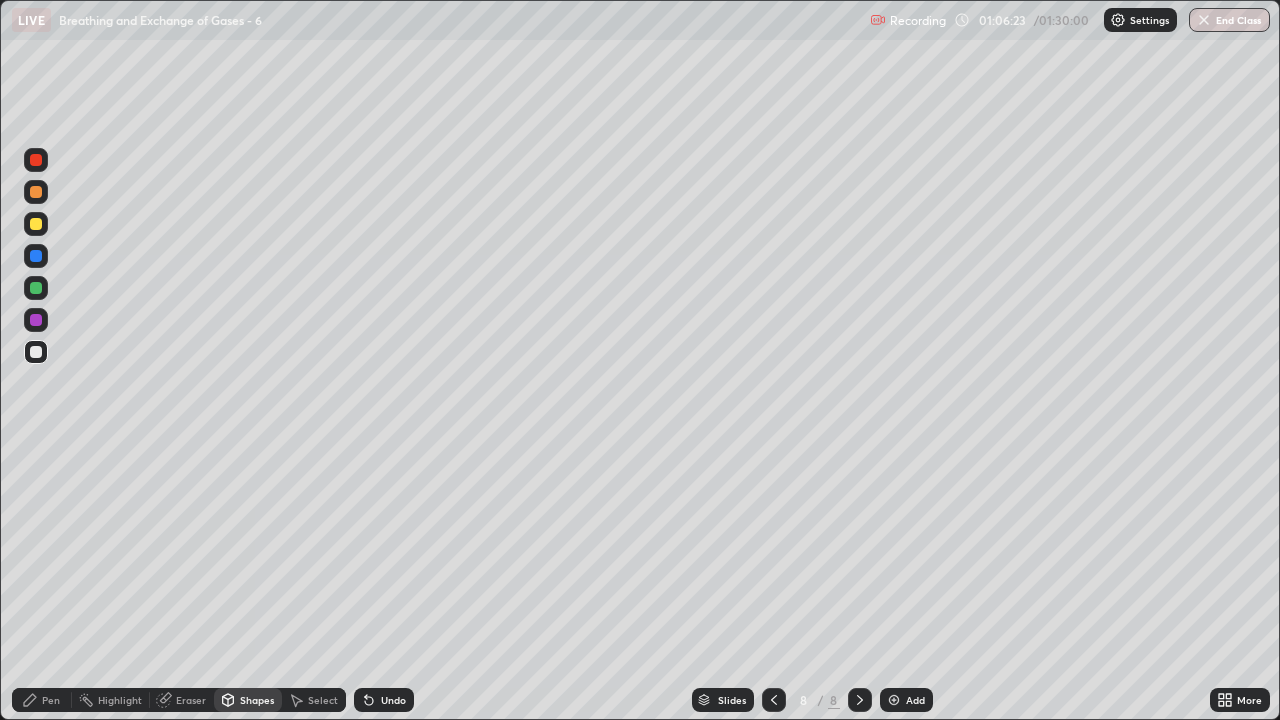 click on "Pen" at bounding box center (42, 700) 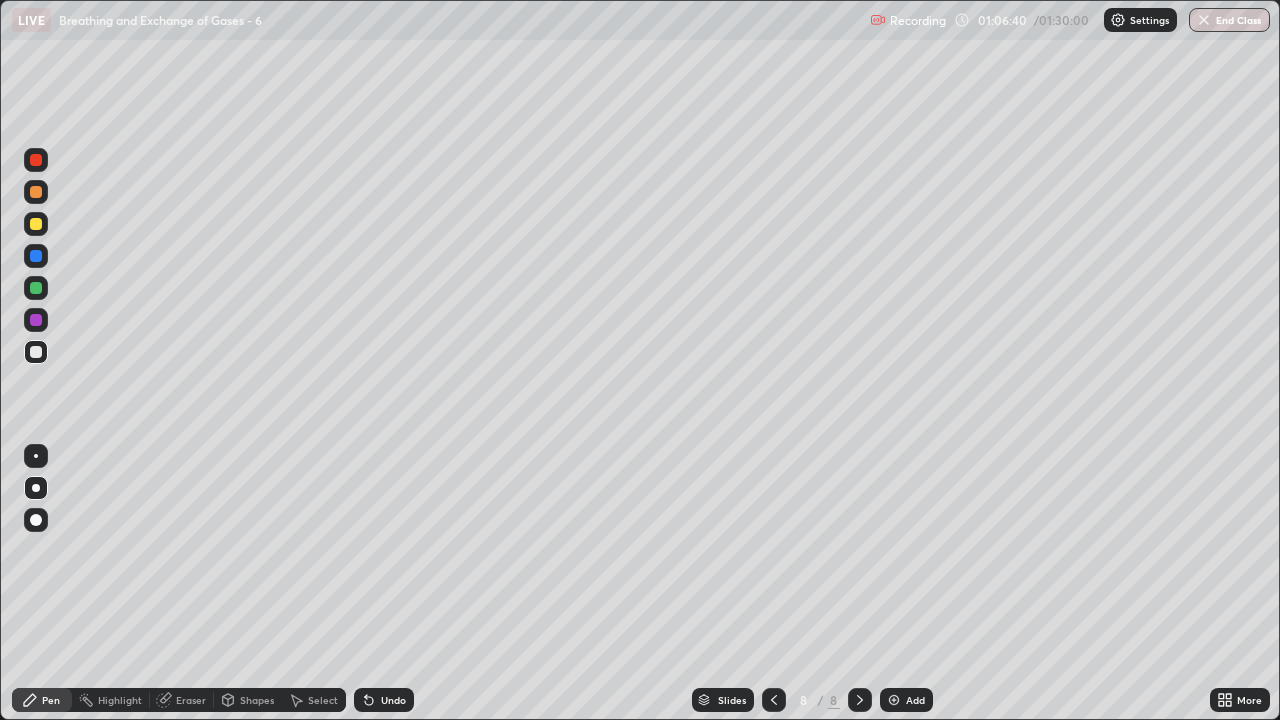 click at bounding box center (36, 224) 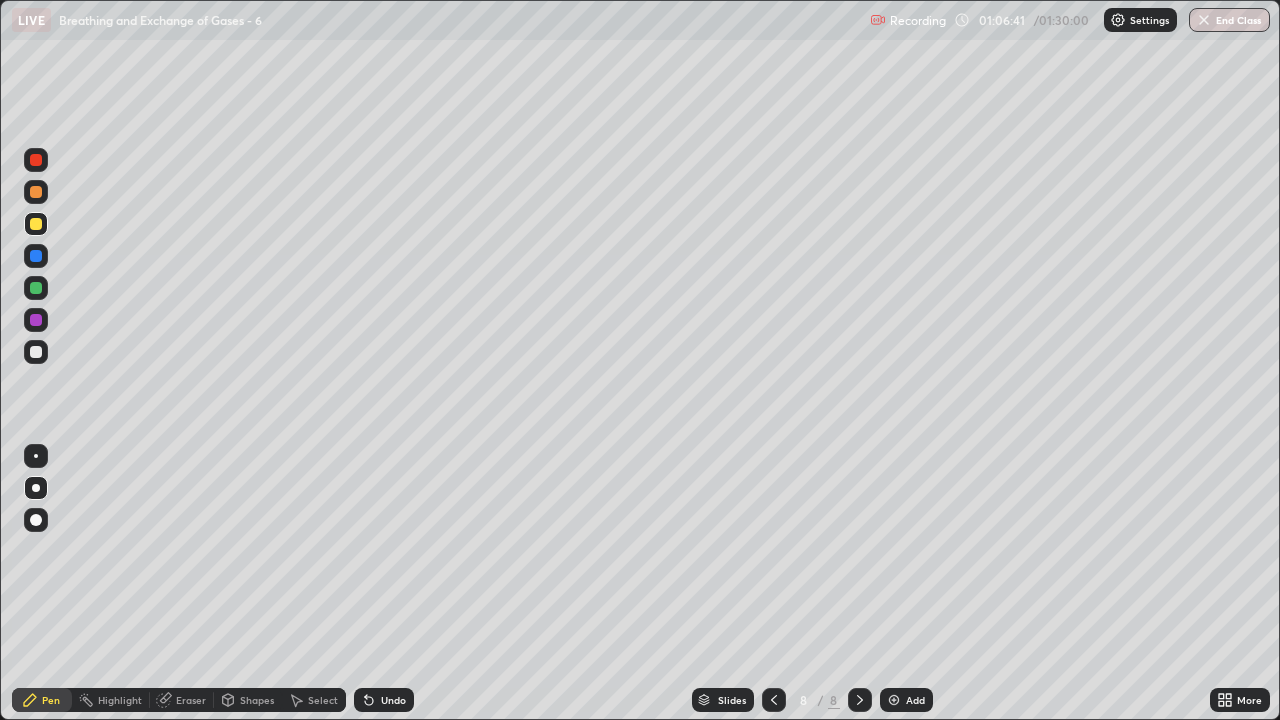 click on "Shapes" at bounding box center [257, 700] 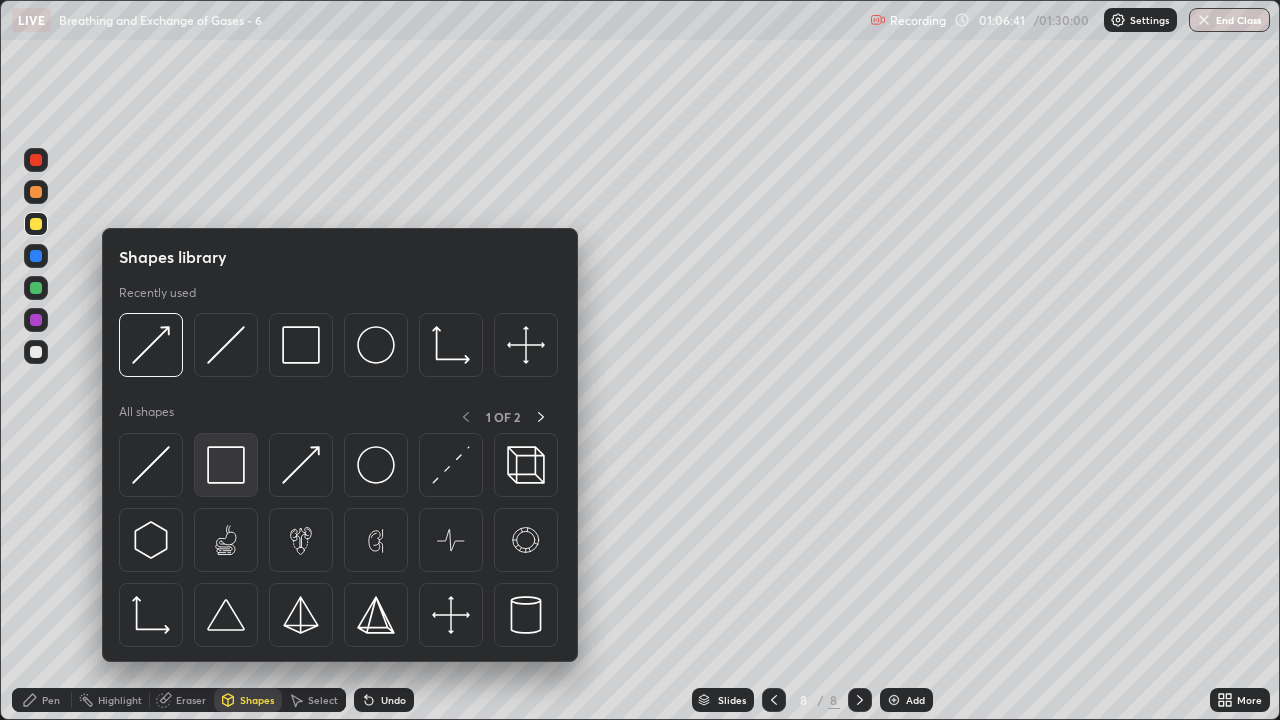 click at bounding box center [226, 465] 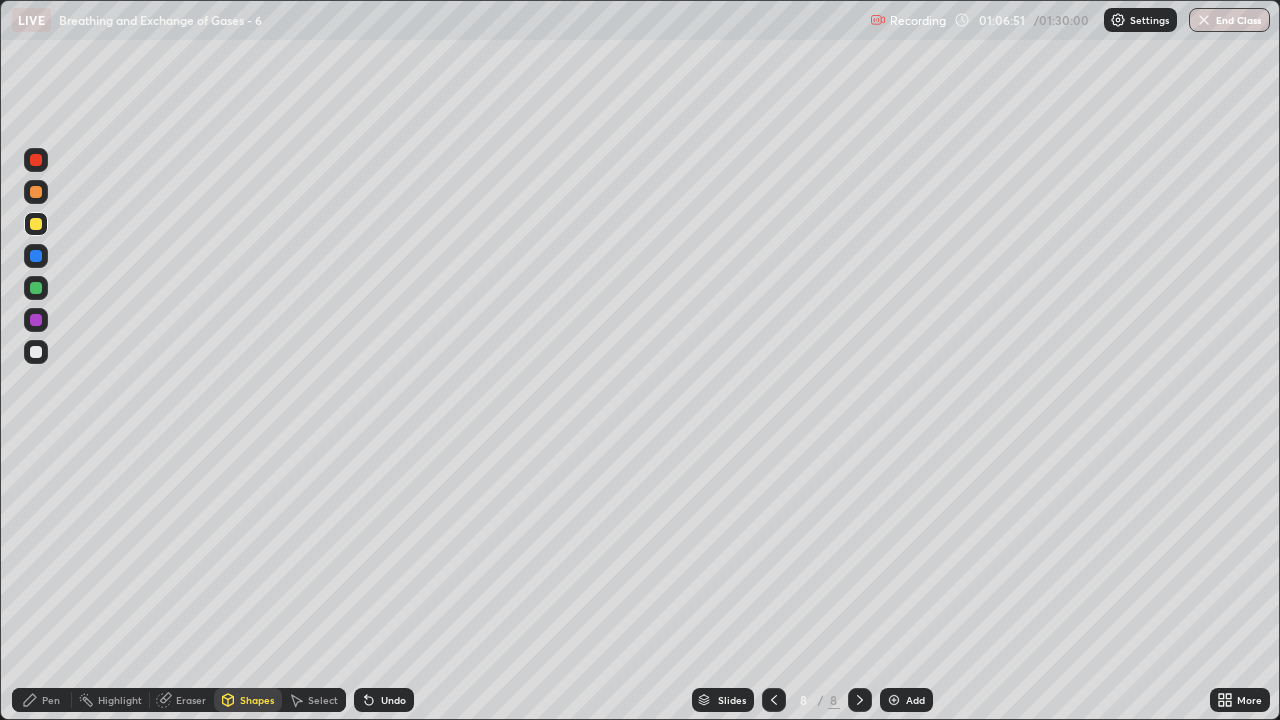 click on "Eraser" at bounding box center (191, 700) 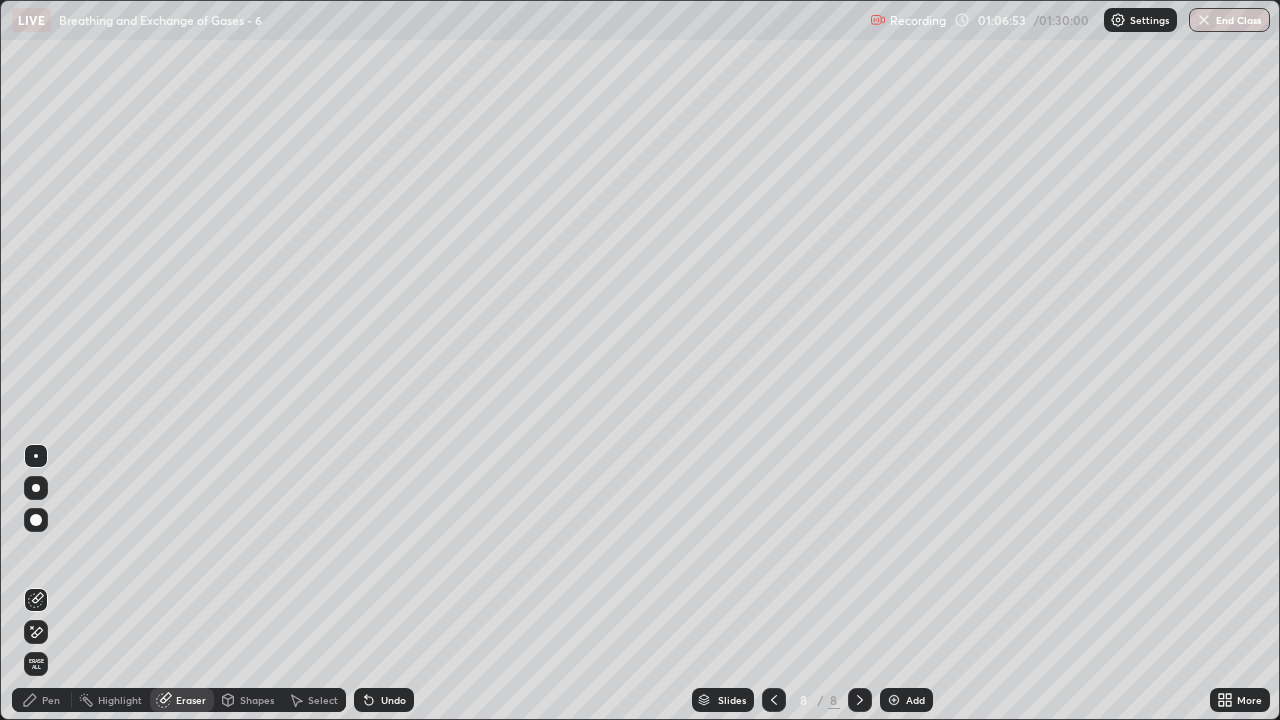 click 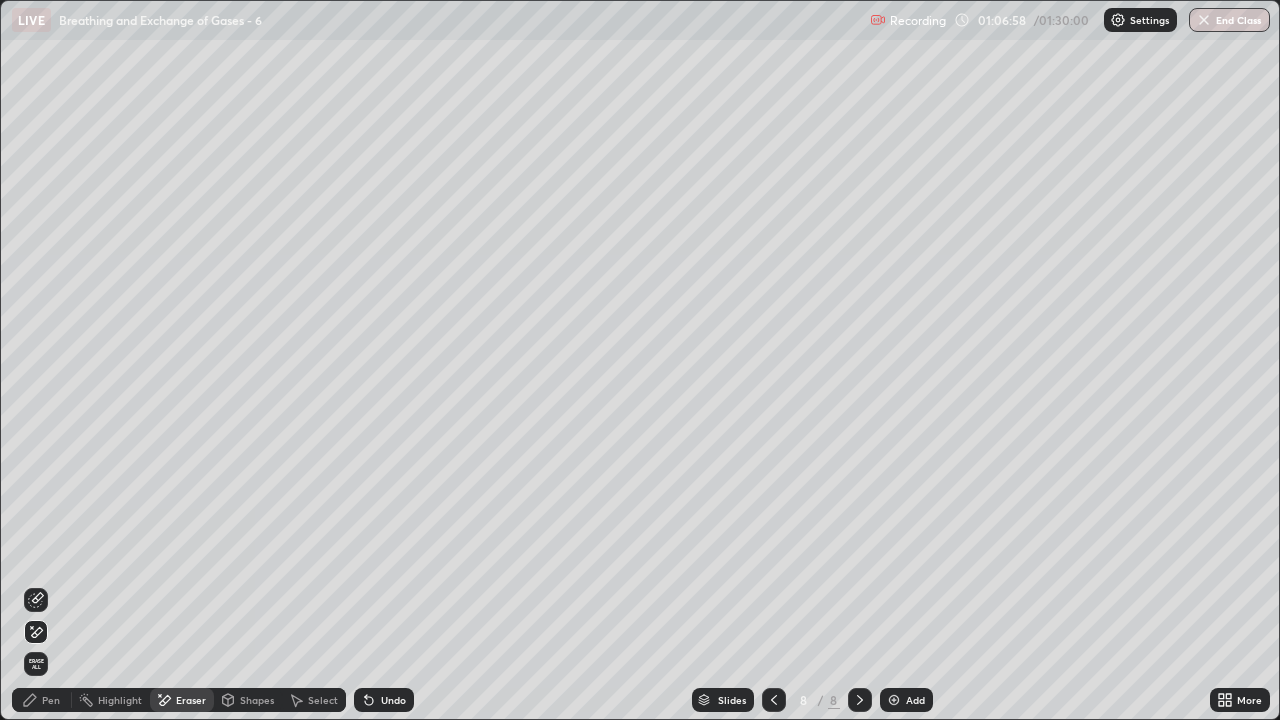 click on "Pen" at bounding box center [51, 700] 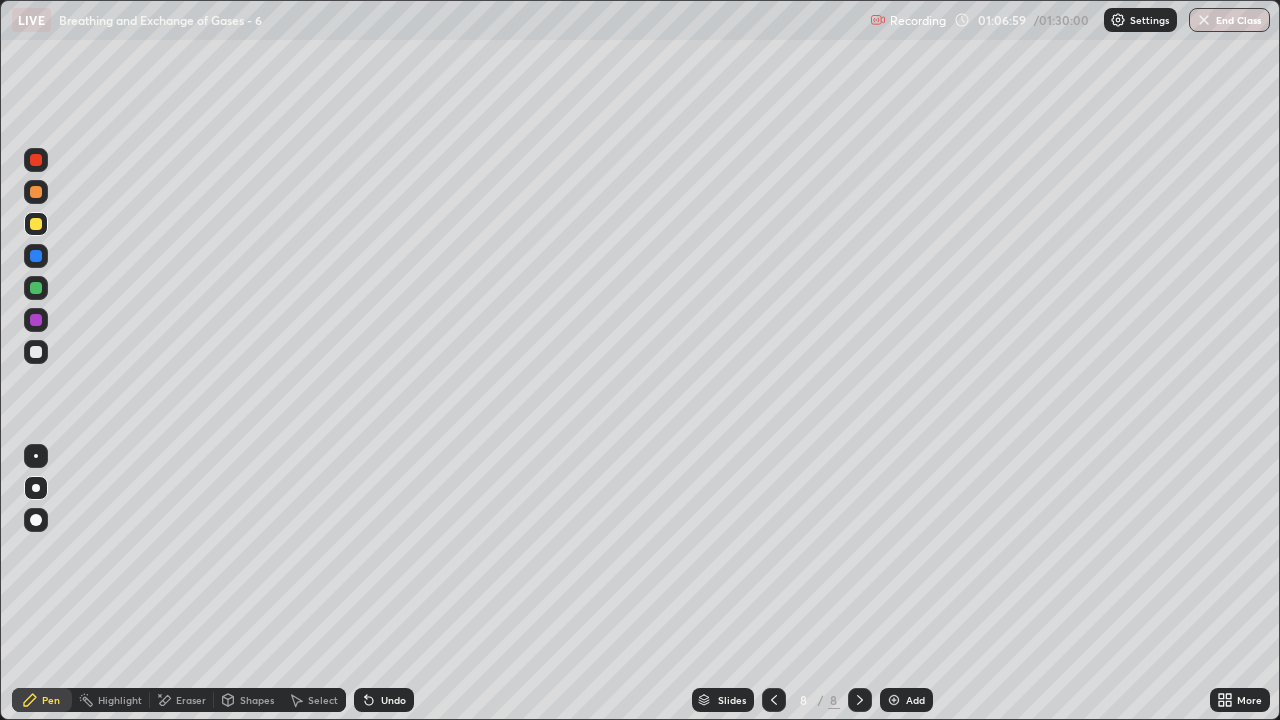 click on "Shapes" at bounding box center (257, 700) 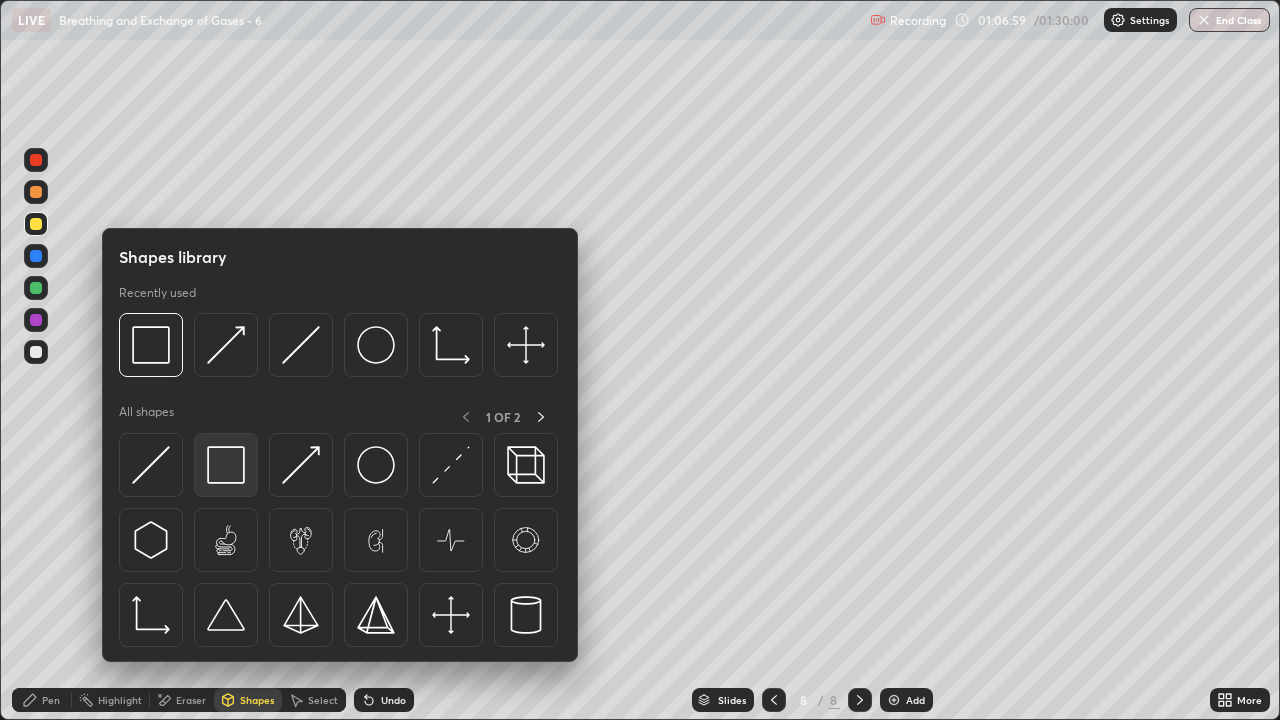 click at bounding box center (226, 465) 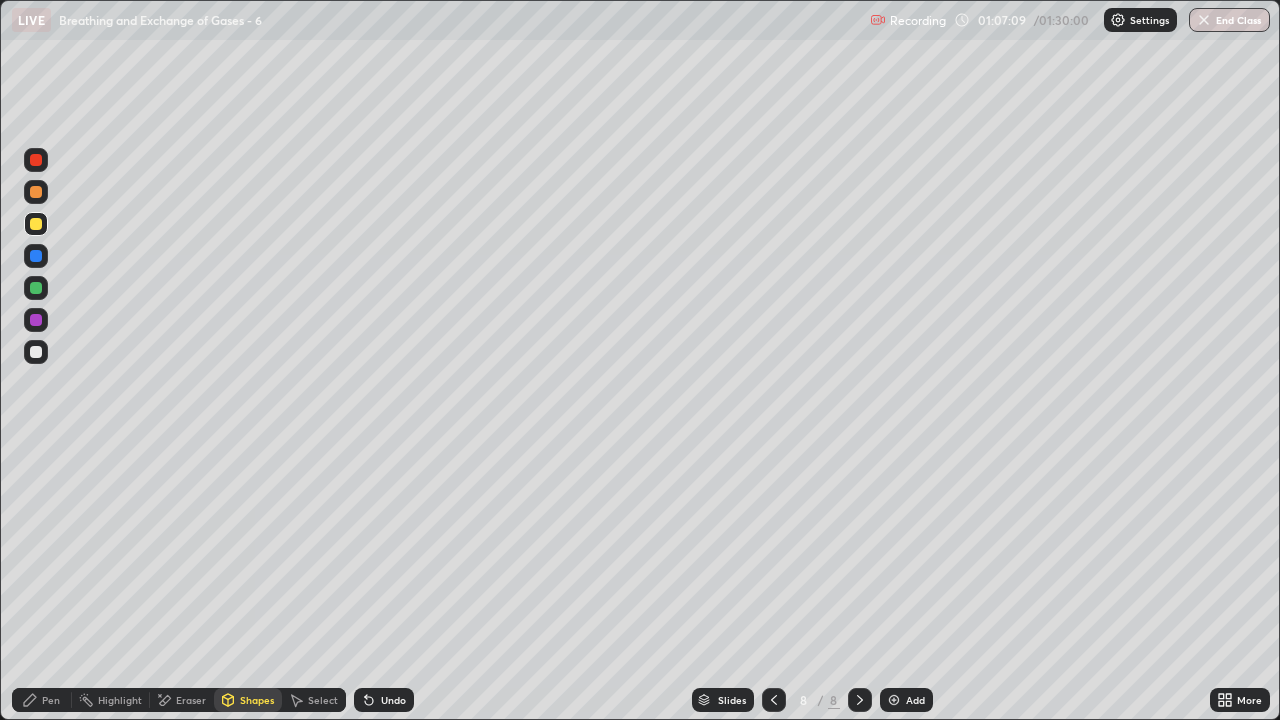 click on "Eraser" at bounding box center [191, 700] 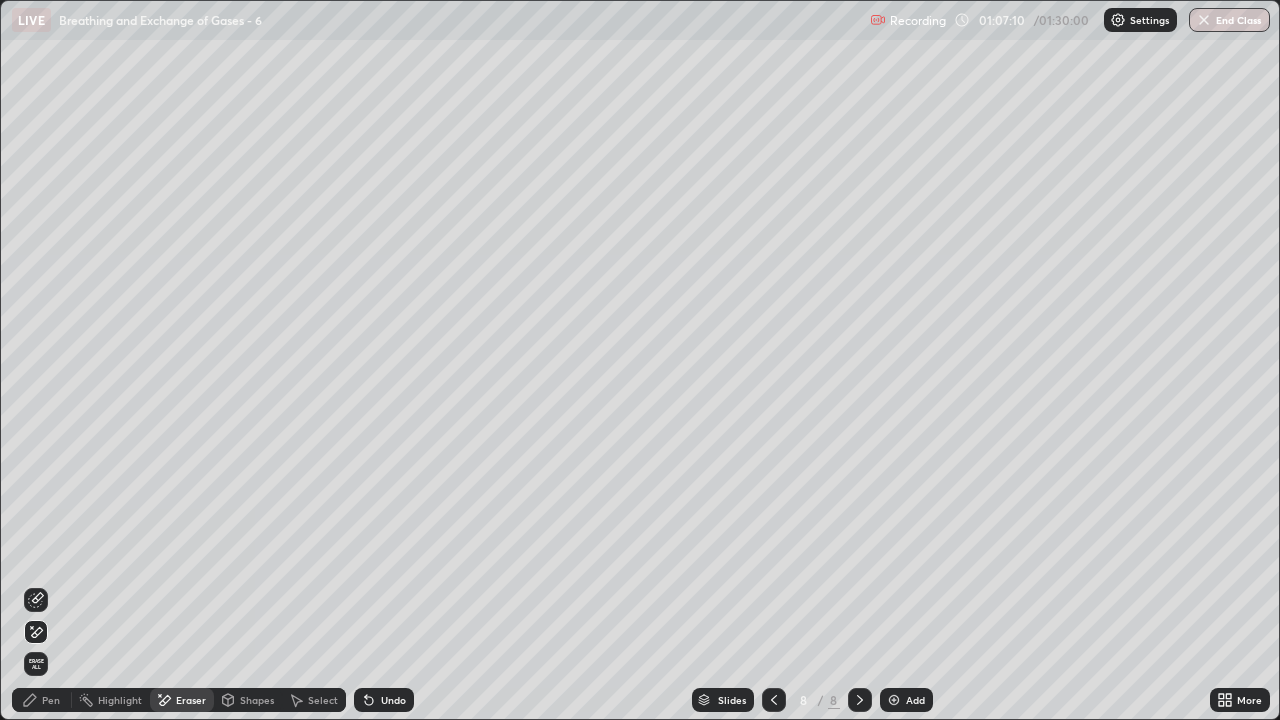 click 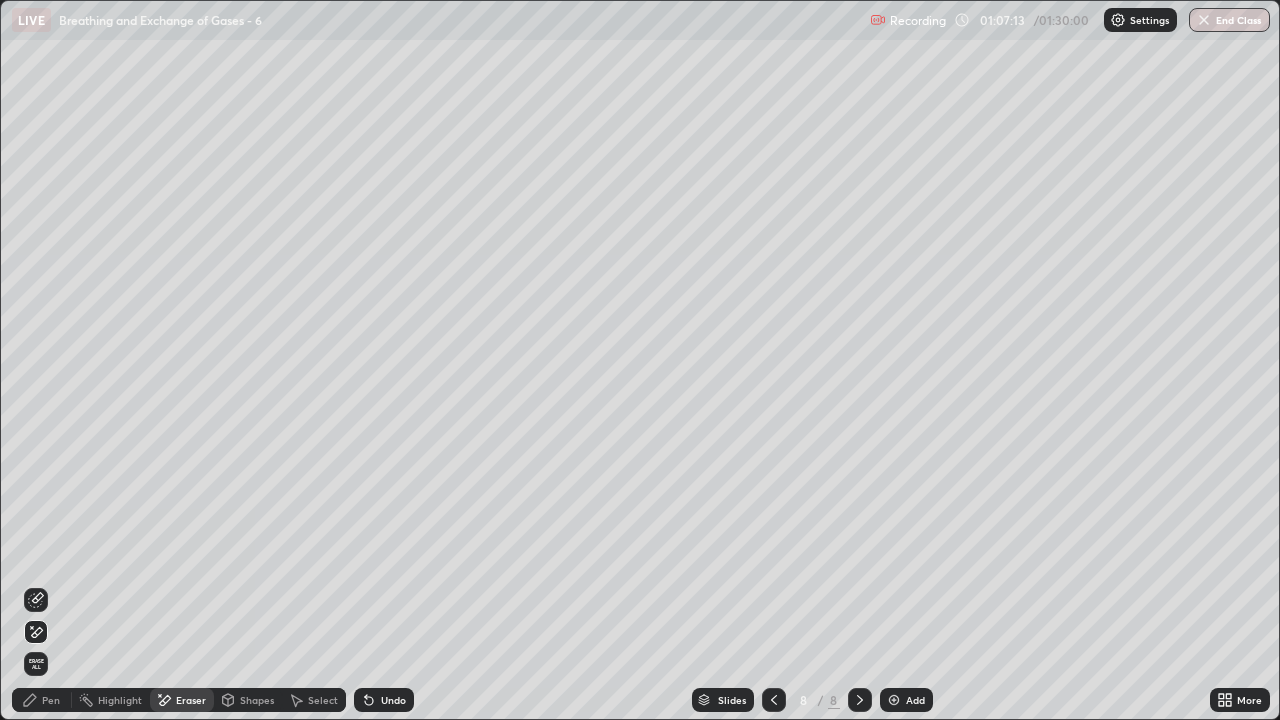 click on "Shapes" at bounding box center [257, 700] 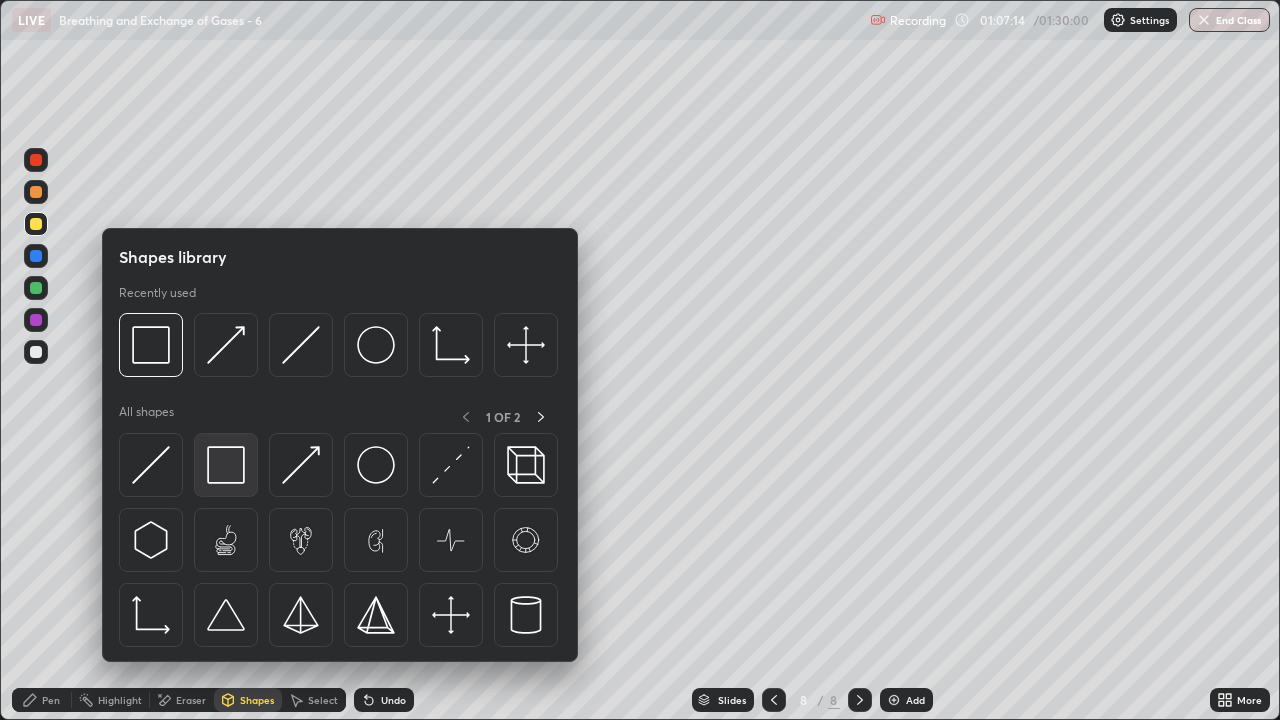 click at bounding box center (226, 465) 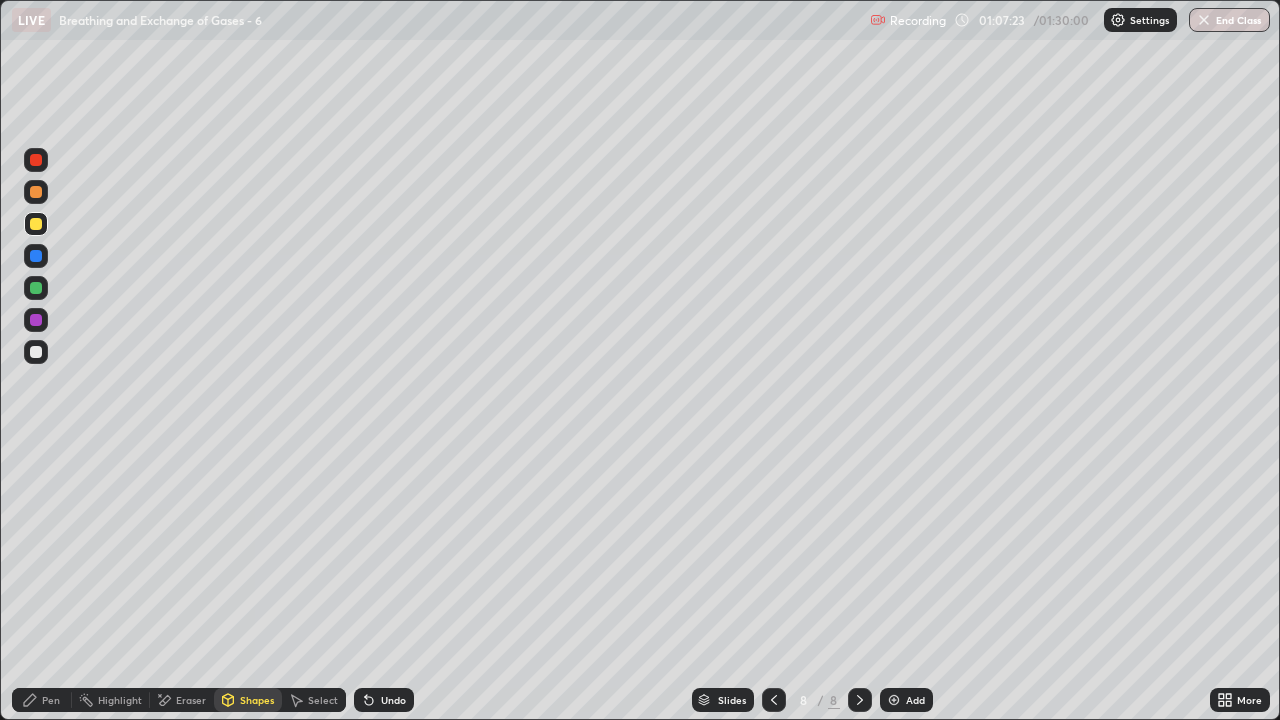 click 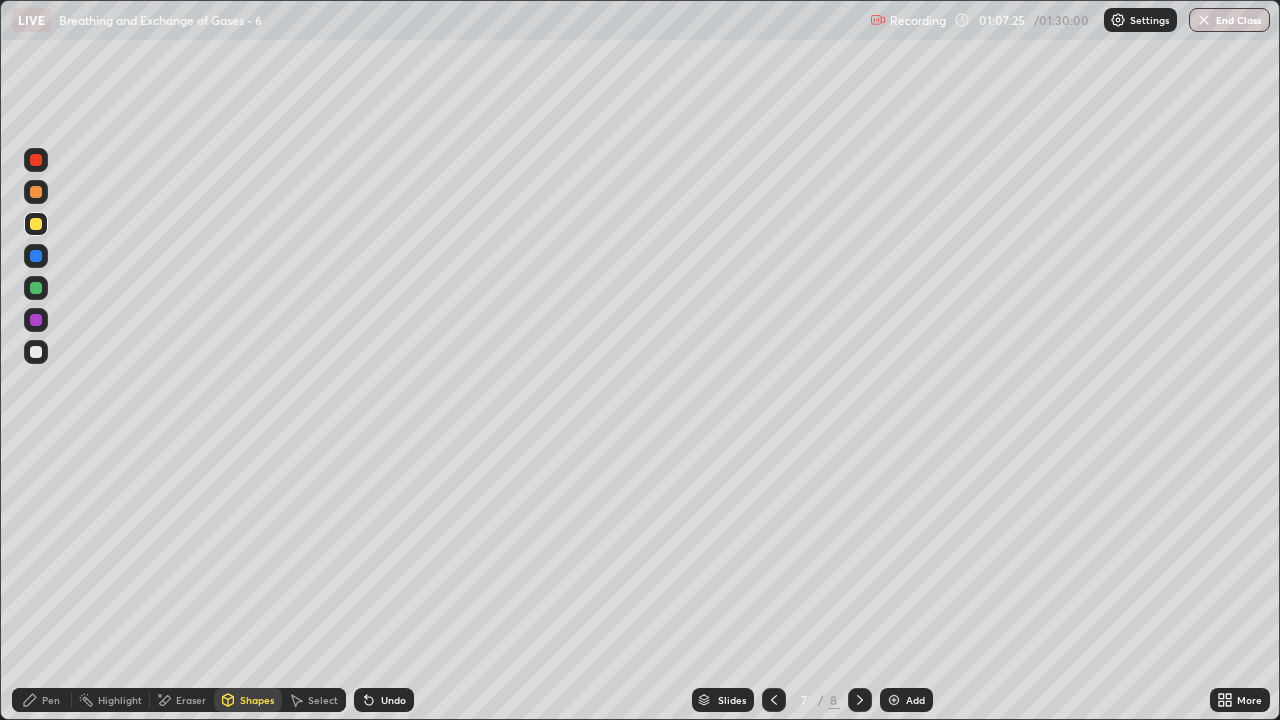 click on "Pen" at bounding box center [51, 700] 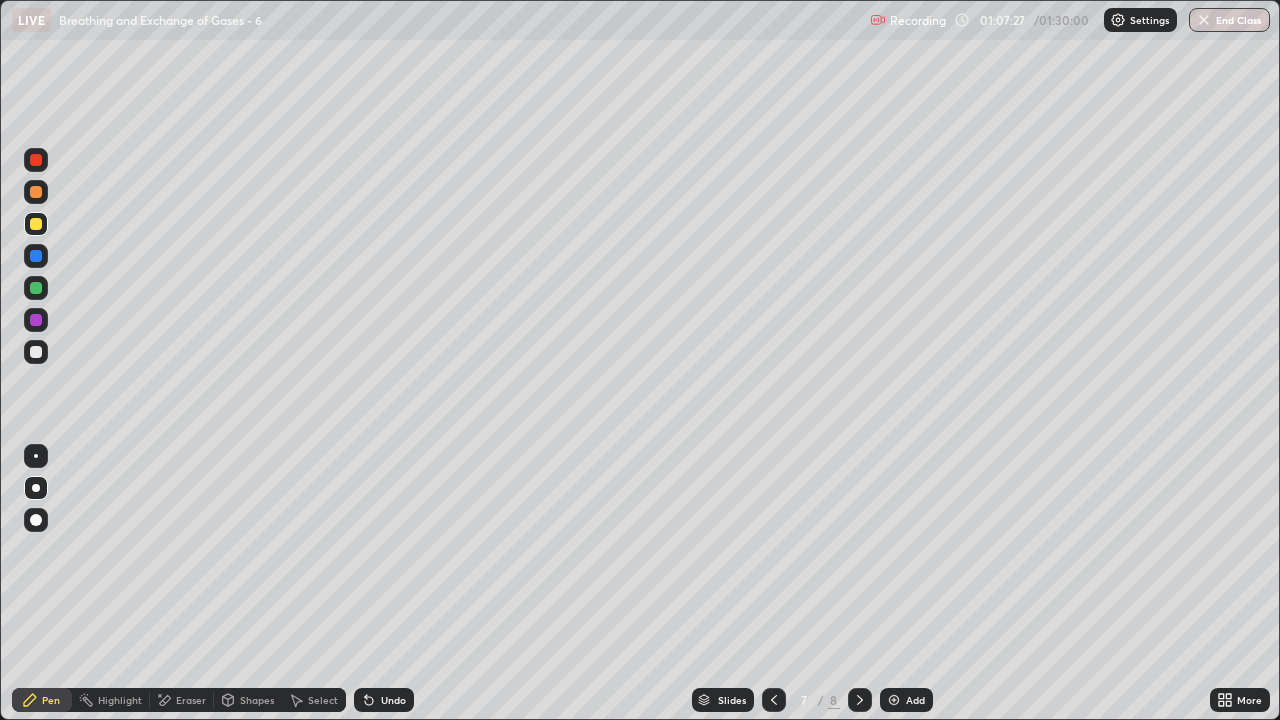 click at bounding box center [36, 192] 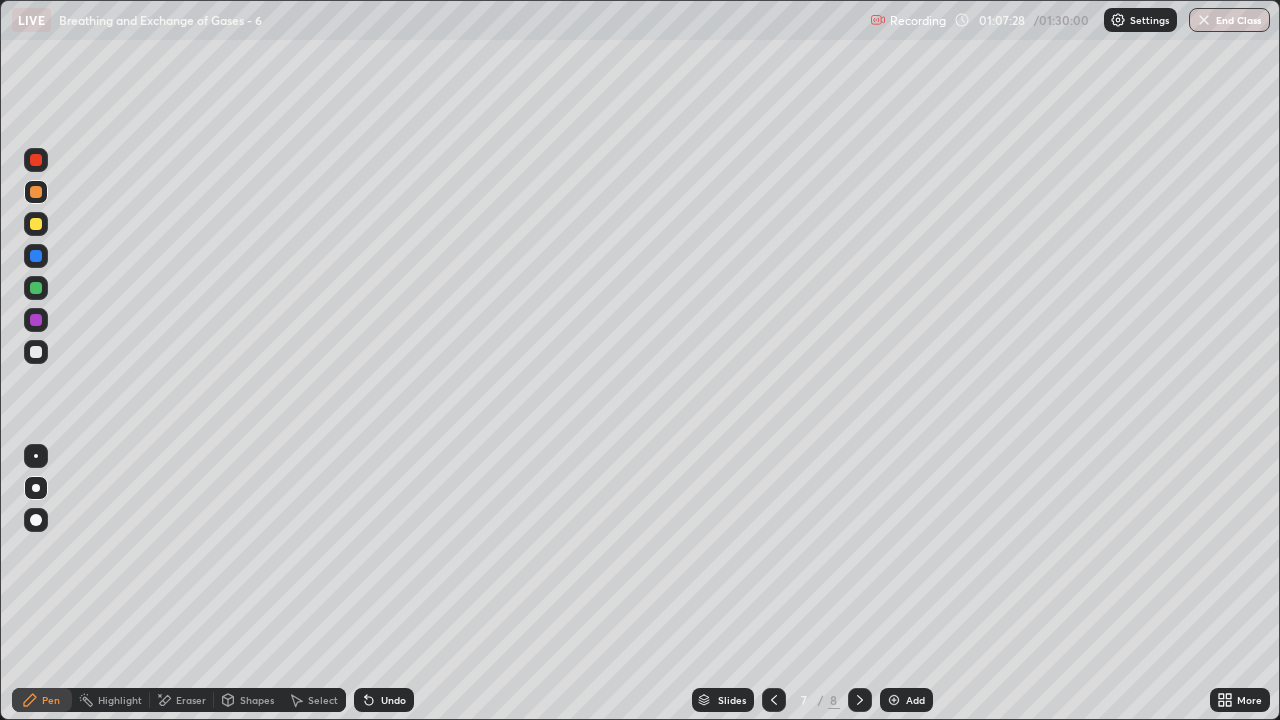 click on "Pen" at bounding box center [51, 700] 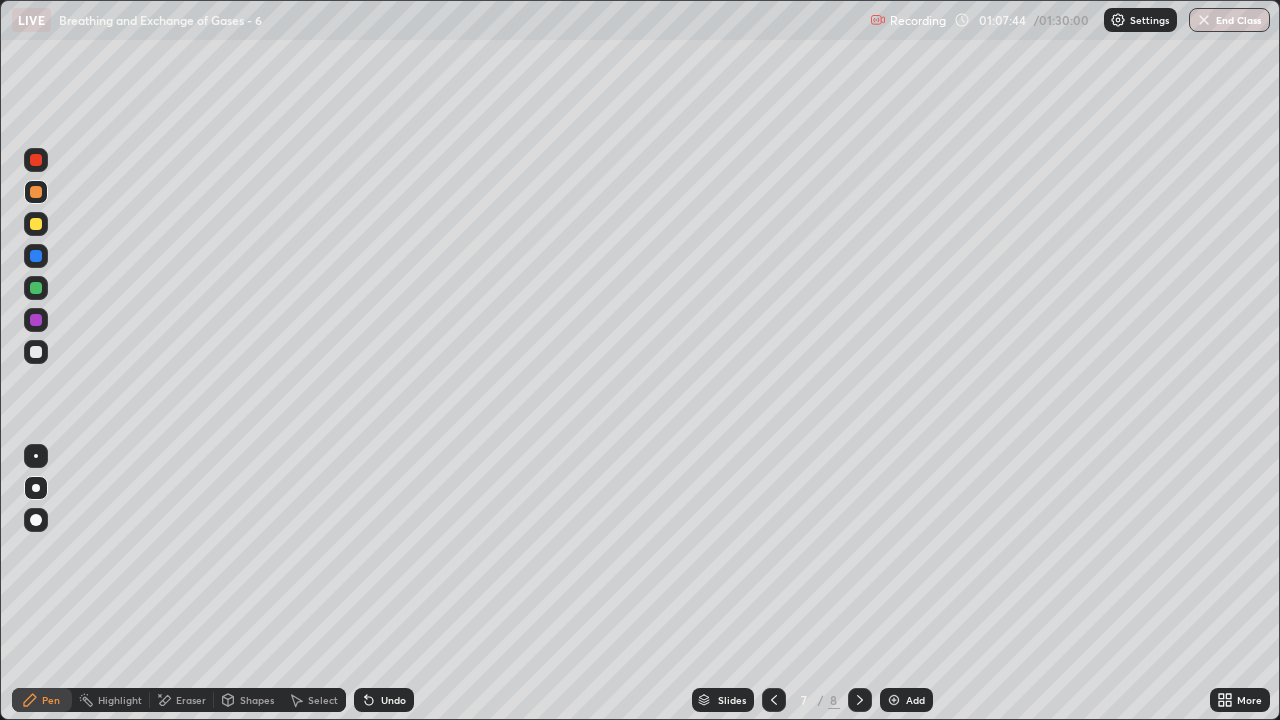 click at bounding box center (36, 352) 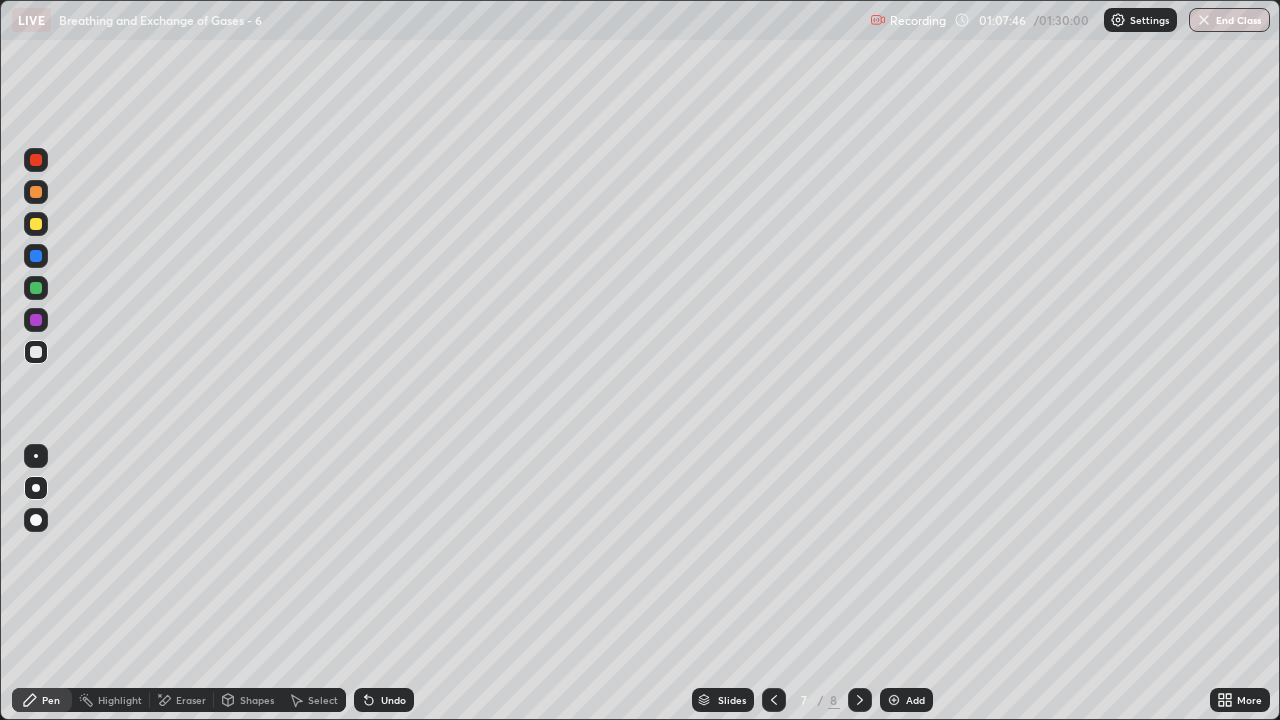 click at bounding box center (36, 256) 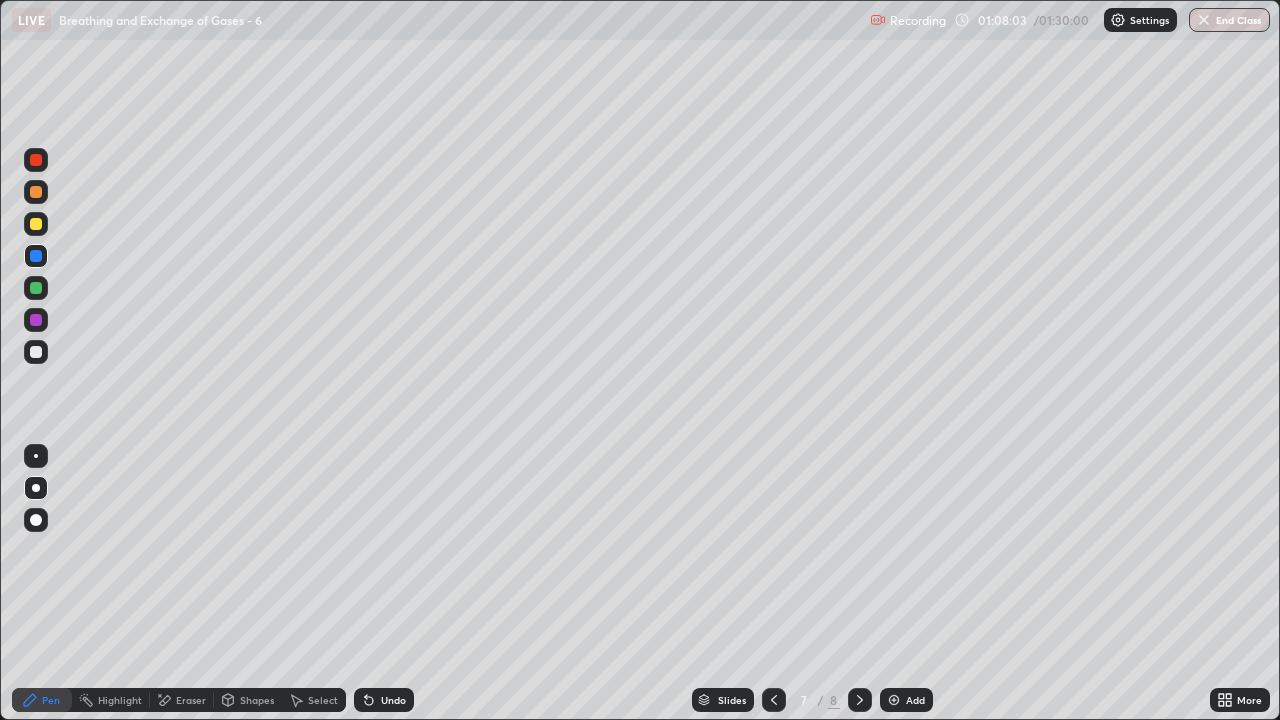 click on "Eraser" at bounding box center (191, 700) 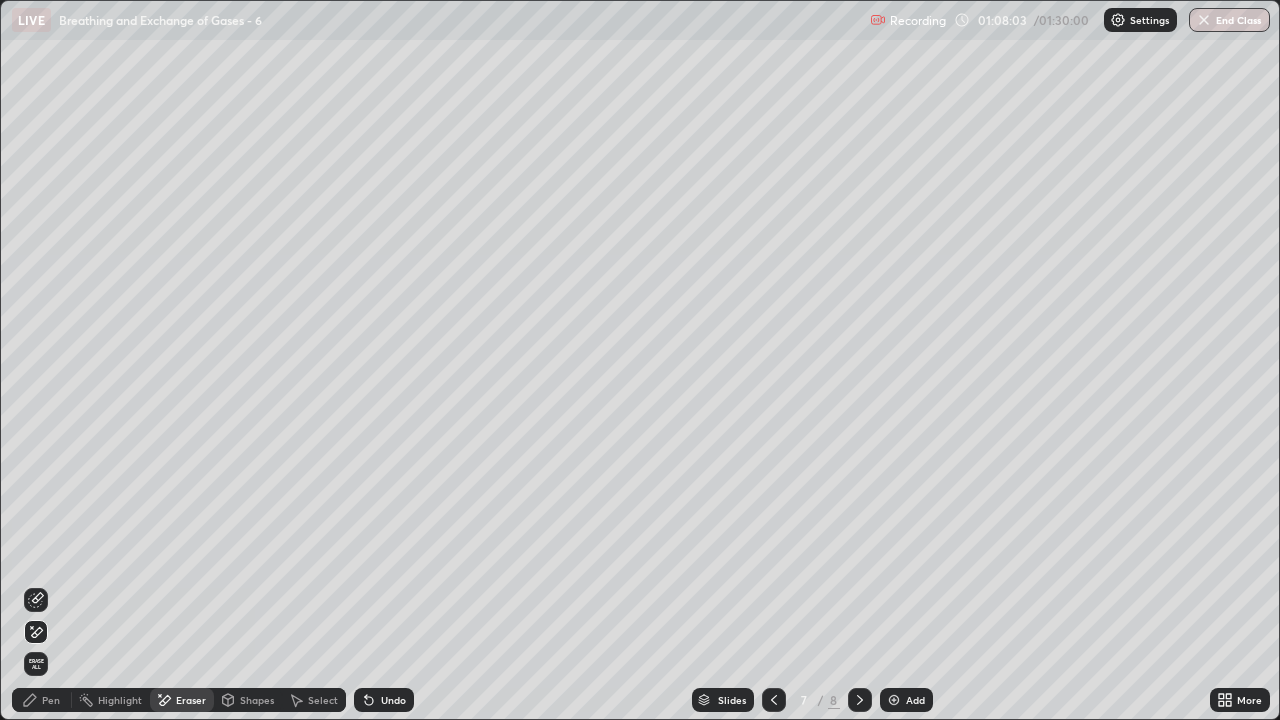 click 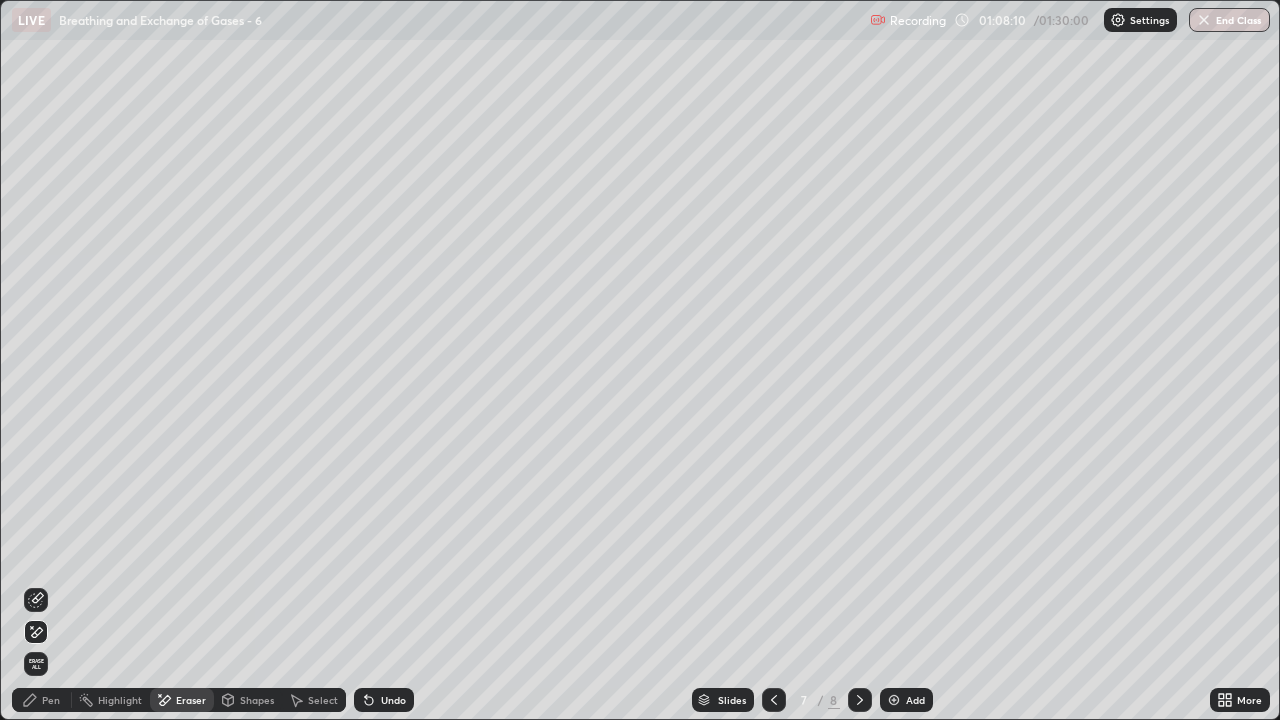 click 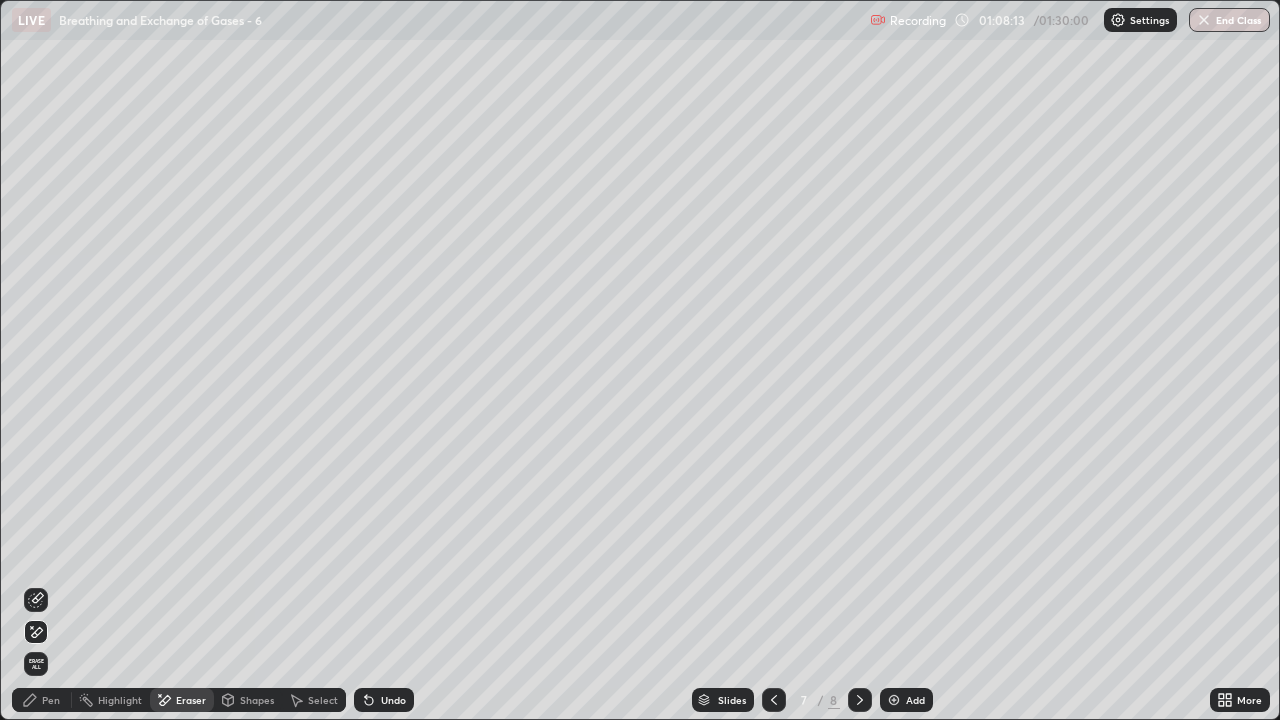 click on "Pen" at bounding box center (42, 700) 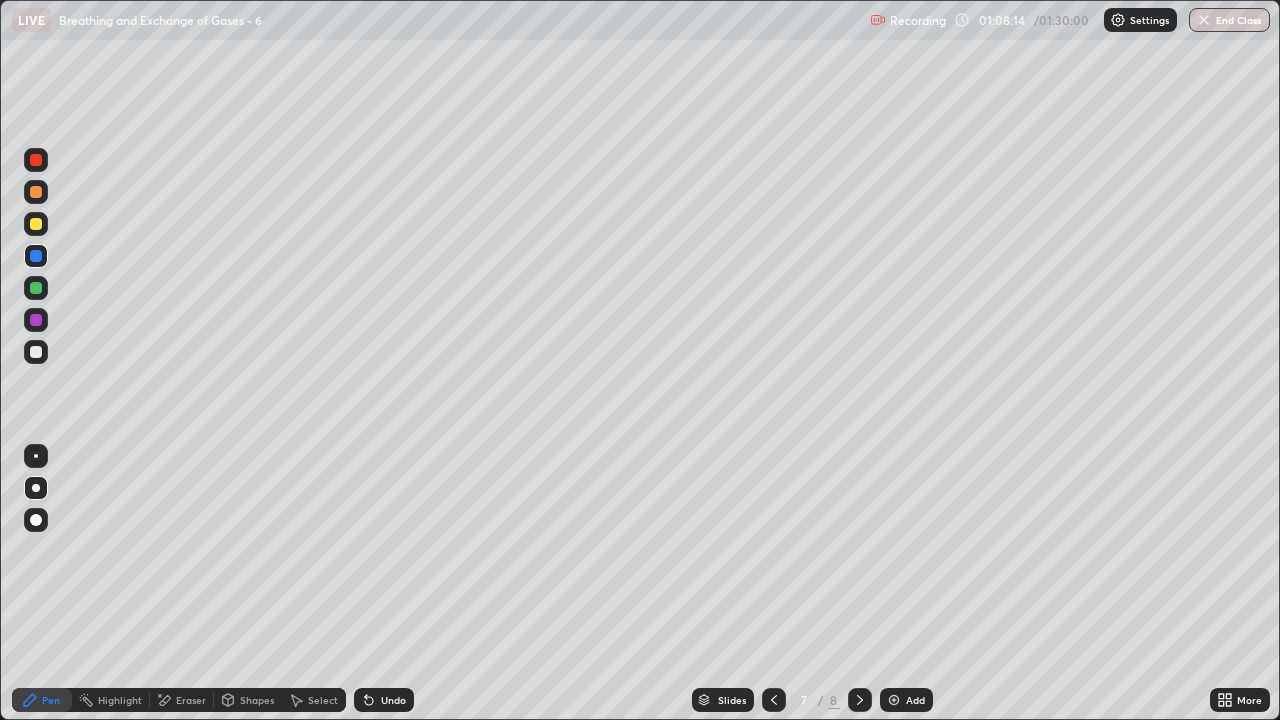 click at bounding box center [36, 256] 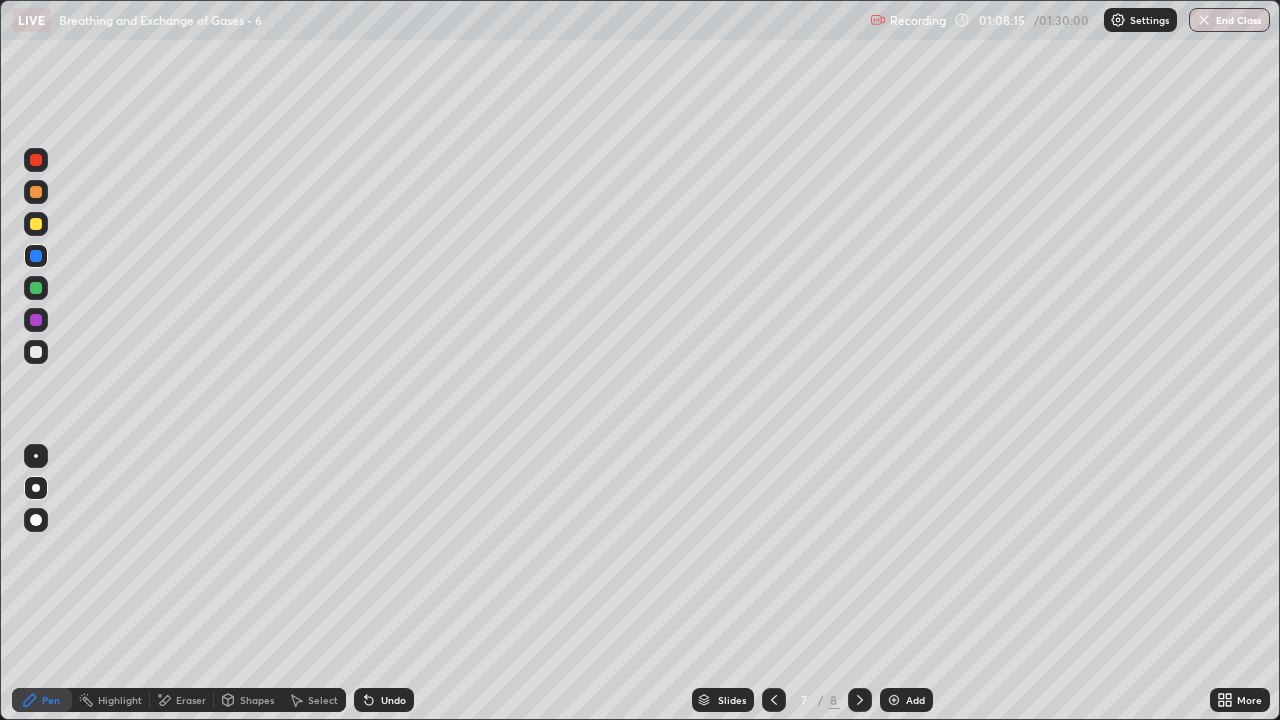 click on "Shapes" at bounding box center [257, 700] 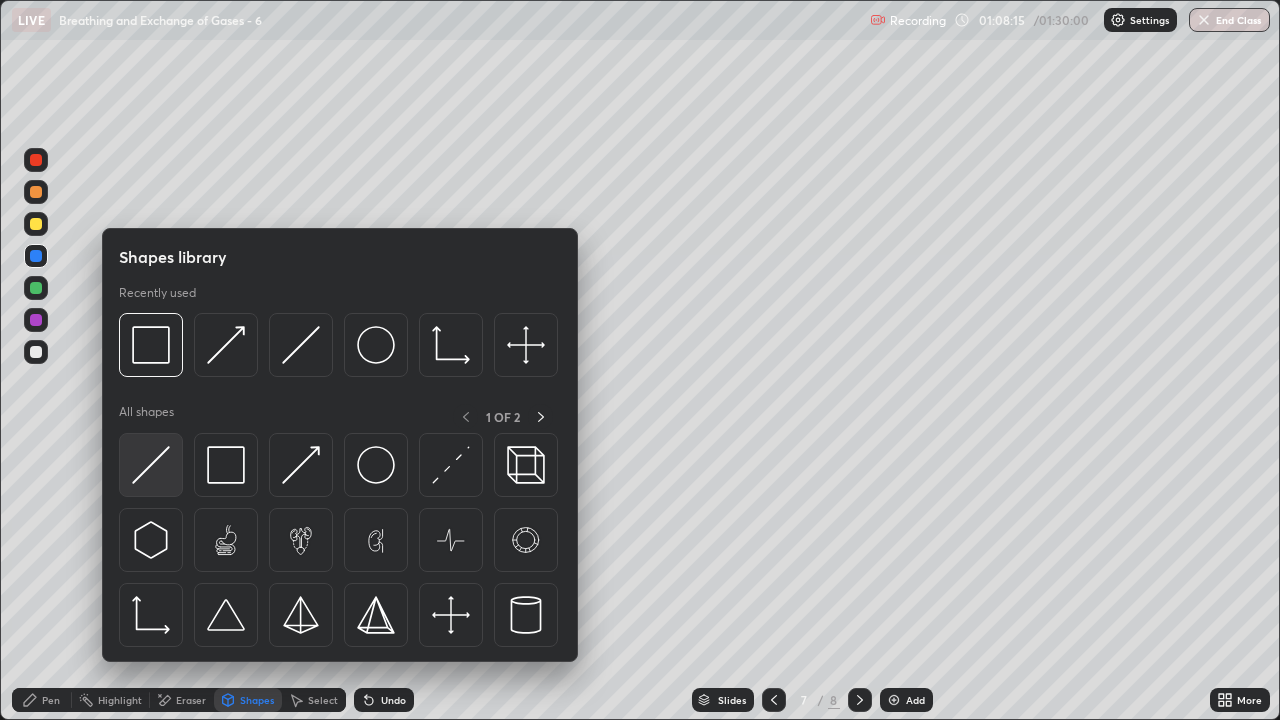 click at bounding box center (151, 465) 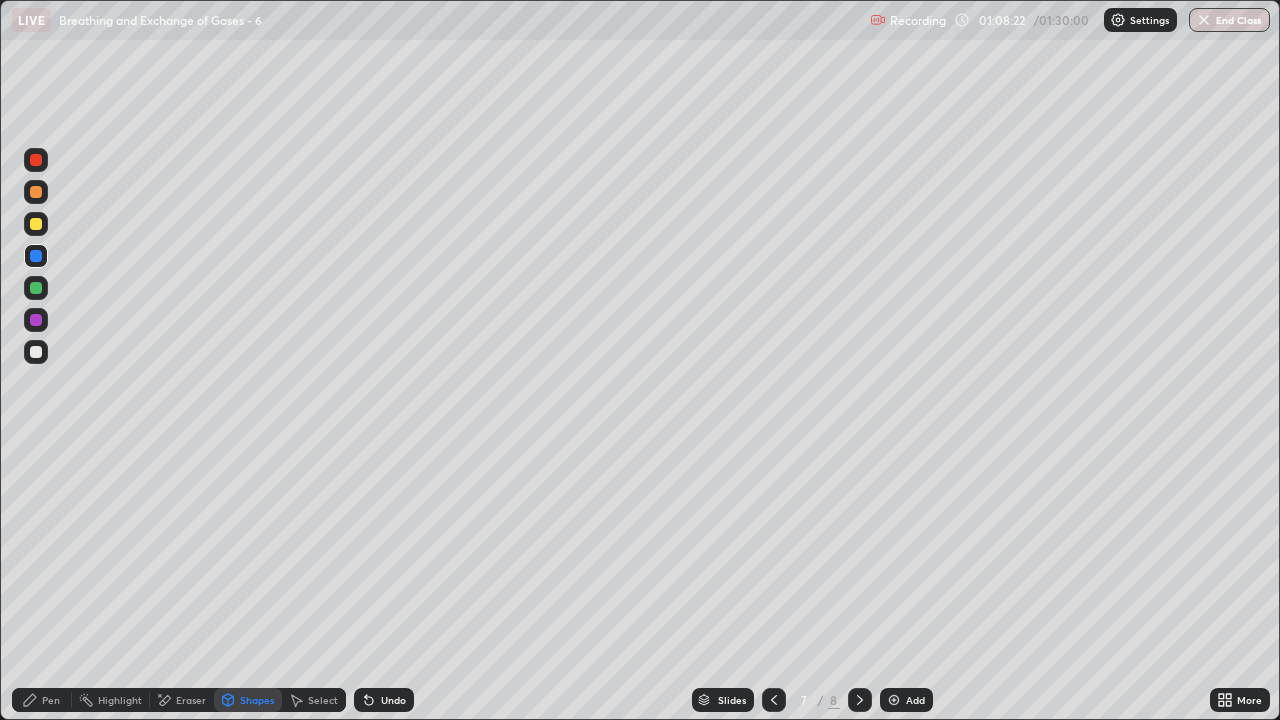 click on "Shapes" at bounding box center (257, 700) 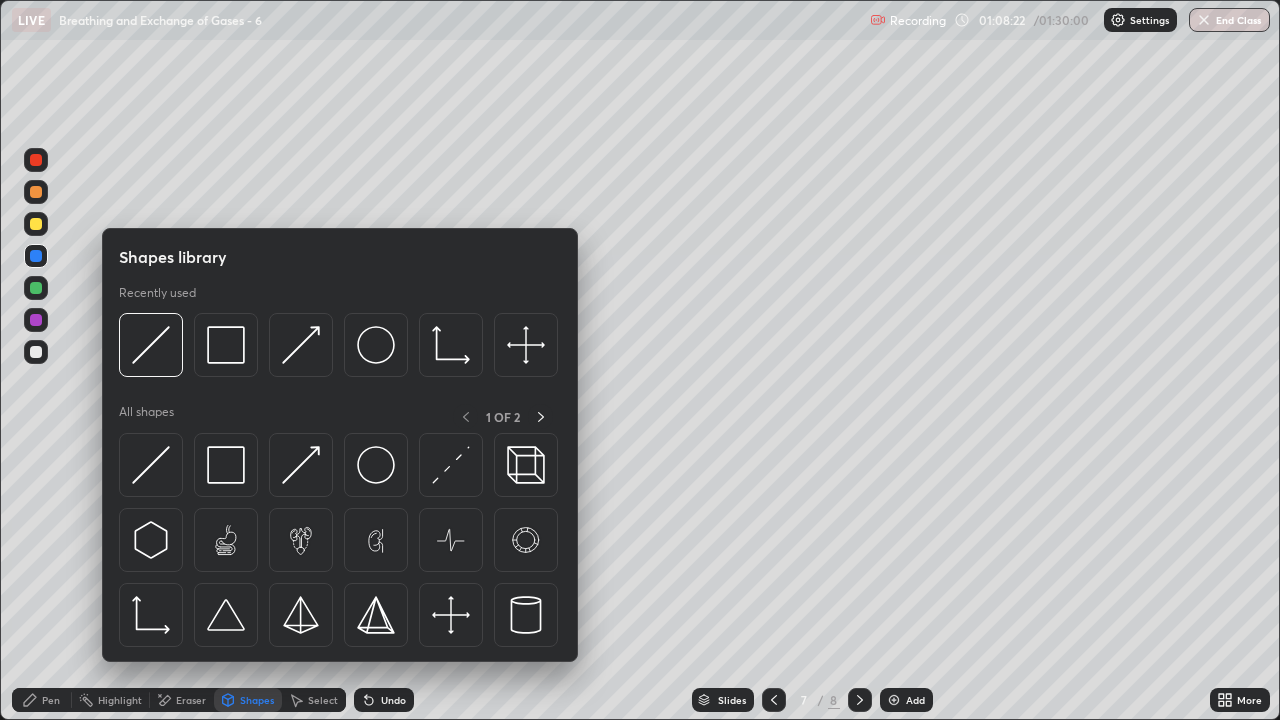 click on "Eraser" at bounding box center [191, 700] 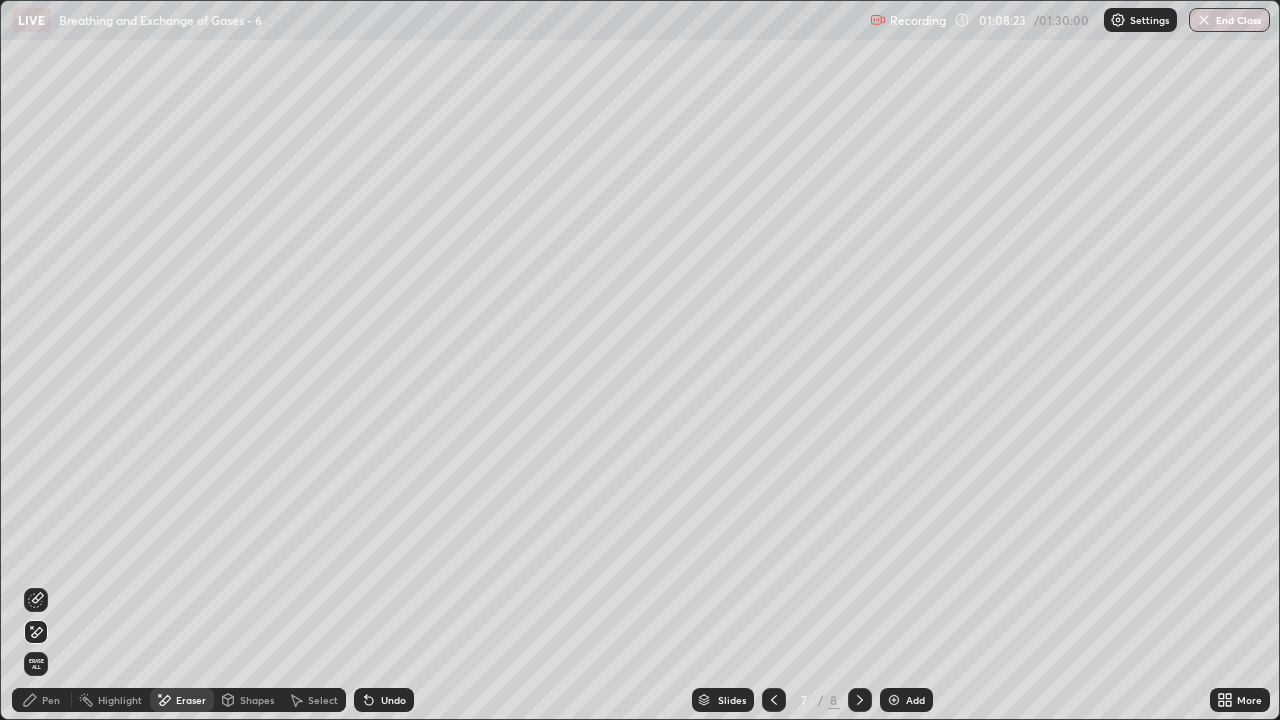 click 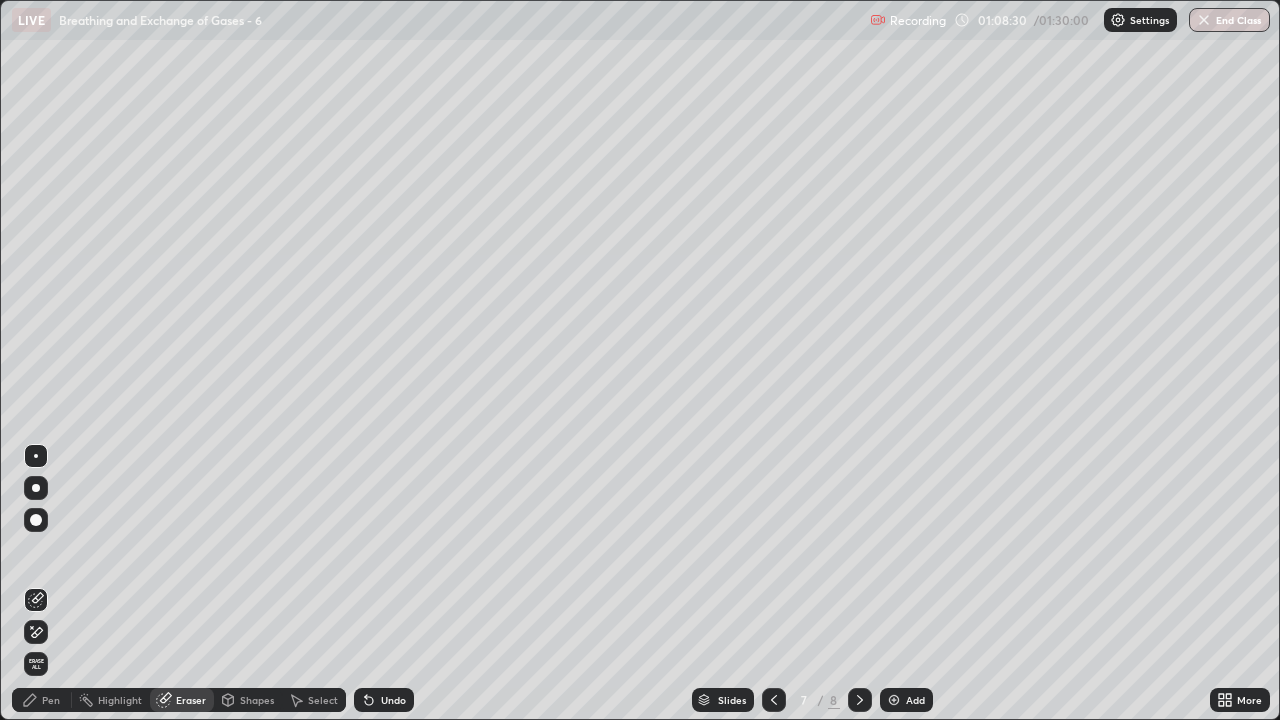 click on "Pen" at bounding box center (51, 700) 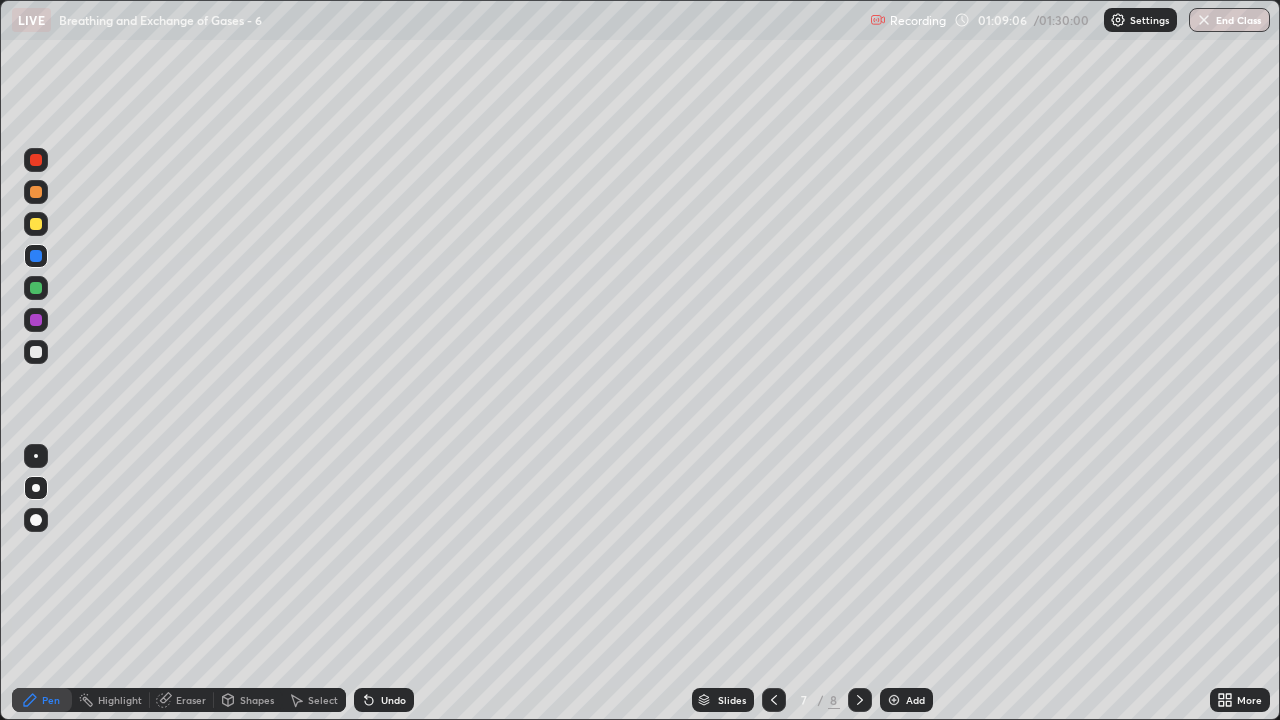 click 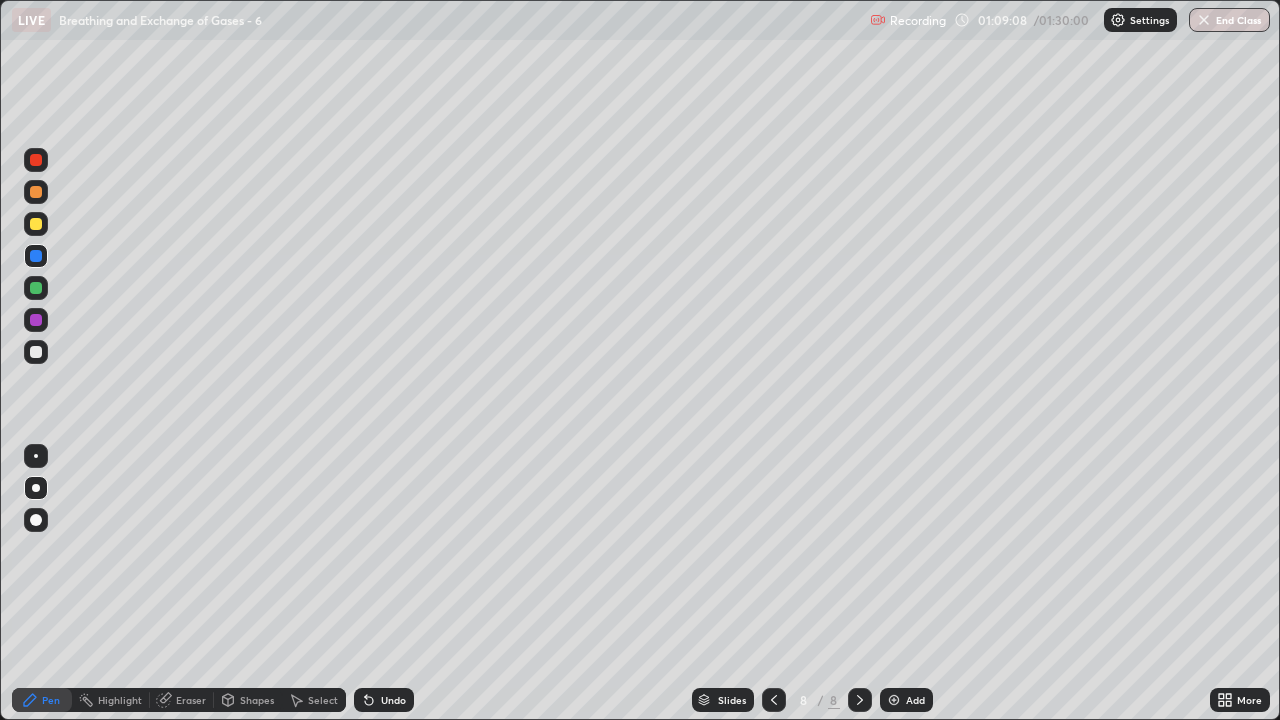 click at bounding box center (36, 224) 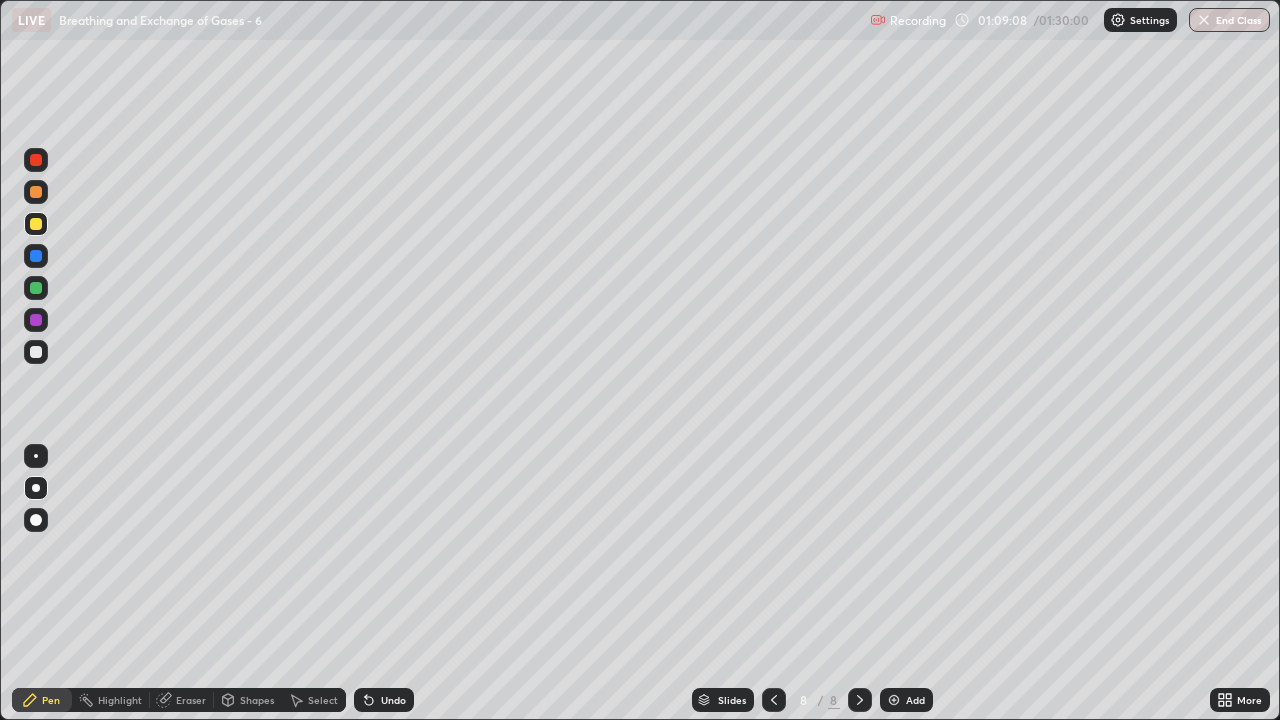 click on "Shapes" at bounding box center [257, 700] 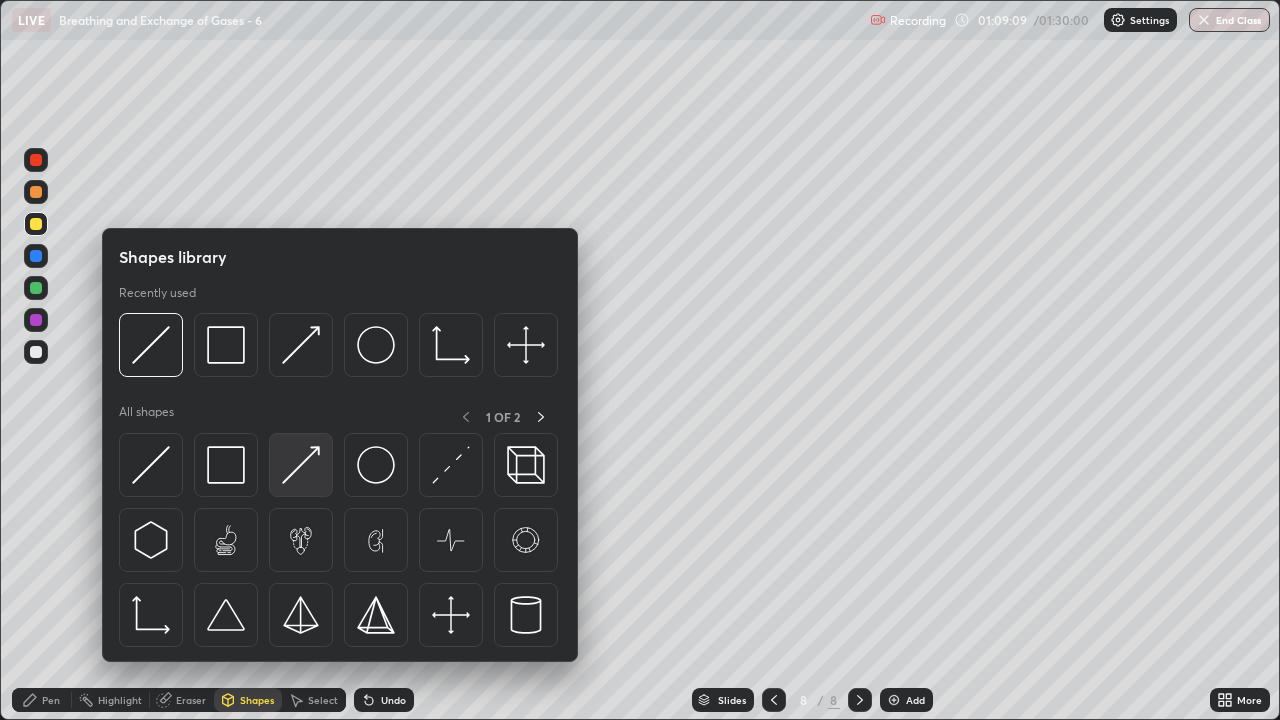 click at bounding box center [301, 465] 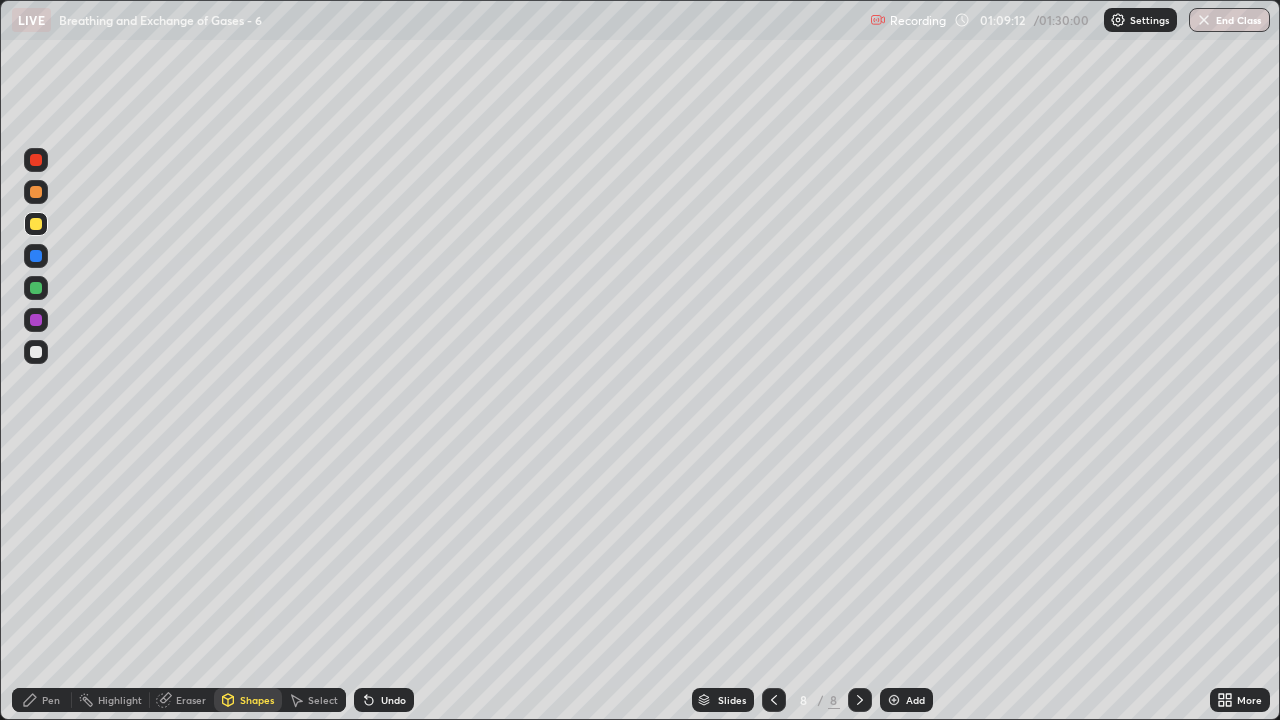 click on "Pen" at bounding box center (51, 700) 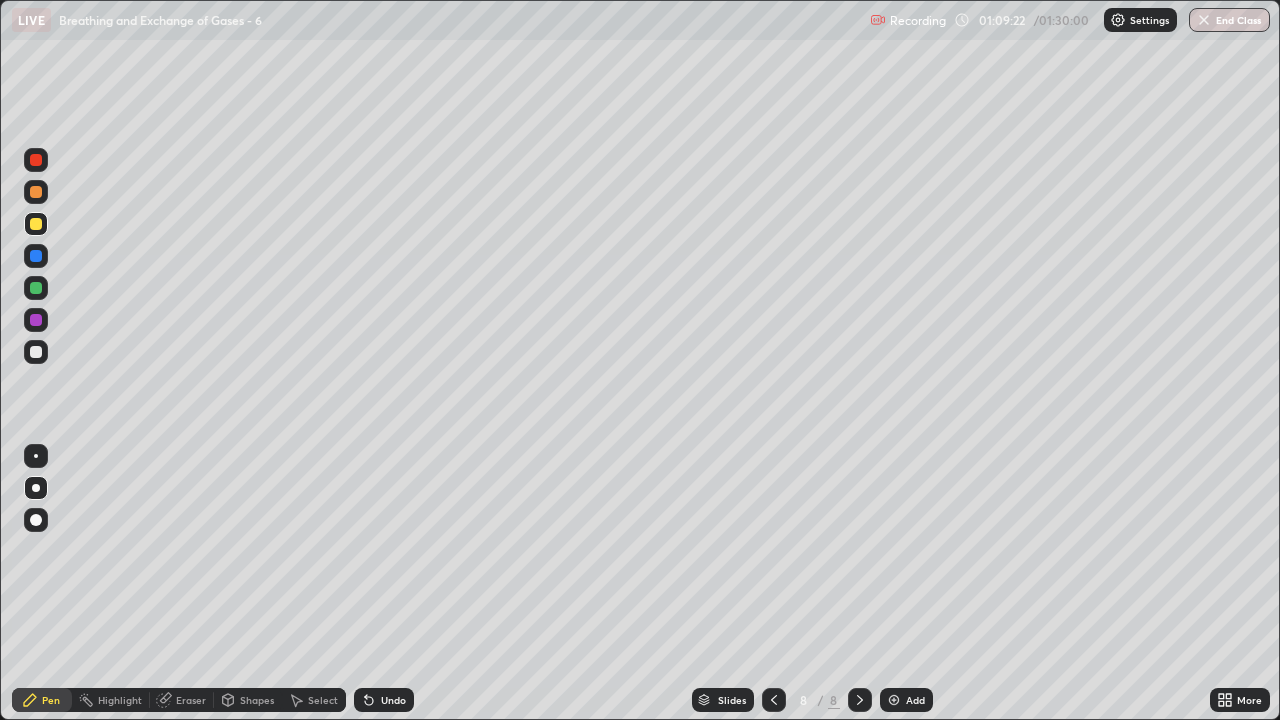 click at bounding box center (36, 352) 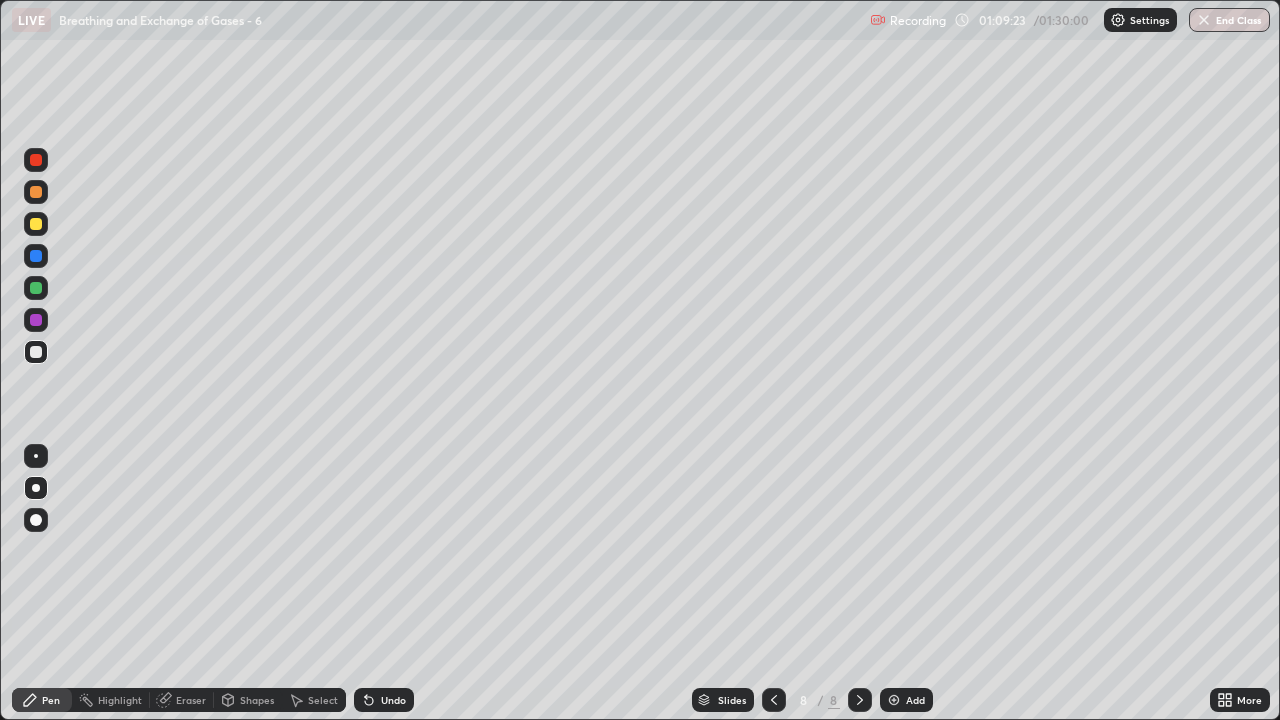 click on "Shapes" at bounding box center [257, 700] 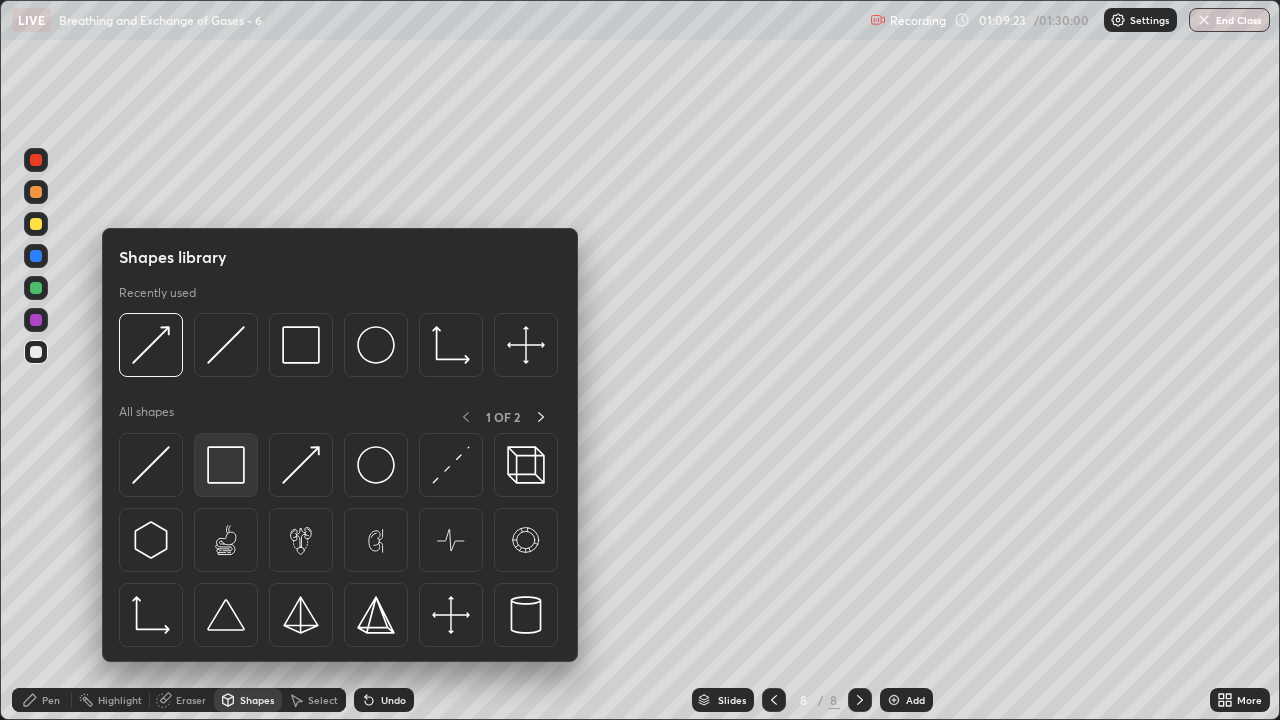 click at bounding box center (226, 465) 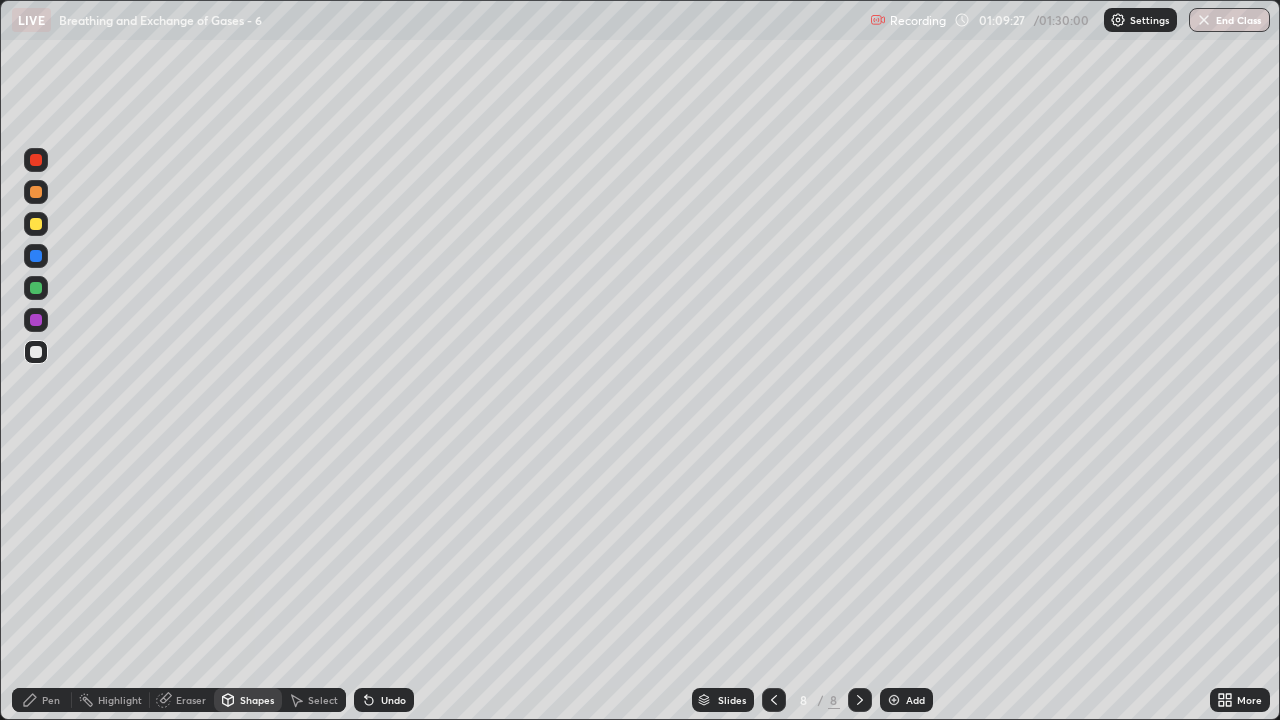 click at bounding box center (36, 224) 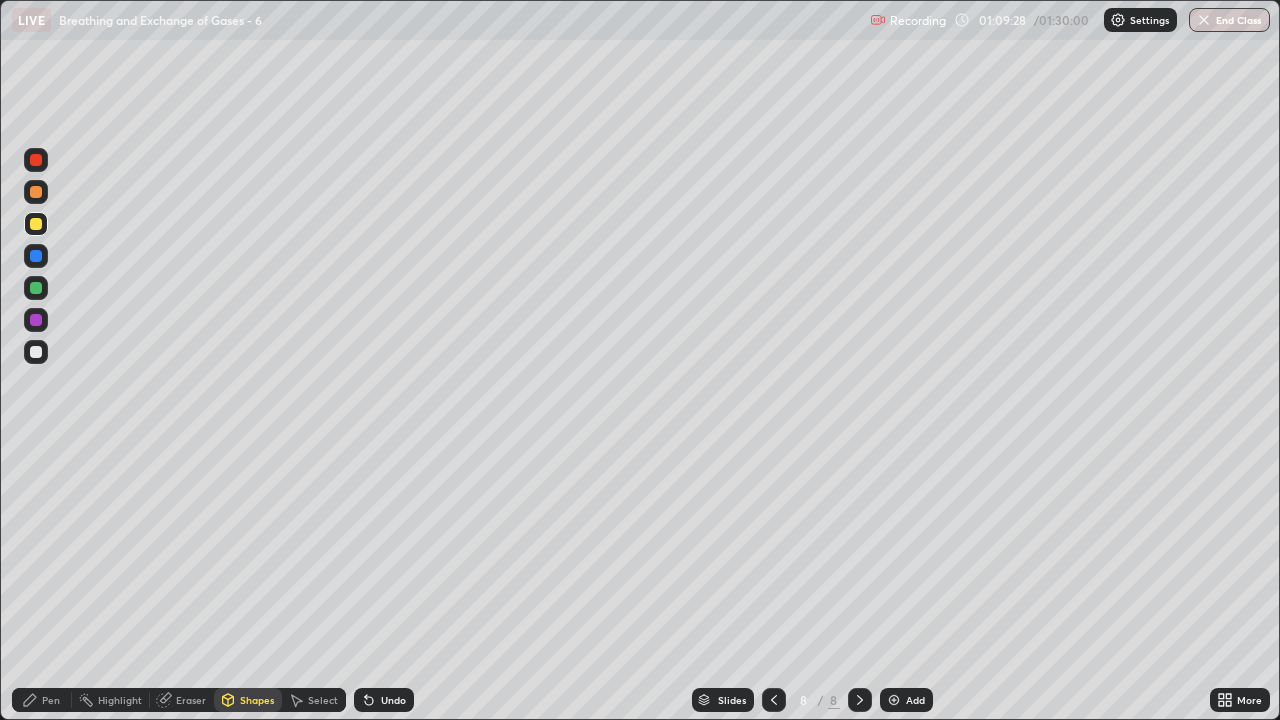 click on "Shapes" at bounding box center (257, 700) 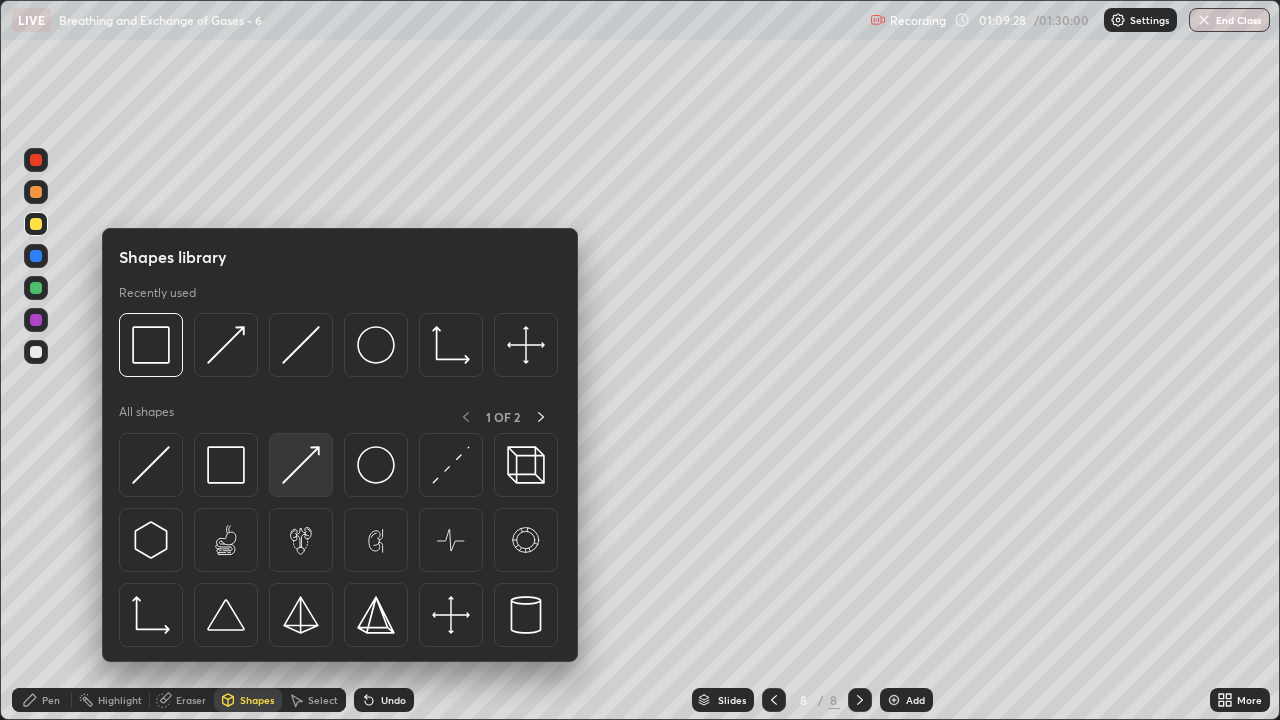 click at bounding box center (301, 465) 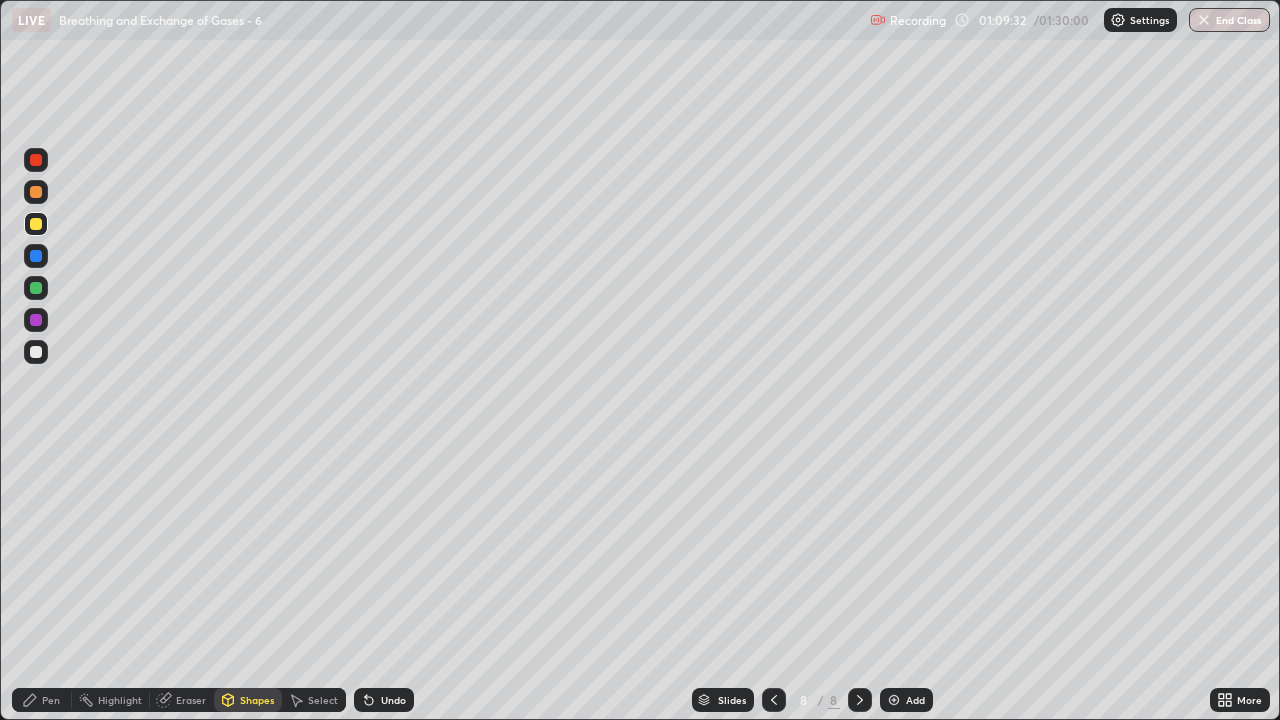 click on "Pen" at bounding box center (51, 700) 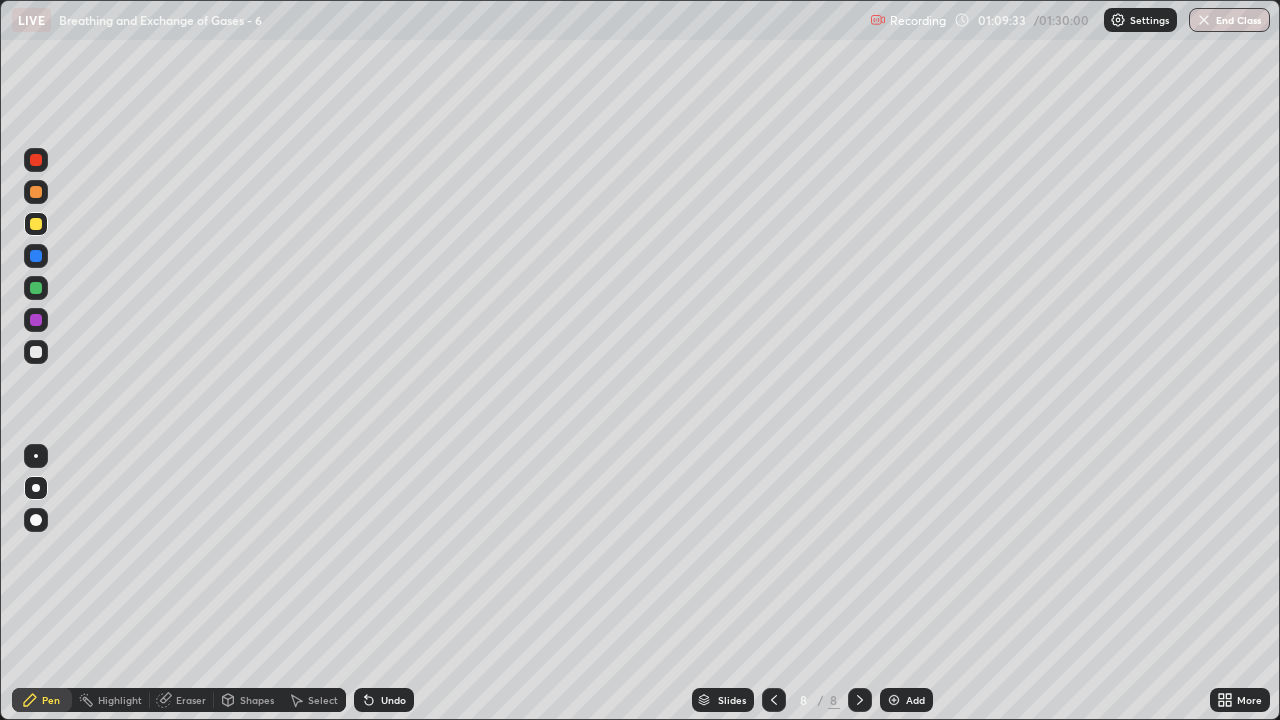 click at bounding box center (36, 224) 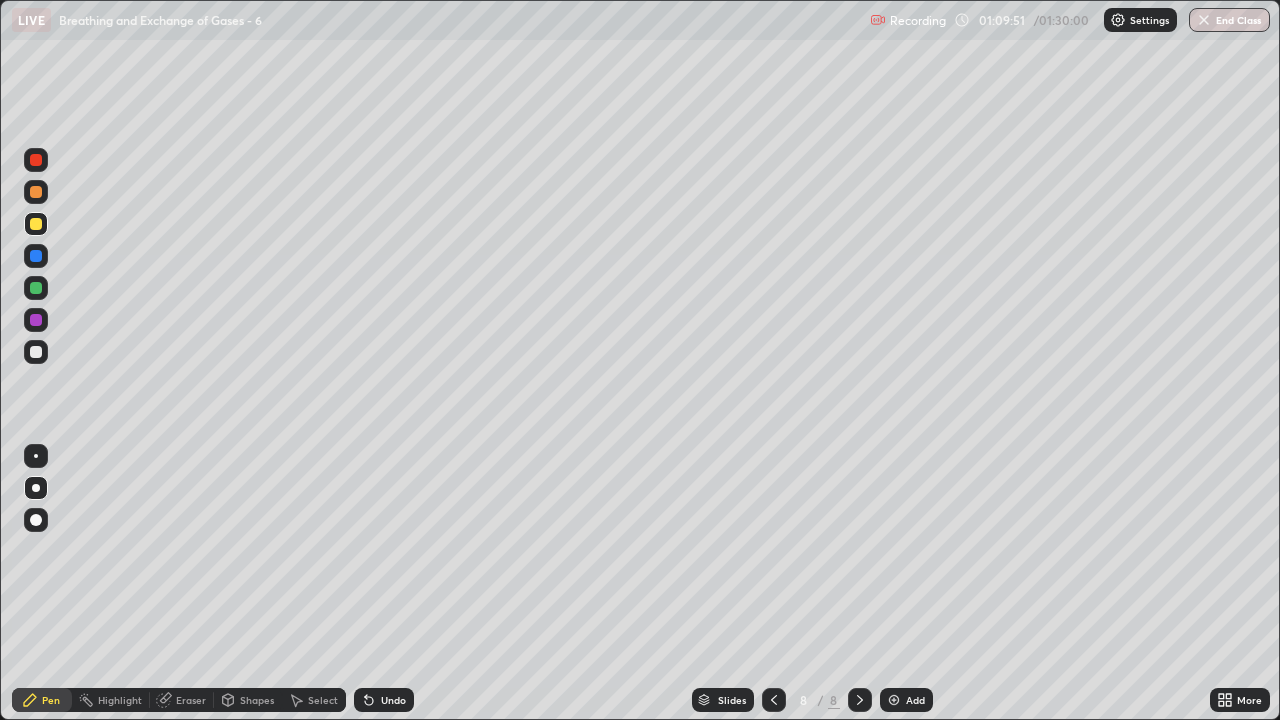 click at bounding box center [36, 352] 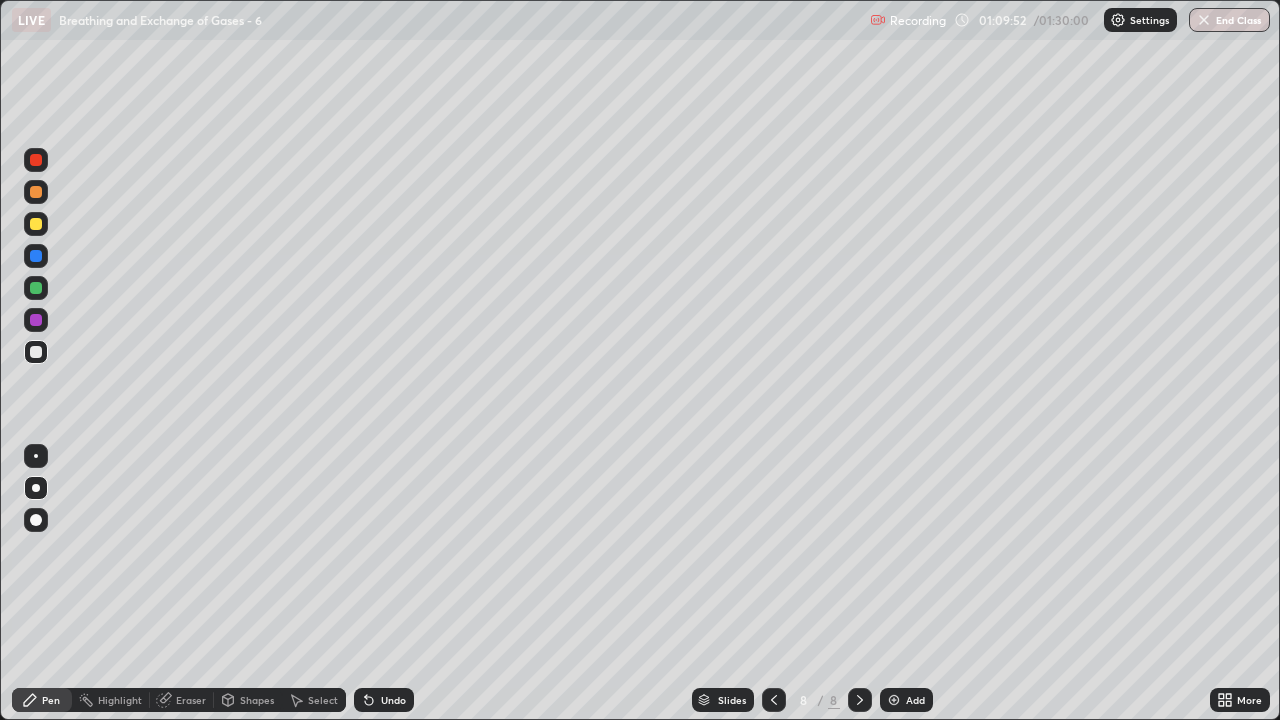 click on "Shapes" at bounding box center (257, 700) 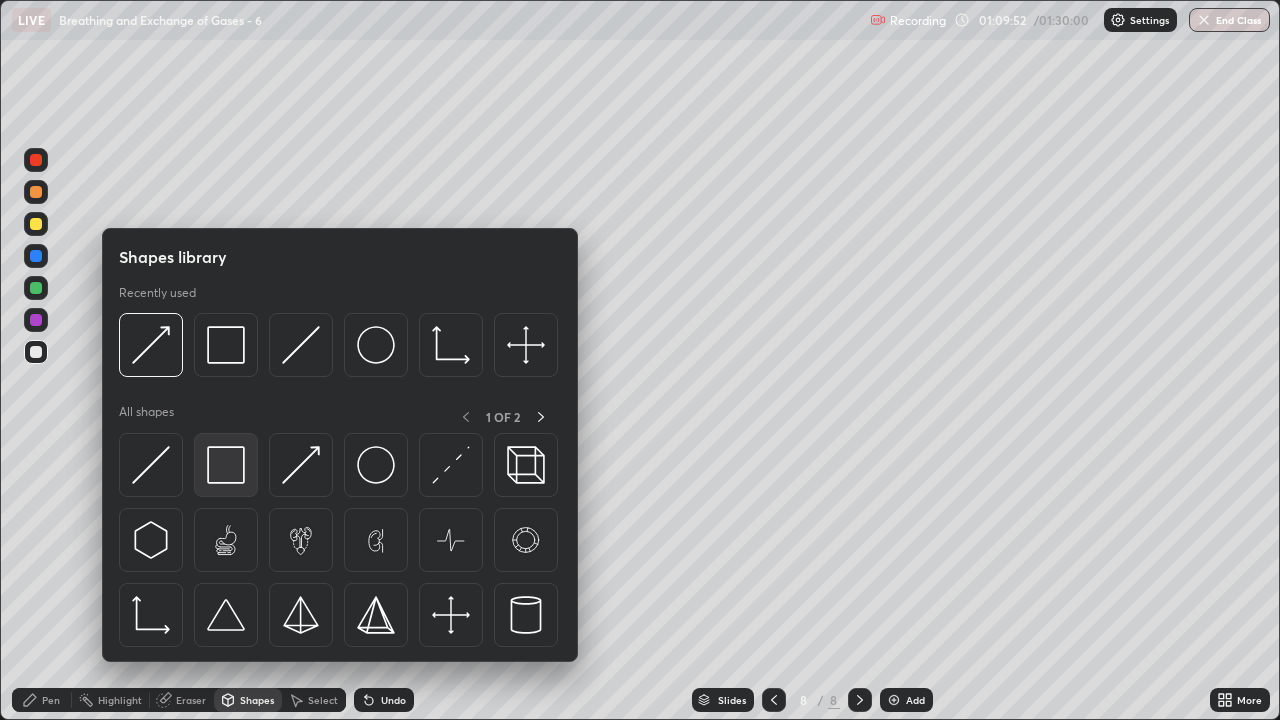 click at bounding box center [226, 465] 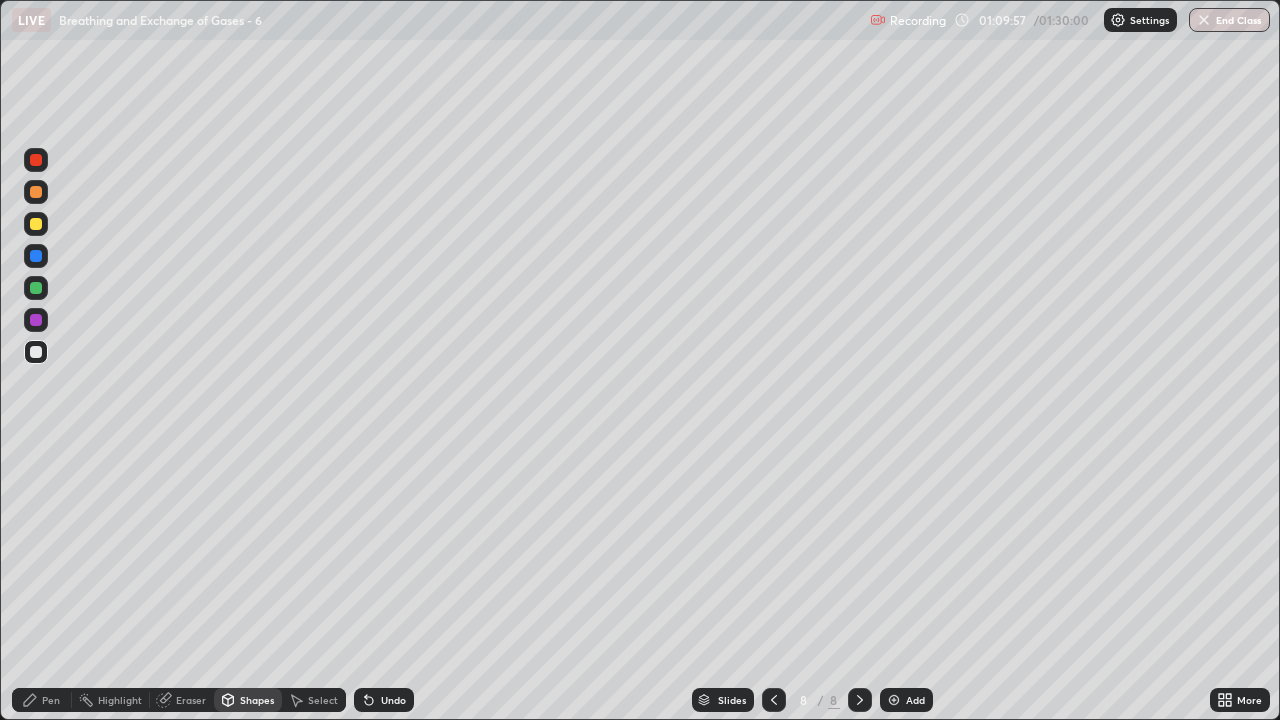 click at bounding box center (36, 224) 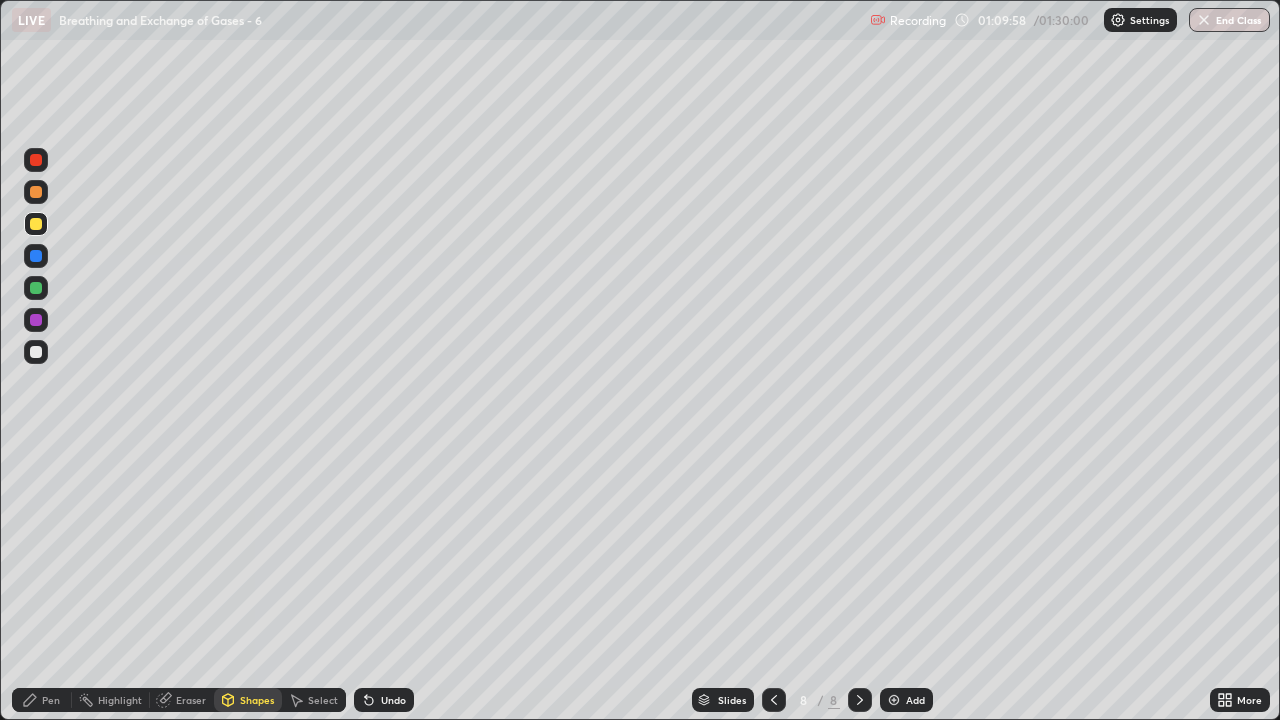 click on "Shapes" at bounding box center [257, 700] 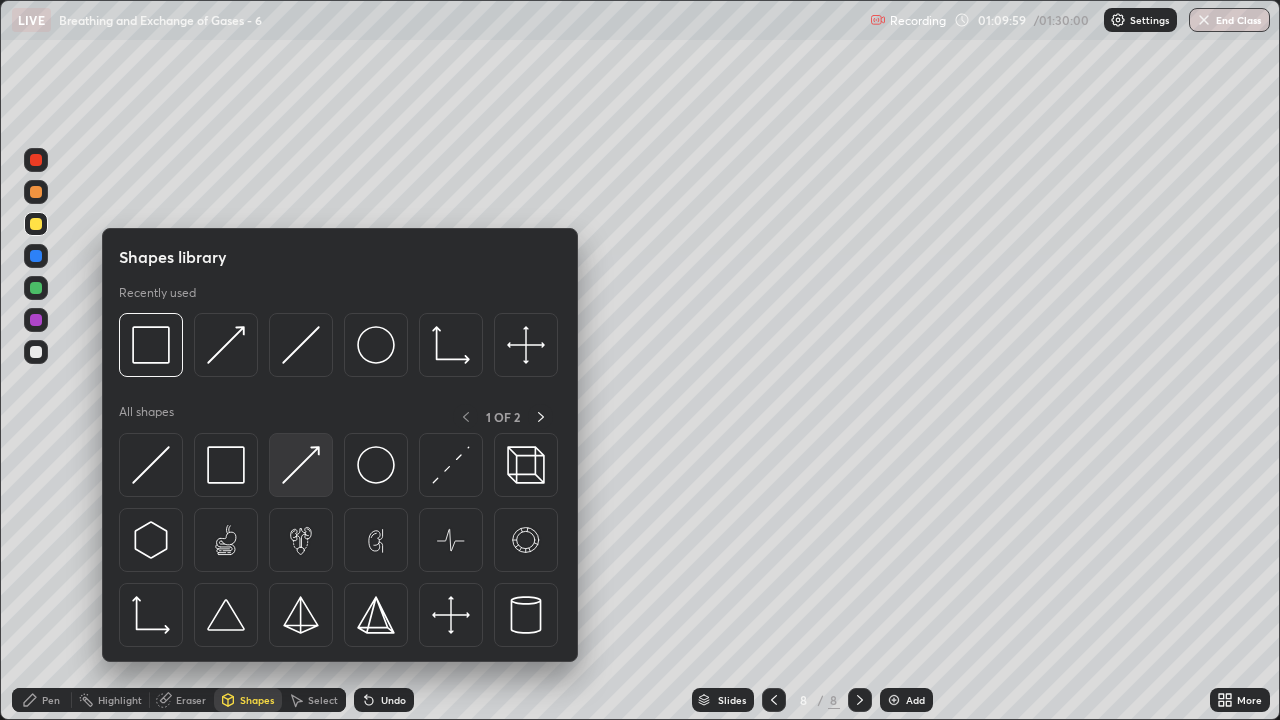 click at bounding box center [301, 465] 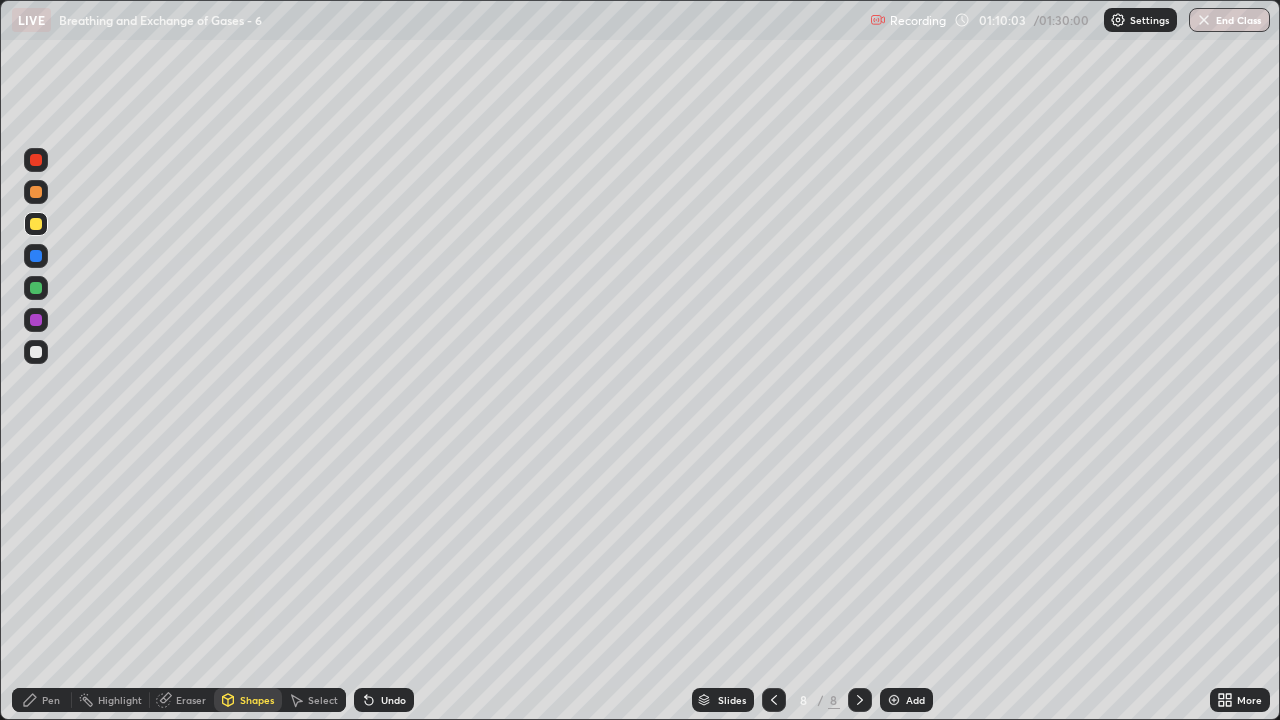 click on "Pen" at bounding box center (51, 700) 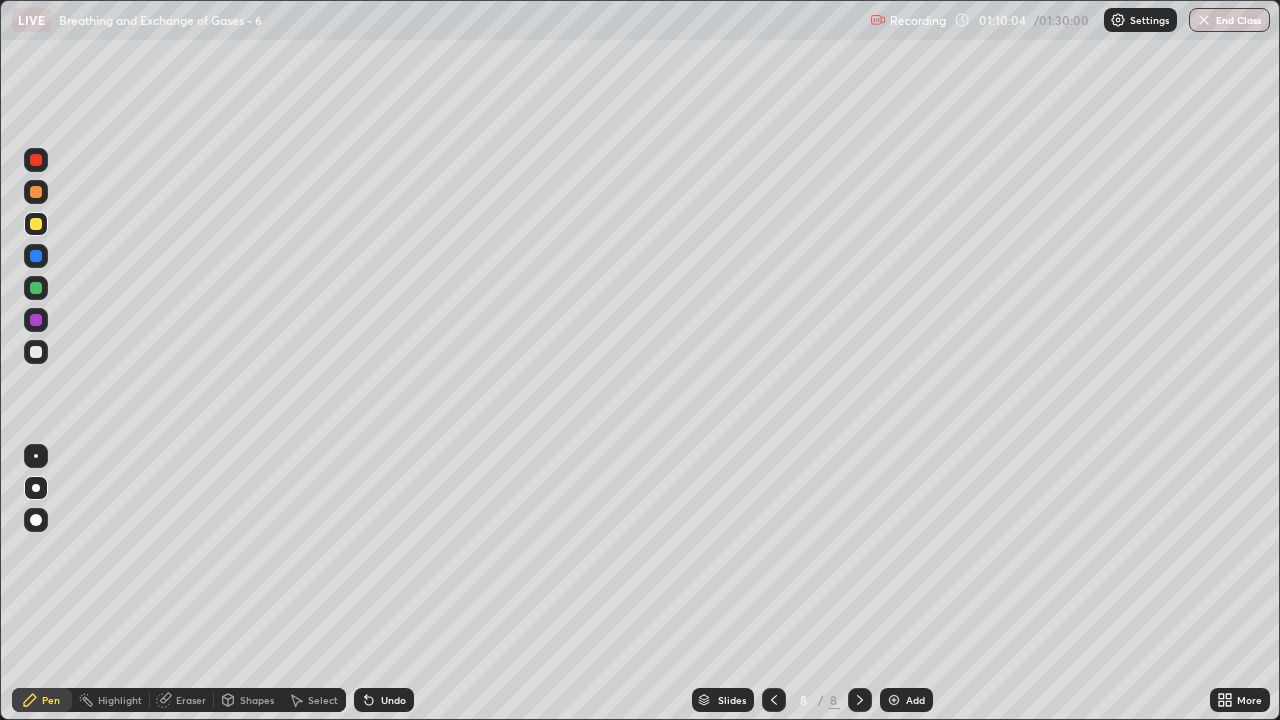 click at bounding box center (36, 224) 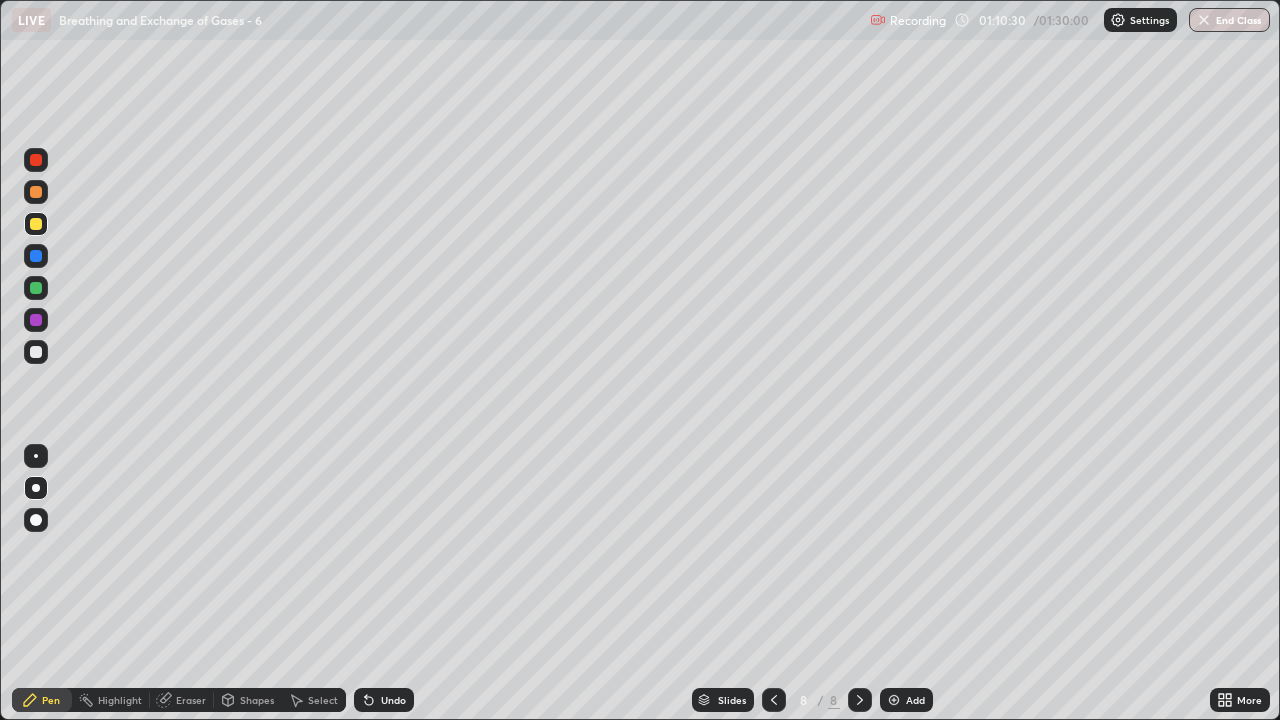 click at bounding box center (36, 352) 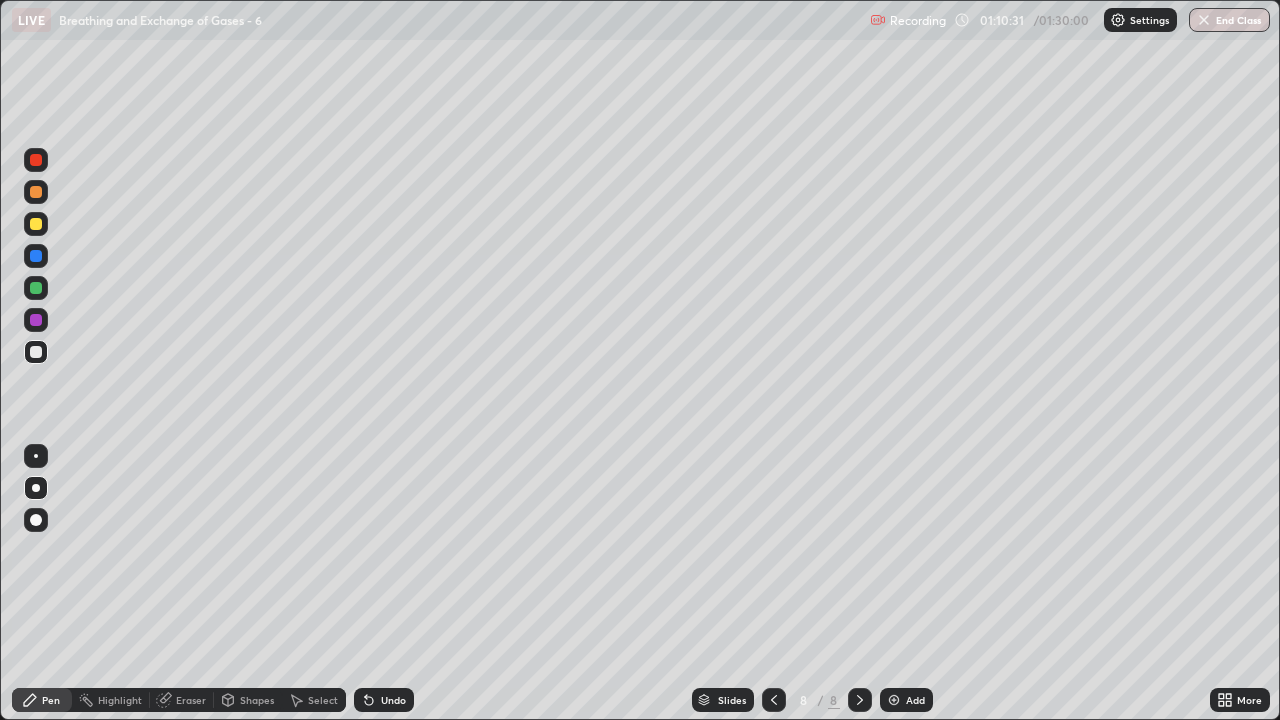 click on "Shapes" at bounding box center (257, 700) 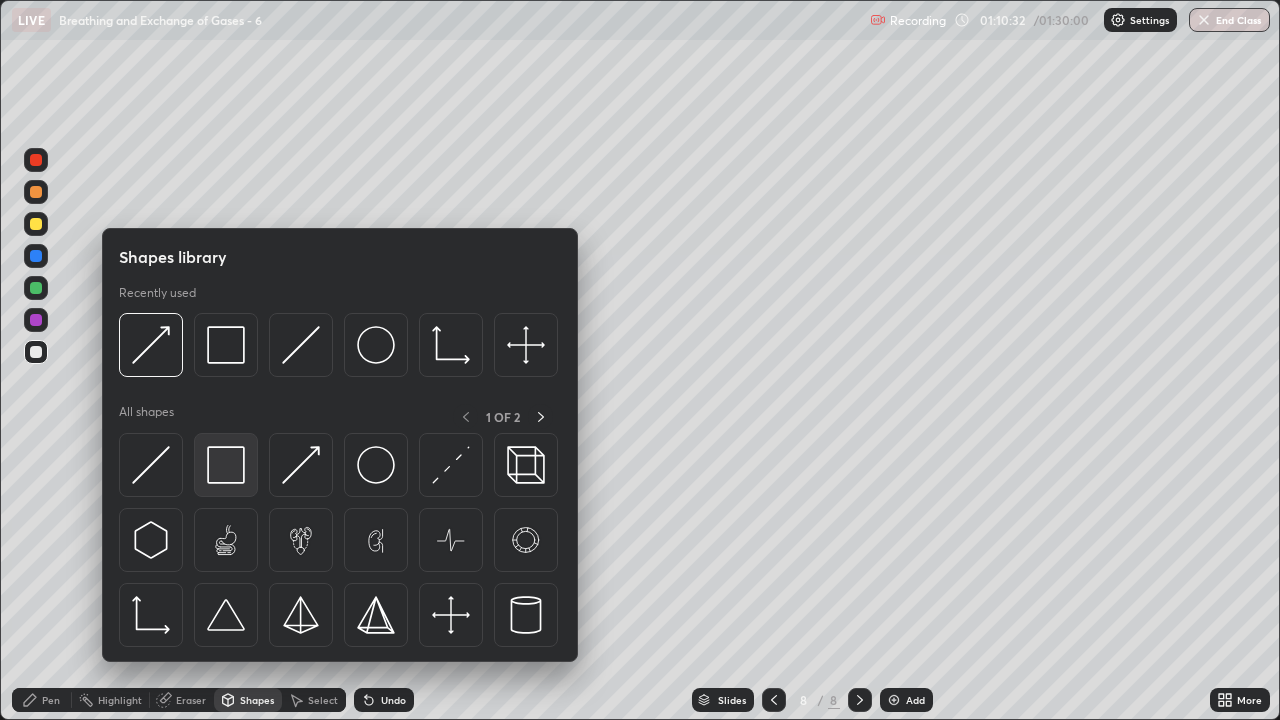 click at bounding box center [226, 465] 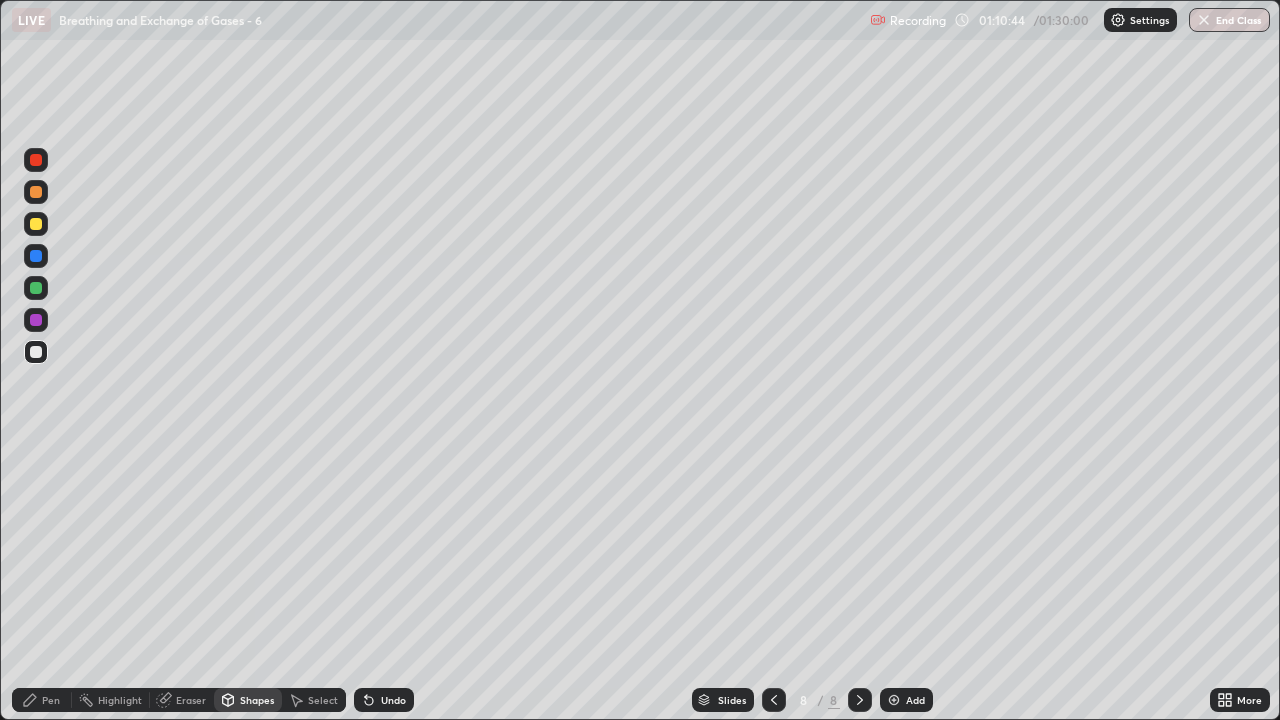 click on "Pen" at bounding box center (51, 700) 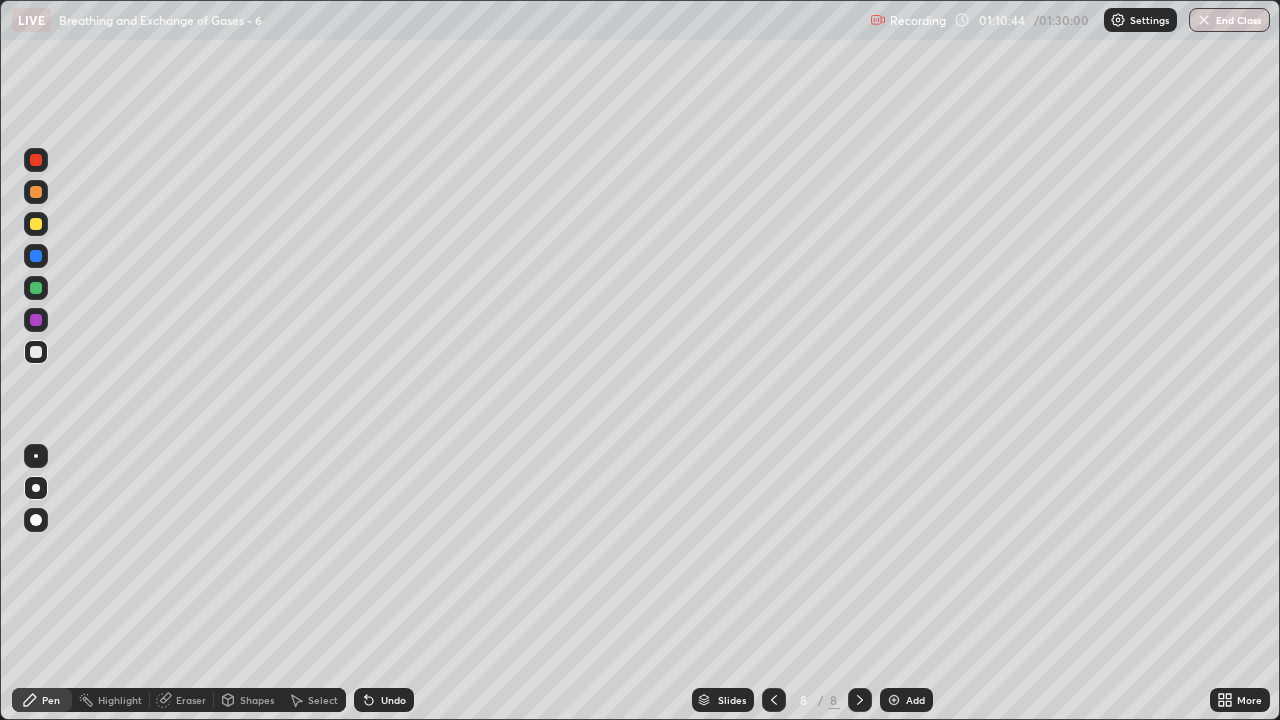 click at bounding box center [36, 352] 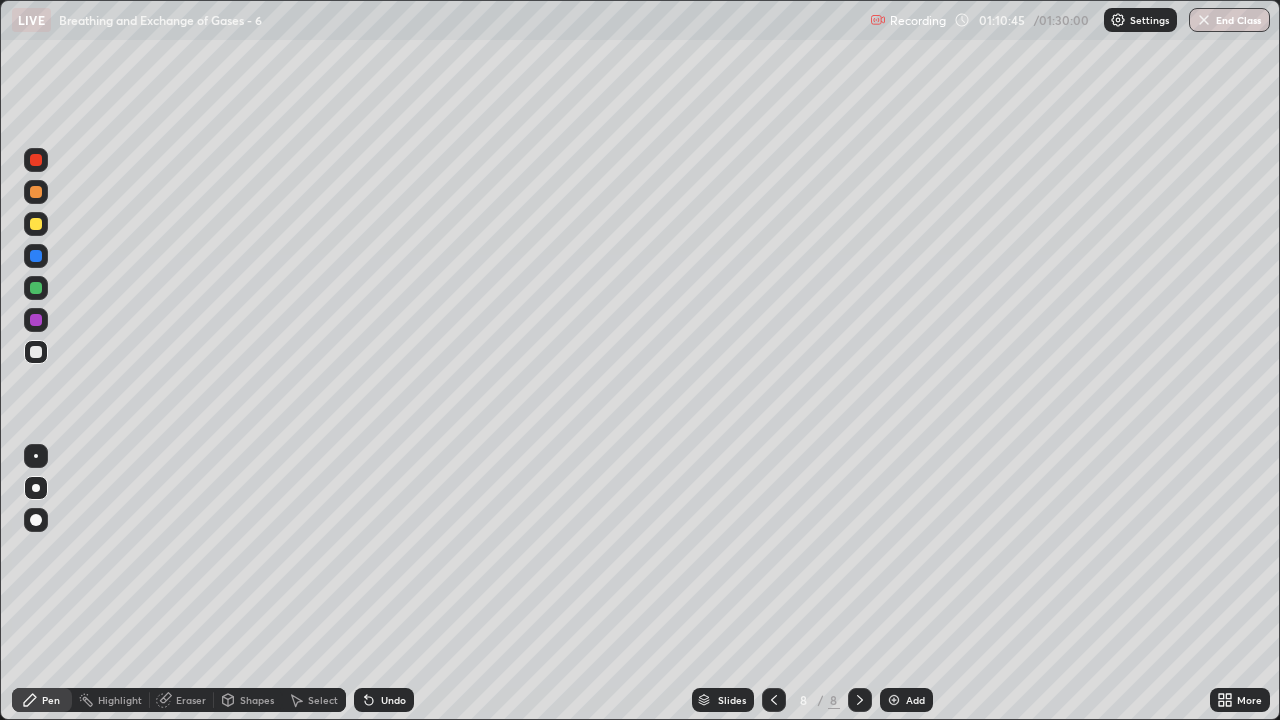 click on "Shapes" at bounding box center [257, 700] 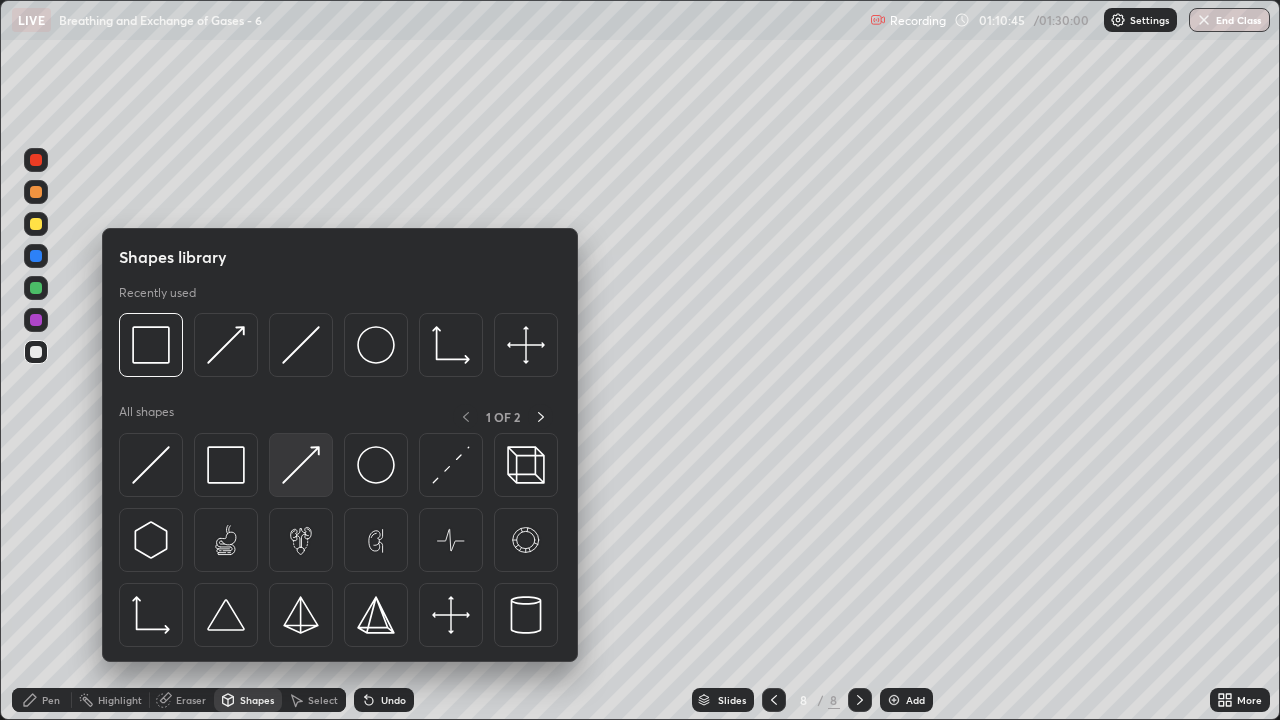 click at bounding box center (301, 465) 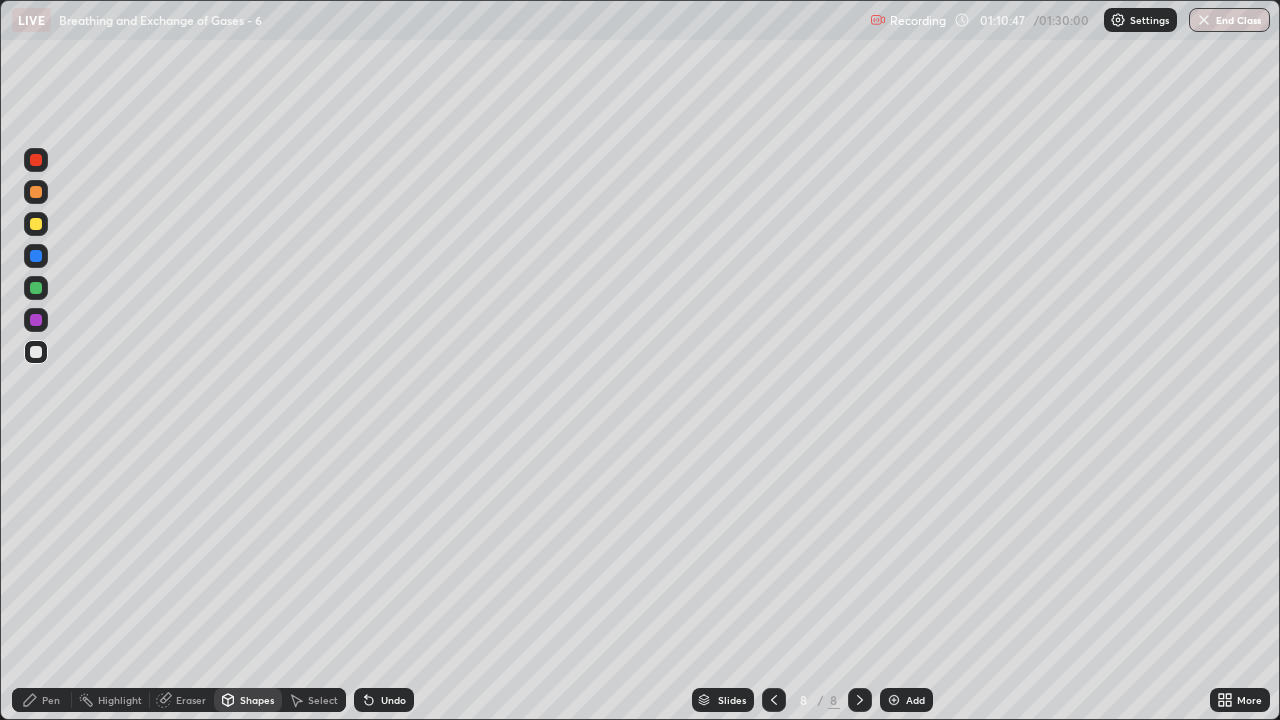 click on "Pen" at bounding box center (51, 700) 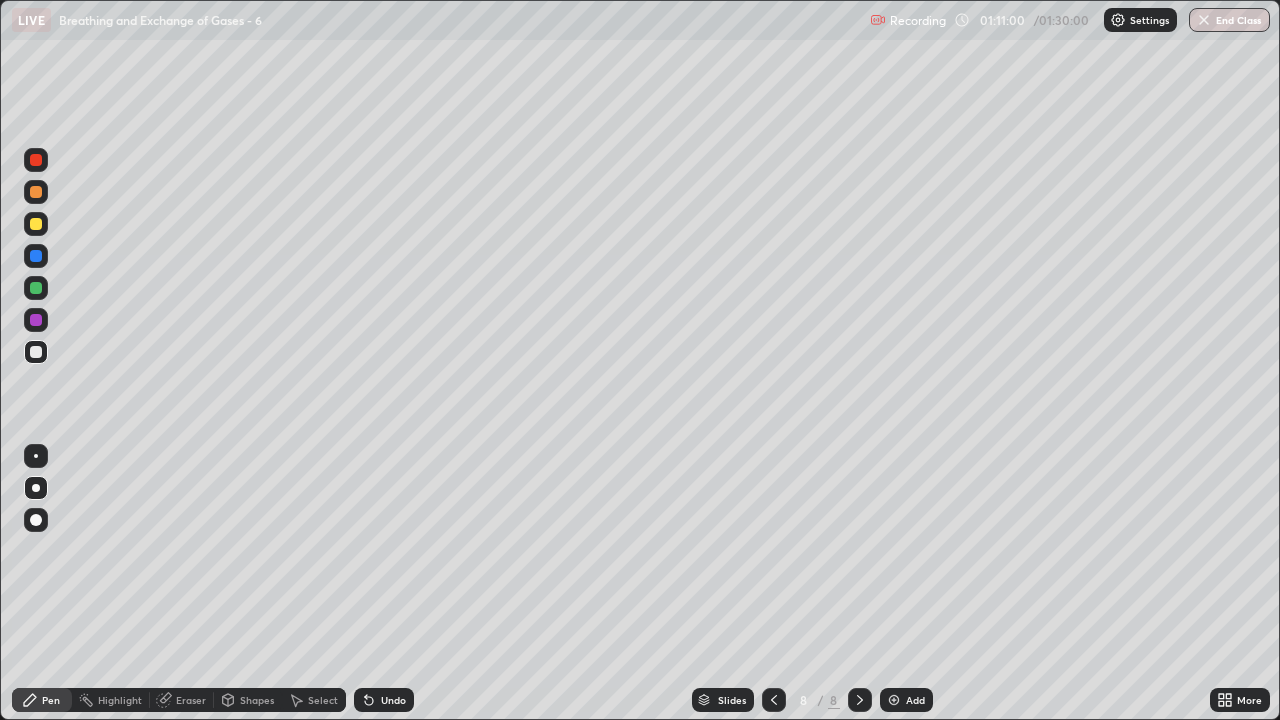 click at bounding box center [36, 224] 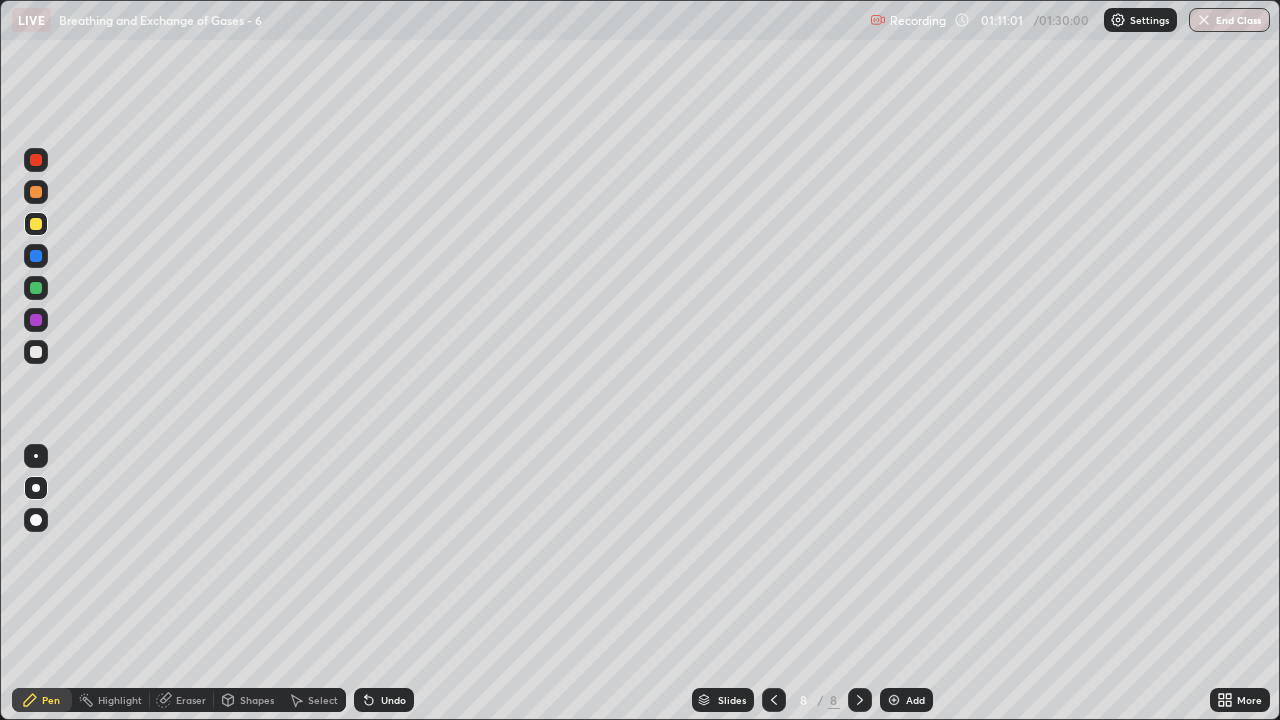 click on "Shapes" at bounding box center (257, 700) 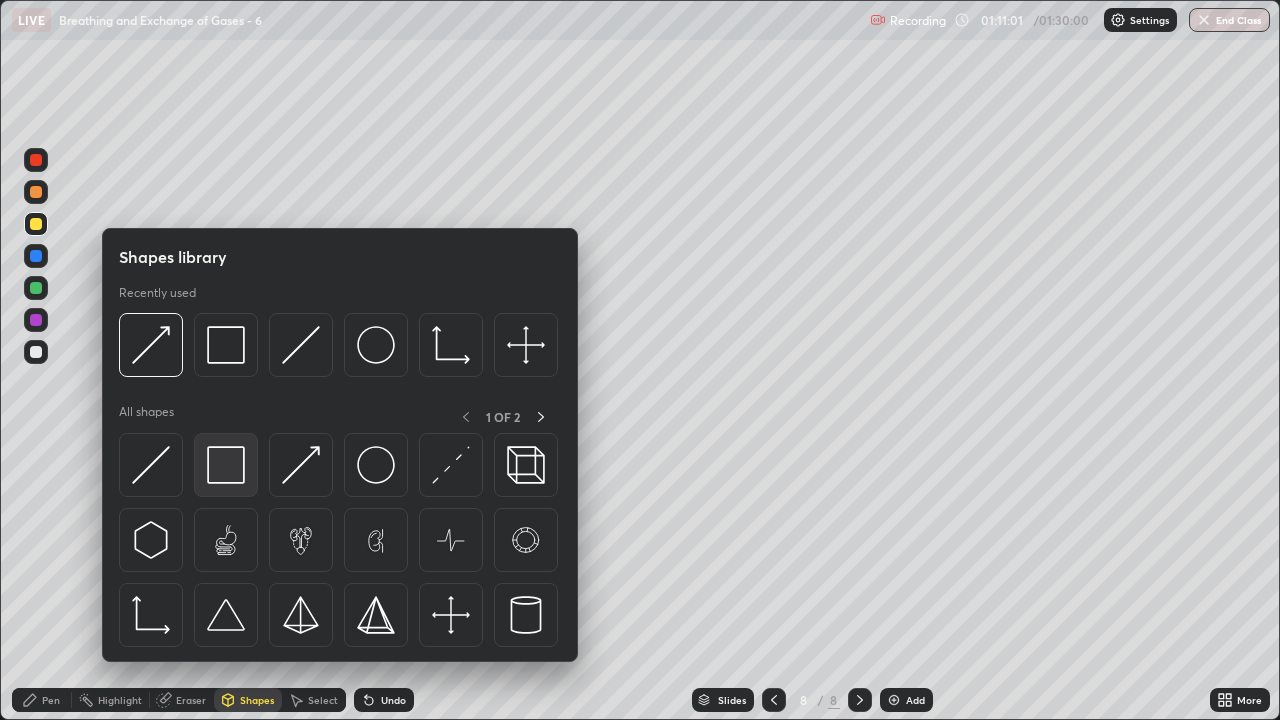 click at bounding box center [226, 465] 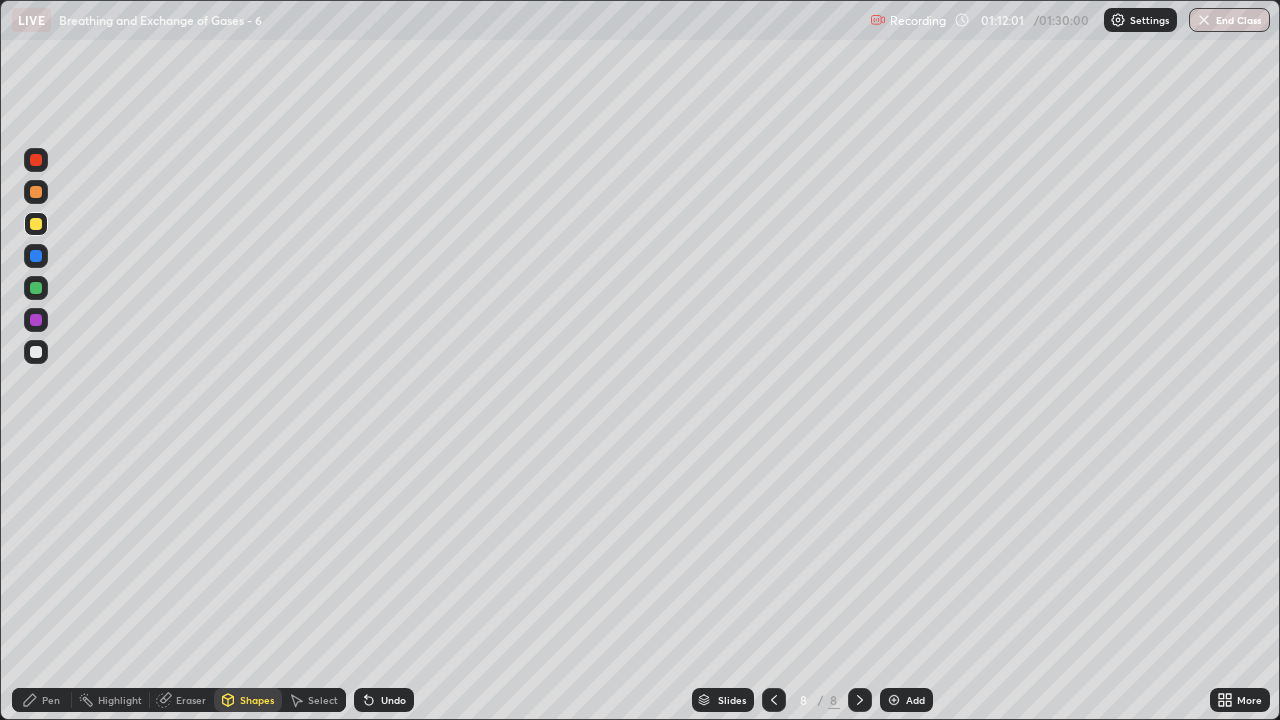 click on "Eraser" at bounding box center [191, 700] 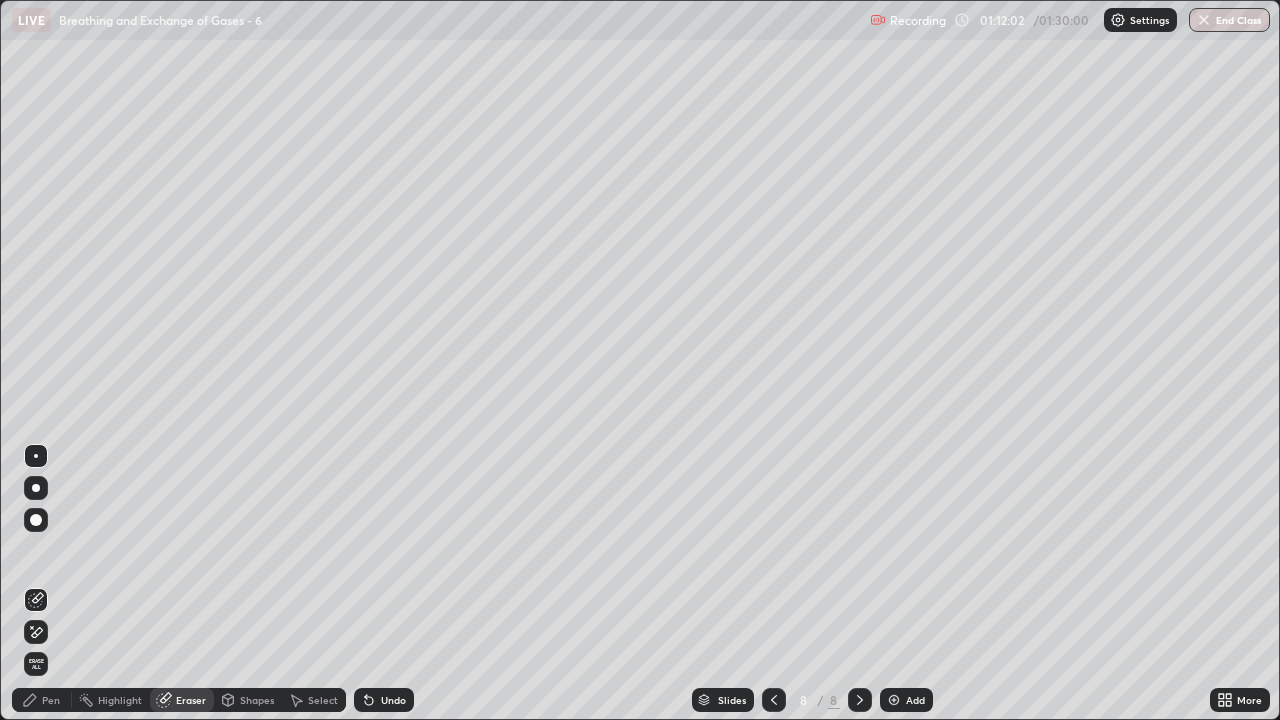 click 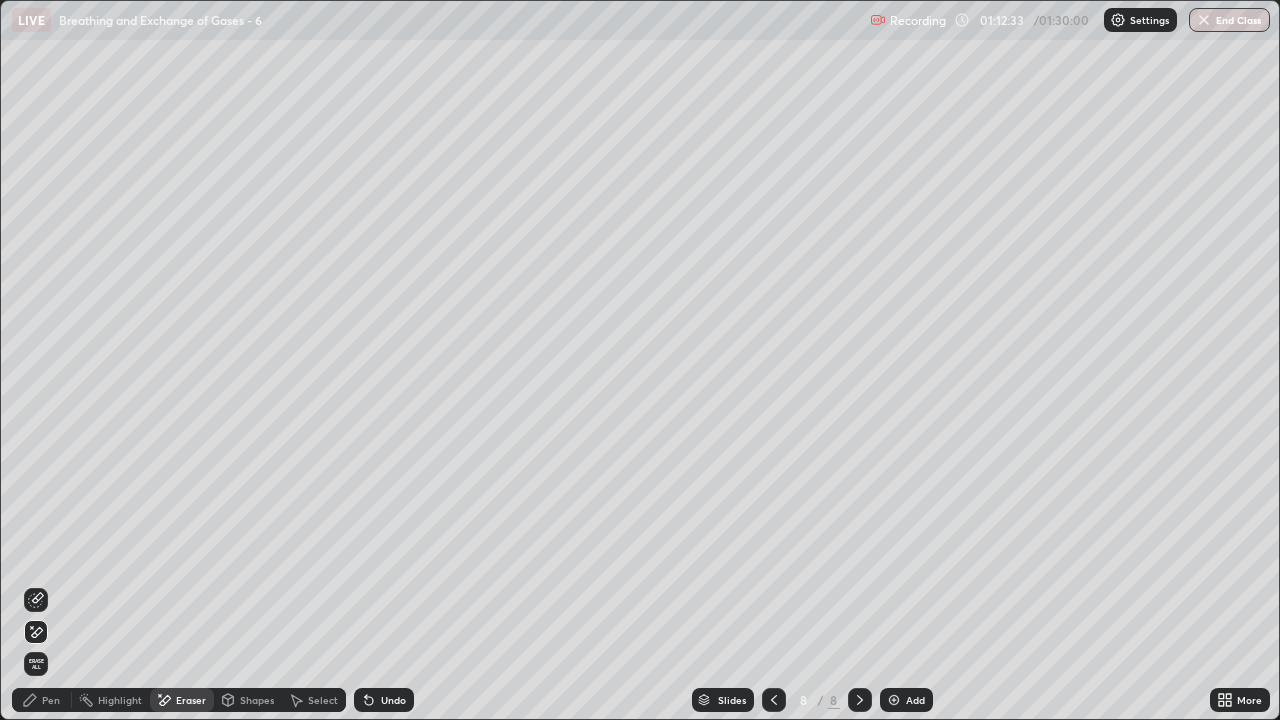 click on "Pen" at bounding box center (51, 700) 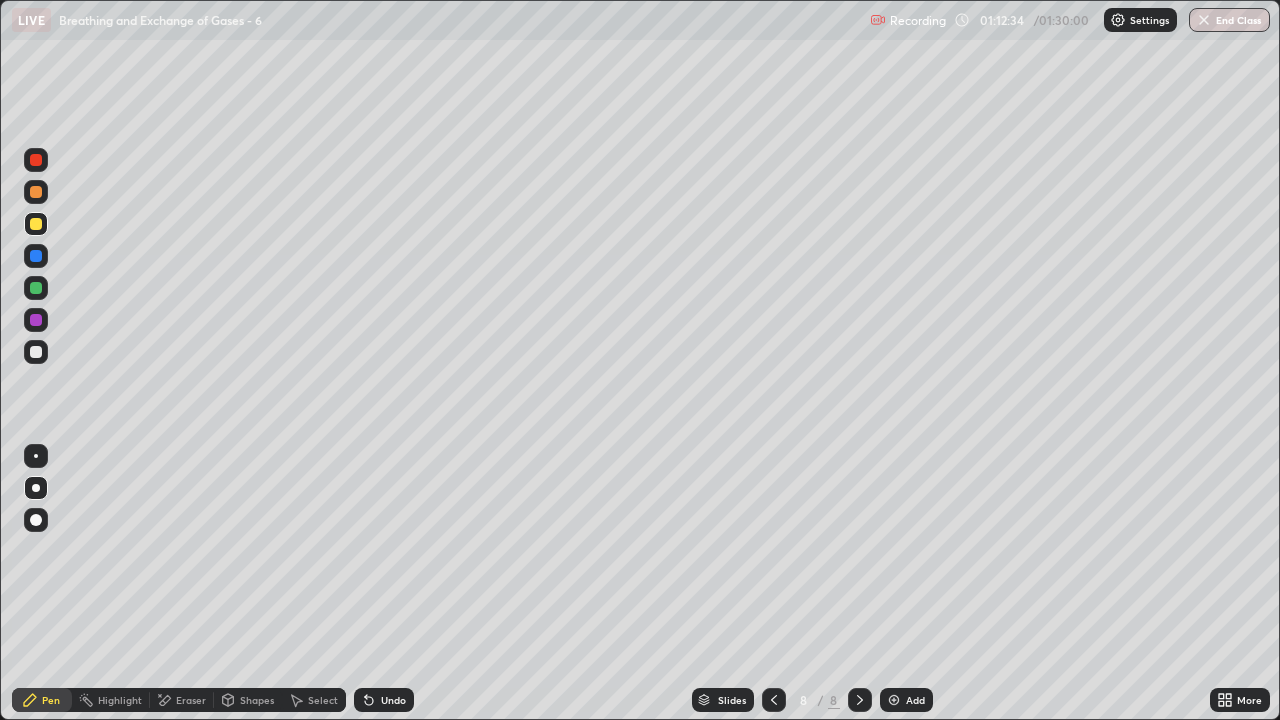 click on "Shapes" at bounding box center (257, 700) 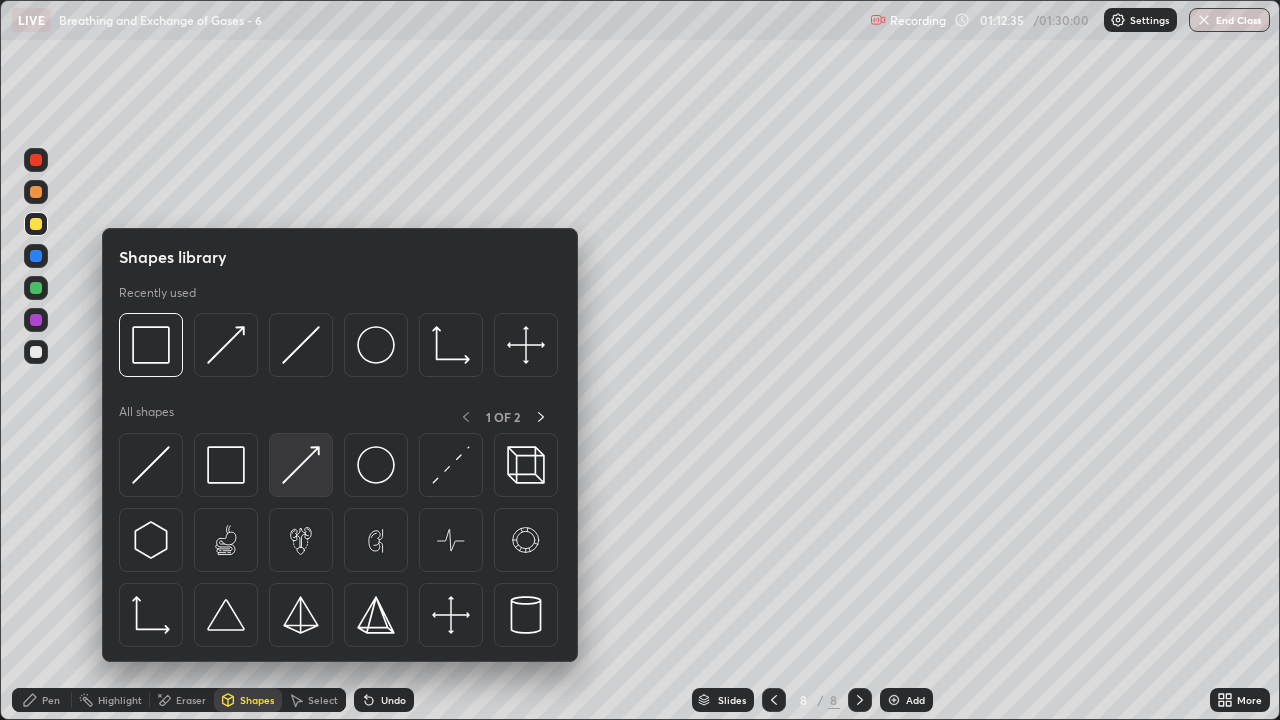 click at bounding box center (301, 465) 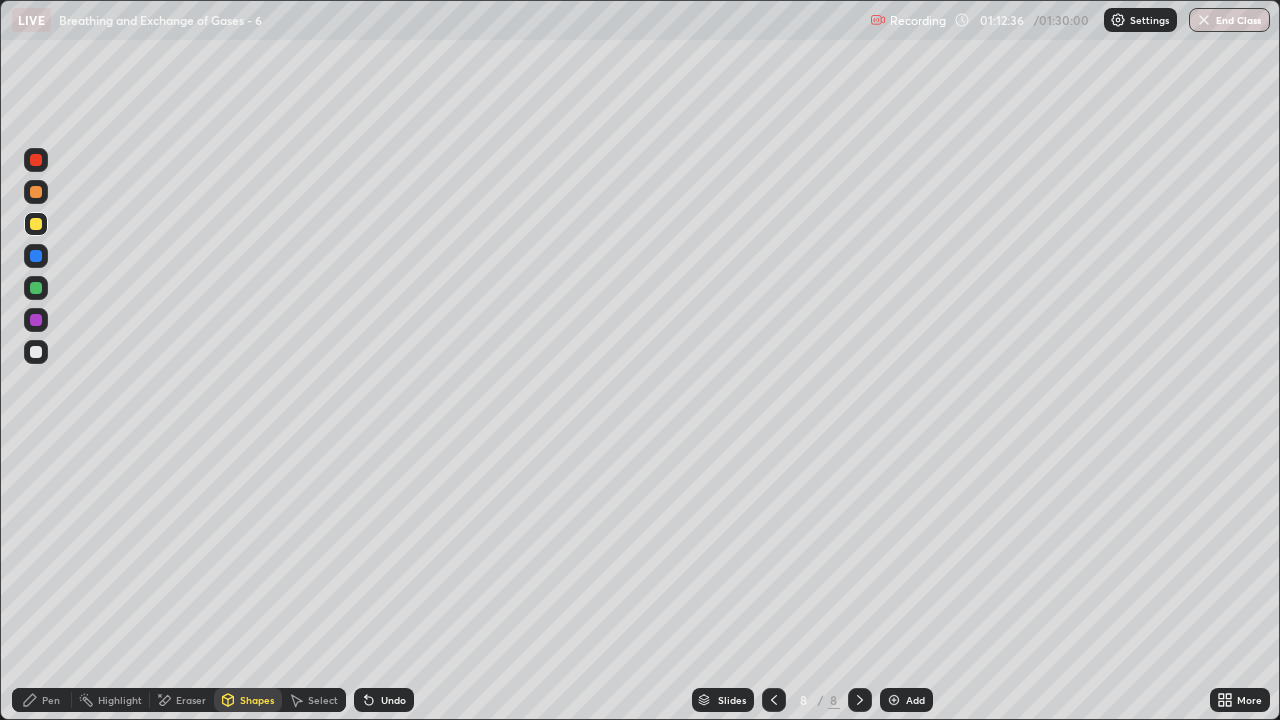 click at bounding box center (36, 224) 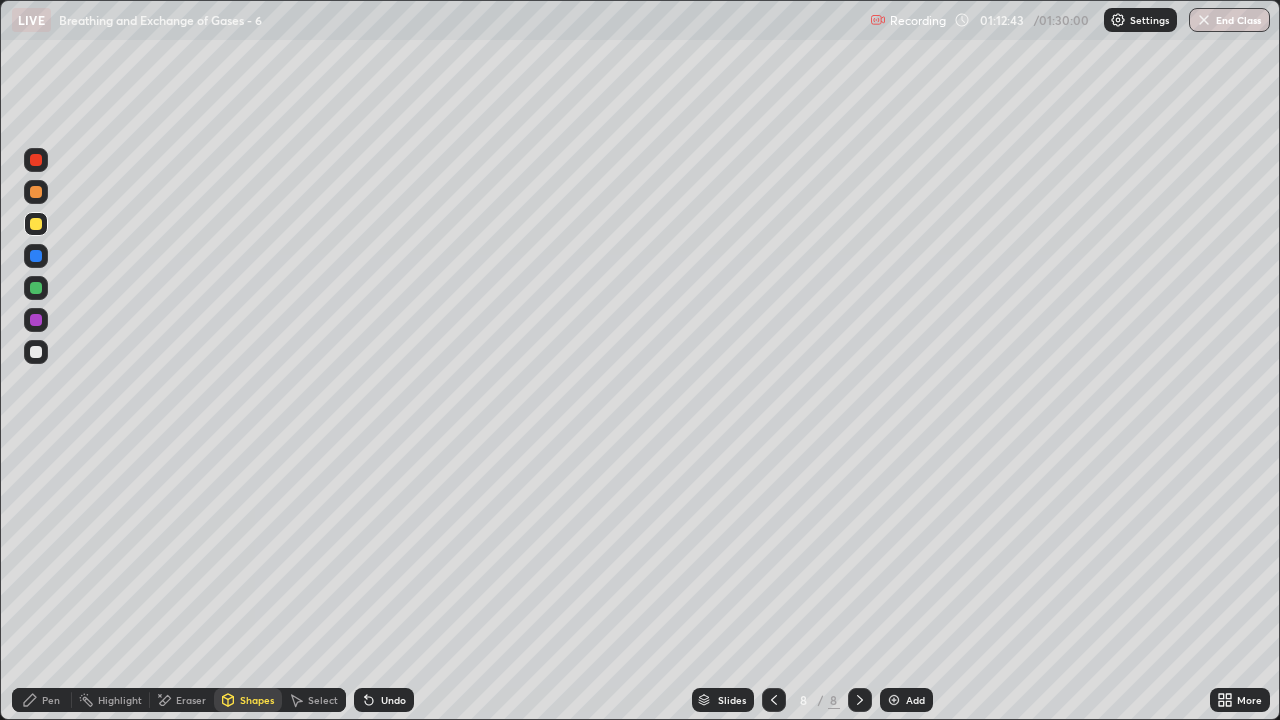 click on "Eraser" at bounding box center (191, 700) 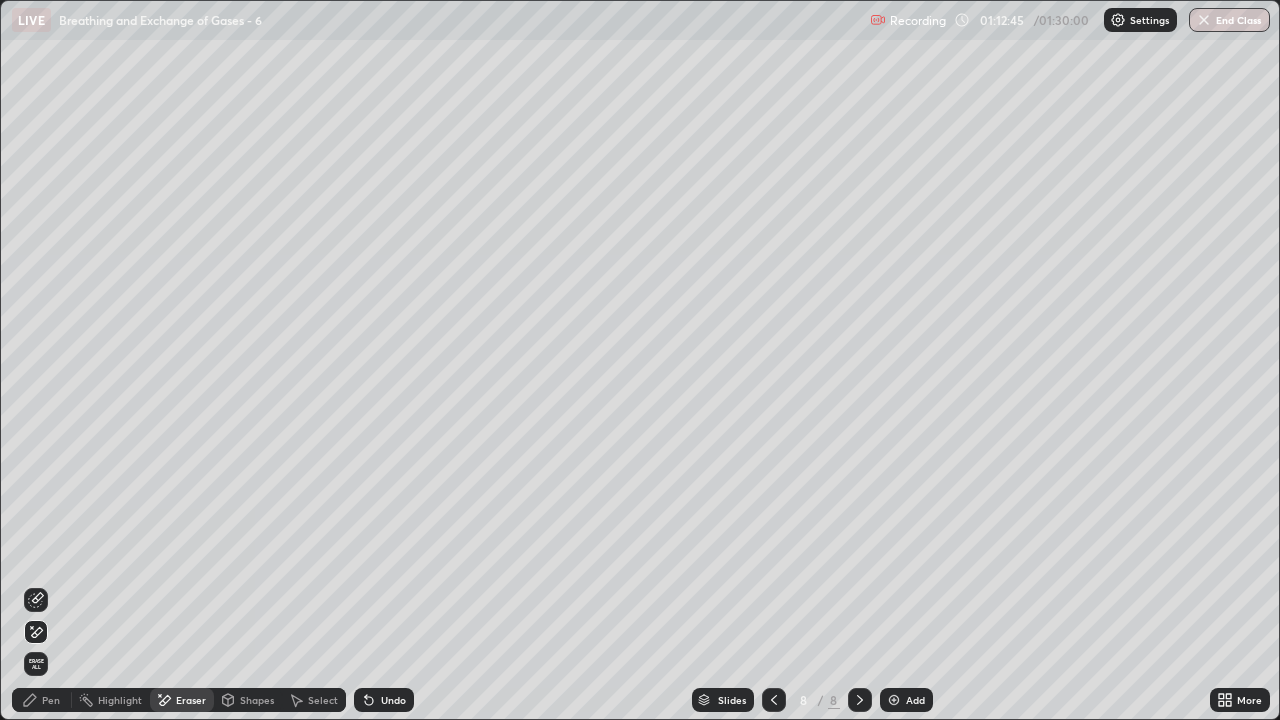 click on "Pen" at bounding box center [42, 700] 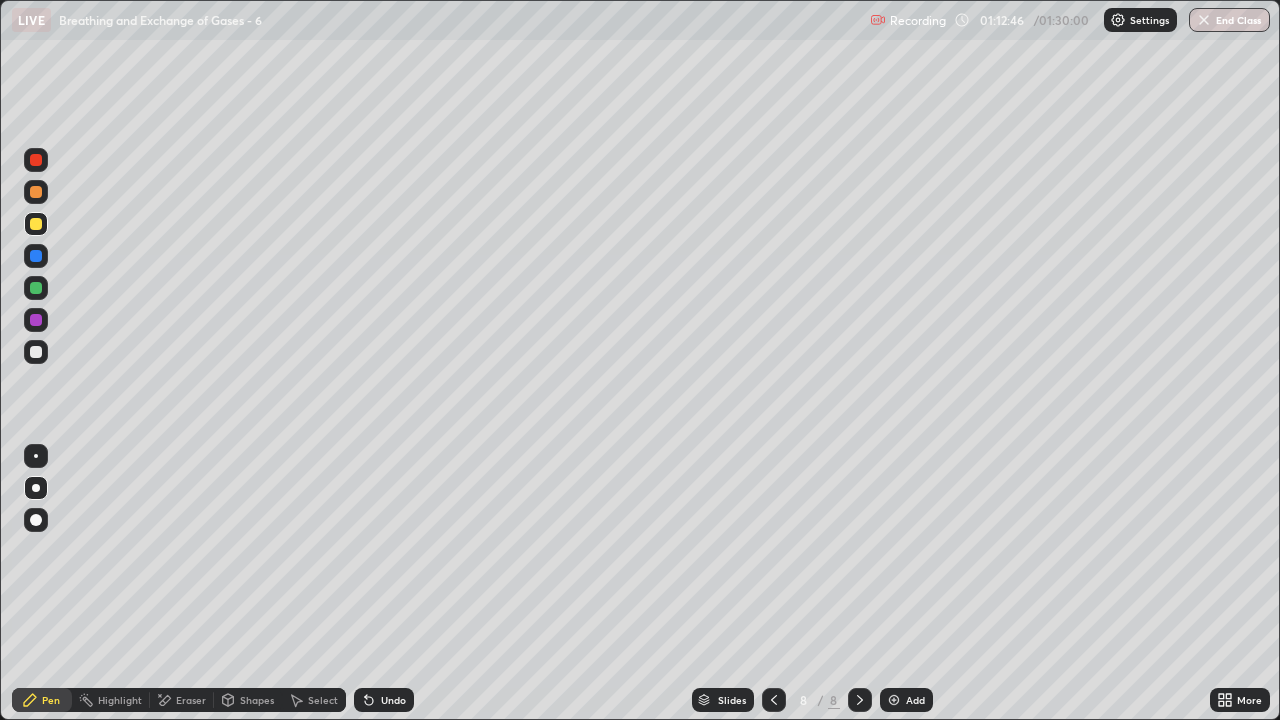 click at bounding box center [36, 352] 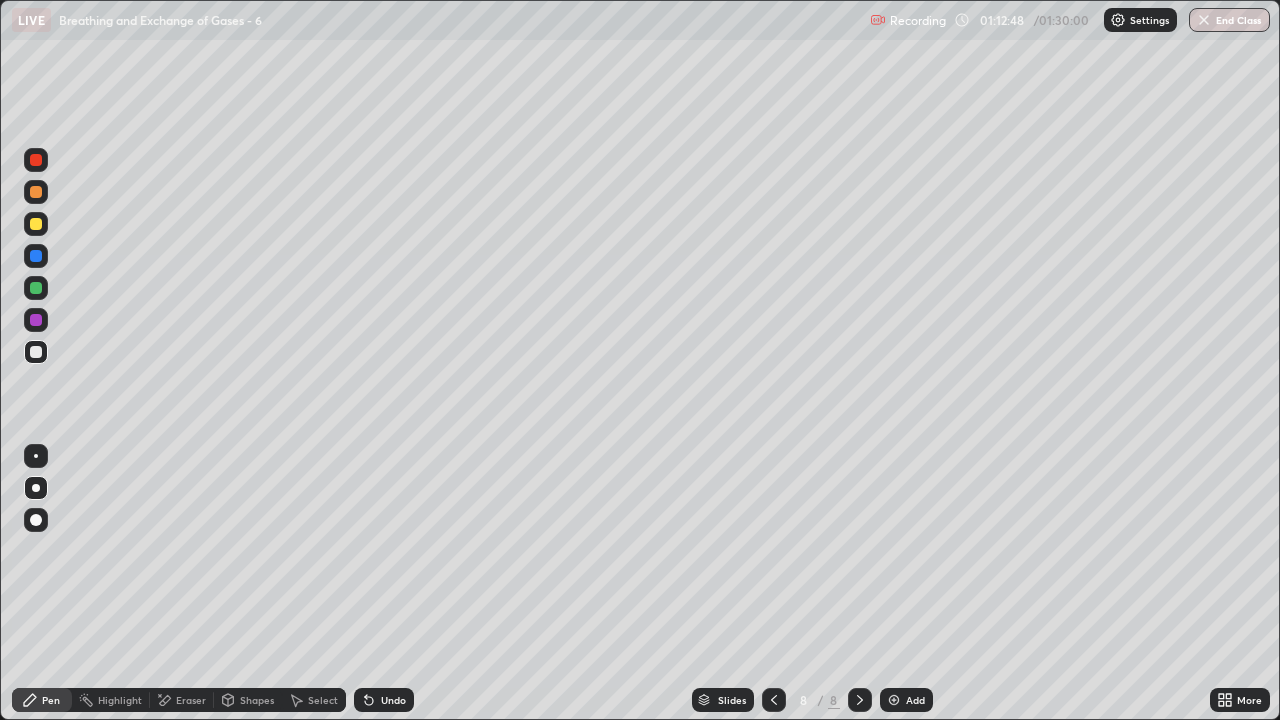 click on "Shapes" at bounding box center (257, 700) 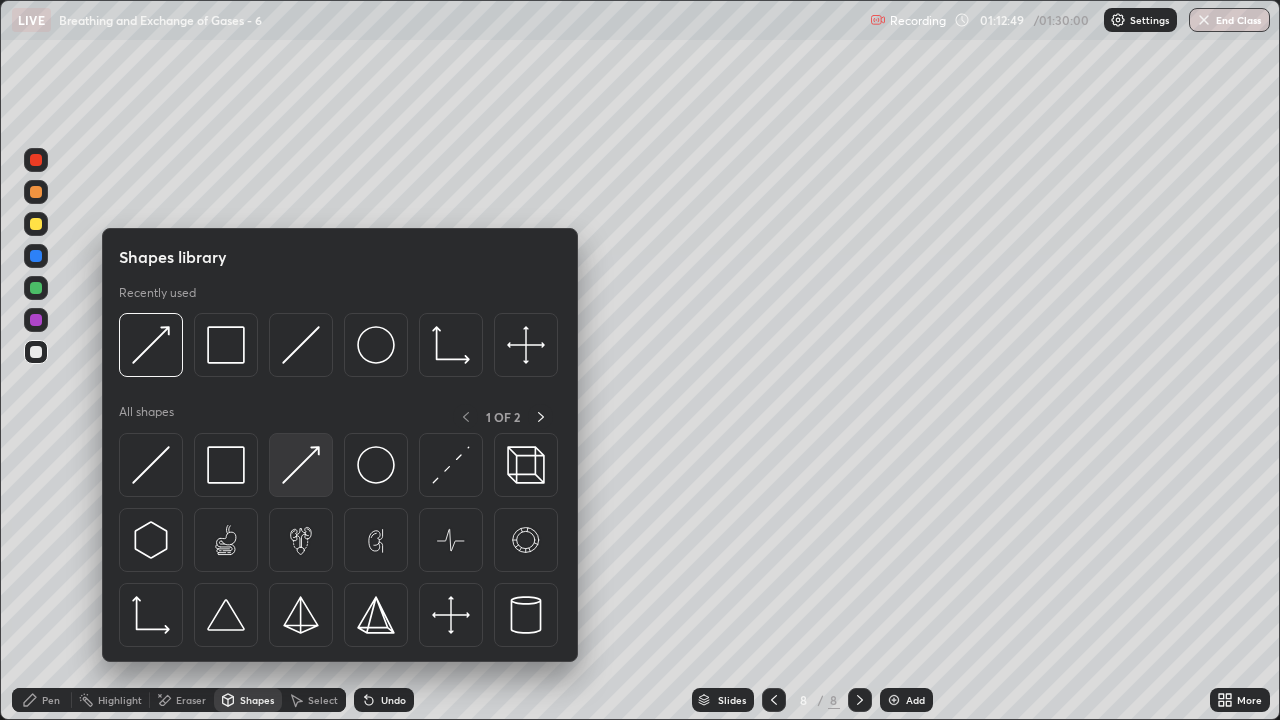 click at bounding box center (301, 465) 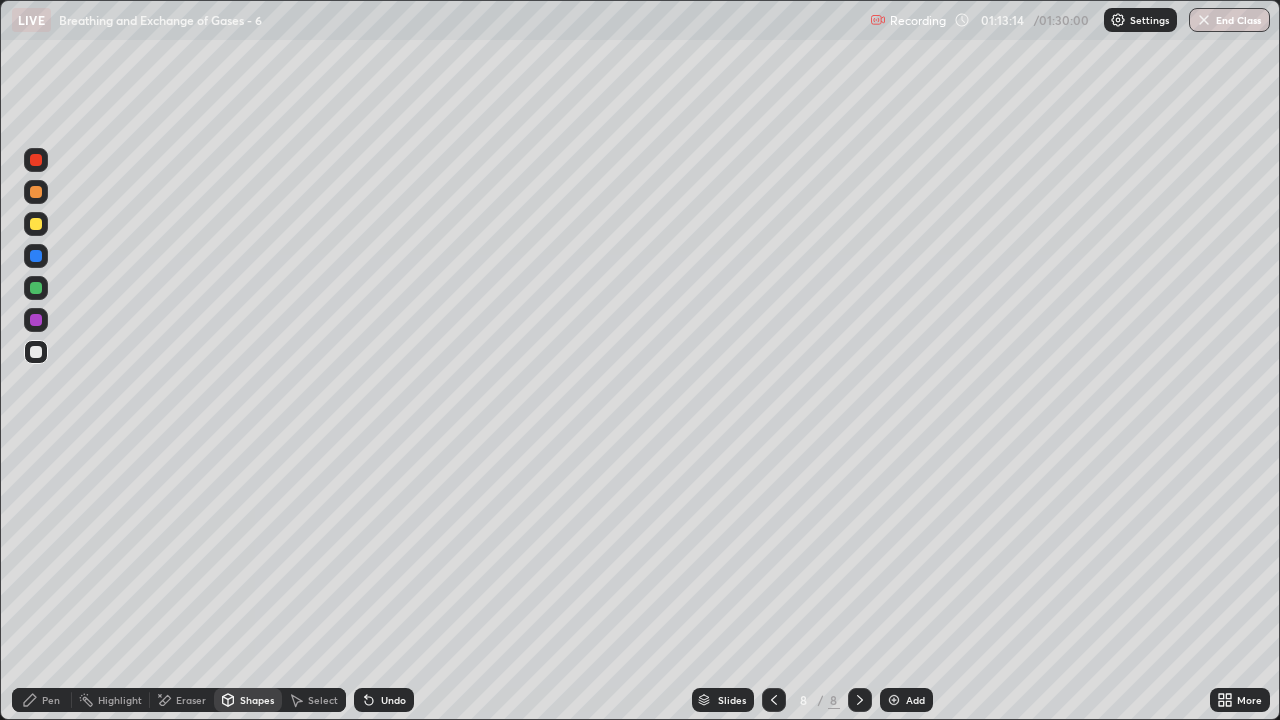 click on "Shapes" at bounding box center (257, 700) 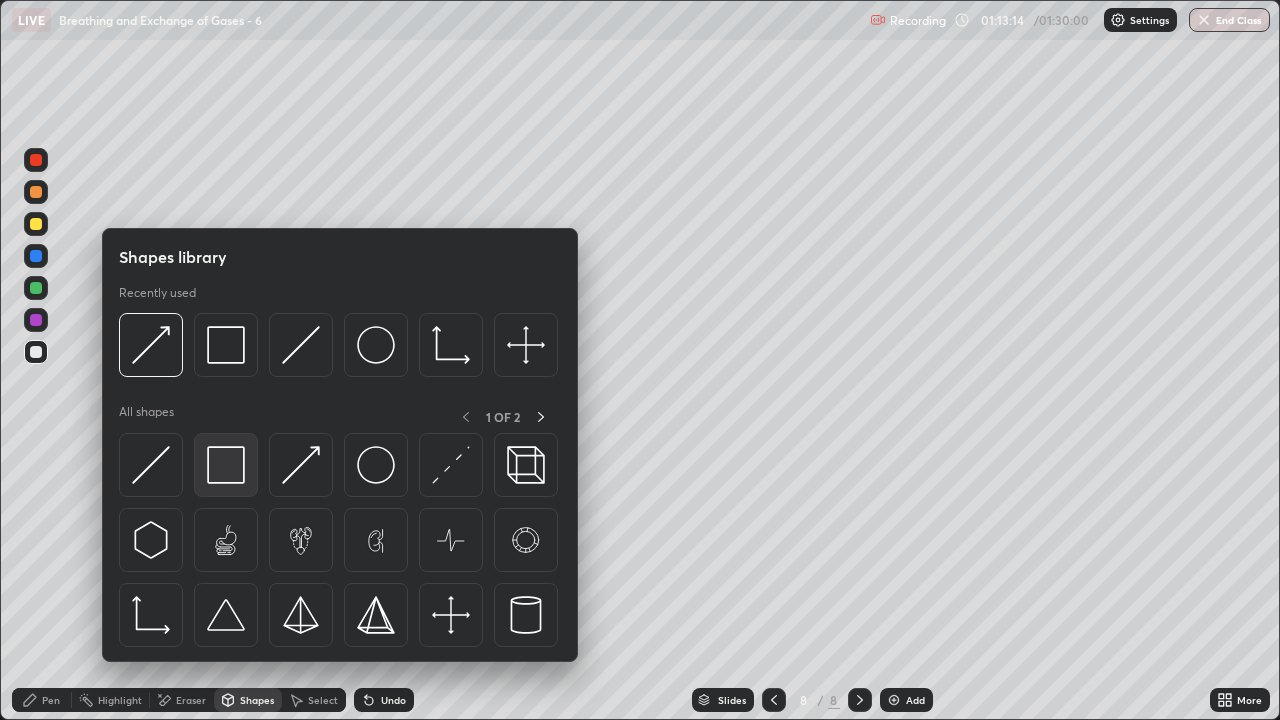 click at bounding box center [226, 465] 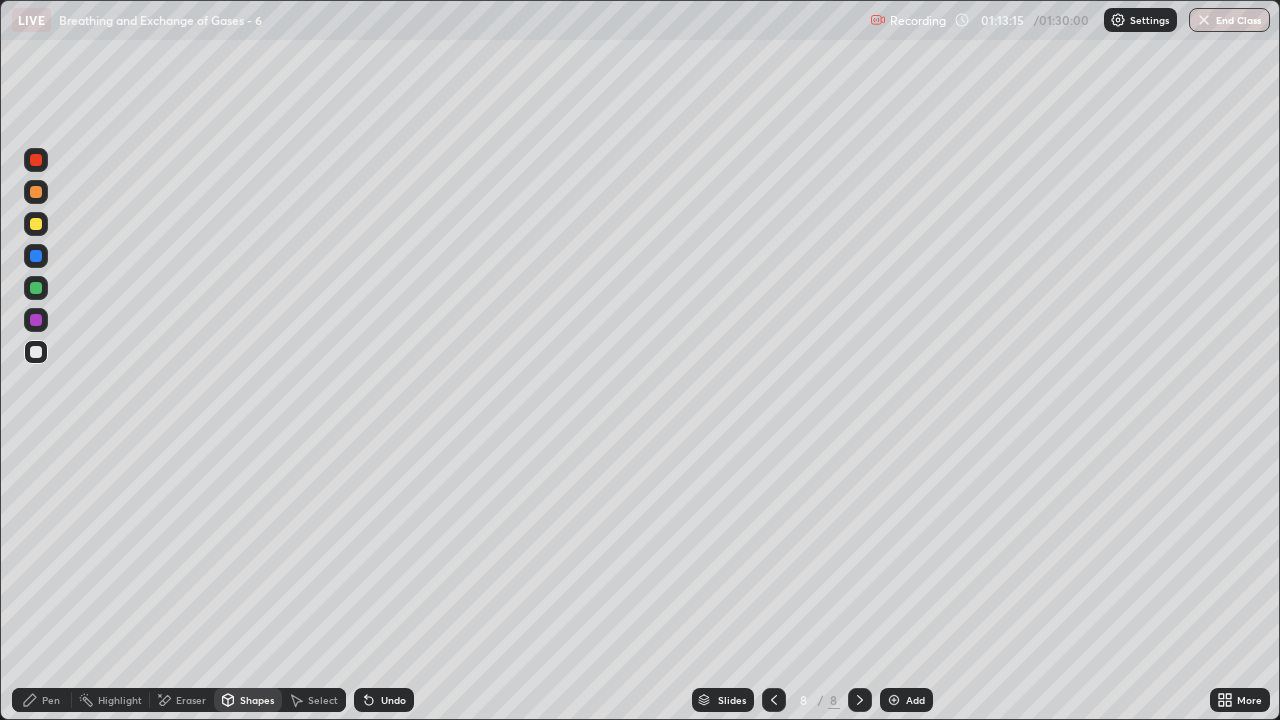 click at bounding box center [36, 224] 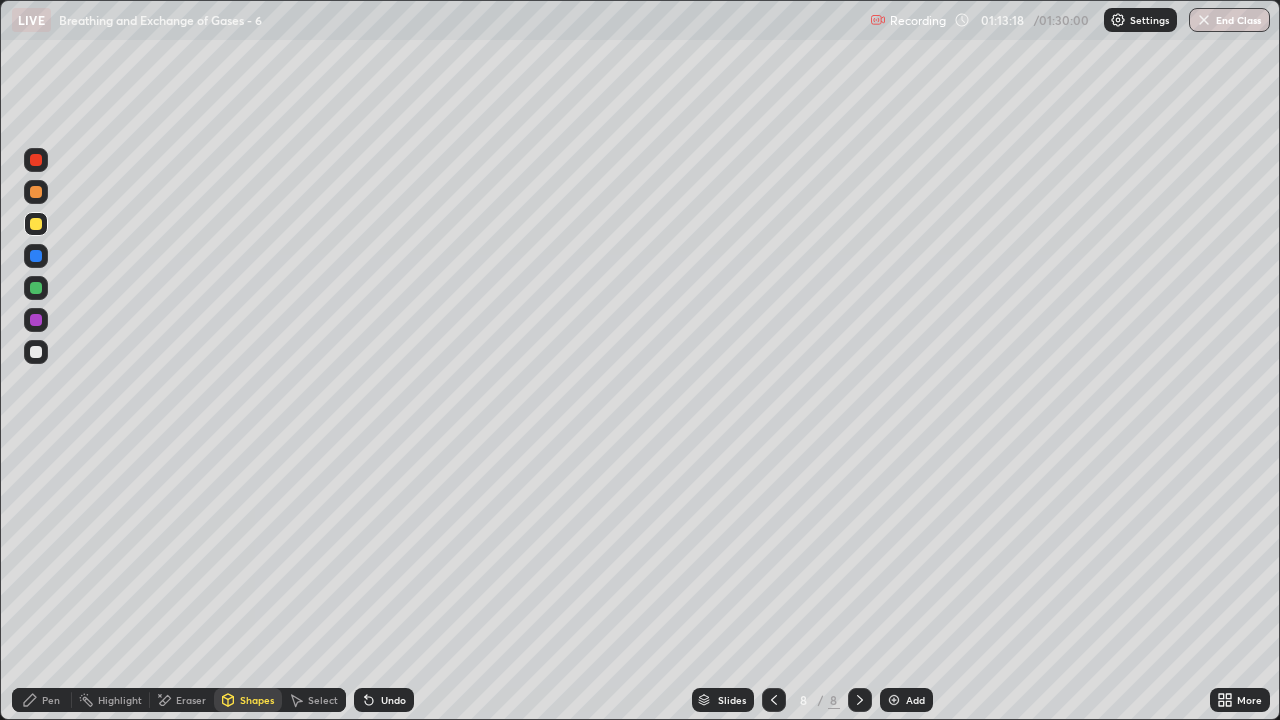 click on "Shapes" at bounding box center [257, 700] 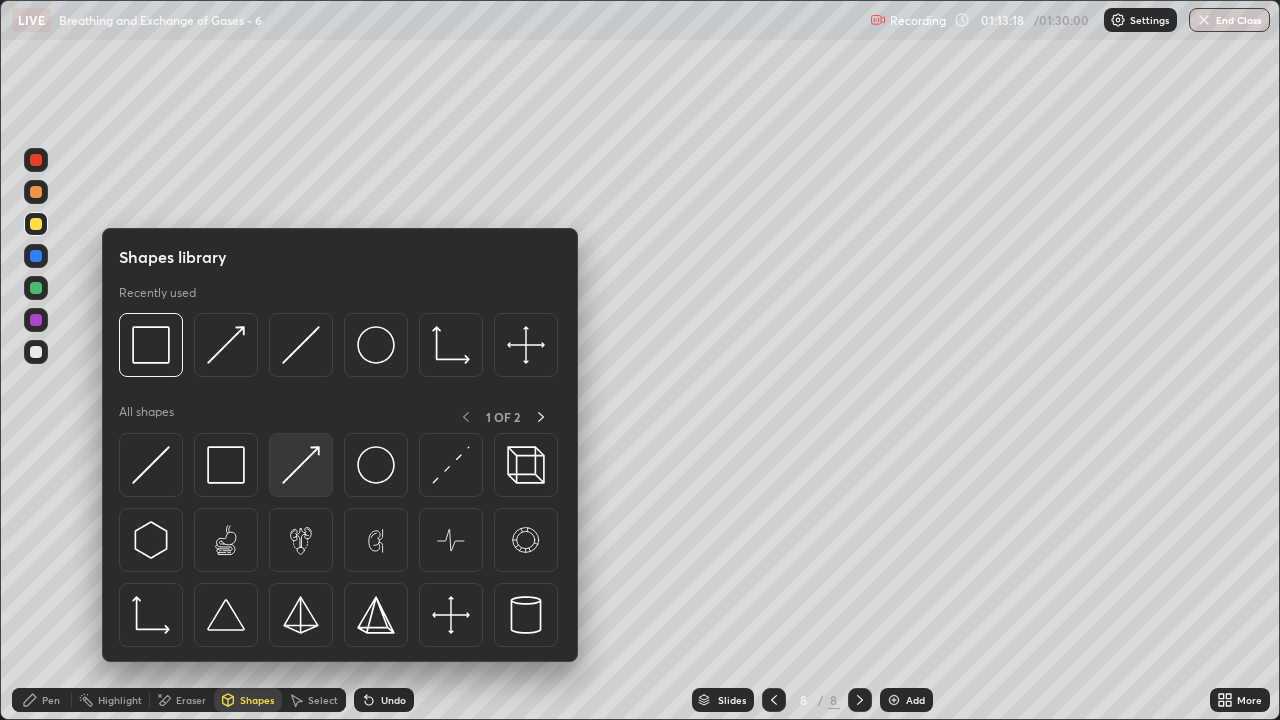 click at bounding box center [301, 465] 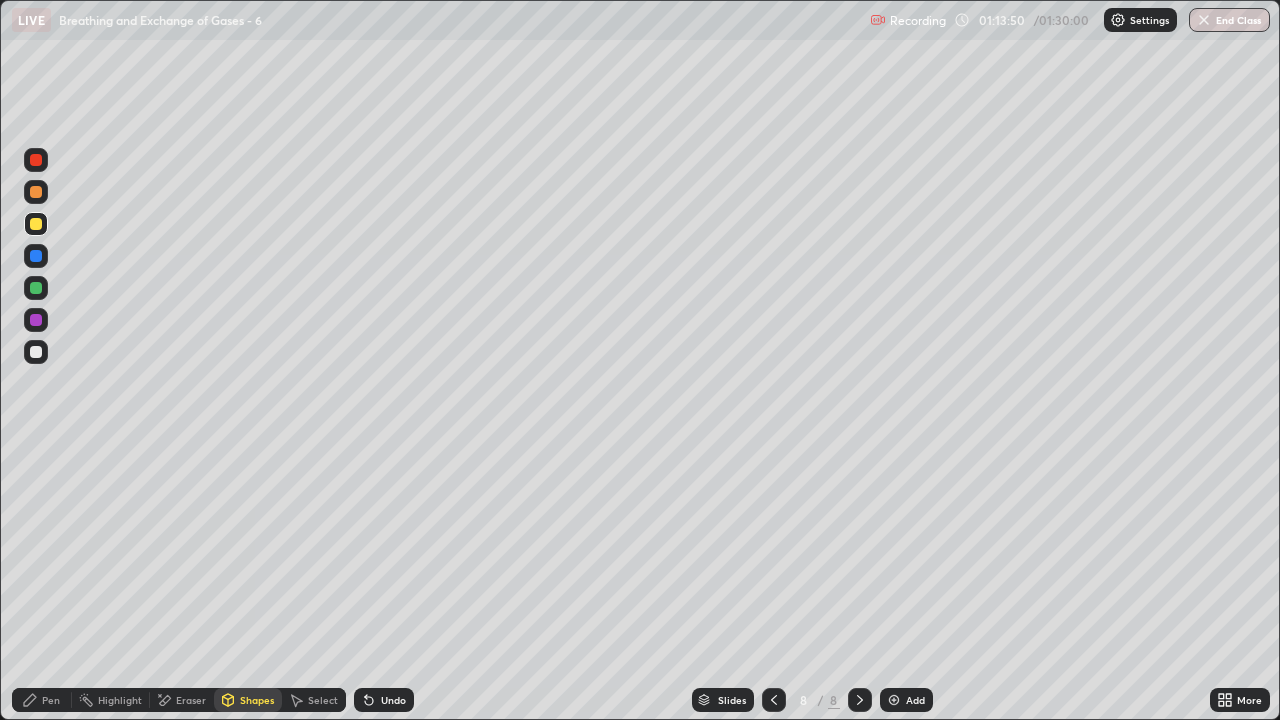 click on "Pen" at bounding box center [51, 700] 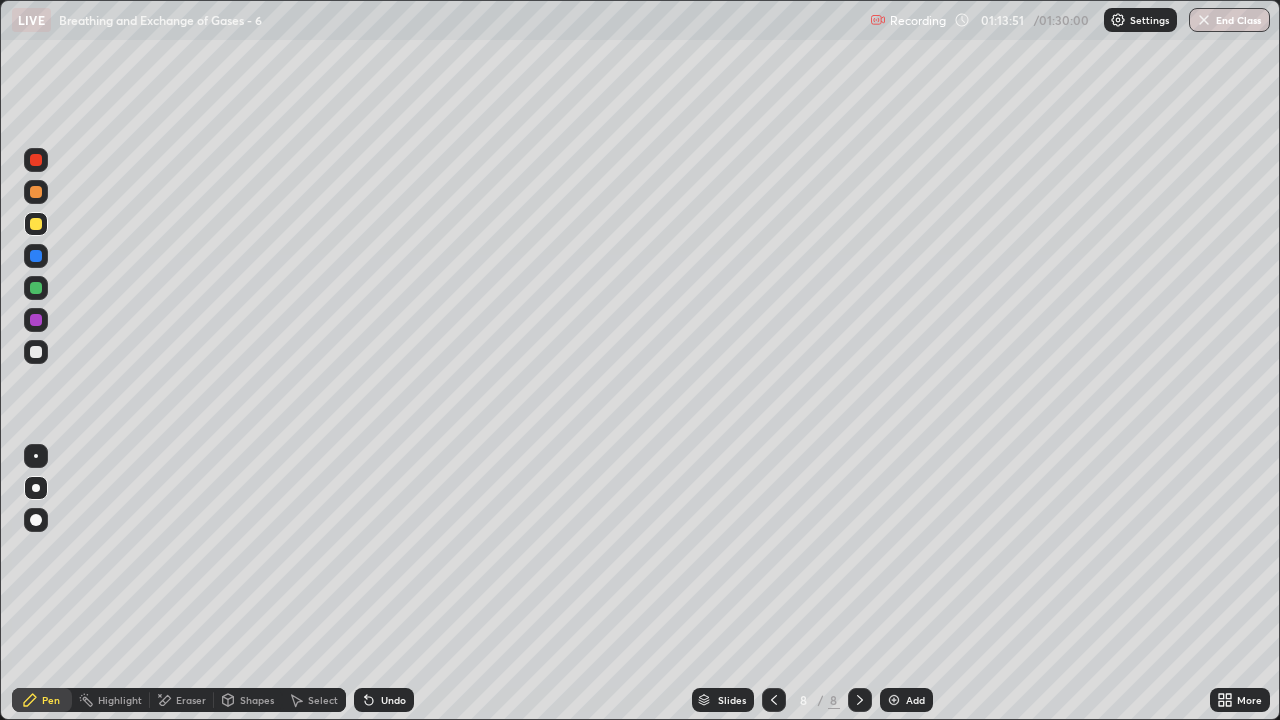 click at bounding box center (36, 352) 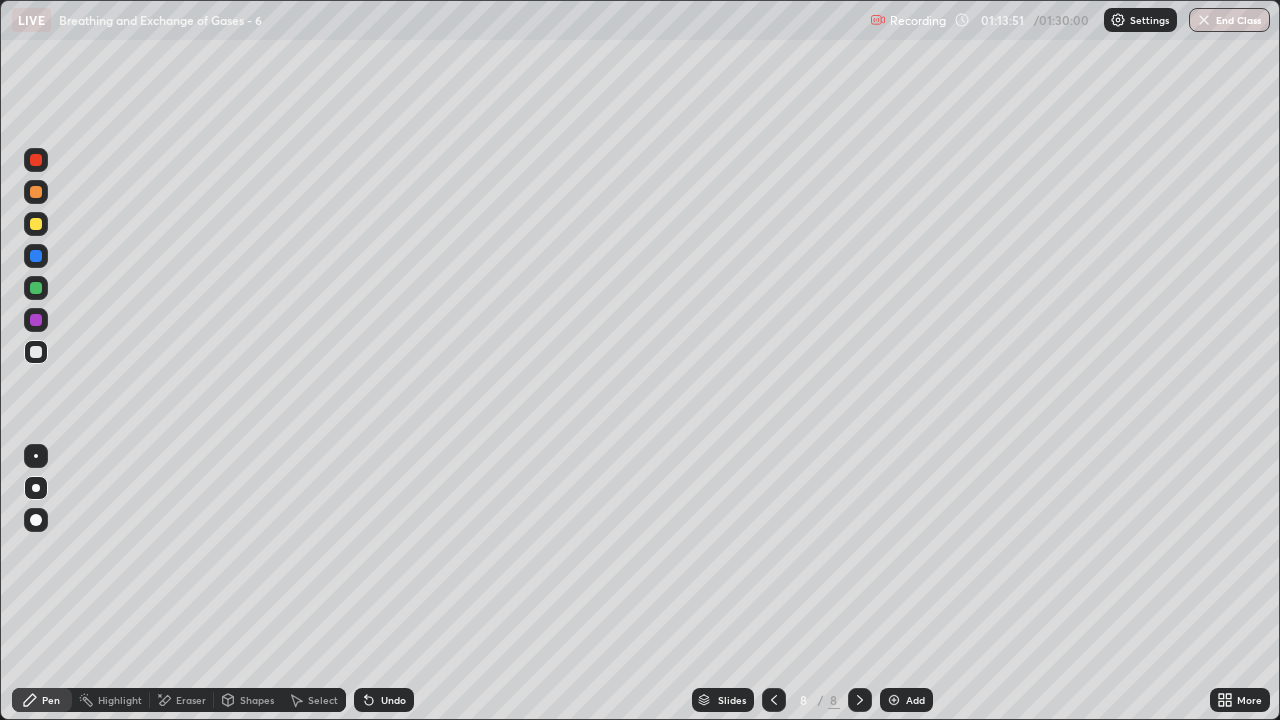 click at bounding box center (36, 224) 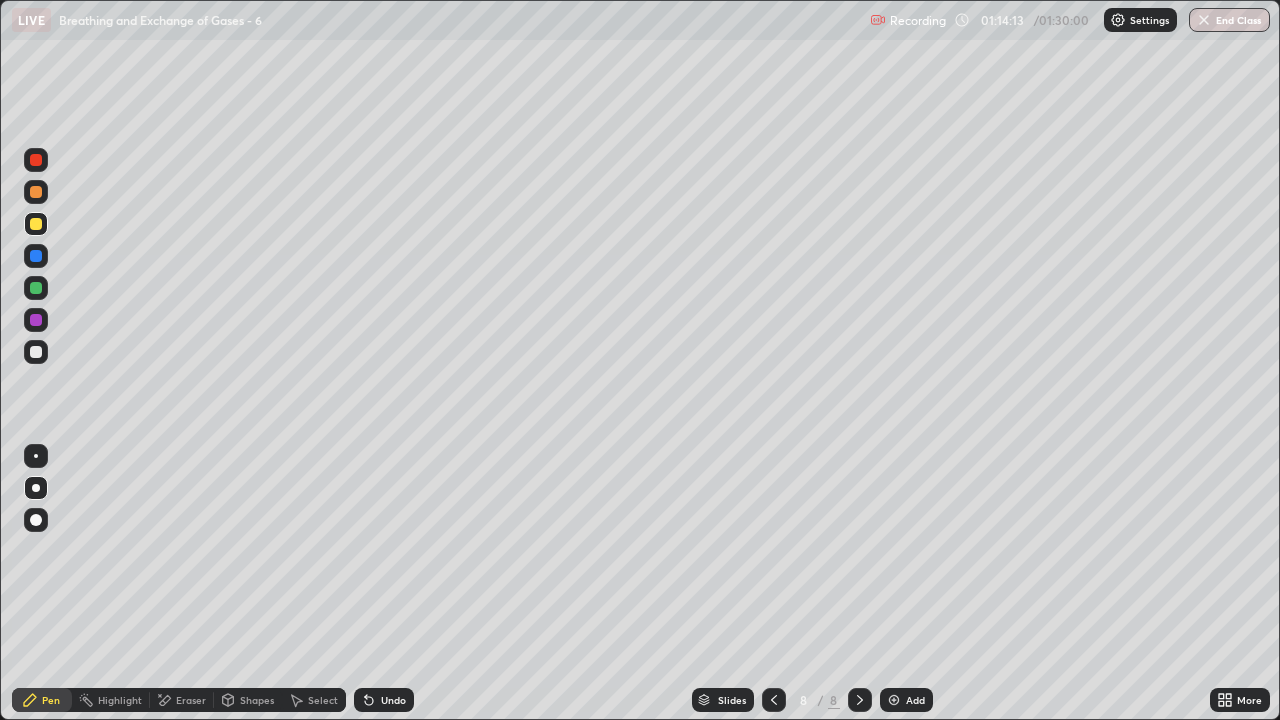 click on "Eraser" at bounding box center (182, 700) 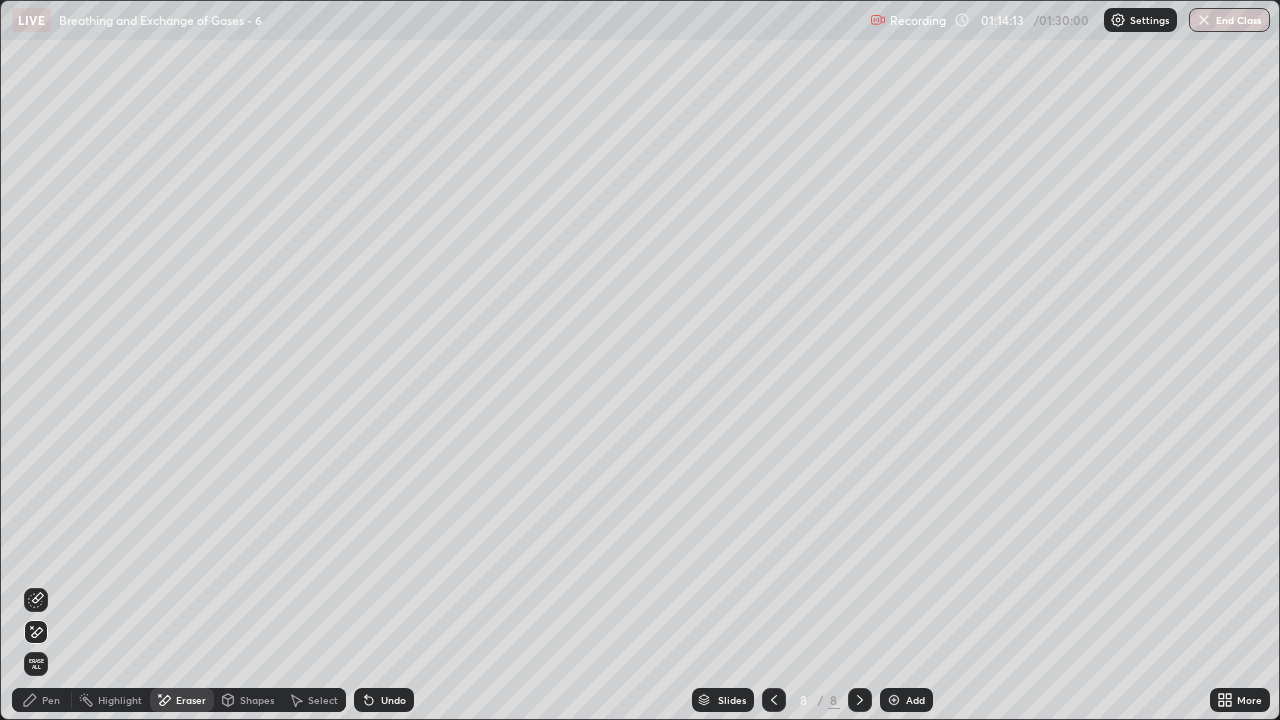 click on "Shapes" at bounding box center (257, 700) 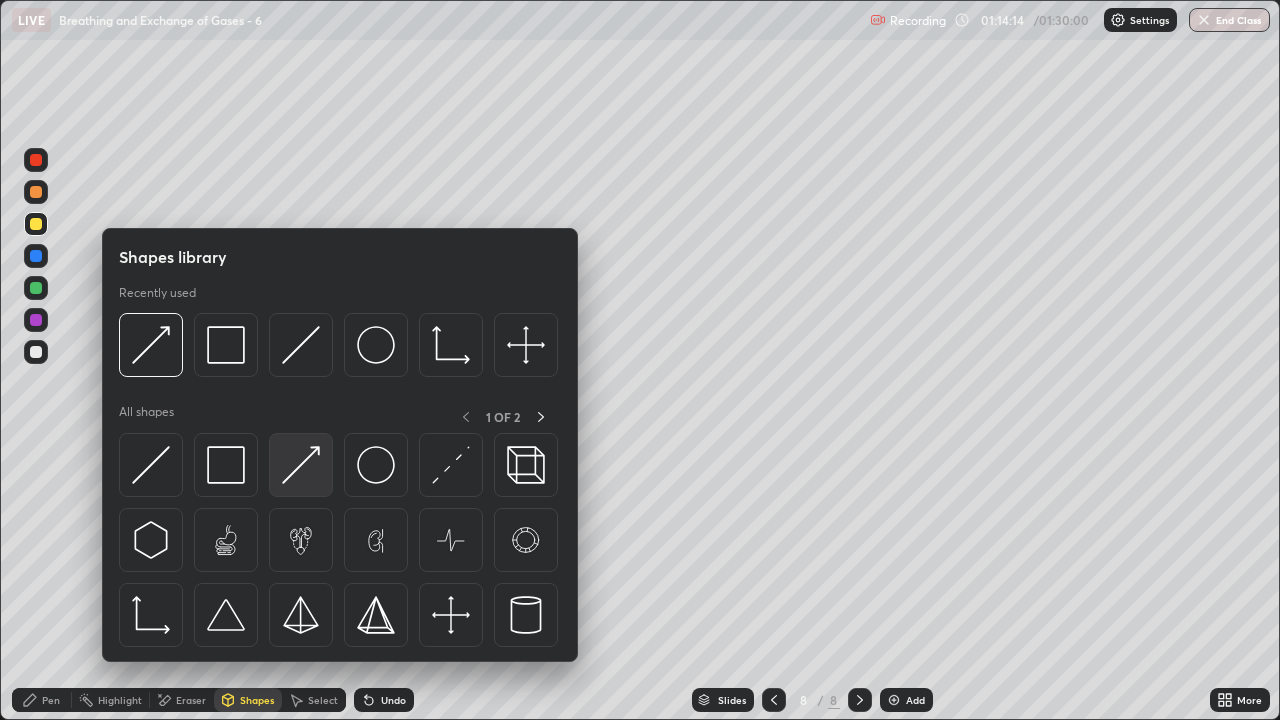click at bounding box center (301, 465) 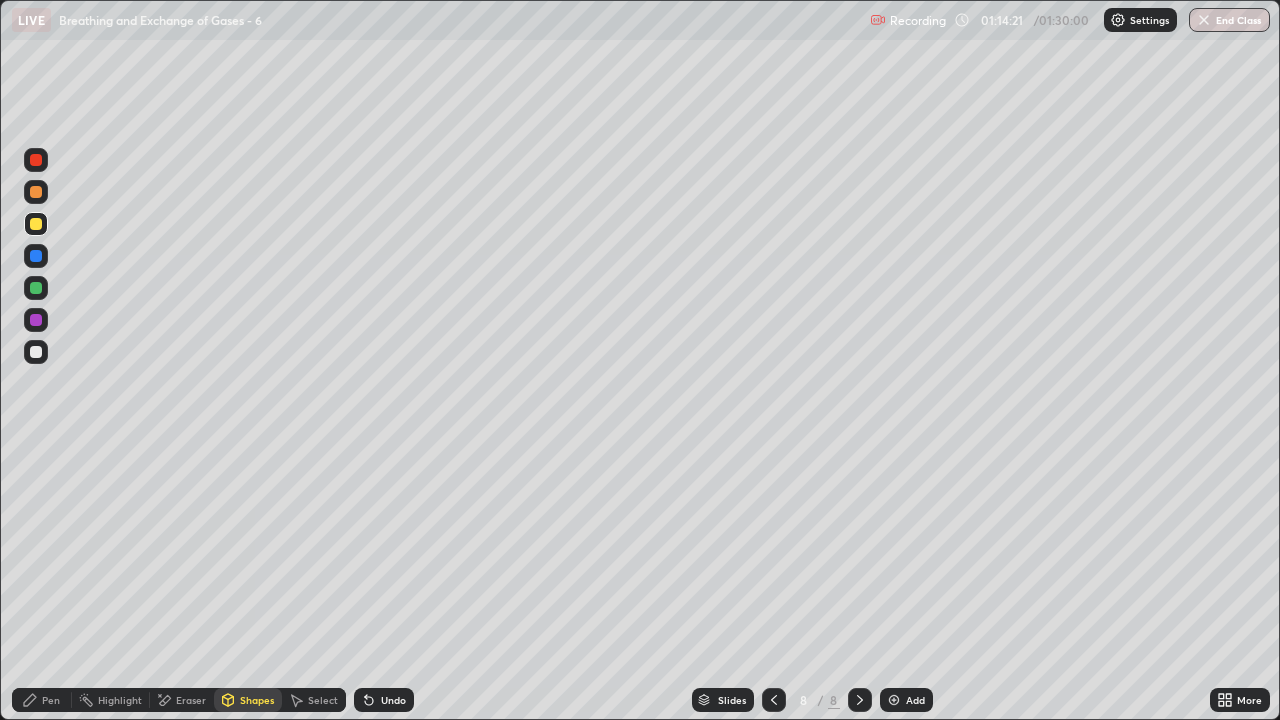 click on "Eraser" at bounding box center [191, 700] 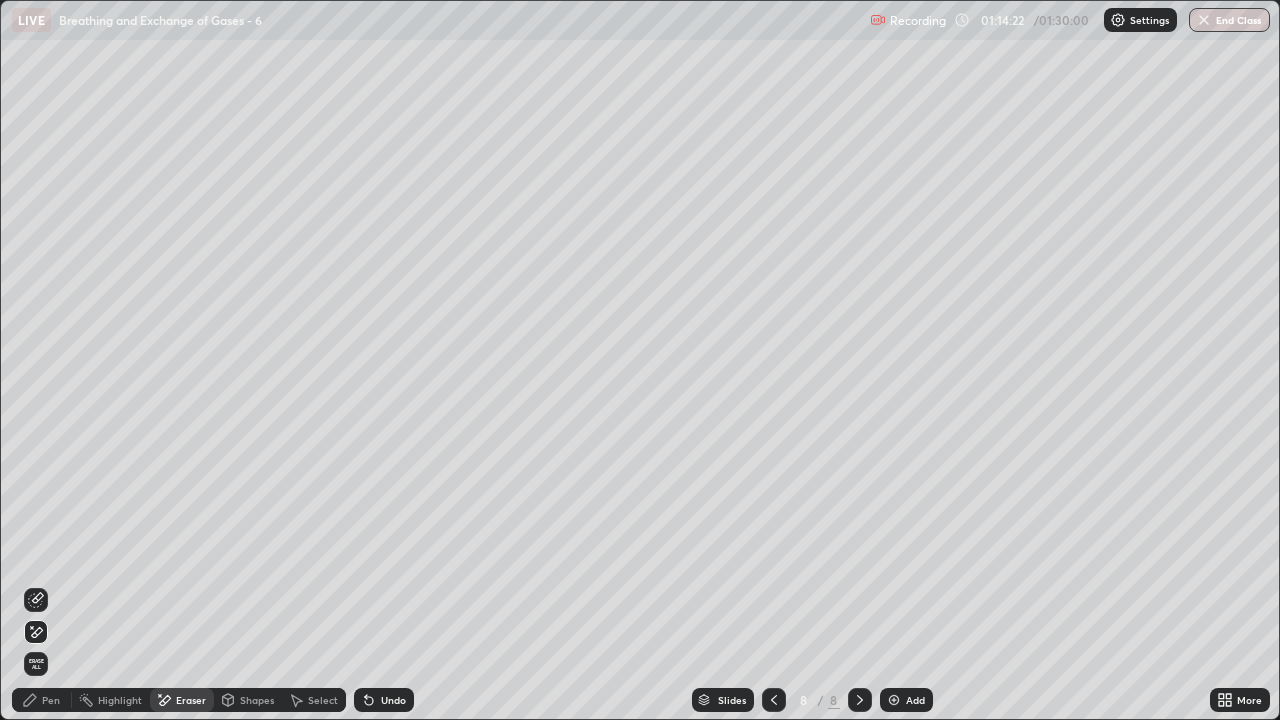 click on "Pen" at bounding box center [51, 700] 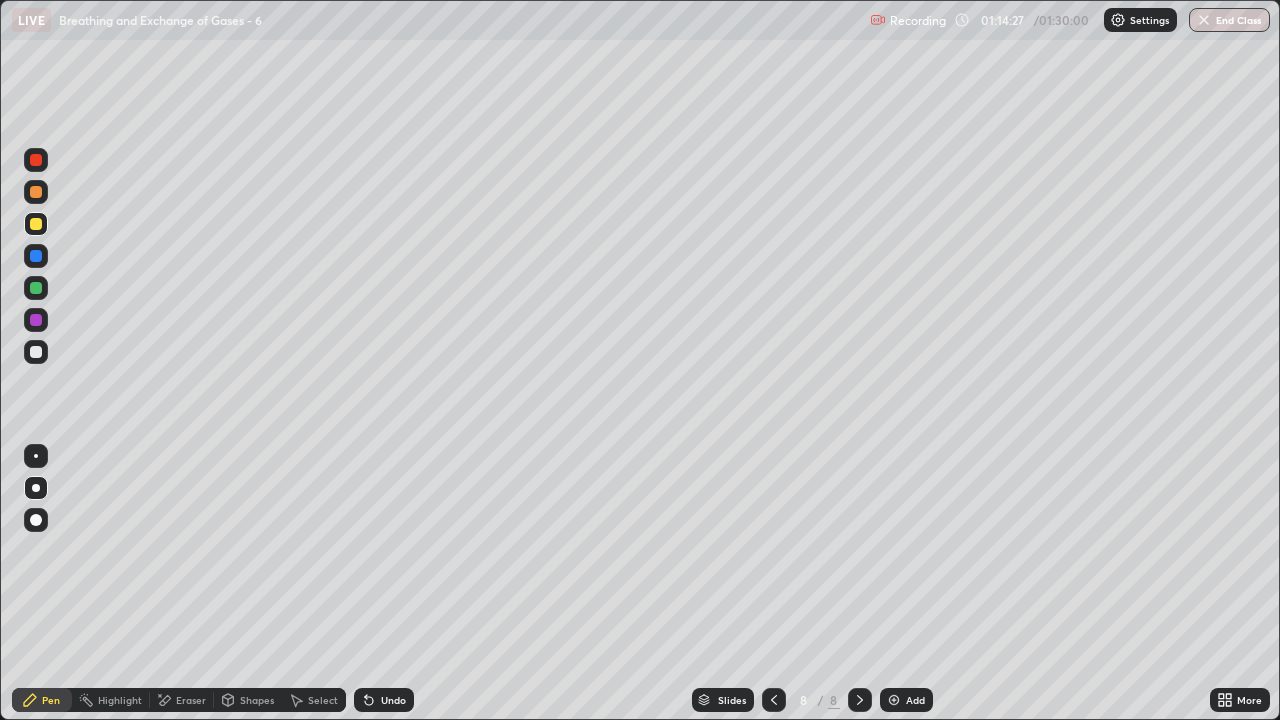 click at bounding box center (36, 352) 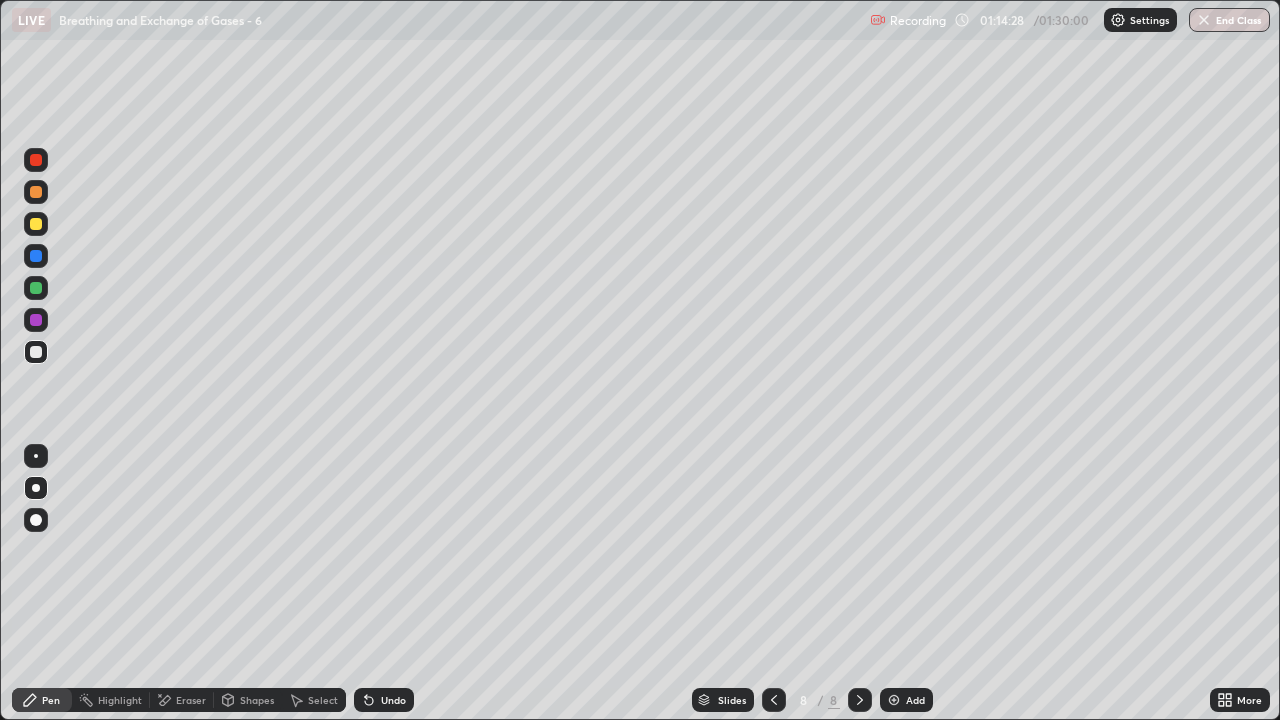 click on "Shapes" at bounding box center [257, 700] 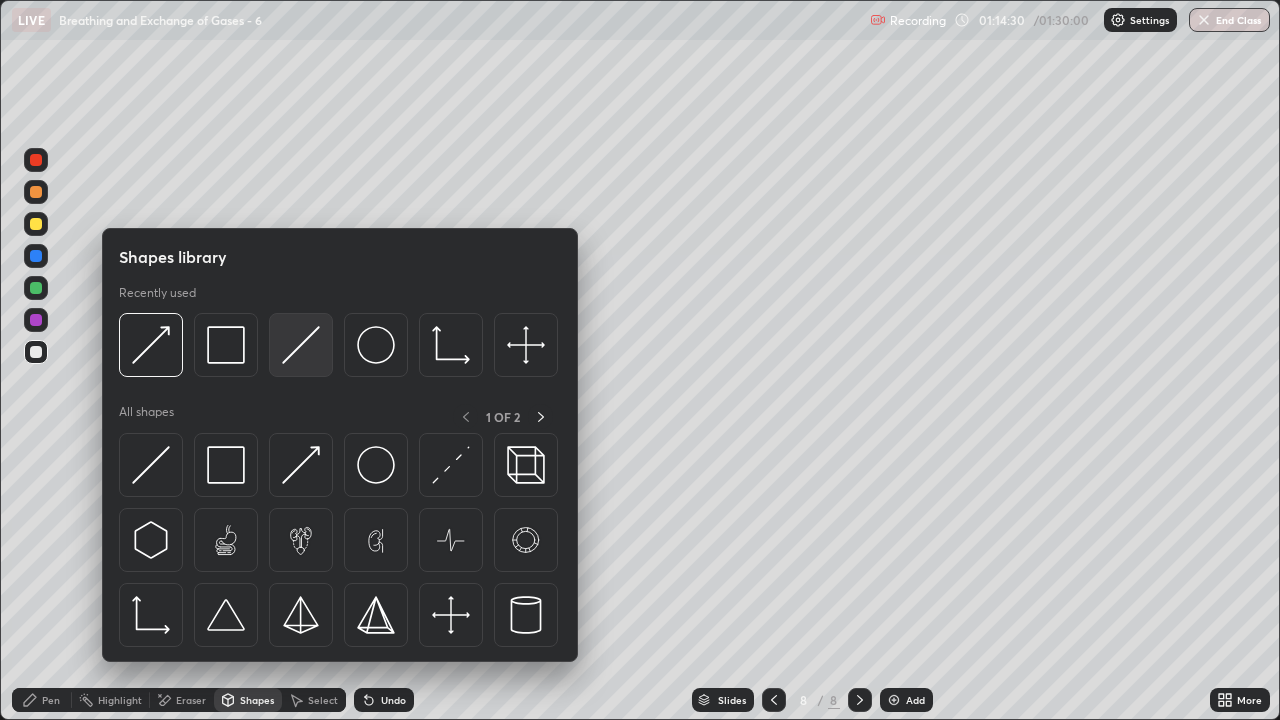 click at bounding box center [301, 345] 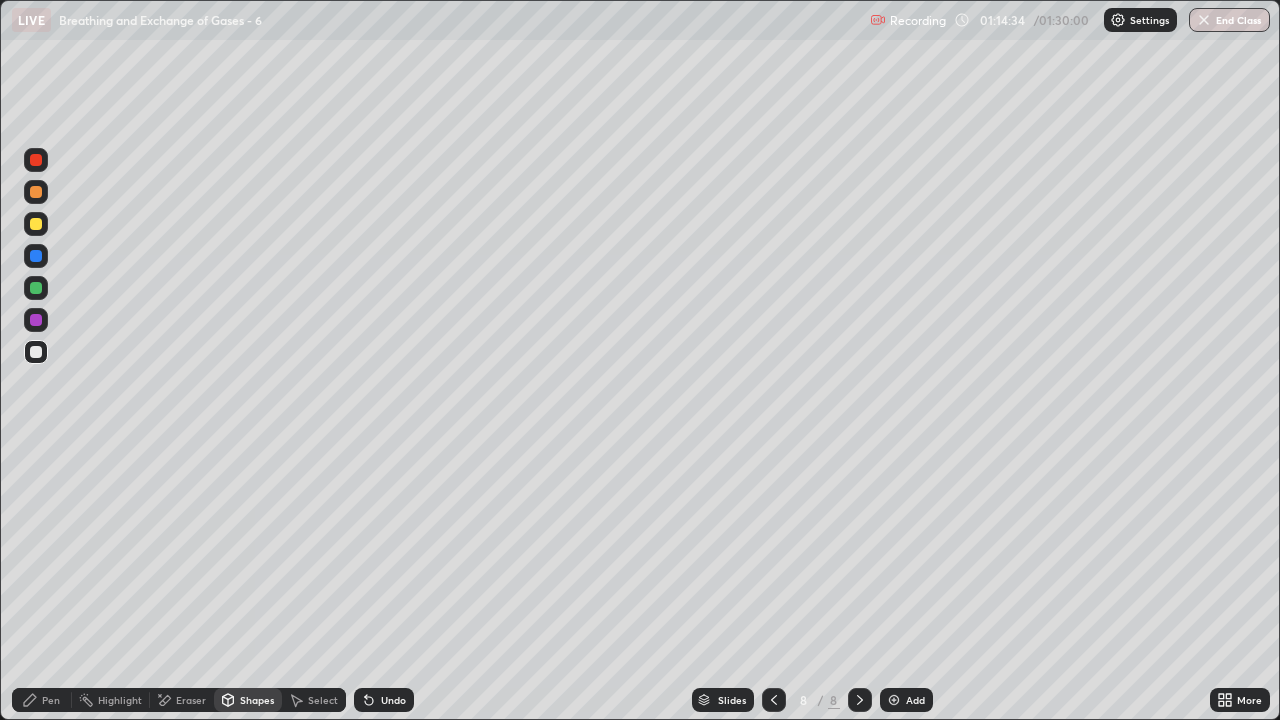 click on "Eraser" at bounding box center [191, 700] 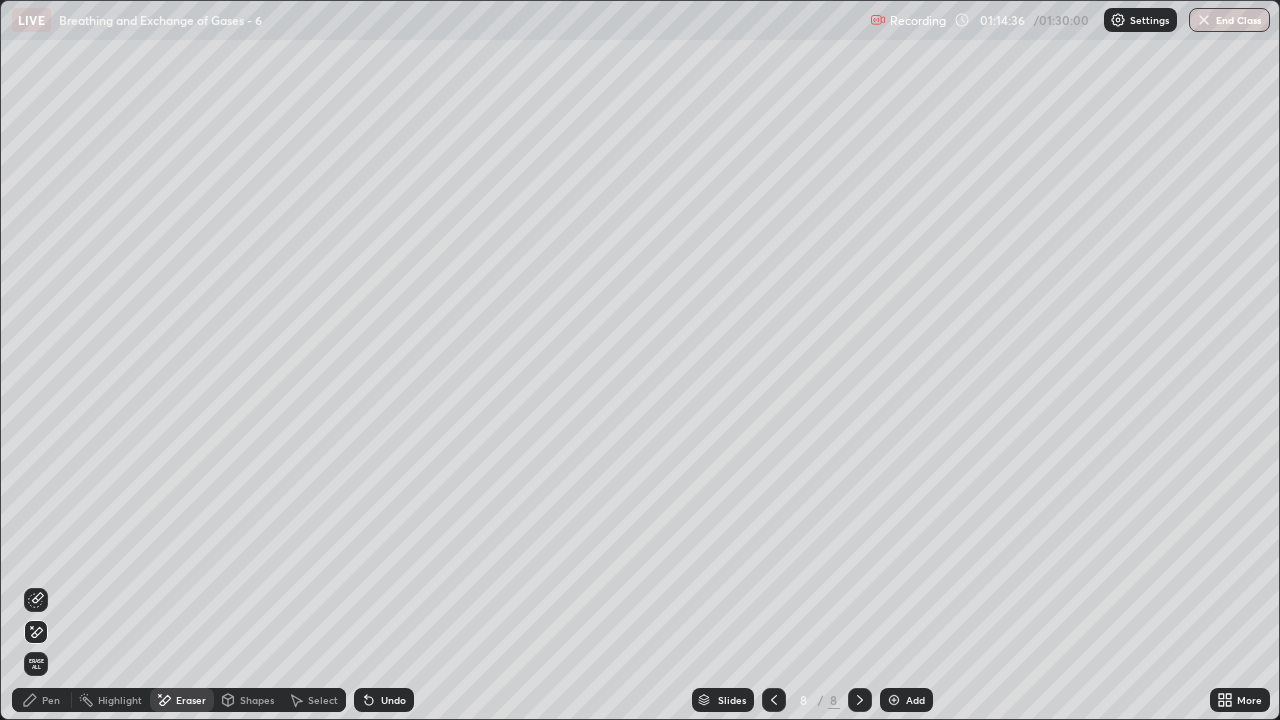 click on "Pen" at bounding box center [51, 700] 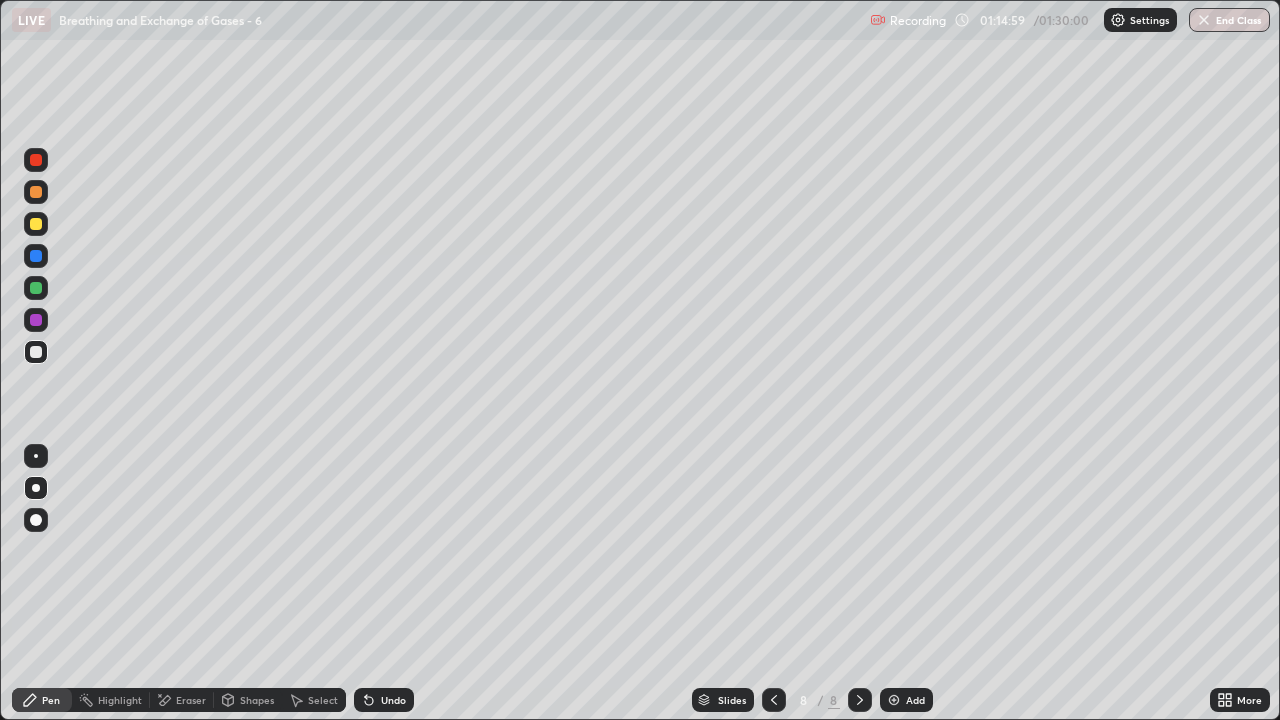 click at bounding box center (36, 256) 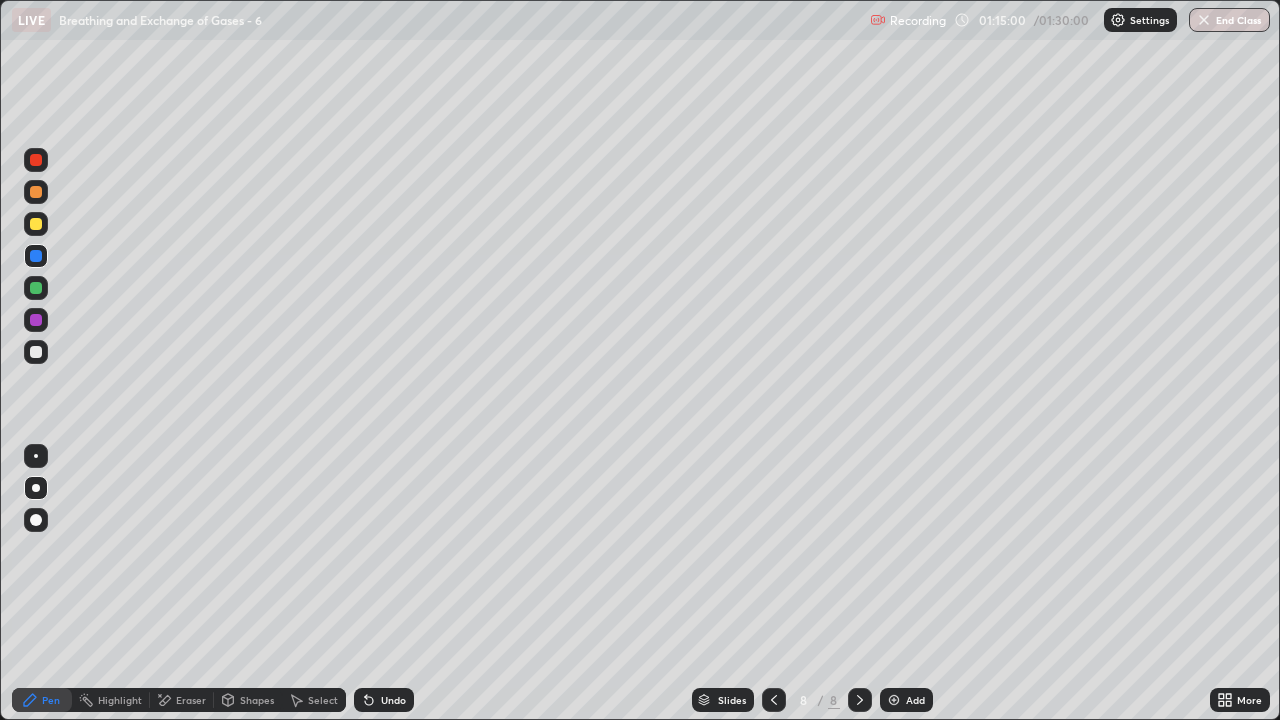 click at bounding box center (36, 288) 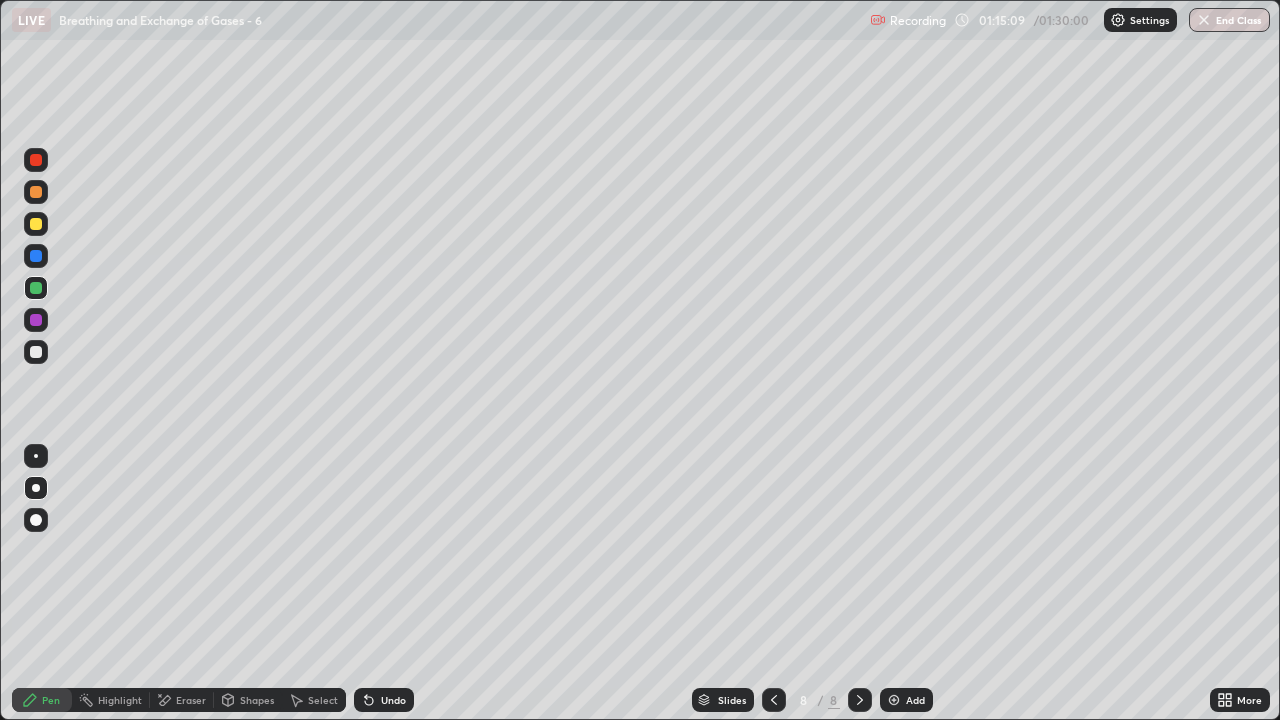 click on "Pen" at bounding box center [51, 700] 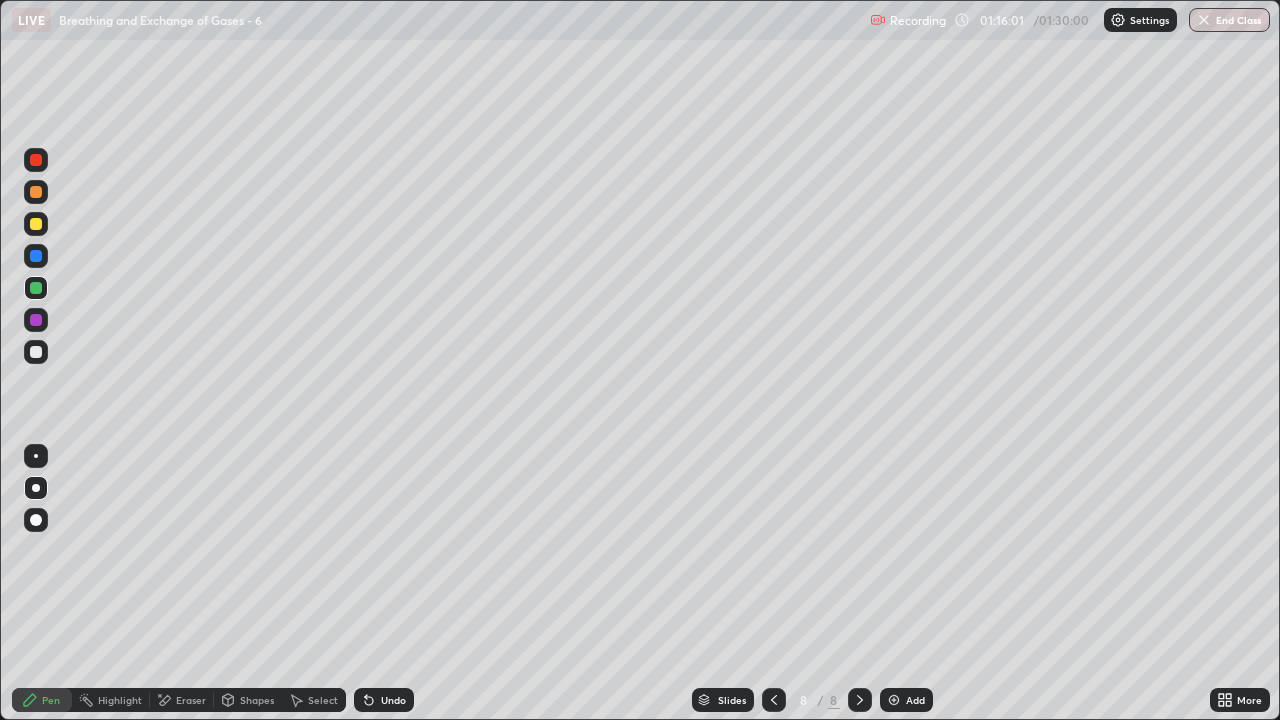 click on "Erase all" at bounding box center [36, 360] 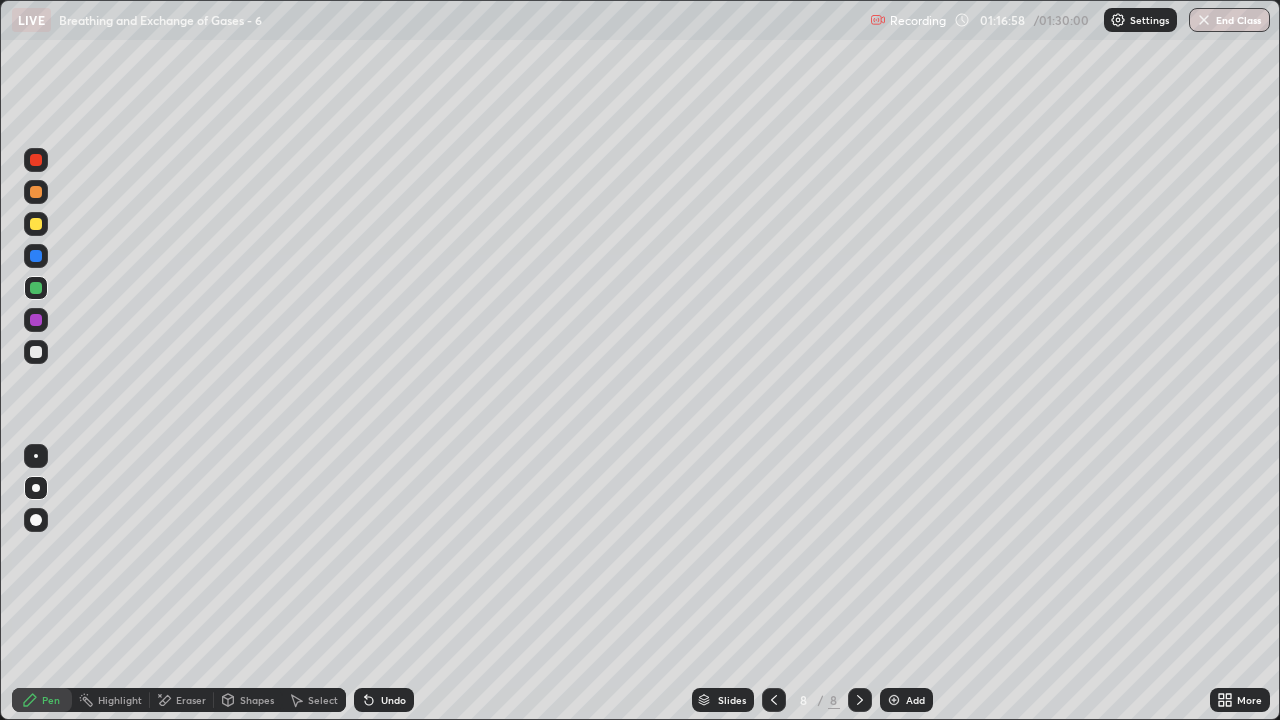 click at bounding box center (36, 352) 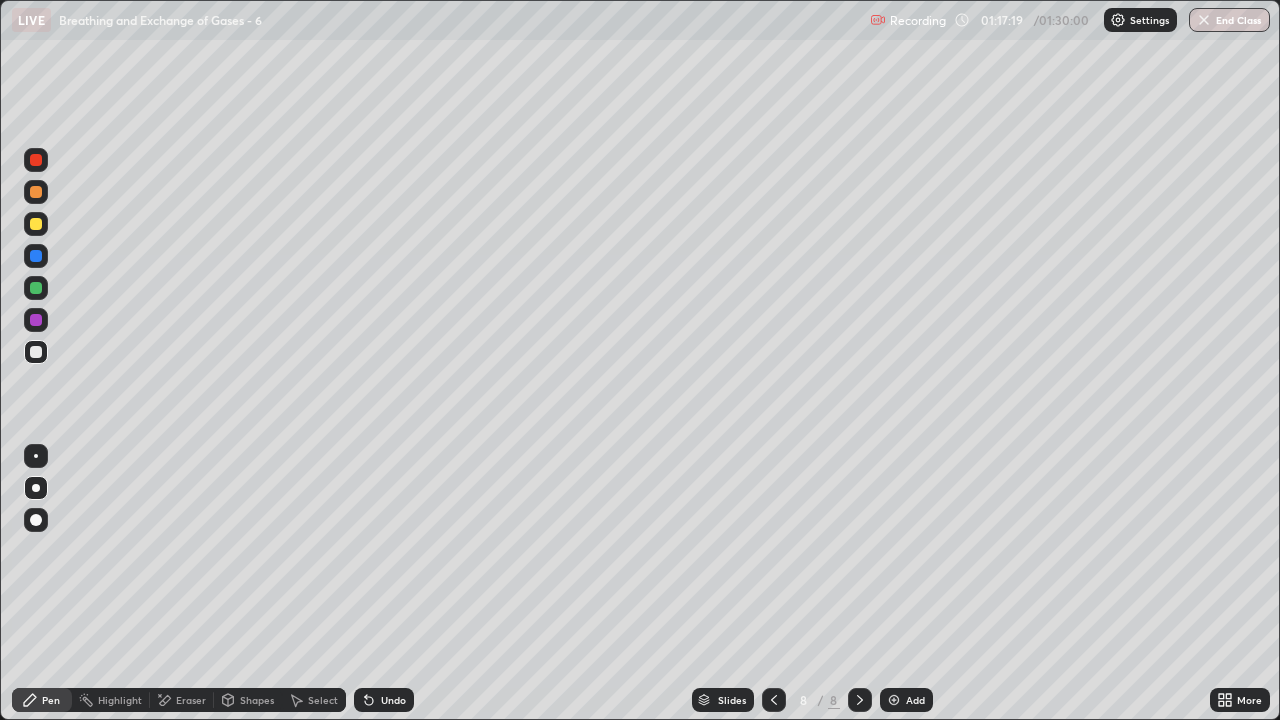 click on "Shapes" at bounding box center [257, 700] 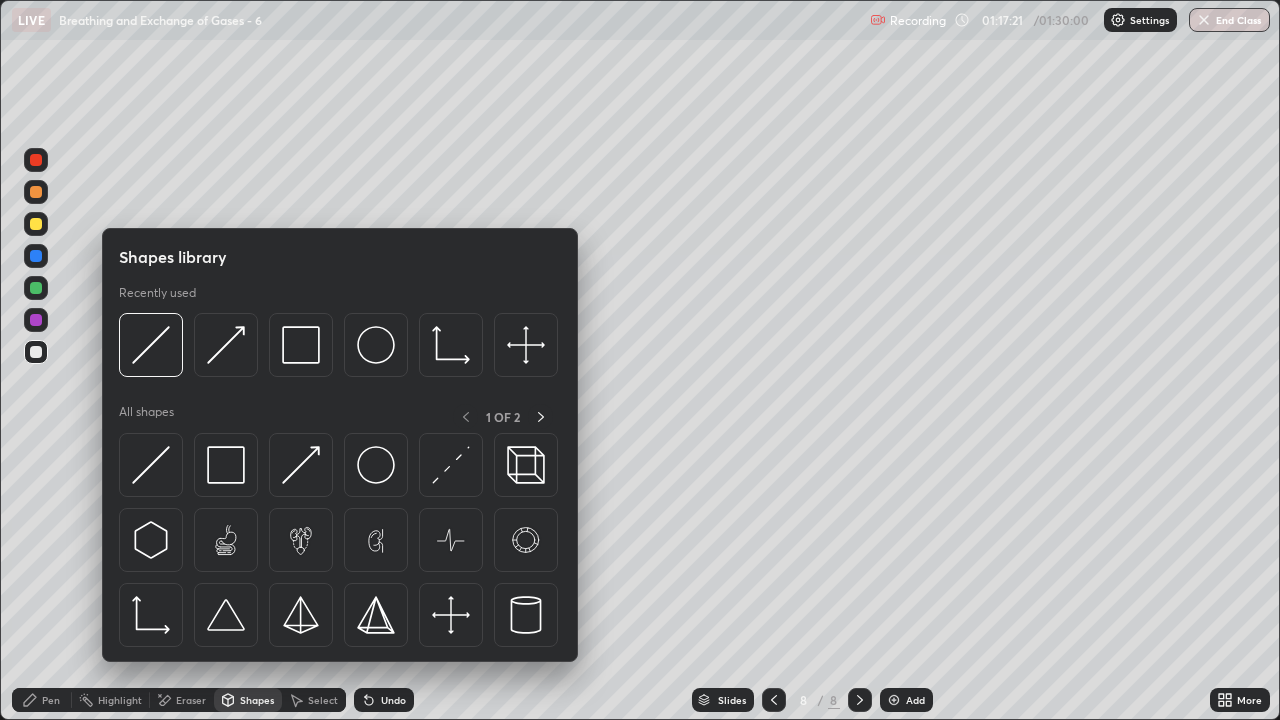 click on "Eraser" at bounding box center [191, 700] 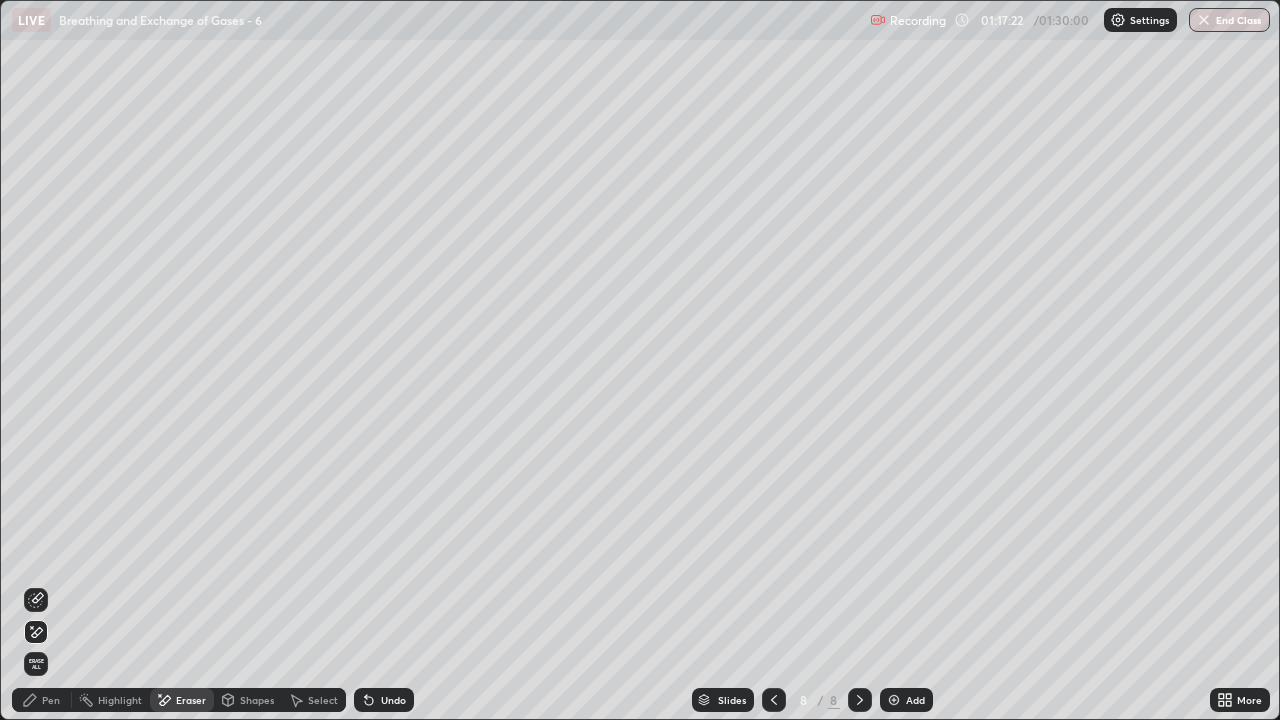 click 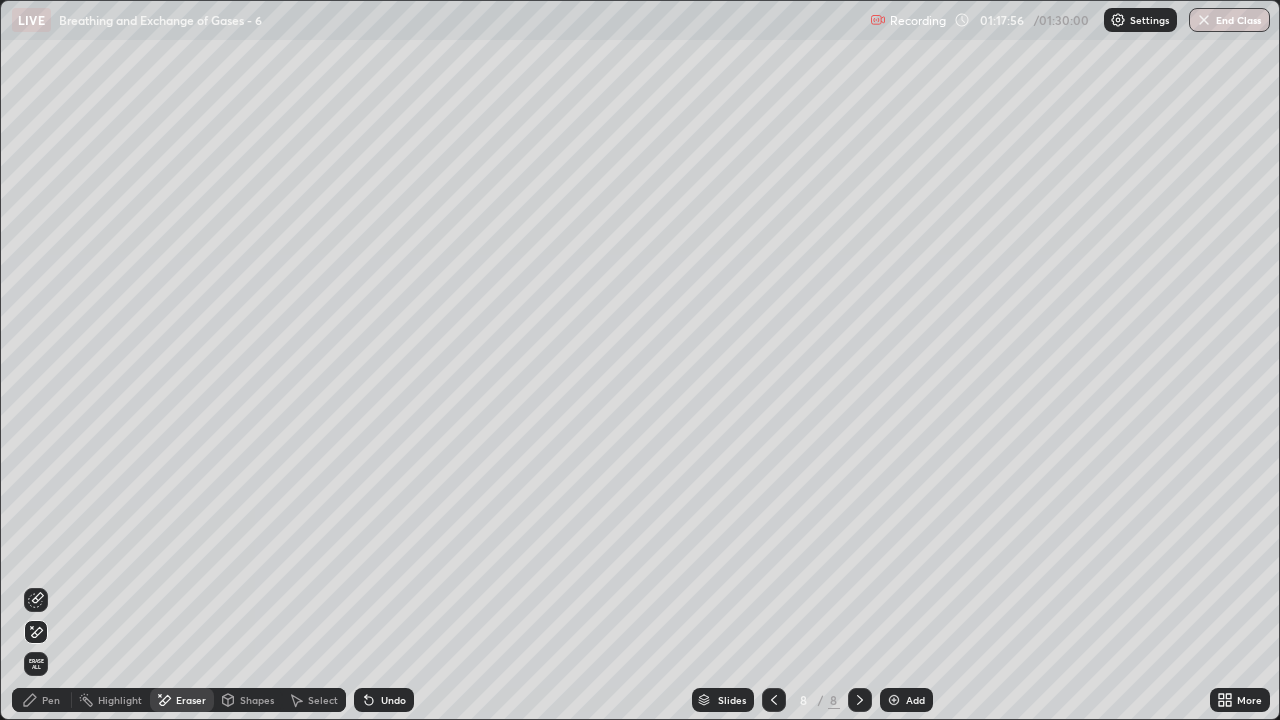 click 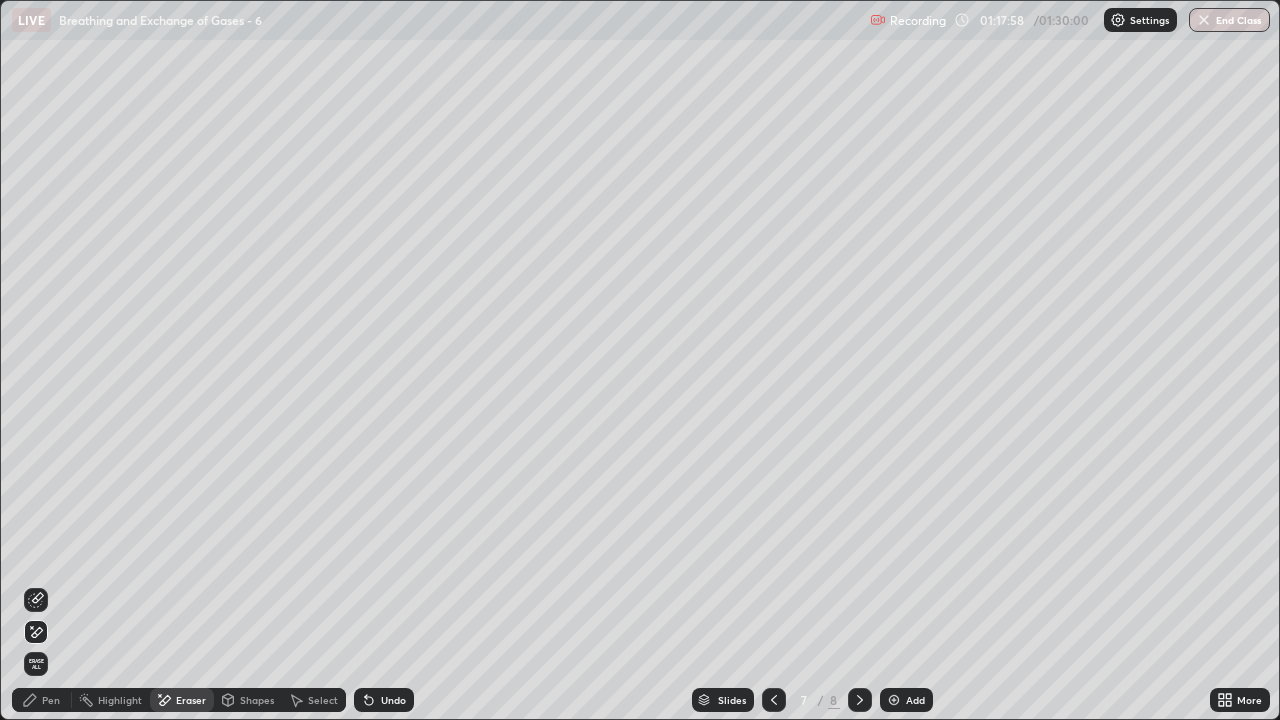 click on "Pen" at bounding box center (42, 700) 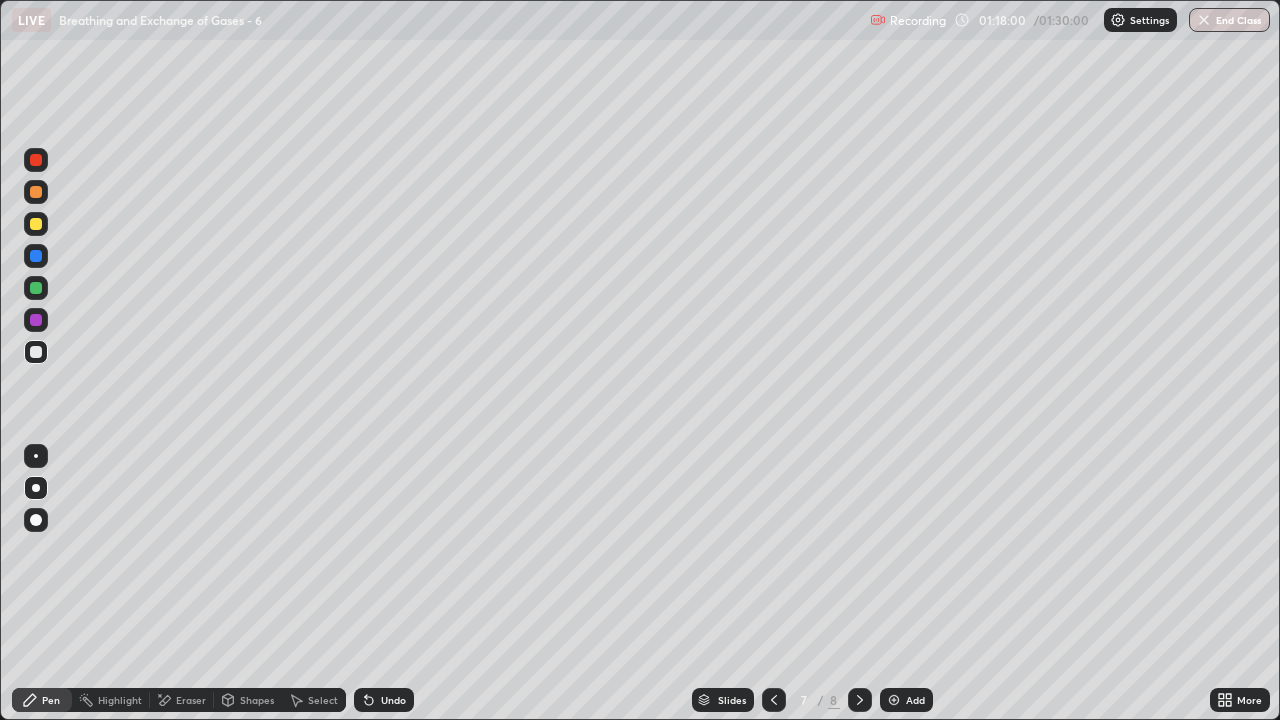 click on "Pen" at bounding box center (51, 700) 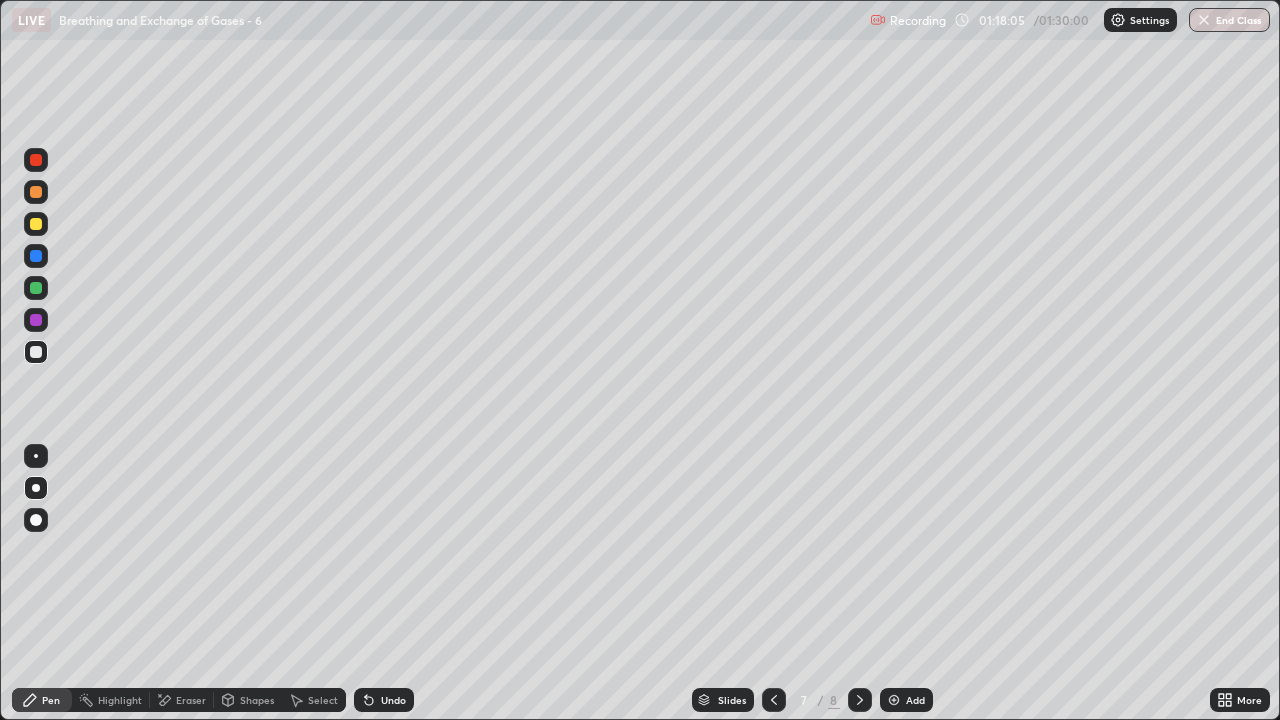 click at bounding box center [36, 160] 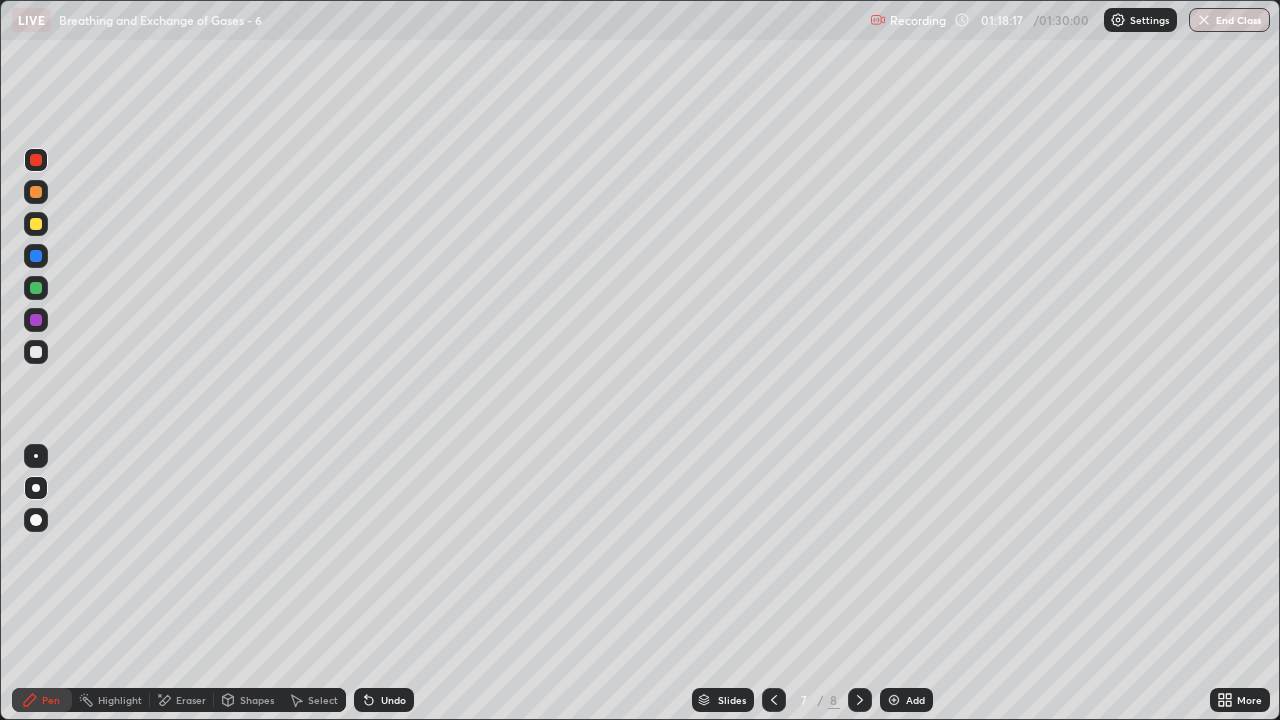 click on "Pen" at bounding box center (51, 700) 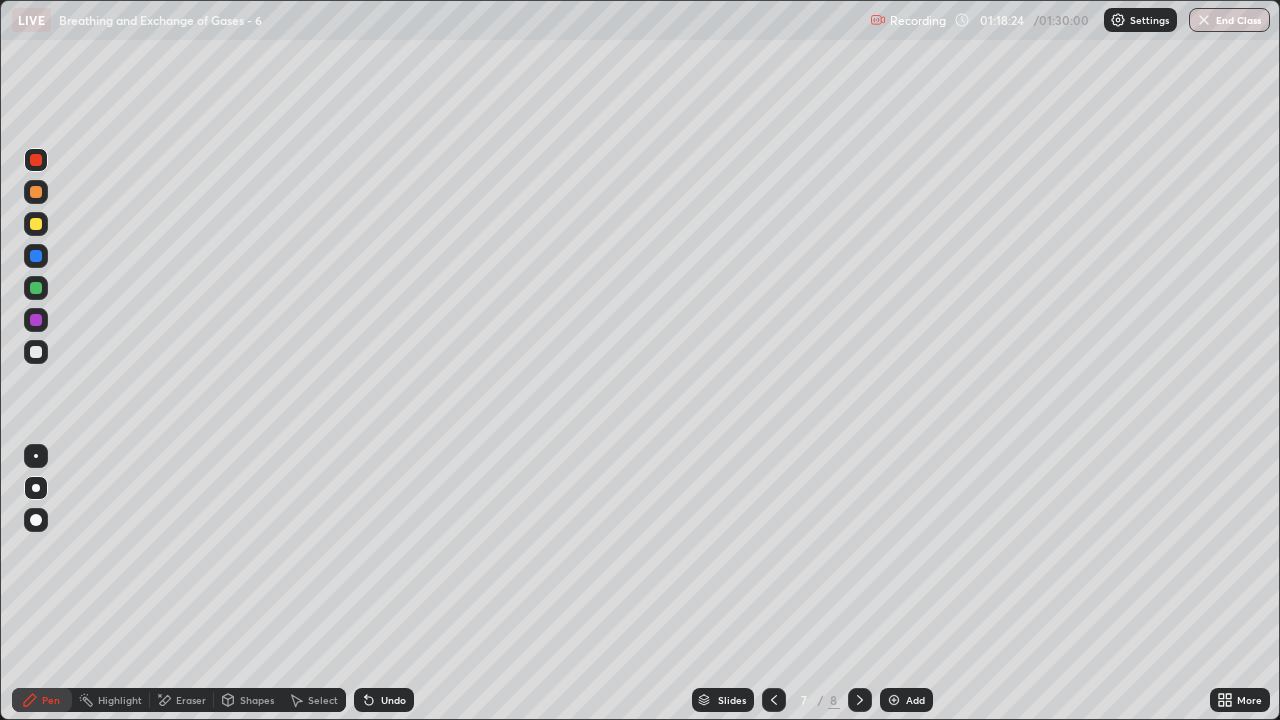 click at bounding box center (36, 256) 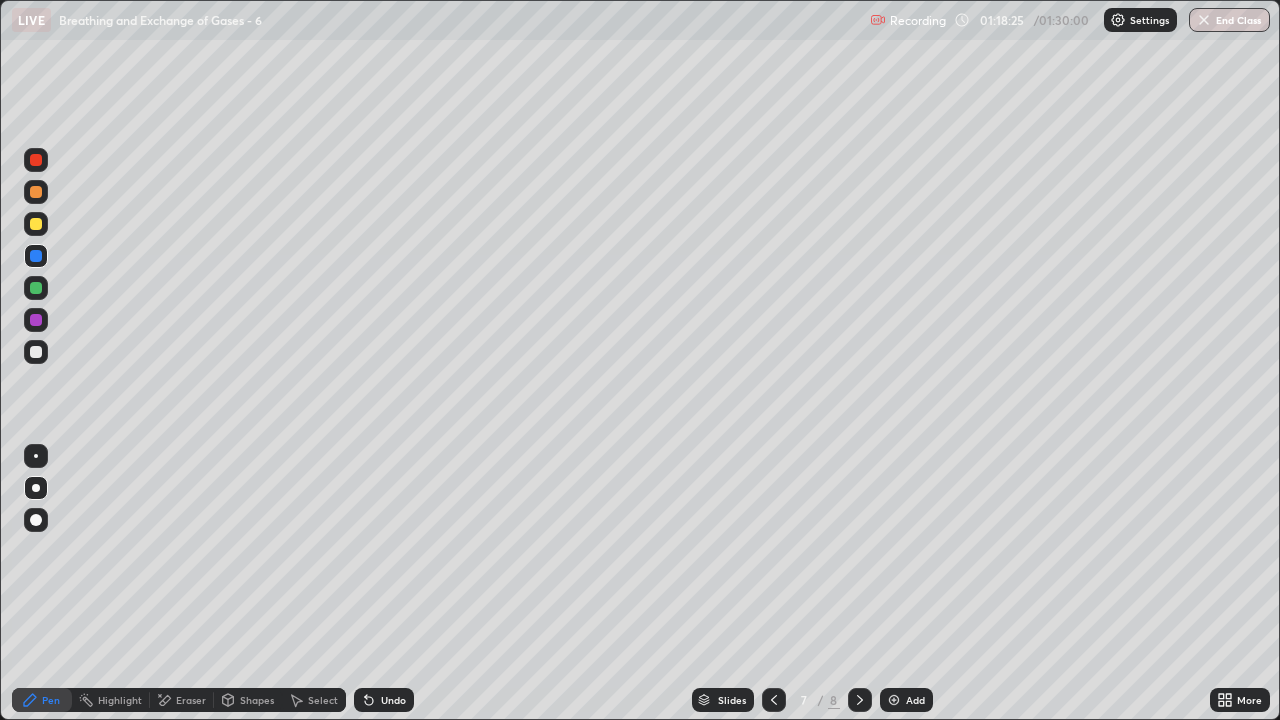 click on "Shapes" at bounding box center [257, 700] 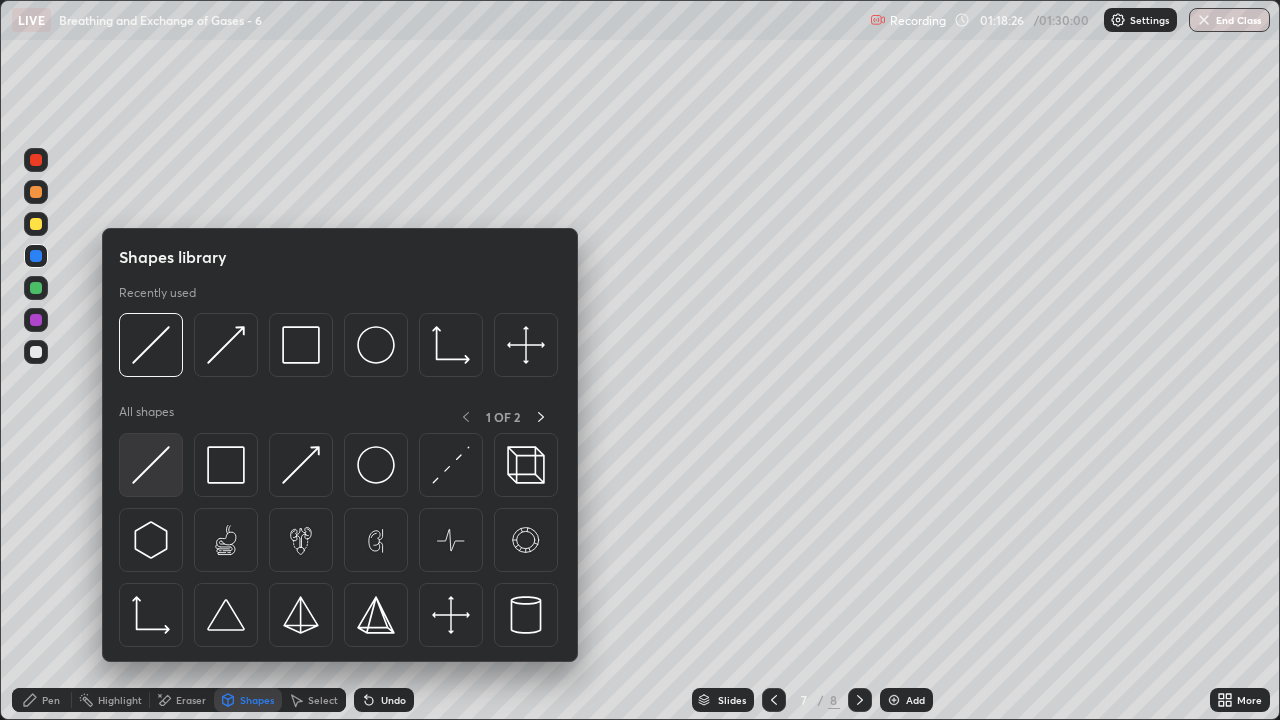 click at bounding box center (151, 465) 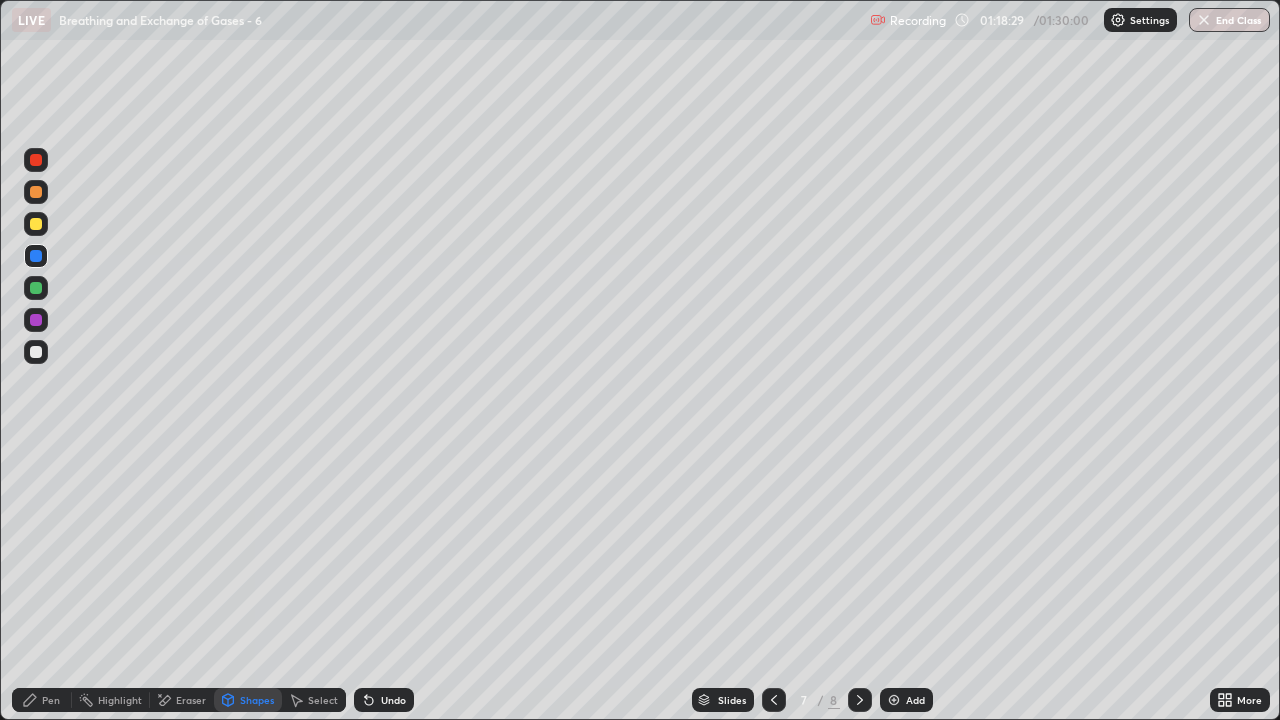 click on "Pen" at bounding box center [51, 700] 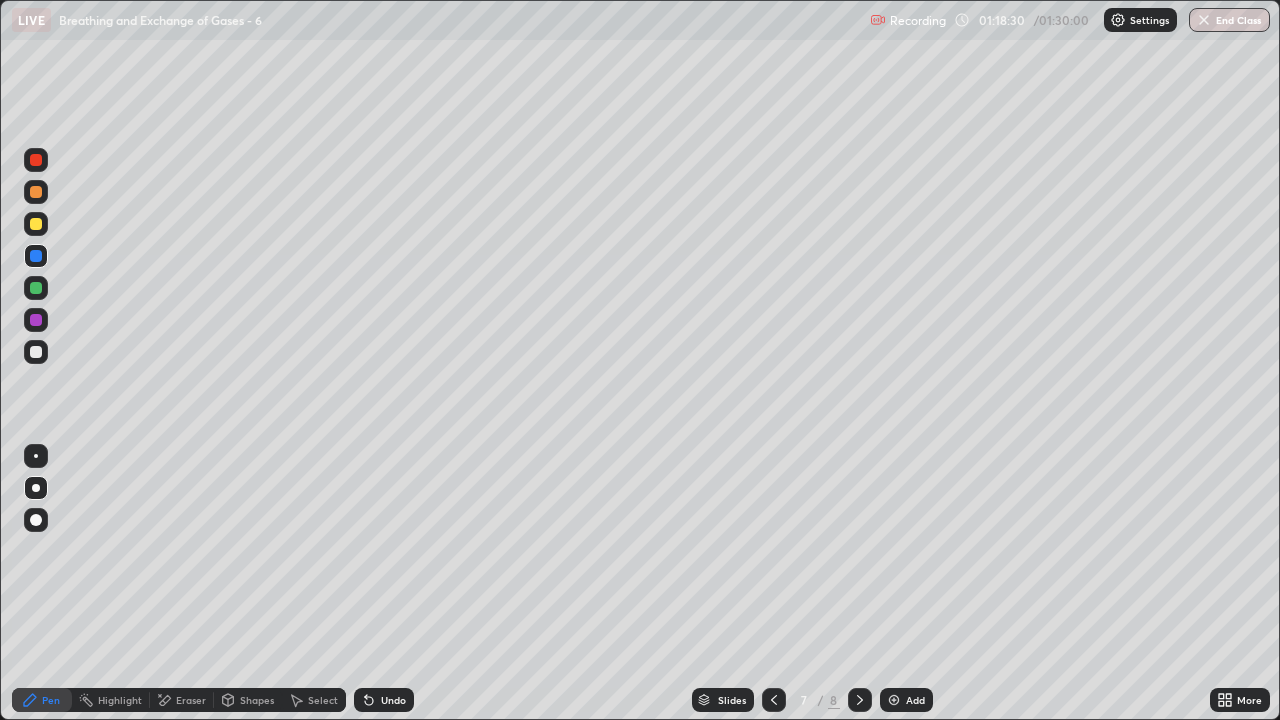 click on "Shapes" at bounding box center [257, 700] 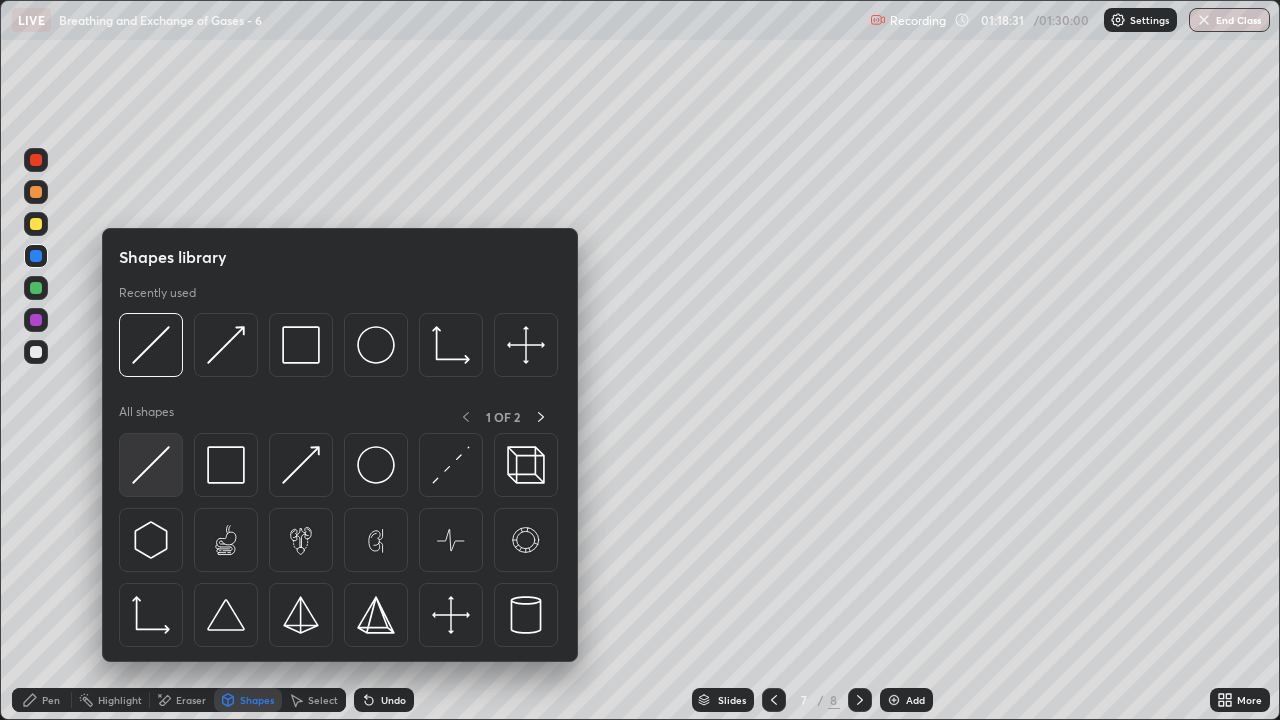 click at bounding box center (151, 465) 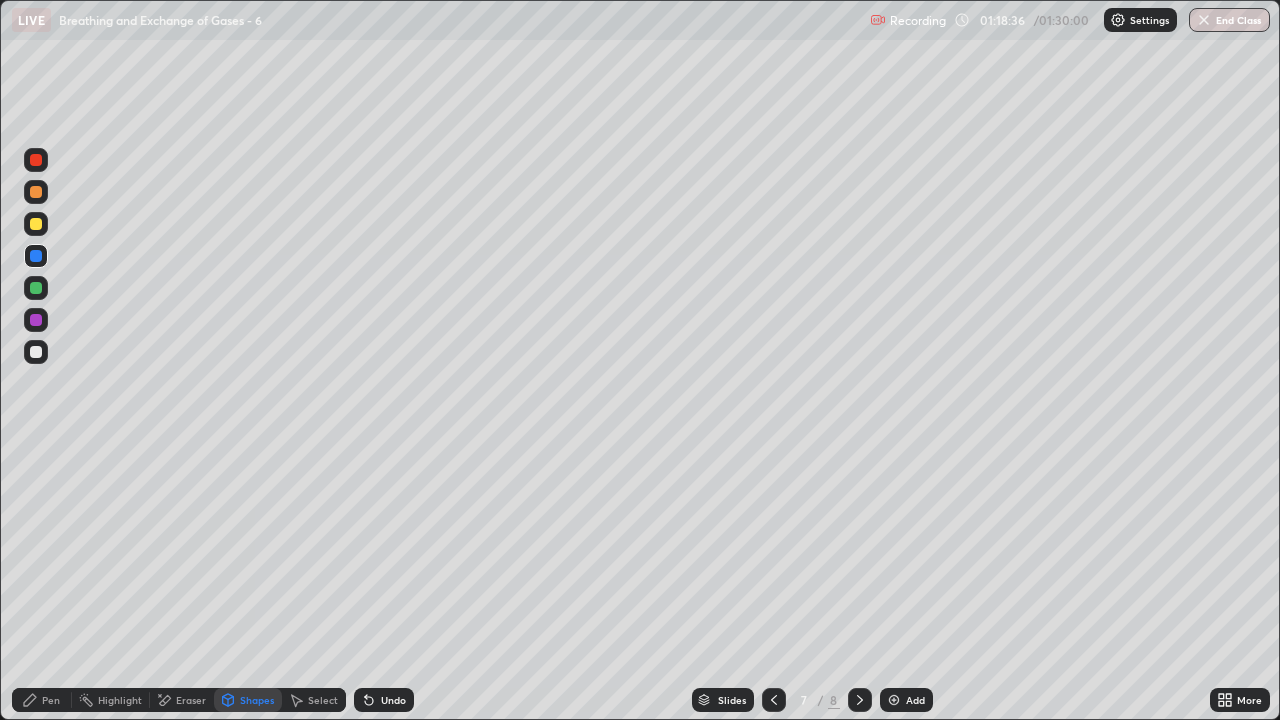 click on "Eraser" at bounding box center [191, 700] 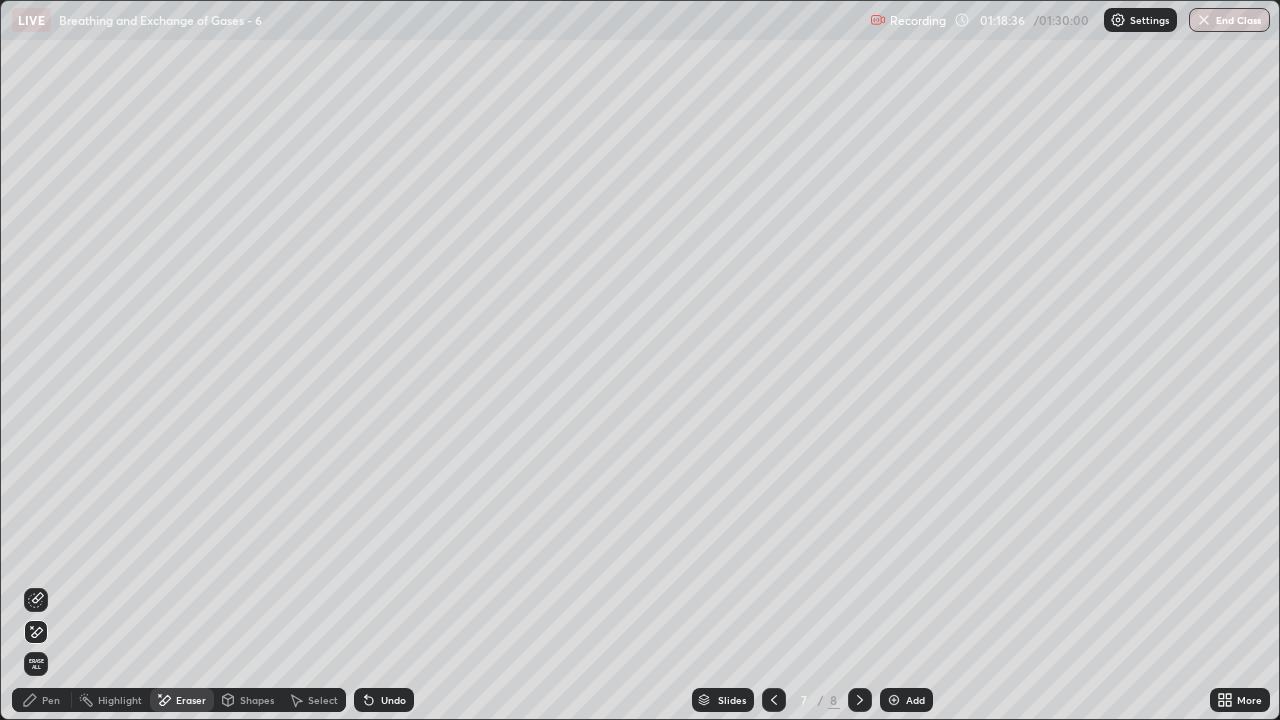 click 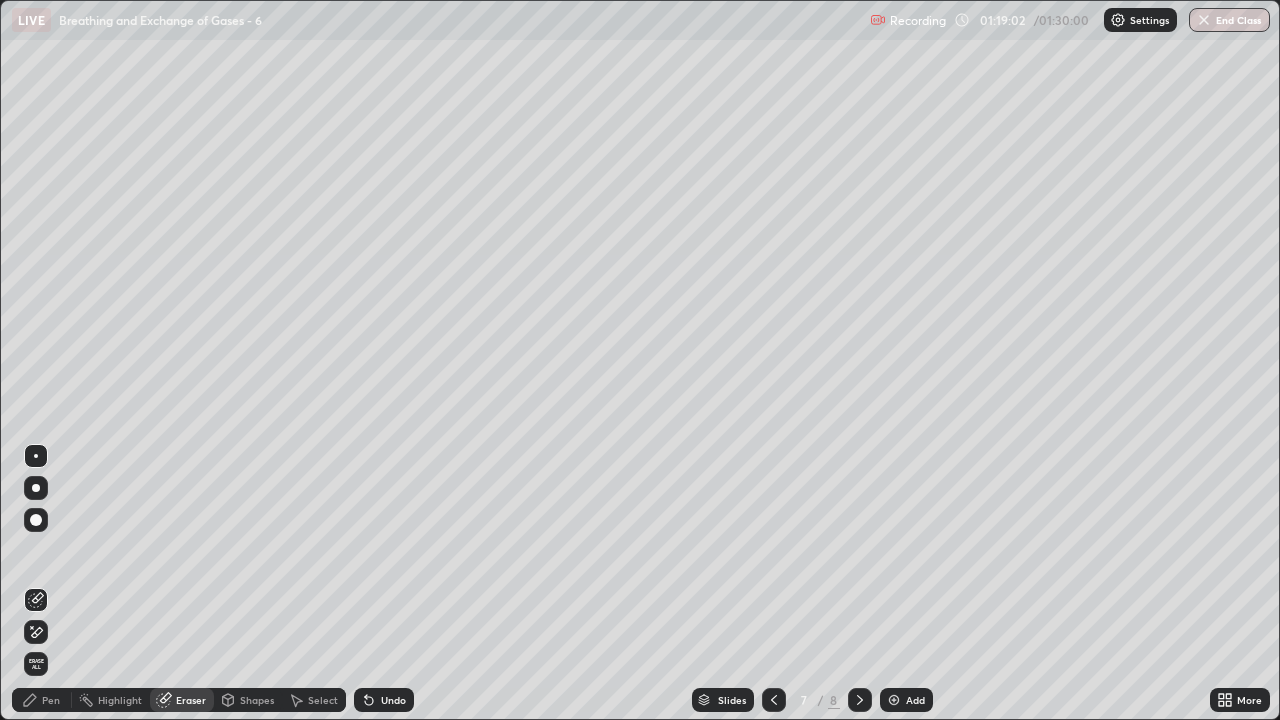 click on "Pen" at bounding box center (51, 700) 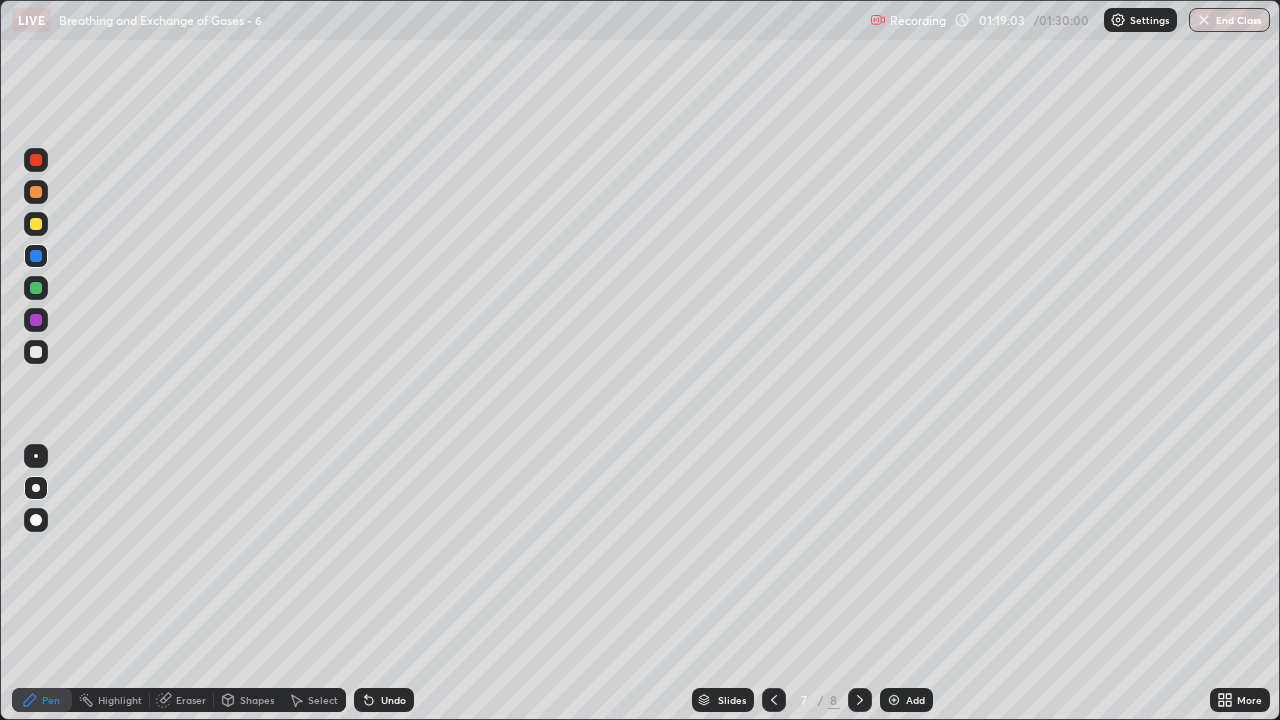 click at bounding box center [36, 192] 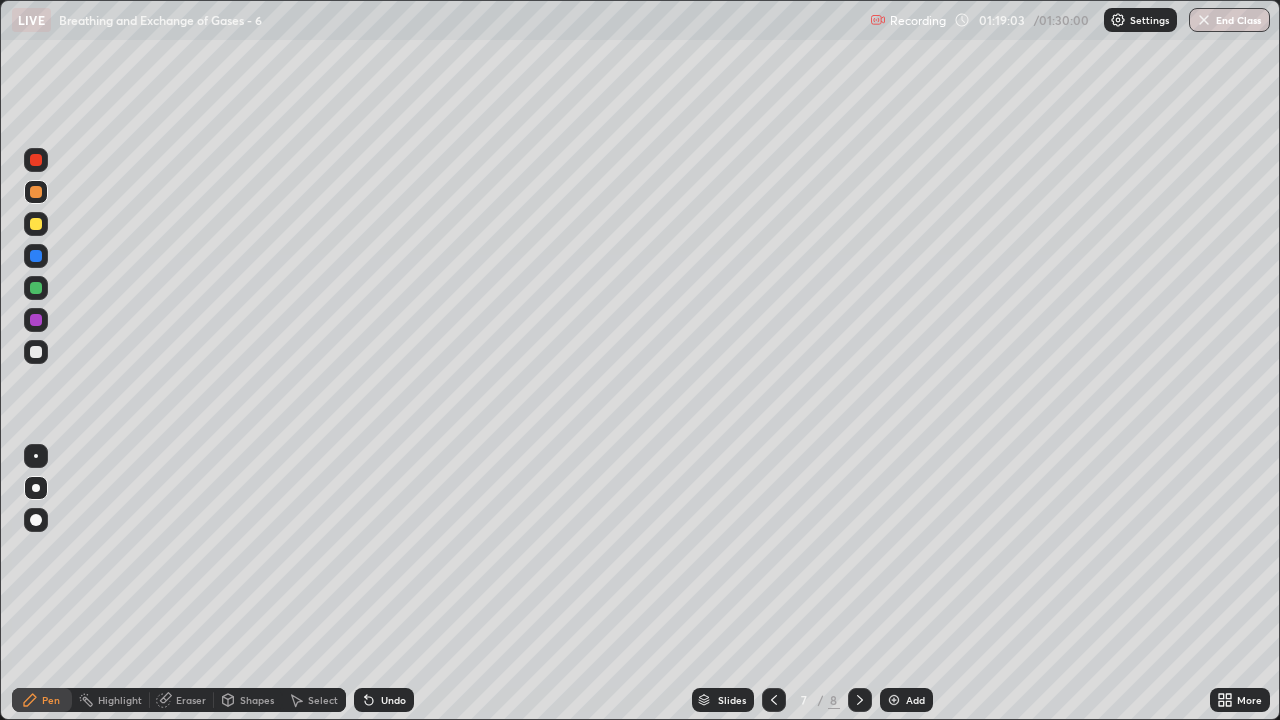 click at bounding box center (36, 160) 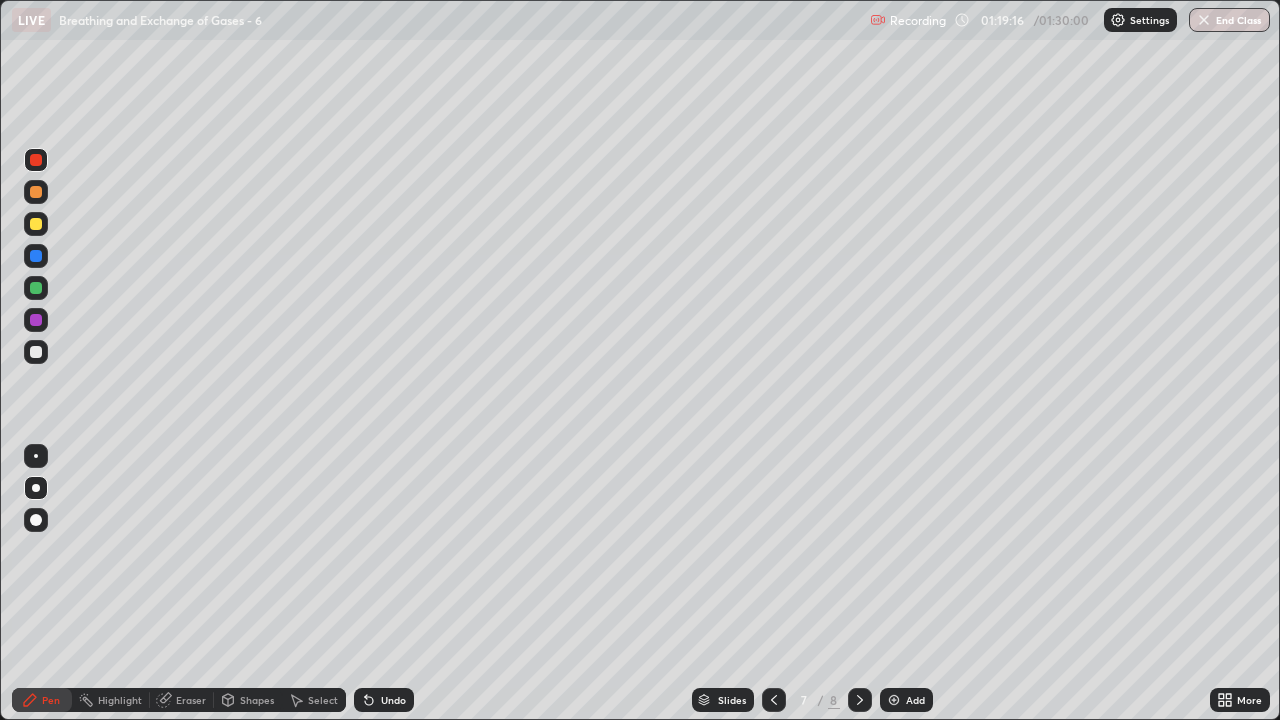 click at bounding box center (36, 192) 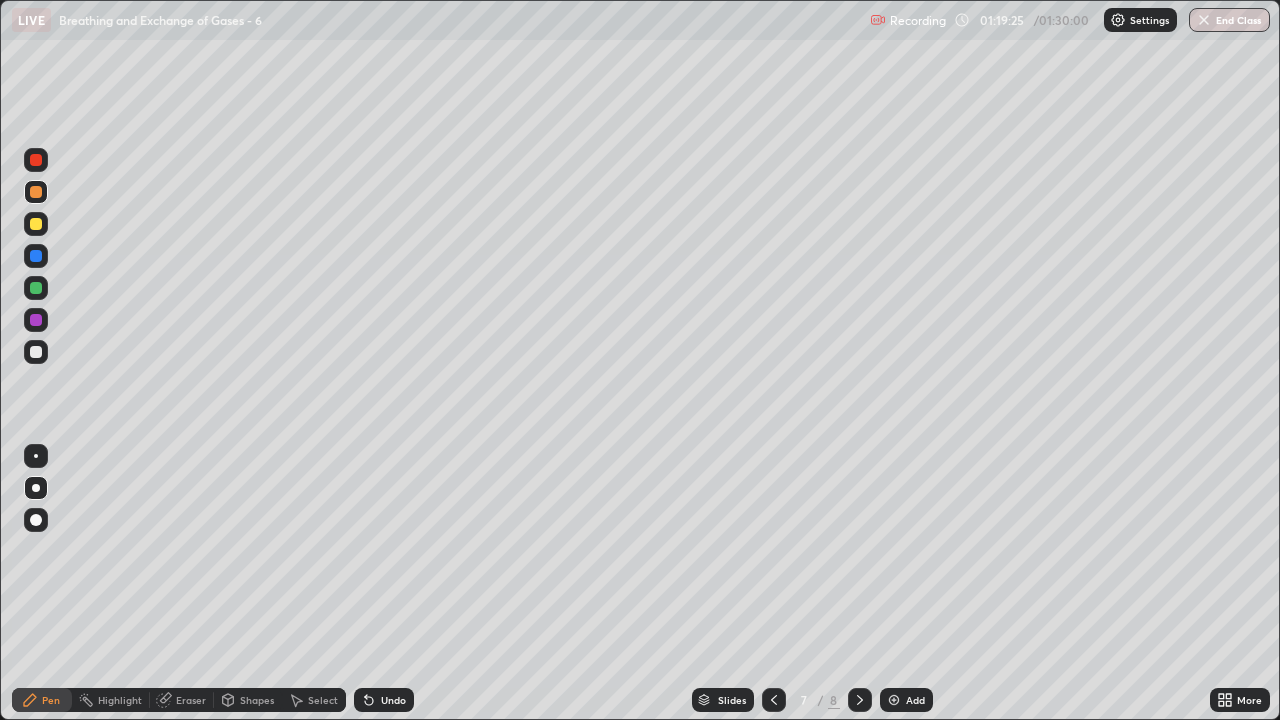 click on "Eraser" at bounding box center (191, 700) 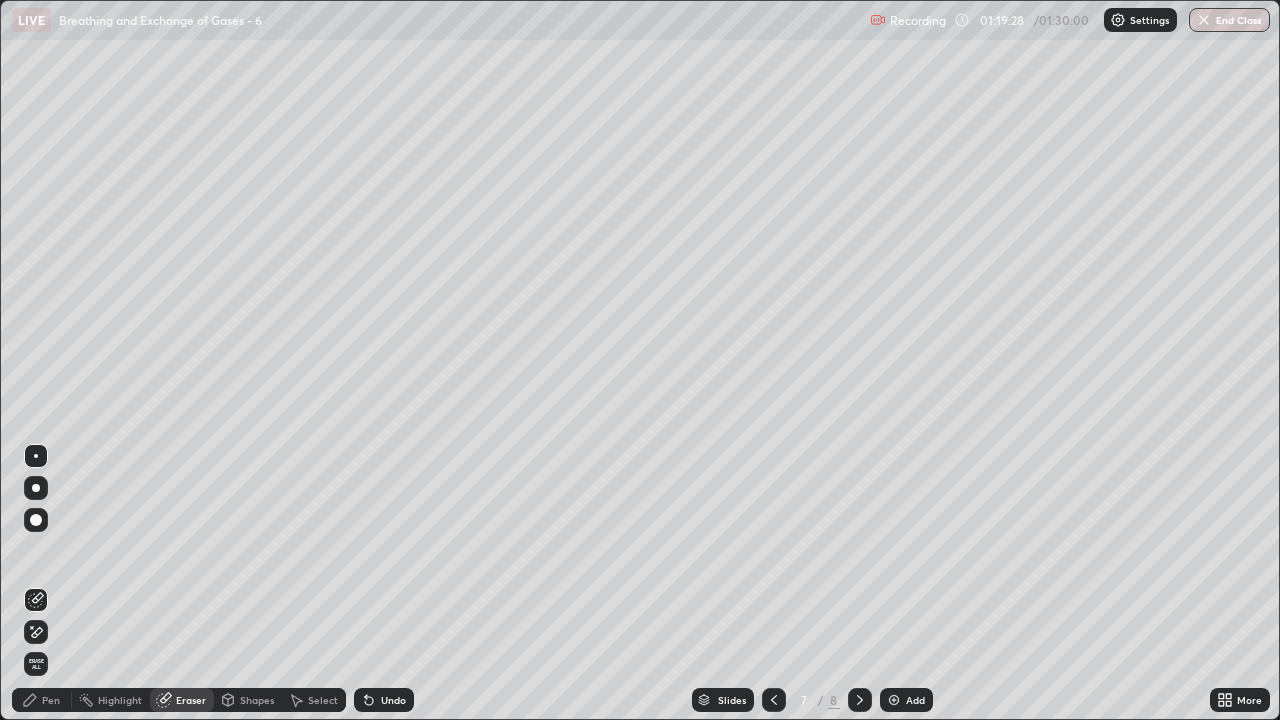 click on "Pen" at bounding box center [51, 700] 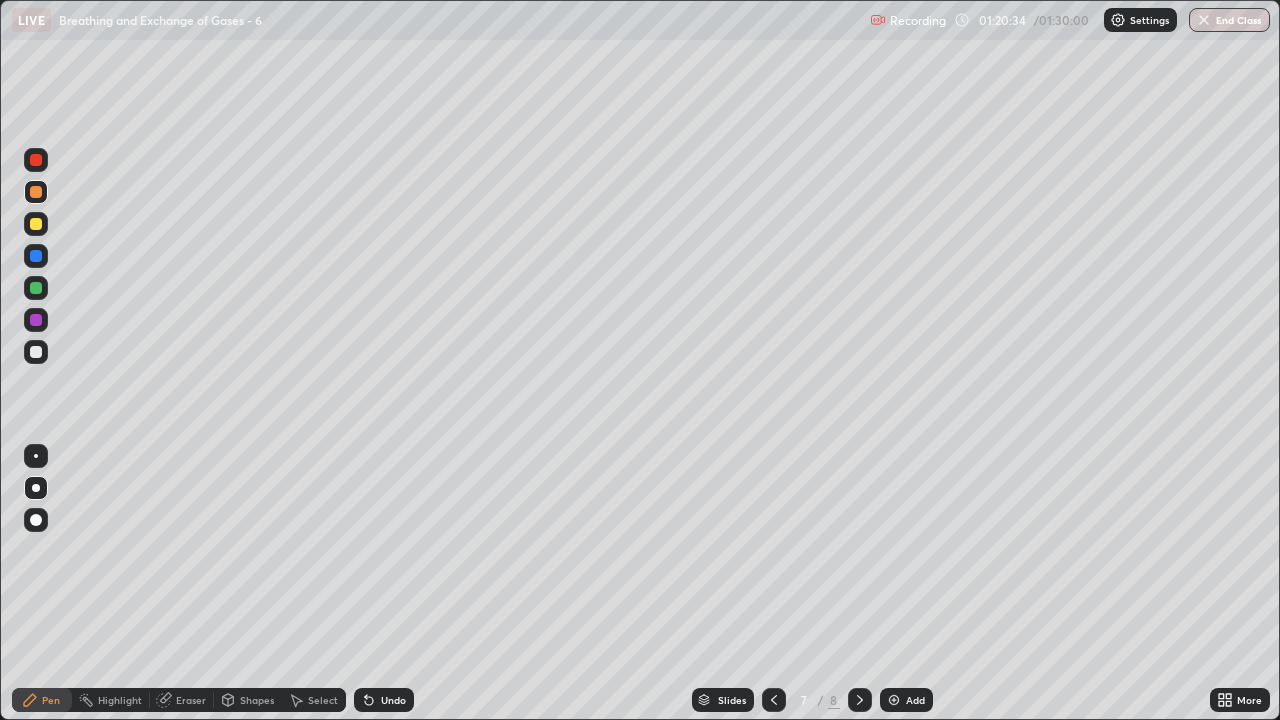 click 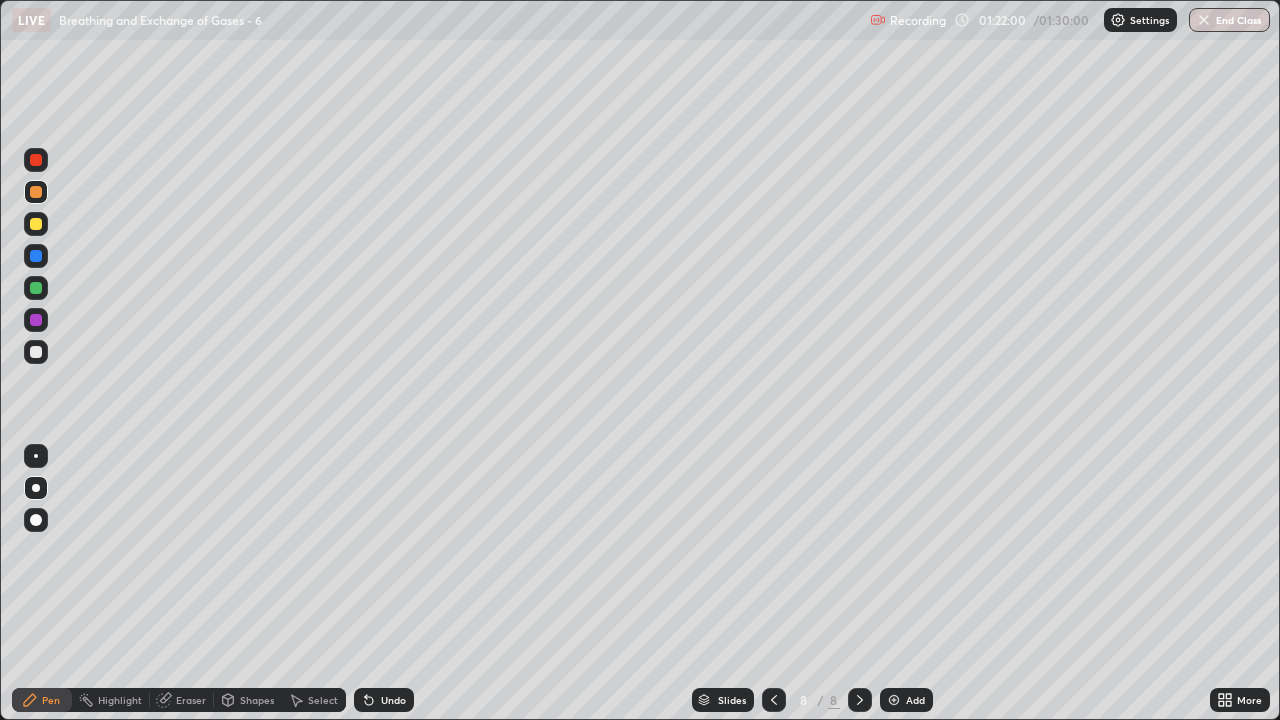 click on "End Class" at bounding box center (1229, 20) 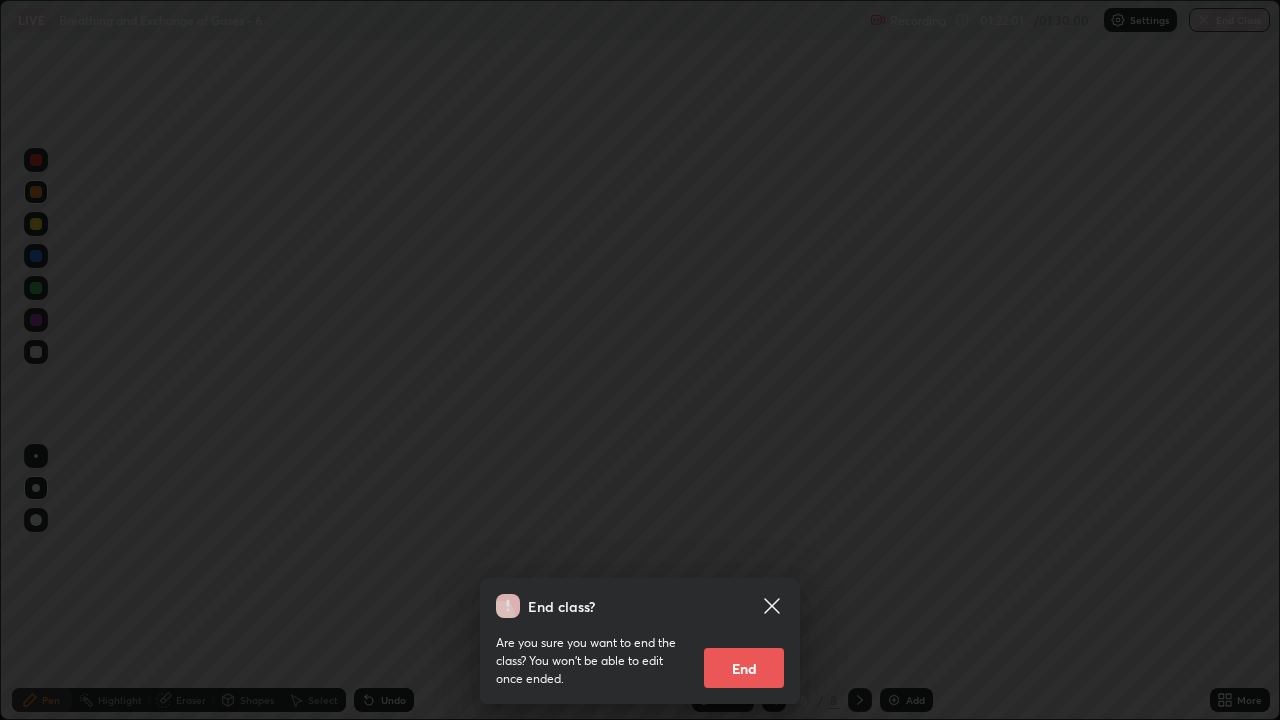 click on "End" at bounding box center [744, 668] 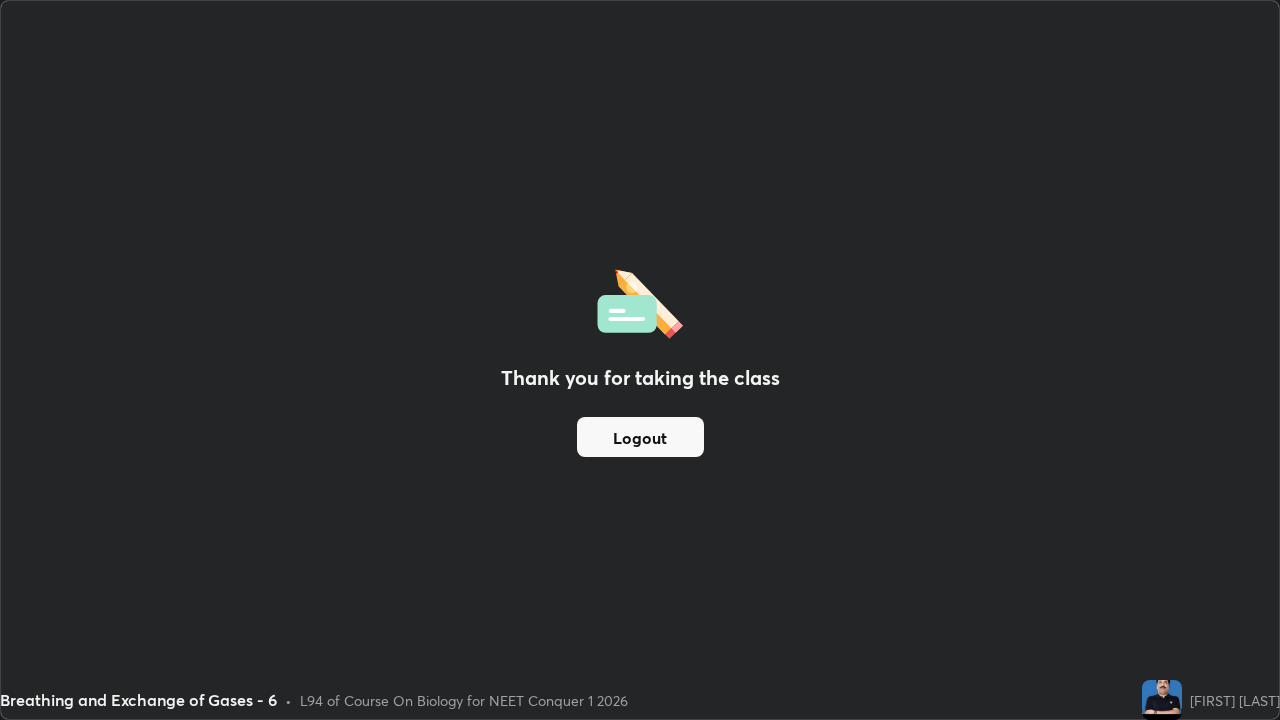 click on "Logout" at bounding box center [640, 437] 